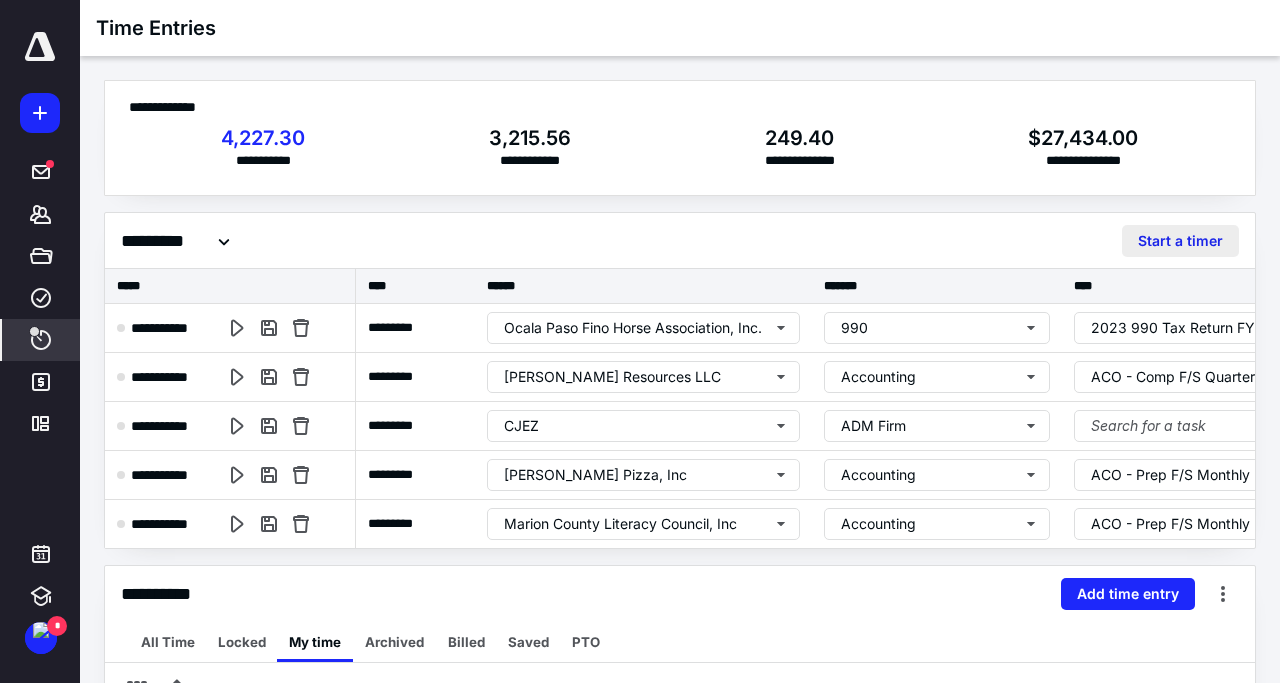 scroll, scrollTop: 0, scrollLeft: 0, axis: both 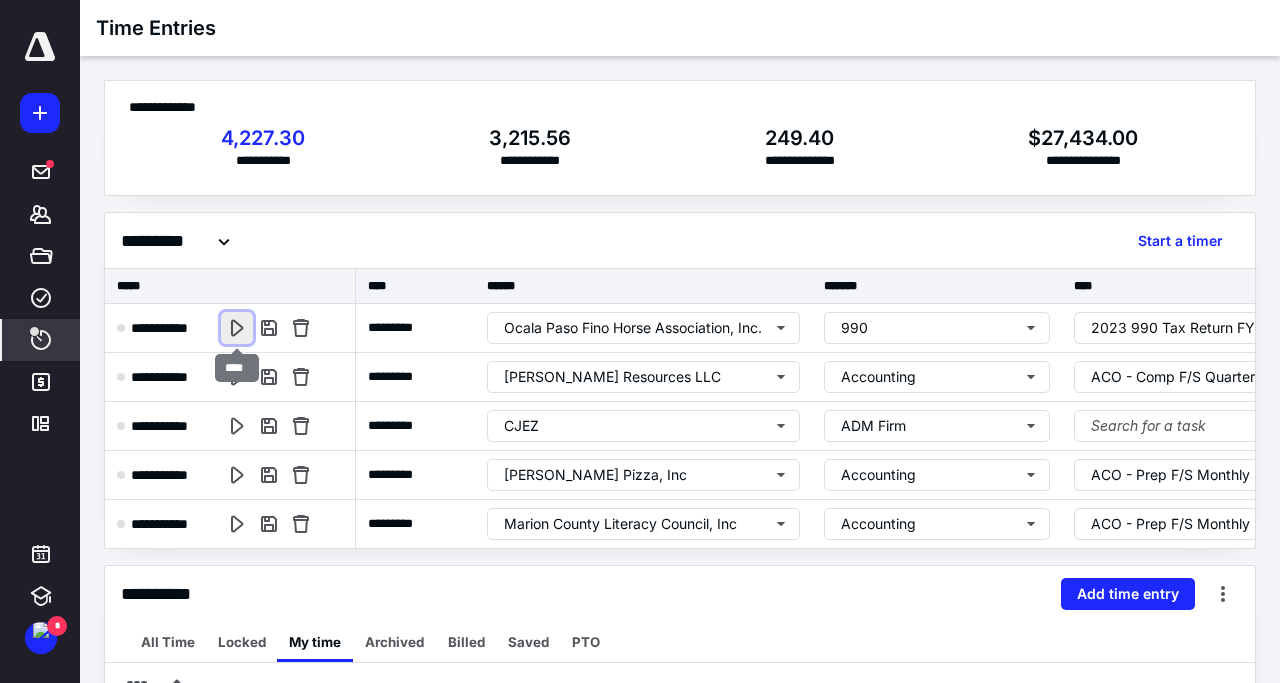 click at bounding box center [237, 328] 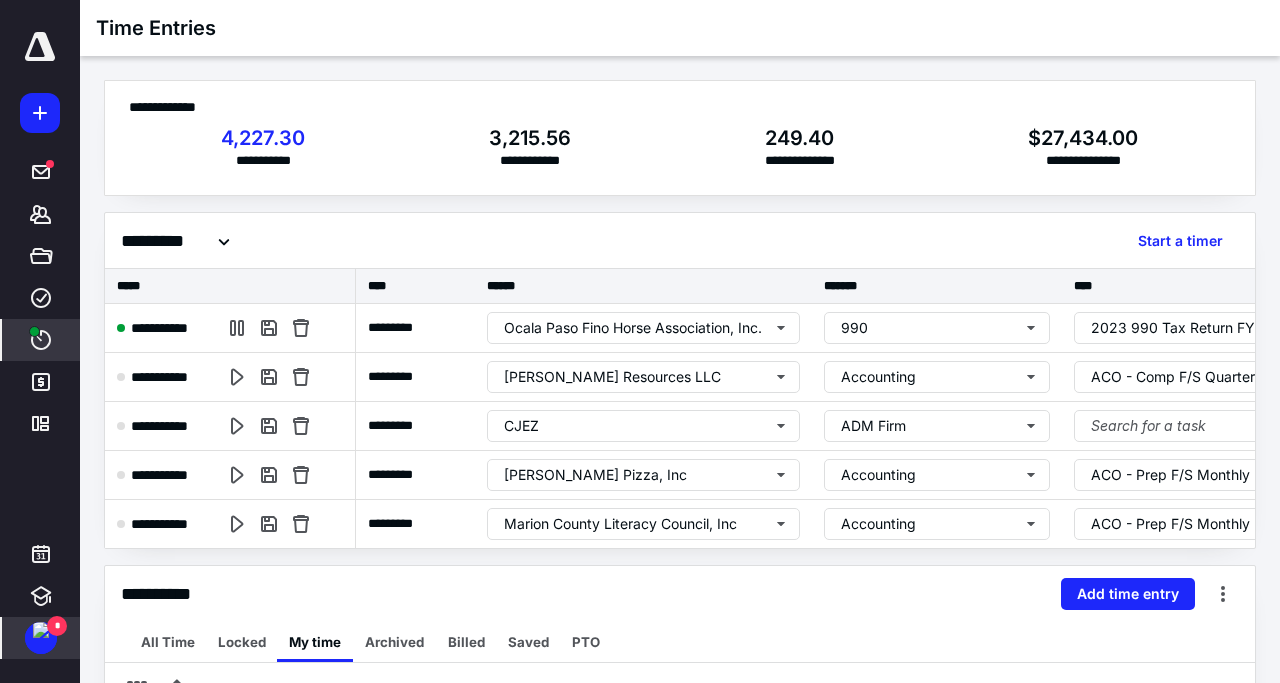 click at bounding box center [41, 630] 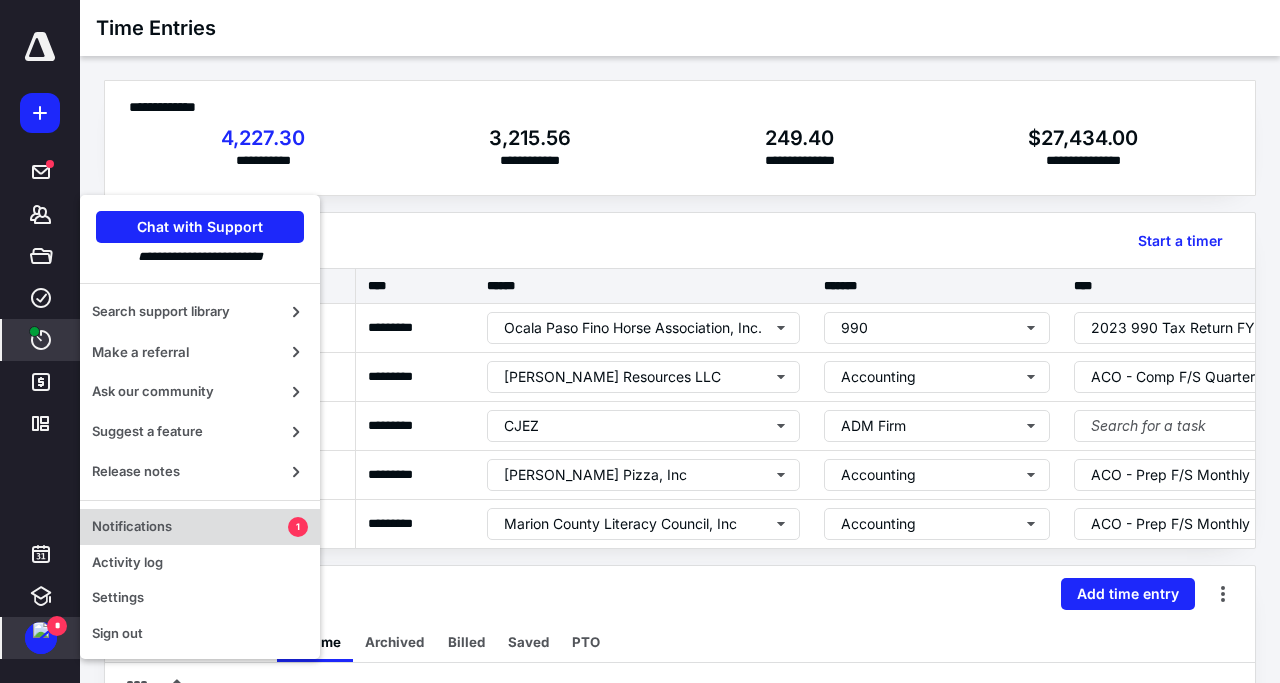 click on "Notifications" at bounding box center [190, 527] 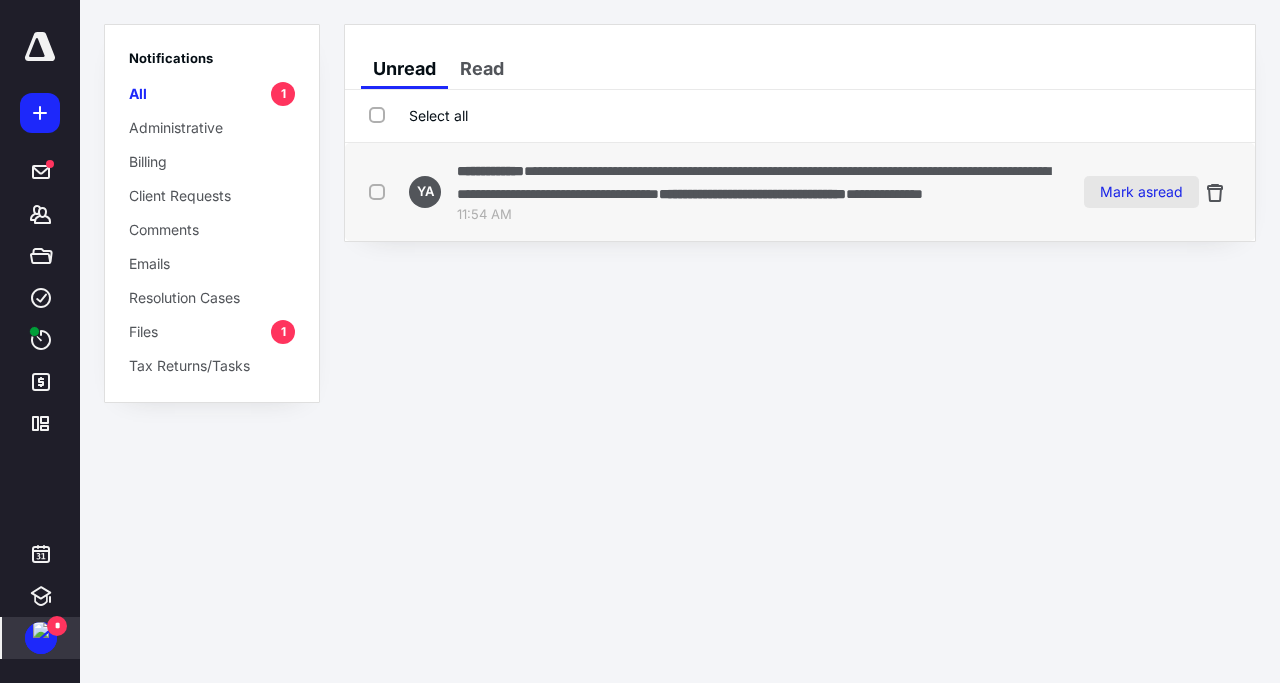 click on "Mark as  read" at bounding box center [1141, 192] 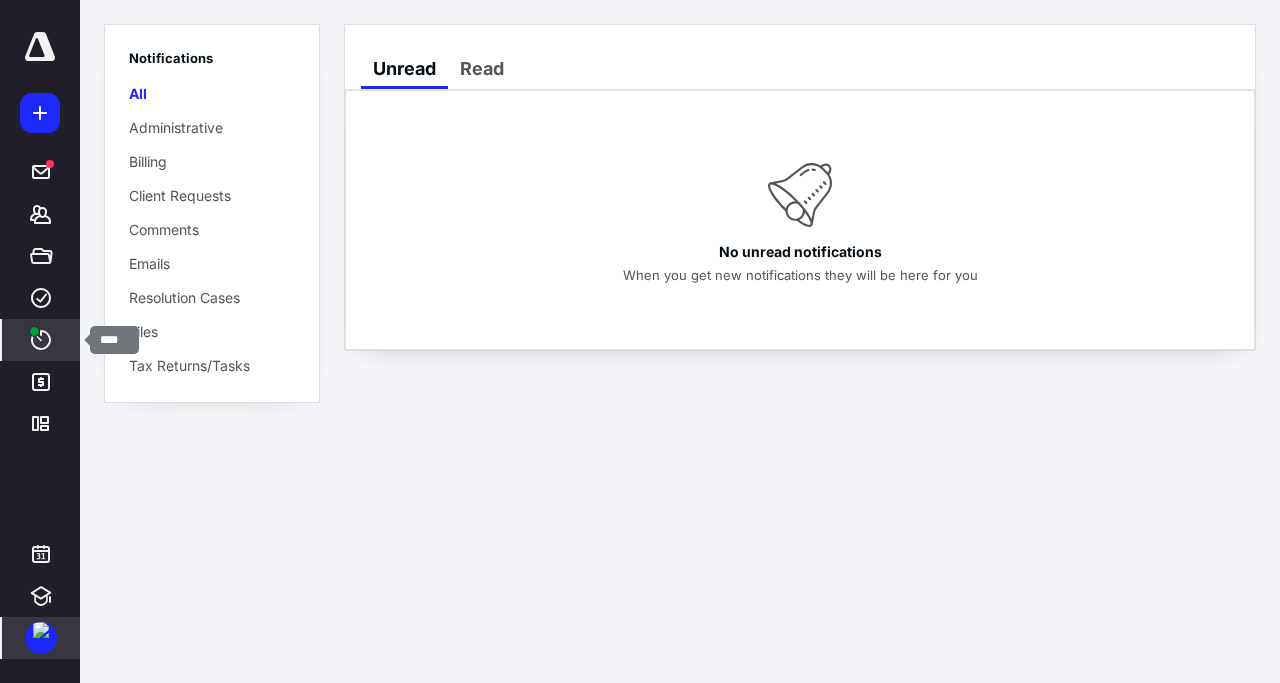 click at bounding box center [34, 331] 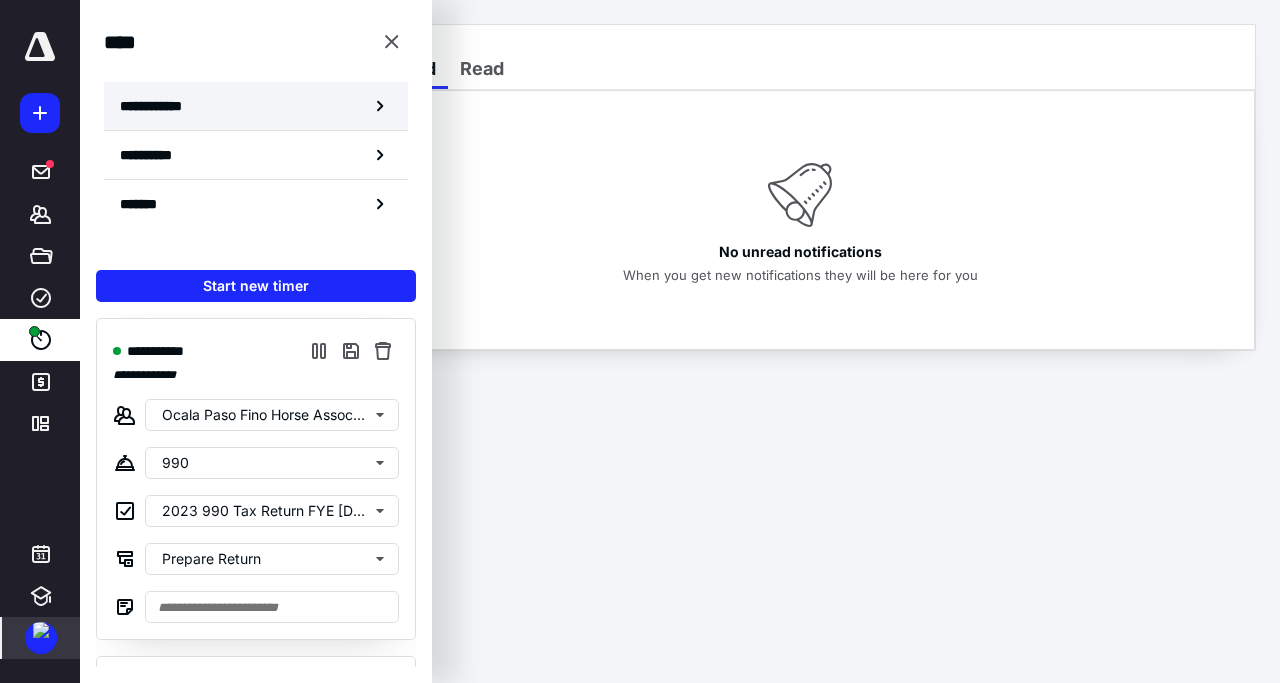 click on "**********" at bounding box center [256, 106] 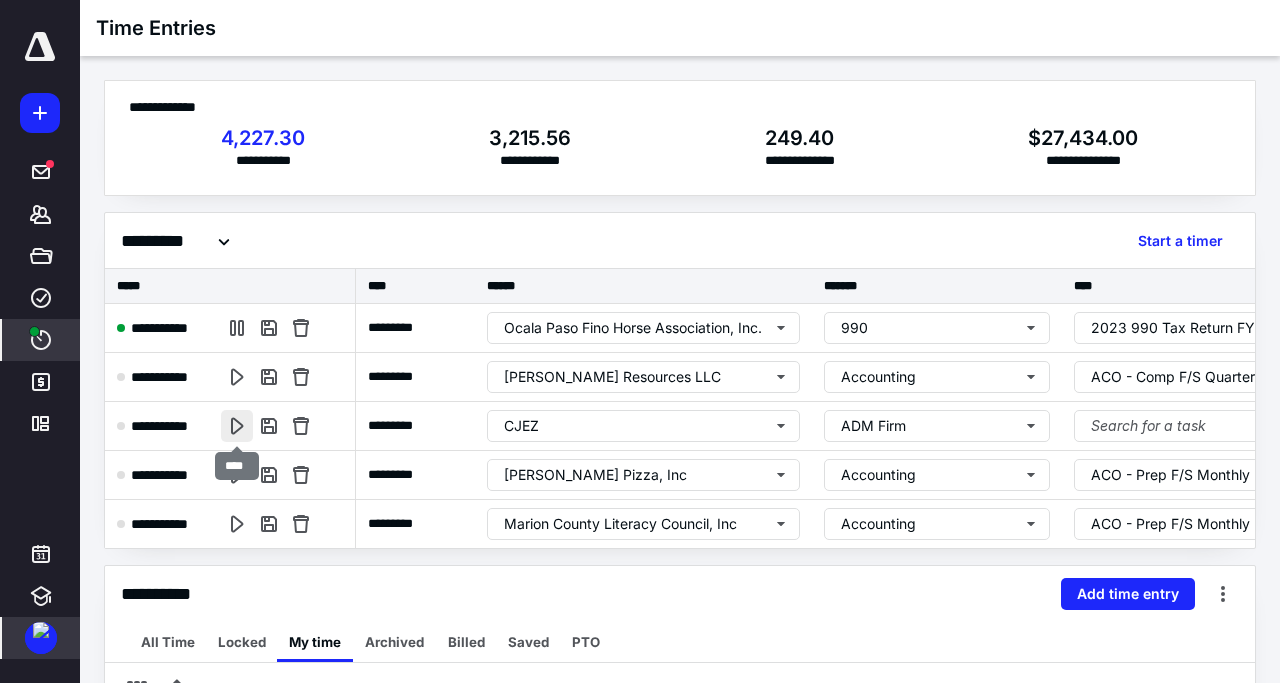 click at bounding box center [237, 426] 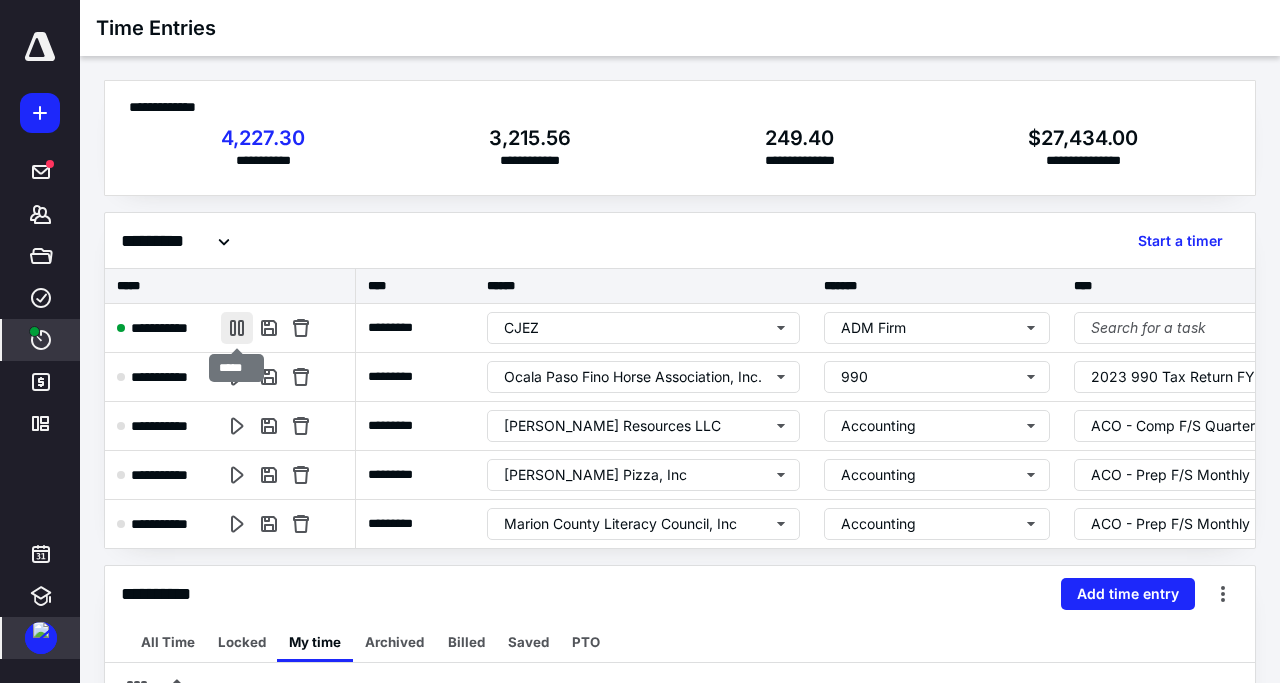 click at bounding box center [237, 328] 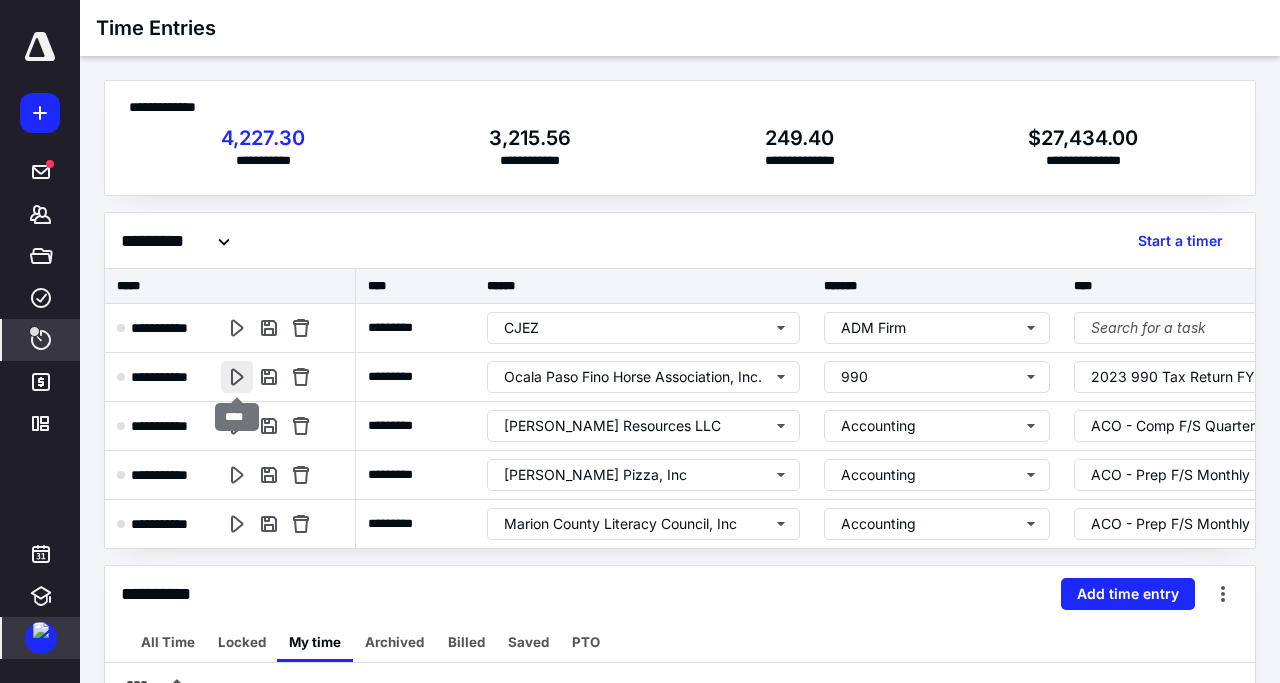 click at bounding box center [237, 377] 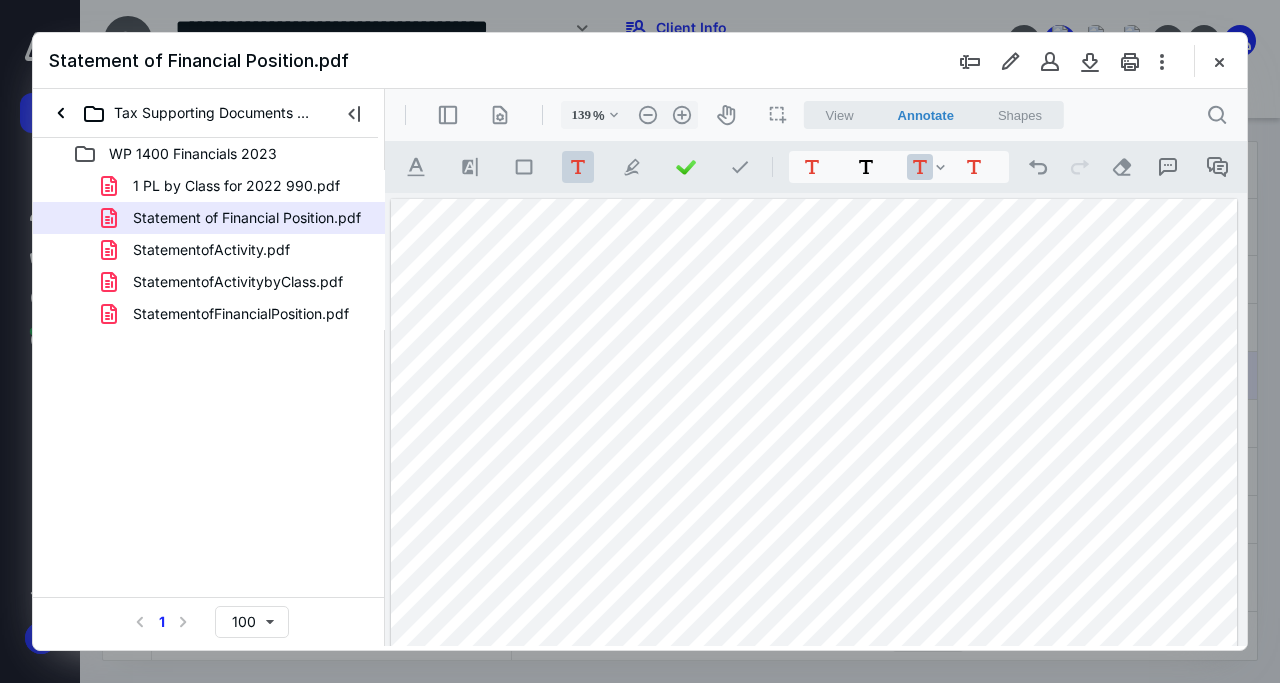 scroll, scrollTop: 0, scrollLeft: 0, axis: both 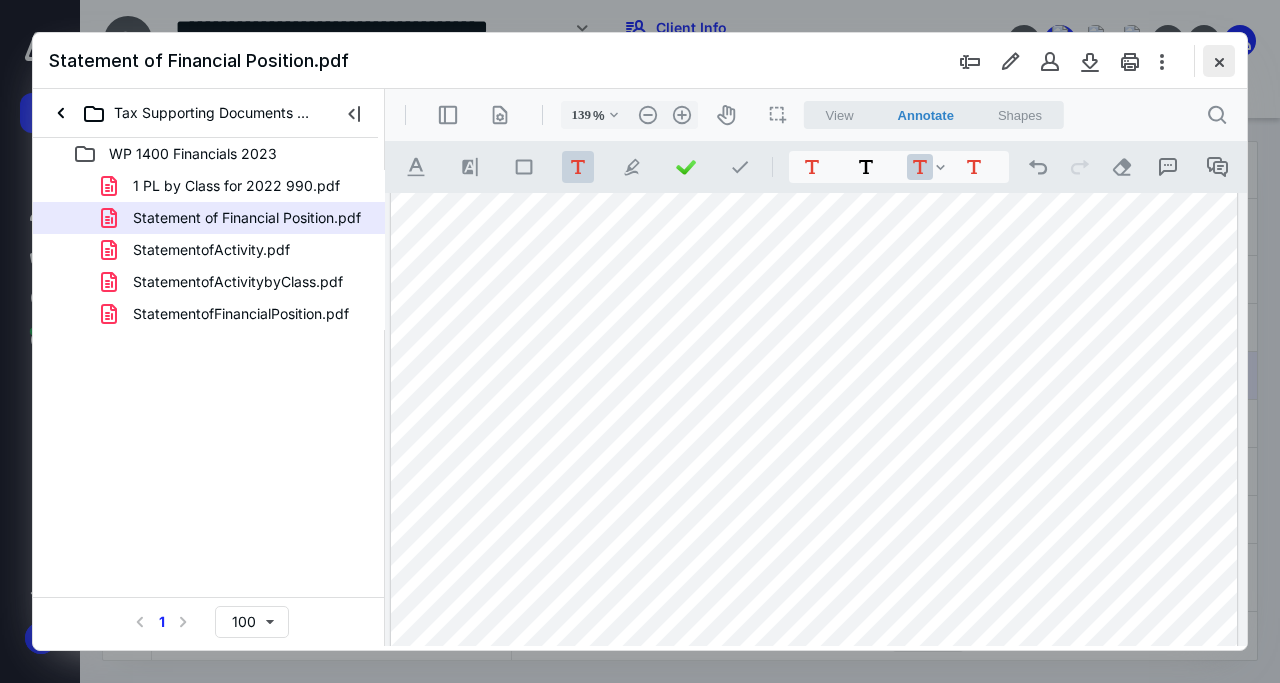 click at bounding box center [1219, 61] 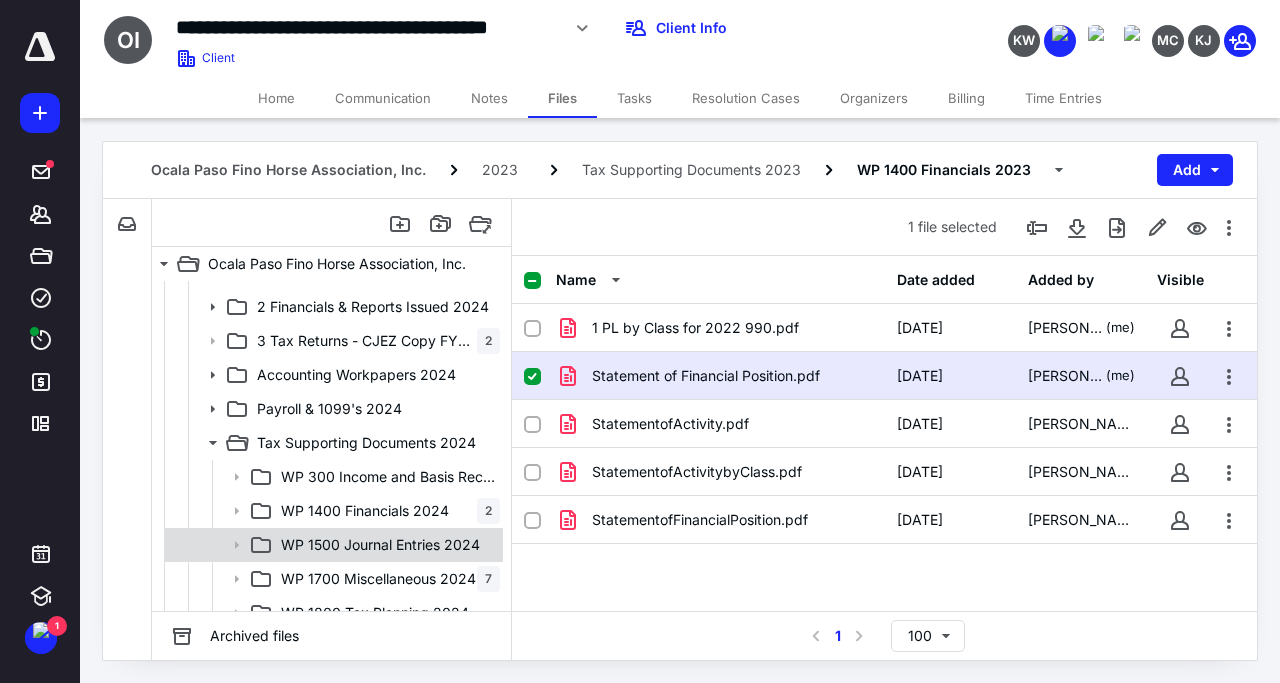 scroll, scrollTop: 672, scrollLeft: 0, axis: vertical 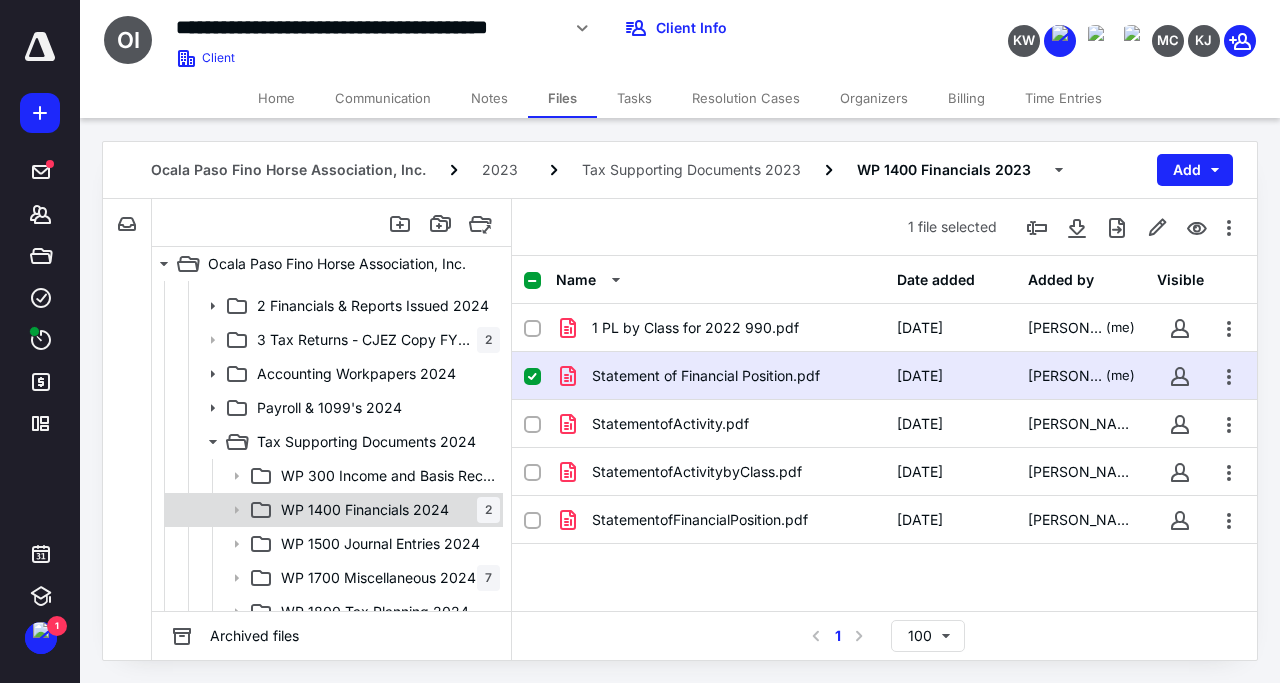 click on "WP 1400 Financials 2024" at bounding box center (365, 510) 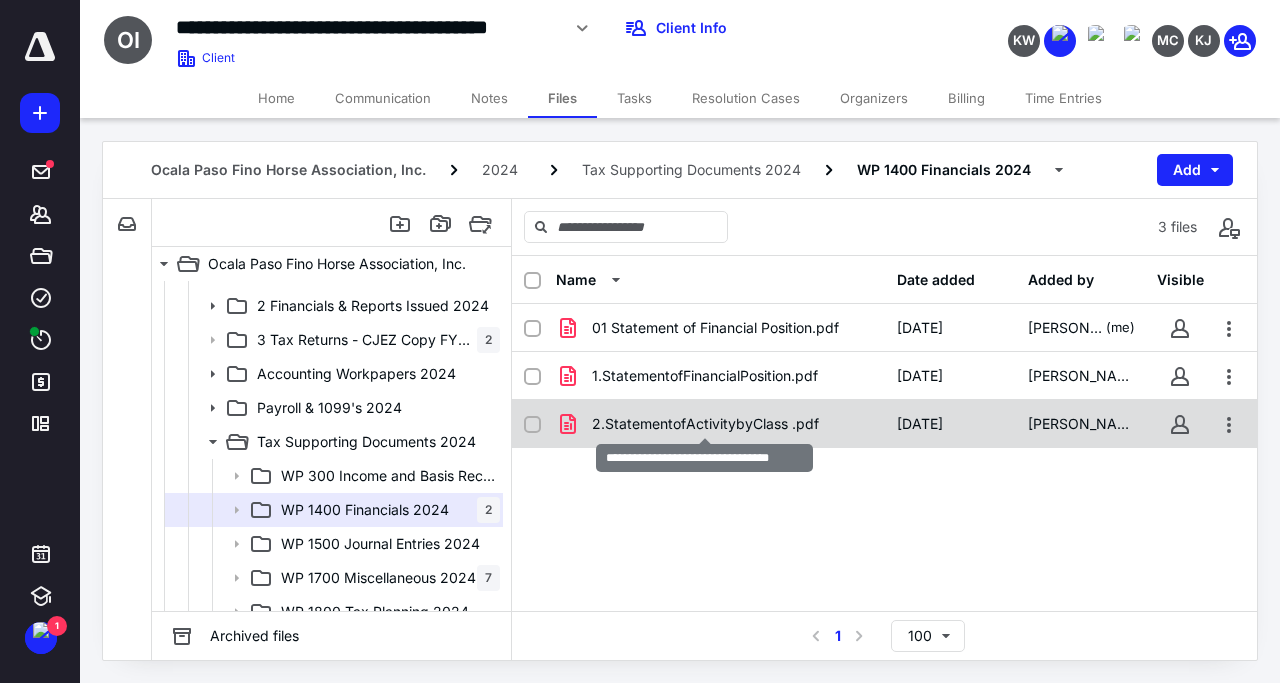 click on "2.StatementofActivitybyClass .pdf" at bounding box center [705, 424] 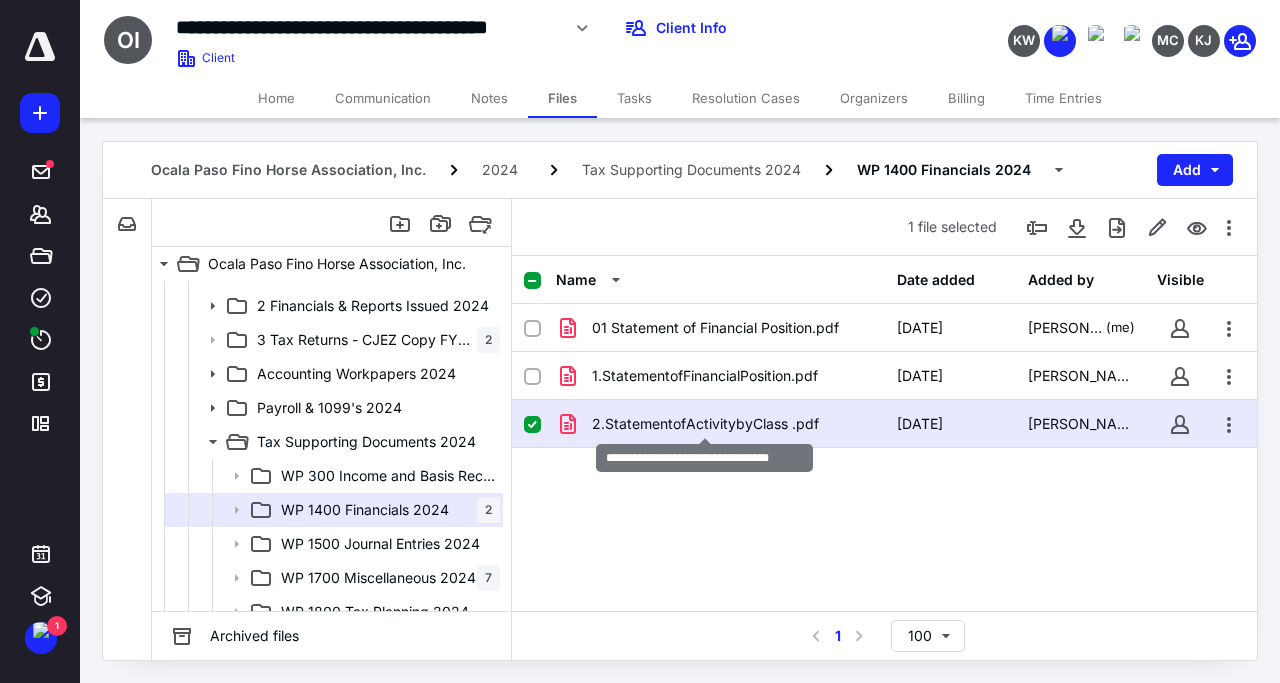 click on "2.StatementofActivitybyClass .pdf" at bounding box center (705, 424) 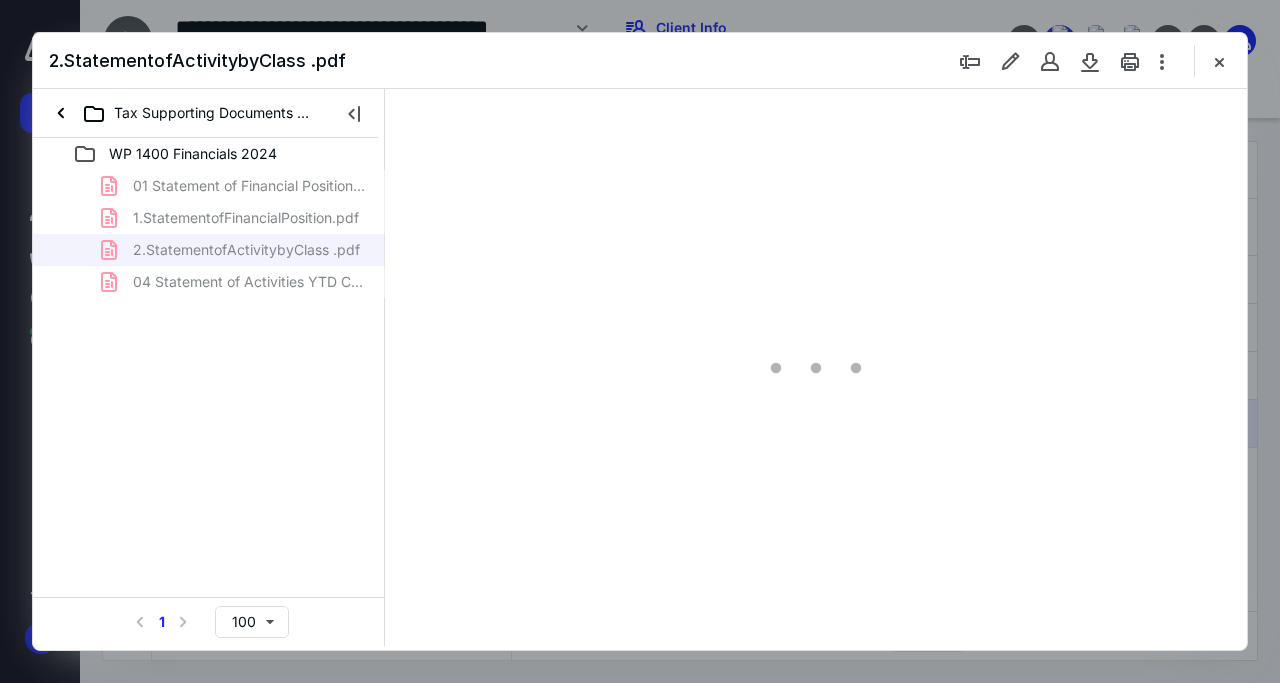 scroll, scrollTop: 0, scrollLeft: 0, axis: both 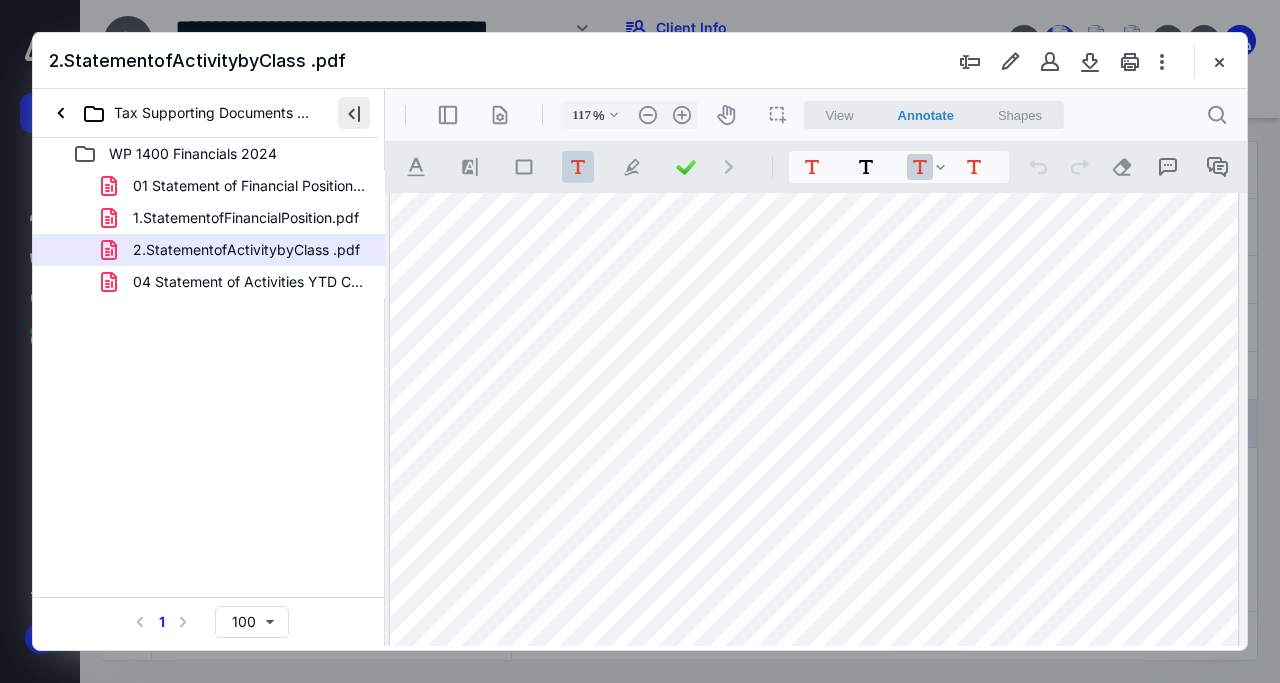 click at bounding box center (354, 113) 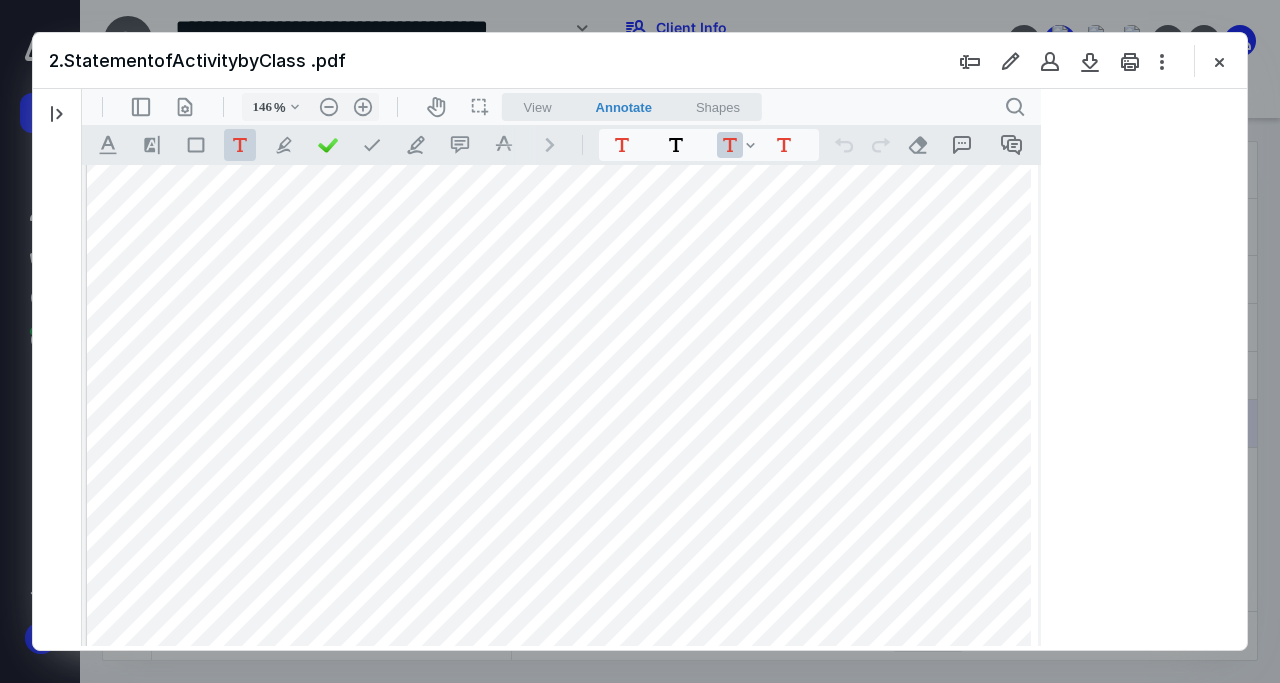 scroll, scrollTop: 82, scrollLeft: 0, axis: vertical 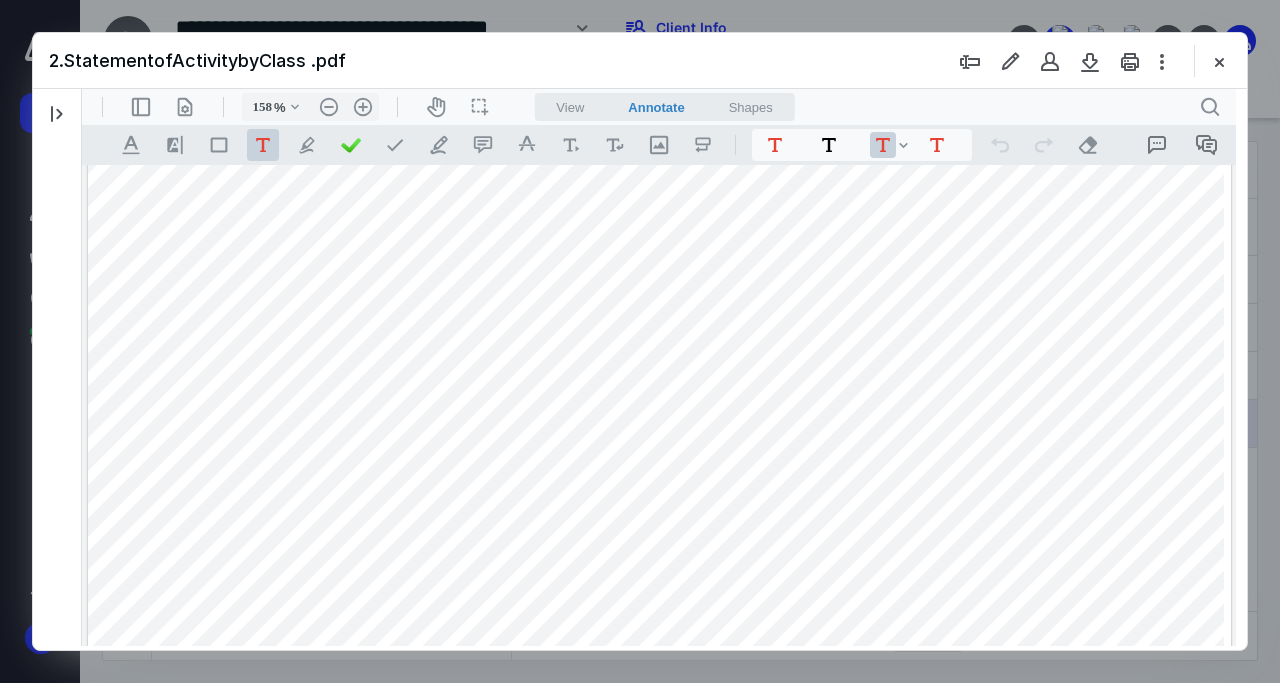 type on "159" 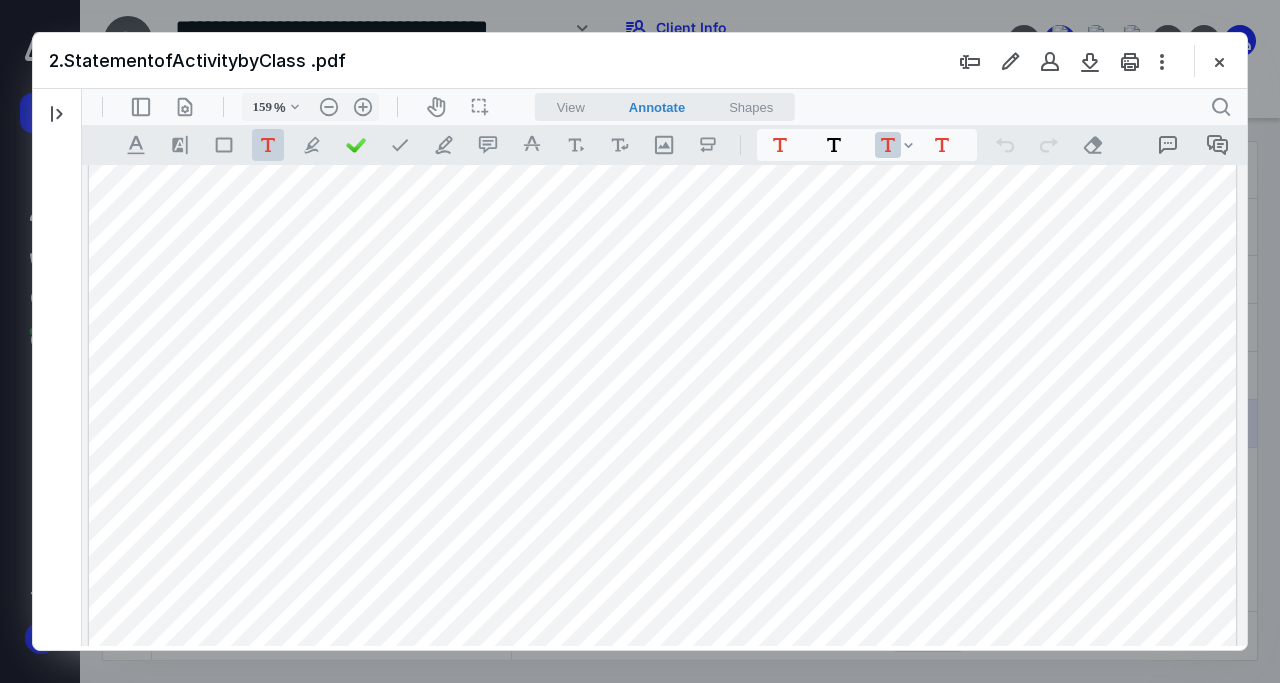scroll, scrollTop: 562, scrollLeft: 0, axis: vertical 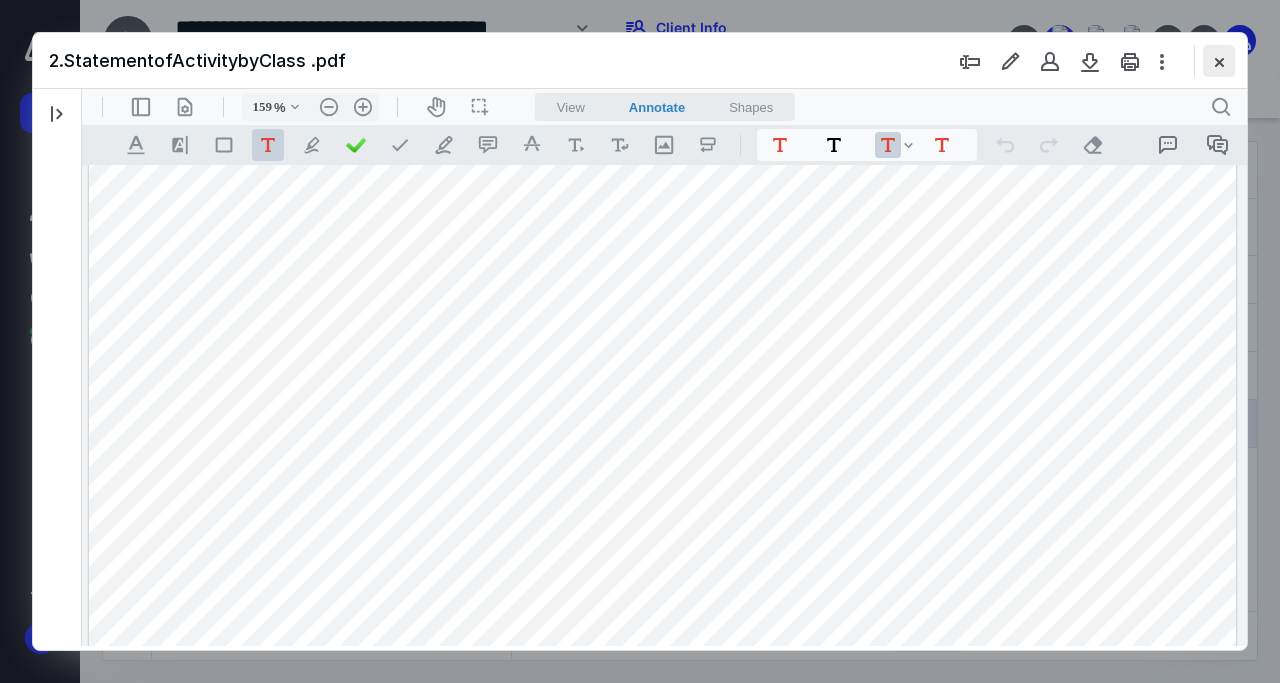 click at bounding box center (1219, 61) 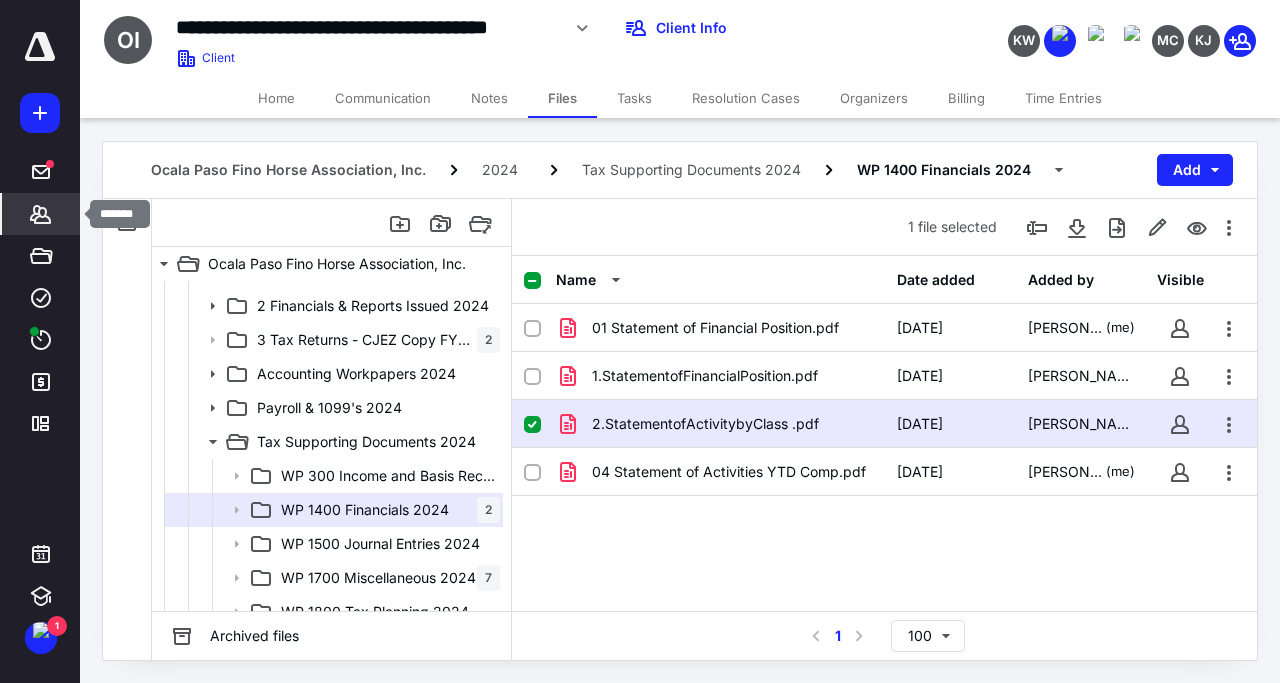 click 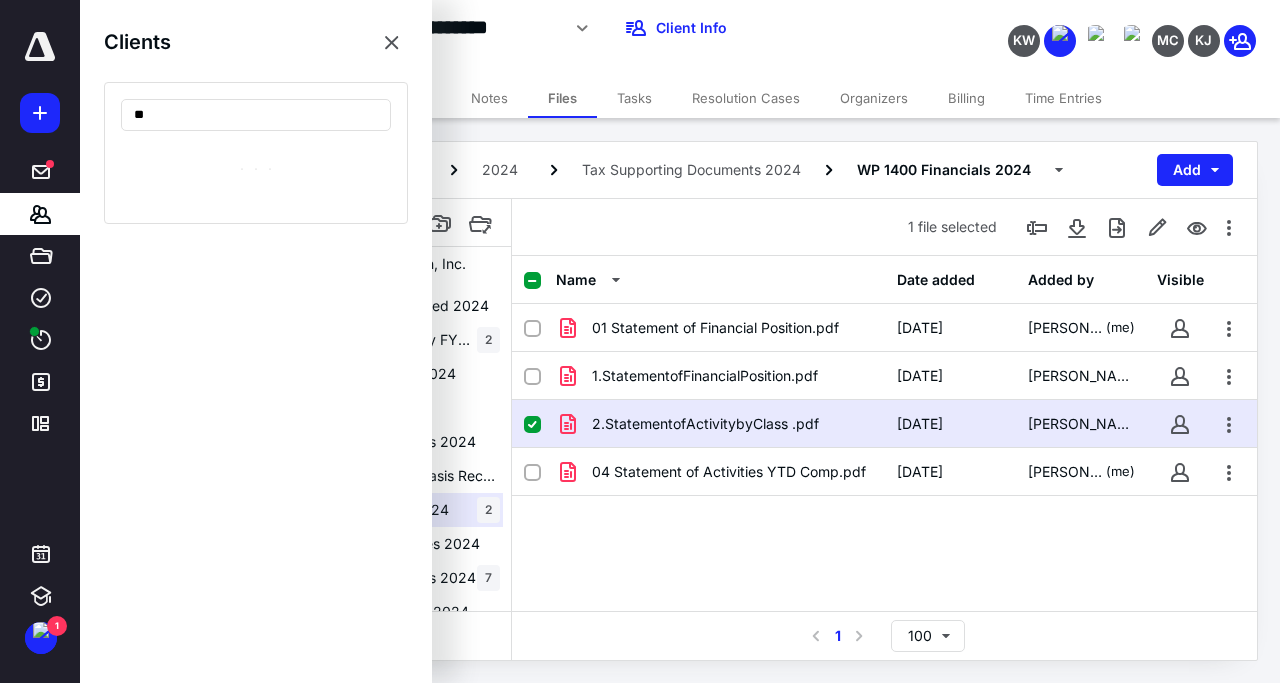 type on "*" 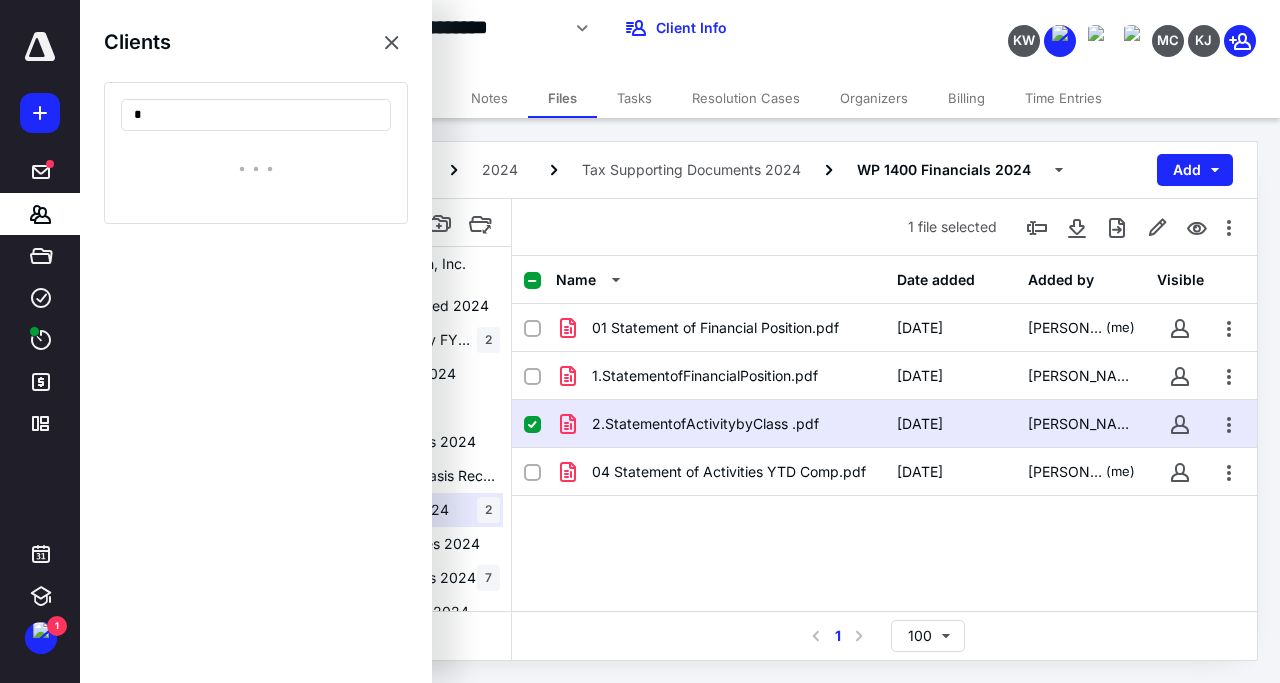 type 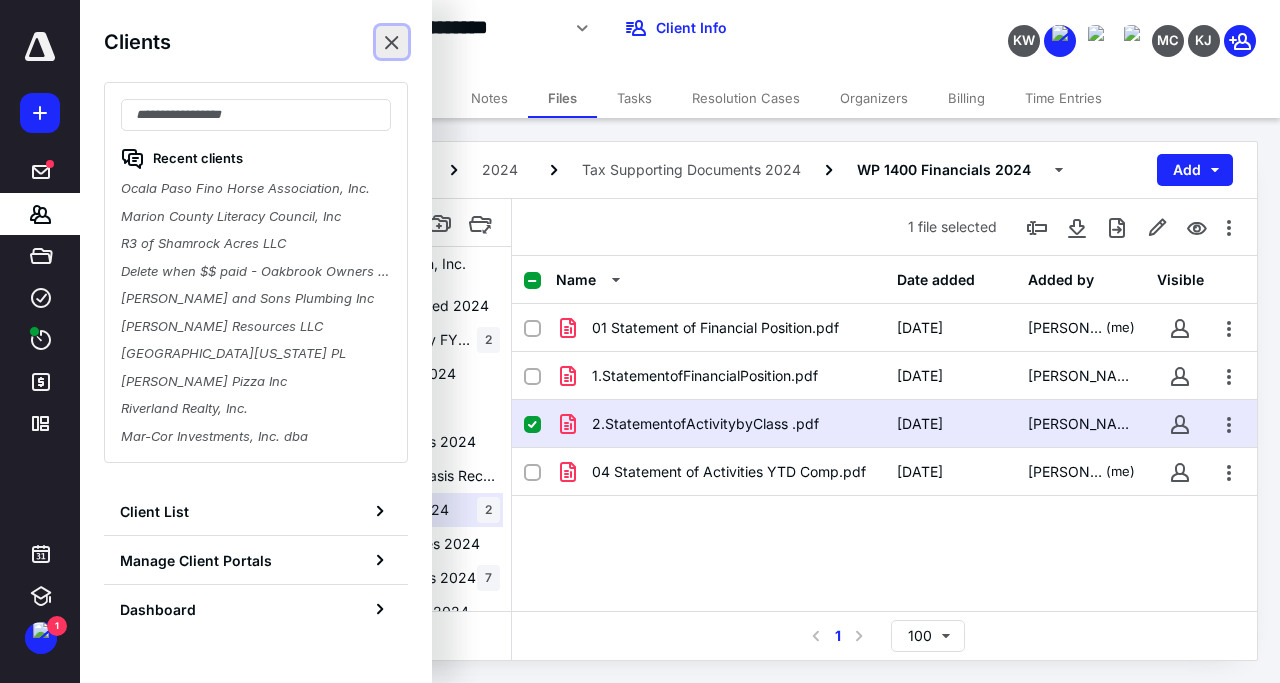 click at bounding box center [392, 42] 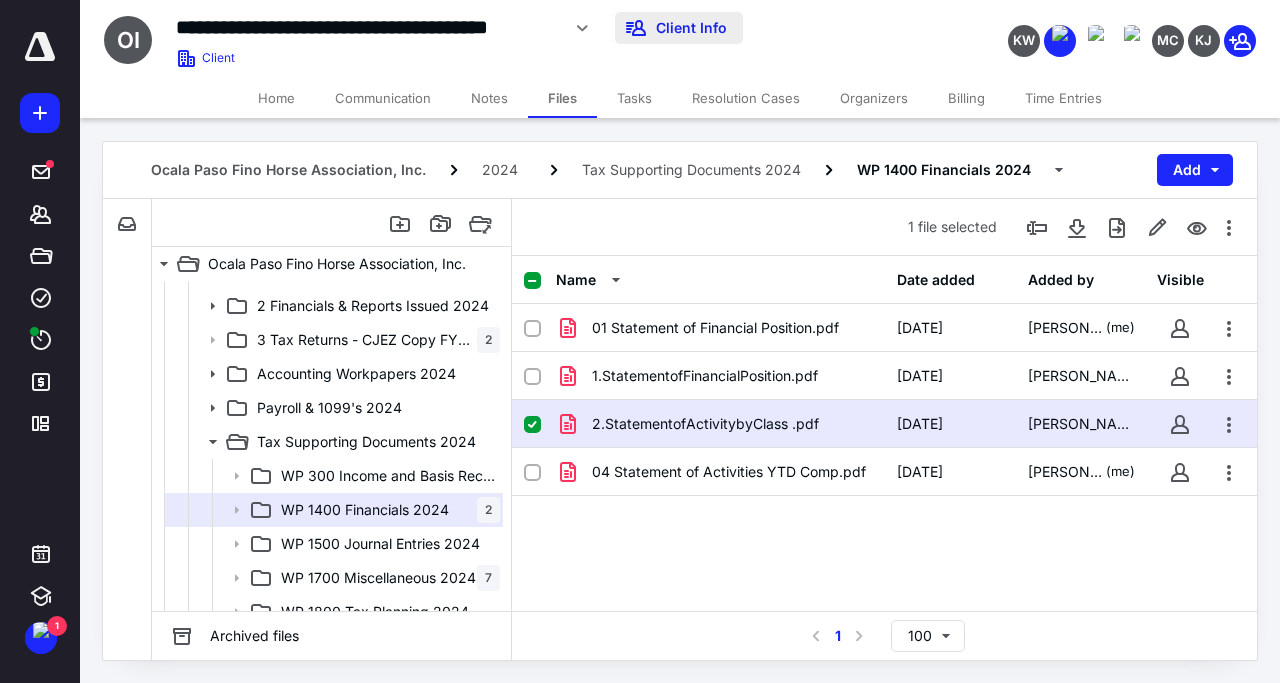 click on "Client Info" at bounding box center [679, 28] 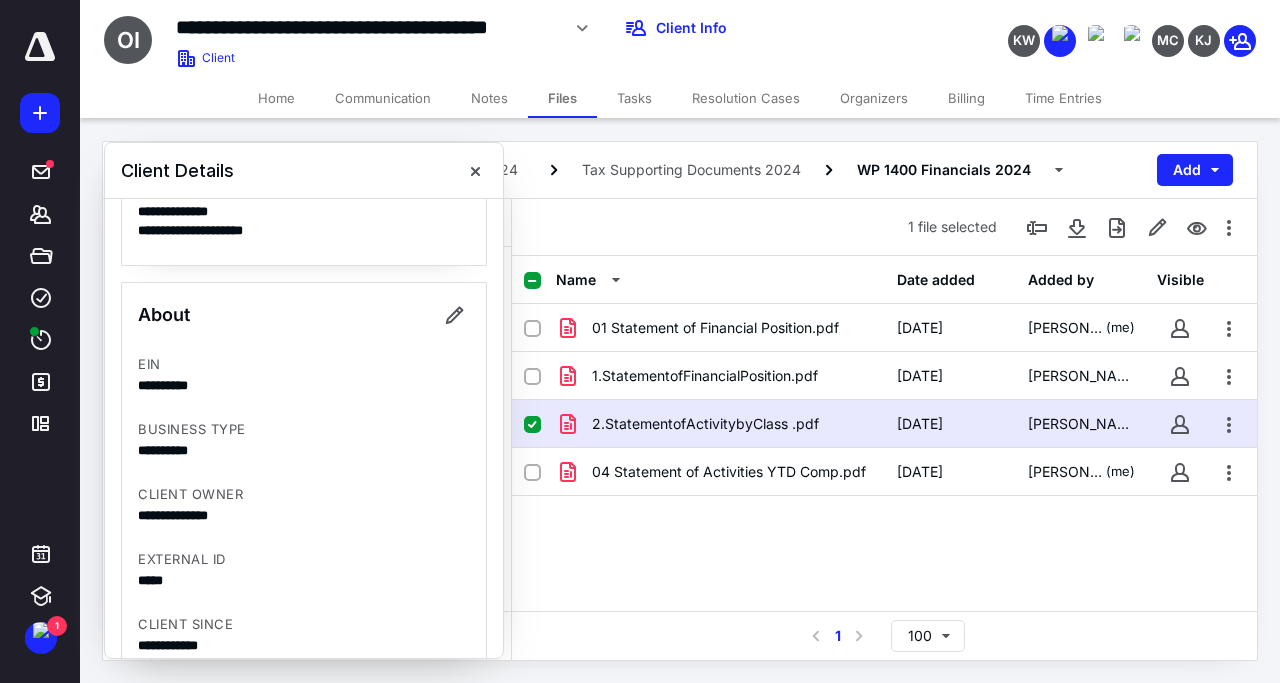 scroll, scrollTop: 576, scrollLeft: 0, axis: vertical 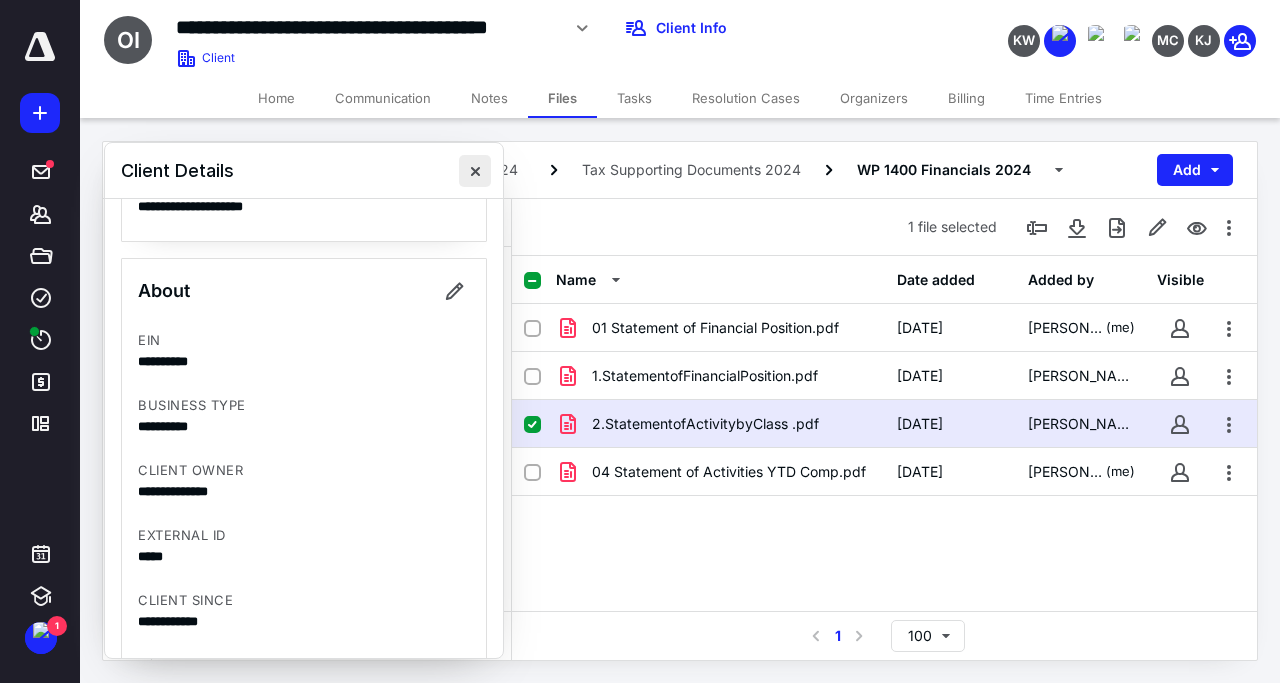 click at bounding box center (475, 171) 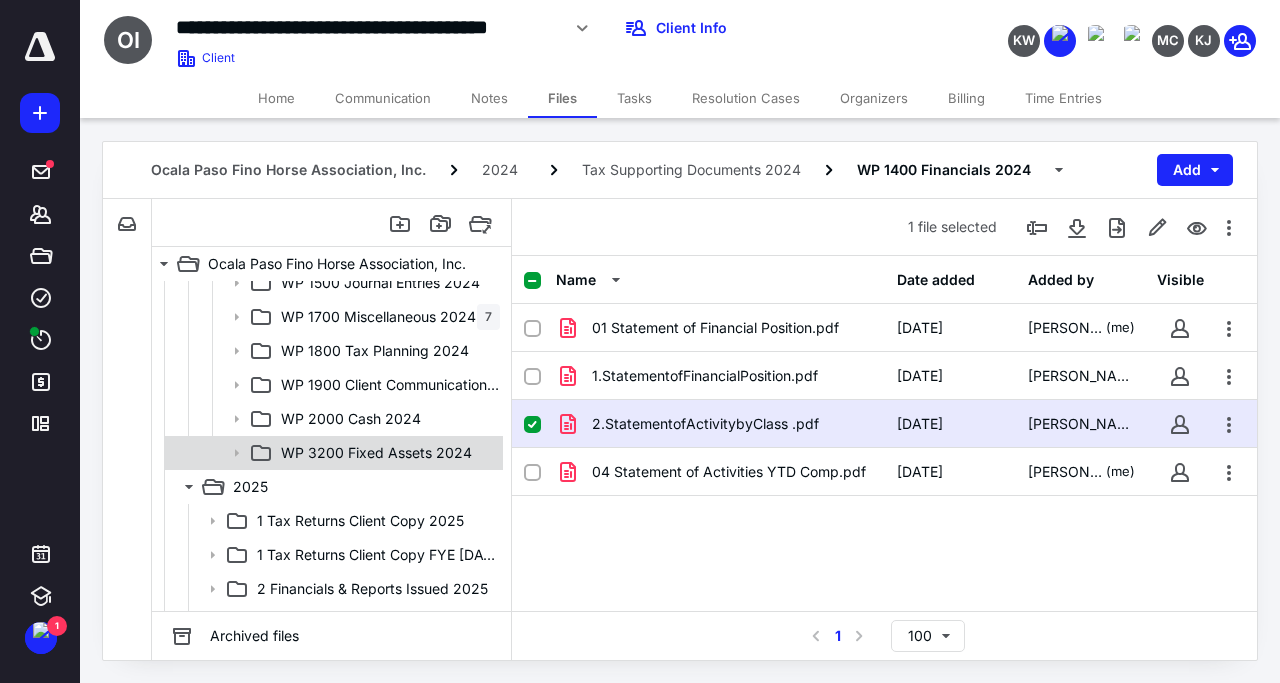 scroll, scrollTop: 960, scrollLeft: 0, axis: vertical 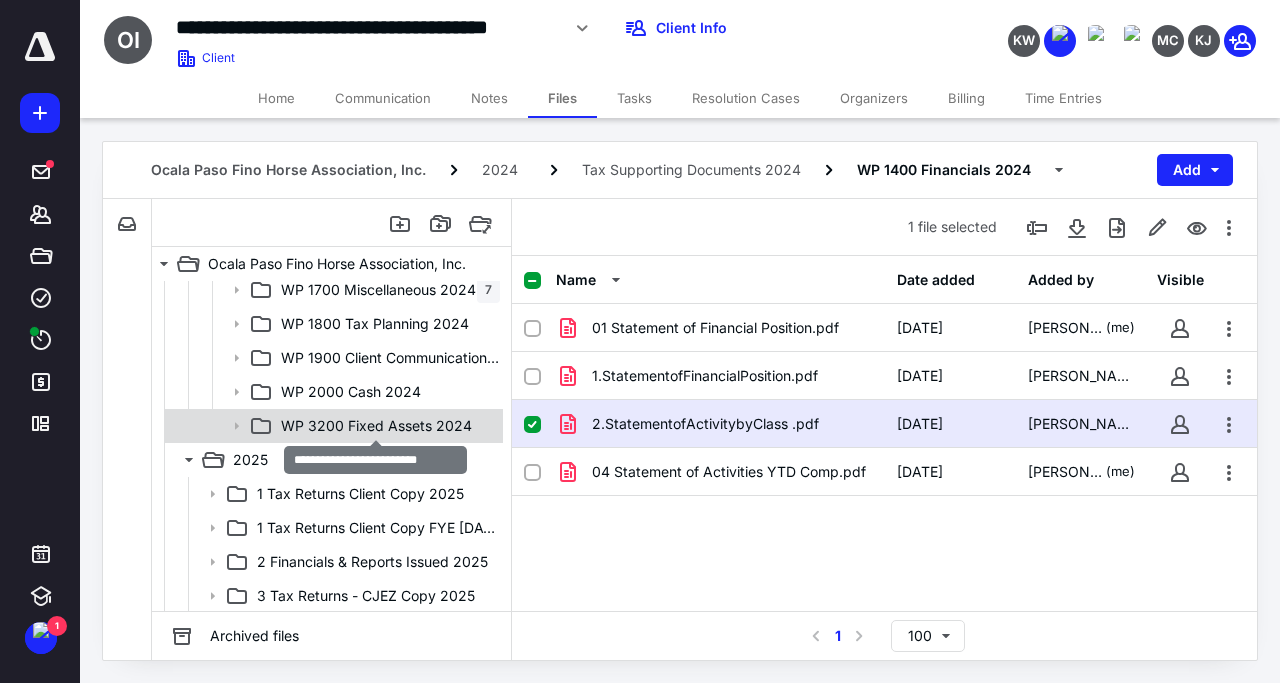 click on "WP 3200 Fixed Assets 2024" at bounding box center [376, 426] 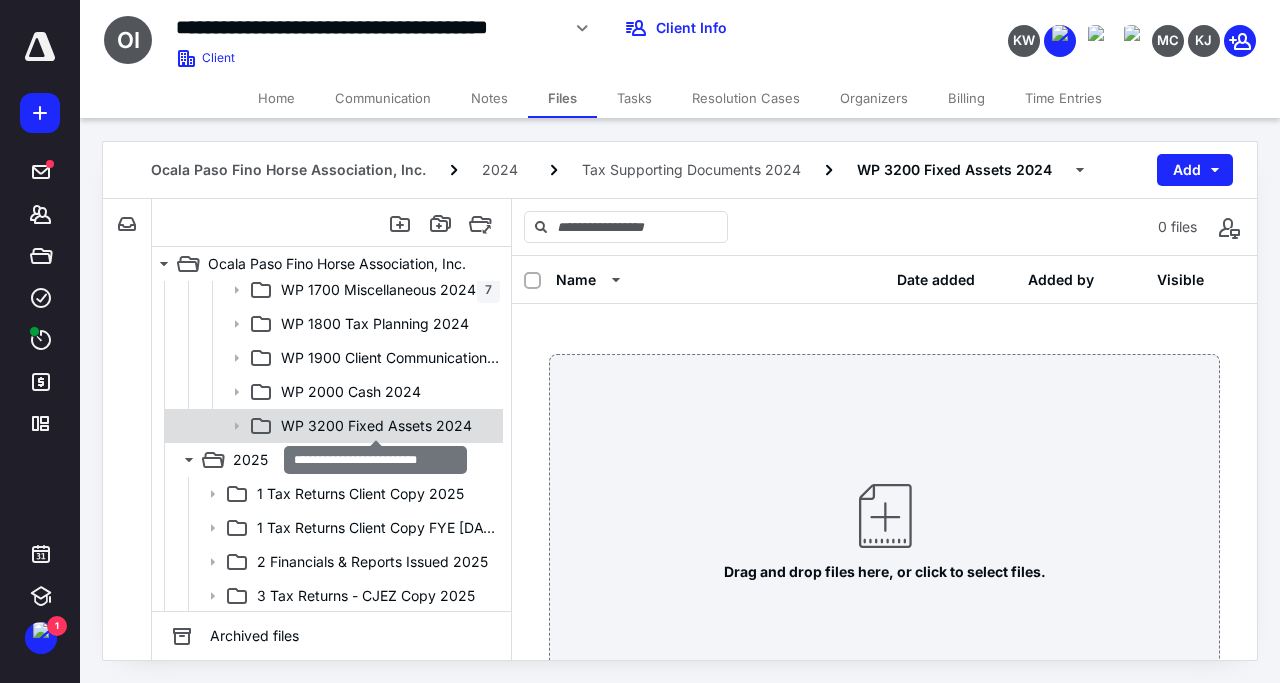 click on "WP 3200 Fixed Assets 2024" at bounding box center [376, 426] 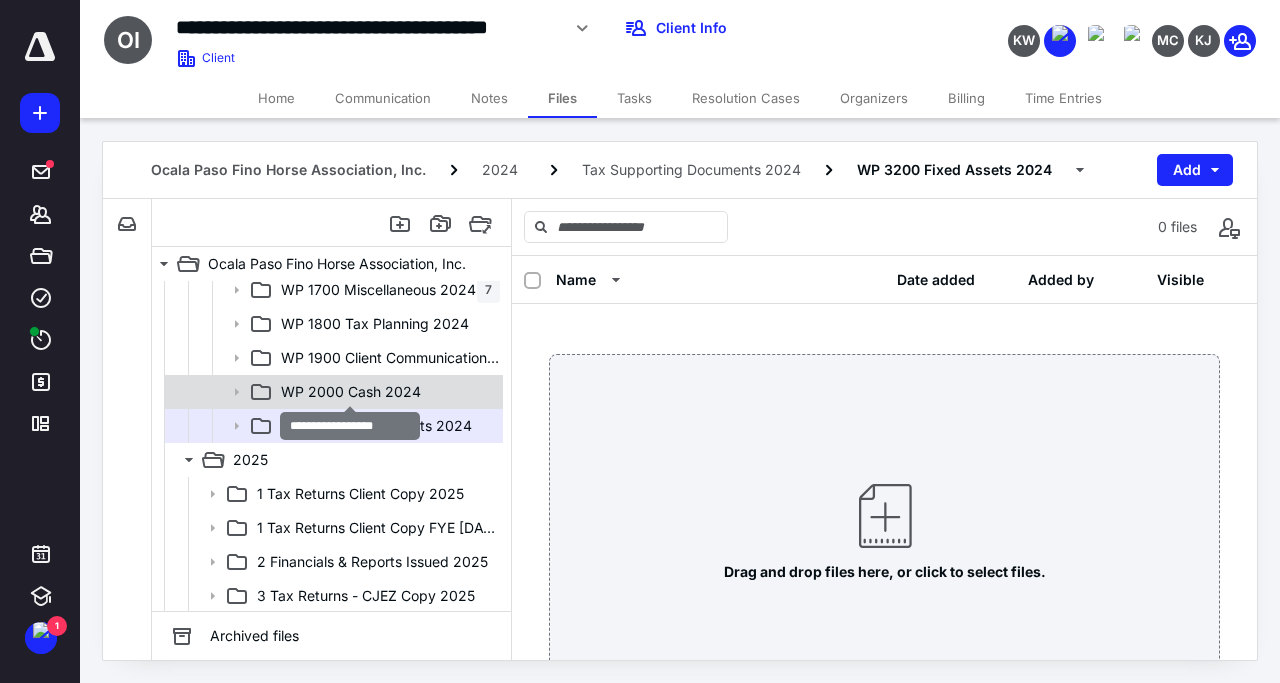 click on "WP 2000 Cash 2024" at bounding box center [351, 392] 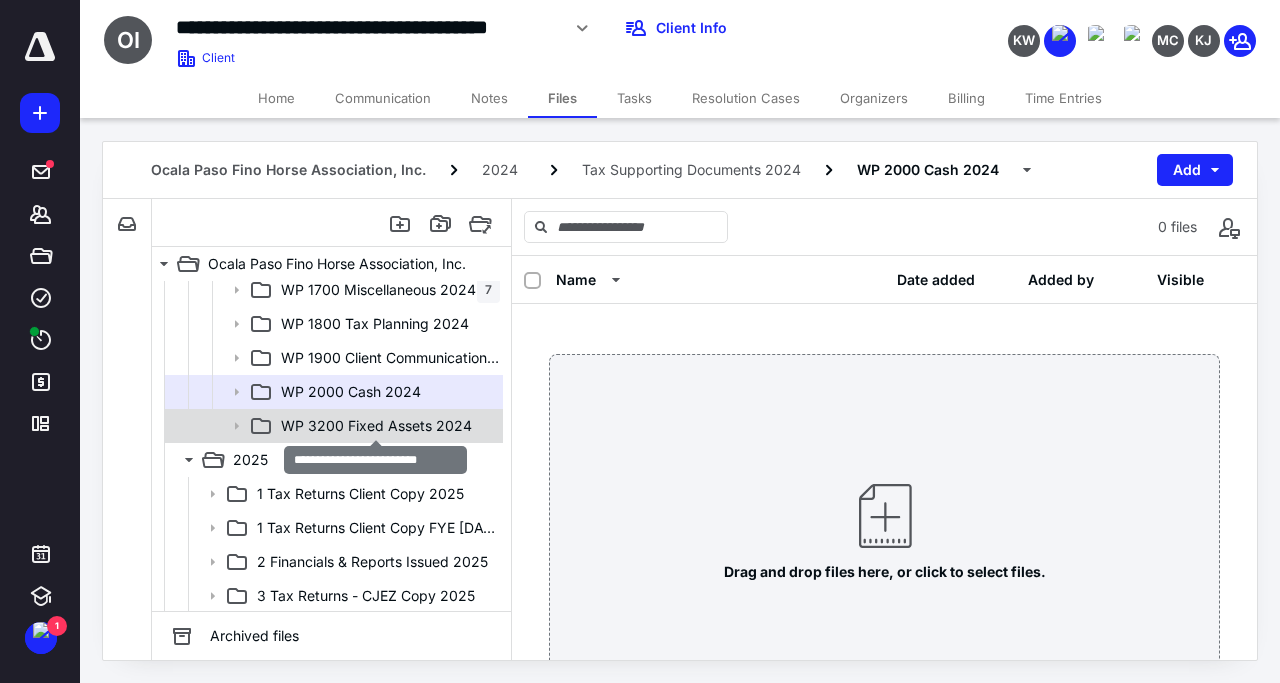 click on "WP 3200 Fixed Assets 2024" at bounding box center [376, 426] 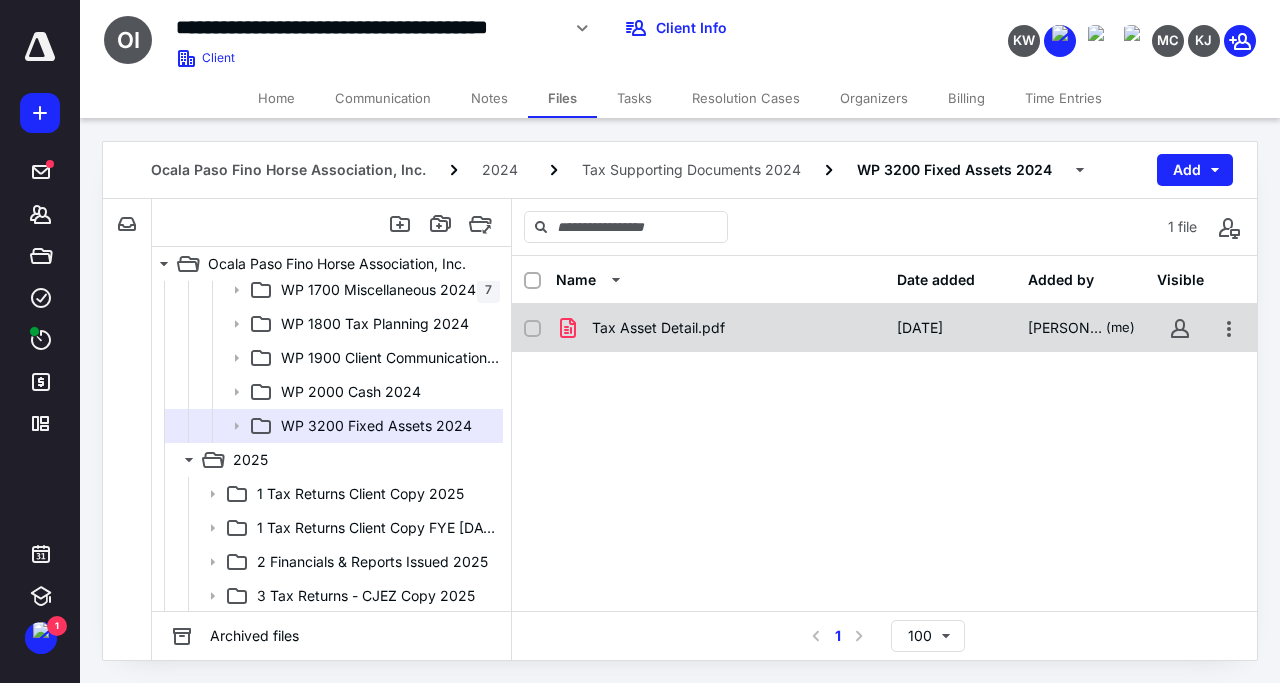 click on "Tax Asset Detail.pdf" at bounding box center [658, 328] 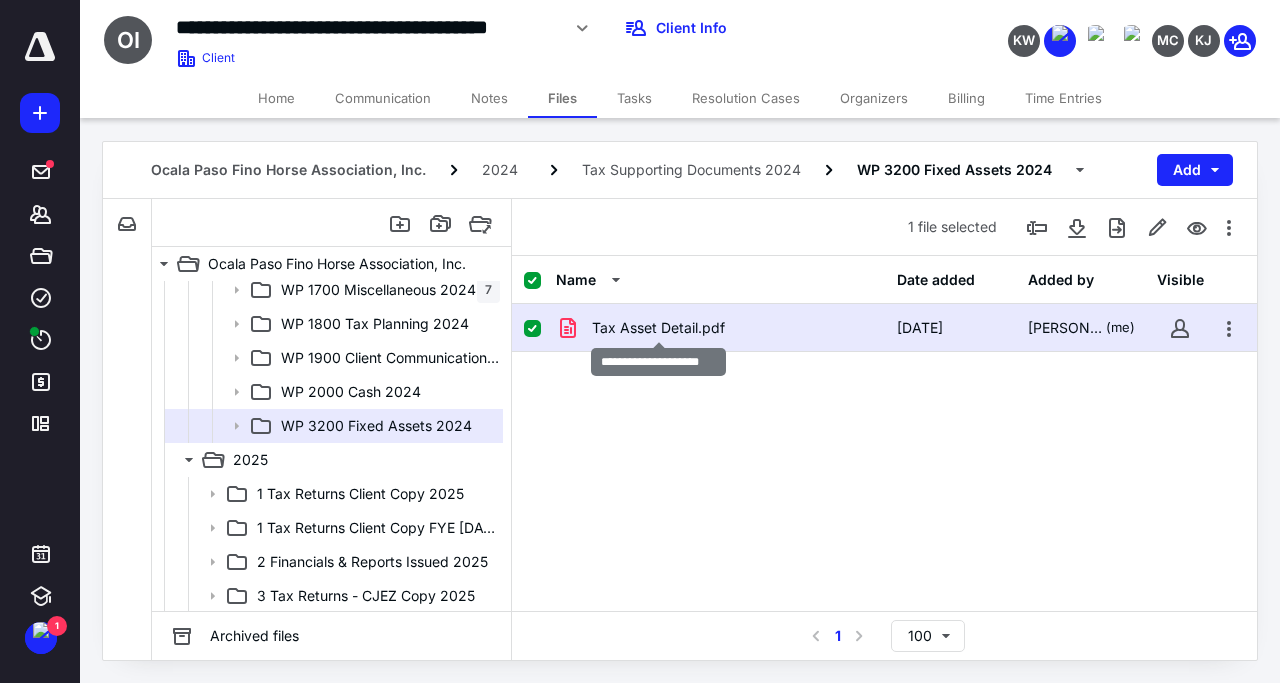 click on "Tax Asset Detail.pdf" at bounding box center (658, 328) 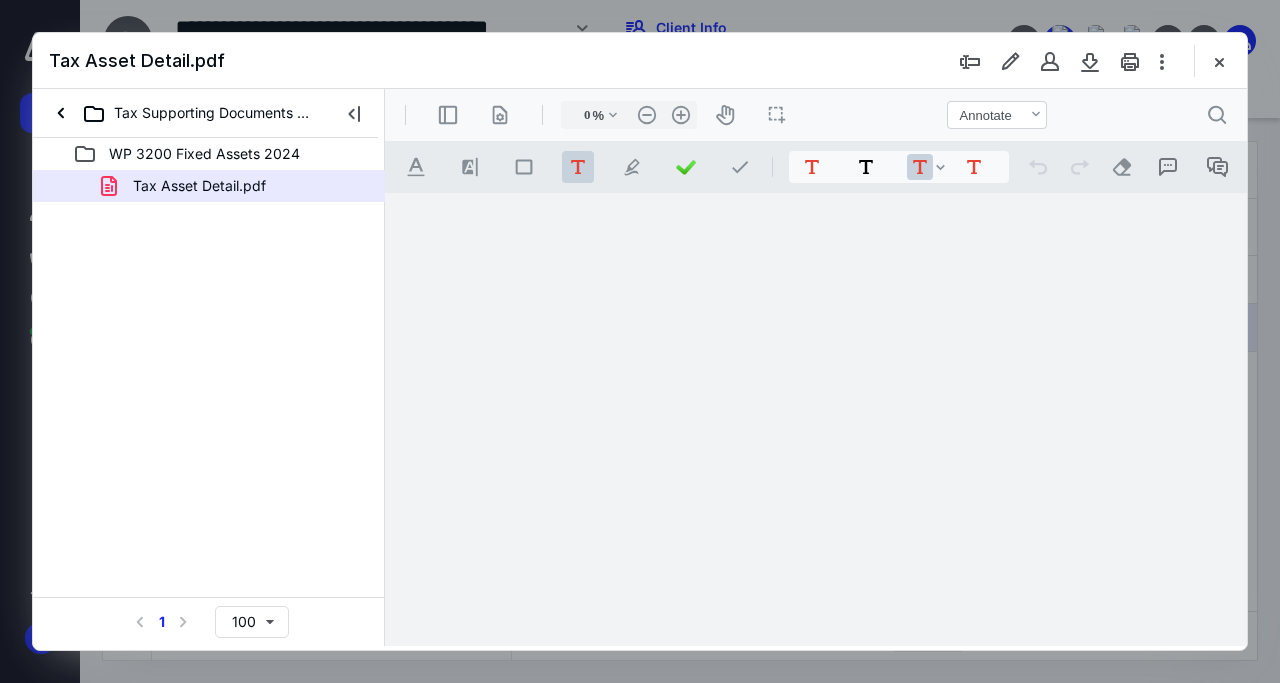 type on "108" 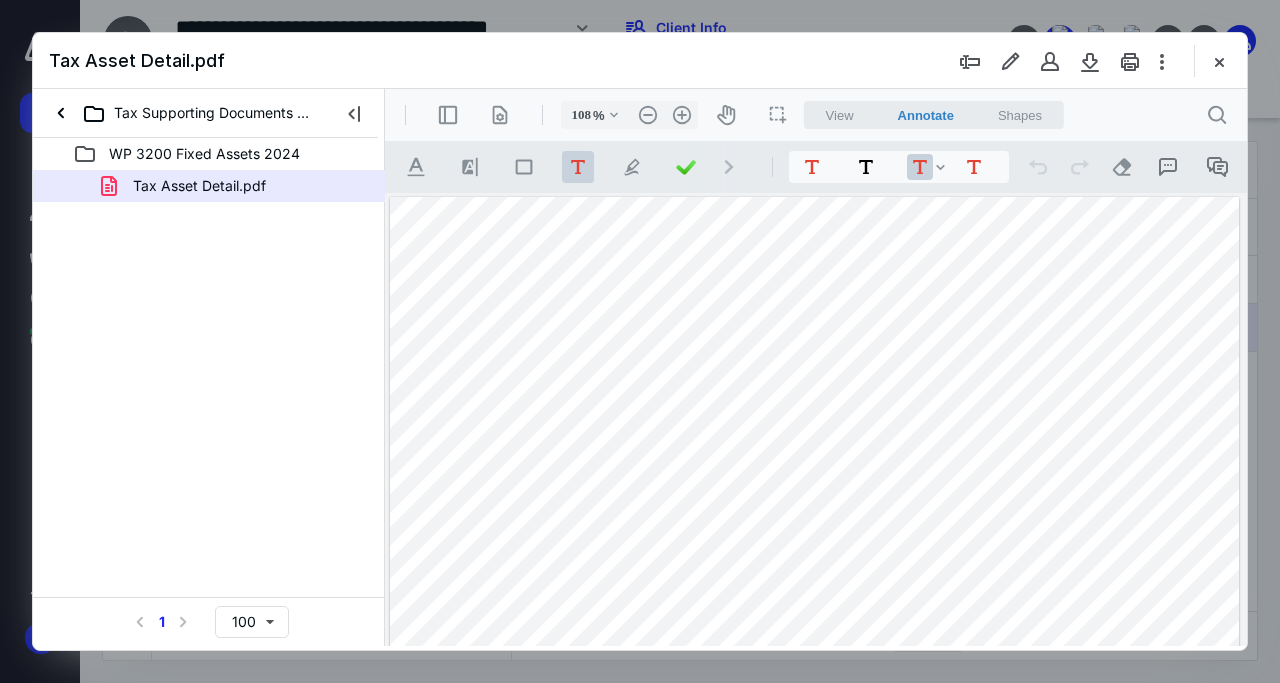 scroll, scrollTop: 0, scrollLeft: 0, axis: both 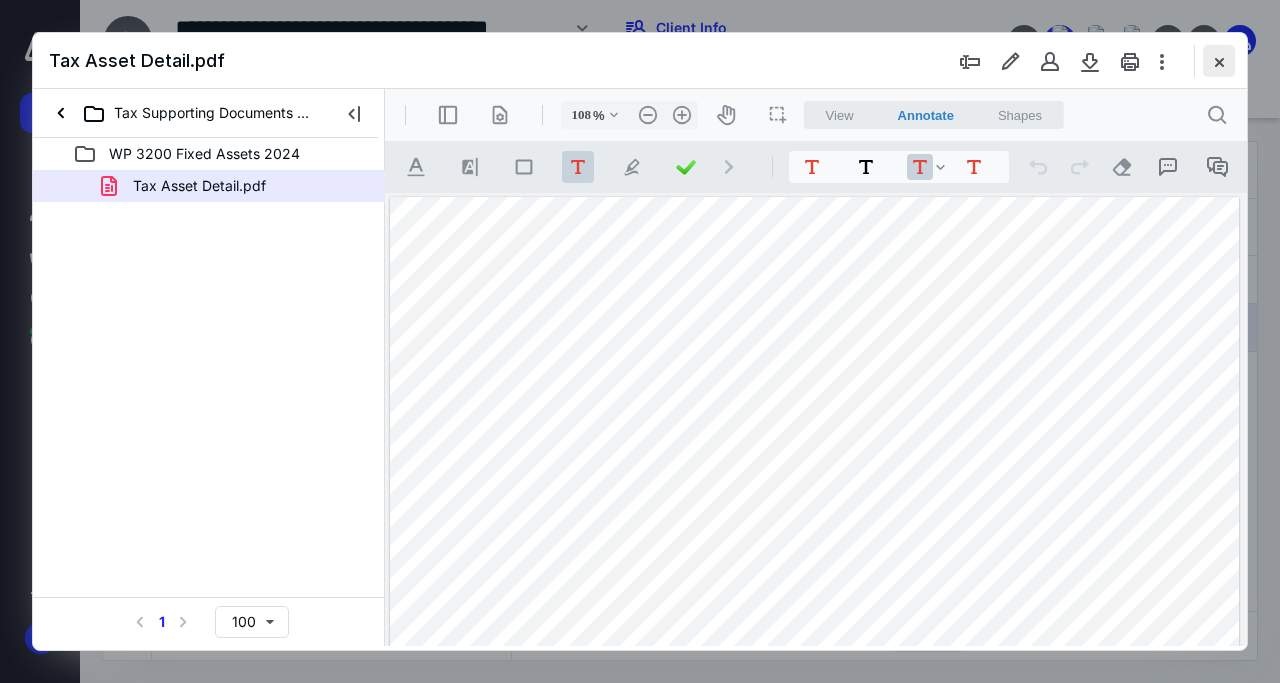 click at bounding box center (1219, 61) 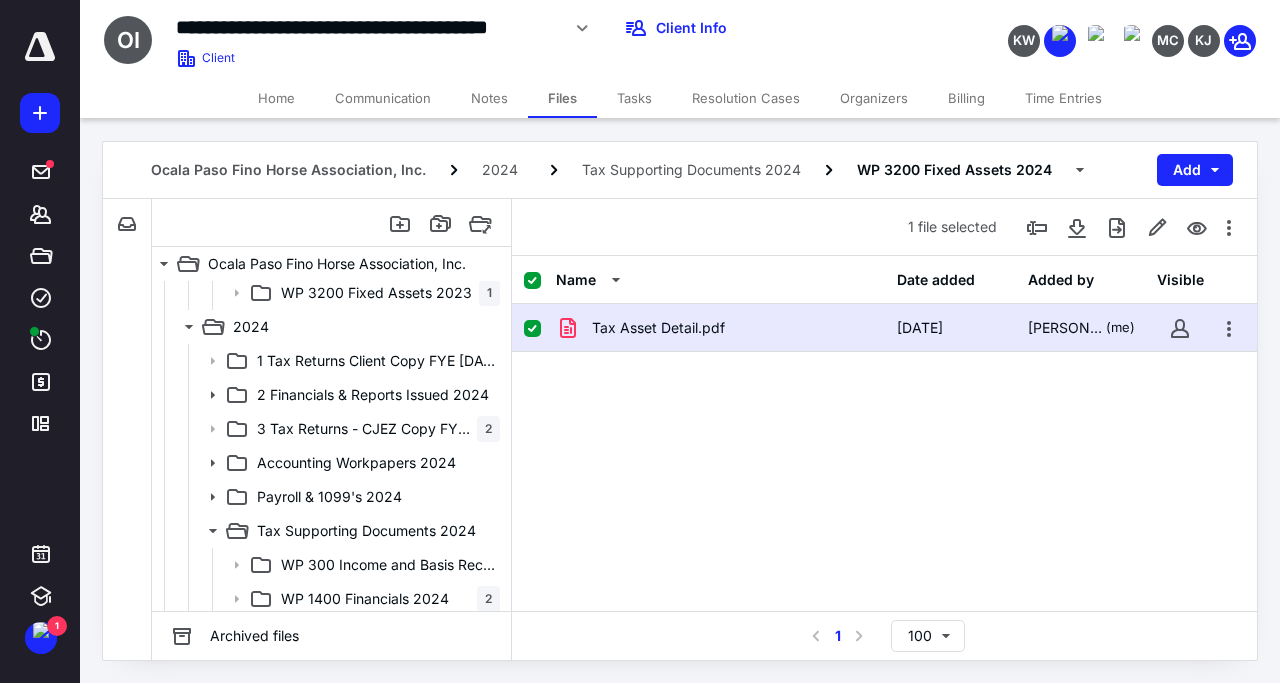 scroll, scrollTop: 576, scrollLeft: 0, axis: vertical 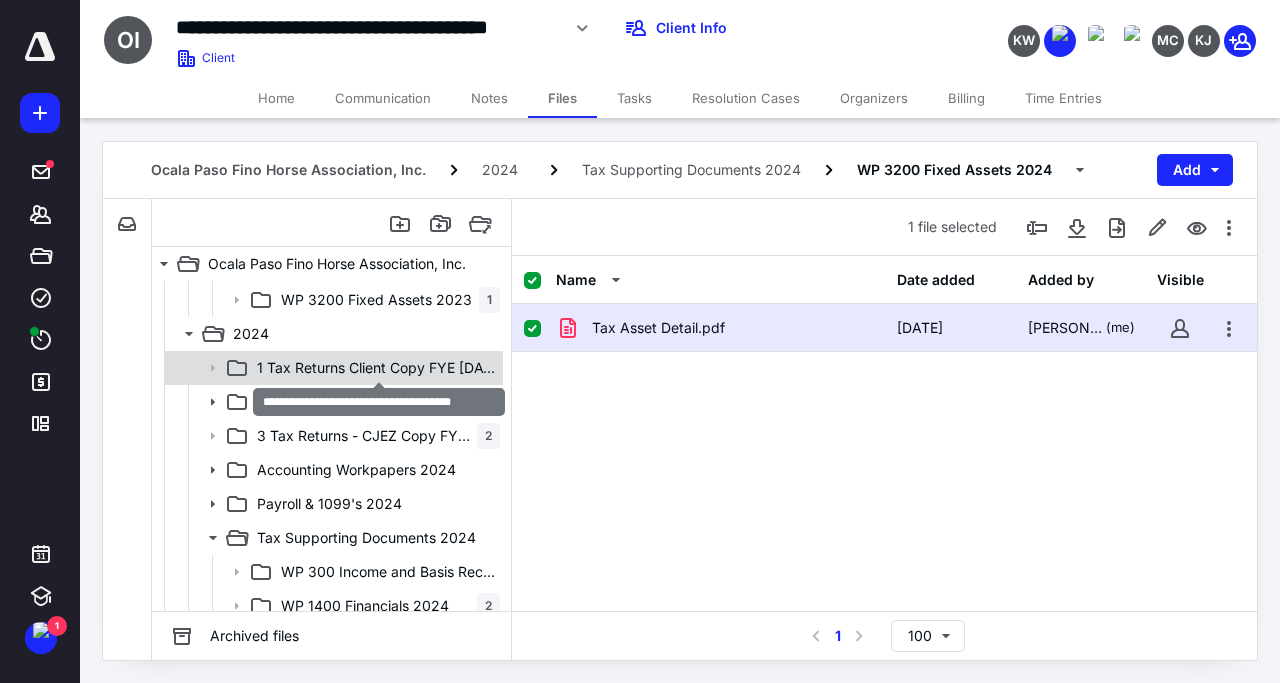 click on "1 Tax Returns Client Copy FYE Aug 2024" at bounding box center (378, 368) 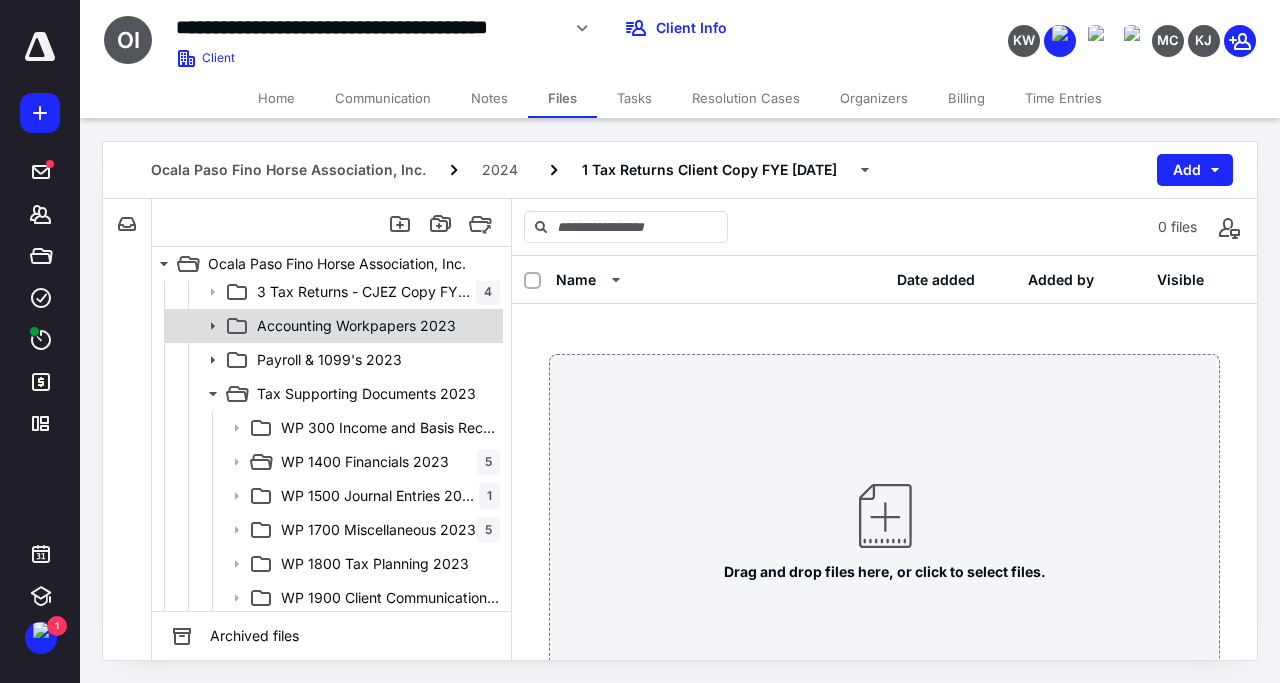 scroll, scrollTop: 96, scrollLeft: 0, axis: vertical 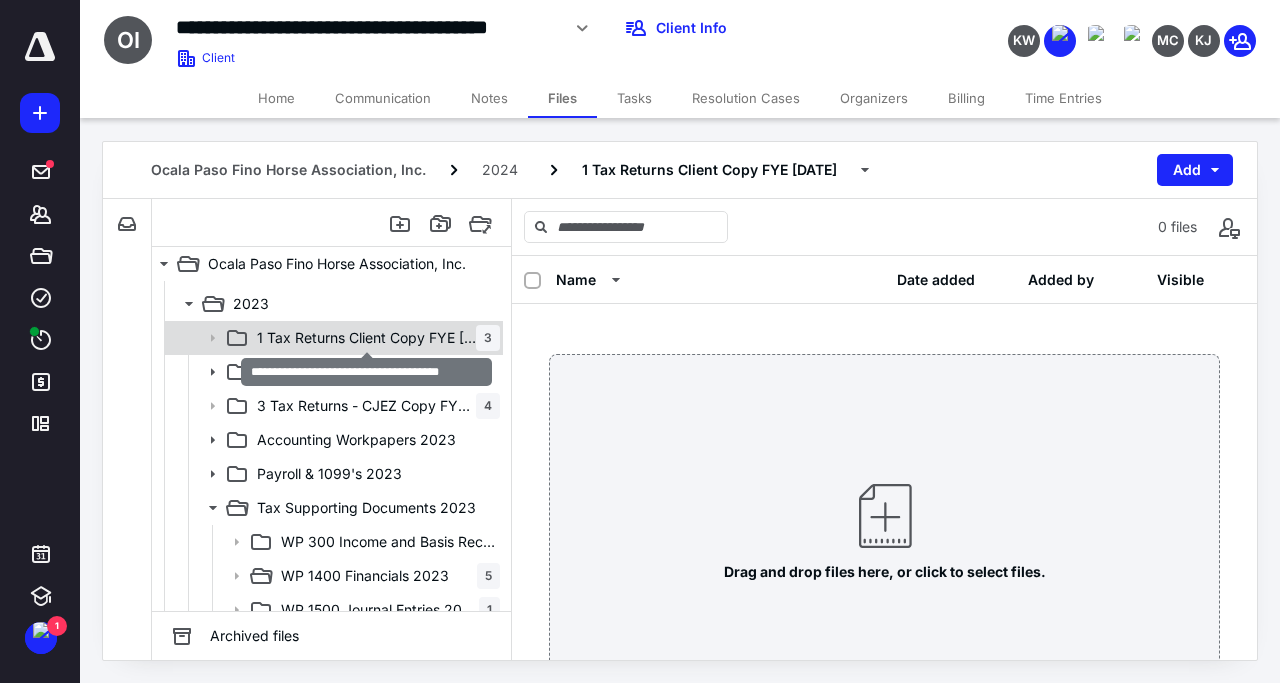 click on "1 Tax Returns Client Copy FYE Aug 2023" at bounding box center [366, 338] 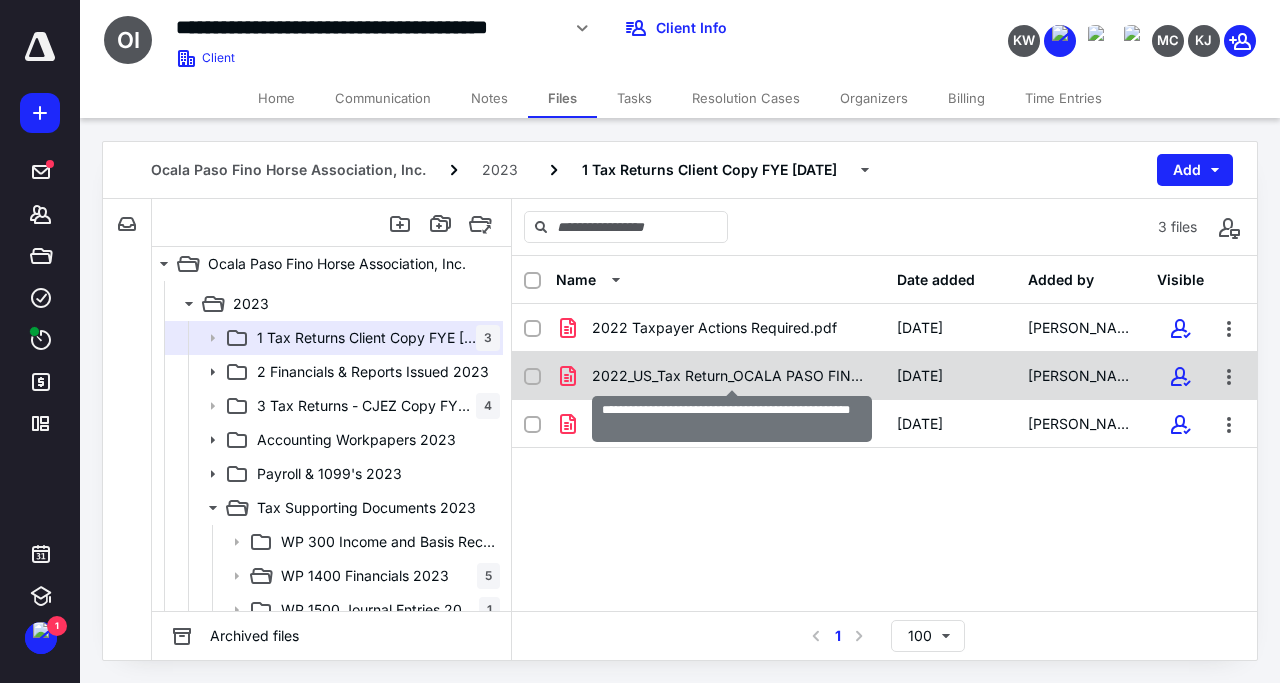 click on "2022_US_Tax Return_OCALA PASO FINO HORSE_19661.pdf" at bounding box center (732, 376) 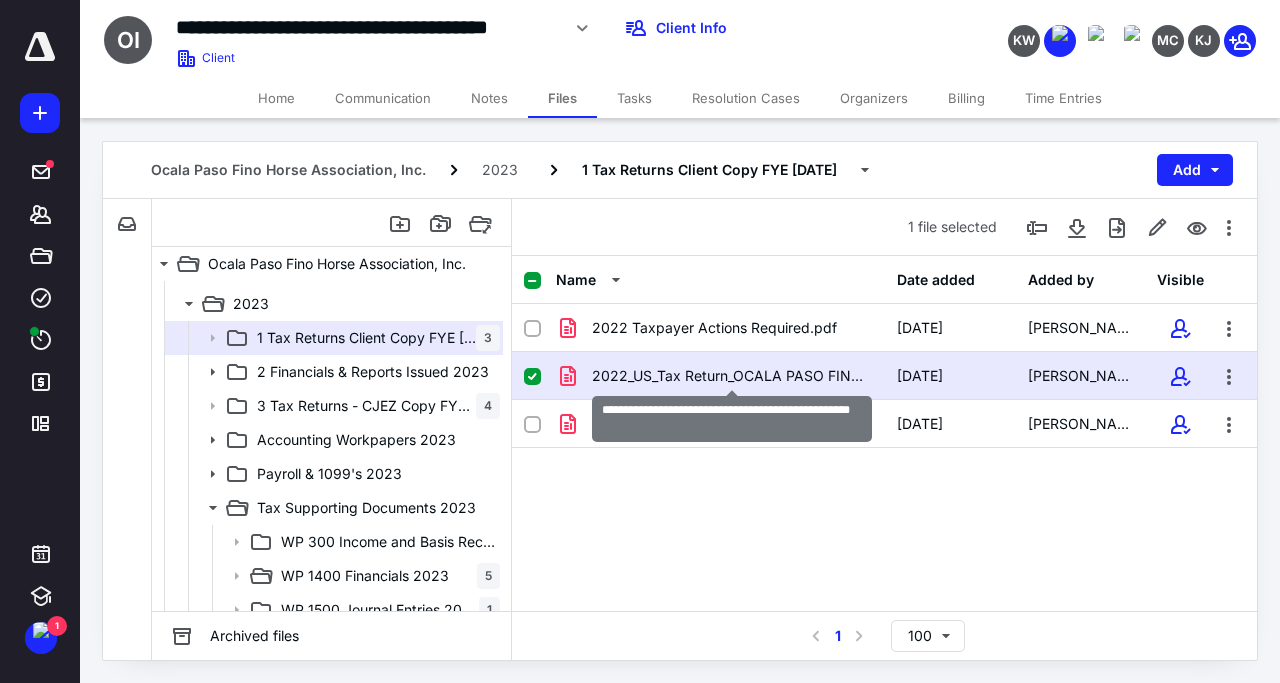 click on "2022_US_Tax Return_OCALA PASO FINO HORSE_19661.pdf" at bounding box center (732, 376) 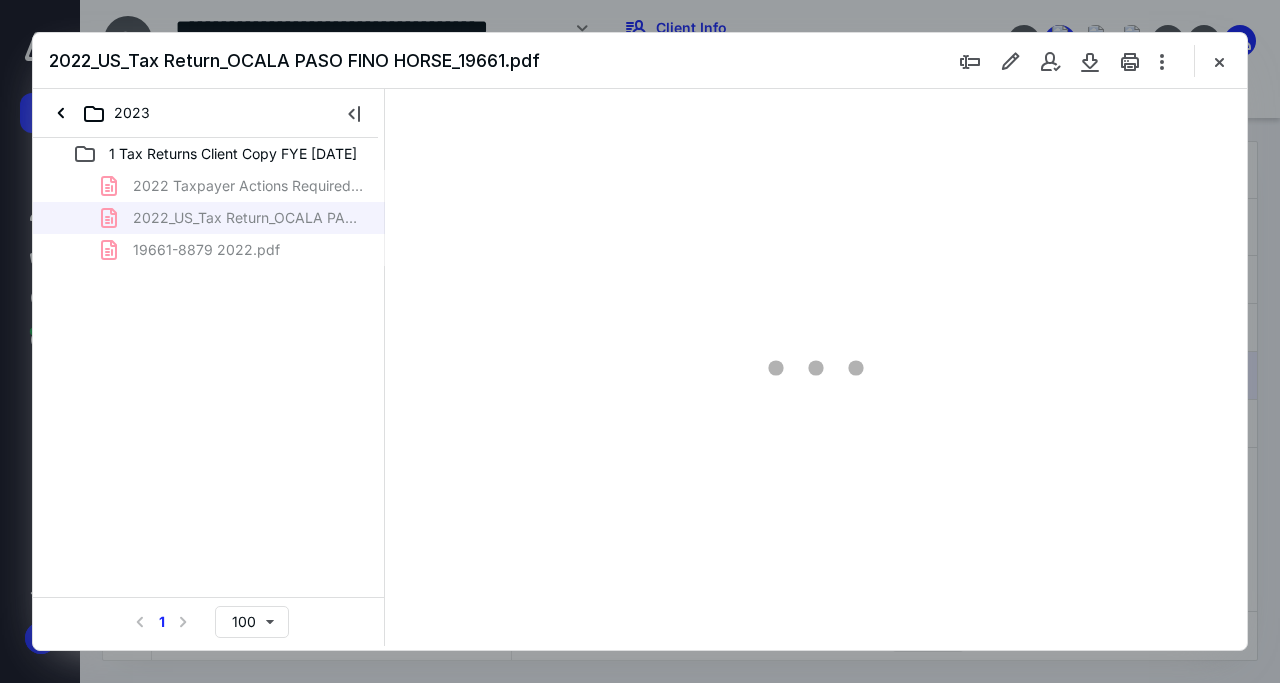 type on "139" 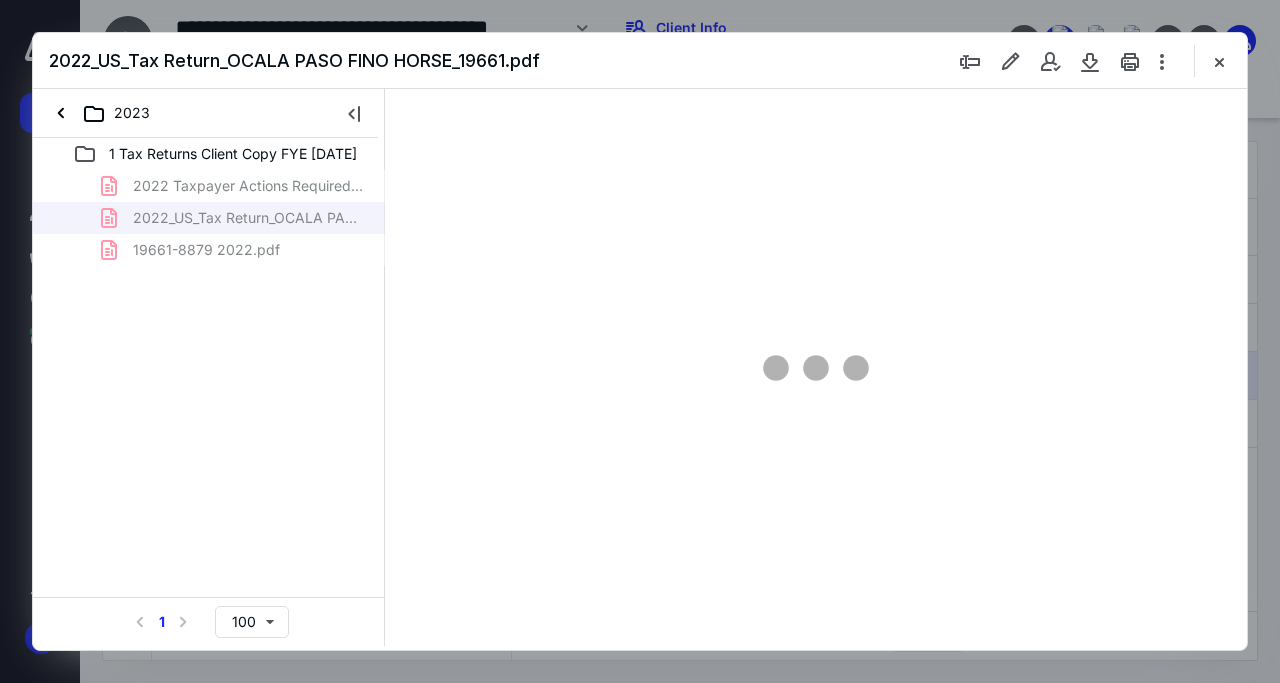 scroll, scrollTop: 0, scrollLeft: 0, axis: both 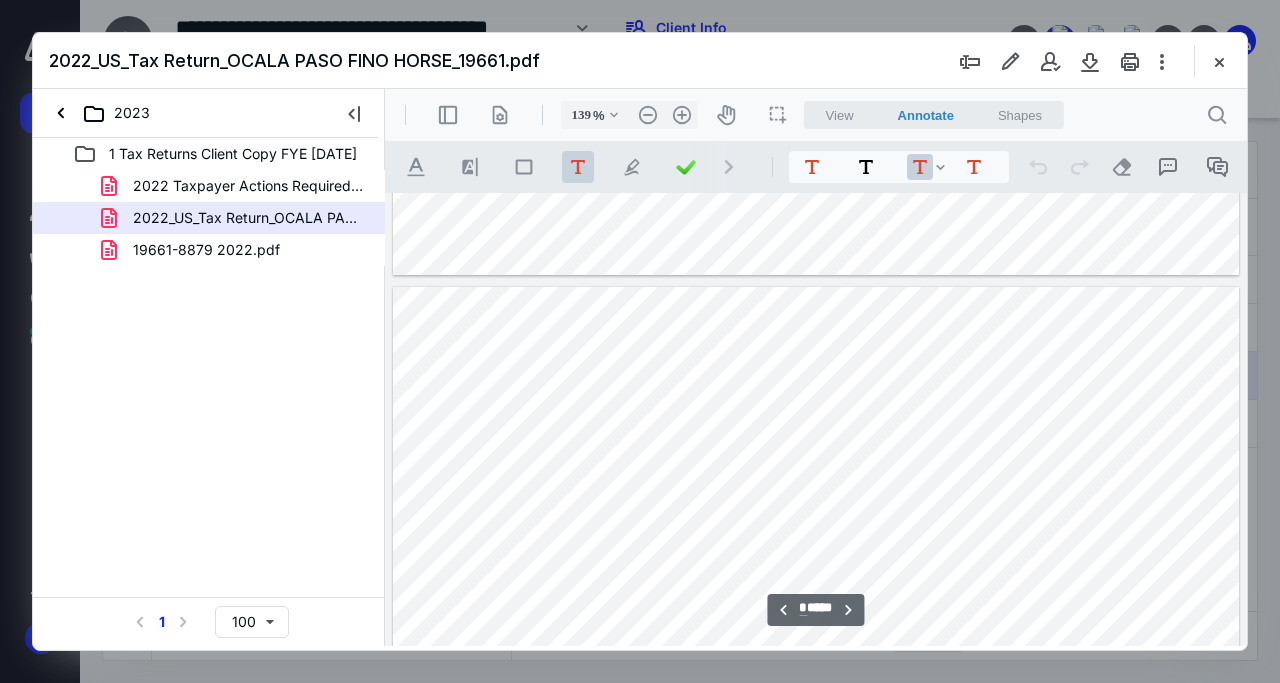 type on "*" 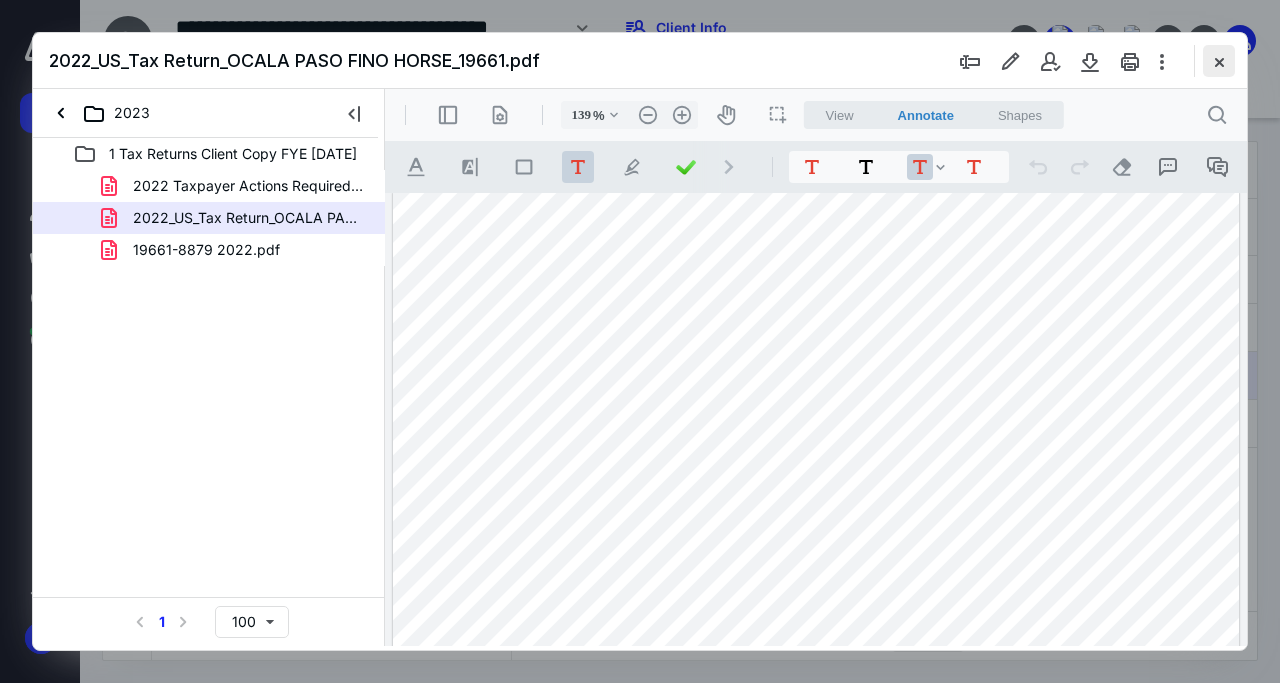 click at bounding box center (1219, 61) 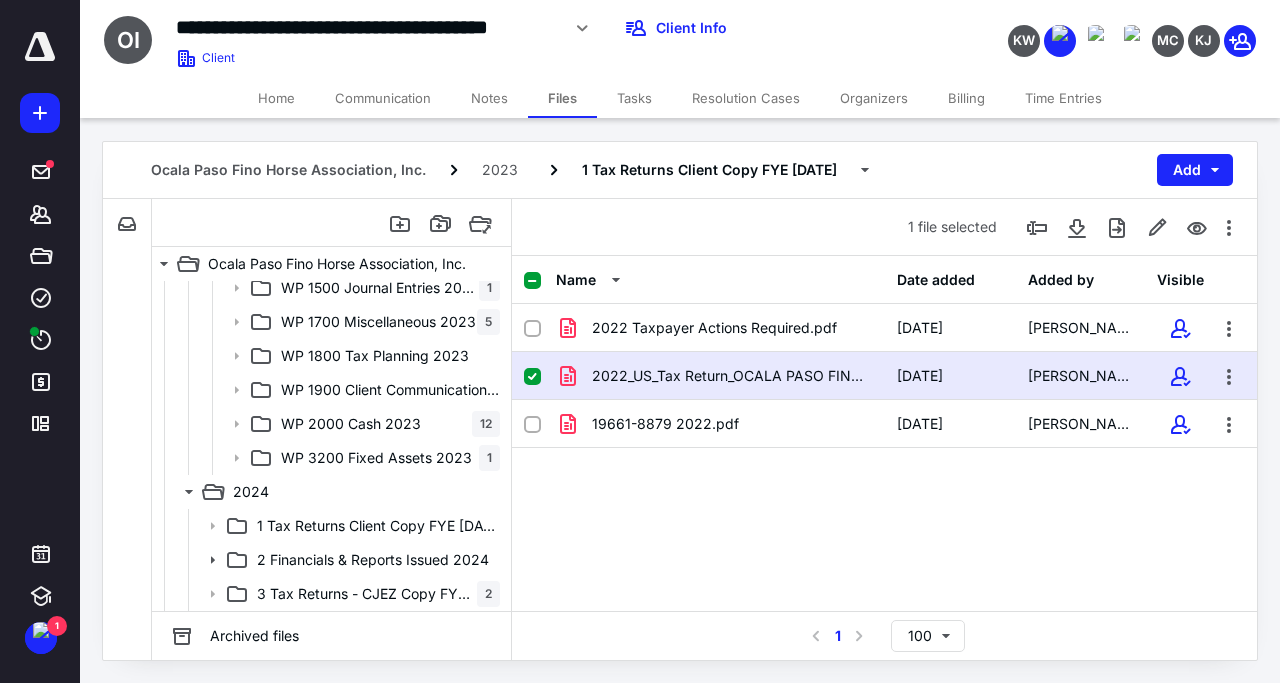 scroll, scrollTop: 672, scrollLeft: 0, axis: vertical 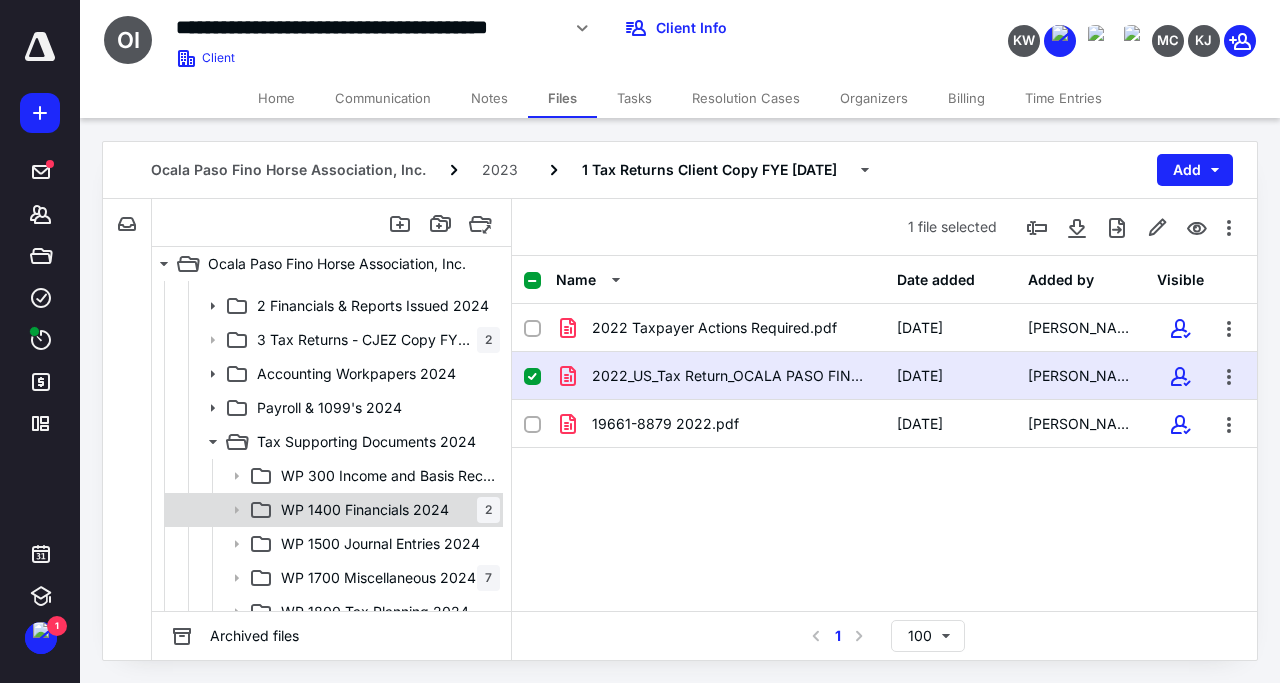 click on "WP 1400 Financials 2024" at bounding box center [365, 510] 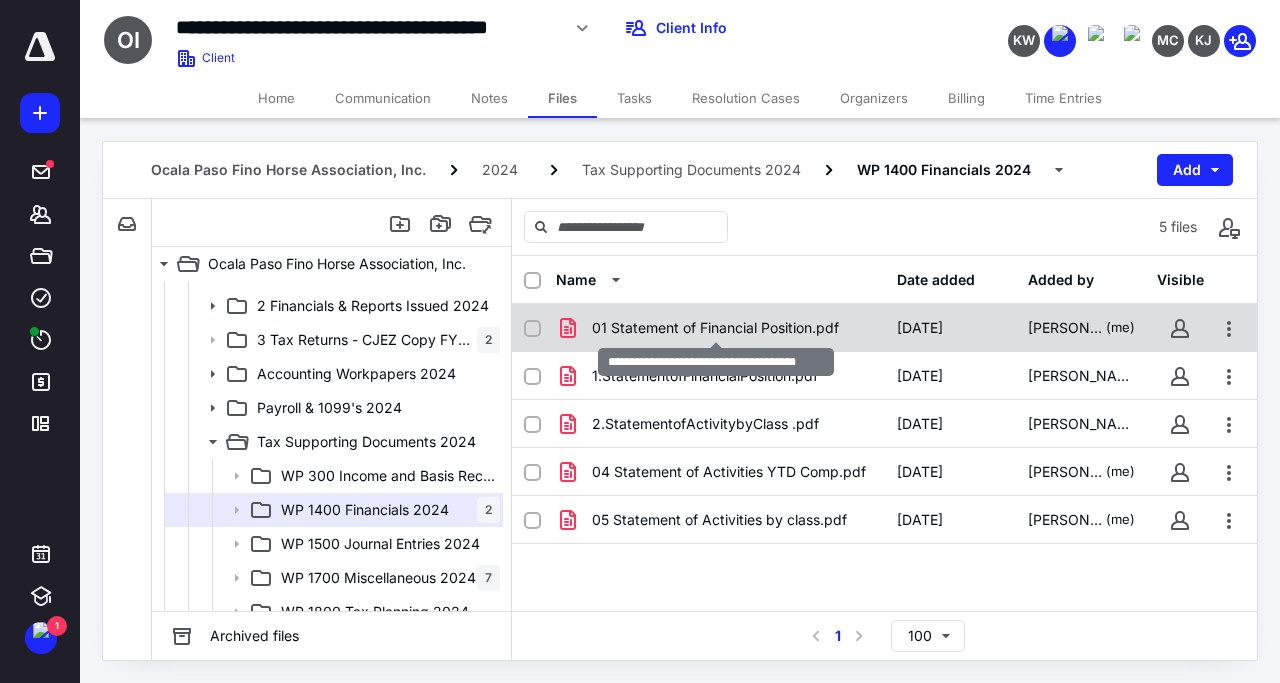 click on "01 Statement of Financial Position.pdf" at bounding box center (715, 328) 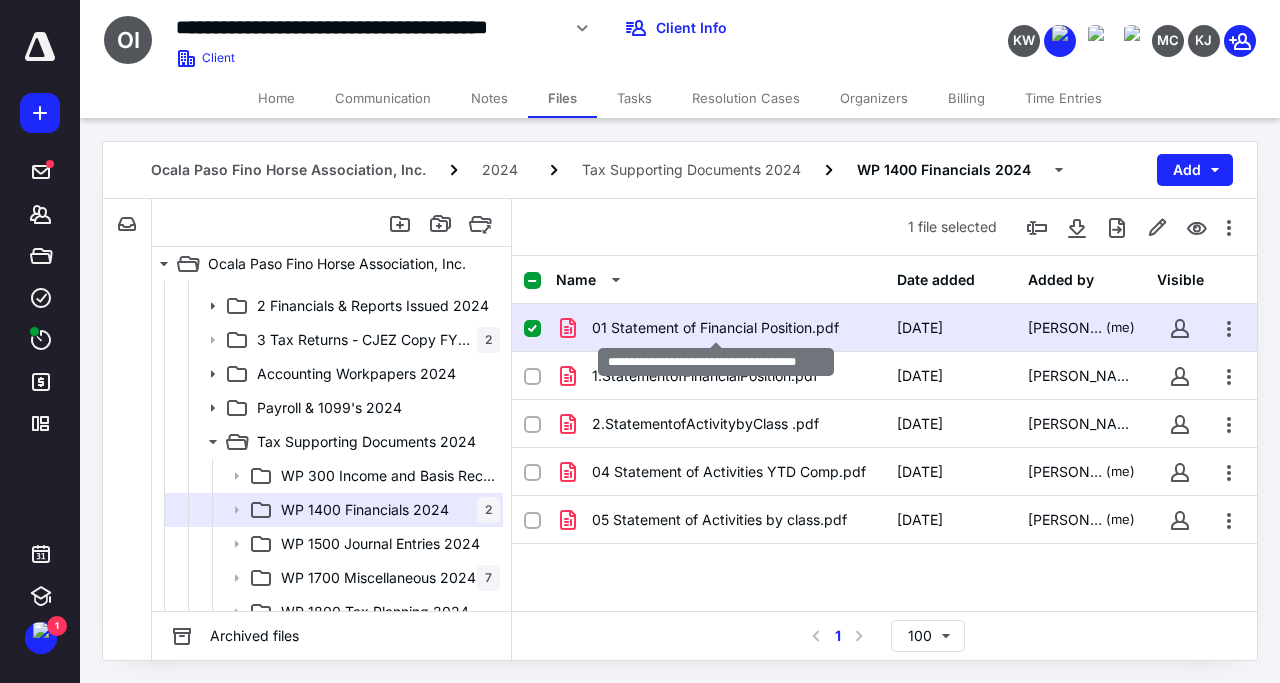 click on "01 Statement of Financial Position.pdf" at bounding box center [715, 328] 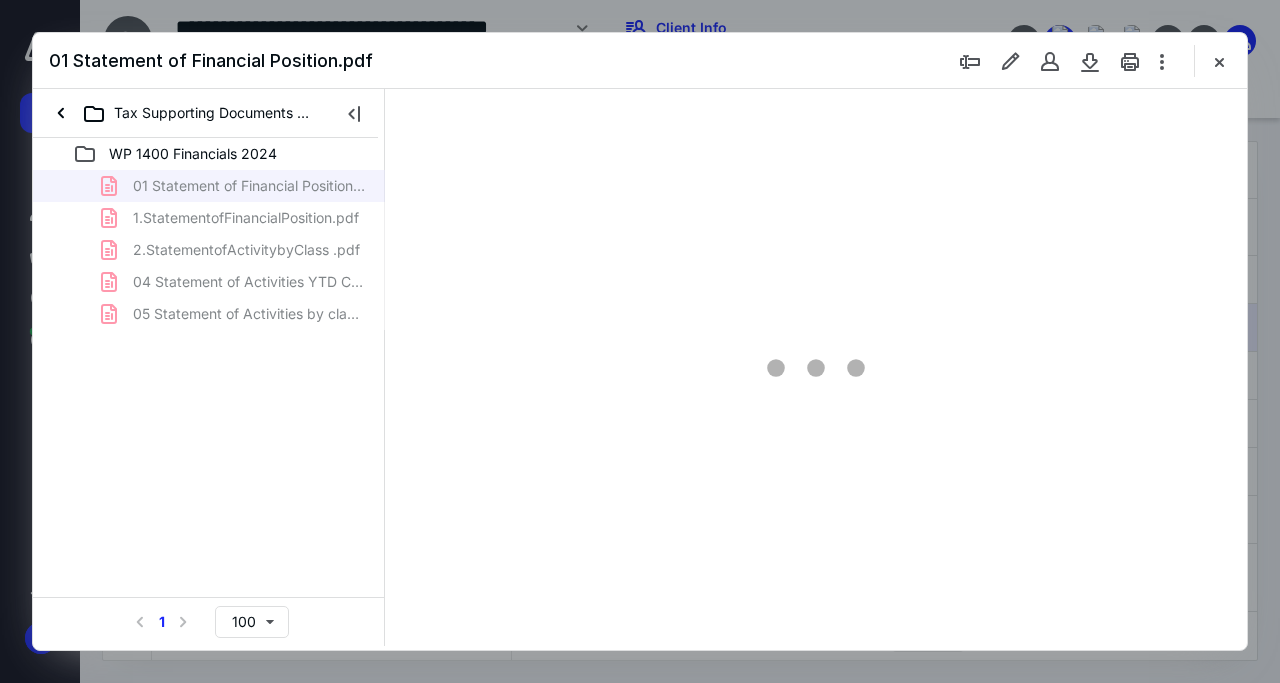 type on "139" 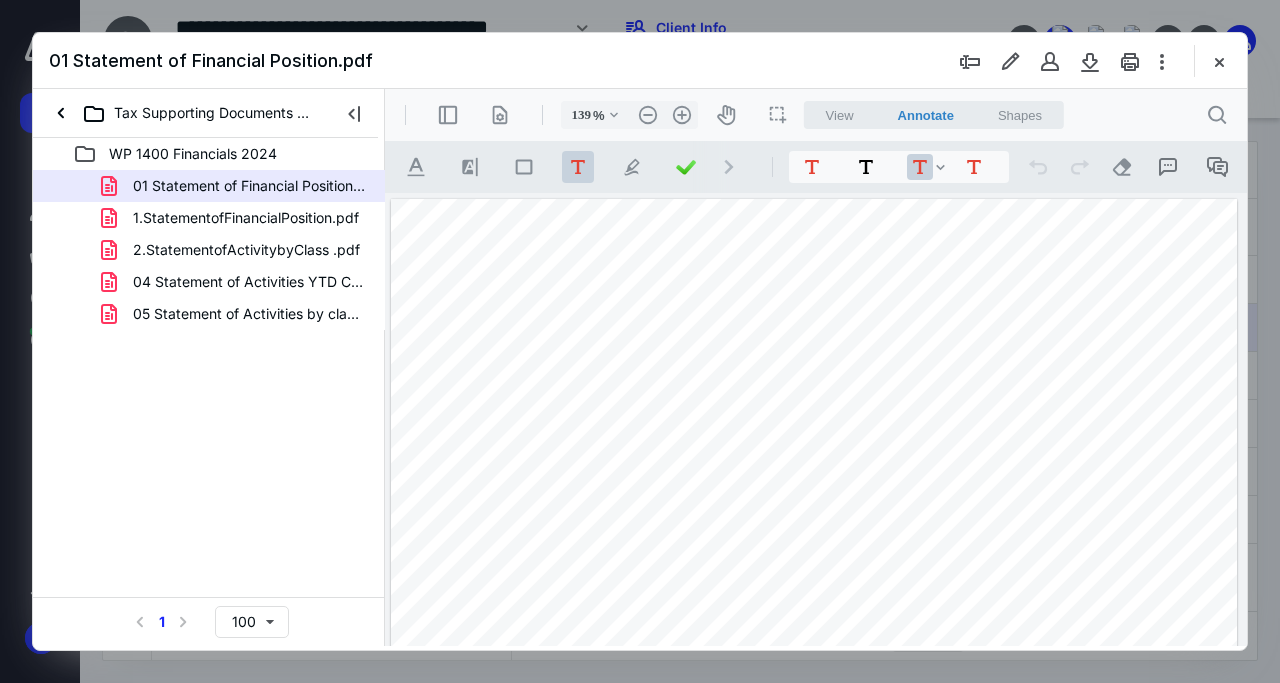 scroll, scrollTop: 0, scrollLeft: 0, axis: both 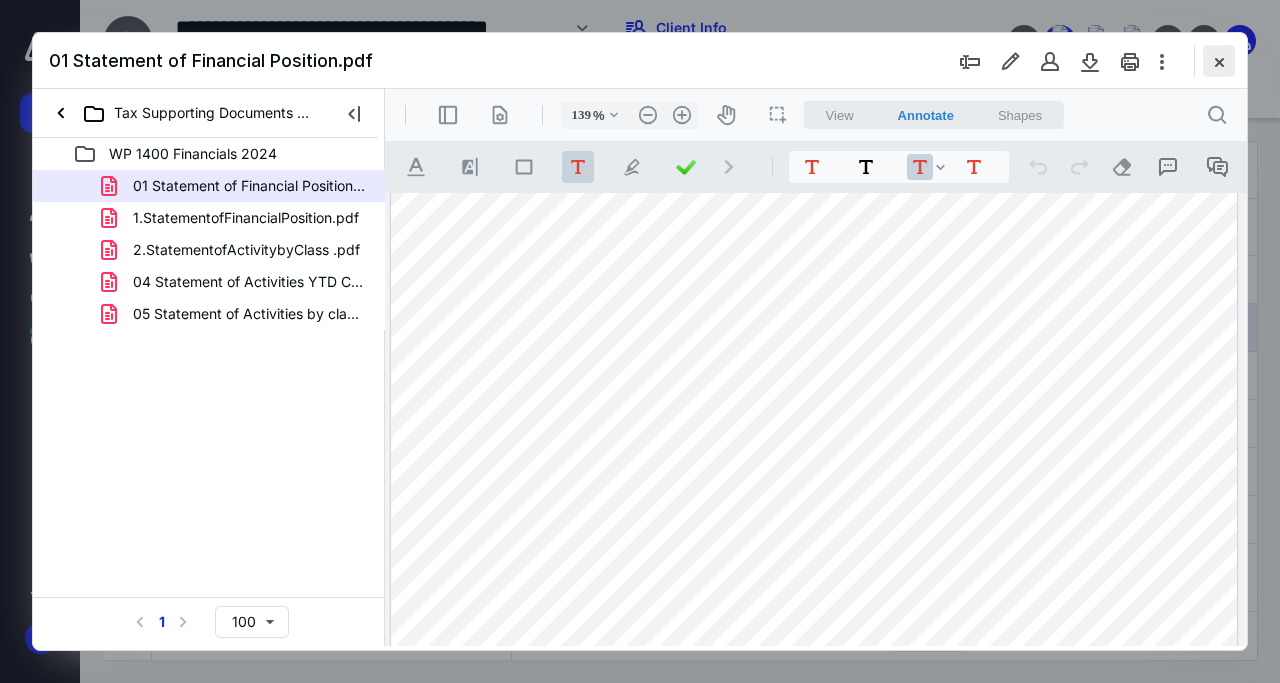 click at bounding box center (1219, 61) 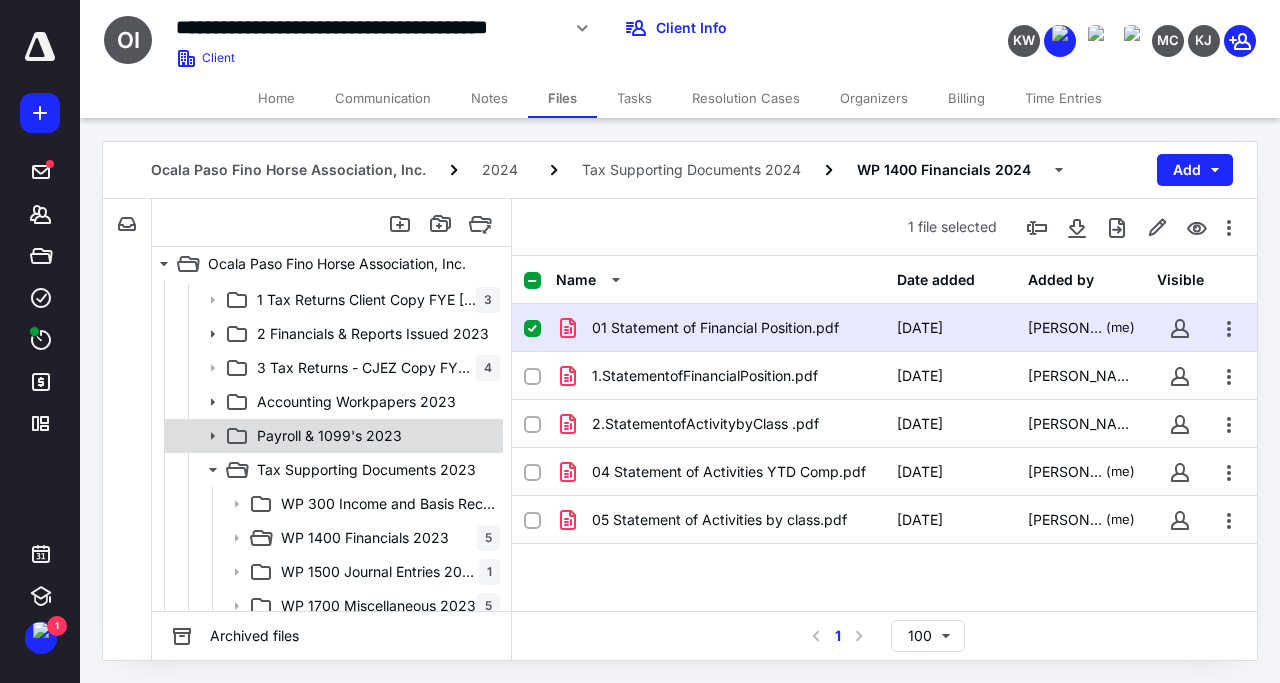 scroll, scrollTop: 96, scrollLeft: 0, axis: vertical 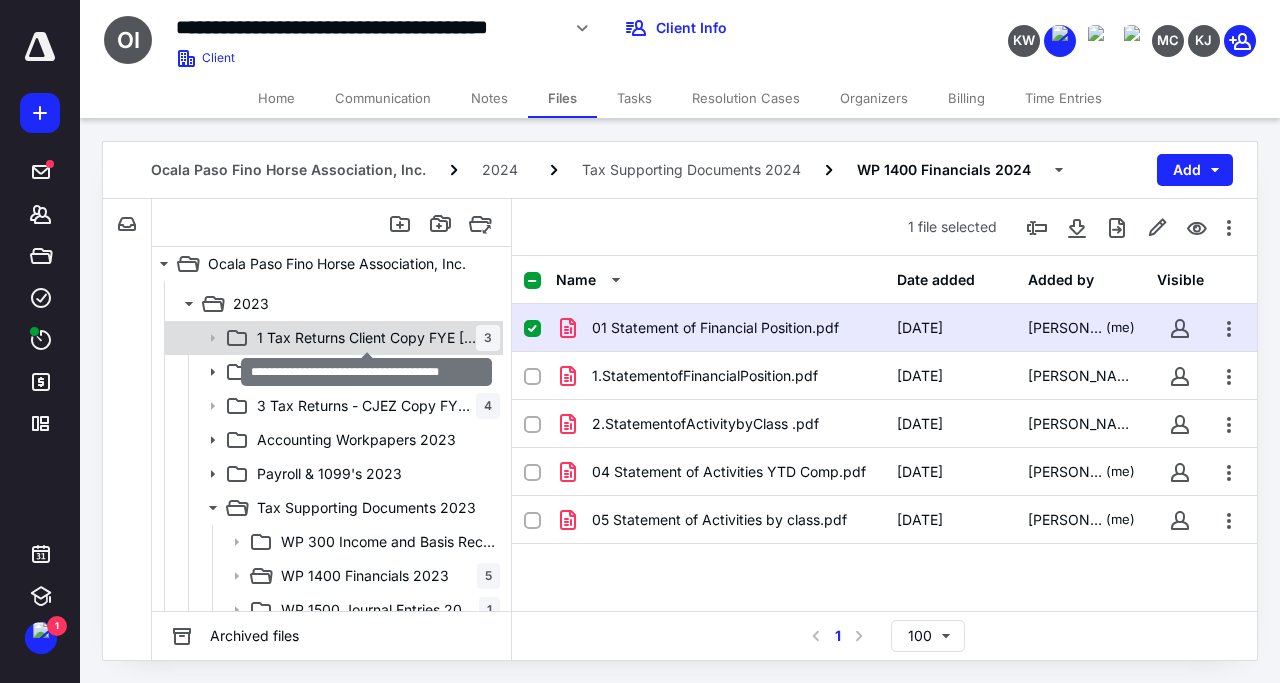 click on "1 Tax Returns Client Copy FYE Aug 2023" at bounding box center [366, 338] 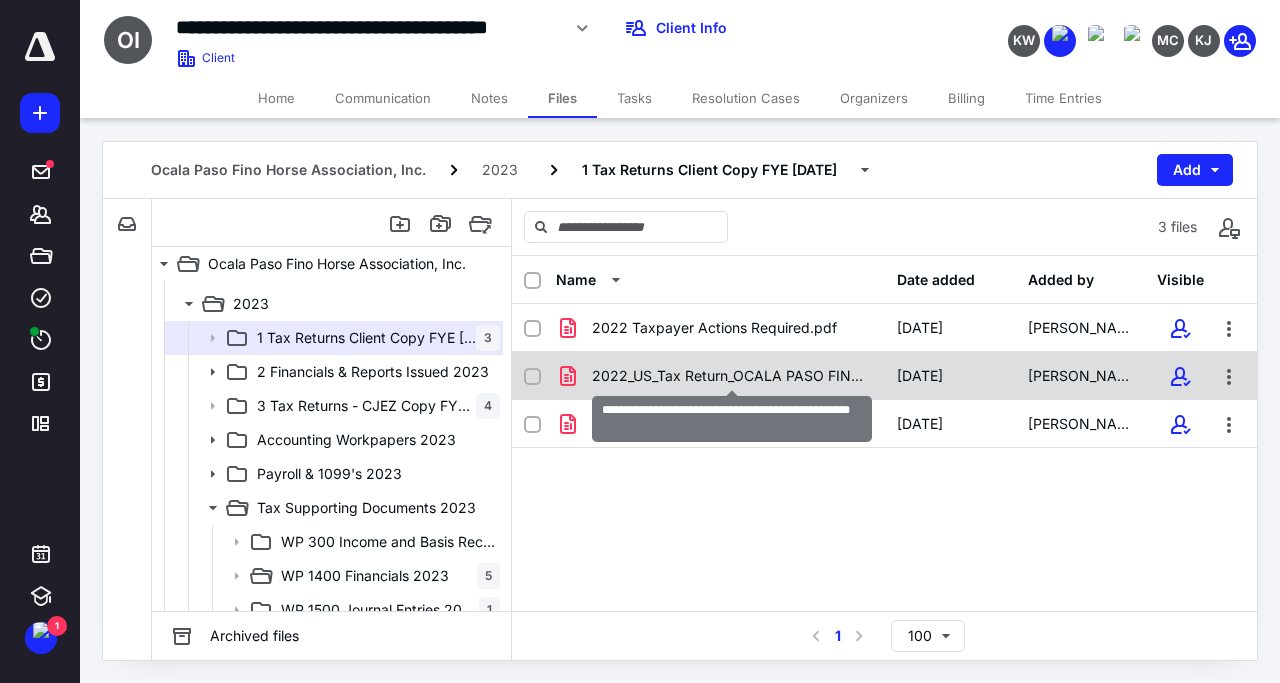 click on "2022_US_Tax Return_OCALA PASO FINO HORSE_19661.pdf" at bounding box center [732, 376] 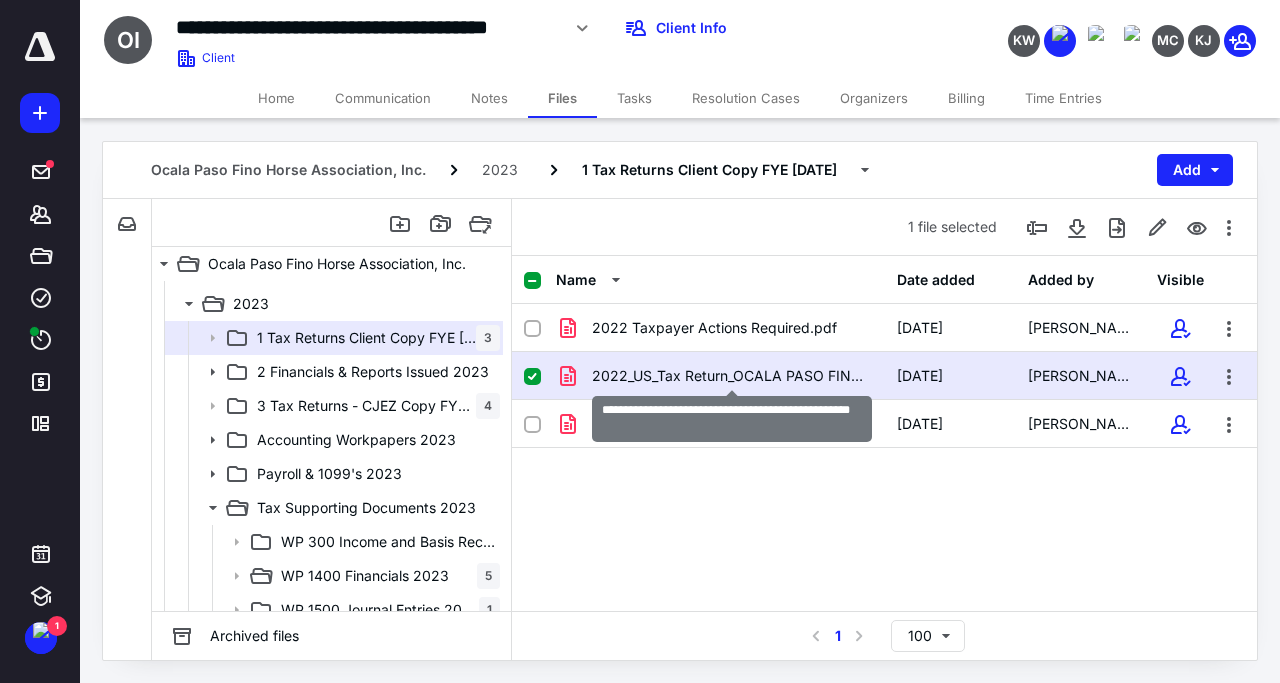 click on "2022_US_Tax Return_OCALA PASO FINO HORSE_19661.pdf" at bounding box center (732, 376) 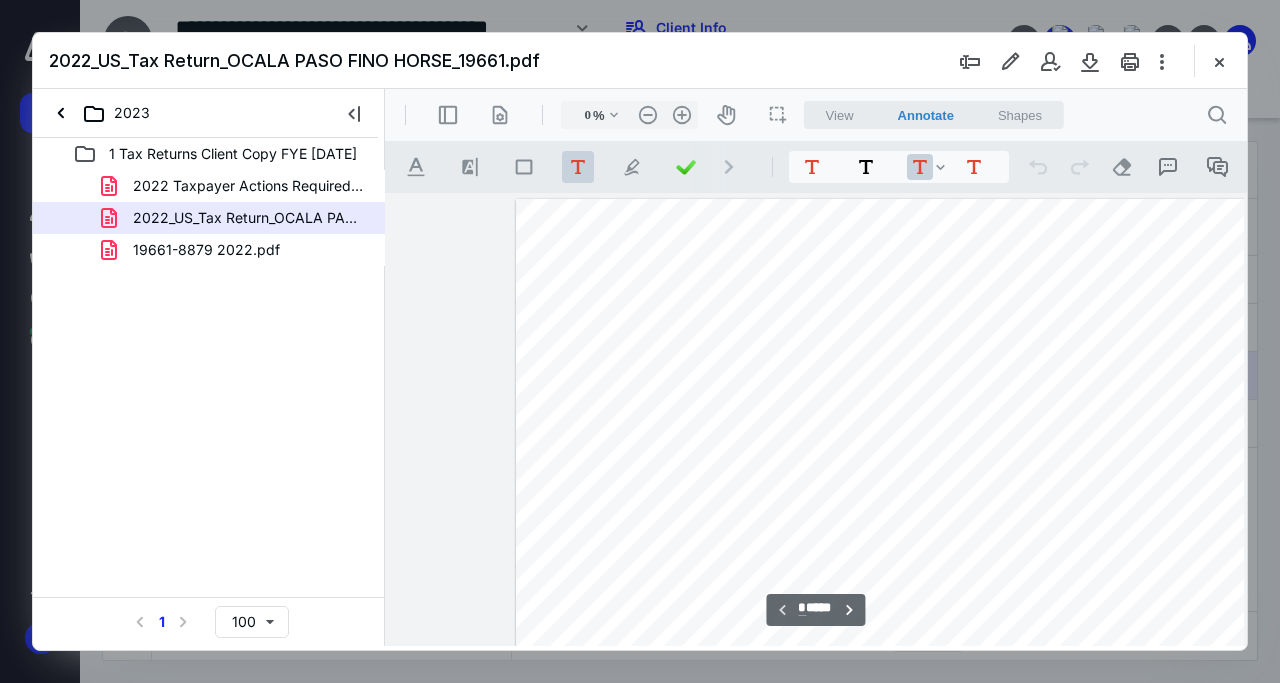 type on "139" 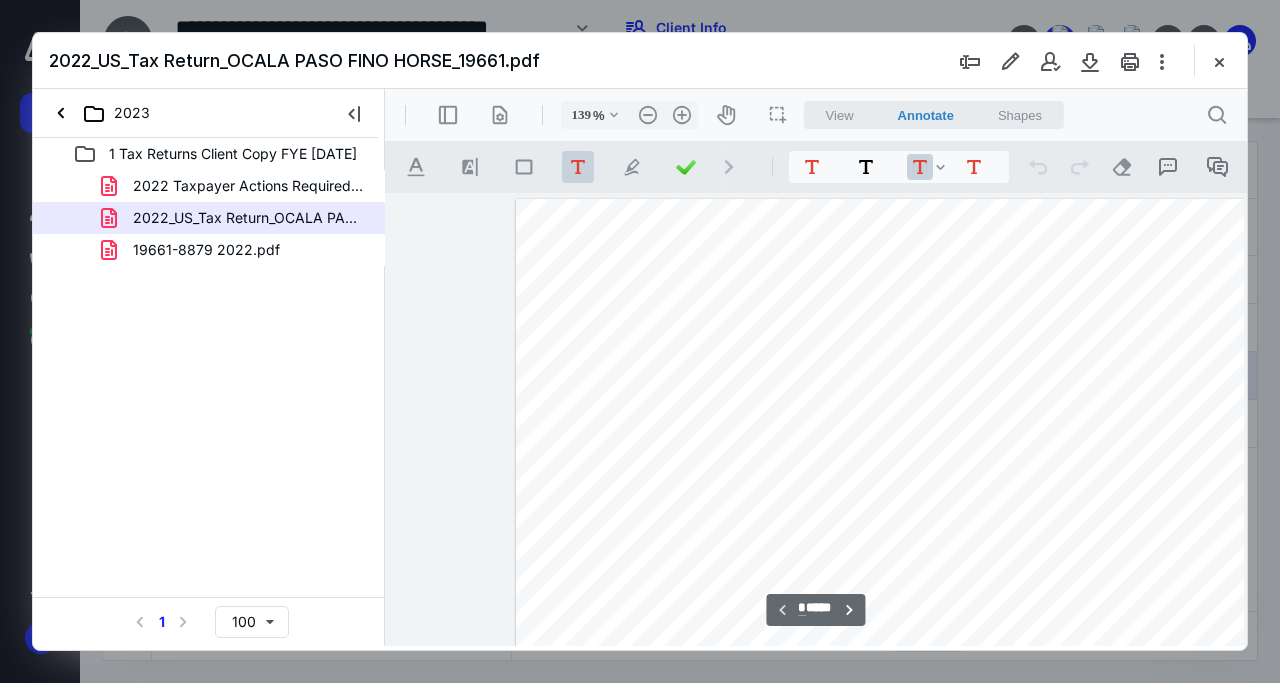 scroll, scrollTop: 0, scrollLeft: 0, axis: both 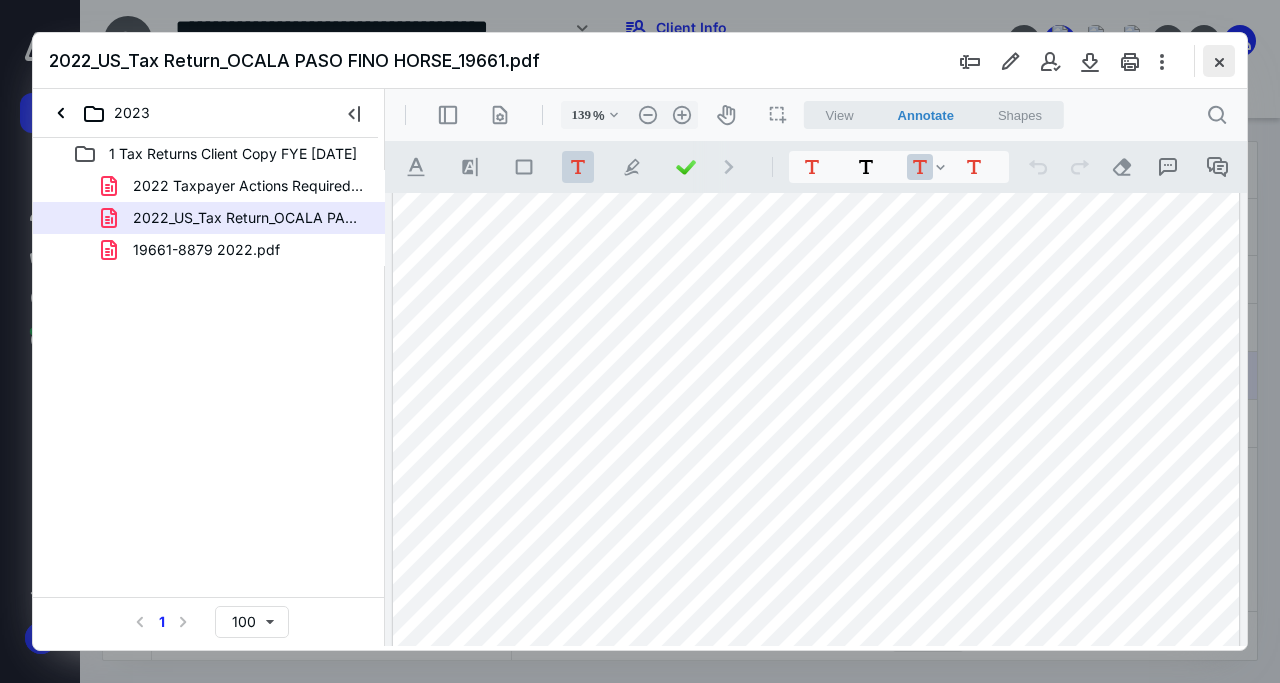click at bounding box center (1219, 61) 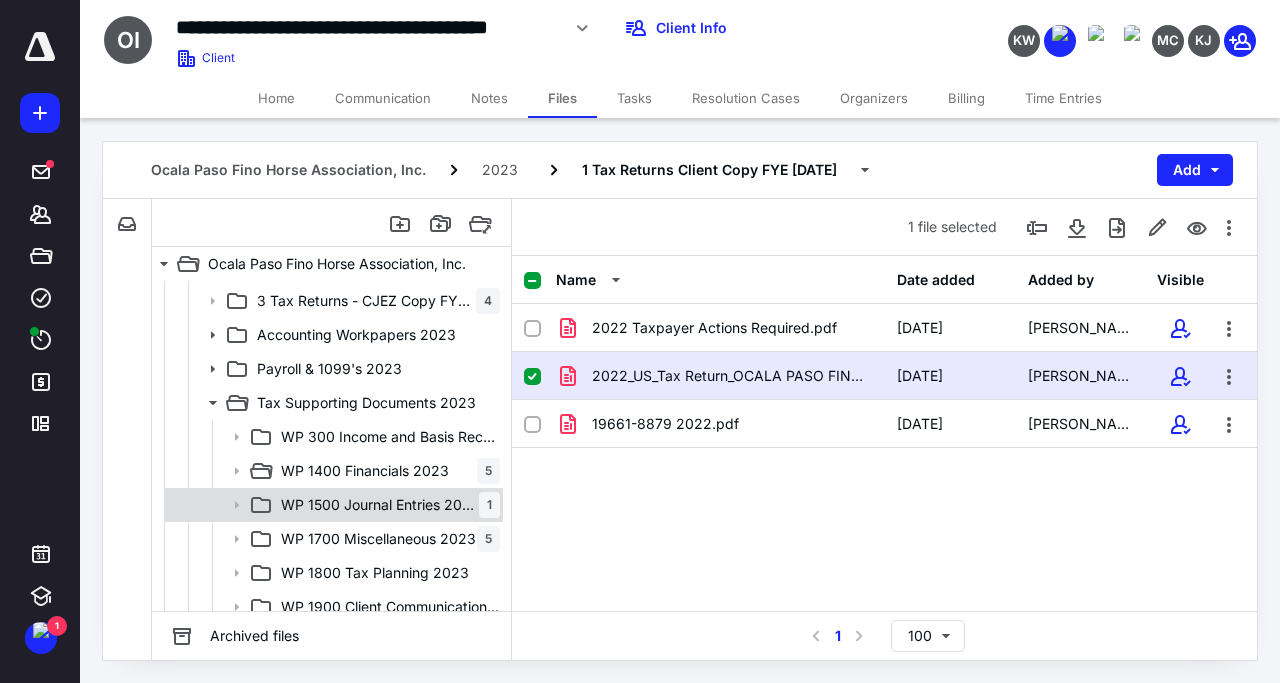 scroll, scrollTop: 192, scrollLeft: 0, axis: vertical 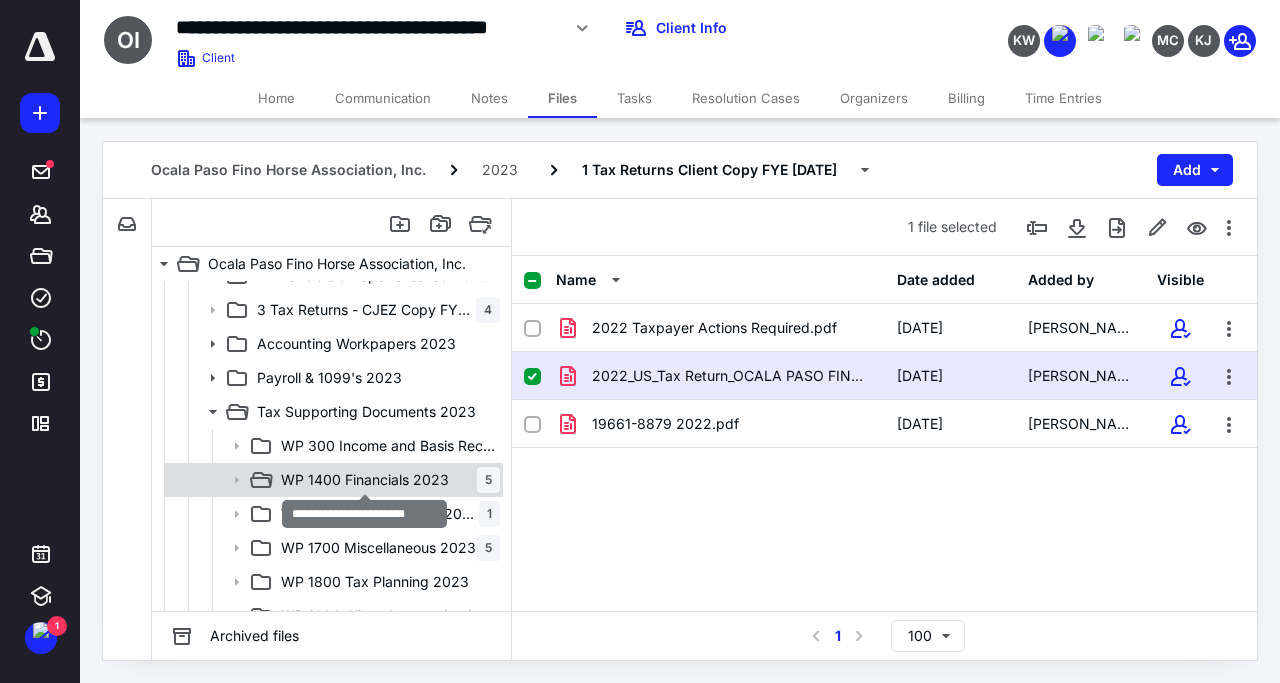 click on "WP 1400 Financials 2023" at bounding box center [365, 480] 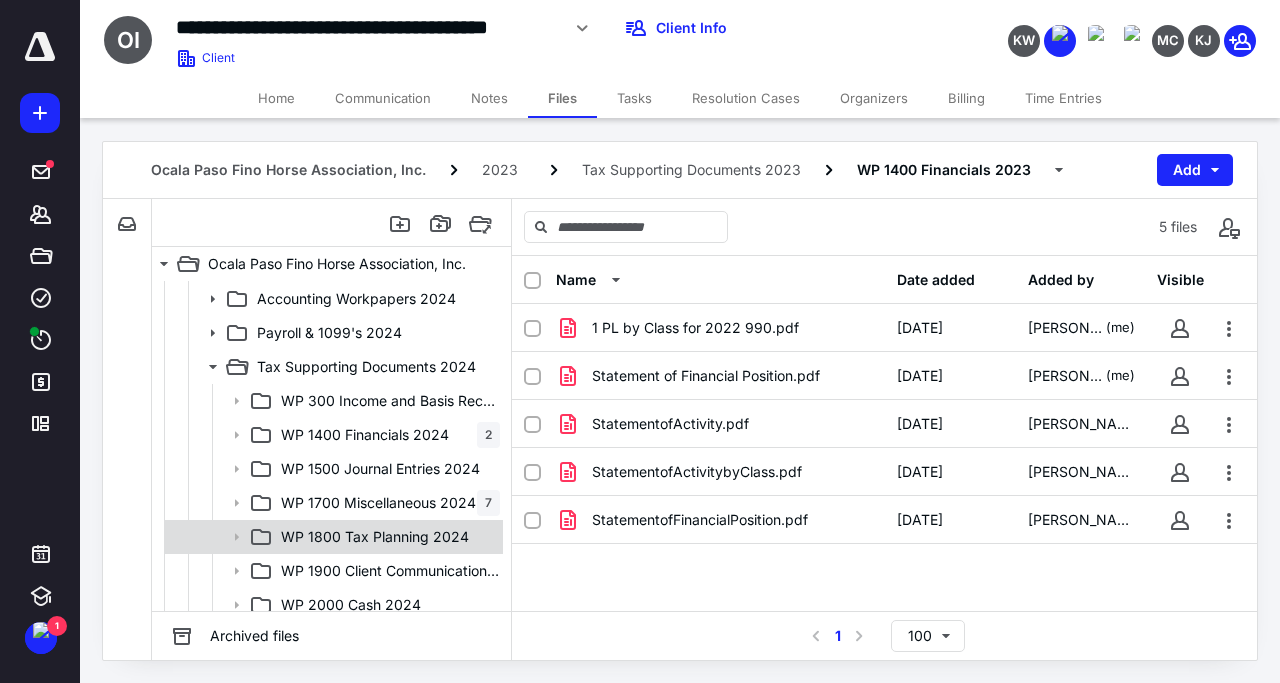 scroll, scrollTop: 768, scrollLeft: 0, axis: vertical 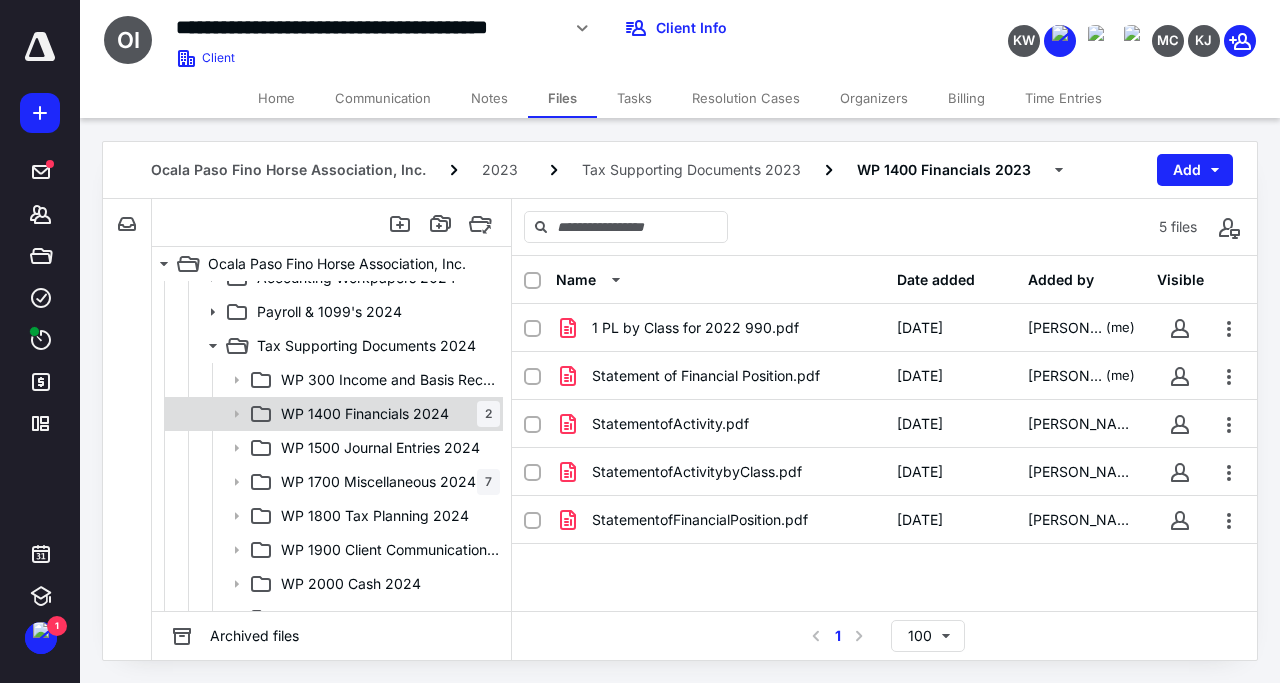 click on "WP 1400 Financials 2024" at bounding box center [365, 414] 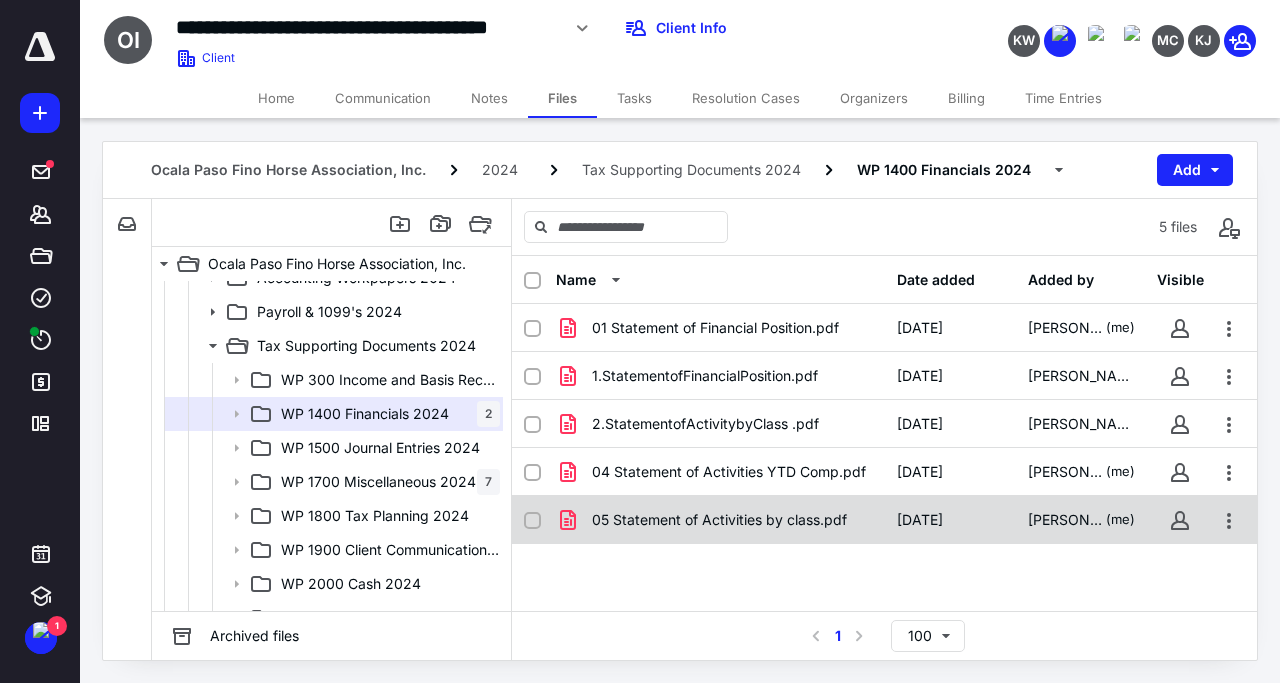 click on "05 Statement of Activities by class.pdf 7/10/2025 Wendy Thomas  (me)" at bounding box center [884, 520] 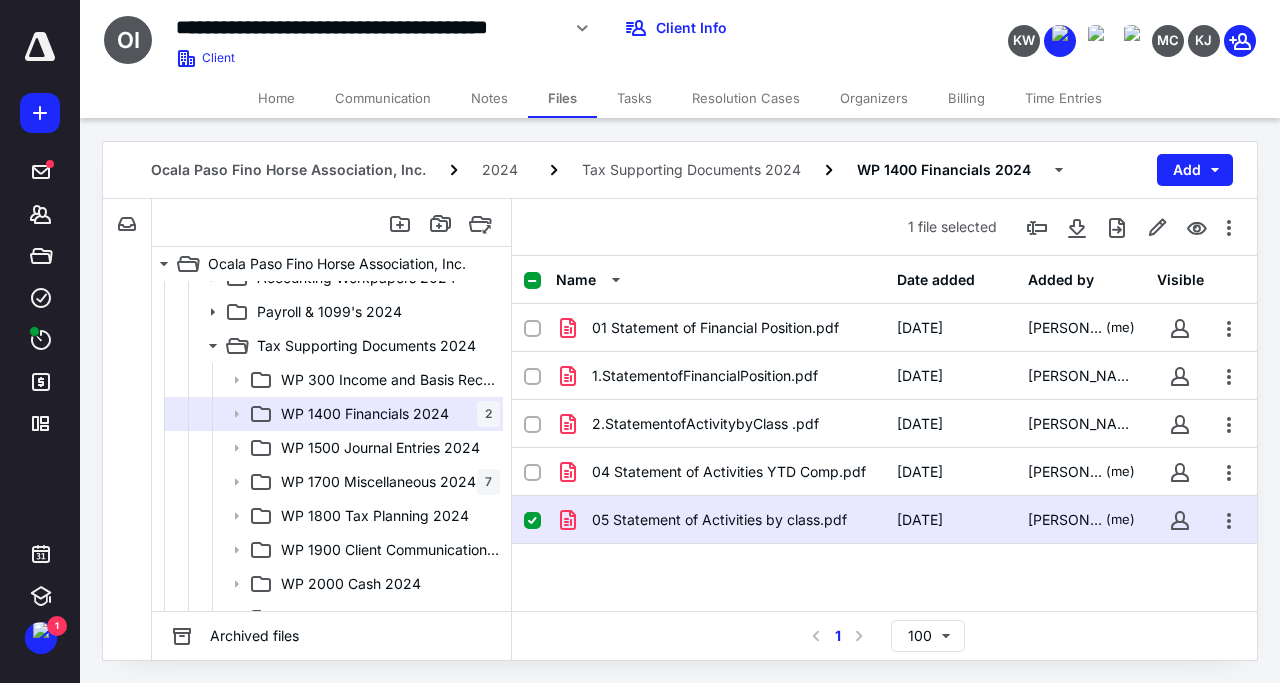 click on "05 Statement of Activities by class.pdf 7/10/2025 Wendy Thomas  (me)" at bounding box center [884, 520] 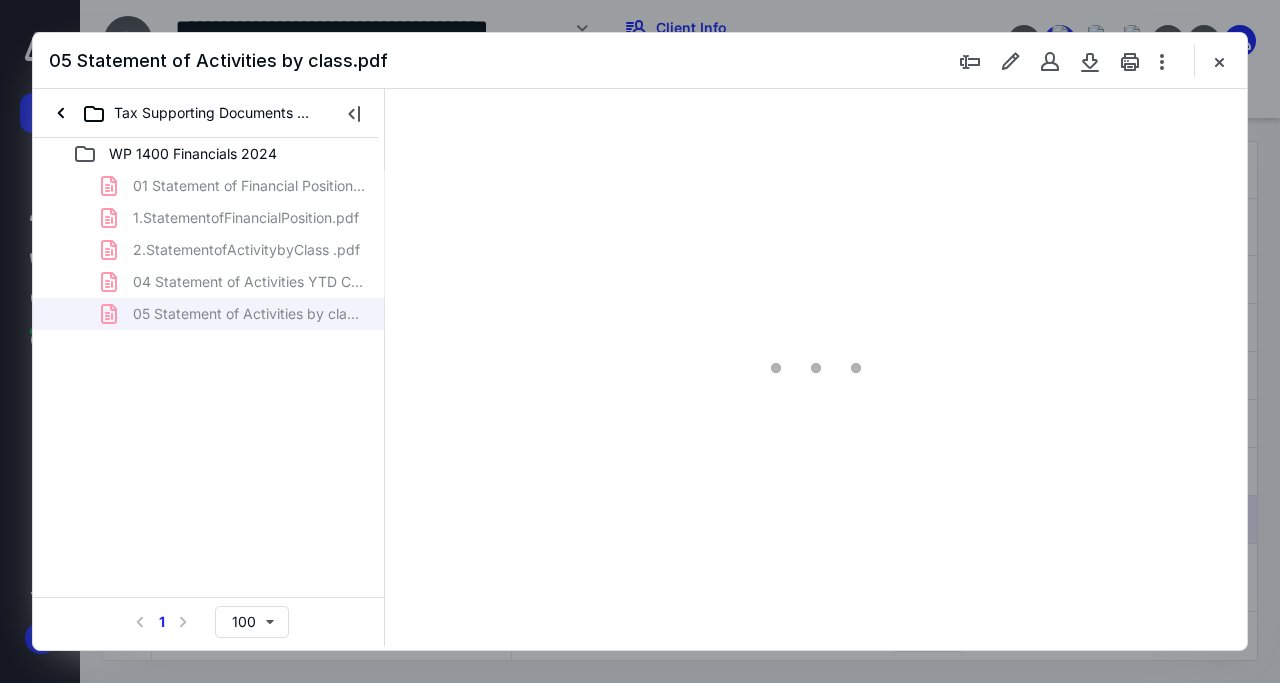scroll, scrollTop: 0, scrollLeft: 0, axis: both 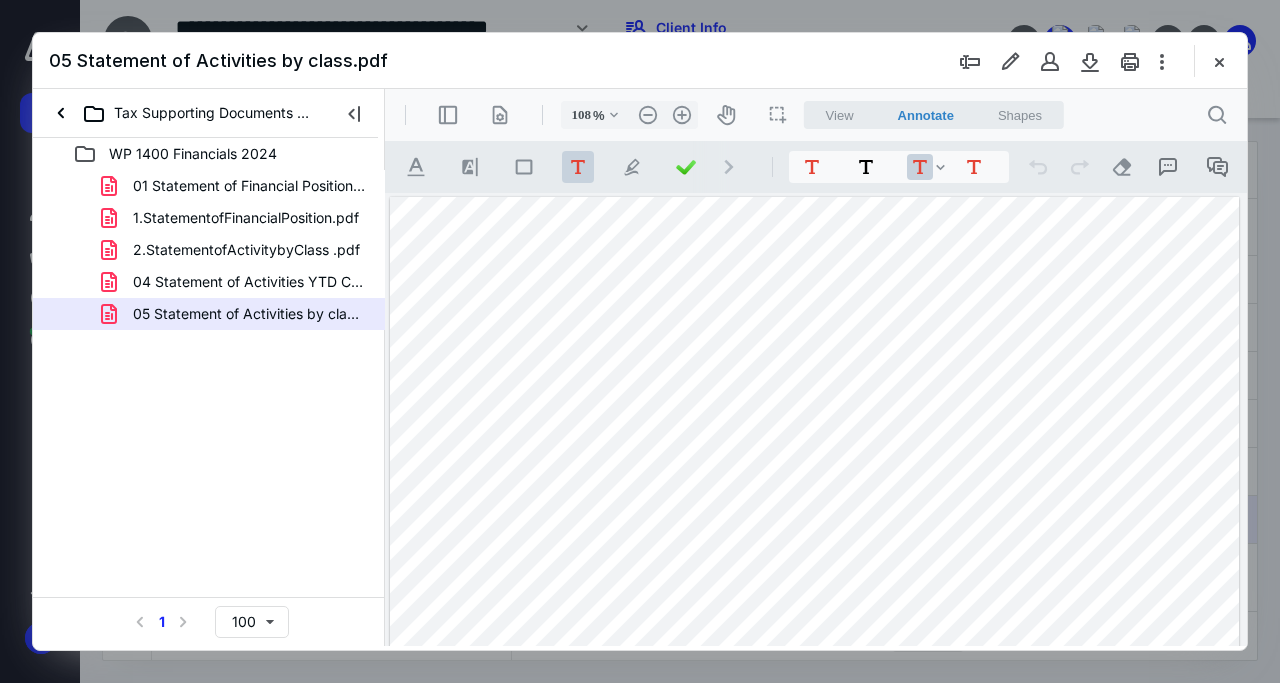 click on ".cls-1{fill:#abb0c4;} icon - chevron - right" at bounding box center (729, 167) 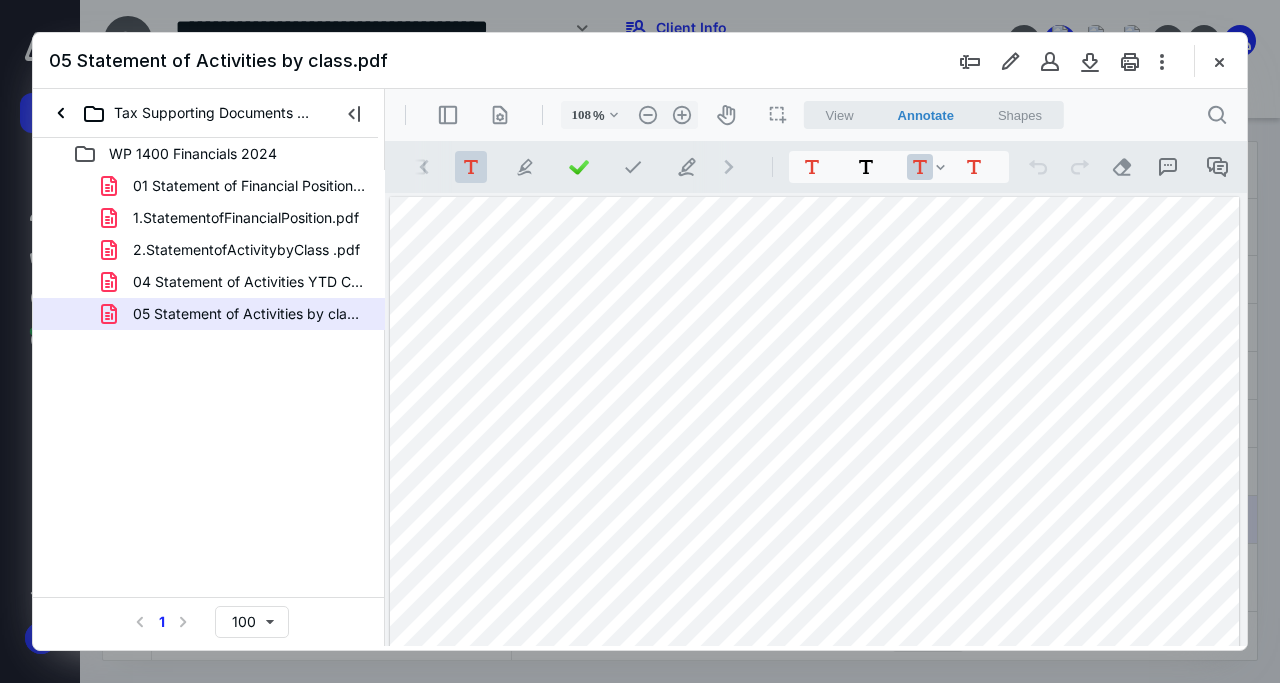 scroll, scrollTop: 0, scrollLeft: 108, axis: horizontal 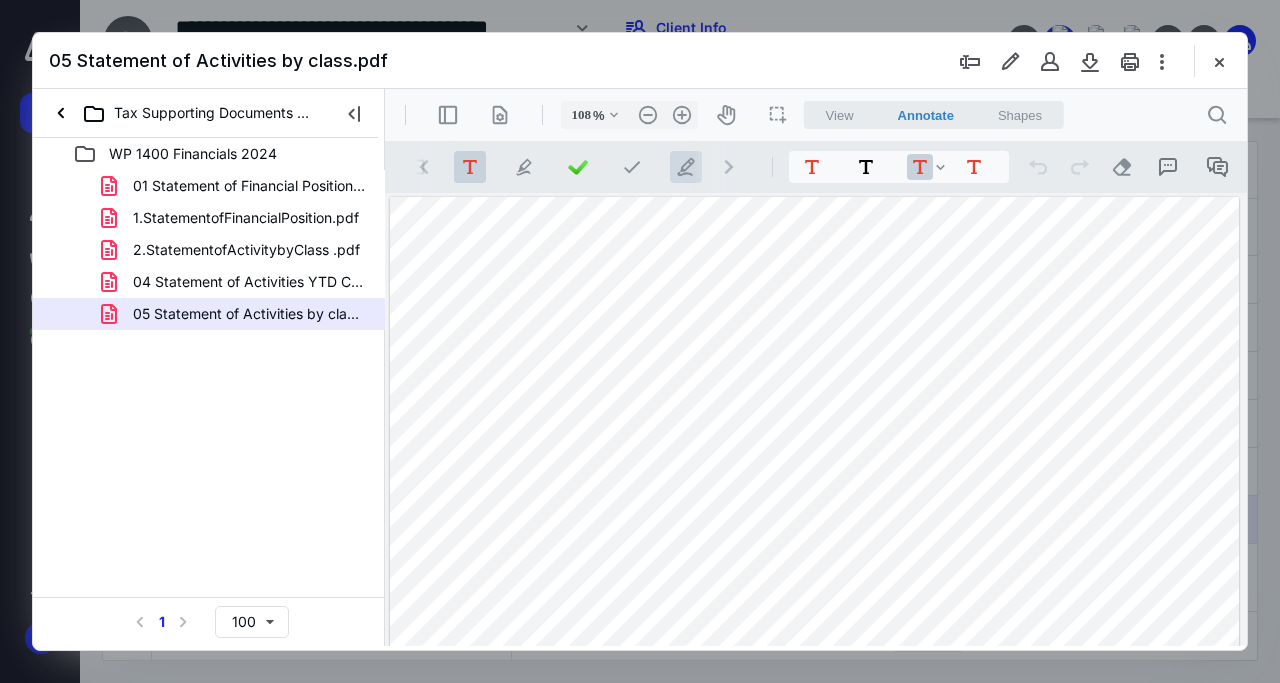 click on ".cls-1{fill:#abb0c4;} icon - tool - pen - line" at bounding box center (686, 167) 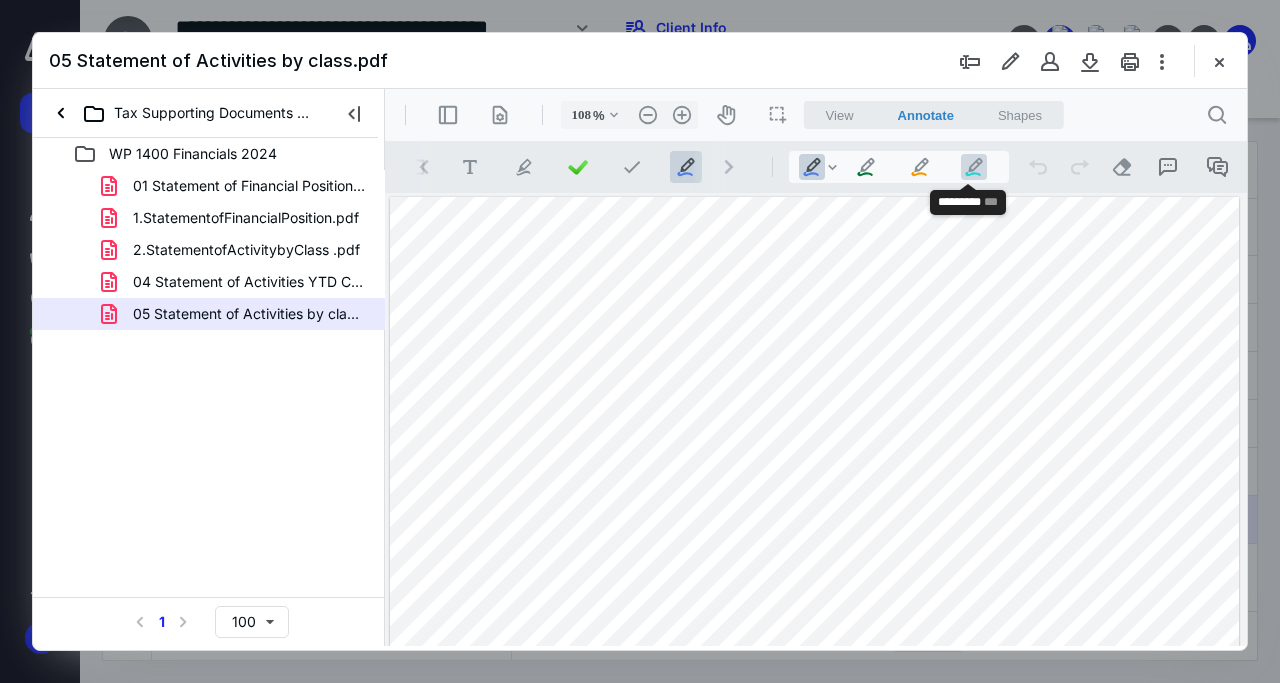click on ".cls-1{fill:#abb0c4;} icon - tool - pen - line" at bounding box center [974, 167] 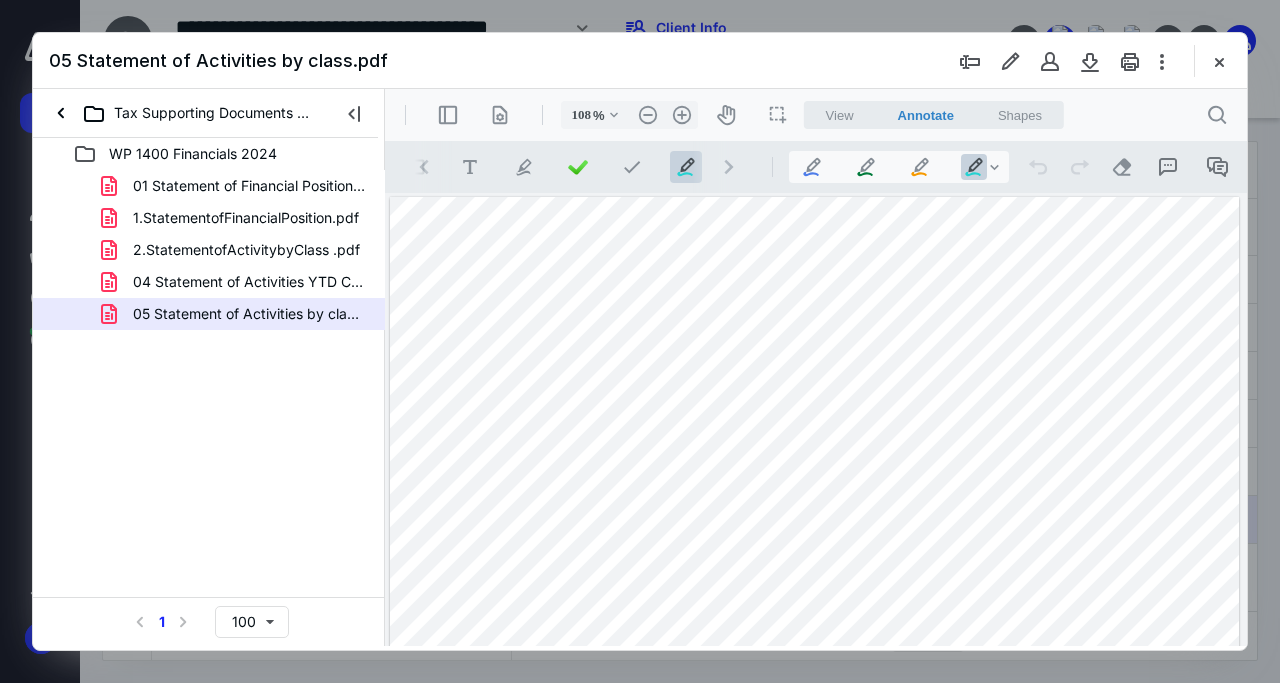click at bounding box center (814, 525) 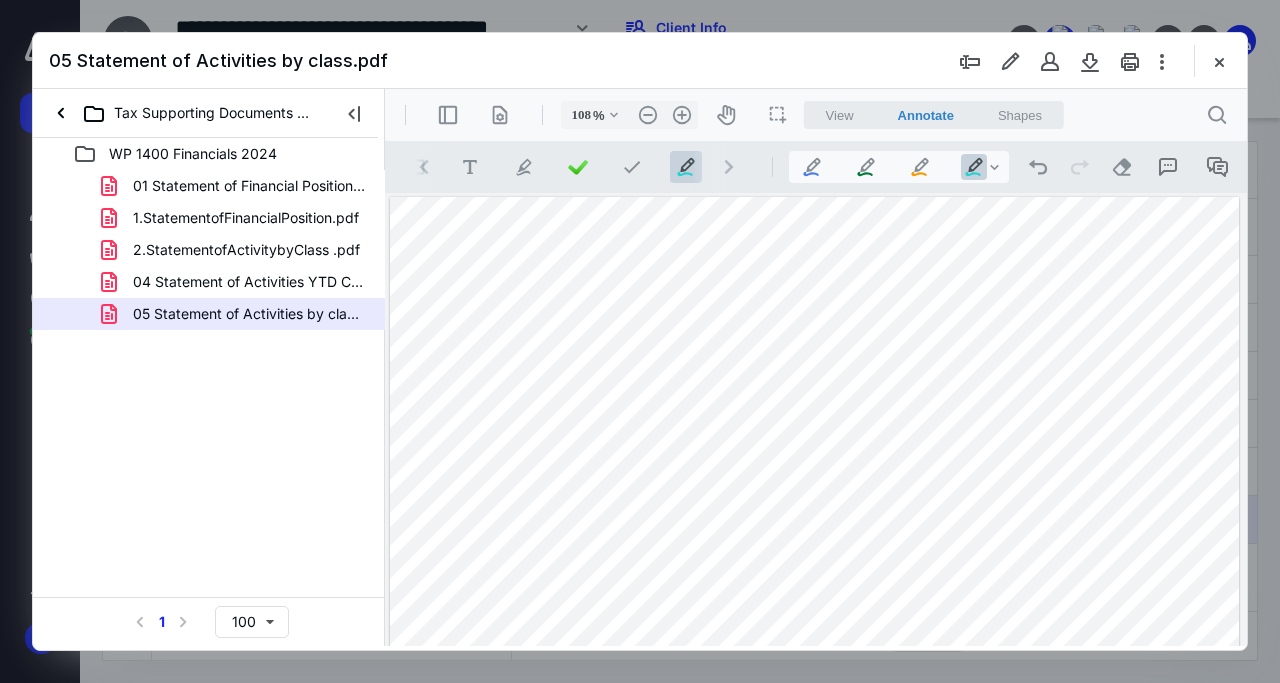 click at bounding box center (814, 525) 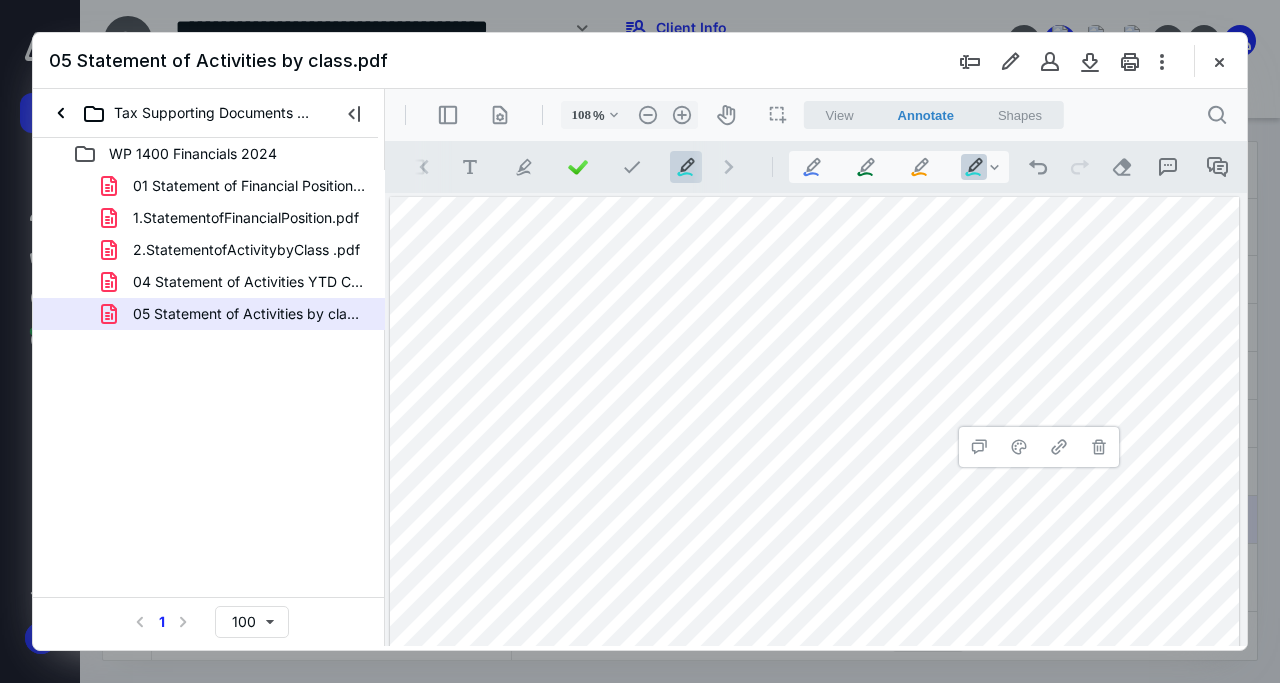 click on "**********" at bounding box center [1099, 447] 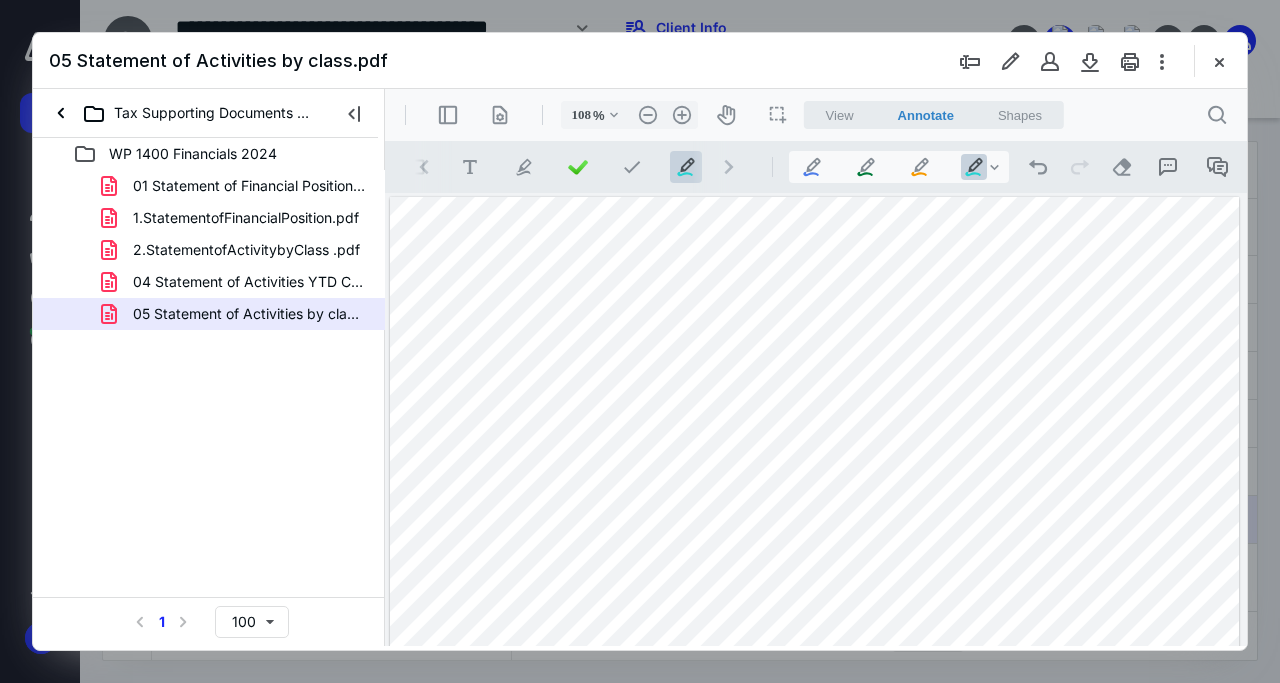 click at bounding box center (814, 525) 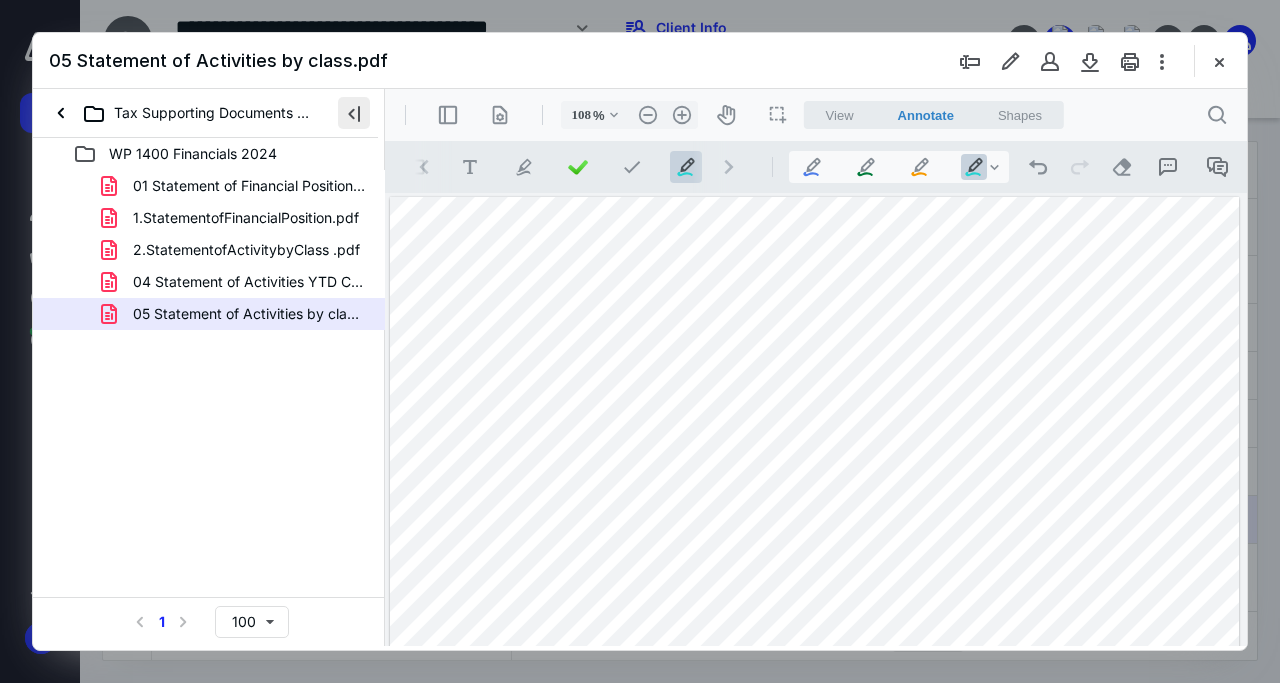 click at bounding box center [354, 113] 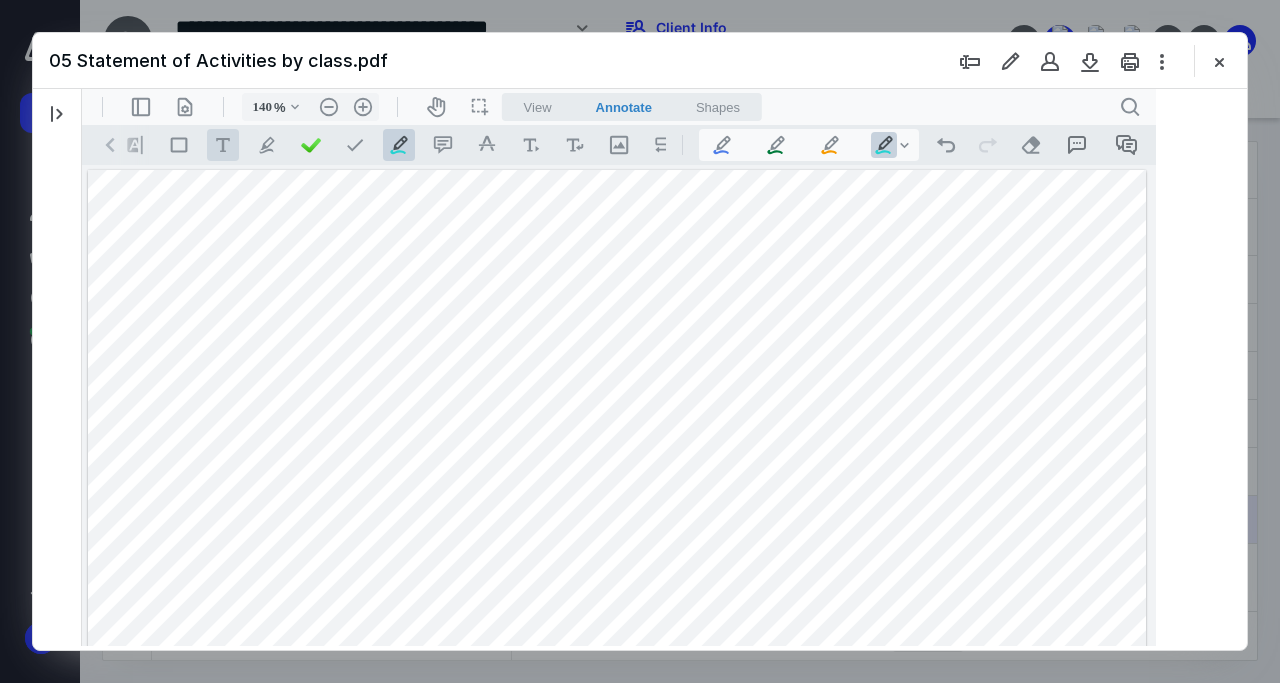 scroll, scrollTop: 0, scrollLeft: 0, axis: both 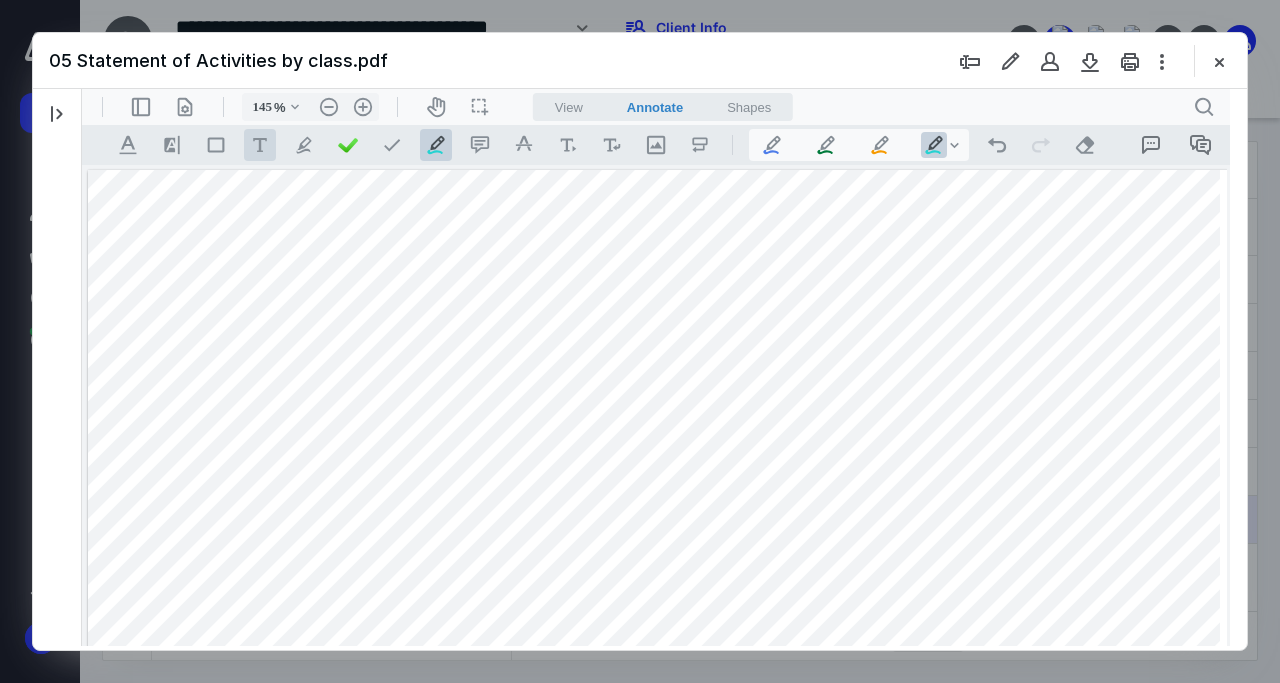type on "146" 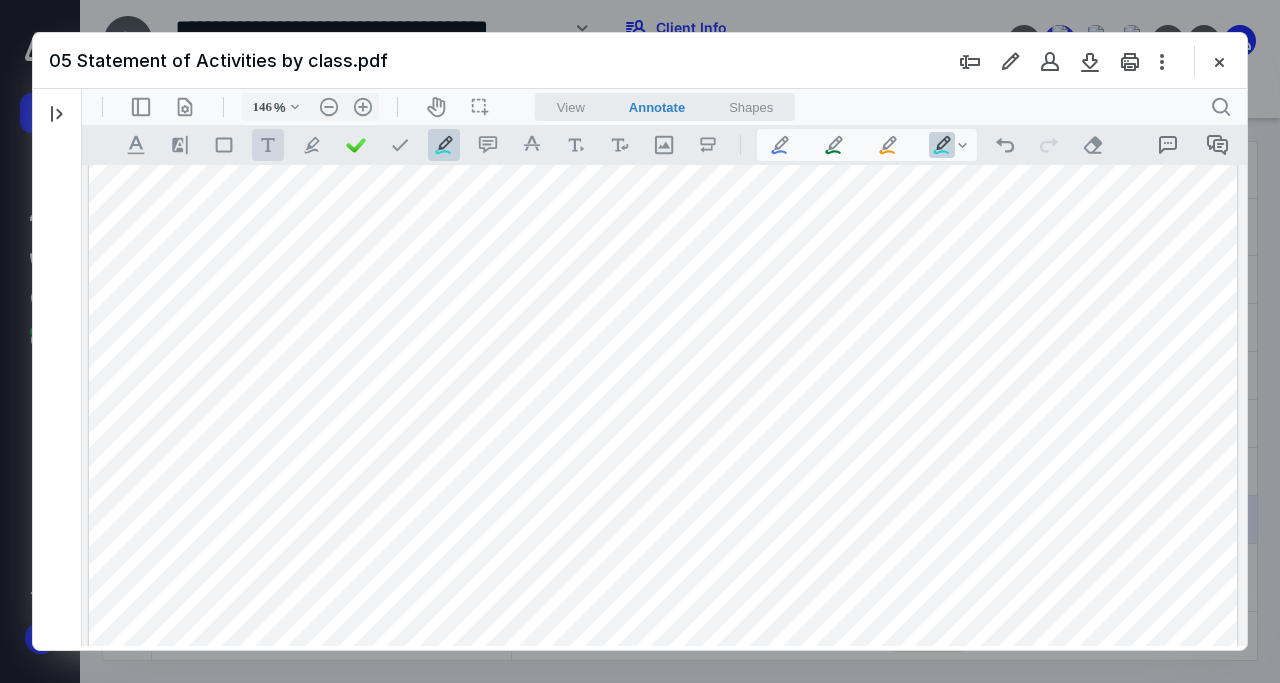 scroll, scrollTop: 193, scrollLeft: 0, axis: vertical 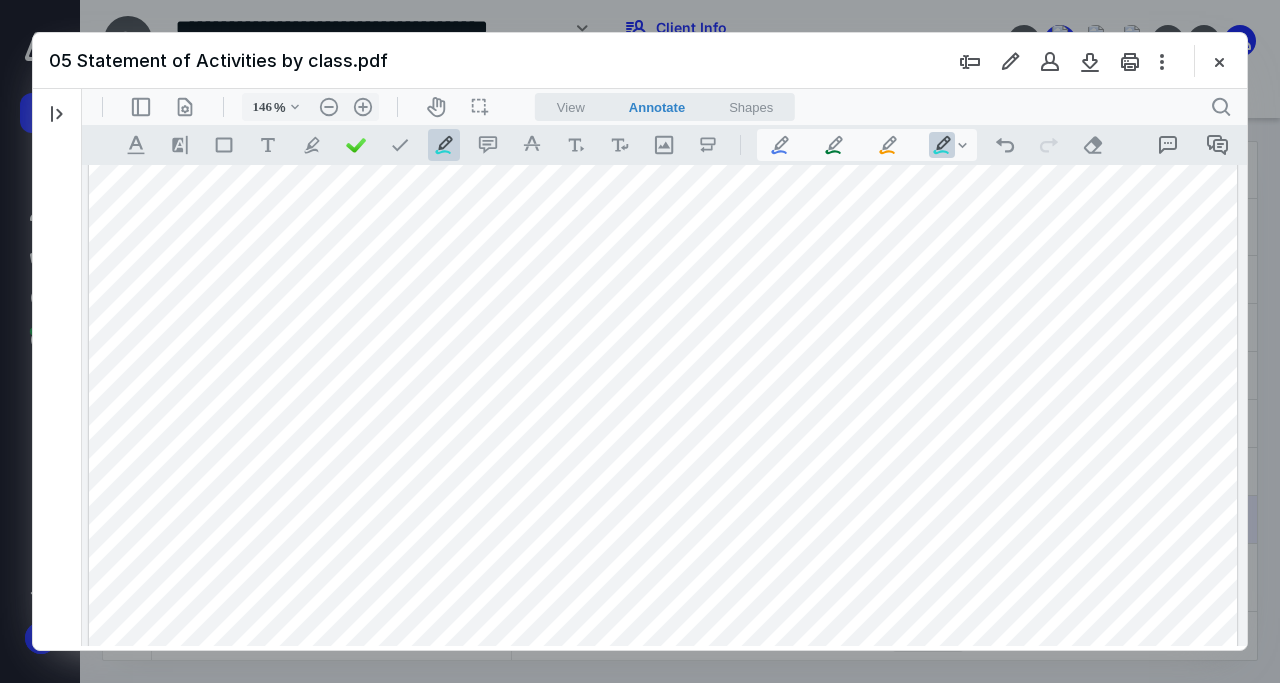 click at bounding box center [663, 422] 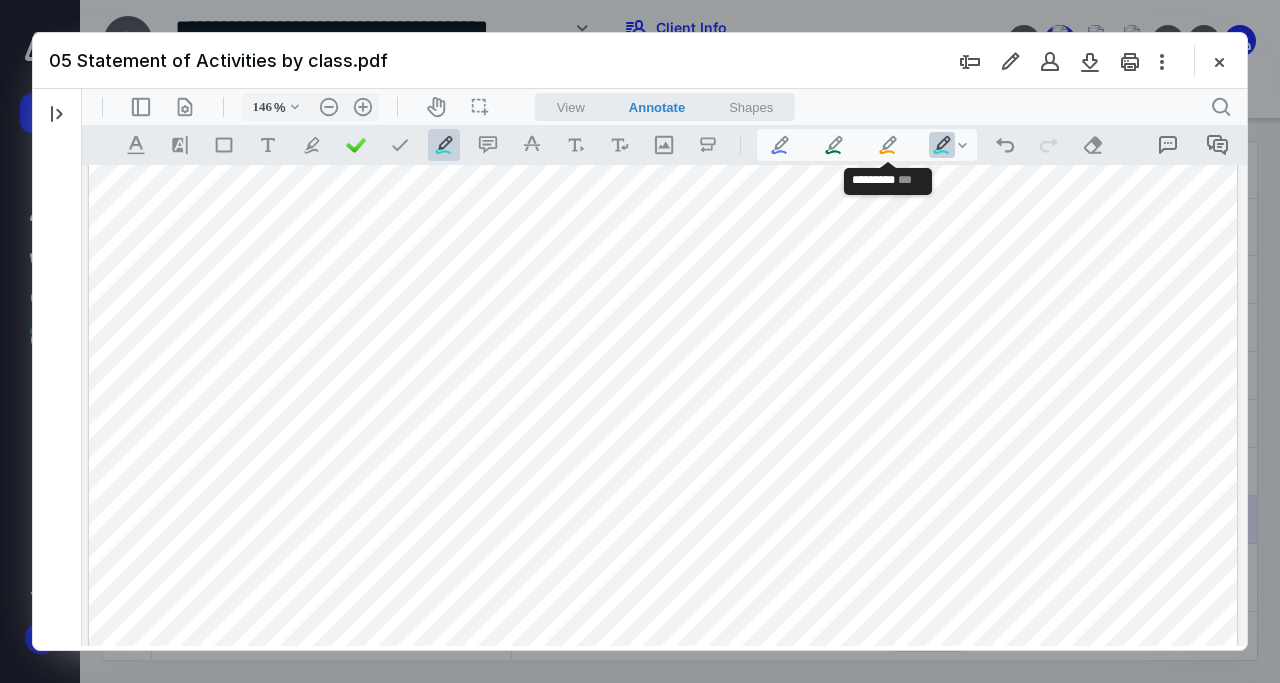 drag, startPoint x: 894, startPoint y: 153, endPoint x: 891, endPoint y: 170, distance: 17.262676 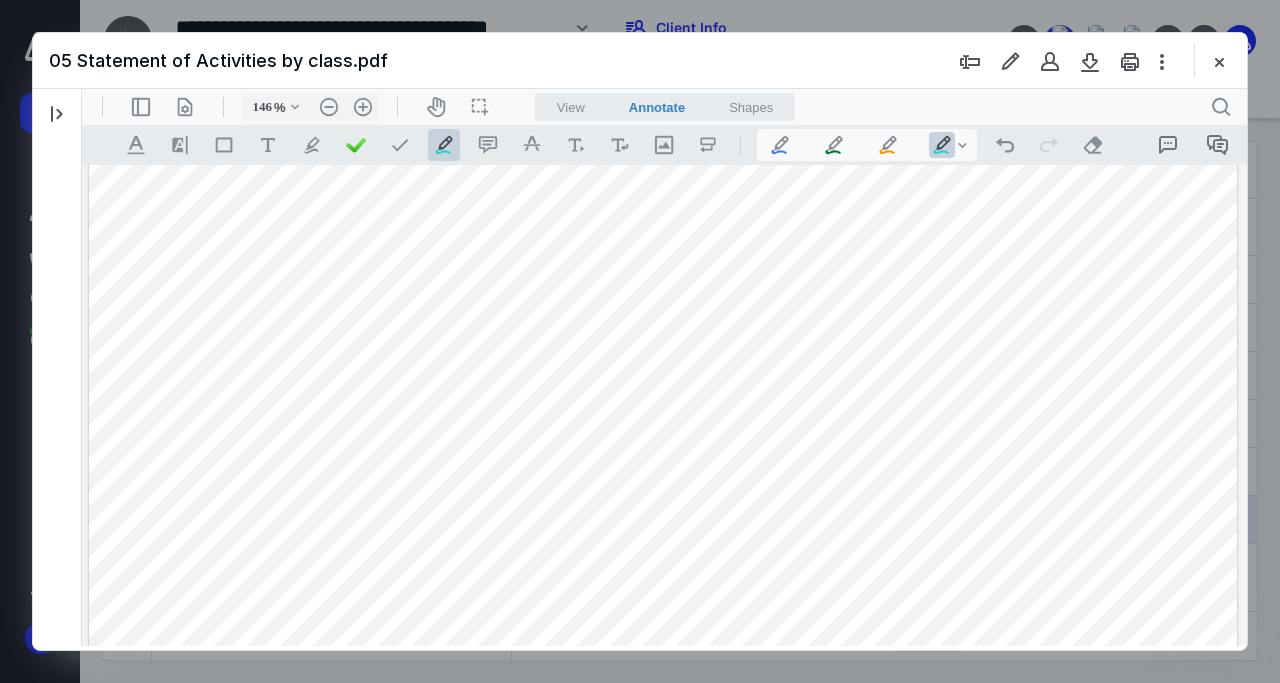 click at bounding box center [663, 422] 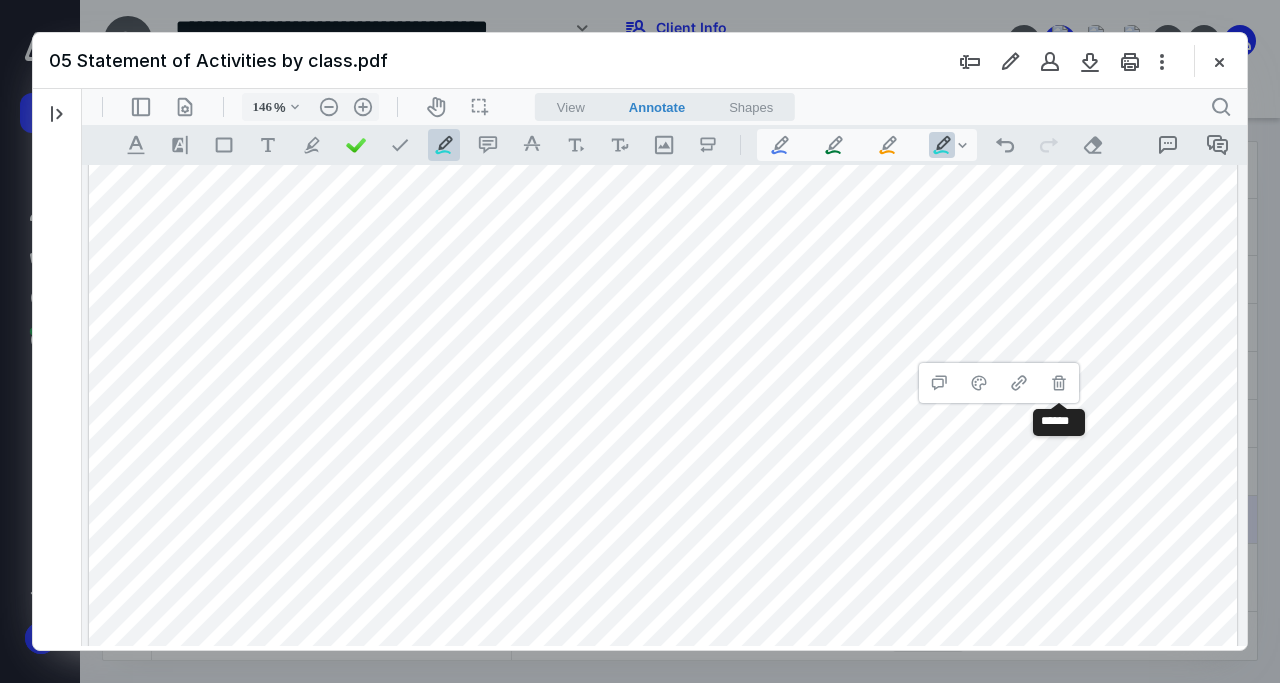 drag, startPoint x: 1060, startPoint y: 384, endPoint x: 1055, endPoint y: 347, distance: 37.336308 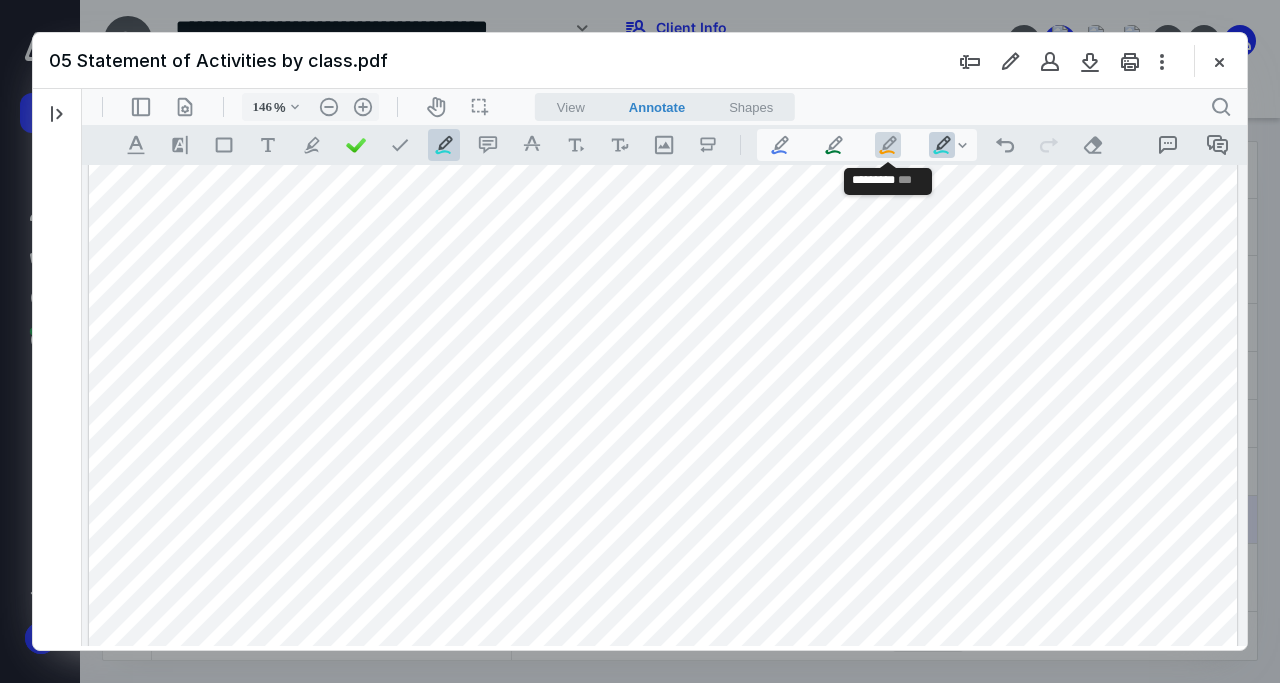 click on ".cls-1{fill:#abb0c4;} icon - tool - pen - line" at bounding box center (888, 145) 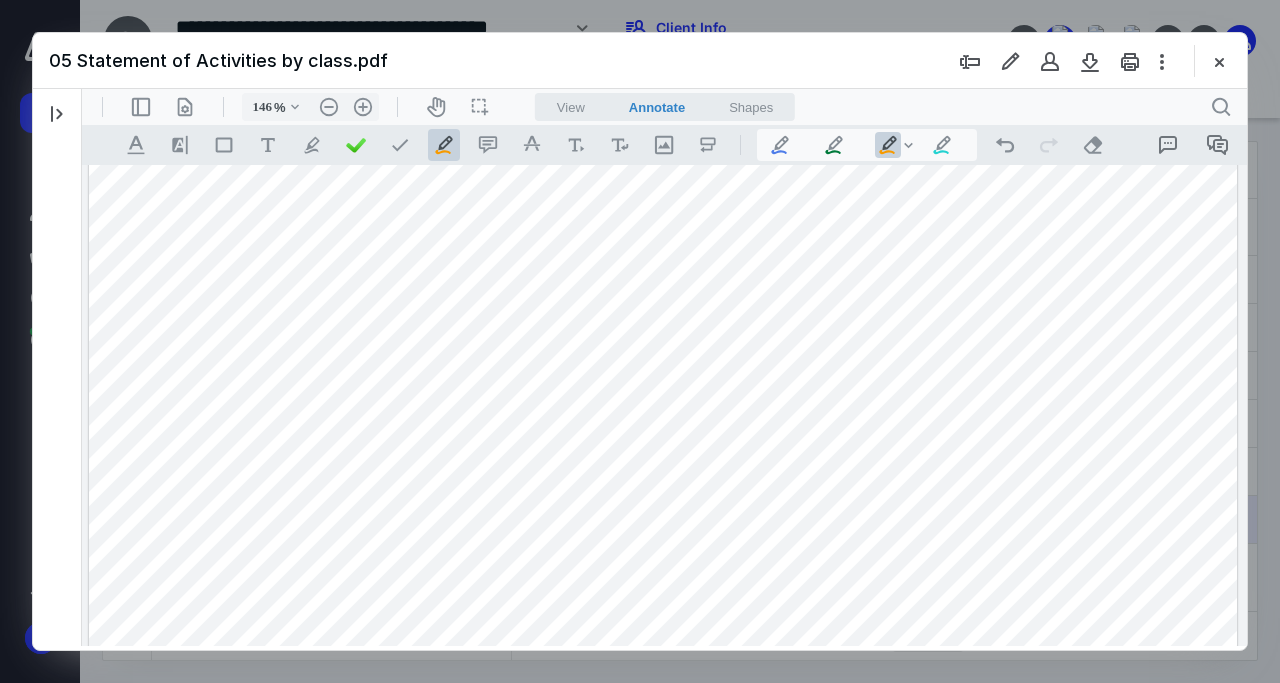 click at bounding box center [663, 422] 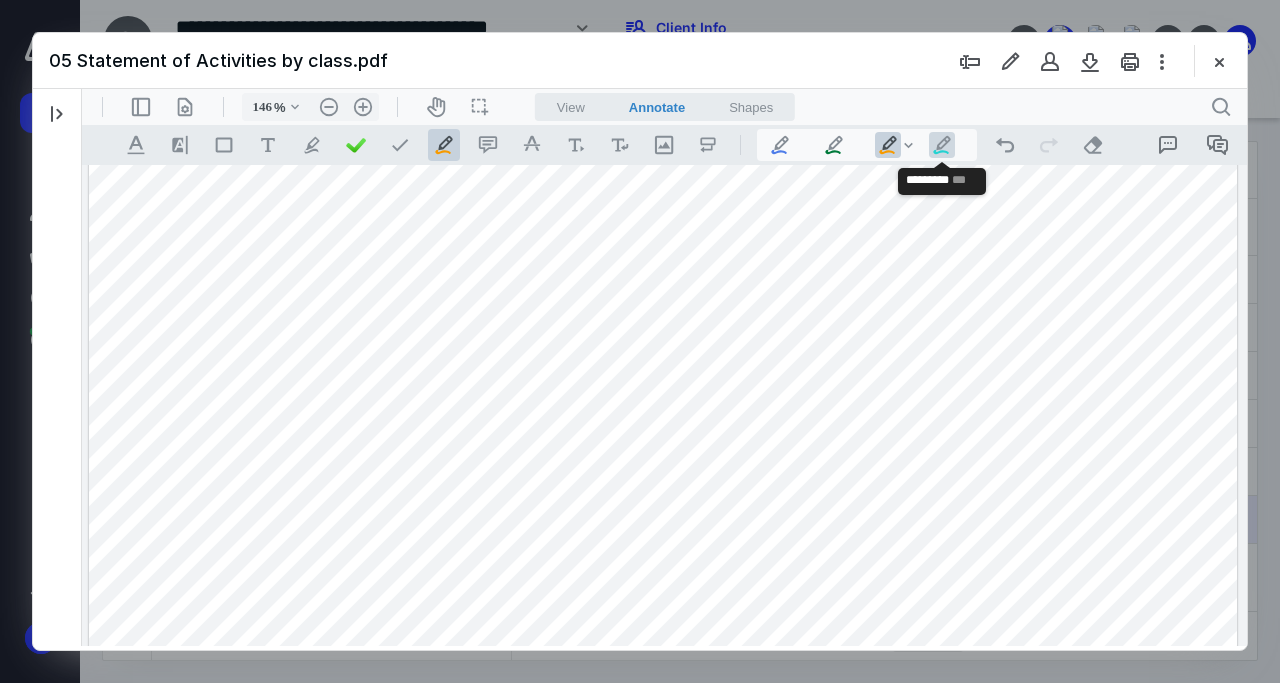 click on ".cls-1{fill:#abb0c4;} icon - tool - pen - line" at bounding box center (942, 145) 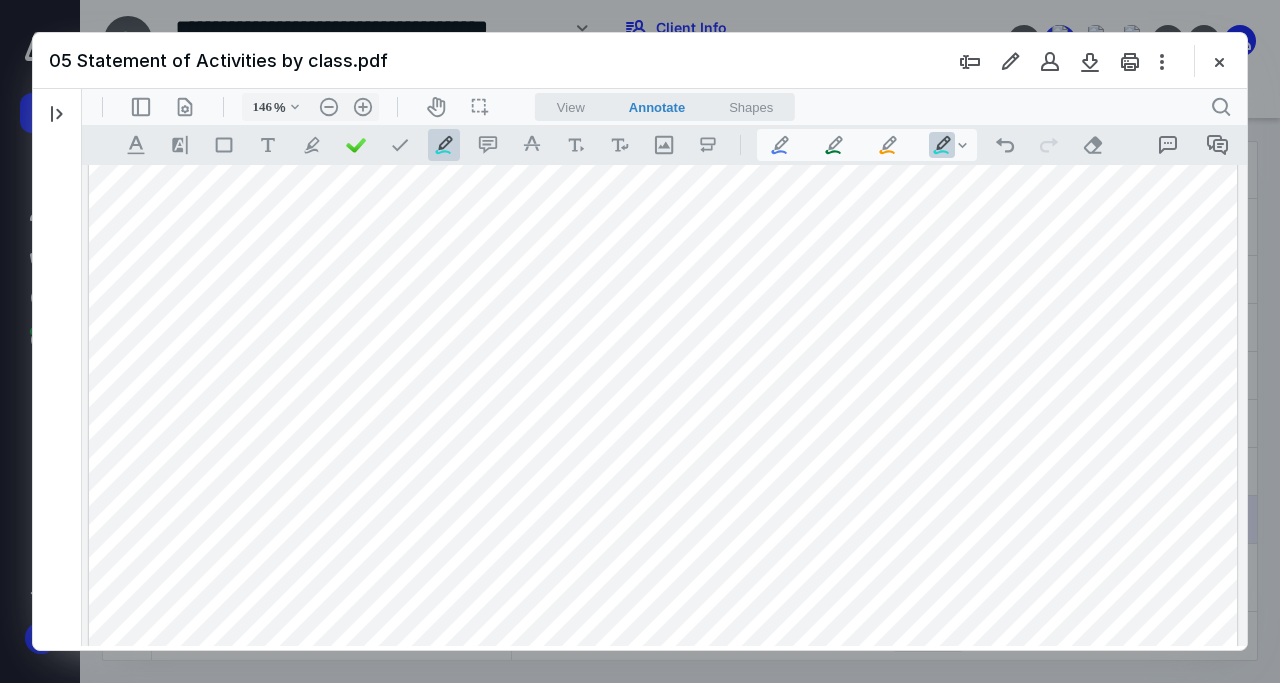 click at bounding box center [663, 422] 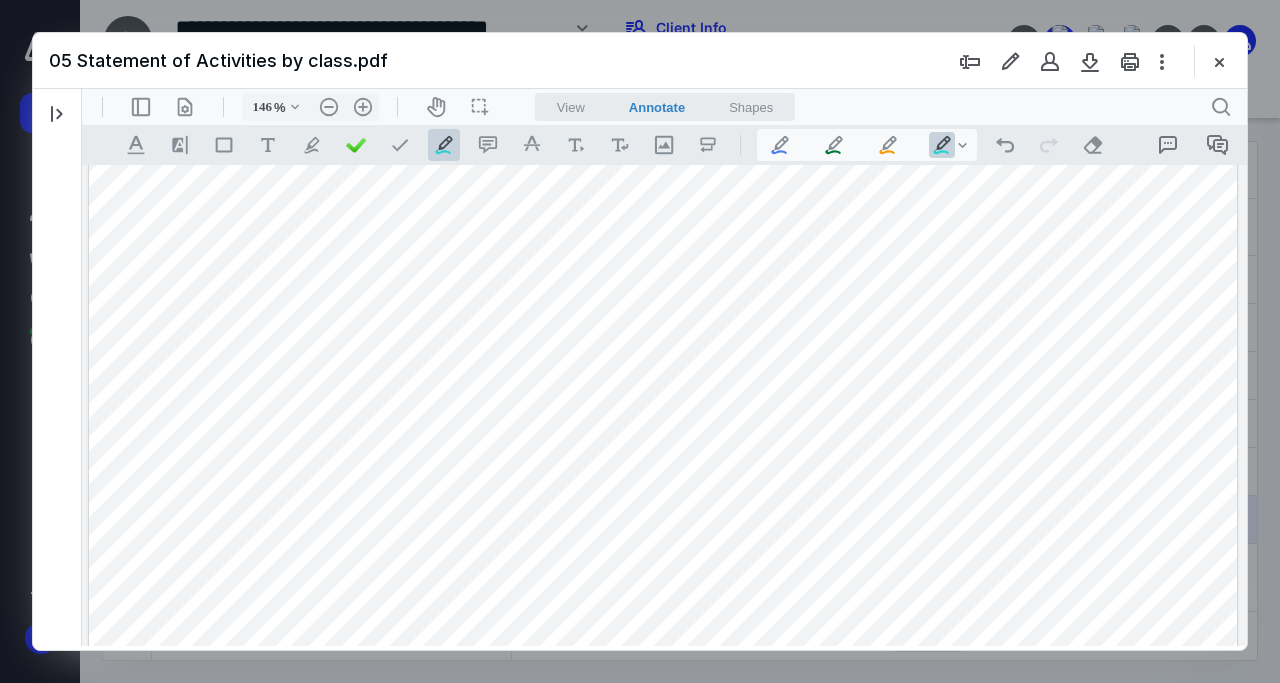 scroll, scrollTop: 289, scrollLeft: 0, axis: vertical 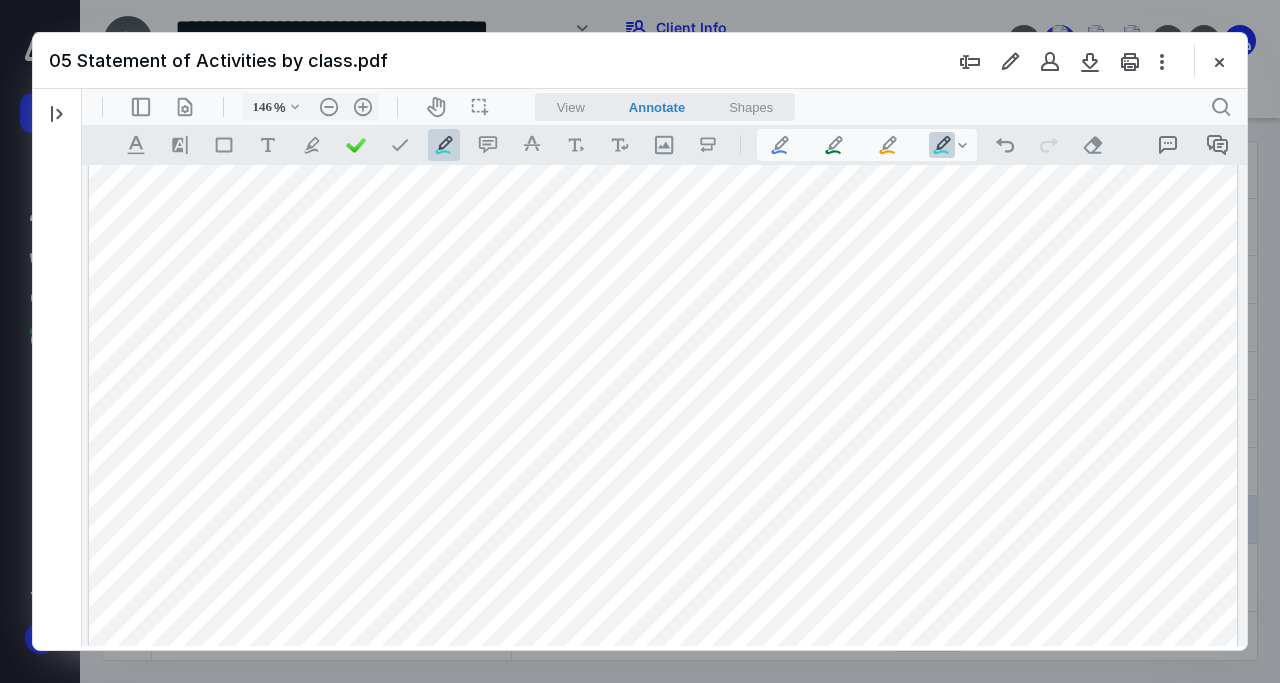 click at bounding box center (663, 326) 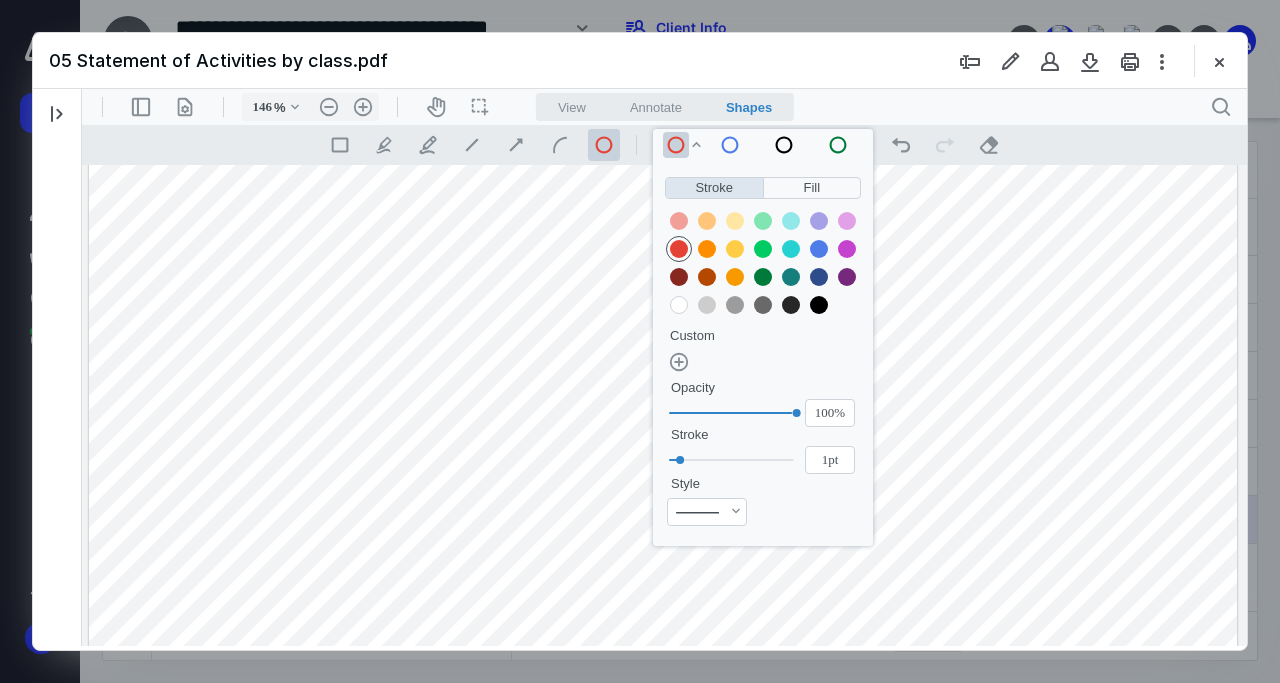 click on "05 Statement of Activities by class.pdf" at bounding box center (640, 61) 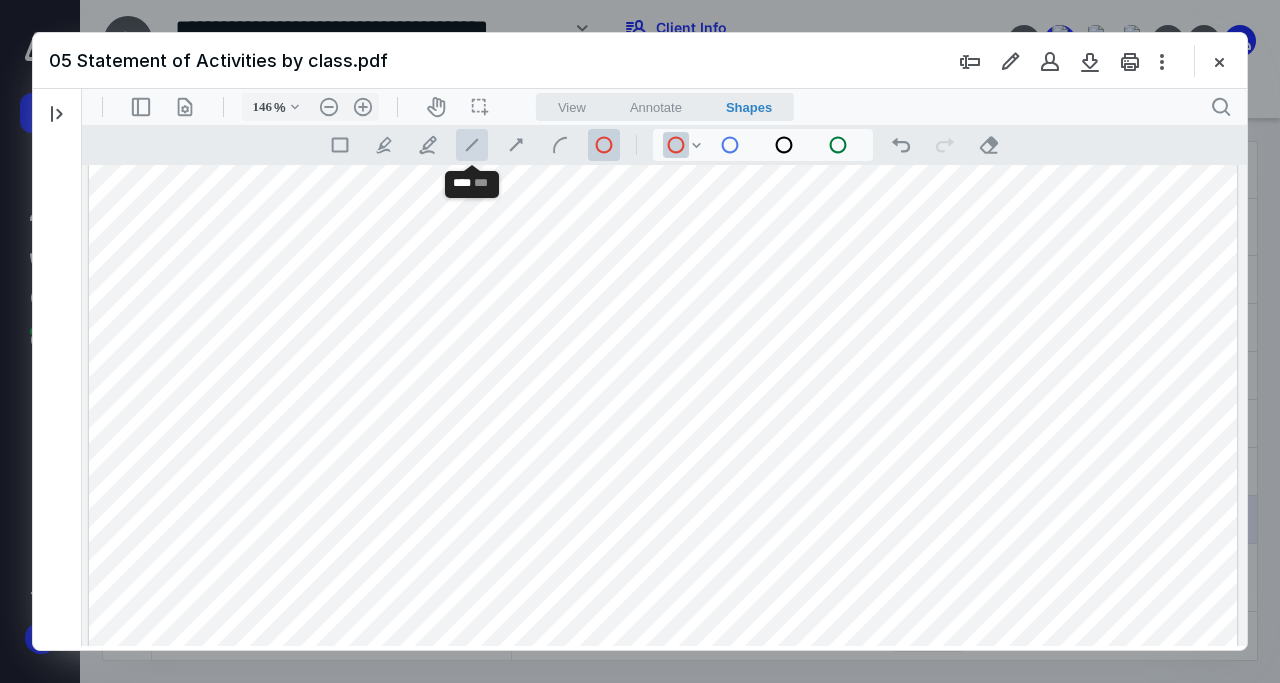 click on ".cls-1{fill:#abb0c4;} icon - tool - shape - line" at bounding box center (472, 145) 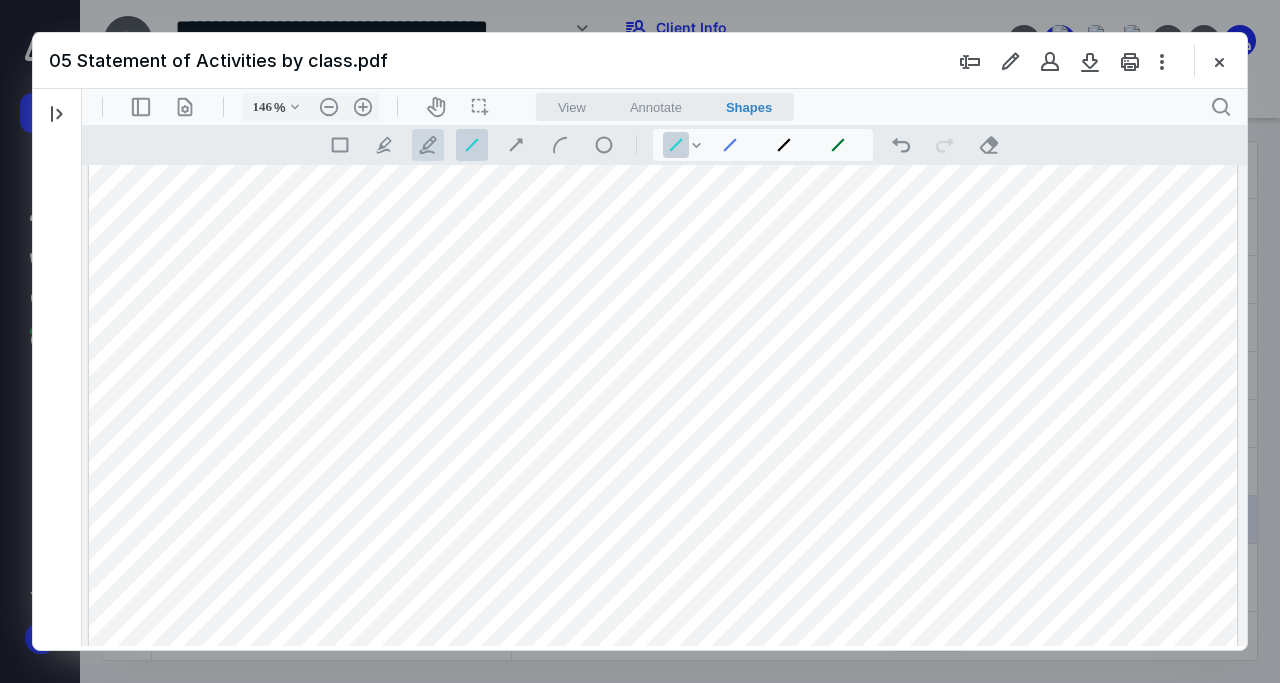 click on ".cls-1{fill:#abb0c4;} icon - tool - pen - line" at bounding box center (428, 145) 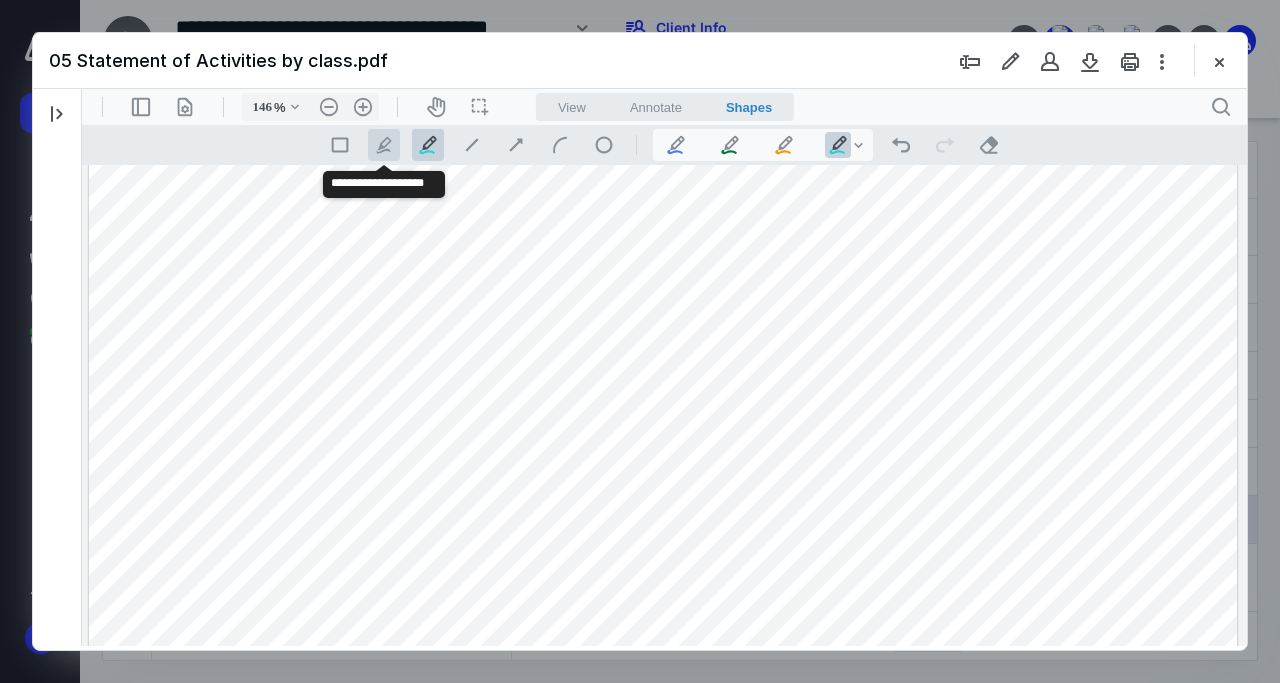 click on ".cls-1{fill:#abb0c4;} icon - tool - pen - highlight" at bounding box center [384, 145] 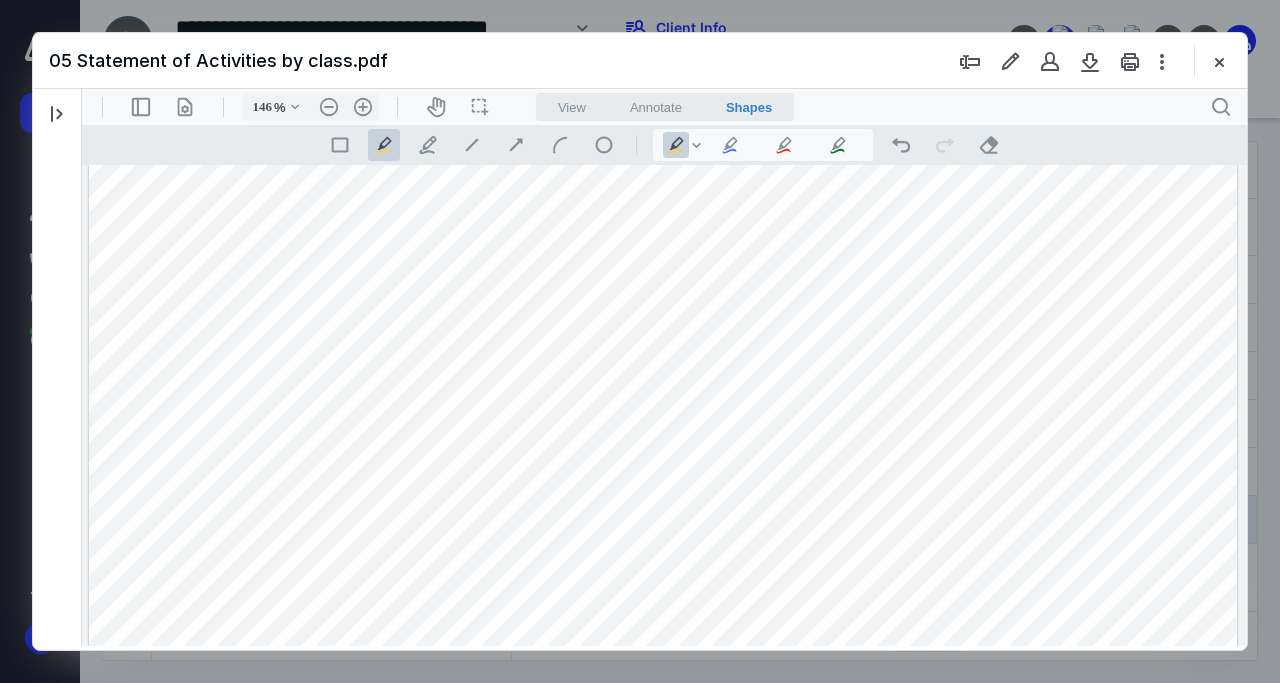 click on "Annotate" at bounding box center (656, 107) 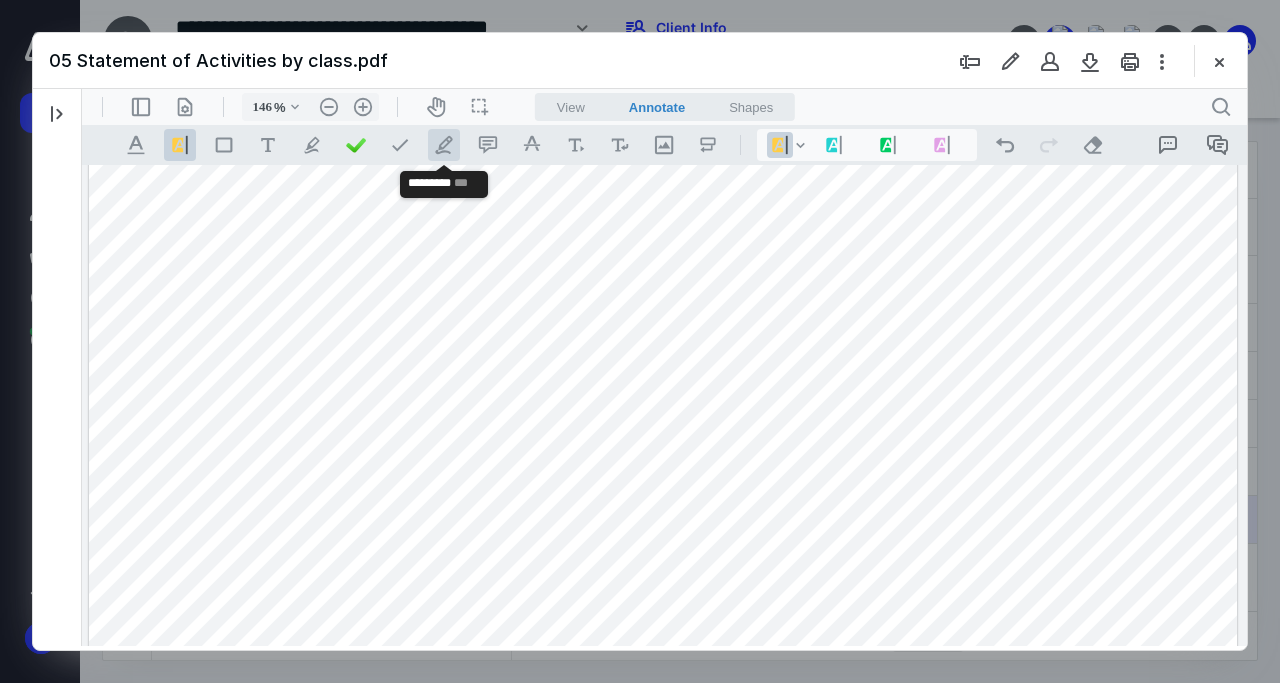 click on ".cls-1{fill:#abb0c4;} icon - tool - pen - line" at bounding box center [444, 145] 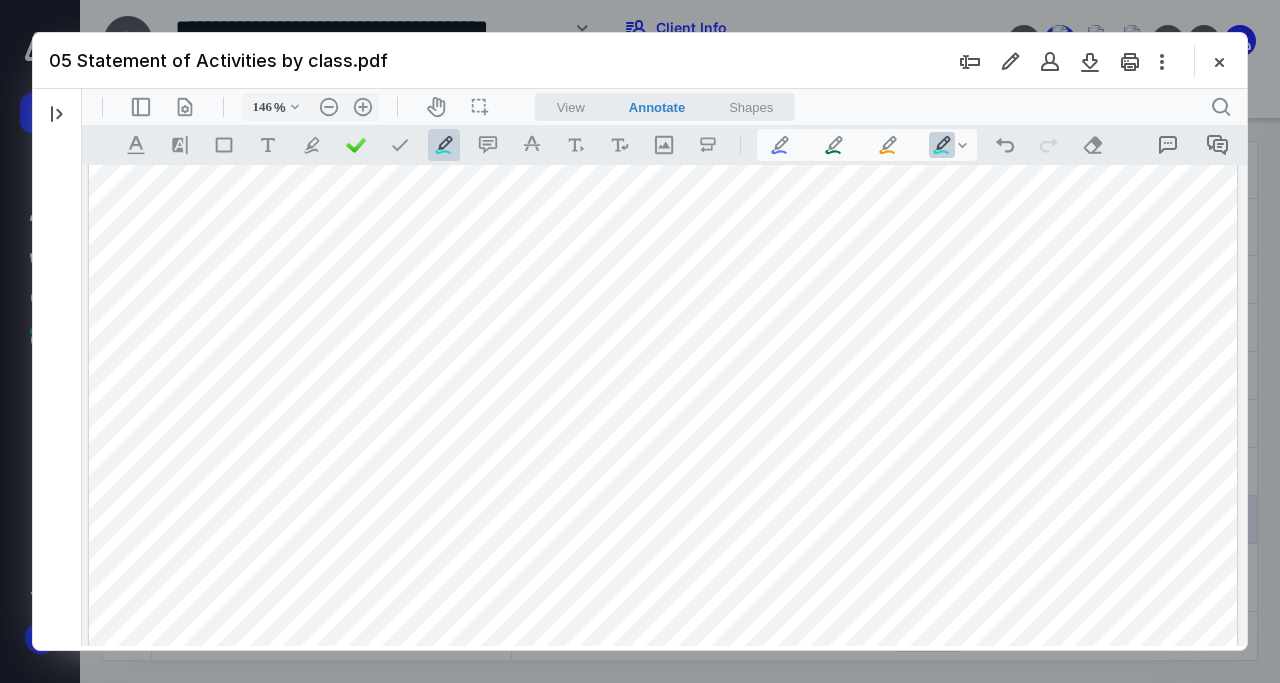 type 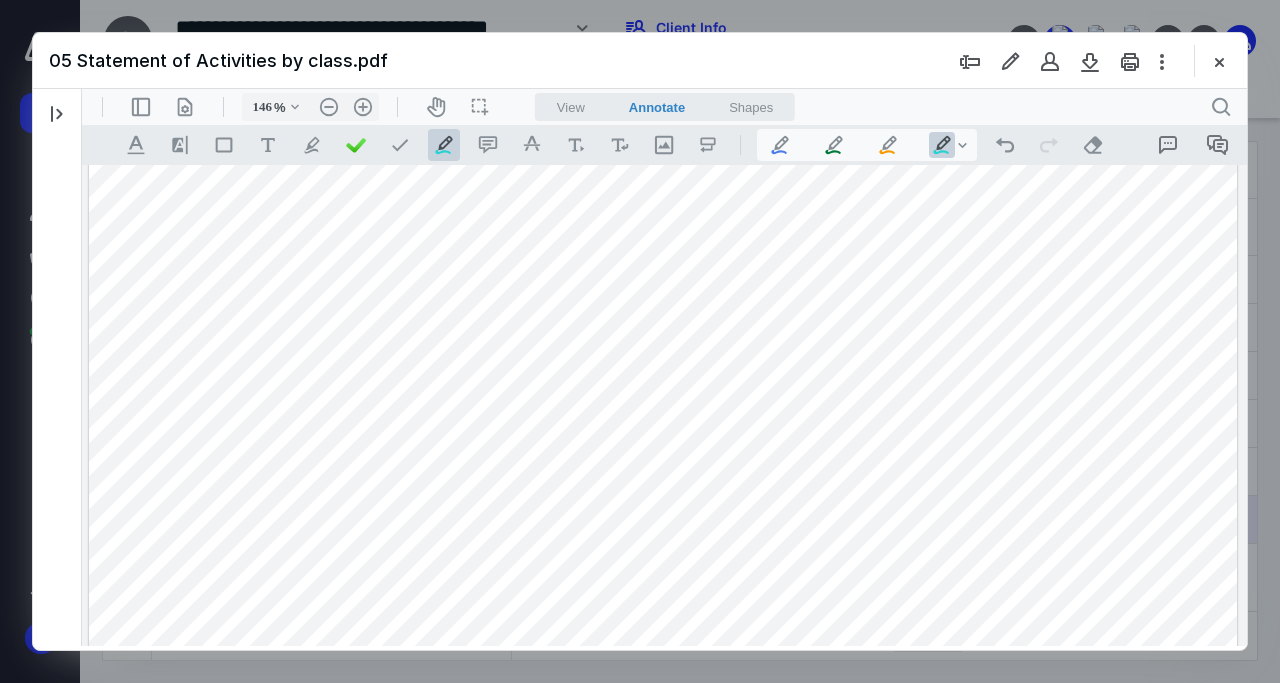 click at bounding box center [663, 326] 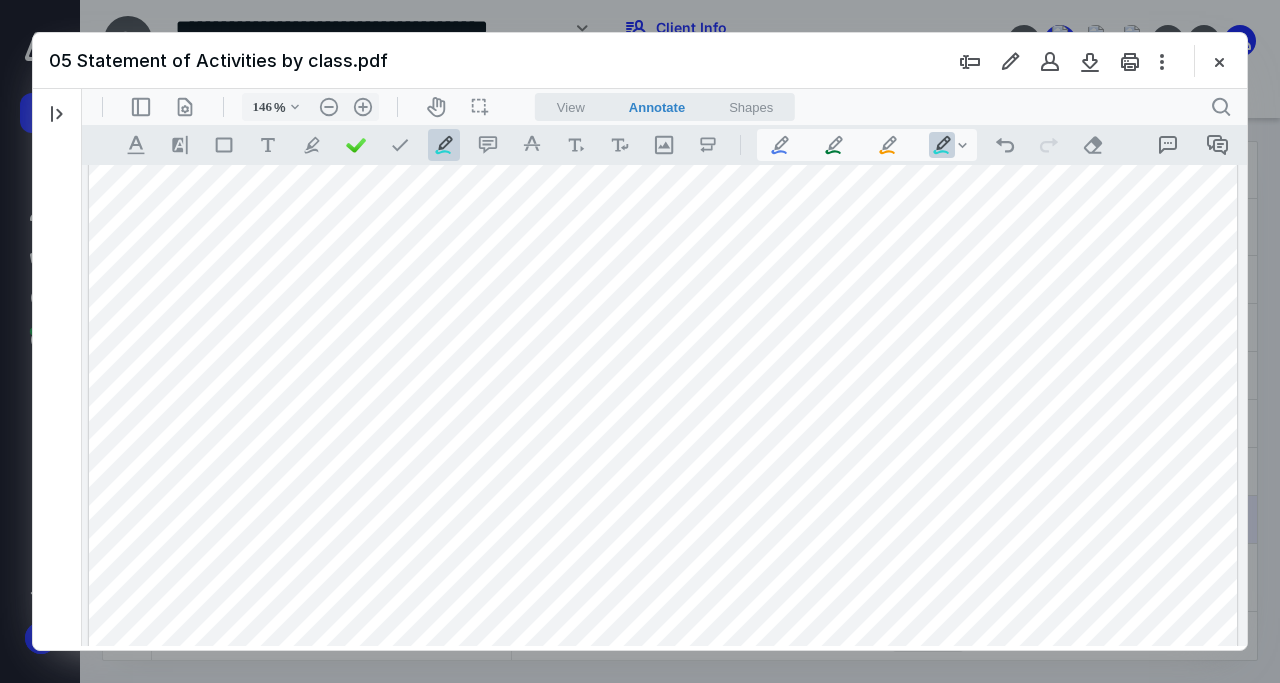 scroll, scrollTop: 289, scrollLeft: 0, axis: vertical 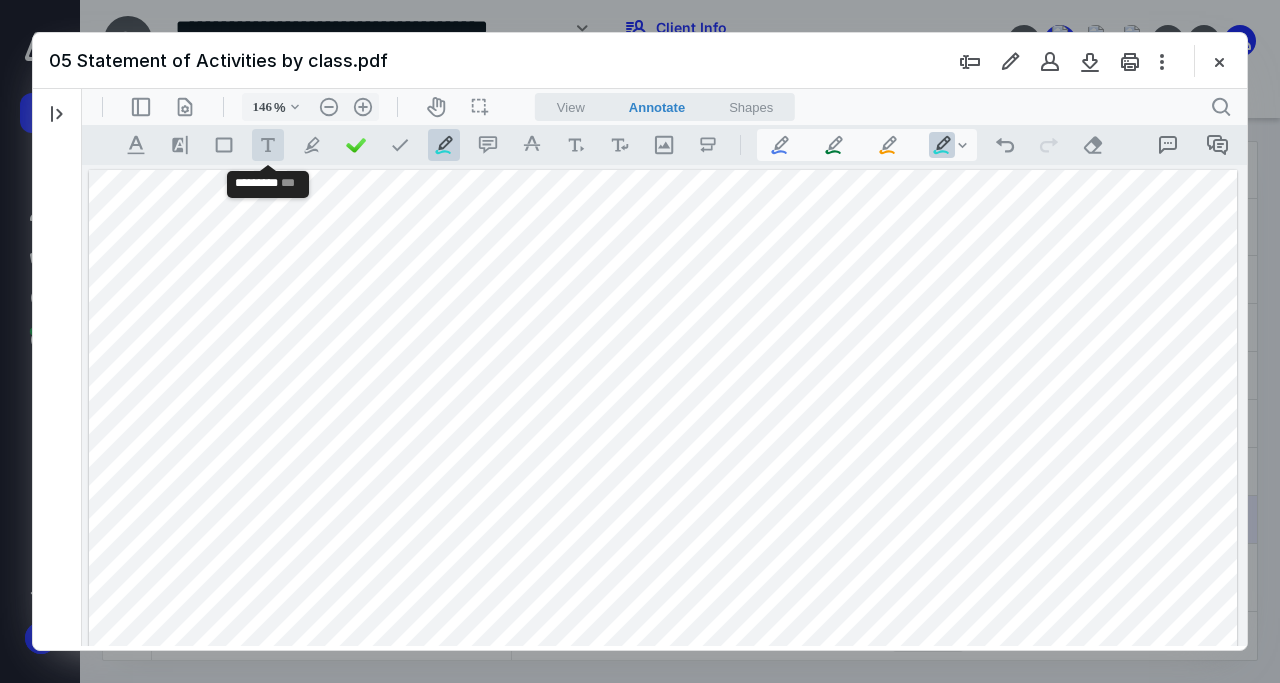 click on ".cls-1{fill:#abb0c4;} icon - tool - text - free text" at bounding box center [268, 145] 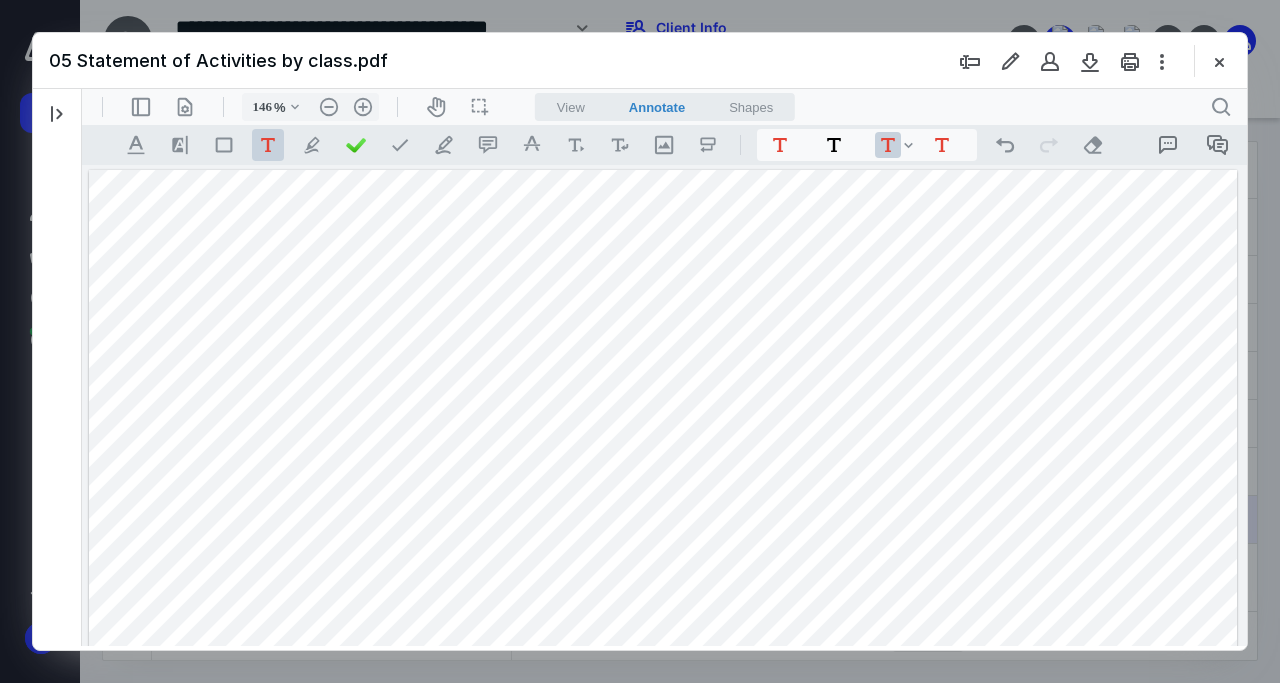 click at bounding box center [663, 614] 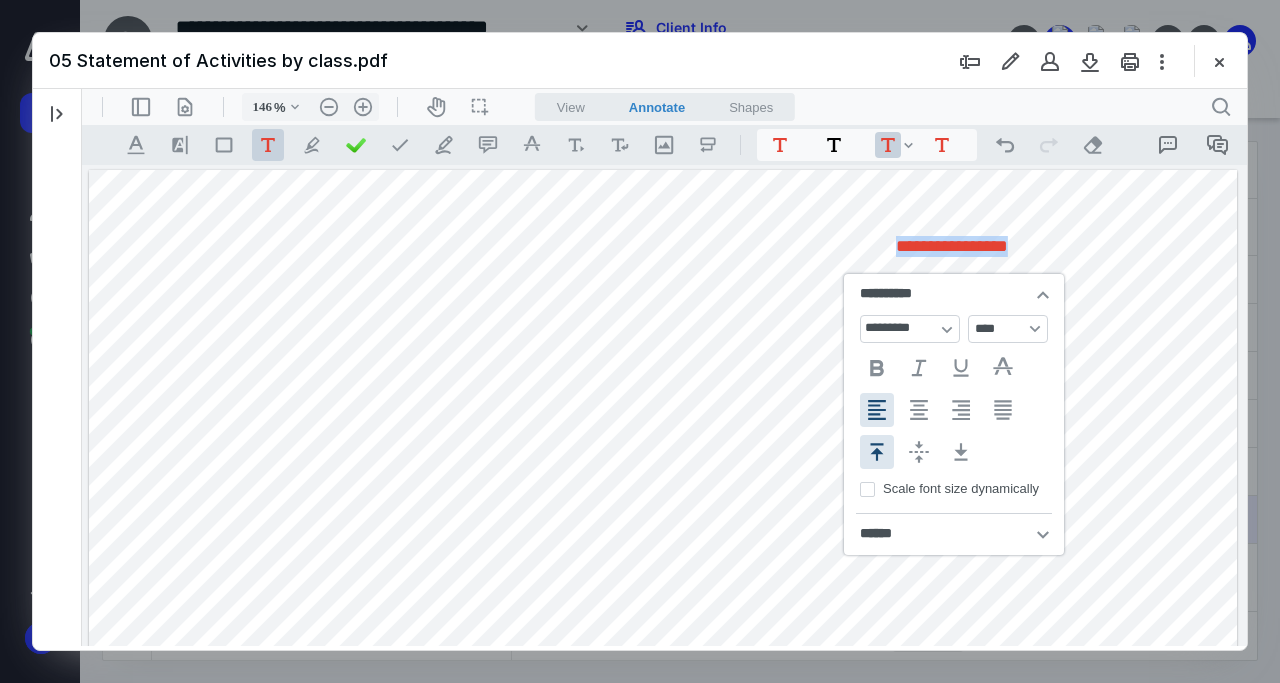 type 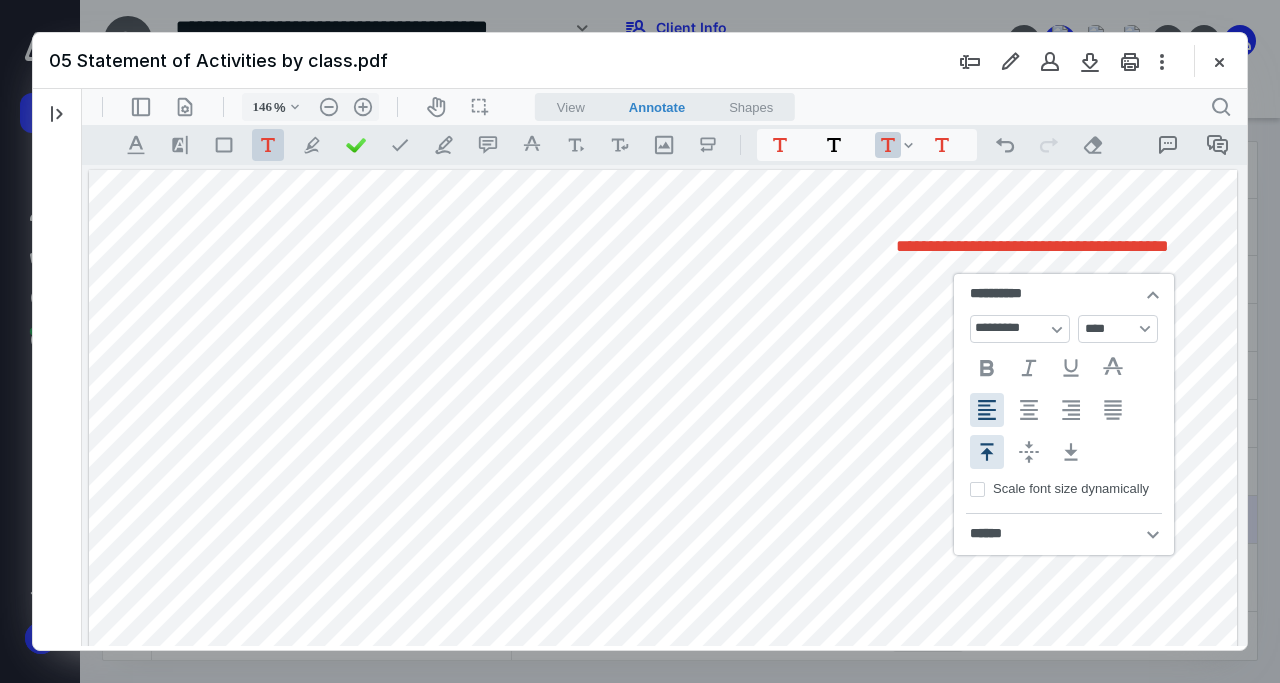 click on "**********" at bounding box center (663, 614) 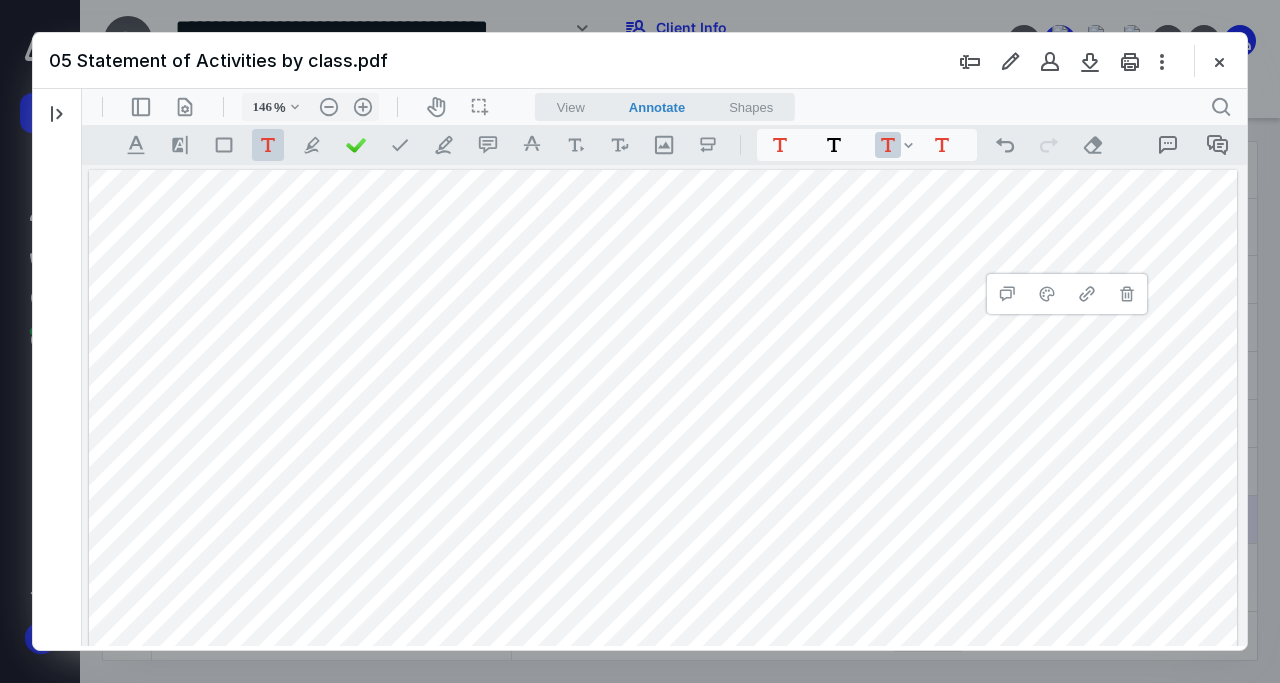 click on "**********" at bounding box center (663, 614) 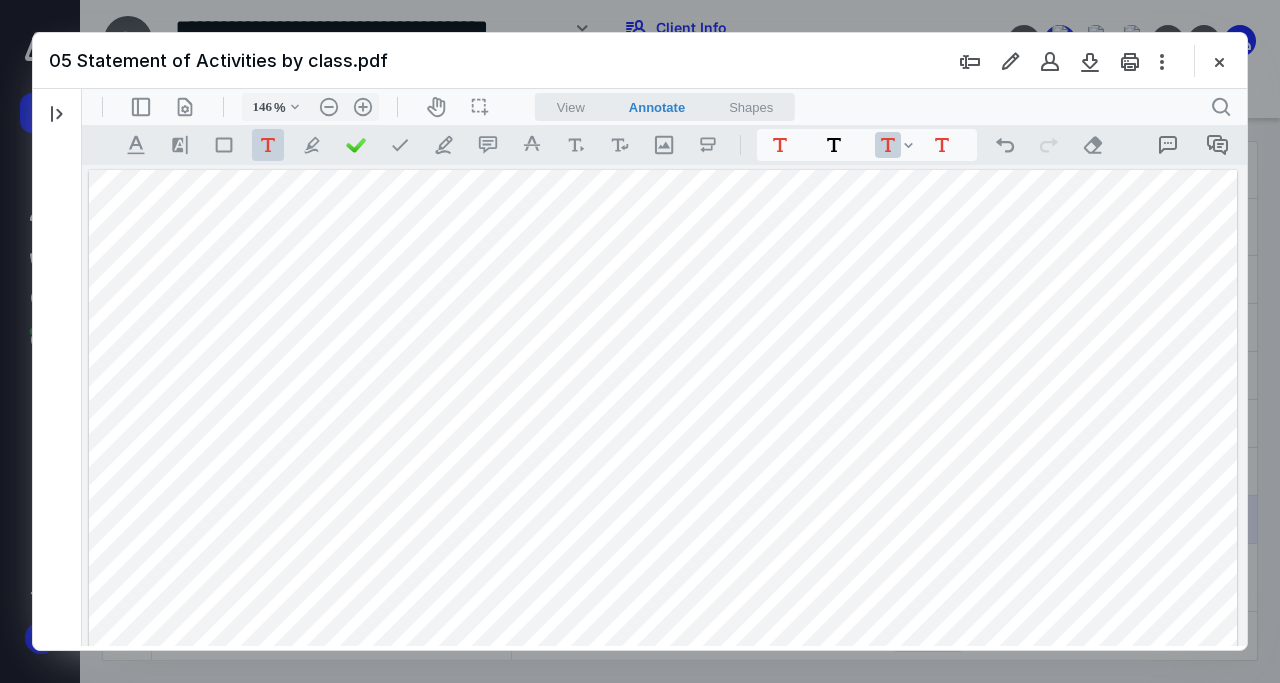 click on "**********" at bounding box center [663, 614] 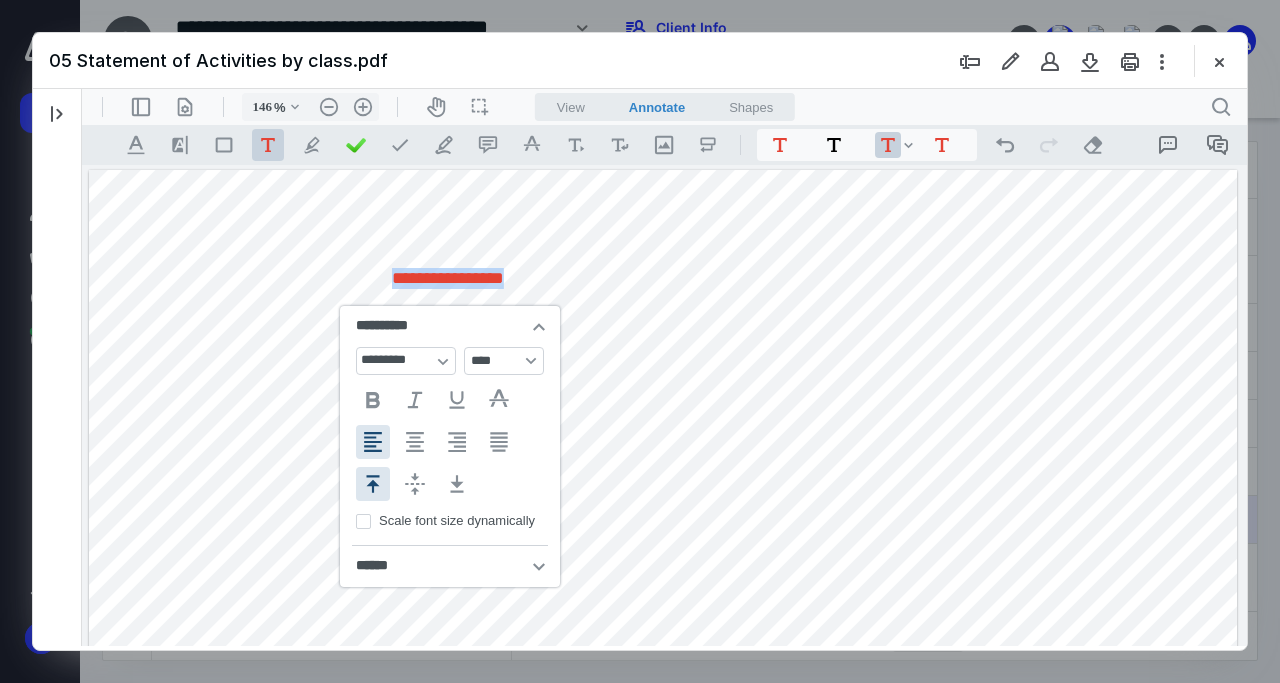 type 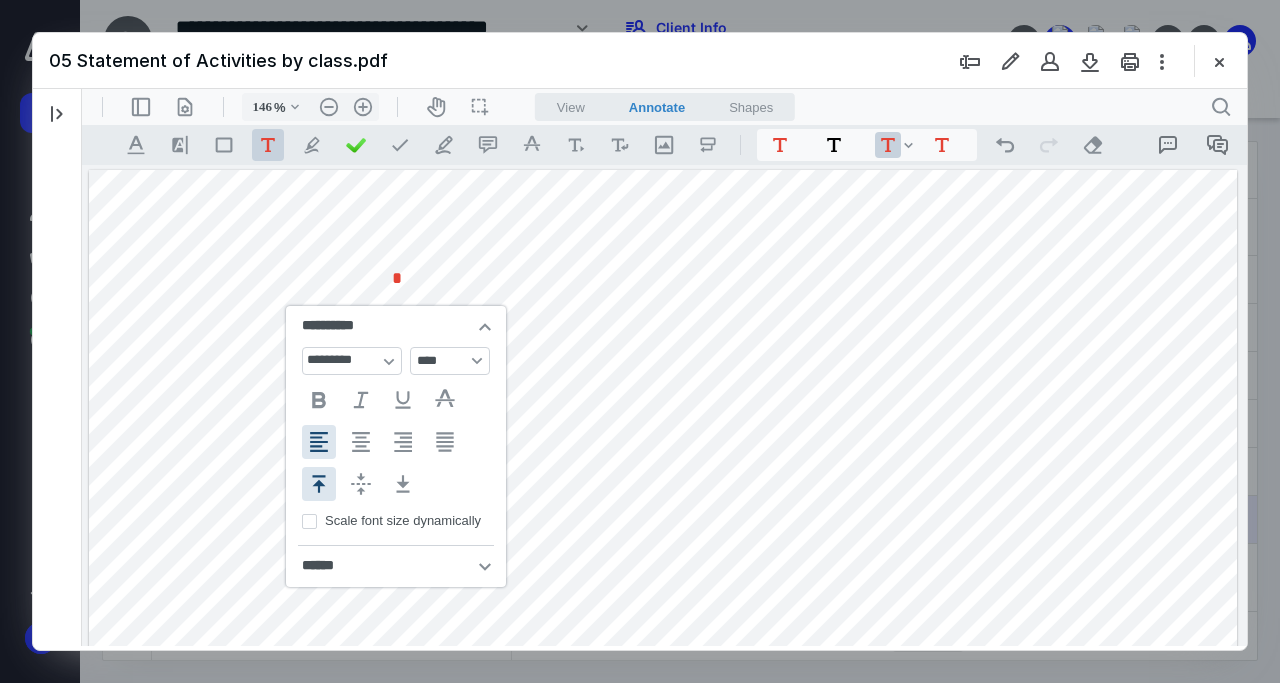 click on "**********" at bounding box center [663, 614] 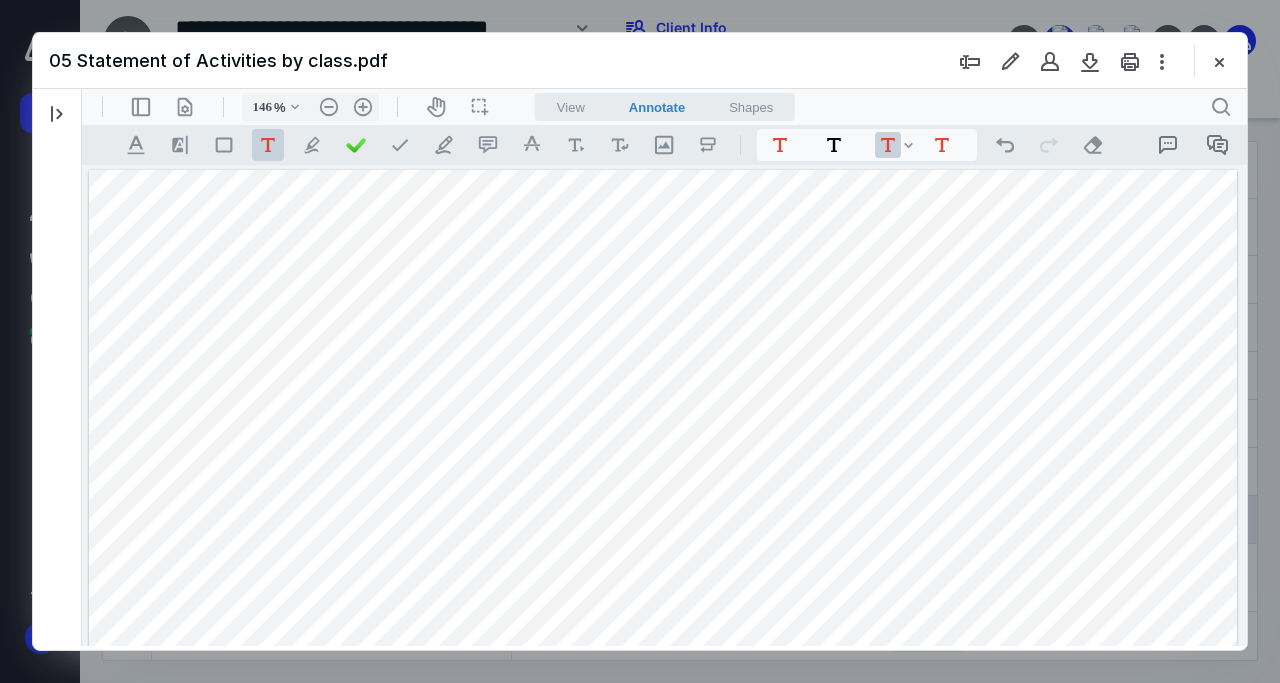 drag, startPoint x: 398, startPoint y: 275, endPoint x: 393, endPoint y: 294, distance: 19.646883 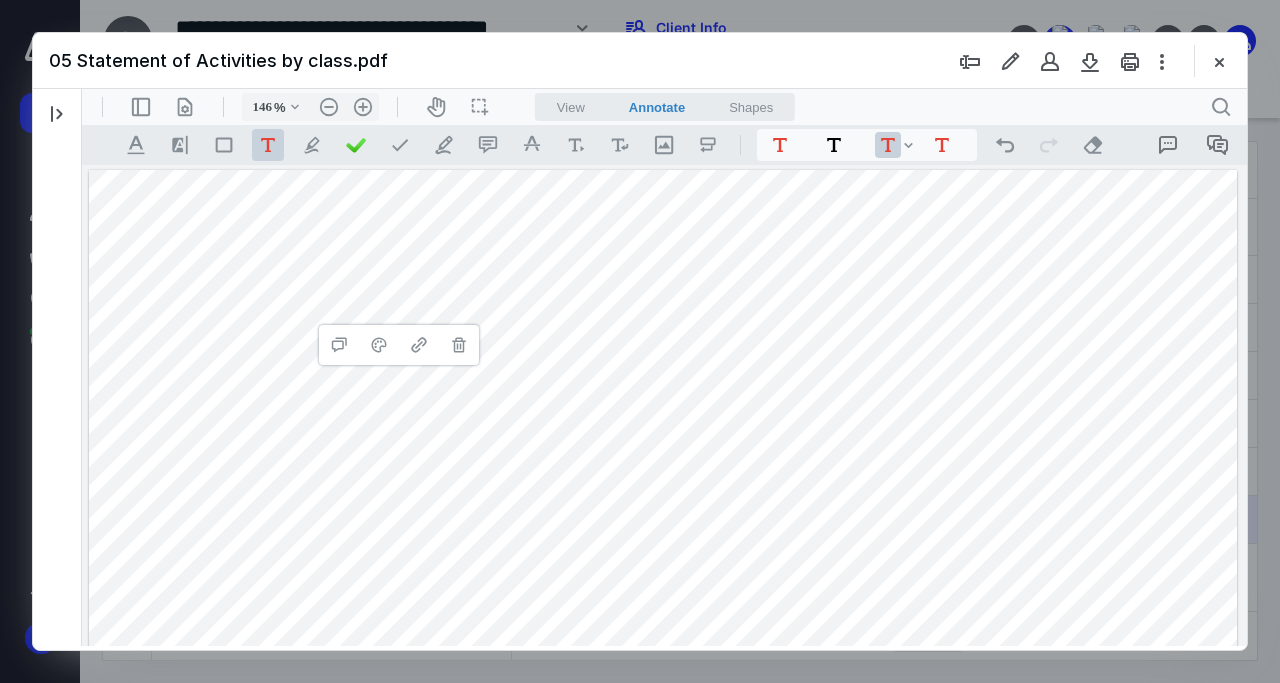 click on "**********" at bounding box center (663, 614) 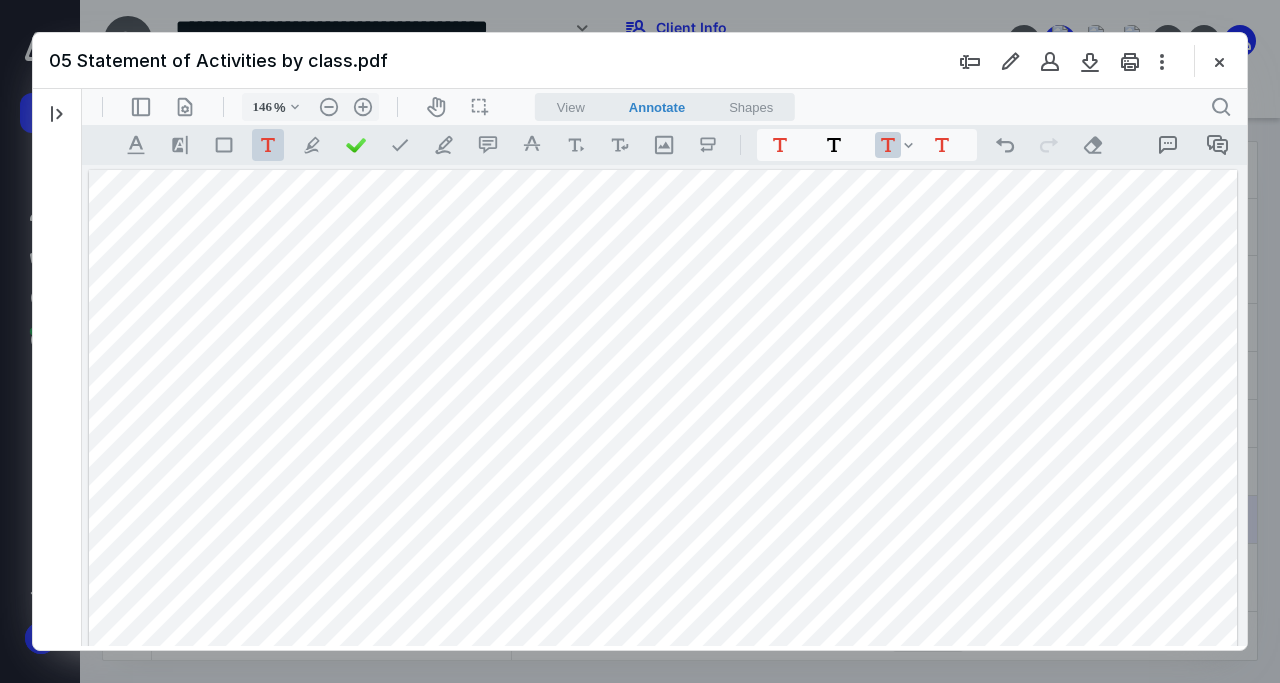 click on "**********" at bounding box center (663, 614) 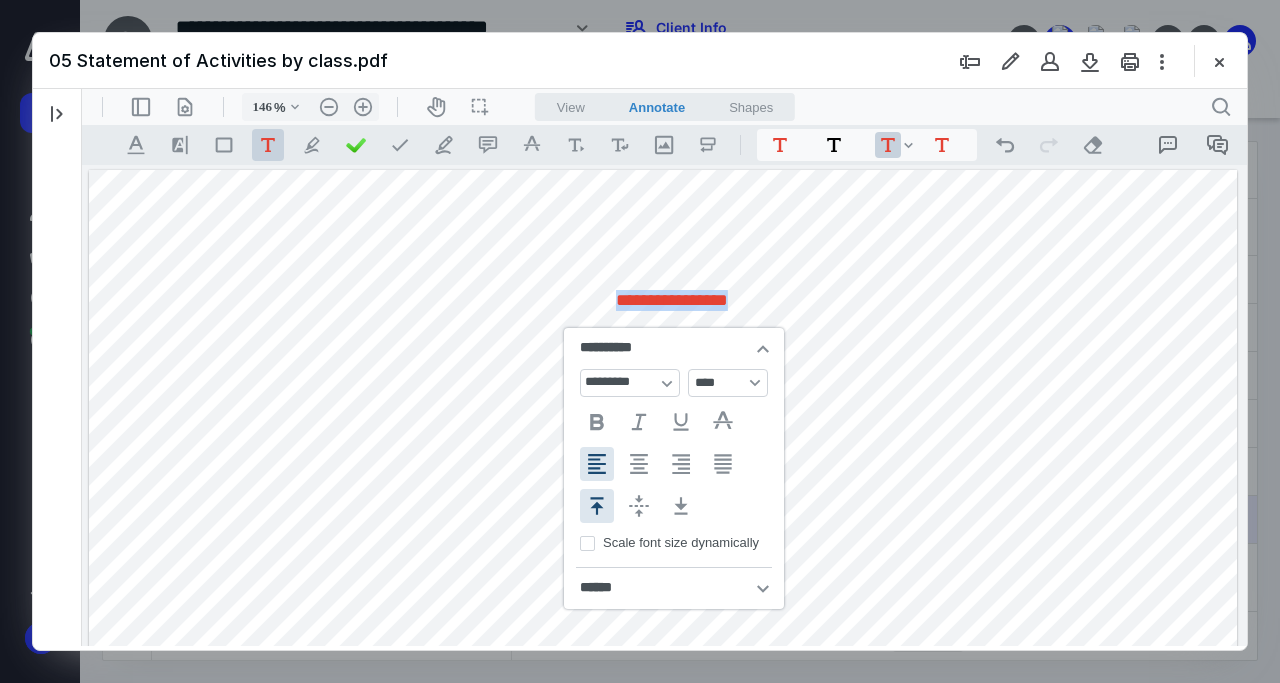 type 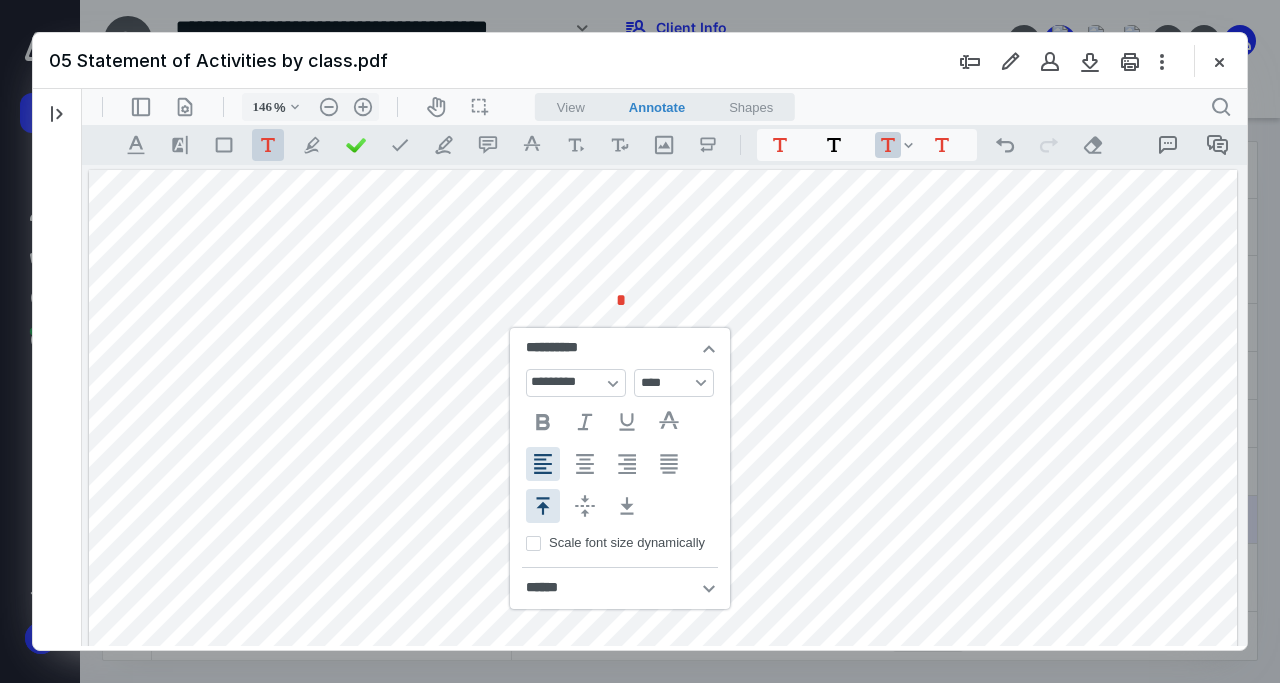click on "**********" at bounding box center [663, 614] 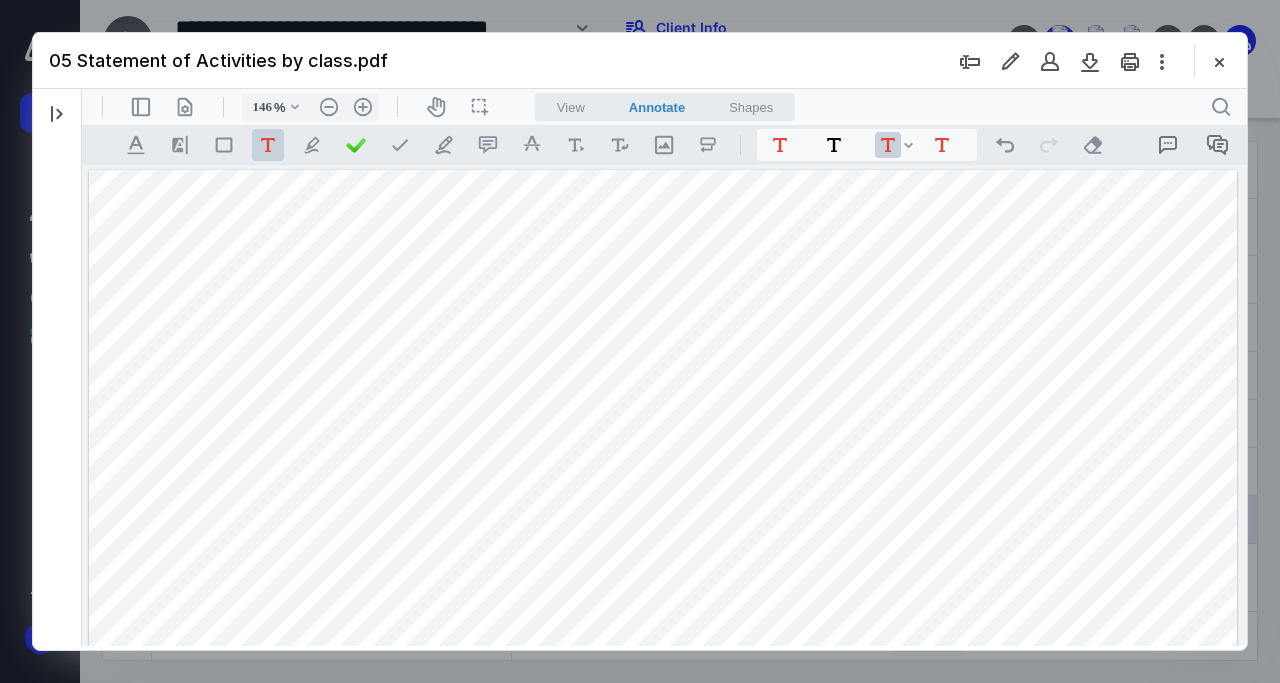 click on "**********" at bounding box center (663, 614) 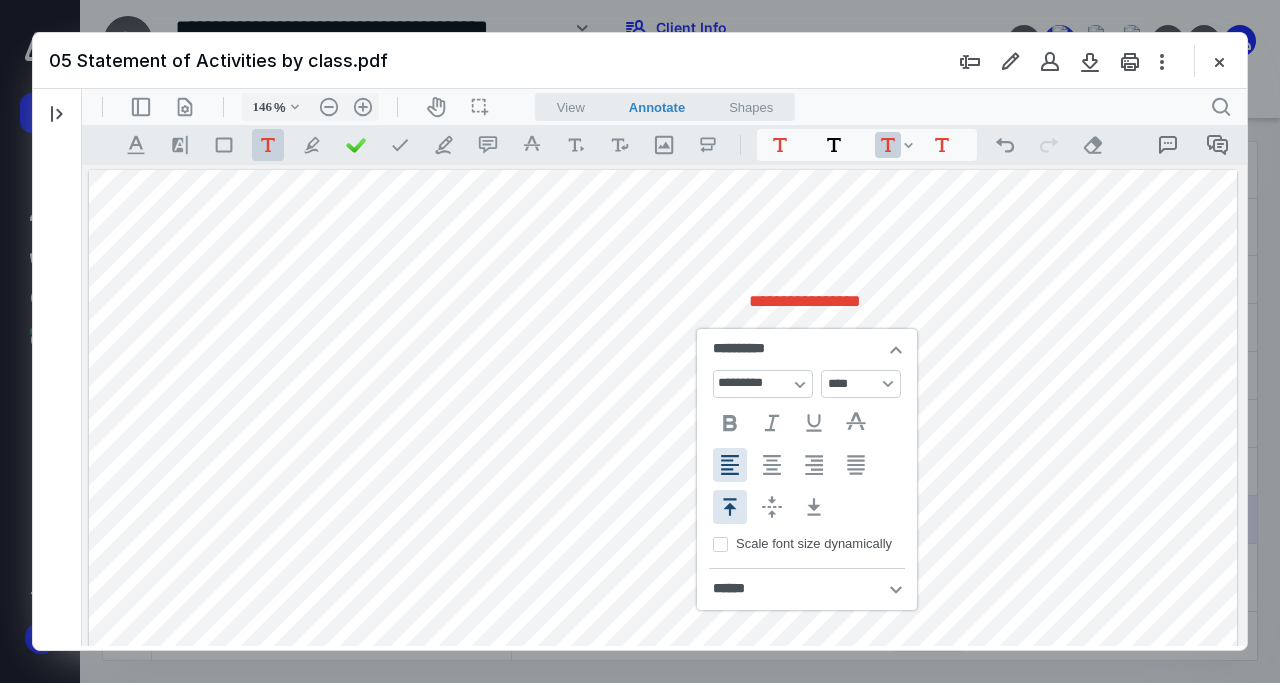 type 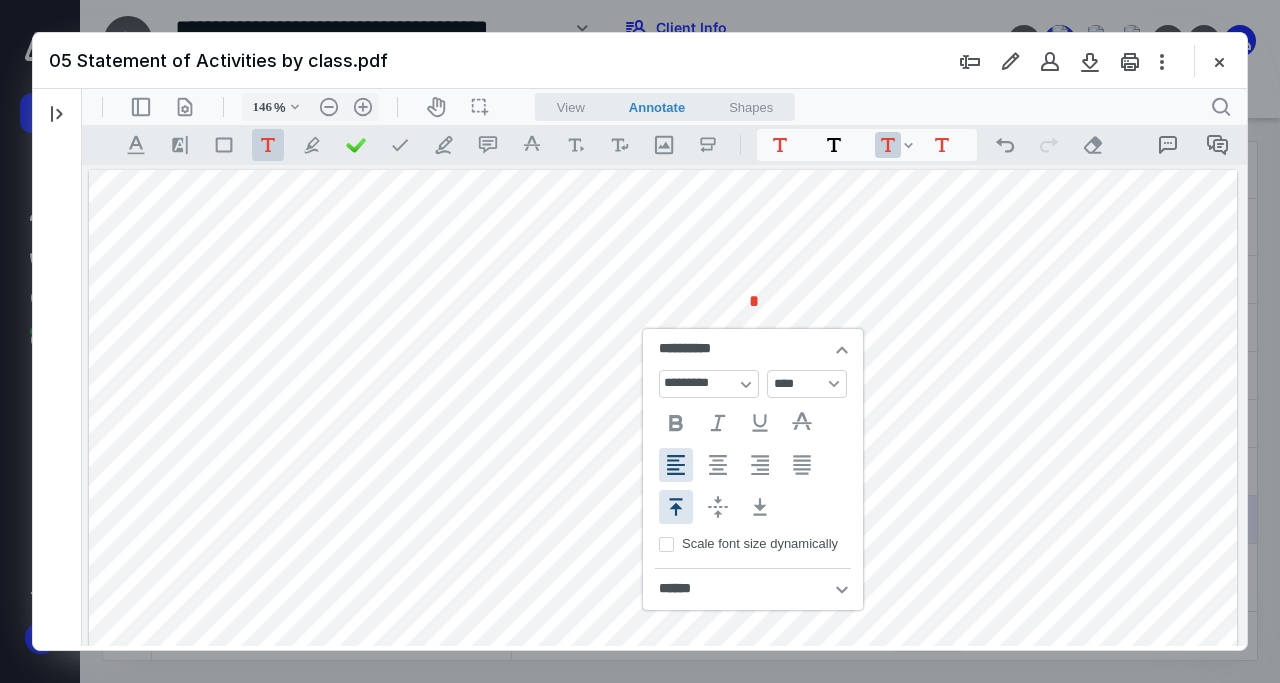click on "**********" at bounding box center [663, 614] 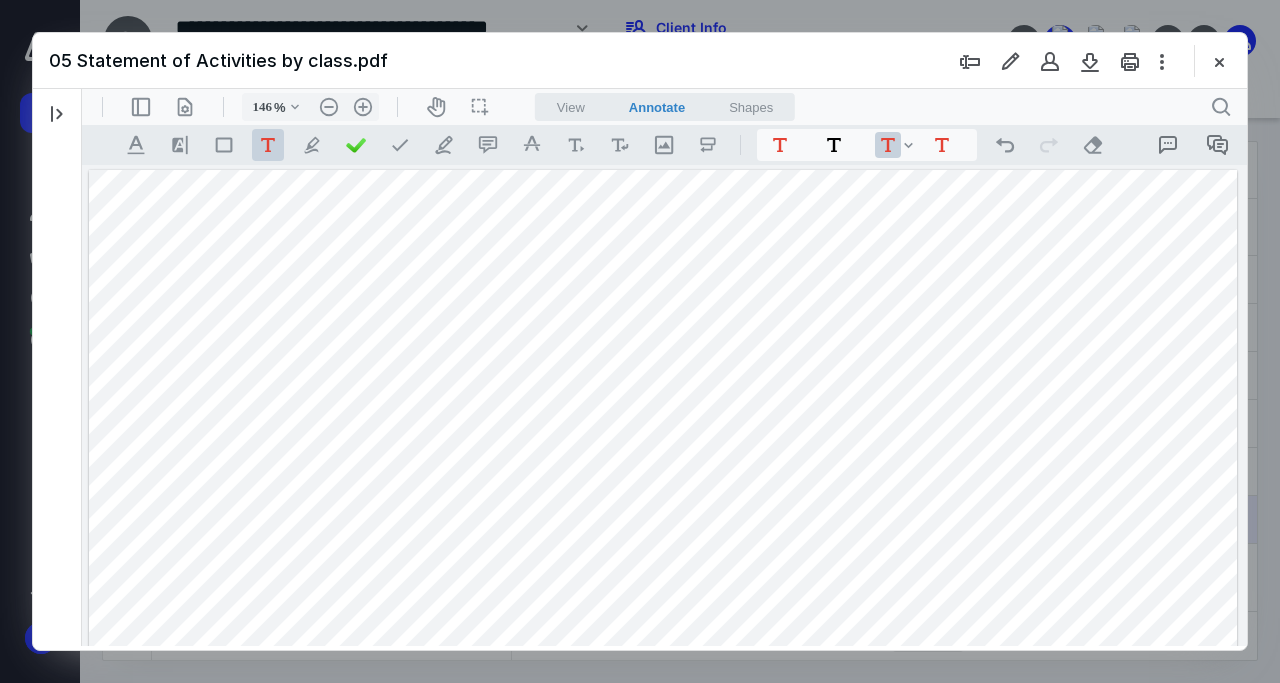click on "**********" at bounding box center [663, 614] 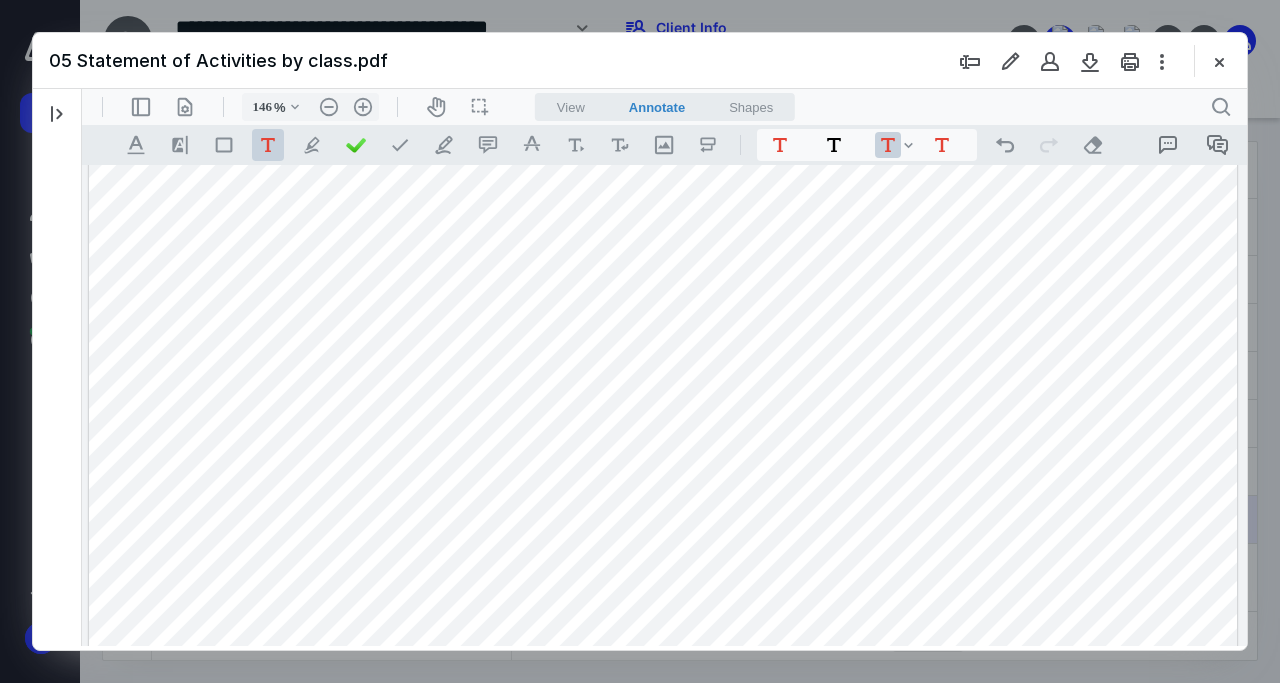 scroll, scrollTop: 1, scrollLeft: 0, axis: vertical 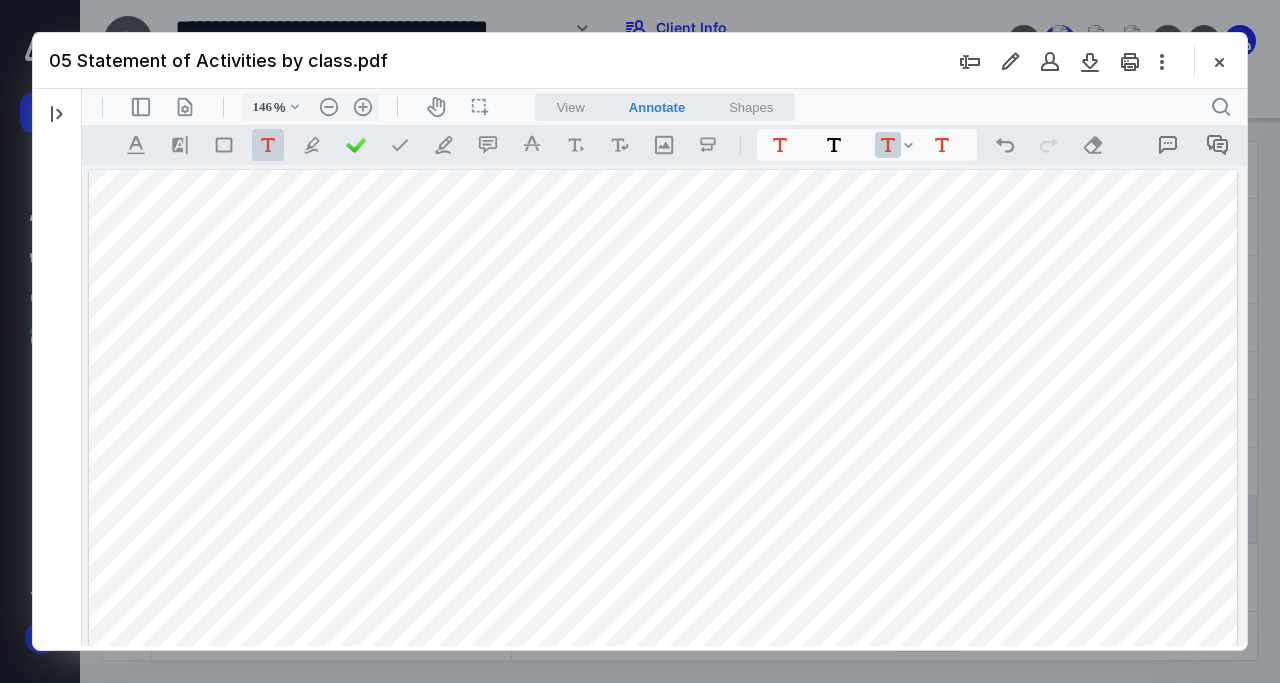 click on "**********" at bounding box center (663, 614) 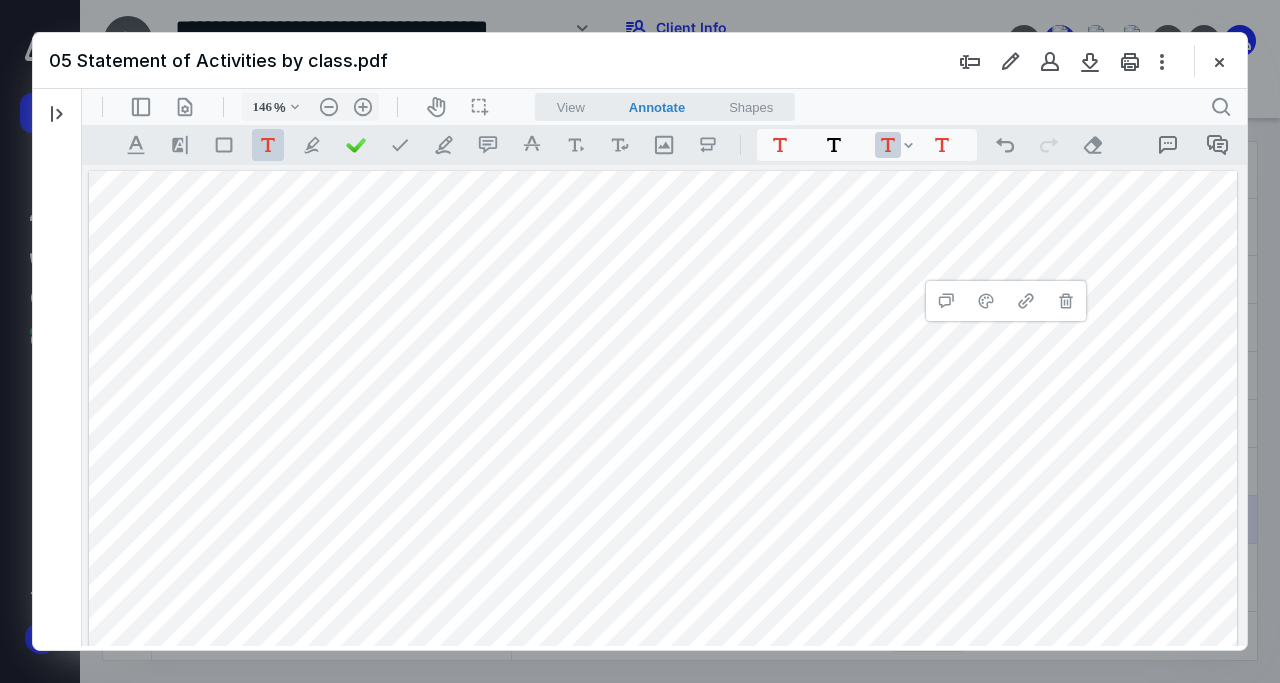 drag, startPoint x: 1013, startPoint y: 244, endPoint x: 902, endPoint y: 257, distance: 111.75867 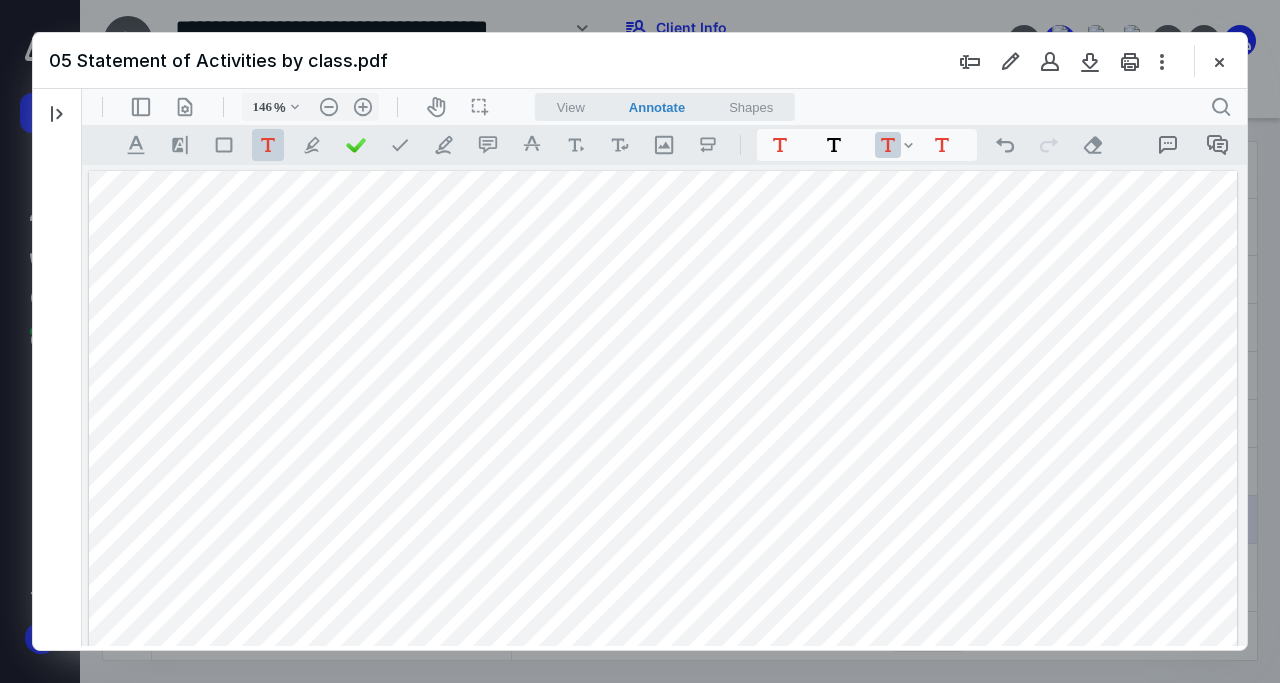 click on "**********" at bounding box center [663, 615] 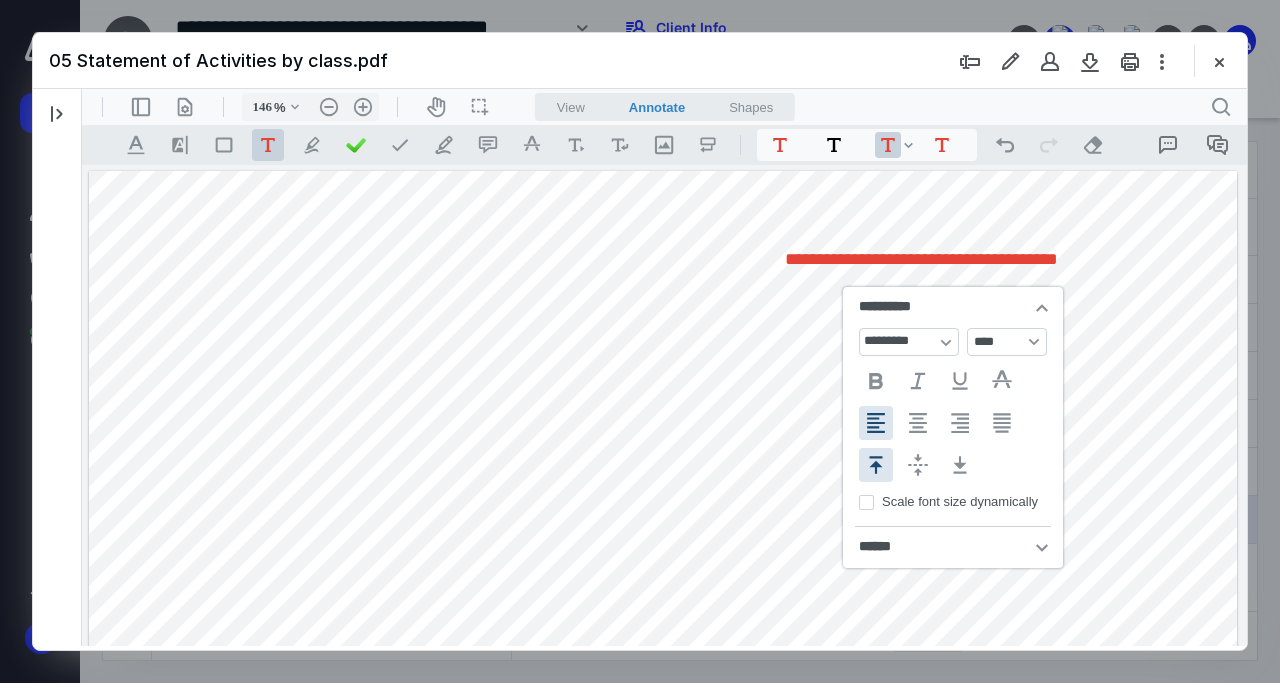 click on "**********" at bounding box center [920, 259] 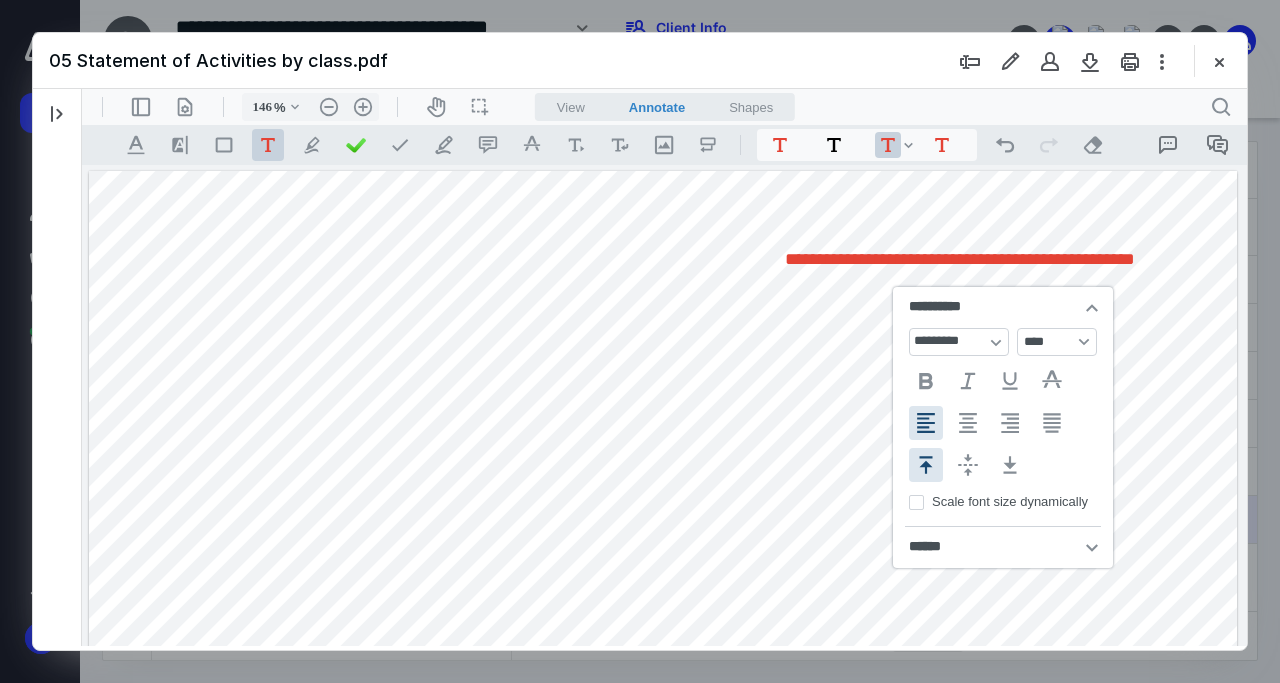 click on "**********" at bounding box center (663, 615) 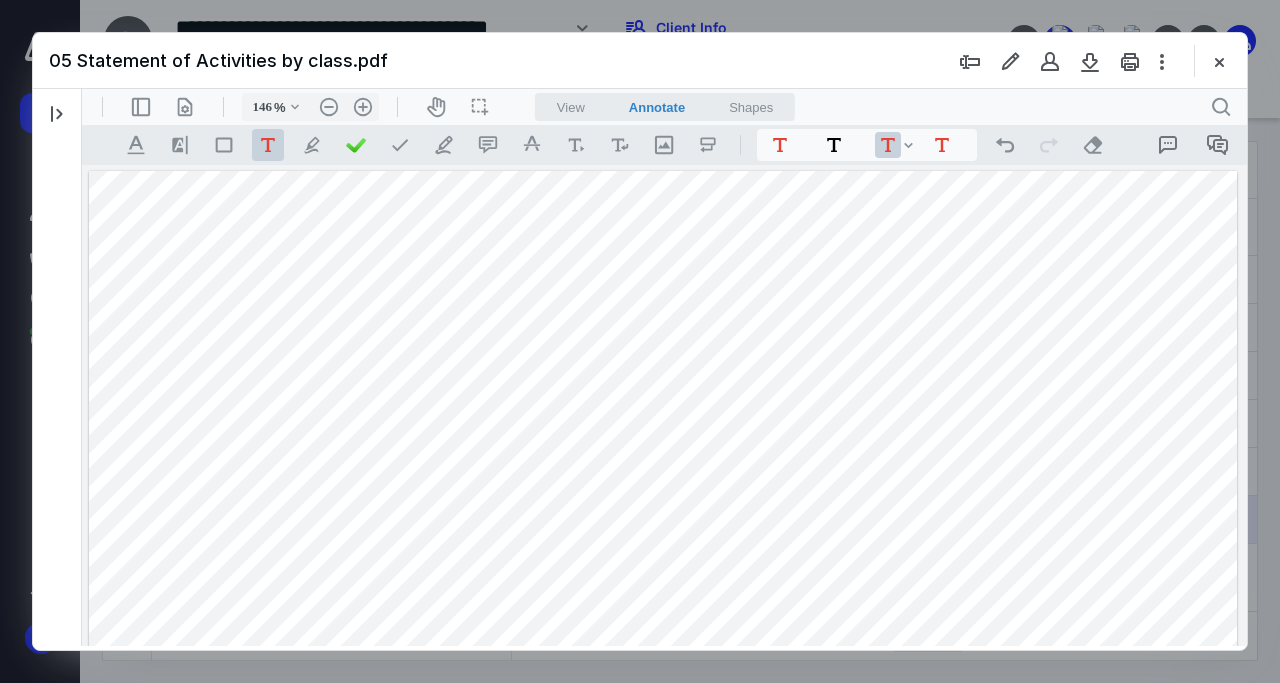 click on "**********" at bounding box center [663, 615] 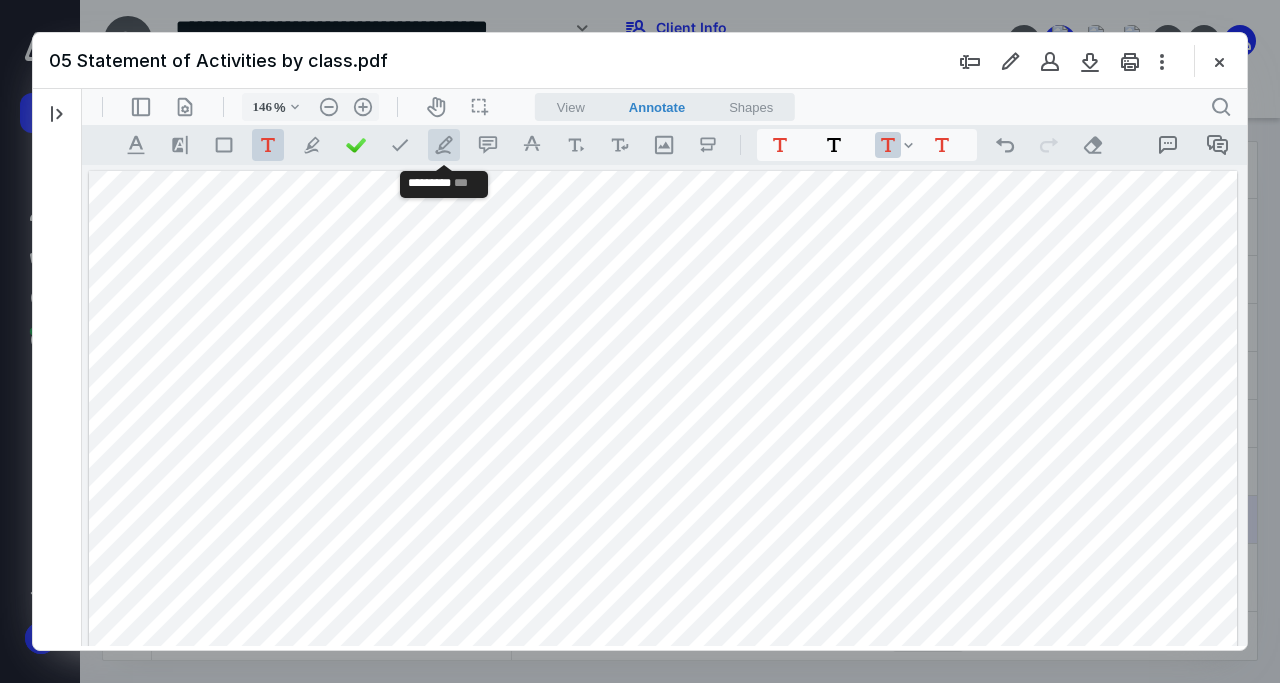 click on ".cls-1{fill:#abb0c4;} icon - tool - pen - line" at bounding box center (444, 145) 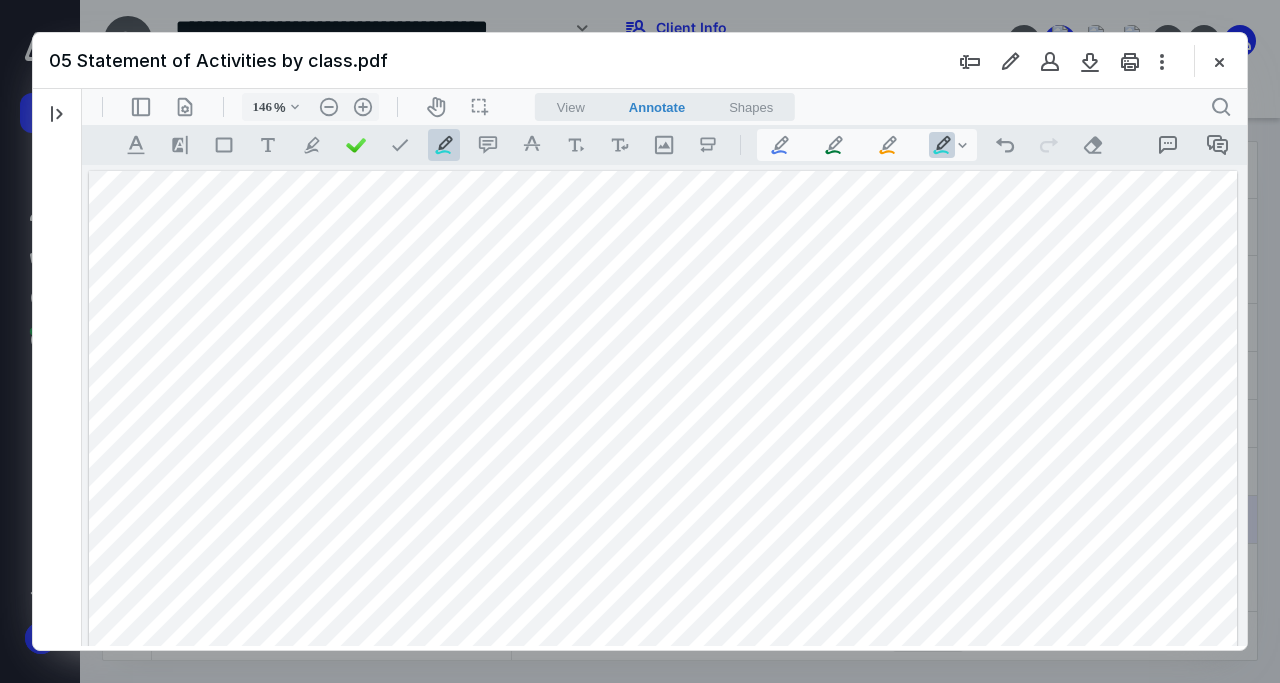 click on "**********" at bounding box center (663, 615) 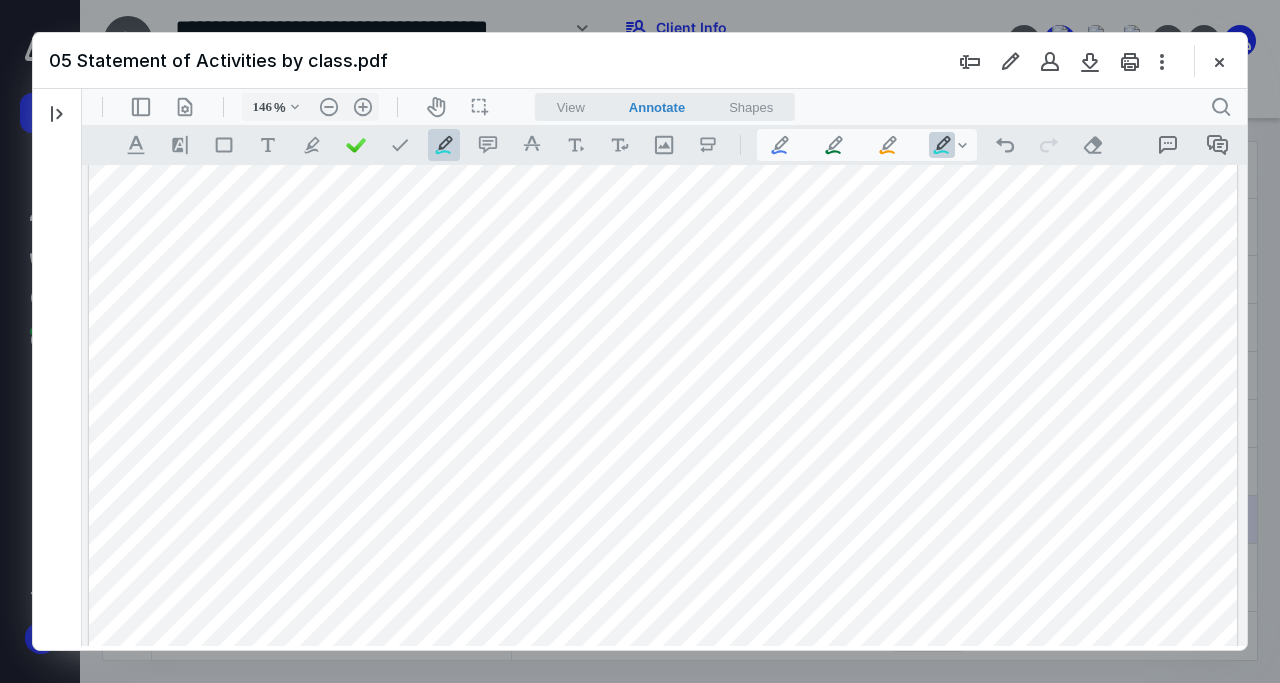 scroll, scrollTop: 192, scrollLeft: 0, axis: vertical 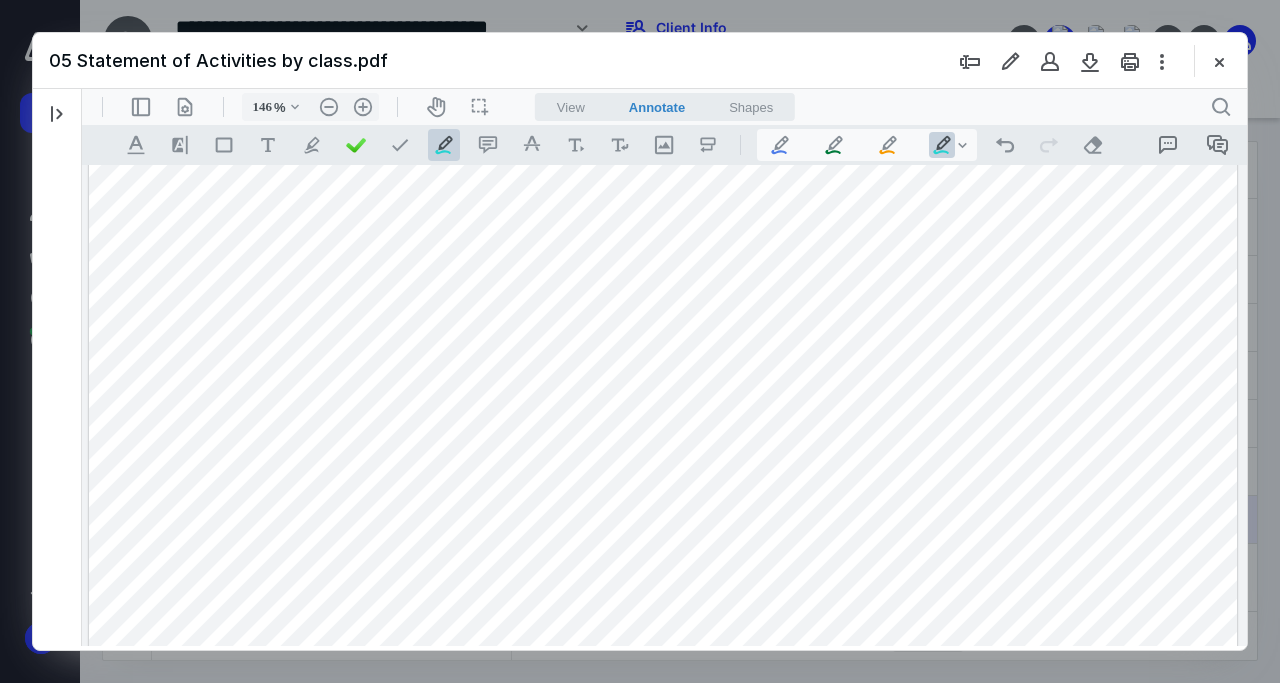 click on "**********" at bounding box center (663, 423) 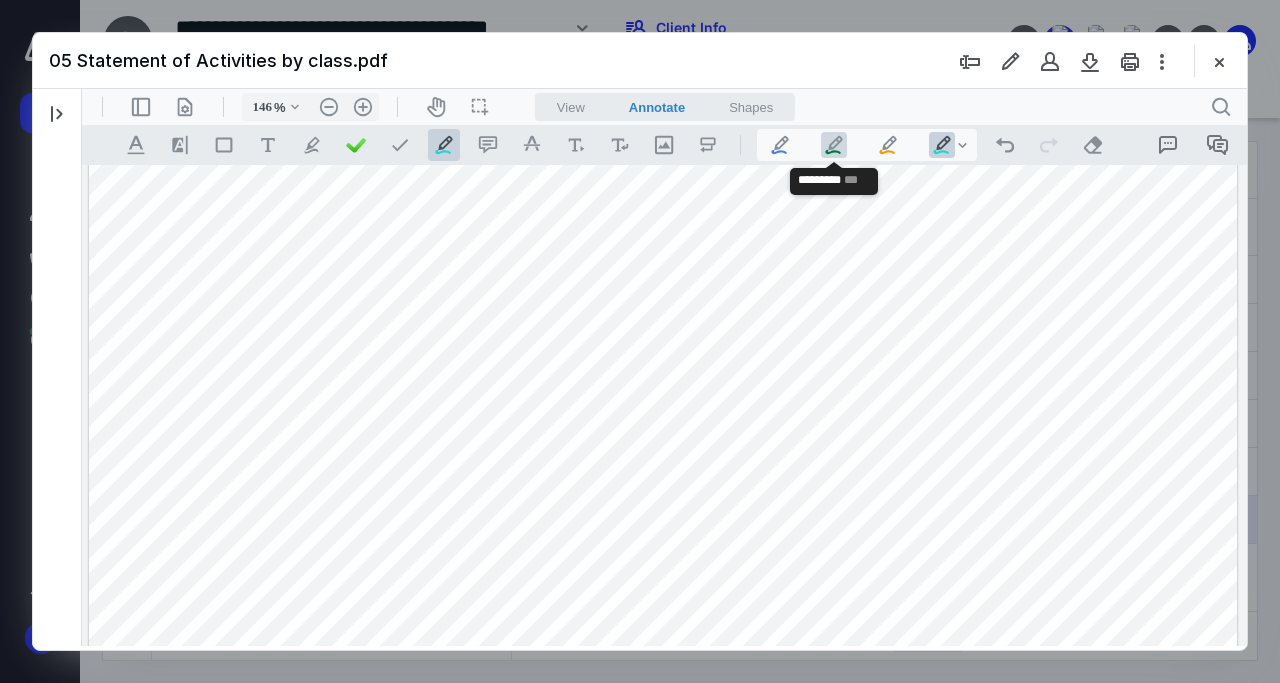 click on ".cls-1{fill:#abb0c4;} icon - tool - pen - line" at bounding box center (834, 145) 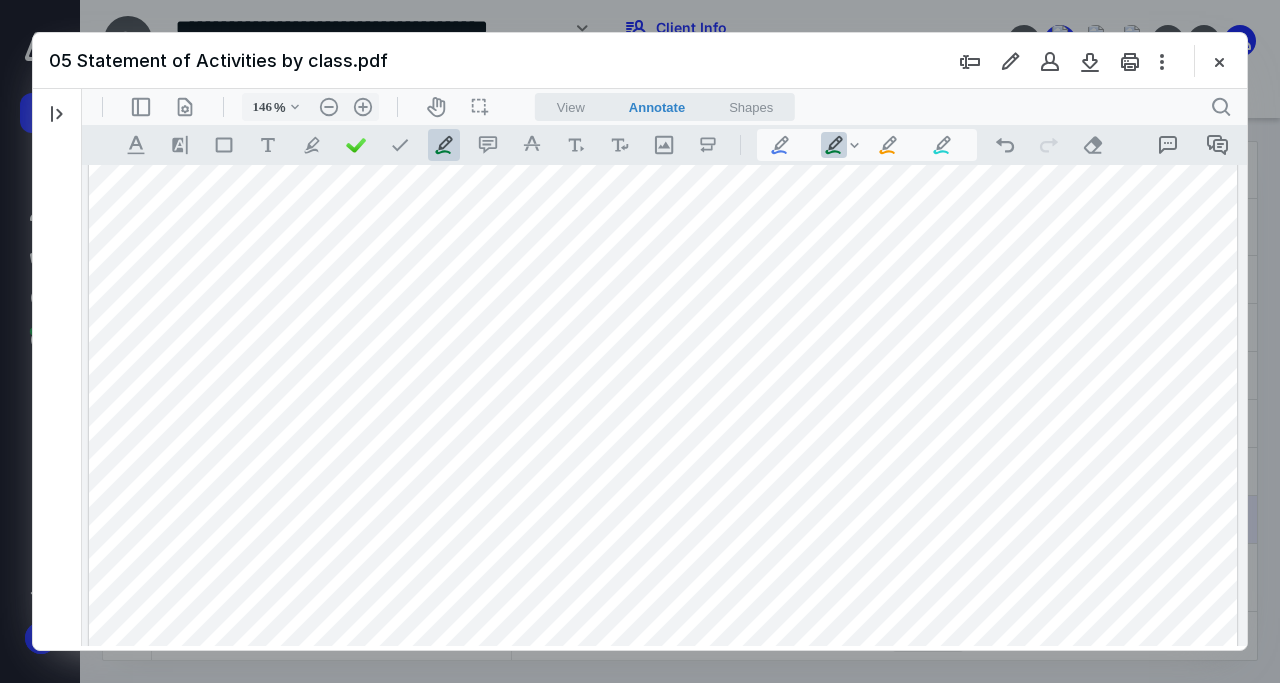 click on "**********" at bounding box center [663, 423] 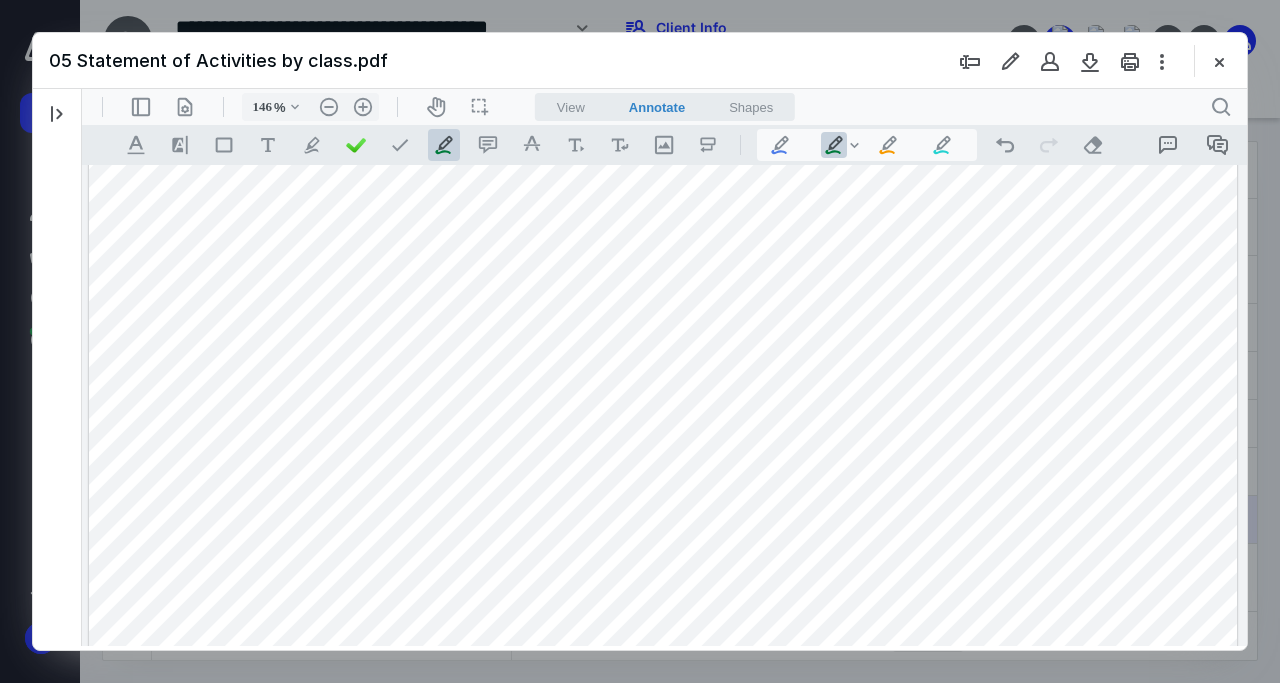 scroll, scrollTop: 0, scrollLeft: 0, axis: both 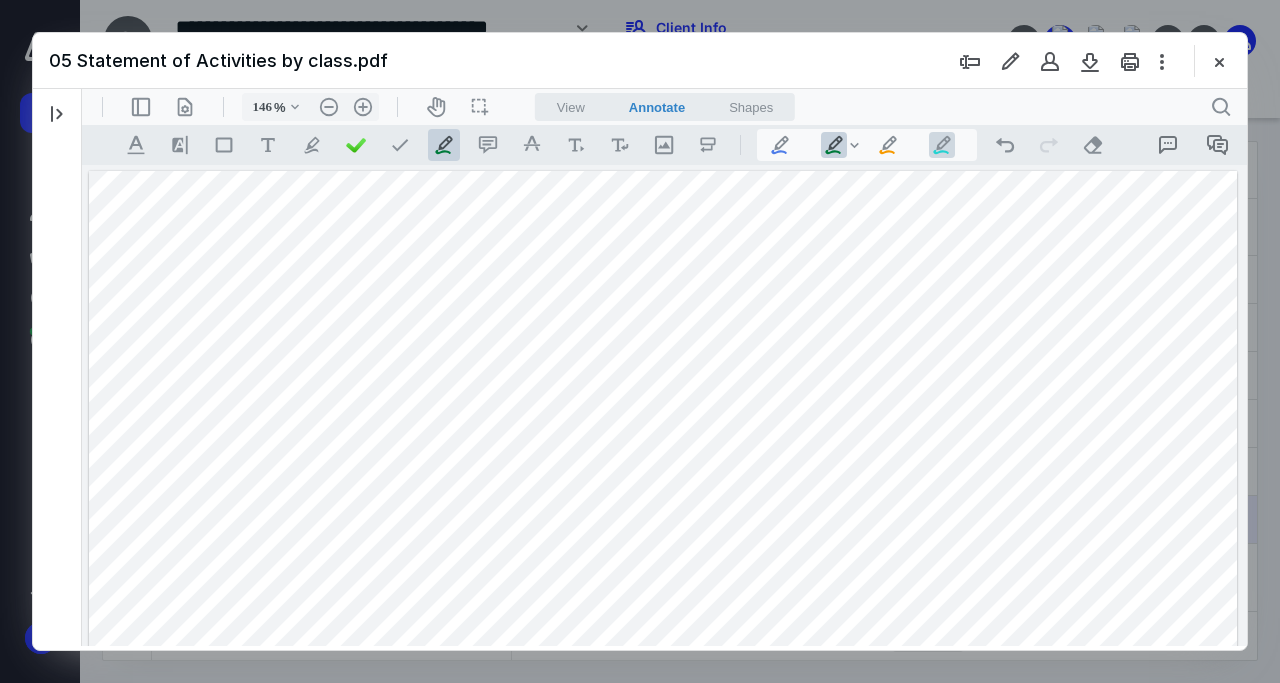 click on ".cls-1{fill:#abb0c4;} icon - tool - pen - line" at bounding box center (942, 145) 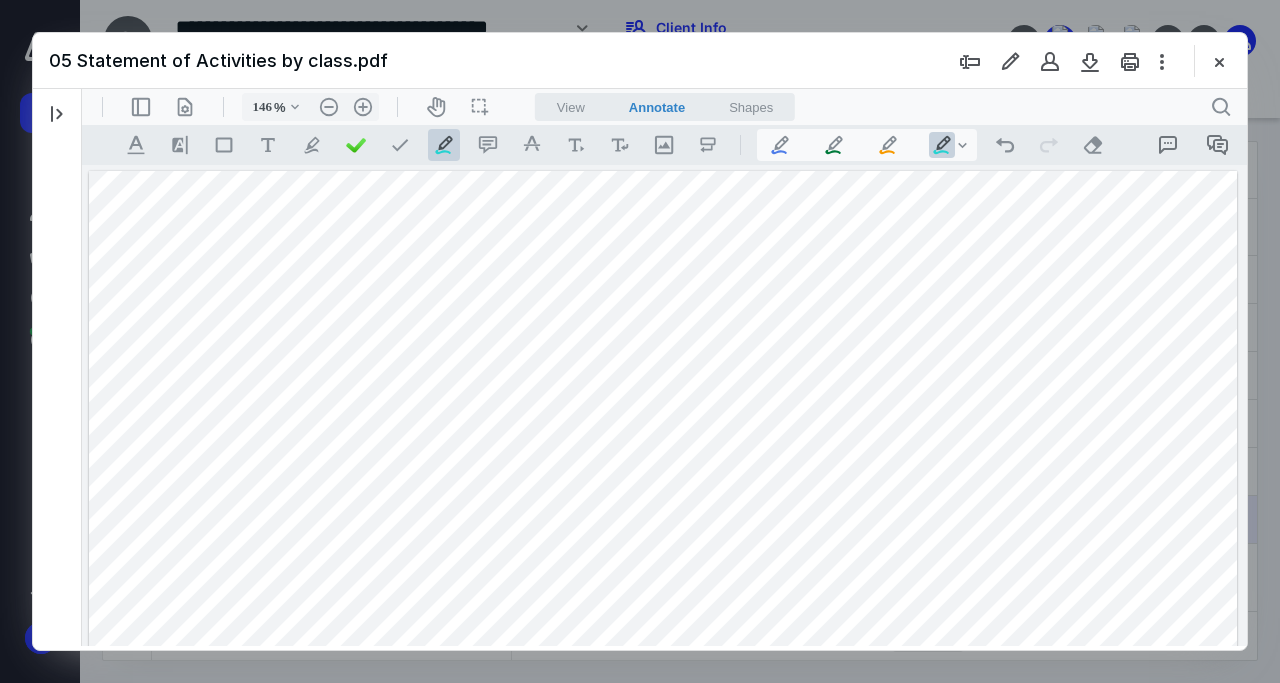 click on "**********" at bounding box center [663, 615] 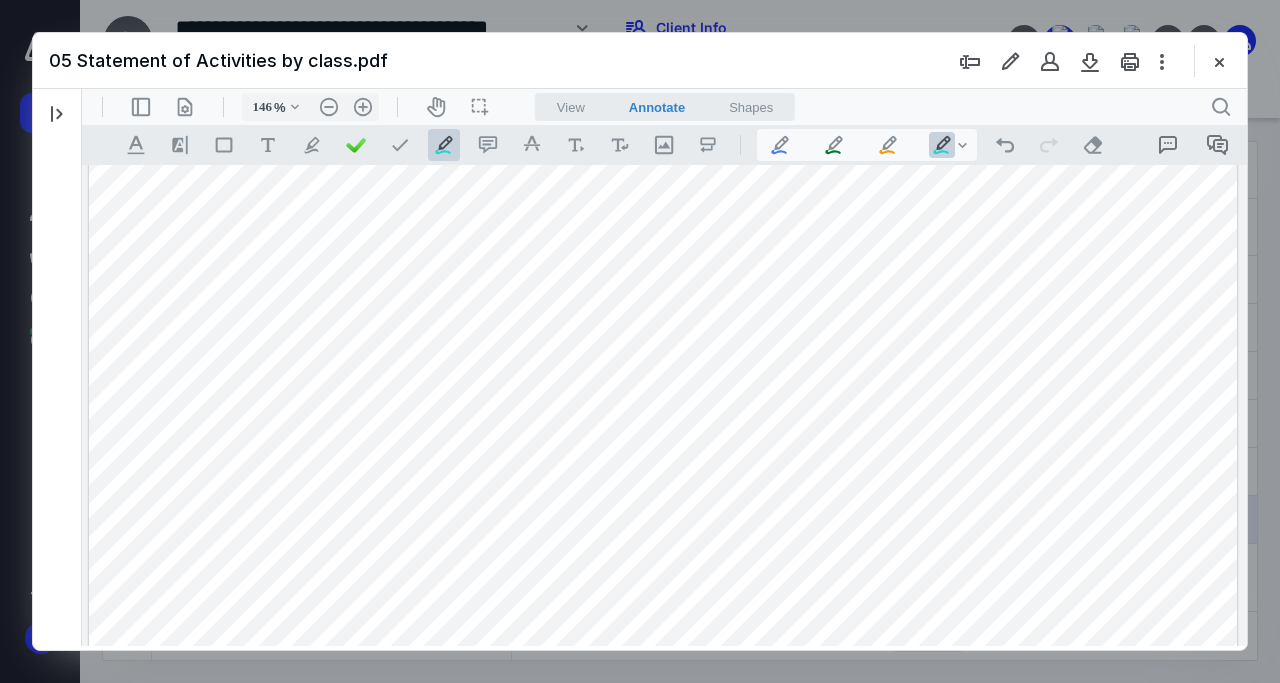 scroll, scrollTop: 192, scrollLeft: 0, axis: vertical 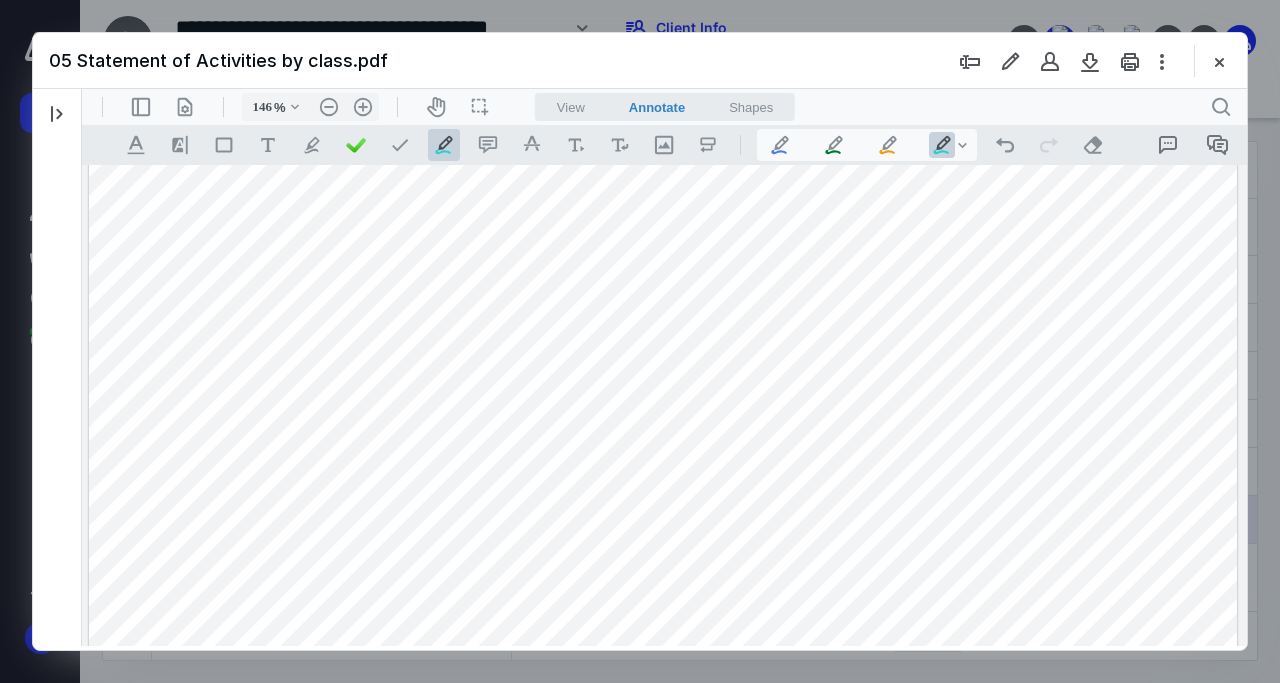 click on "**********" at bounding box center [663, 423] 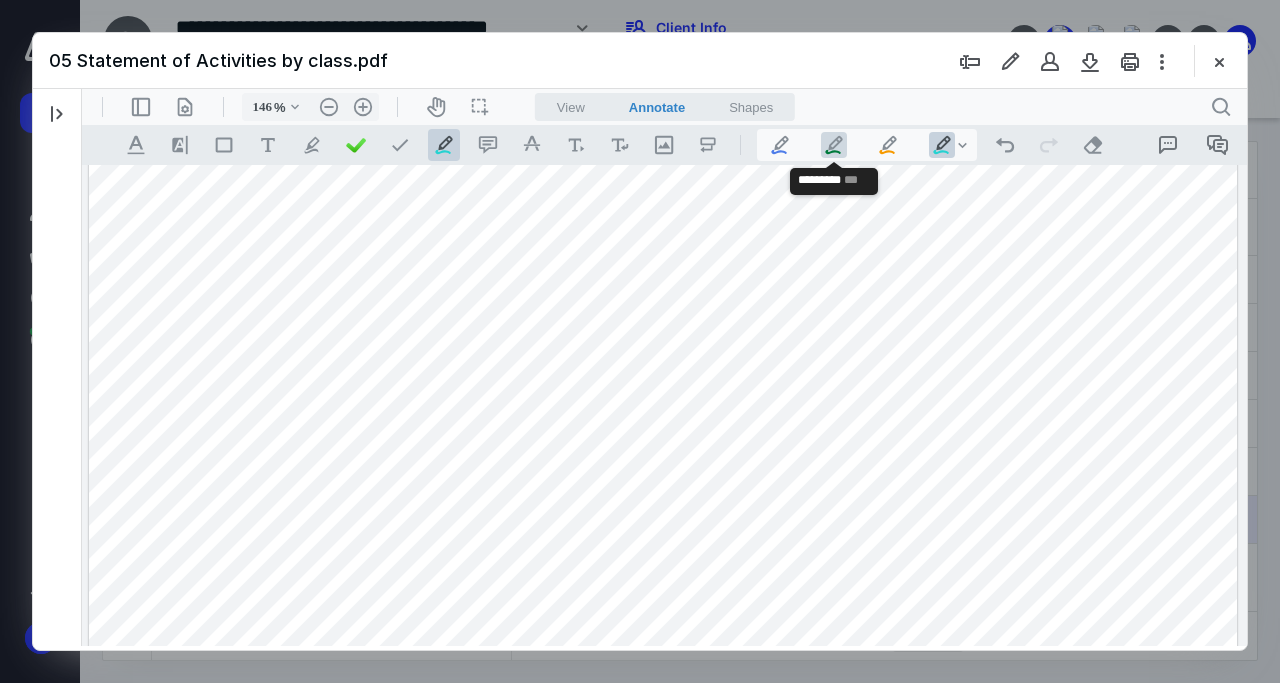 click on ".cls-1{fill:#abb0c4;} icon - tool - pen - line" at bounding box center [834, 145] 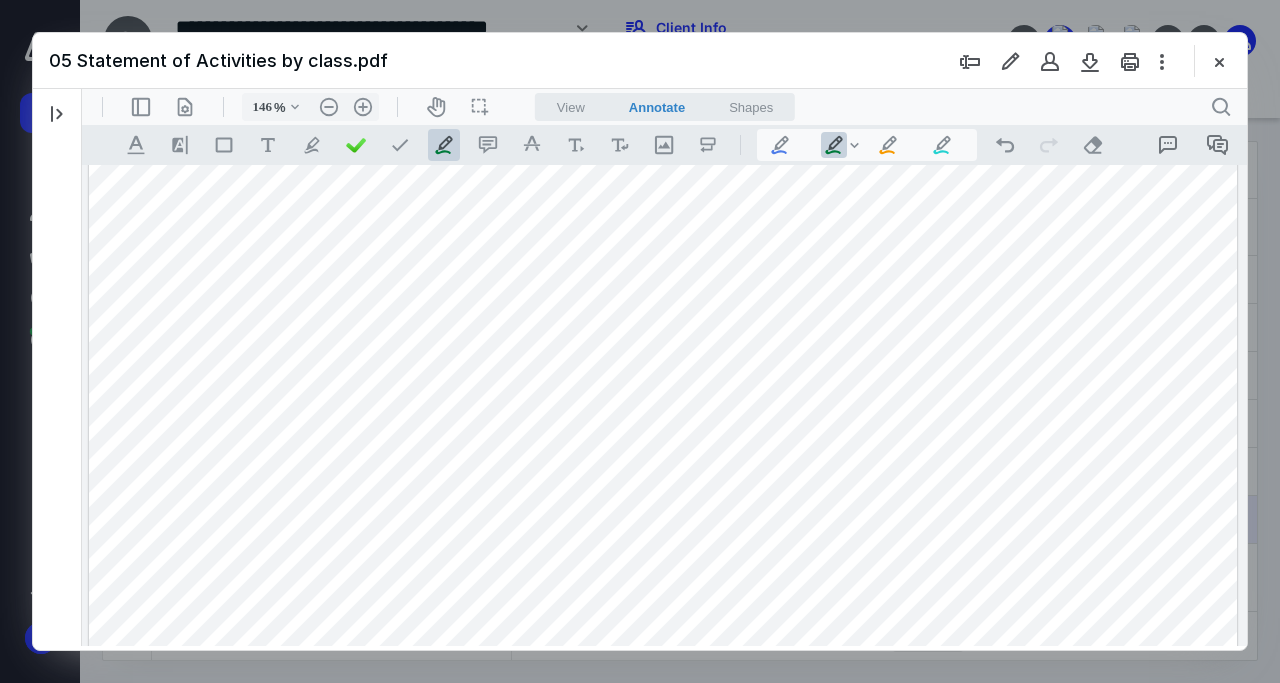 click on "**********" at bounding box center (663, 423) 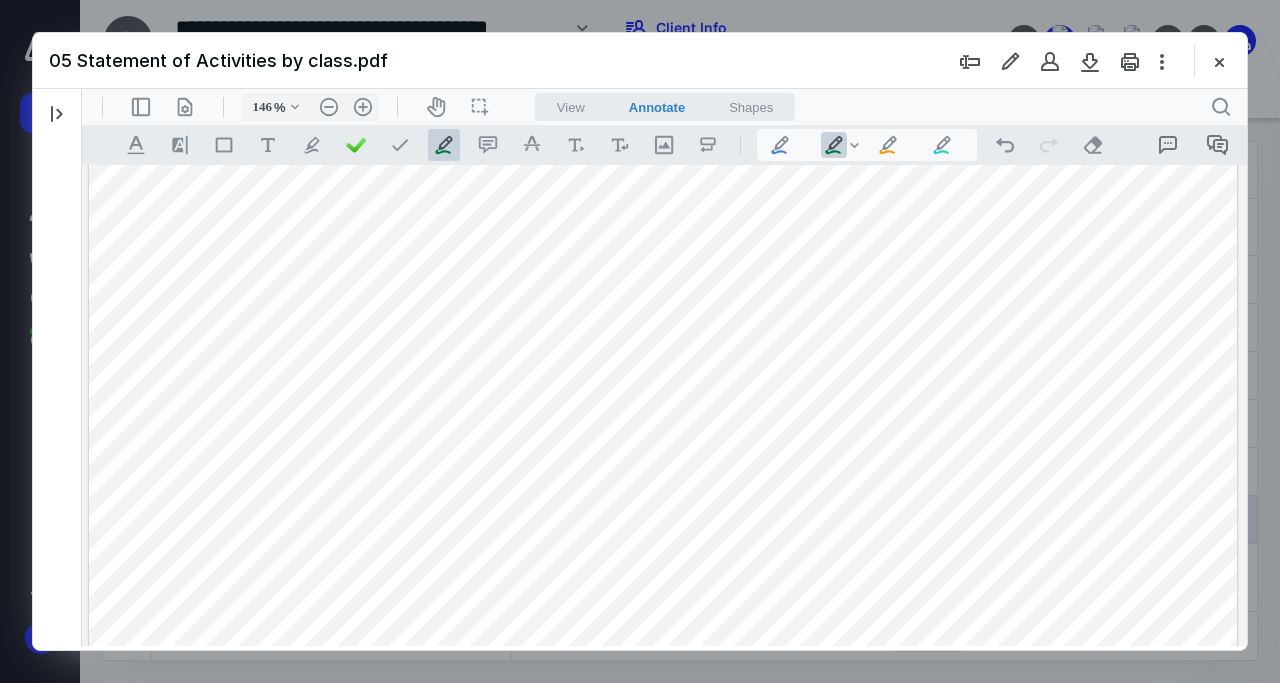 scroll, scrollTop: 0, scrollLeft: 0, axis: both 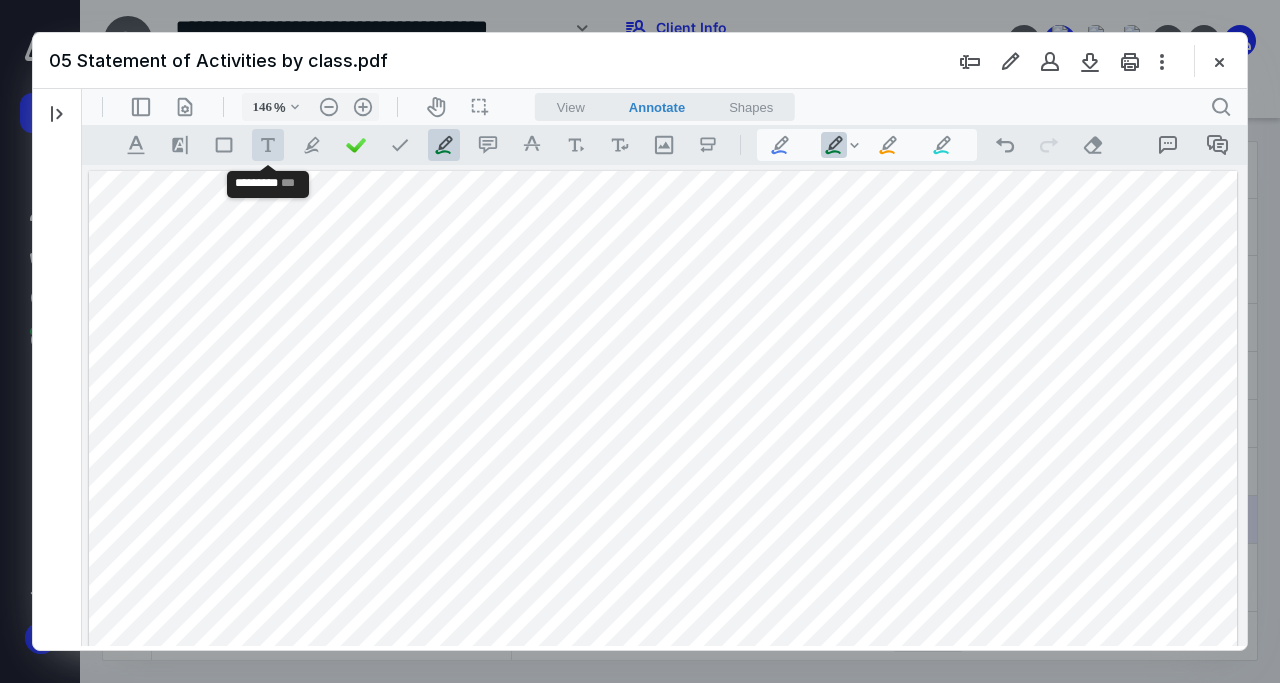 click on ".cls-1{fill:#abb0c4;} icon - tool - text - free text" at bounding box center (268, 145) 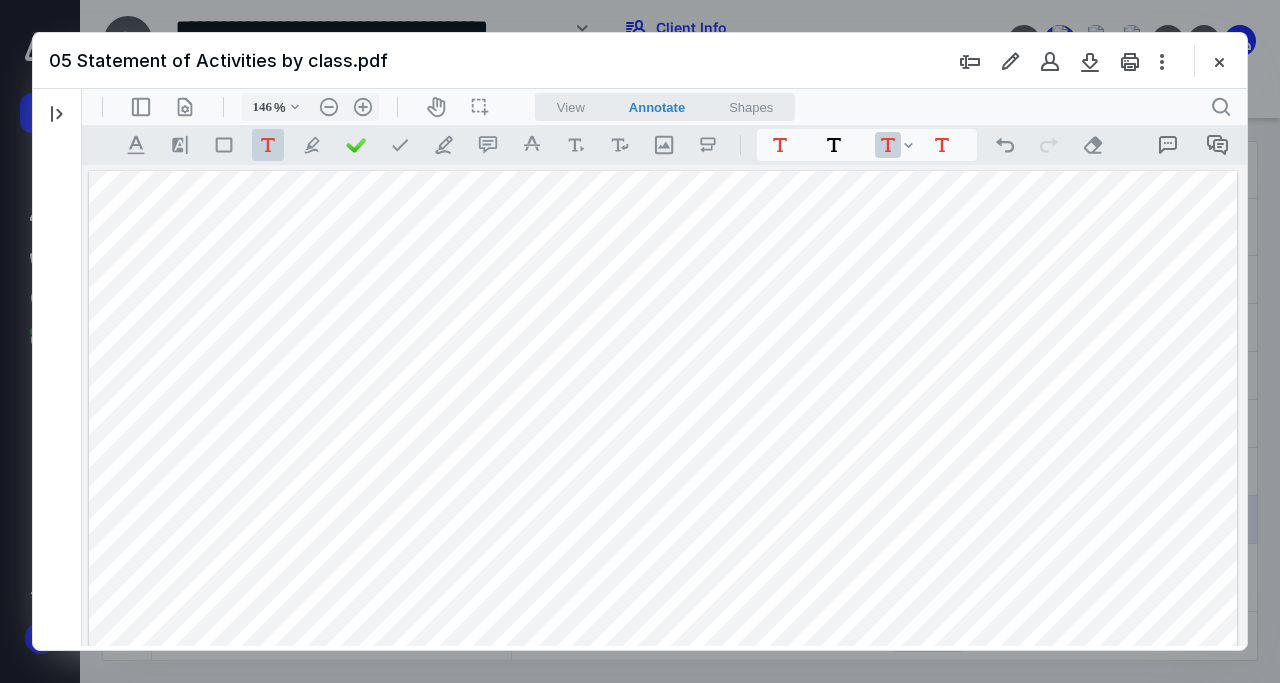 click on "**********" at bounding box center [663, 615] 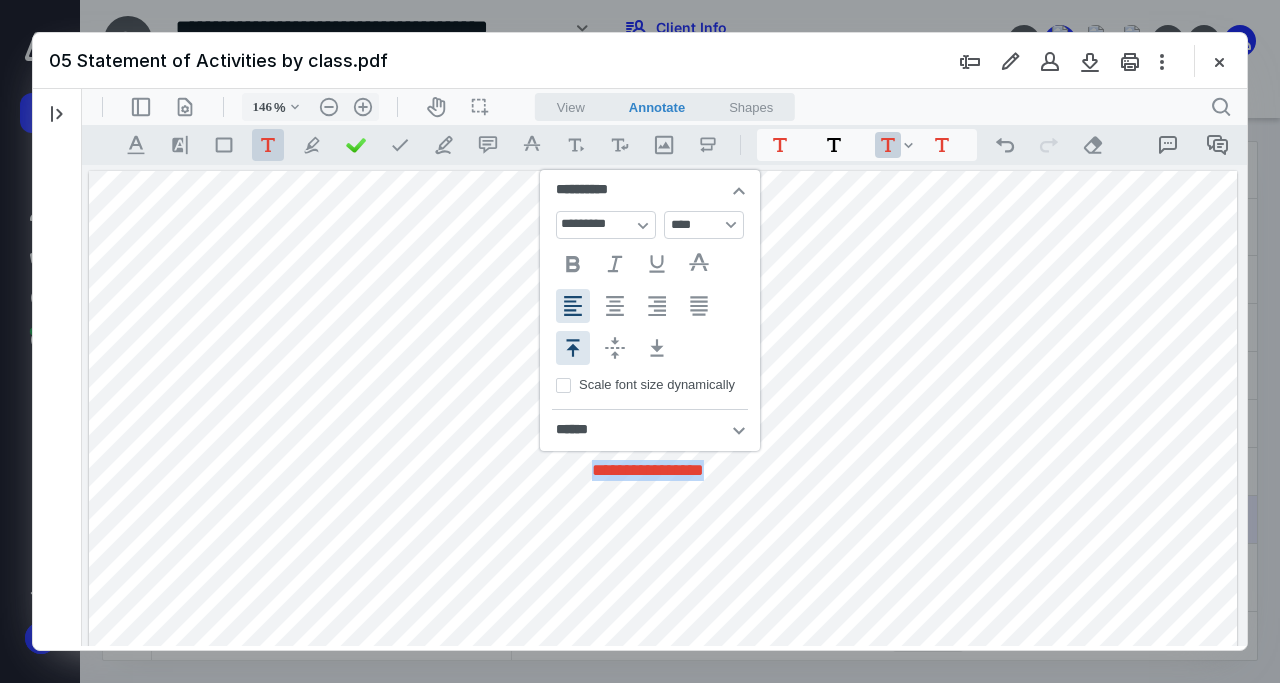 type 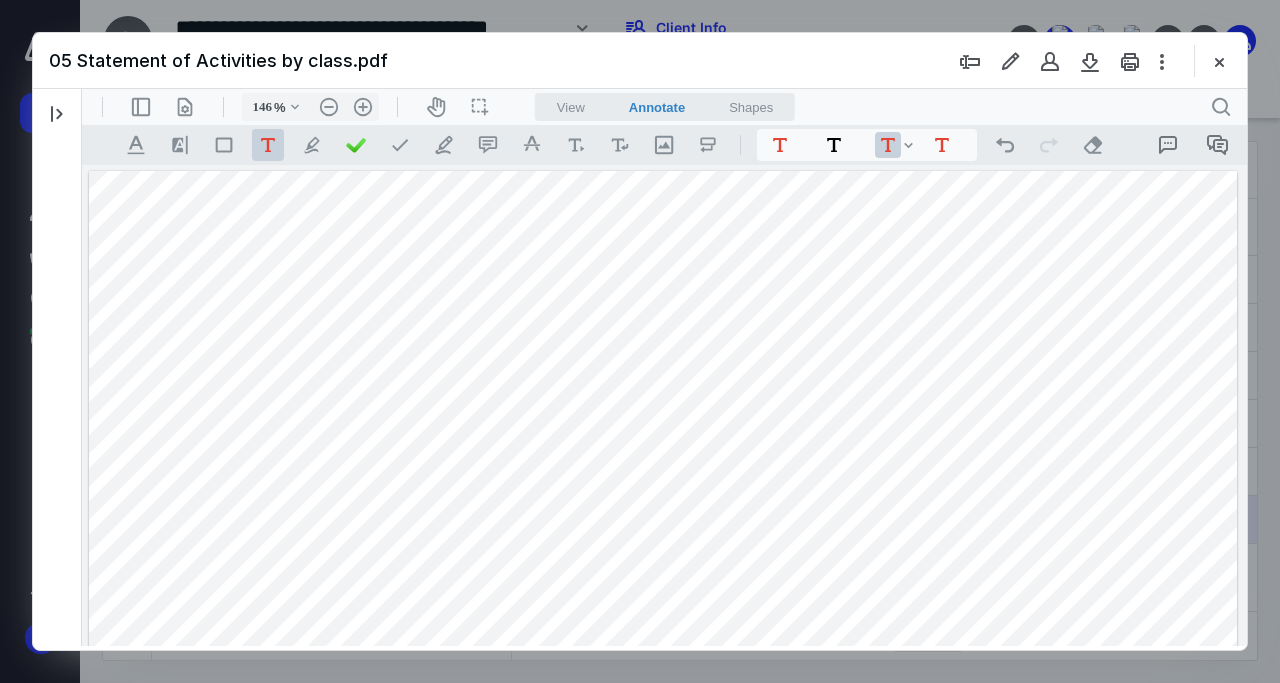 click on "**********" at bounding box center (663, 615) 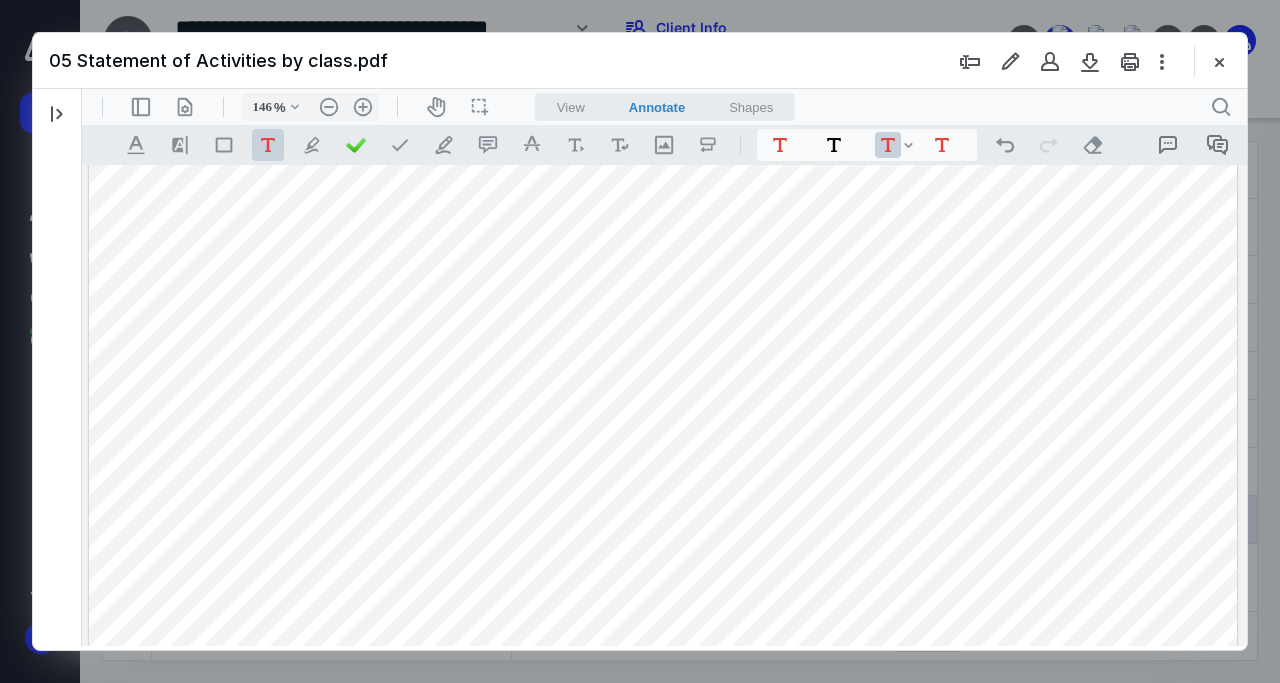 scroll, scrollTop: 0, scrollLeft: 0, axis: both 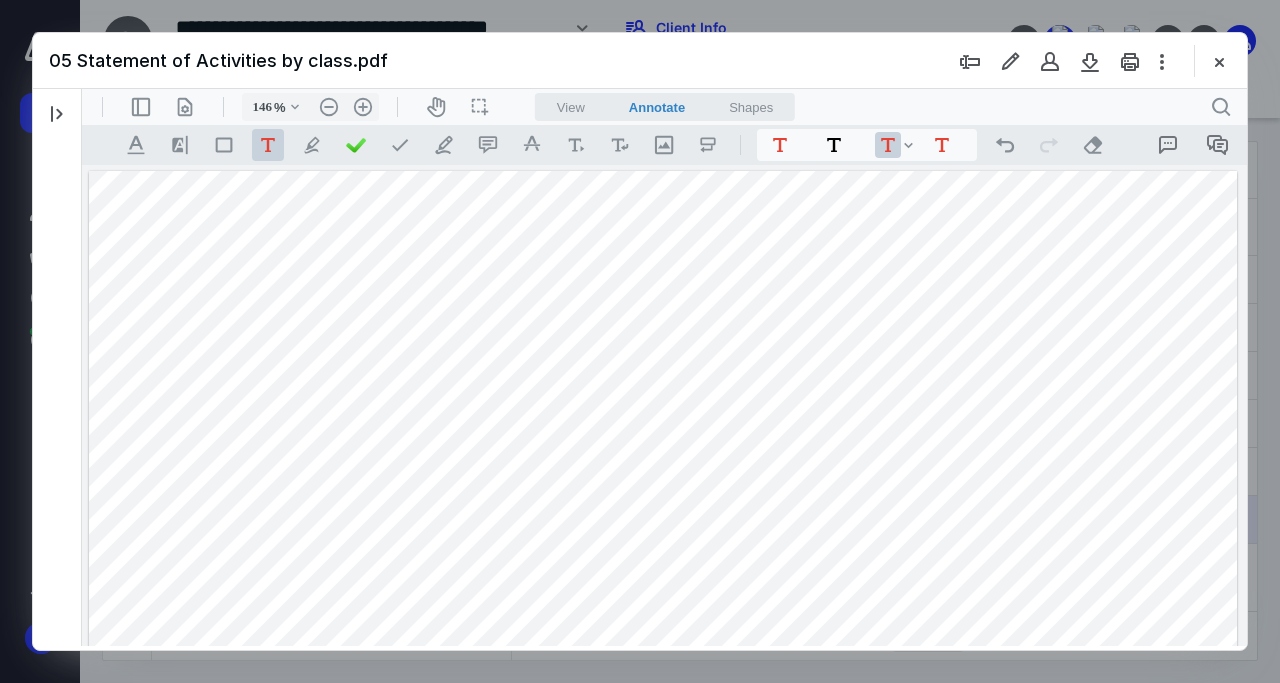 click on "**********" at bounding box center [663, 615] 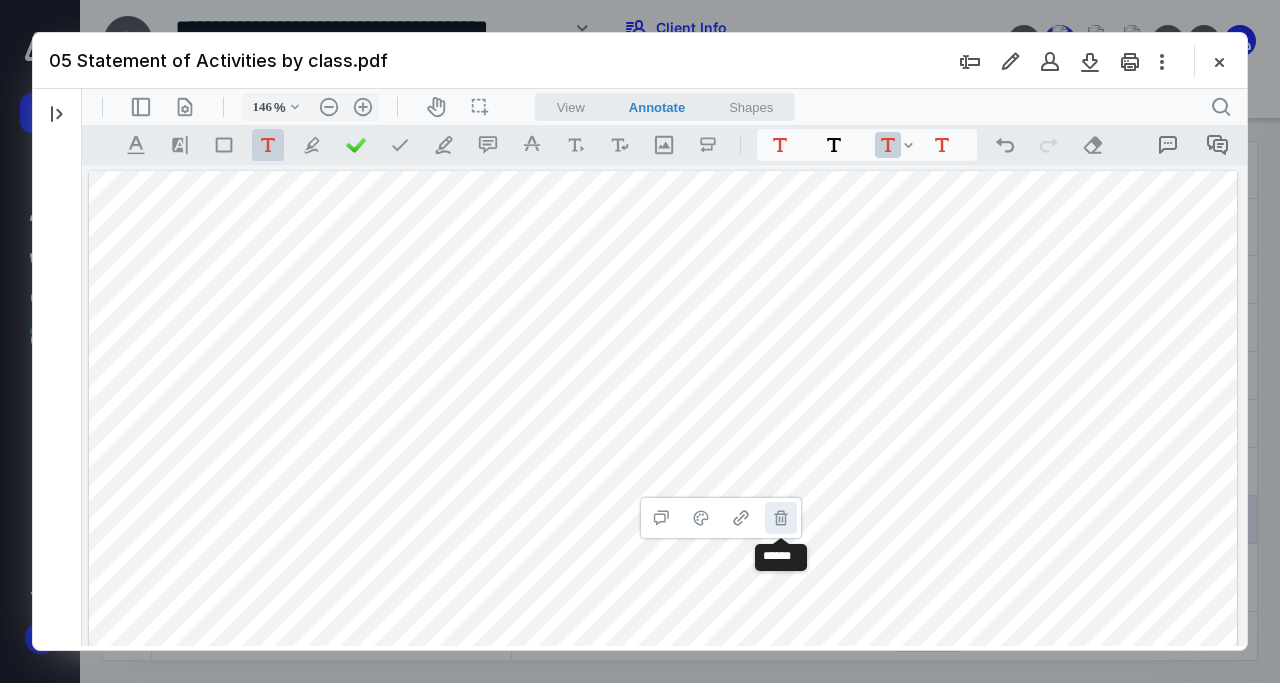 click on "**********" at bounding box center [781, 518] 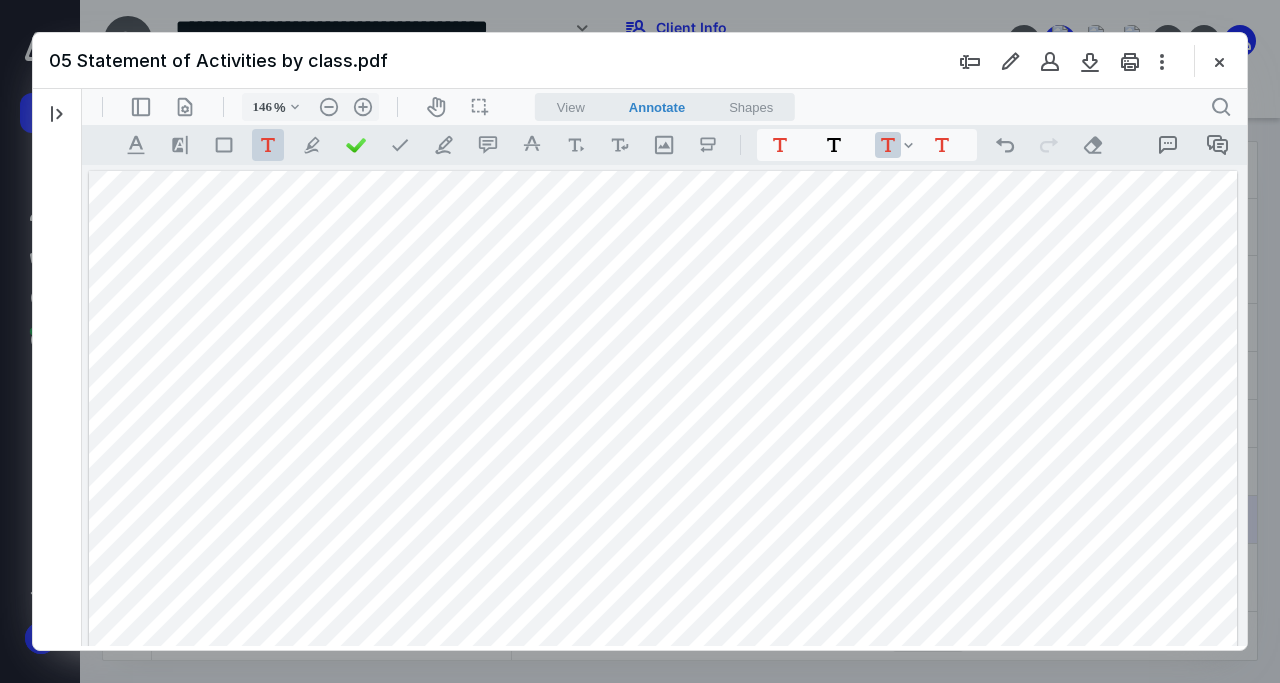 click on "**********" at bounding box center (663, 615) 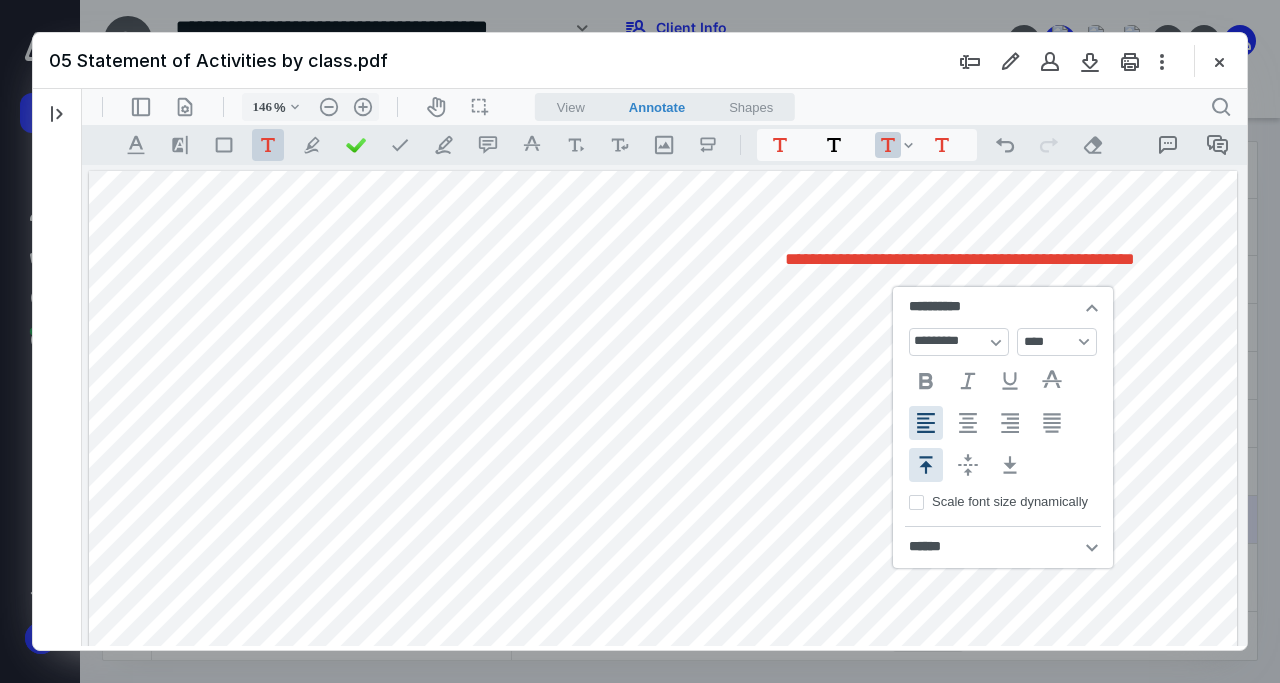 click on "**********" at bounding box center (959, 259) 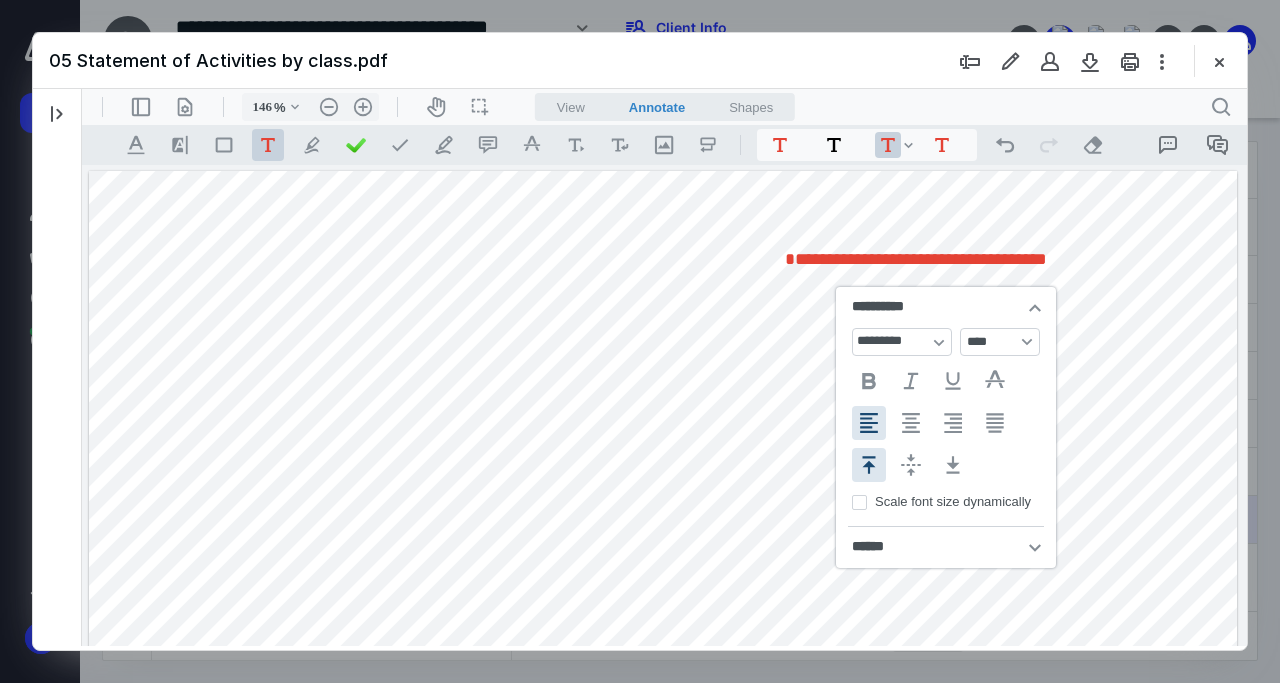 click on "**********" at bounding box center (663, 615) 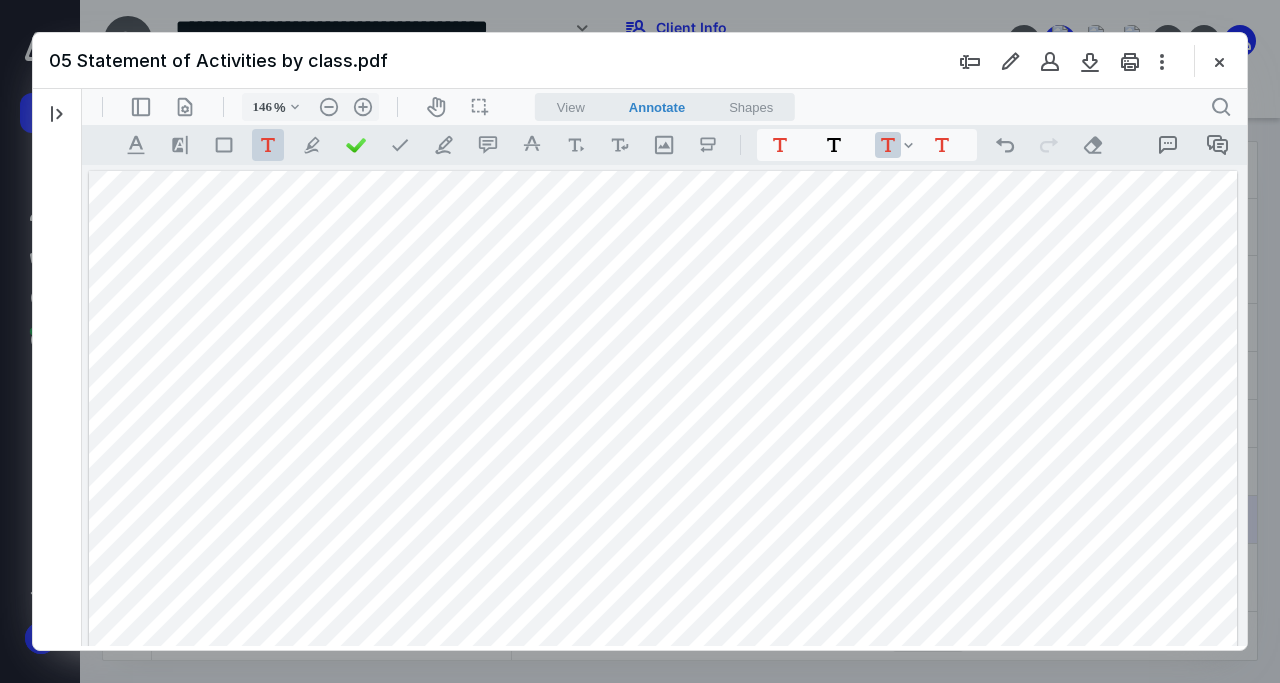 click on "**********" at bounding box center [663, 615] 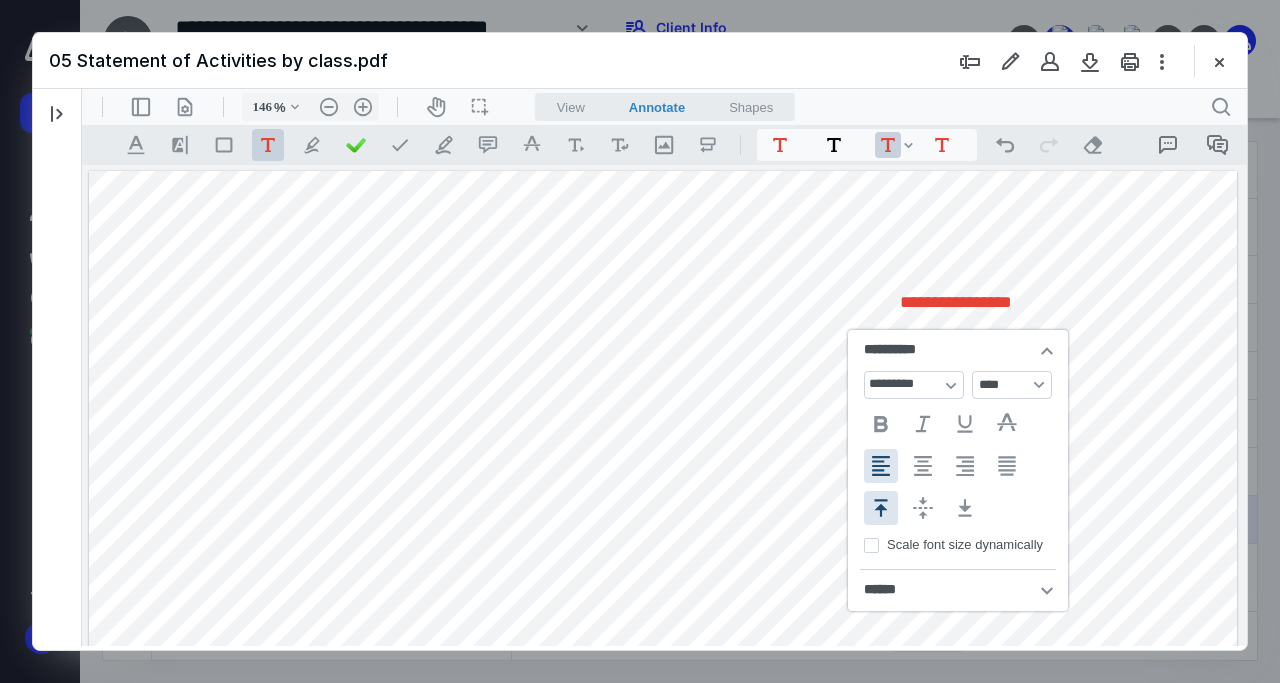 type 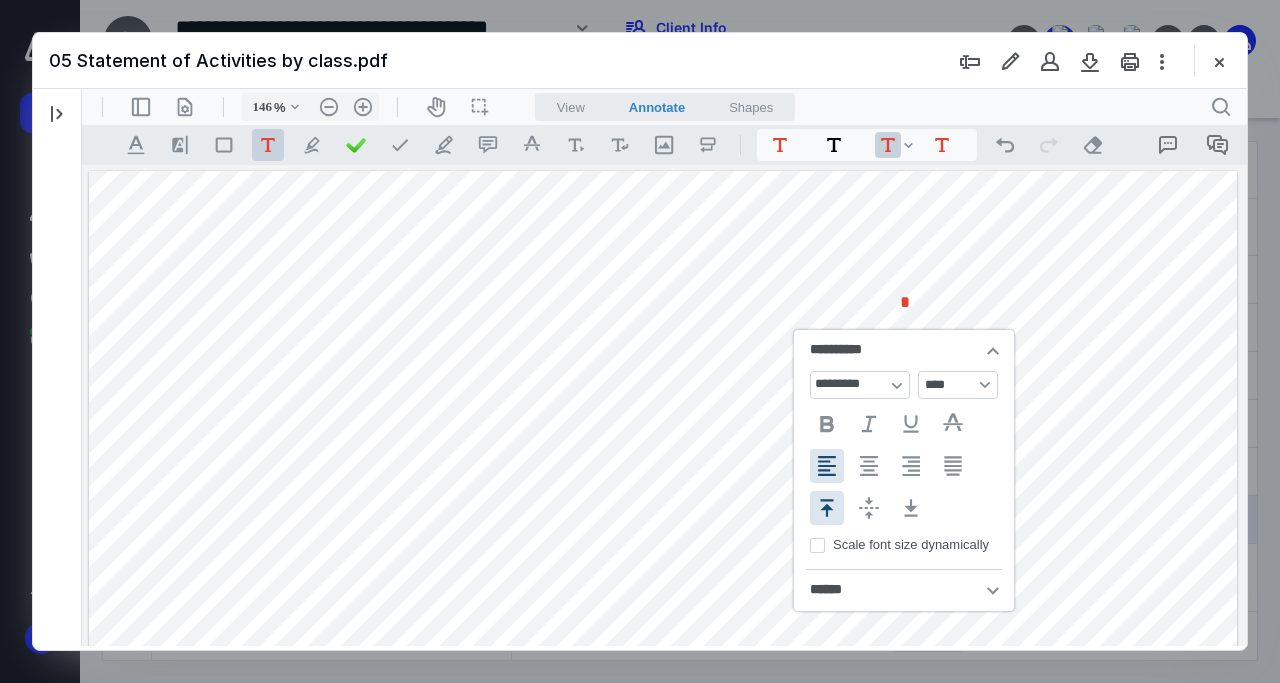 click on "**********" at bounding box center (663, 615) 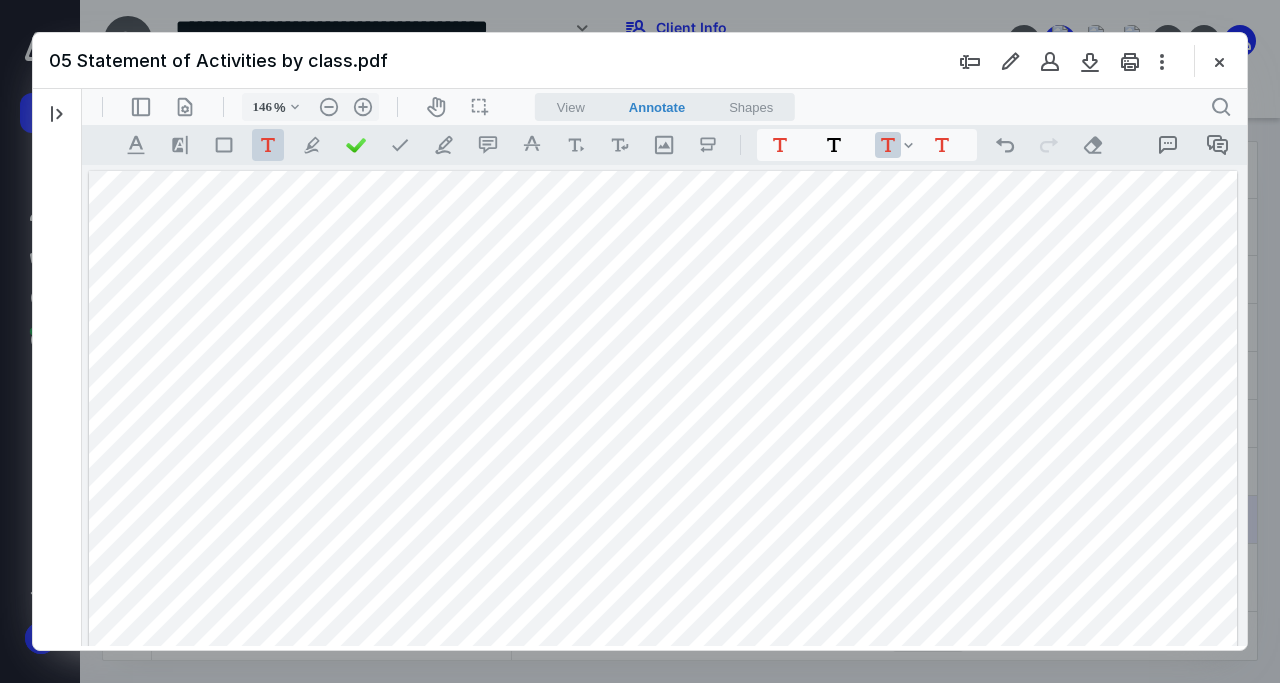 drag, startPoint x: 909, startPoint y: 301, endPoint x: 896, endPoint y: 296, distance: 13.928389 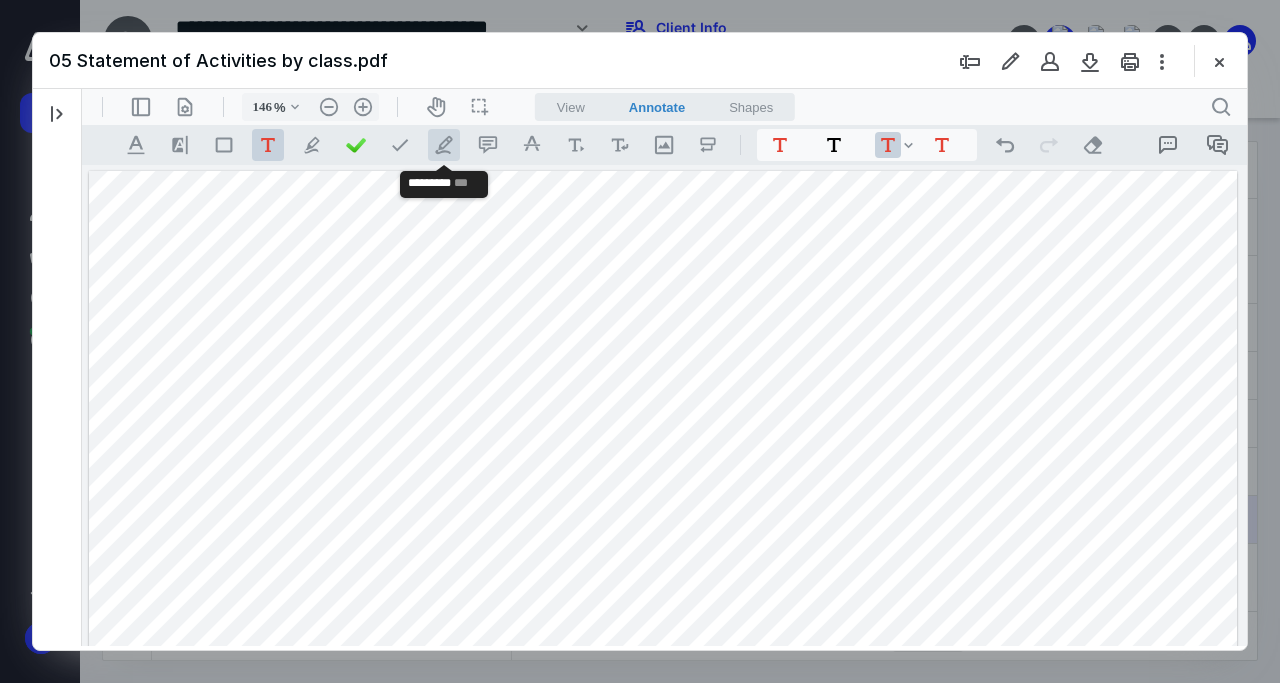 click on ".cls-1{fill:#abb0c4;} icon - tool - pen - line" at bounding box center [444, 145] 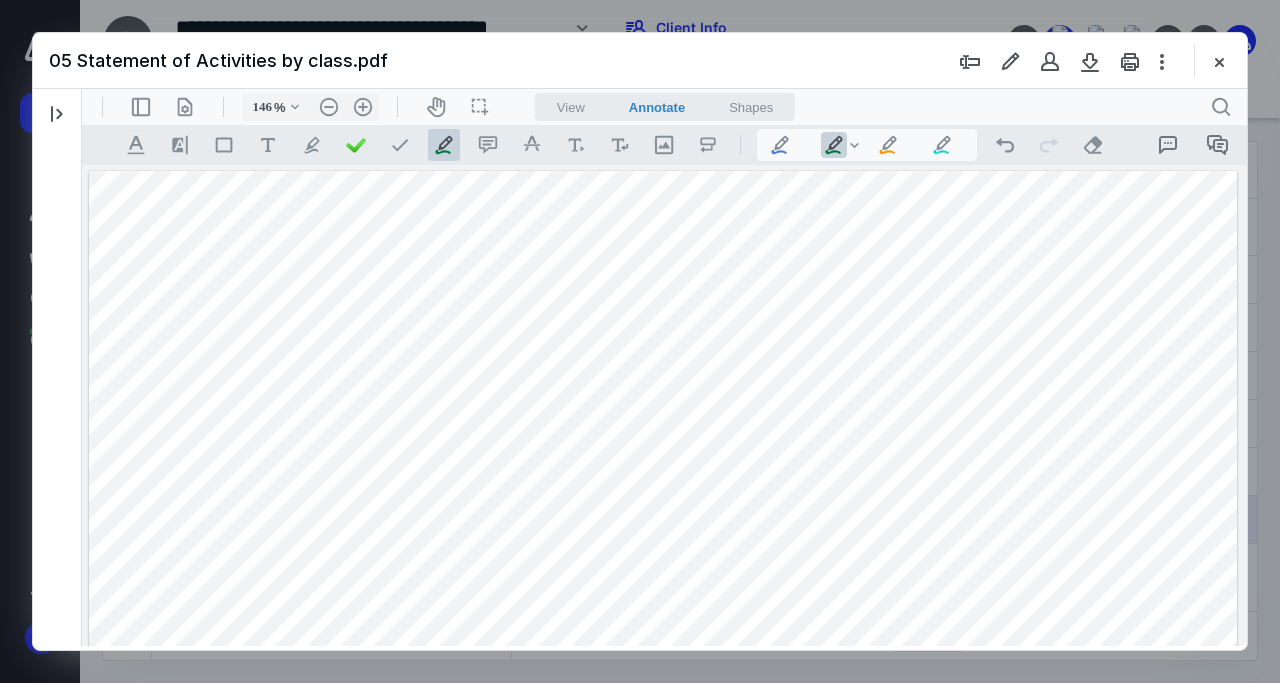 click on "**********" at bounding box center (663, 615) 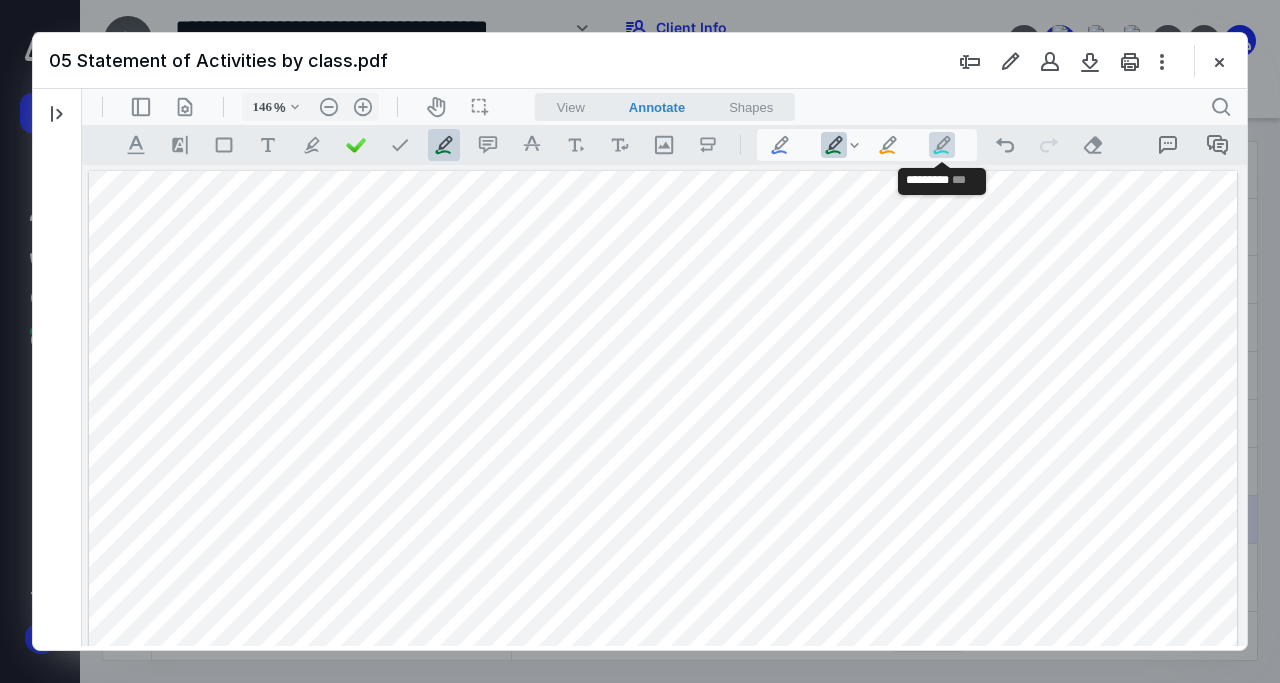 click on ".cls-1{fill:#abb0c4;} icon - tool - pen - line" at bounding box center (942, 145) 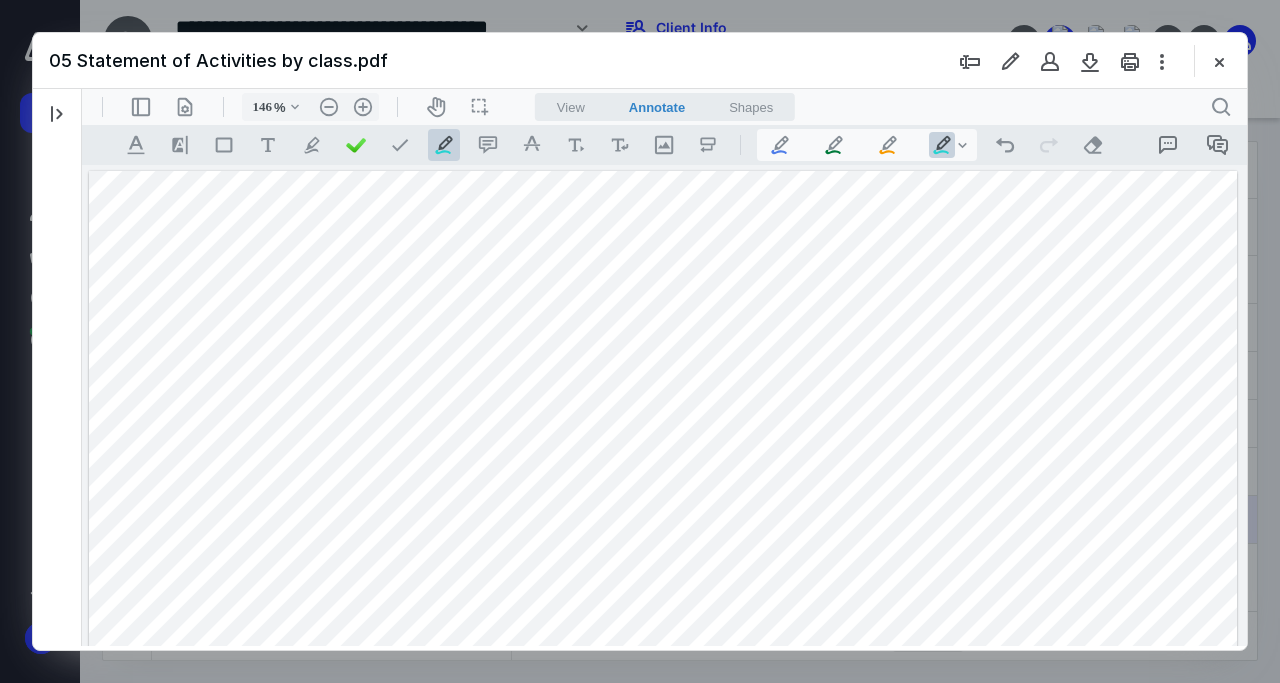 click on "**********" at bounding box center [663, 615] 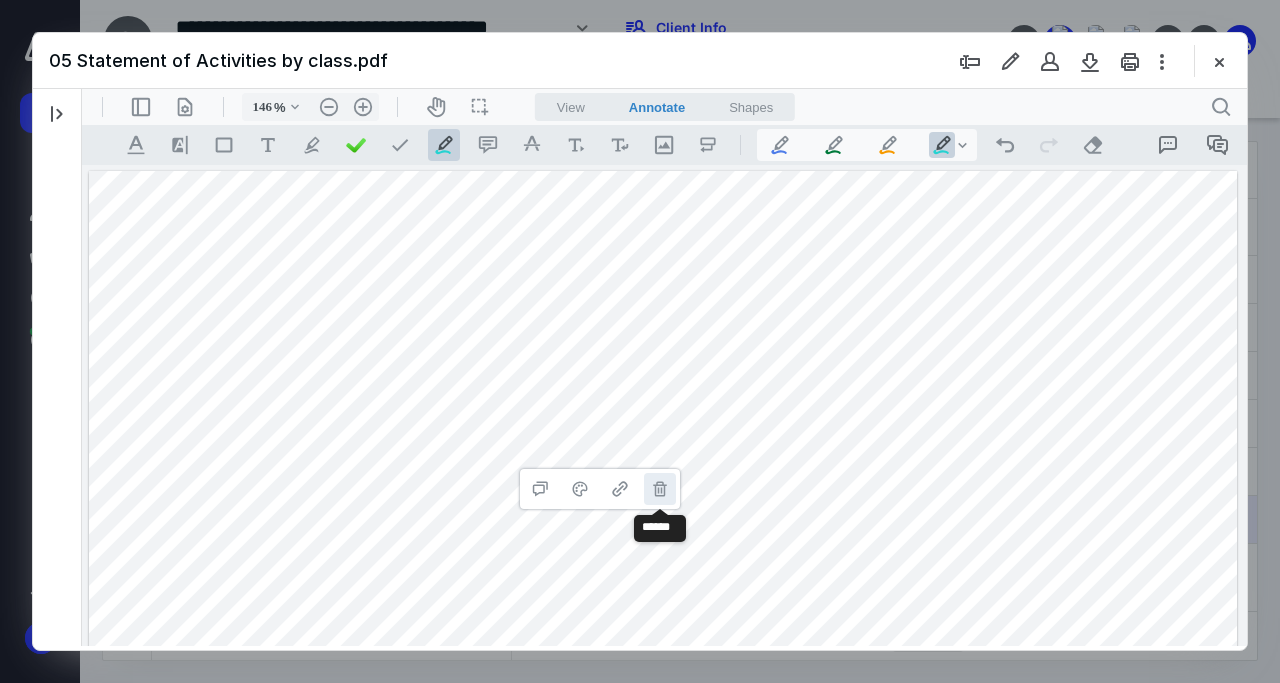 click on "**********" at bounding box center (660, 489) 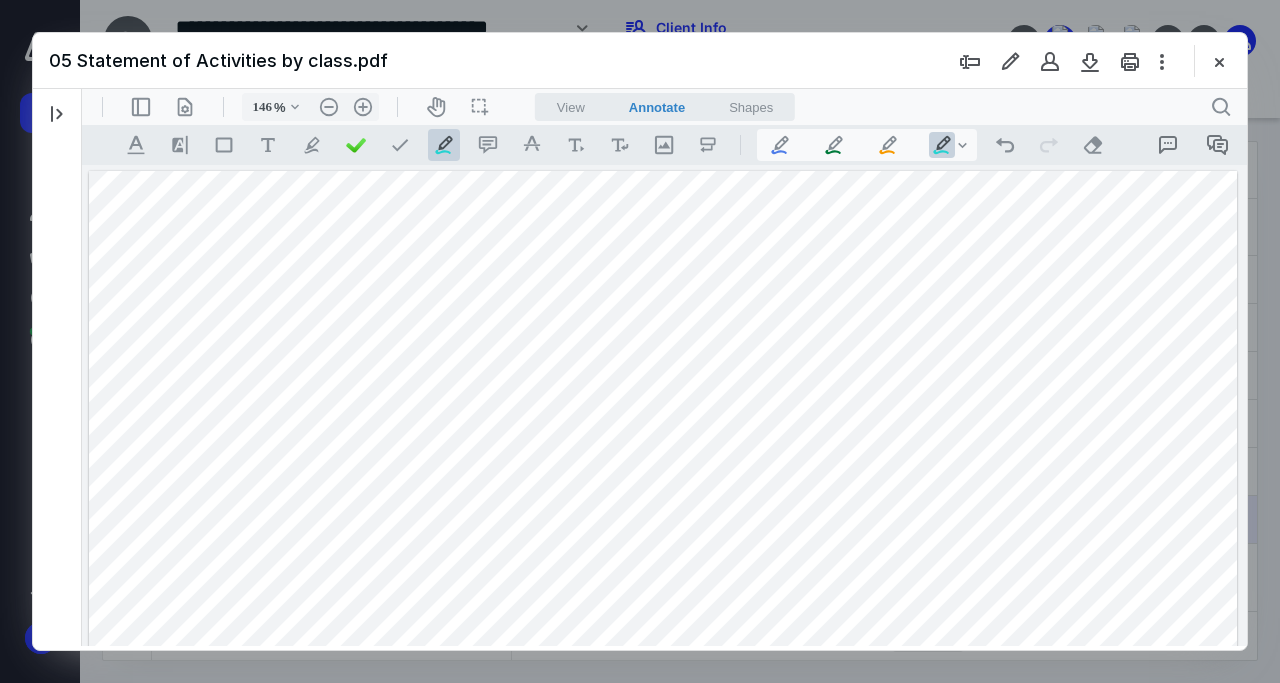 click on "**********" at bounding box center [663, 615] 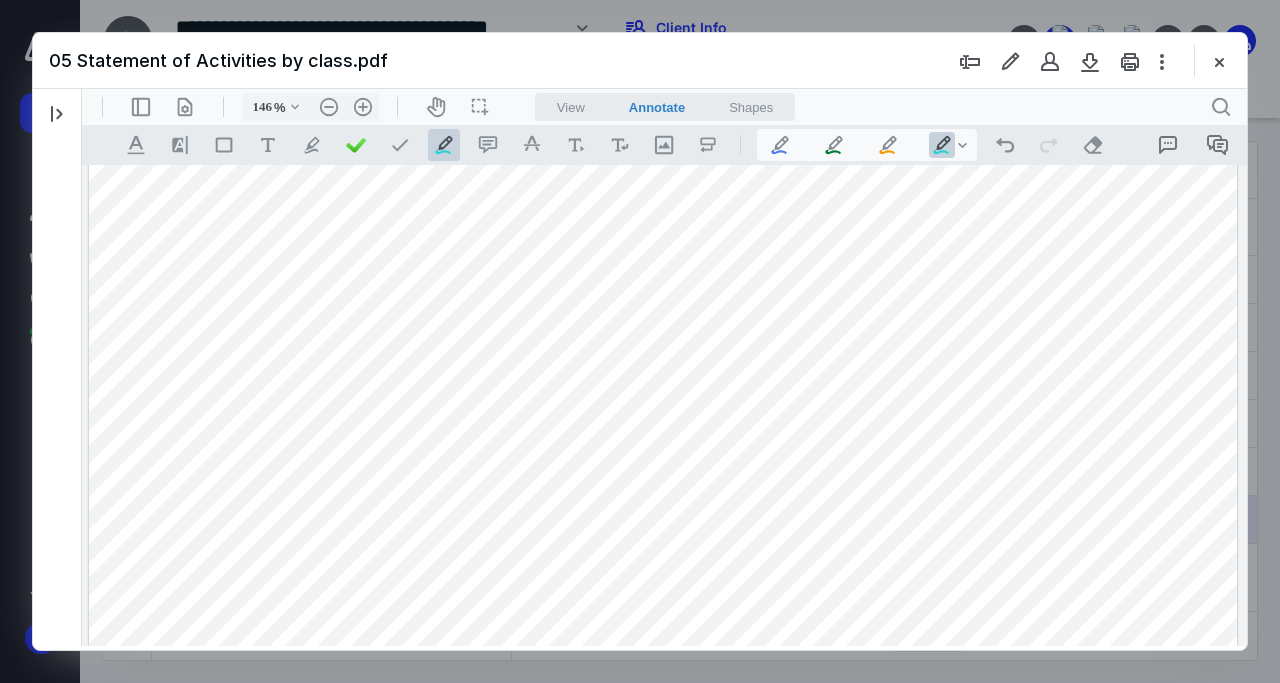 scroll, scrollTop: 288, scrollLeft: 0, axis: vertical 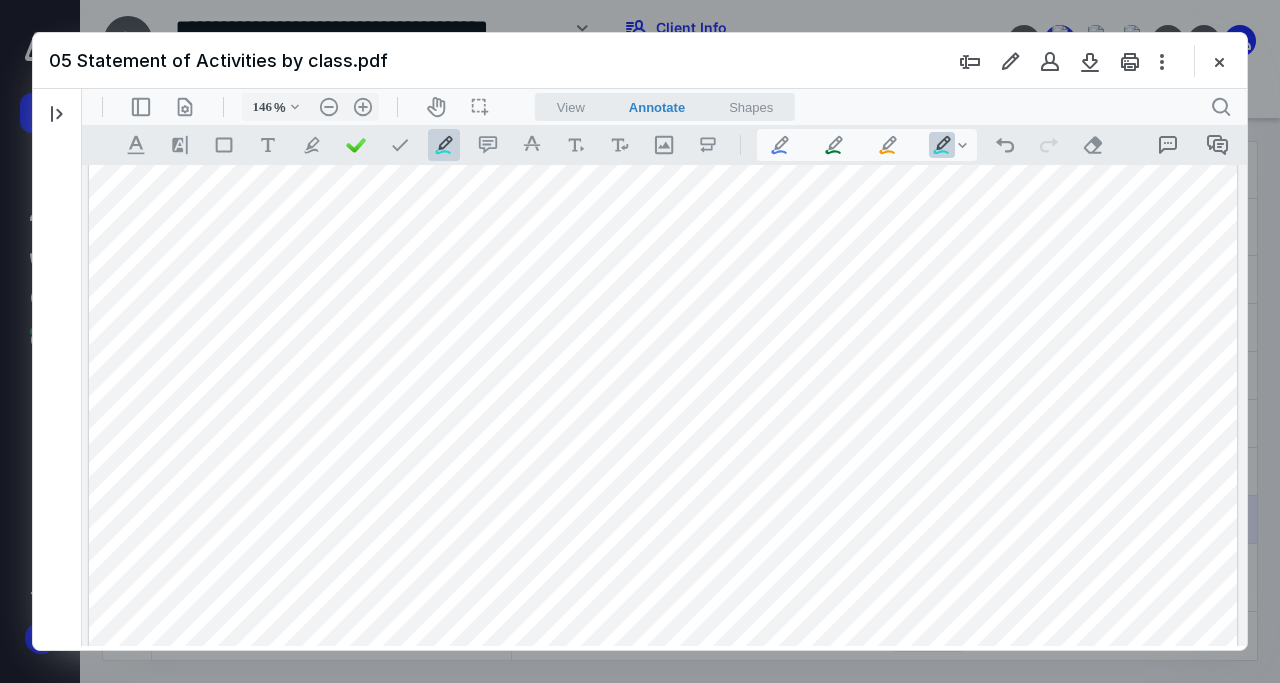 click on "**********" at bounding box center [663, 327] 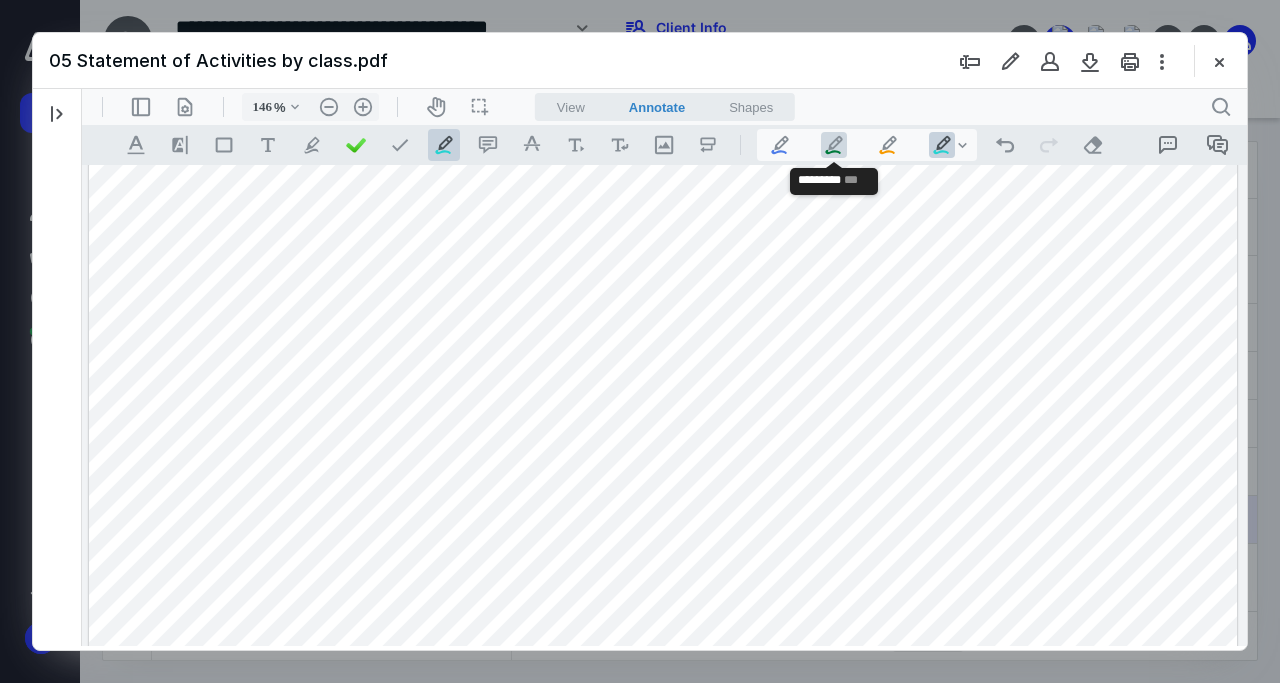 click on ".cls-1{fill:#abb0c4;} icon - tool - pen - line" at bounding box center [834, 145] 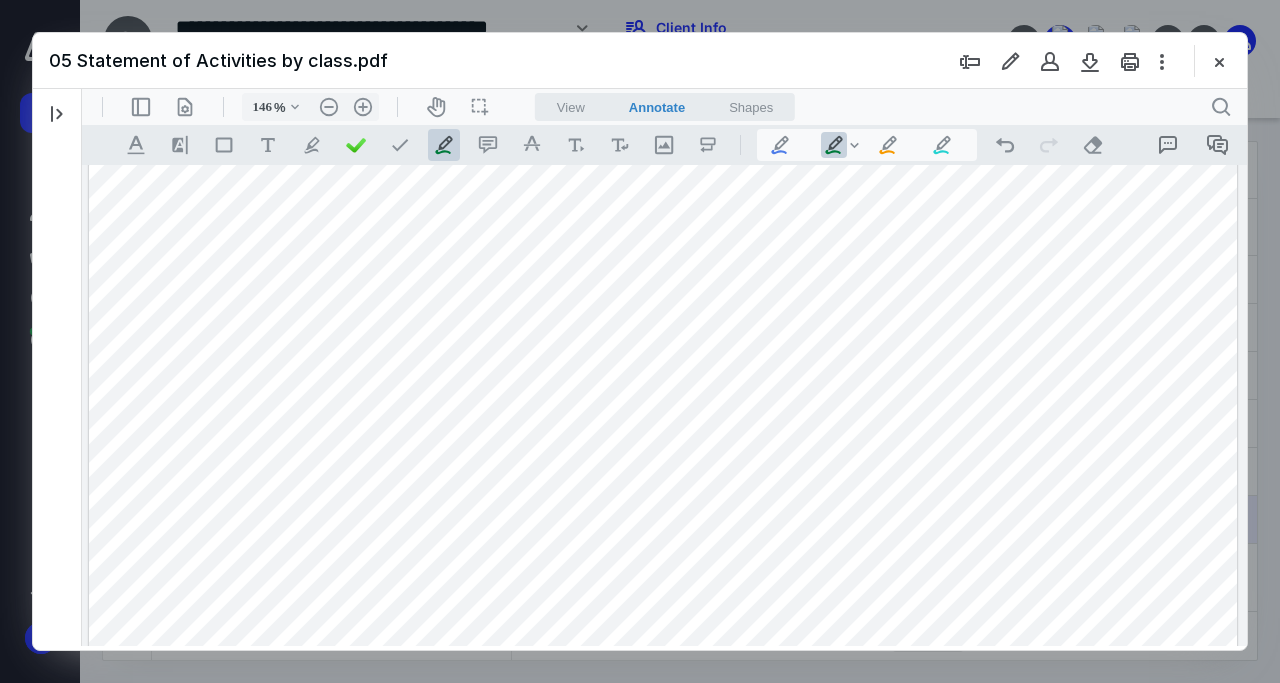click on "**********" at bounding box center (663, 327) 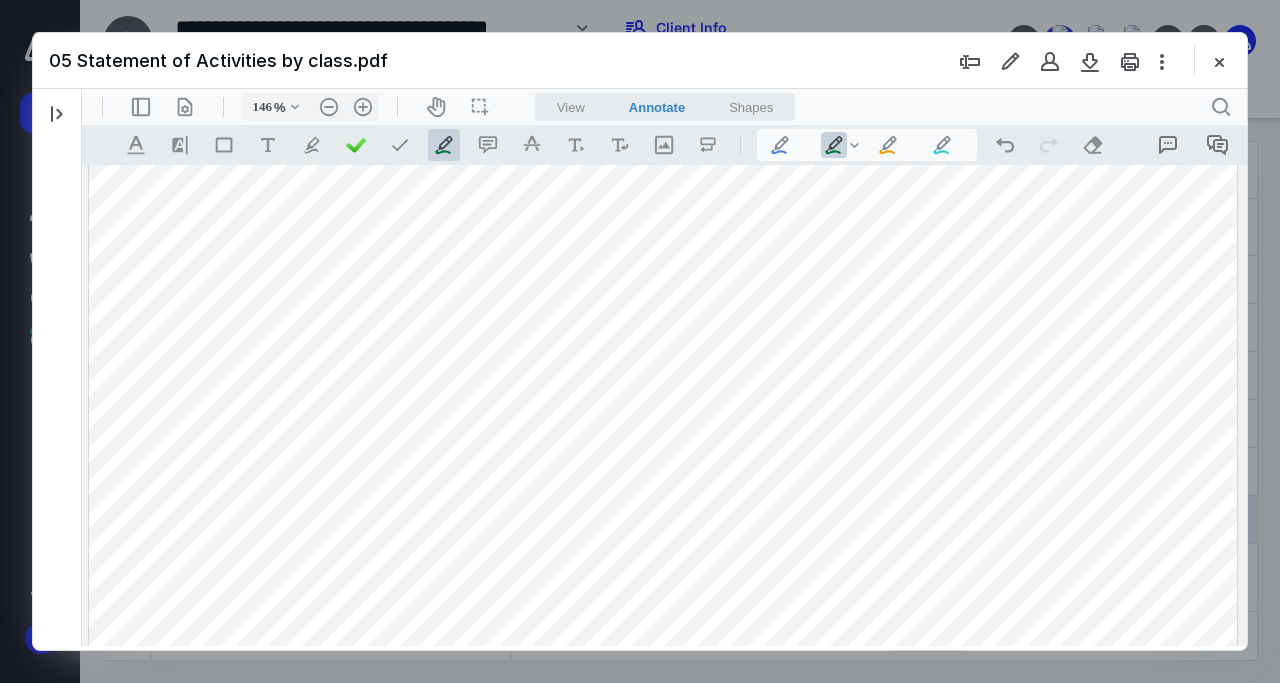 scroll, scrollTop: 0, scrollLeft: 0, axis: both 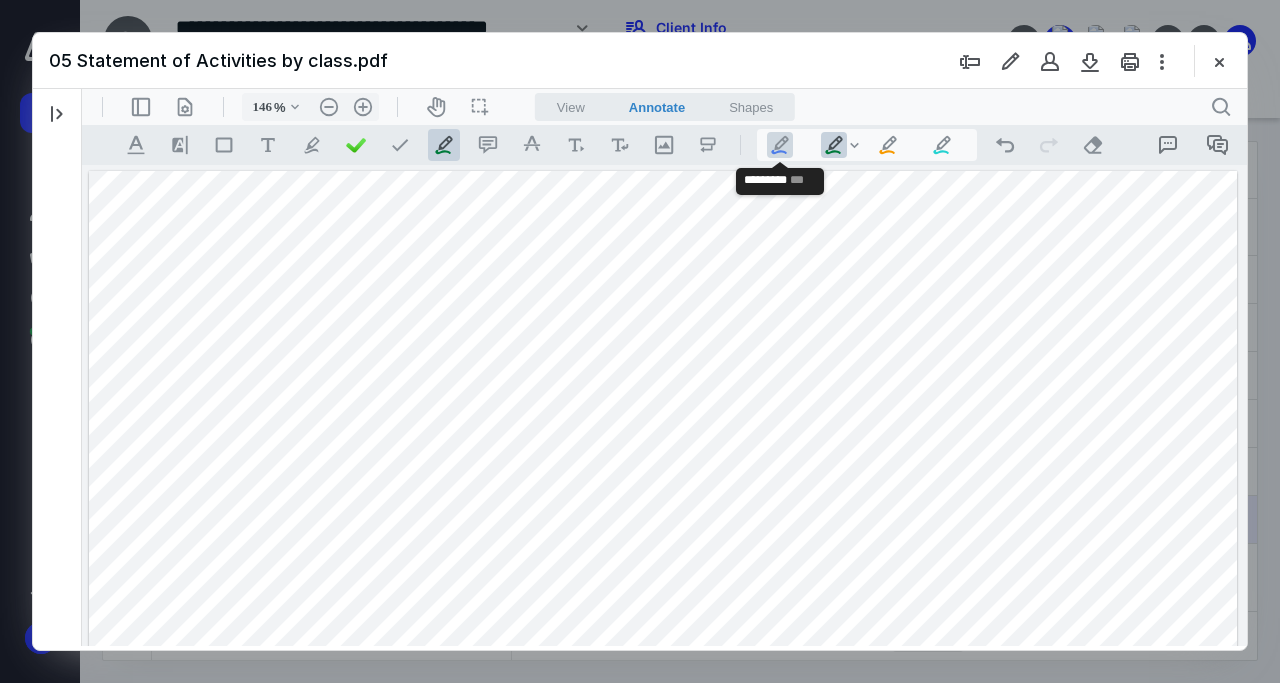 click on ".cls-1{fill:#abb0c4;} icon - tool - pen - line" at bounding box center [780, 145] 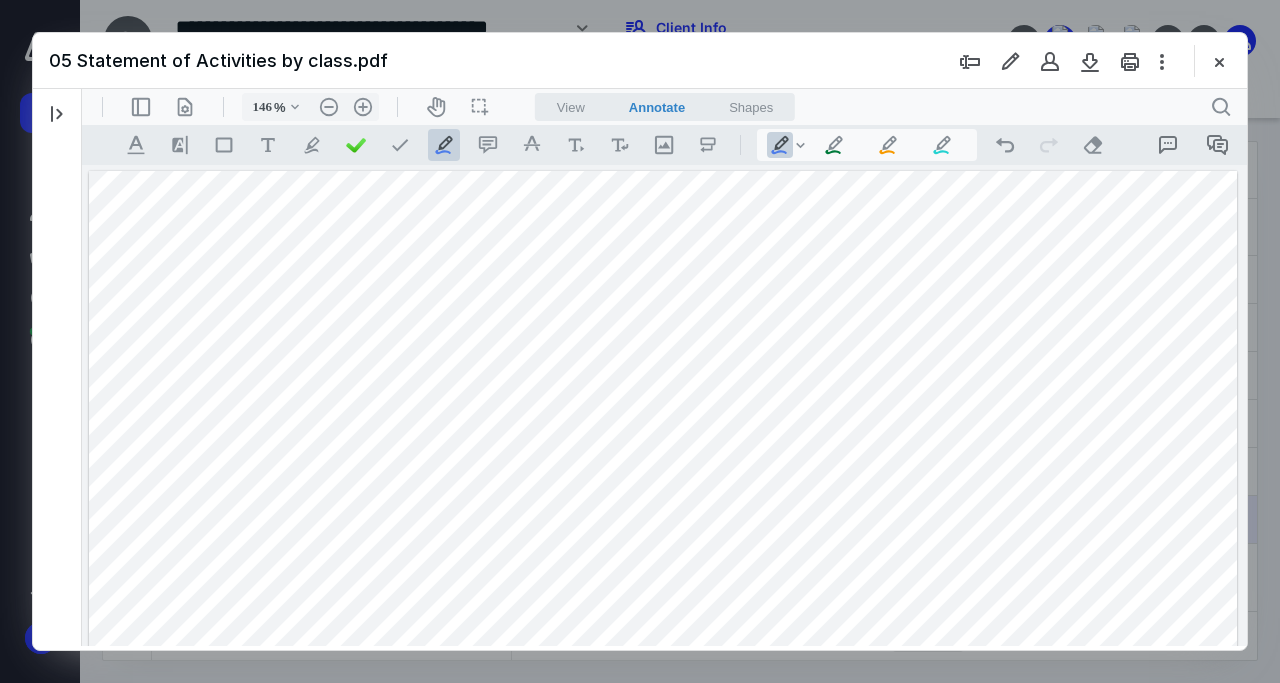 click on "**********" at bounding box center [663, 615] 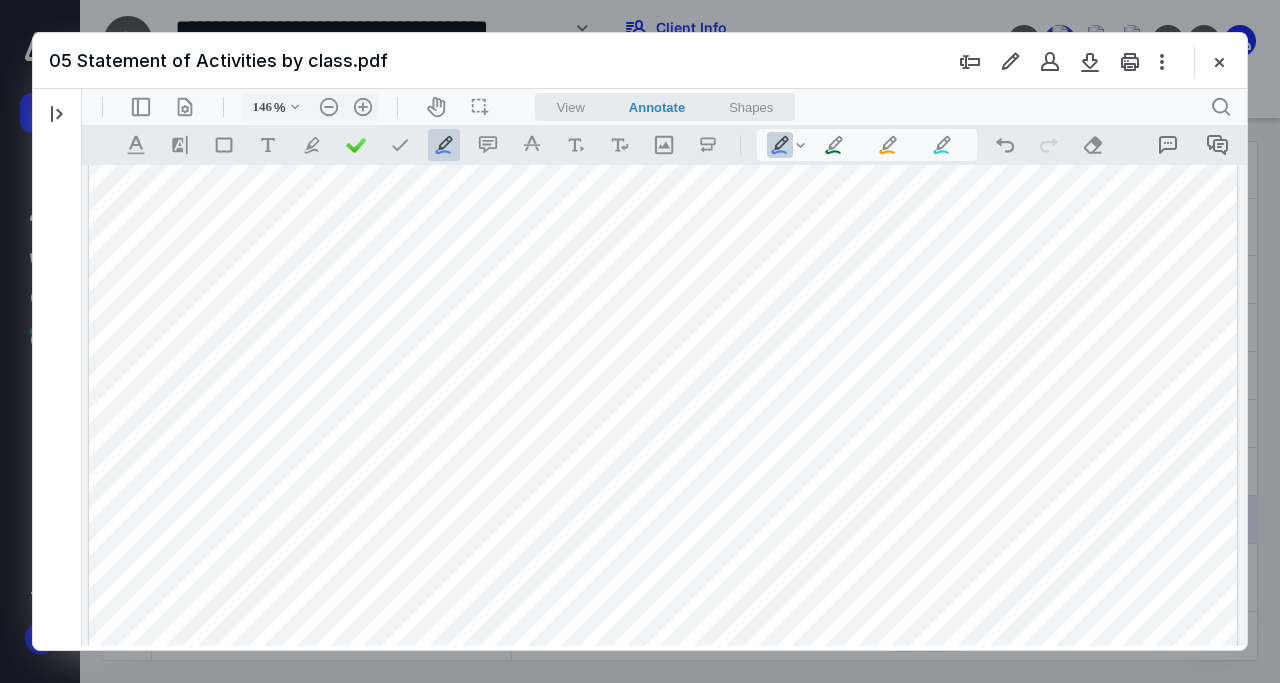 scroll, scrollTop: 192, scrollLeft: 0, axis: vertical 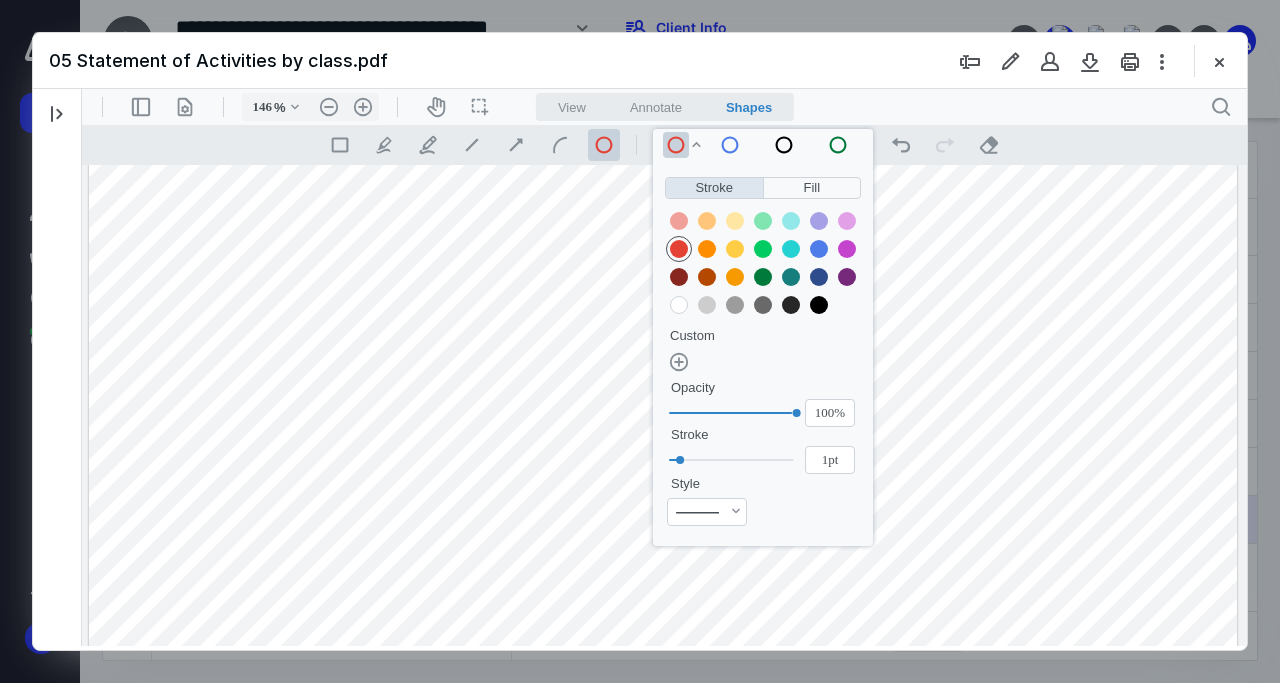 click on "Annotate" at bounding box center (656, 107) 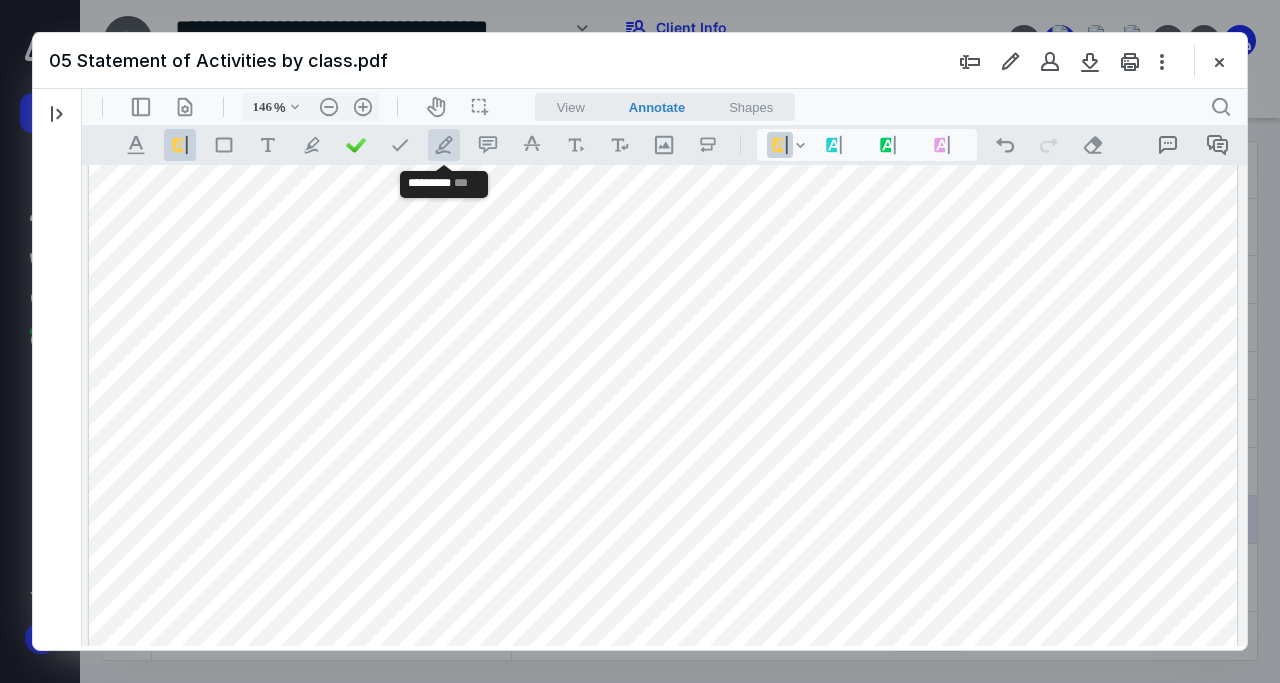 click on ".cls-1{fill:#abb0c4;} icon - tool - pen - line" at bounding box center (444, 145) 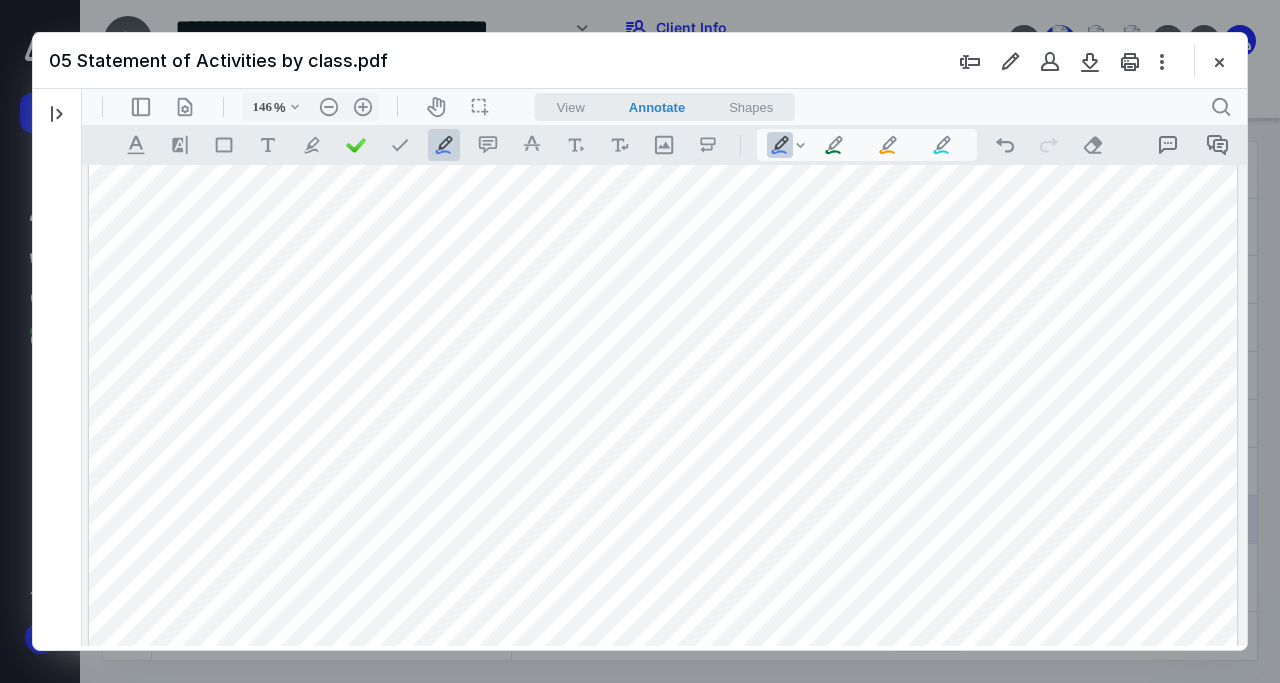 click on "**********" at bounding box center (663, 423) 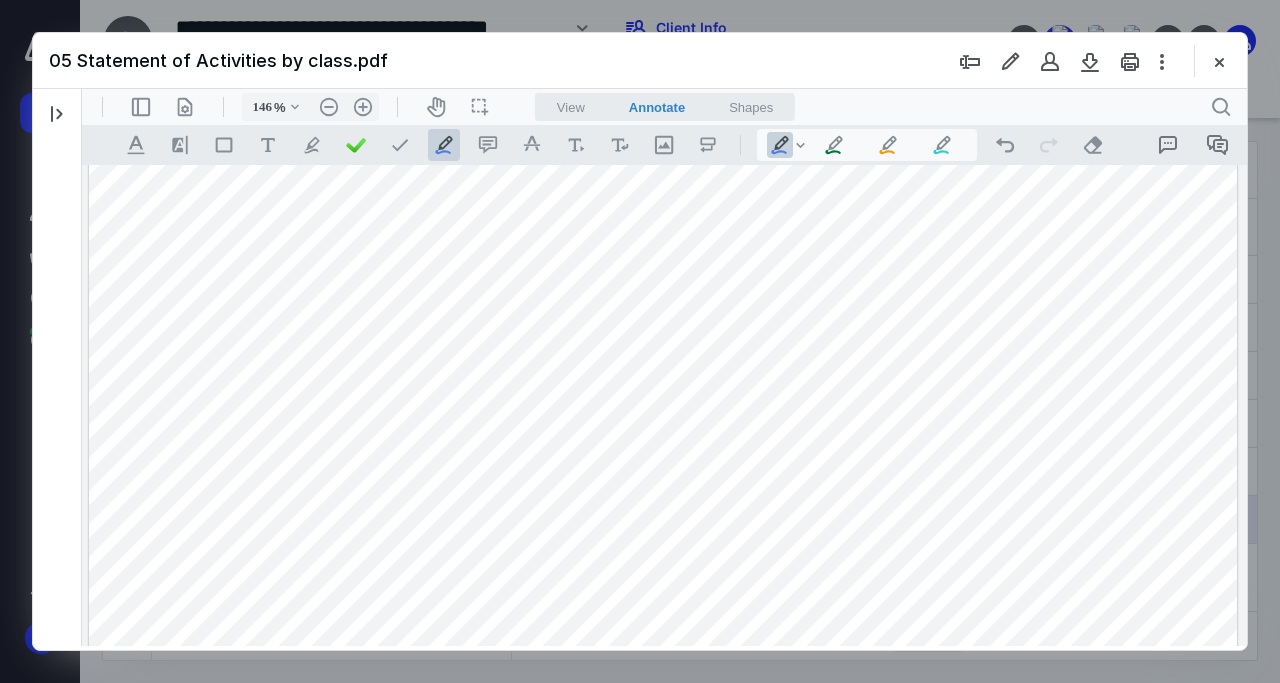 scroll, scrollTop: 288, scrollLeft: 0, axis: vertical 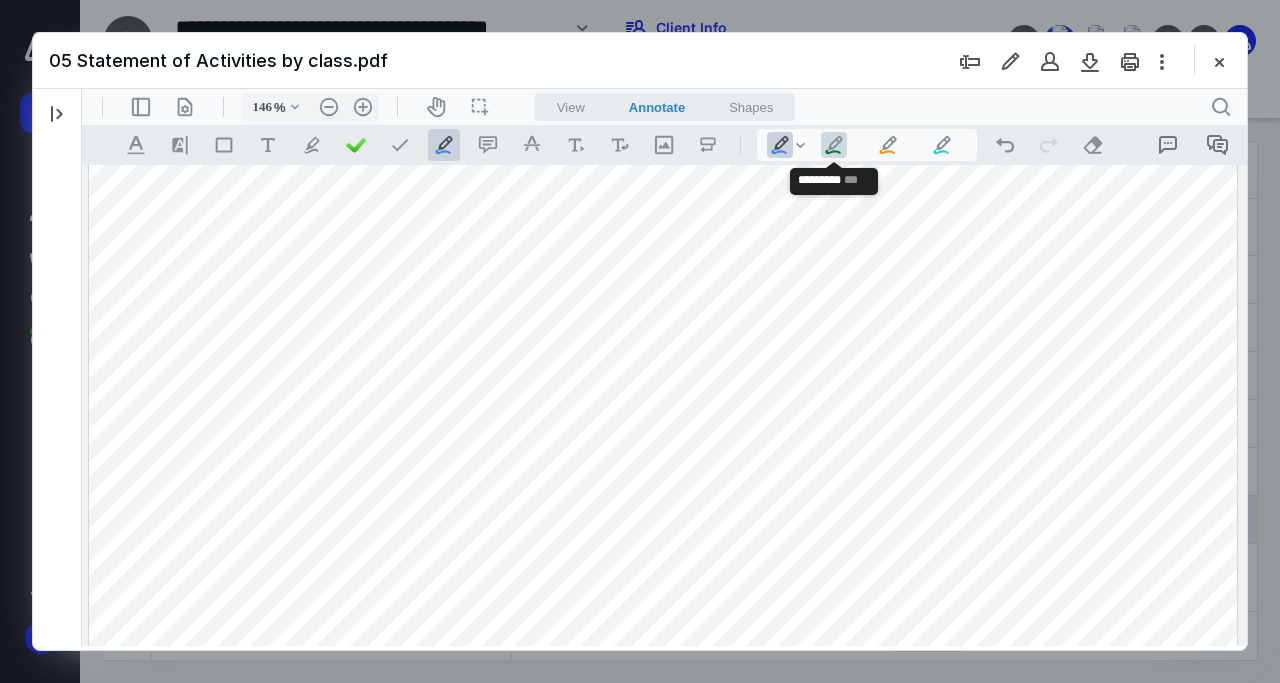 click on ".cls-1{fill:#abb0c4;} icon - tool - pen - line" at bounding box center [834, 145] 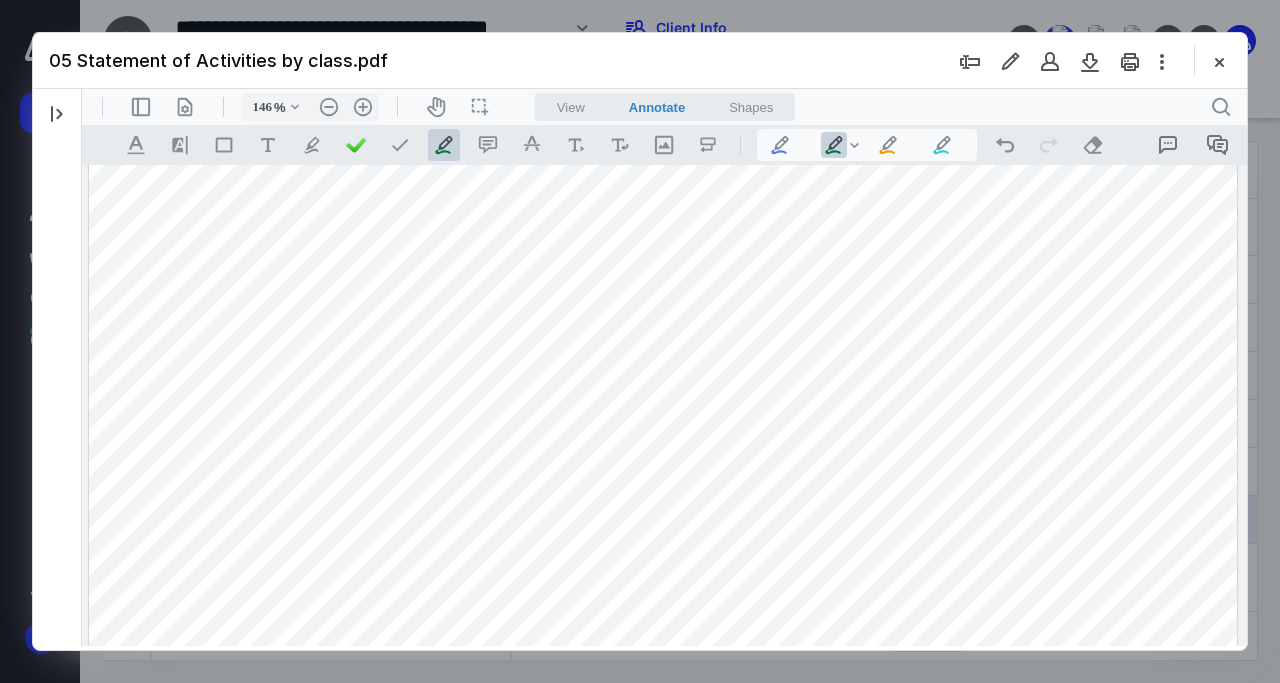 click on "**********" at bounding box center [663, 327] 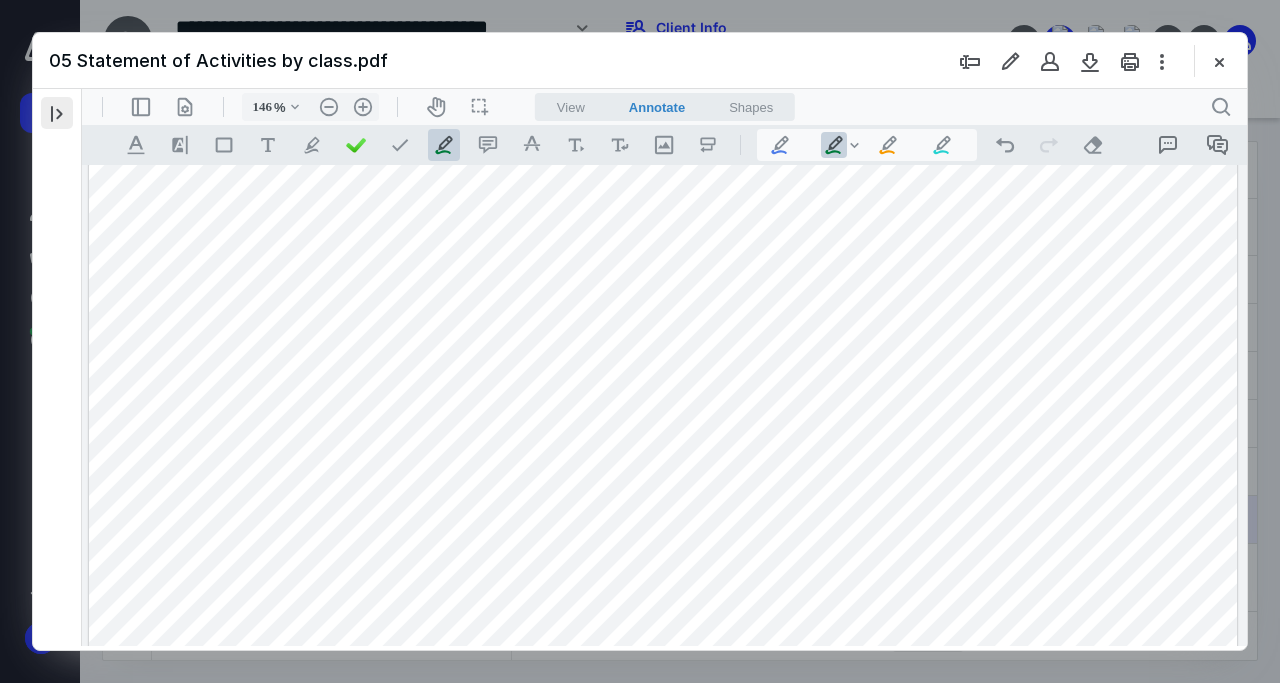 click at bounding box center [57, 113] 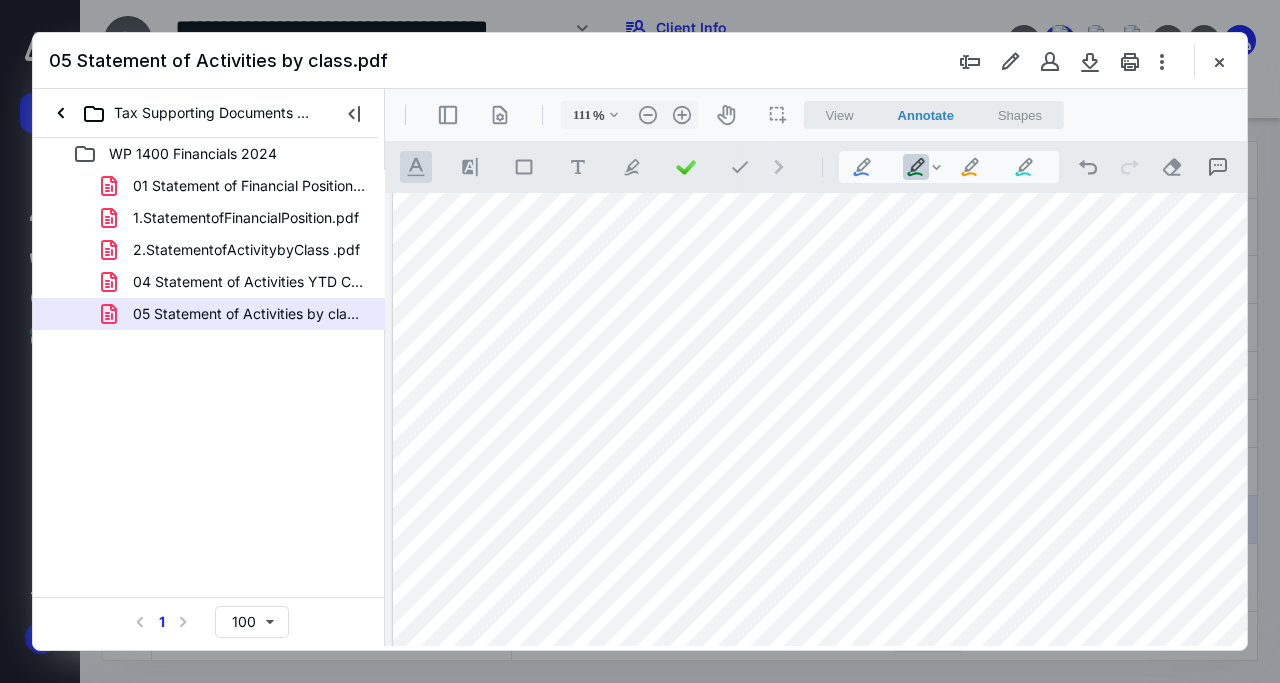 scroll, scrollTop: 211, scrollLeft: 0, axis: vertical 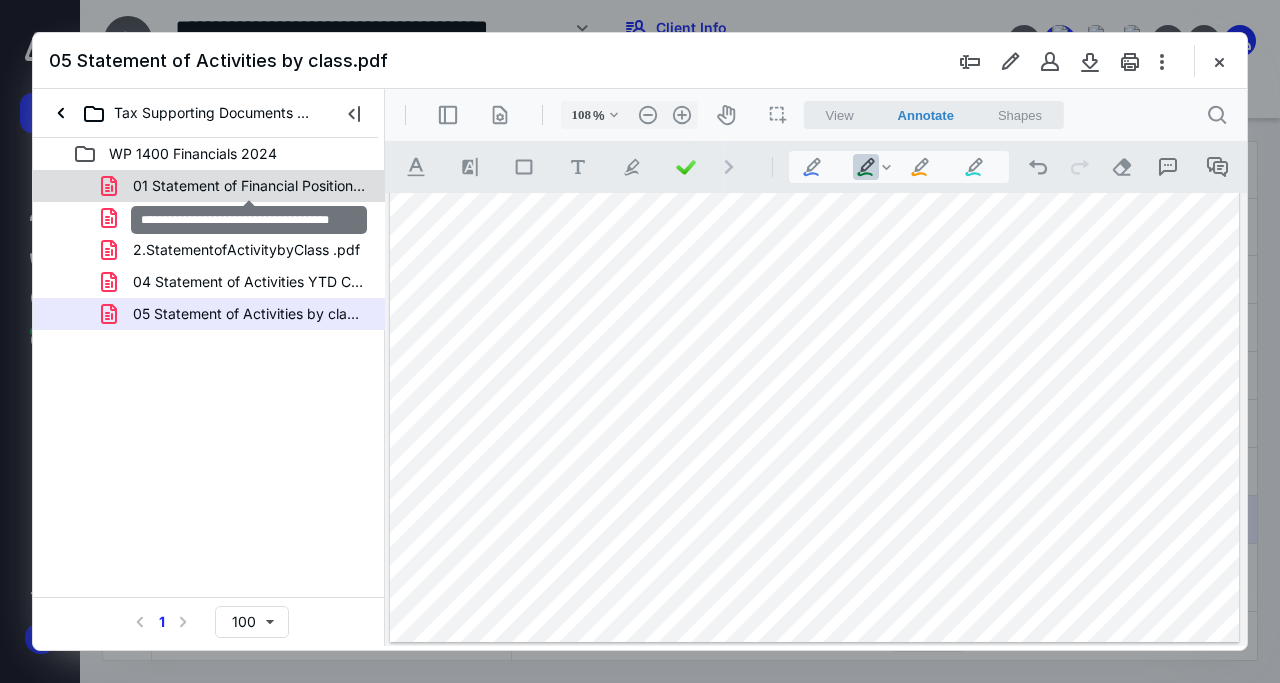 click on "01 Statement of Financial Position.pdf" at bounding box center (249, 186) 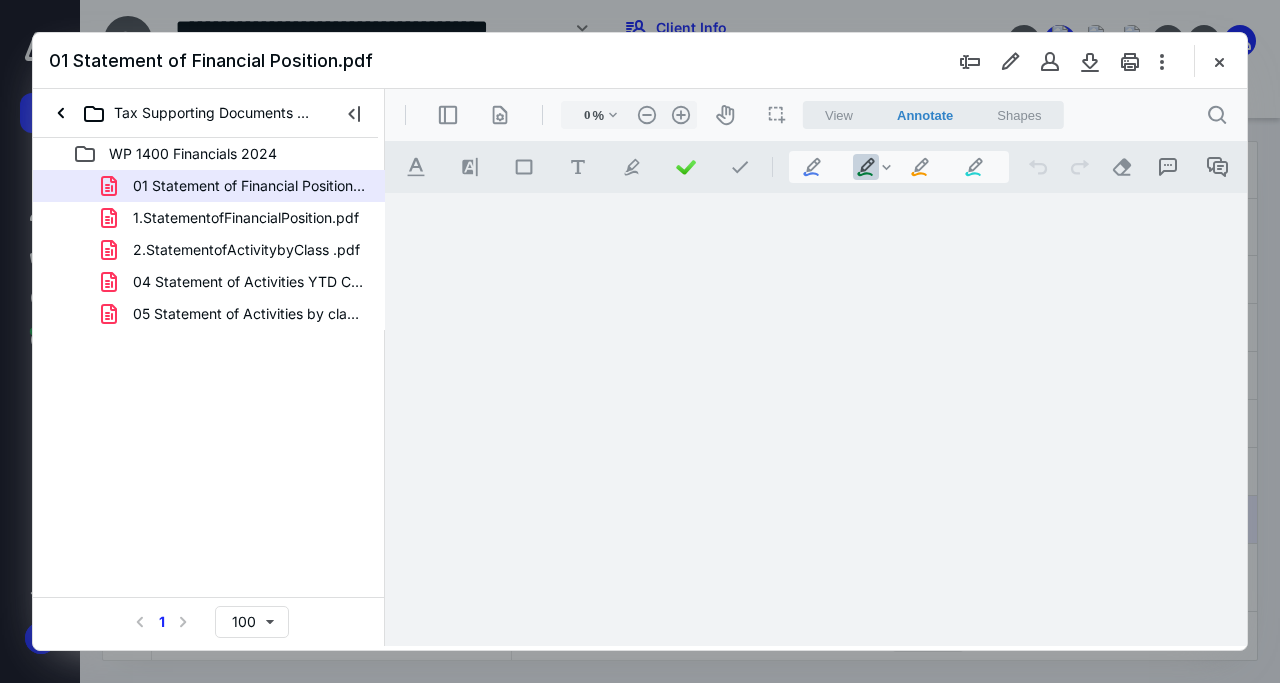 type on "139" 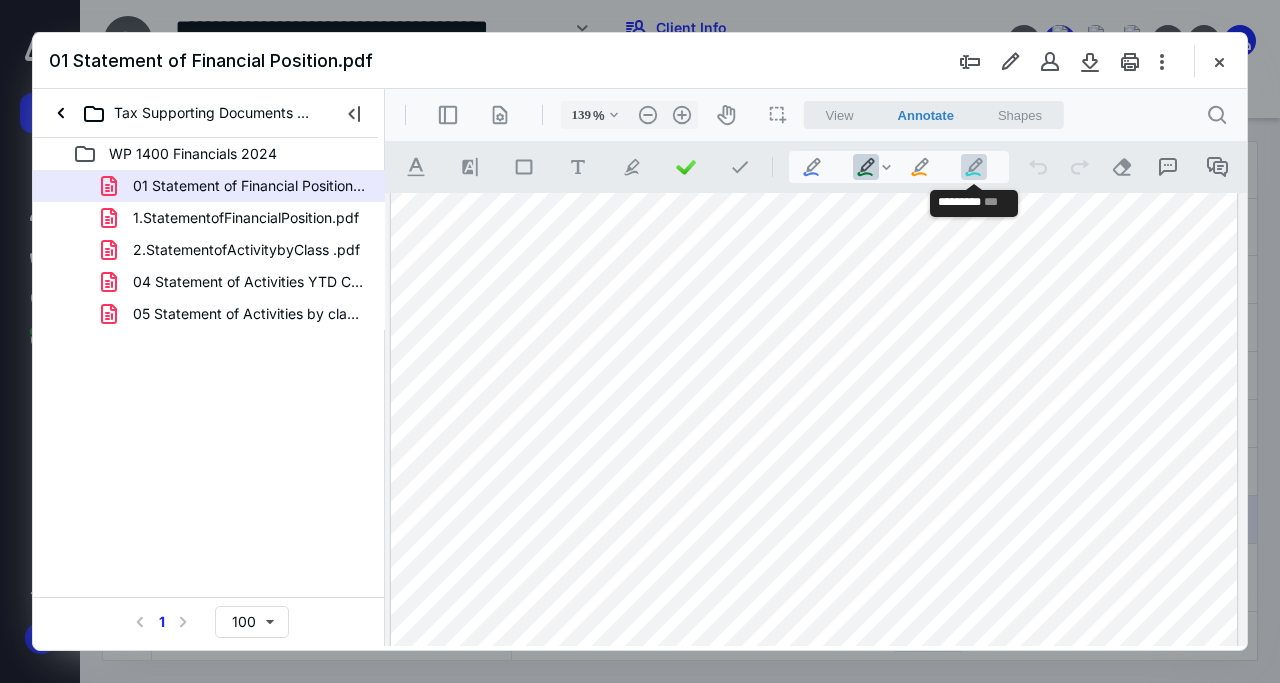 click on ".cls-1{fill:#abb0c4;} icon - tool - pen - line" at bounding box center [974, 167] 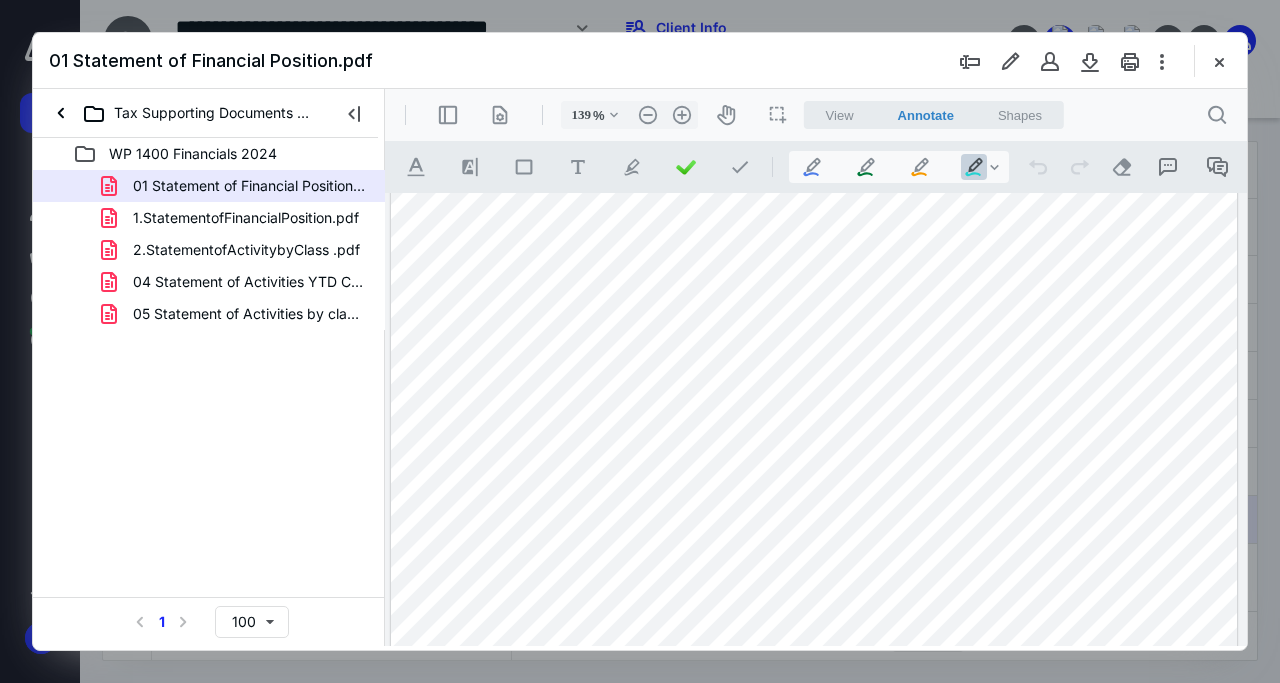 click at bounding box center [814, 536] 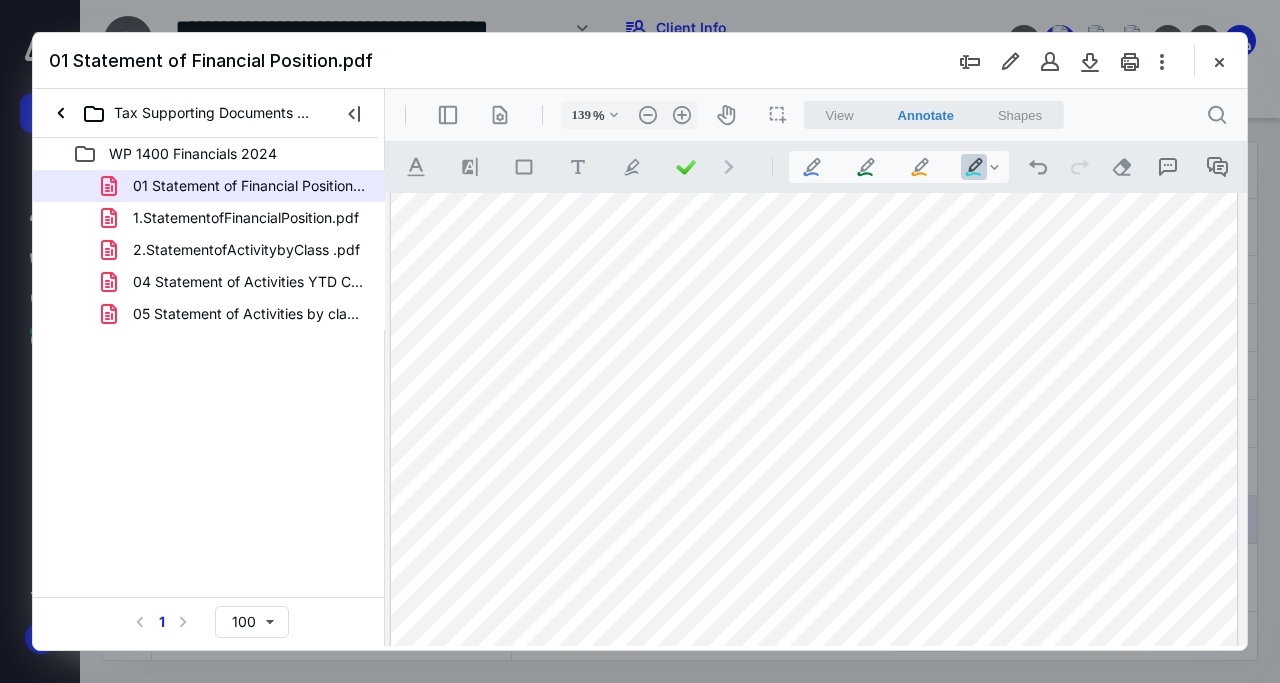 click at bounding box center [814, 536] 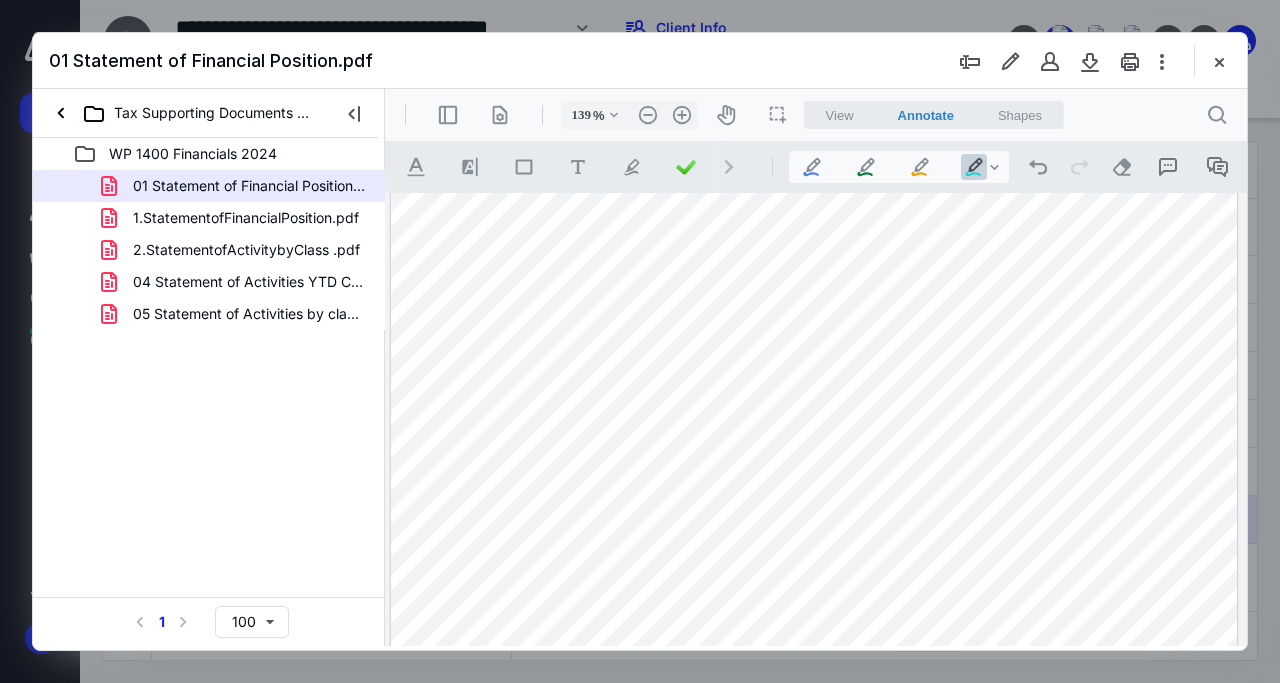 scroll, scrollTop: 192, scrollLeft: 0, axis: vertical 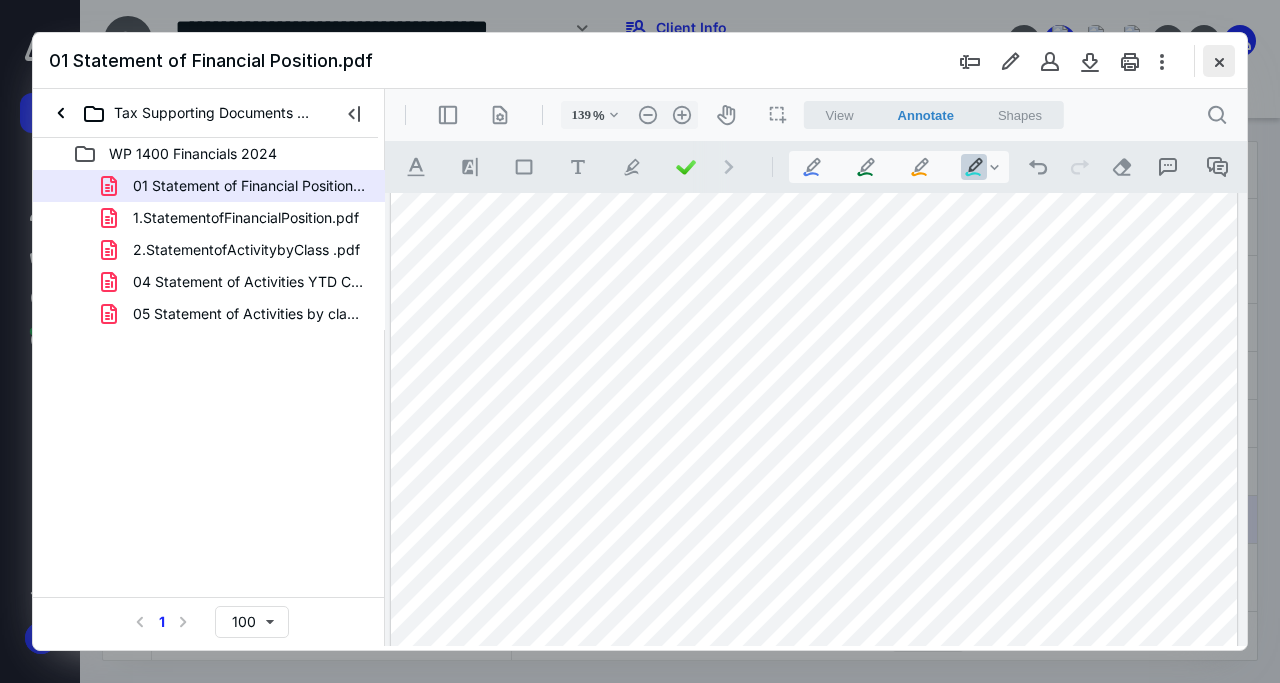 click at bounding box center (1219, 61) 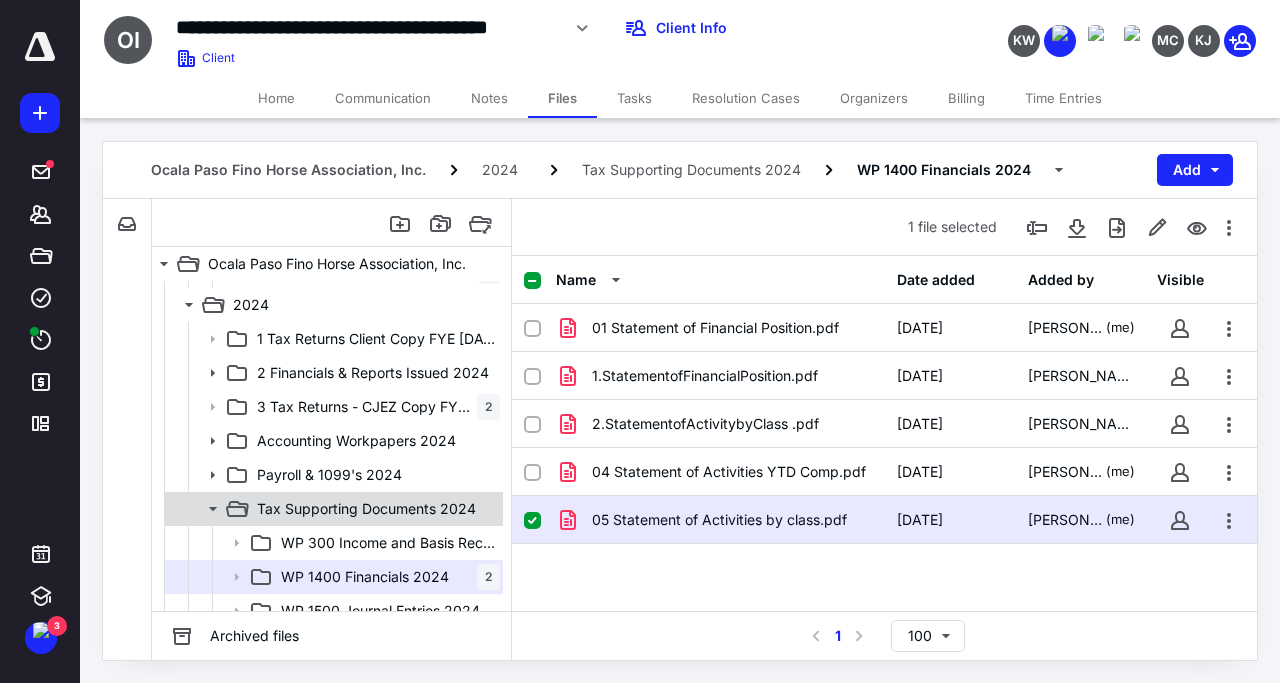 scroll, scrollTop: 576, scrollLeft: 0, axis: vertical 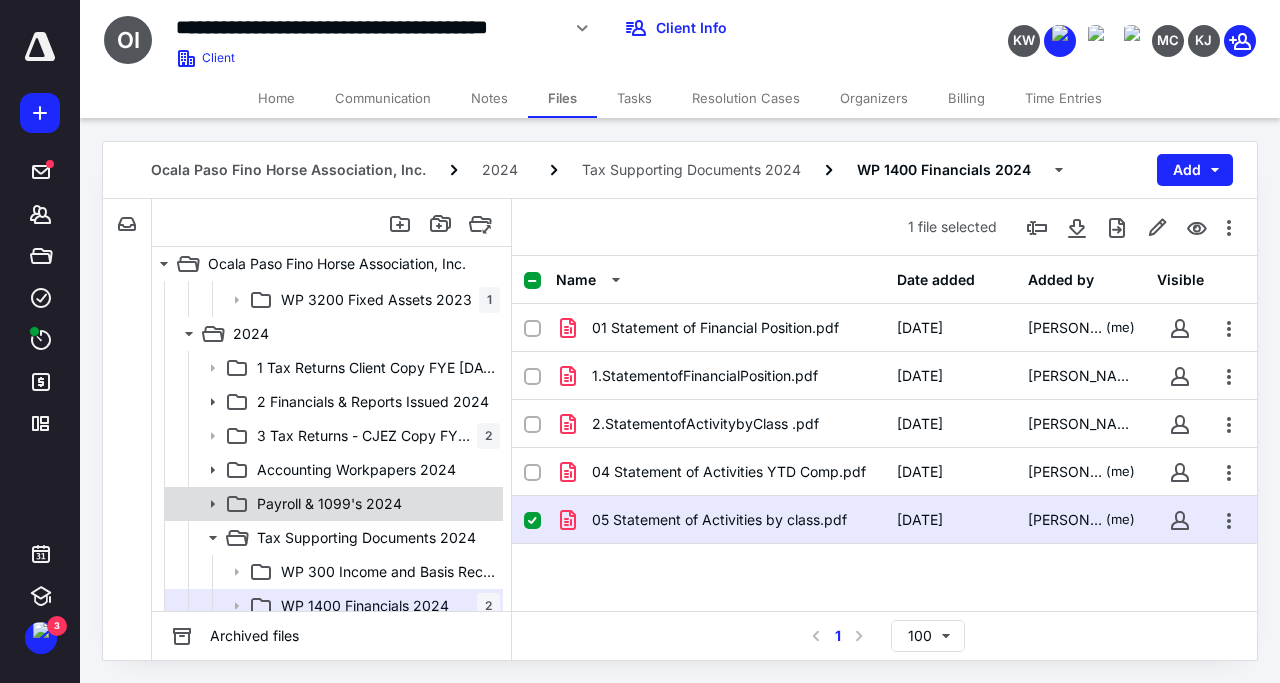click on "Payroll & 1099's 2024" at bounding box center (332, 504) 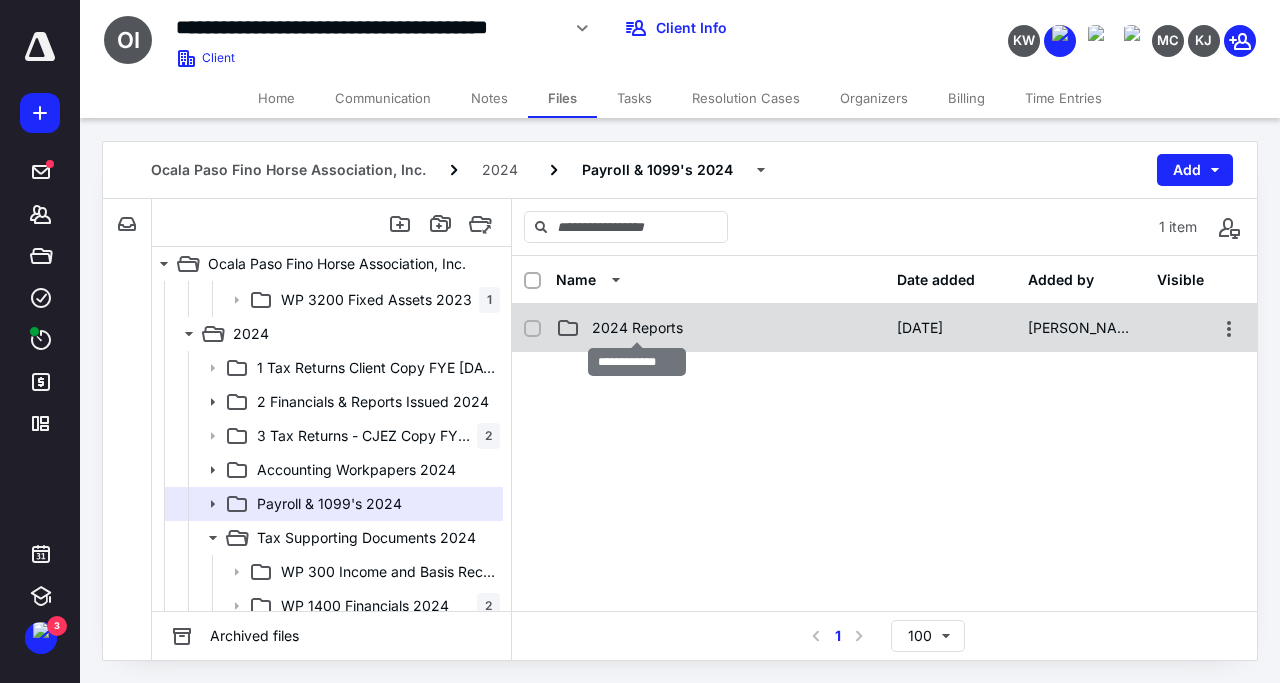 click on "2024 Reports" at bounding box center (637, 328) 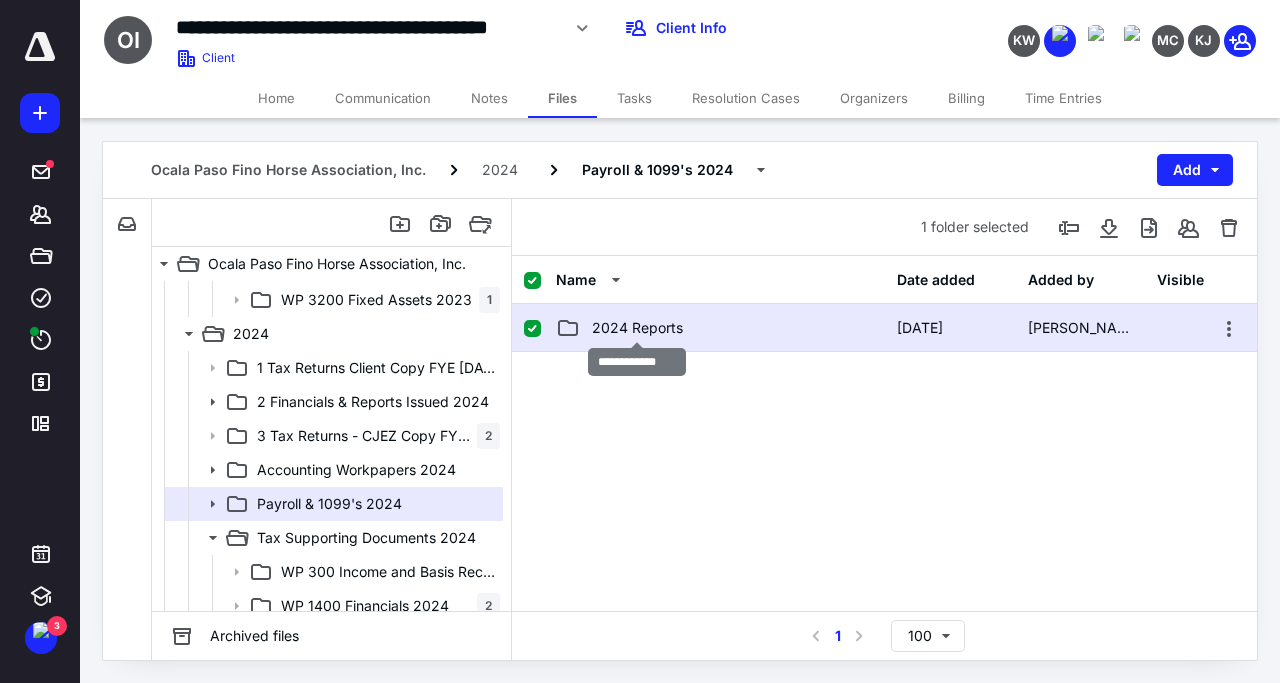 click on "2024 Reports" at bounding box center (637, 328) 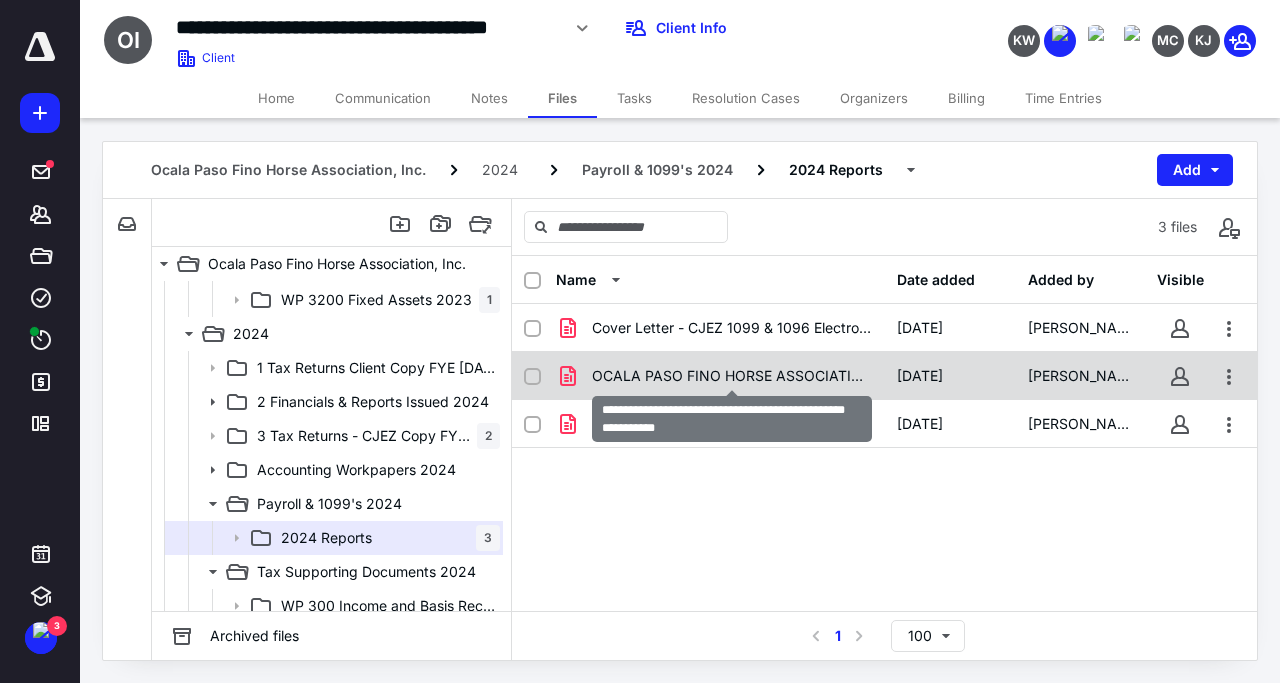 click on "OCALA PASO FINO HORSE ASSOCIATION INC 1099-NEC 2024 - 109.pdf" at bounding box center [732, 376] 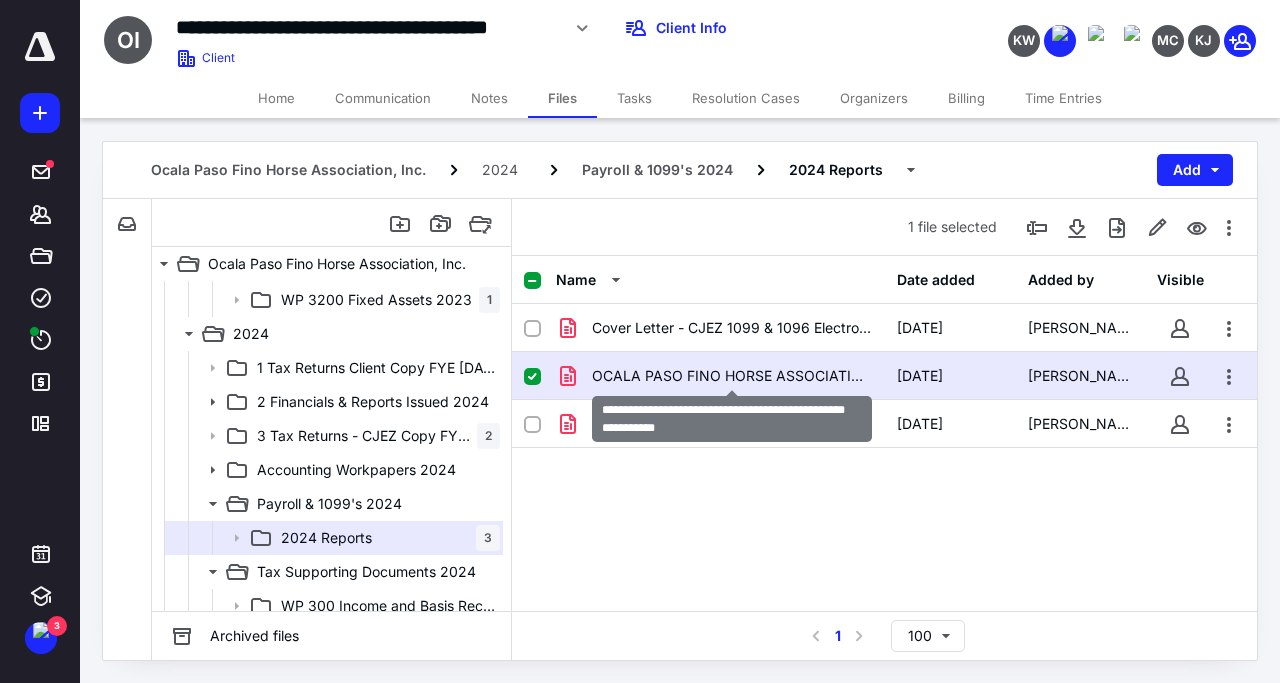 click on "OCALA PASO FINO HORSE ASSOCIATION INC 1099-NEC 2024 - 109.pdf" at bounding box center (732, 376) 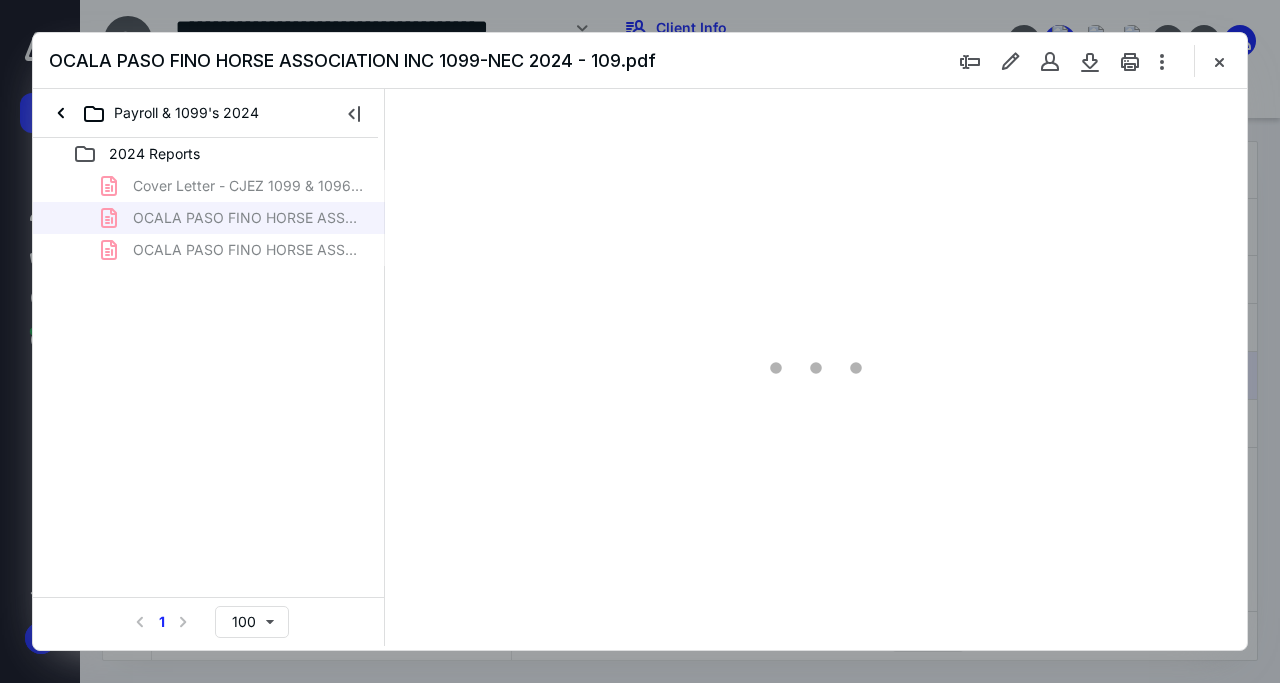 scroll, scrollTop: 0, scrollLeft: 0, axis: both 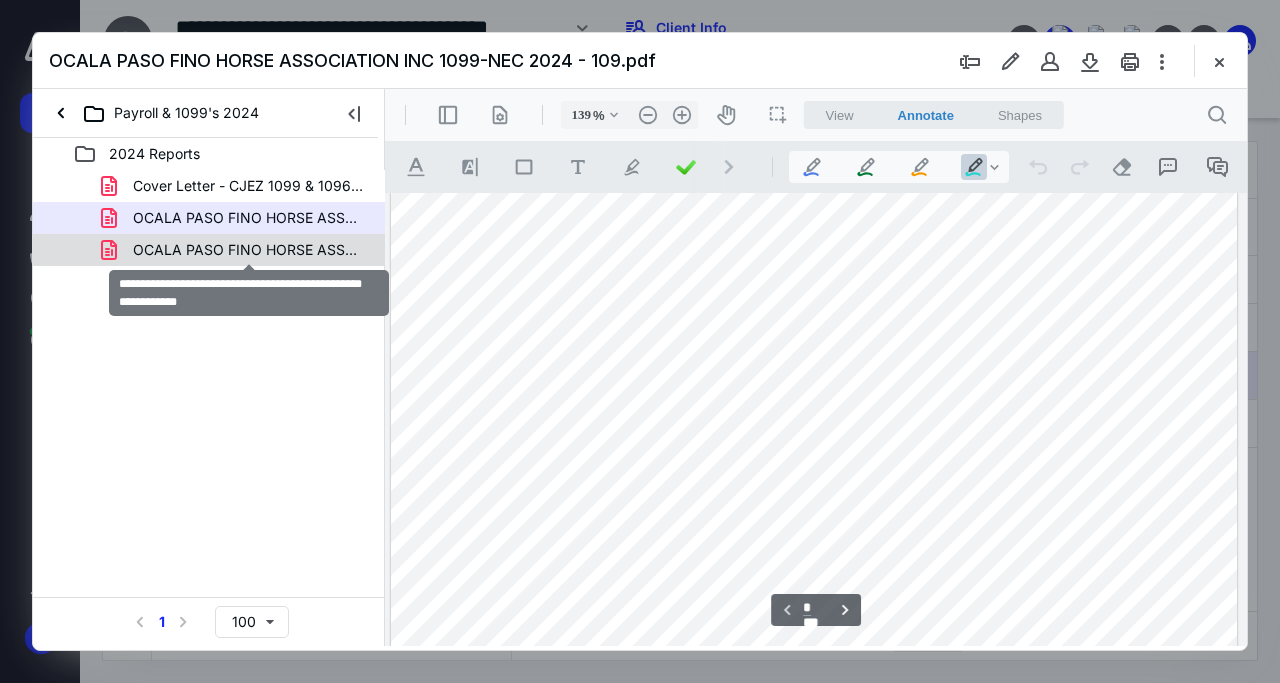 click on "OCALA PASO FINO HORSE ASSOCIATION INC 1099-NEC 2024 - Form.pdf" at bounding box center [249, 250] 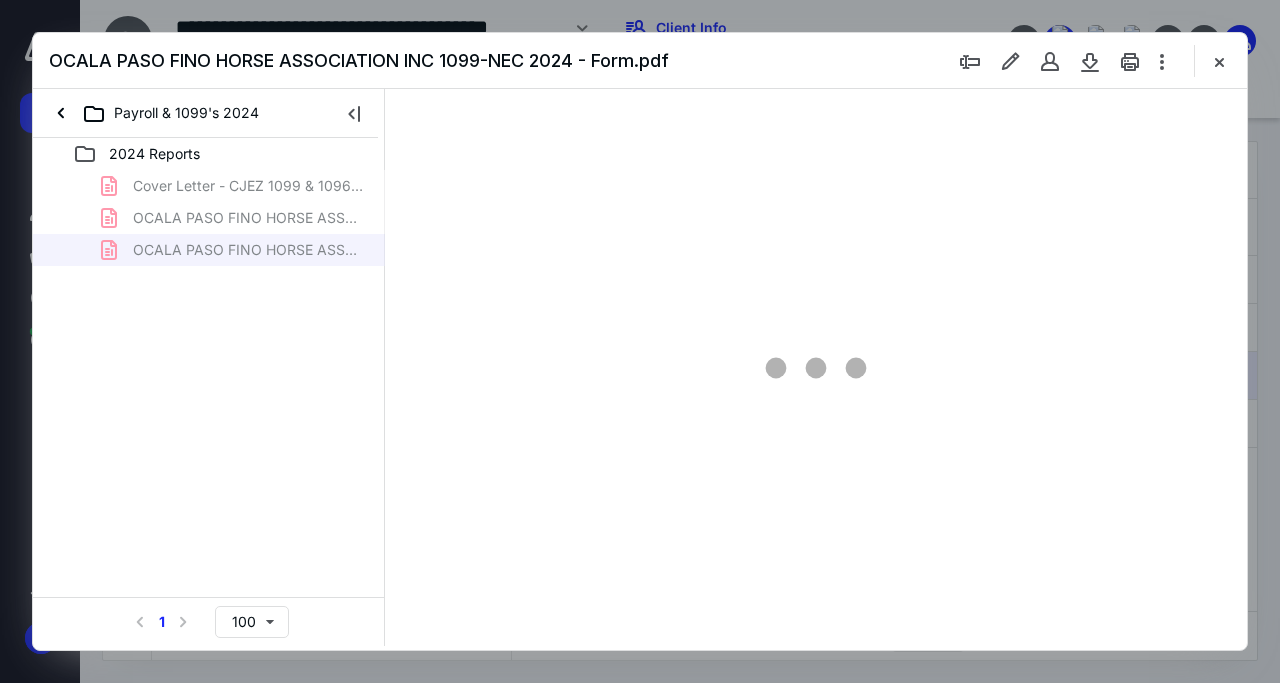 type on "139" 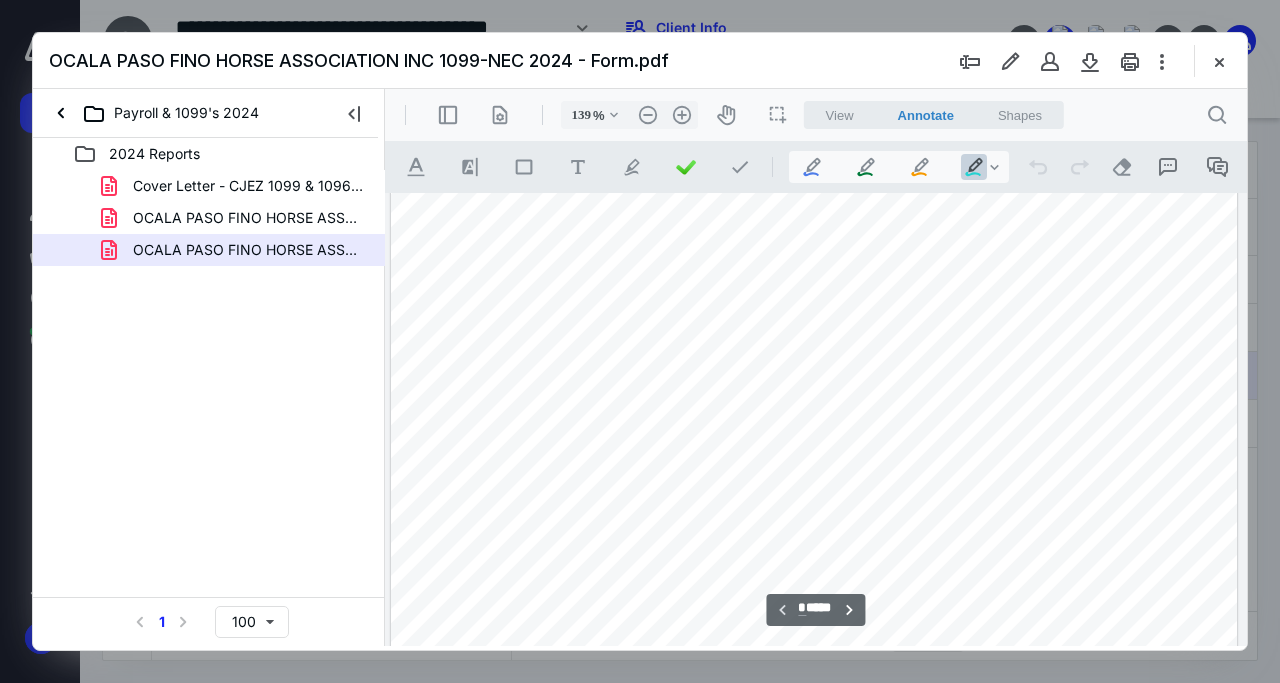 scroll, scrollTop: 110, scrollLeft: 0, axis: vertical 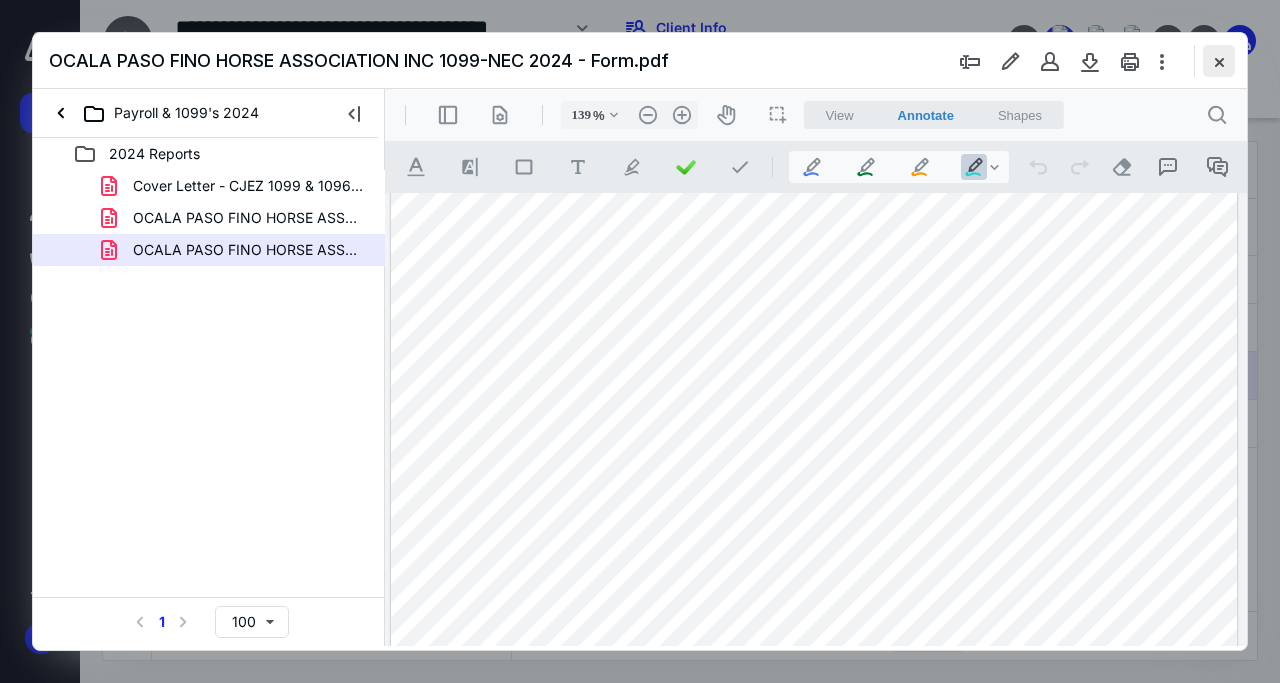 click at bounding box center (1219, 61) 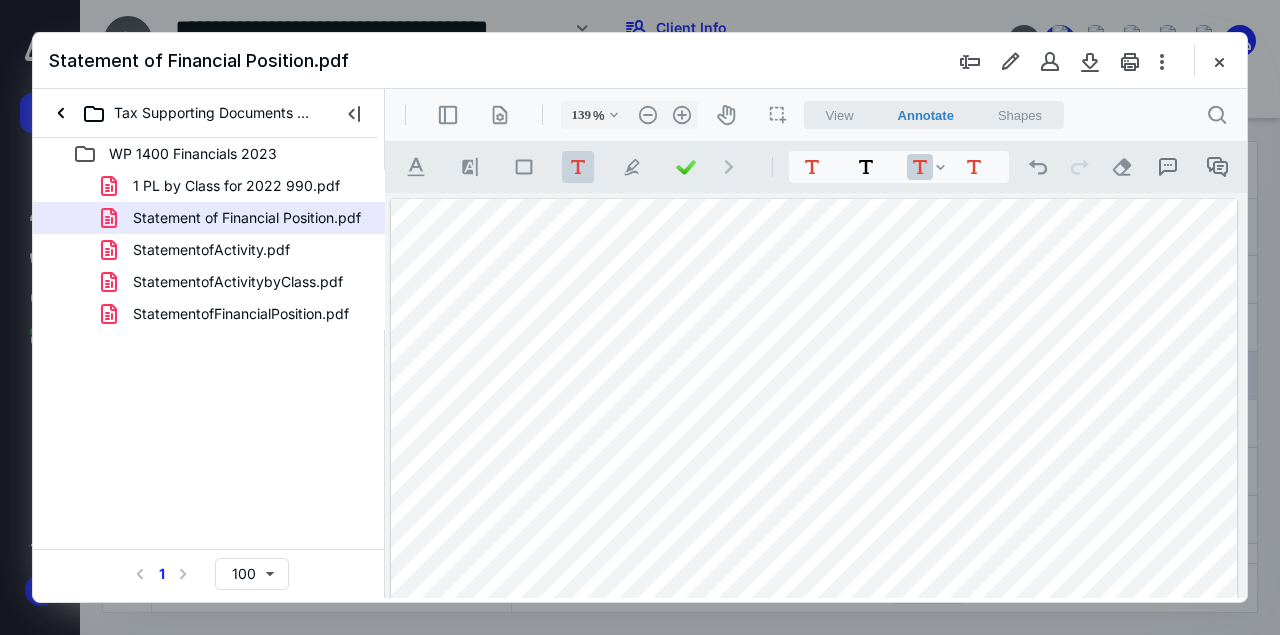scroll, scrollTop: 0, scrollLeft: 0, axis: both 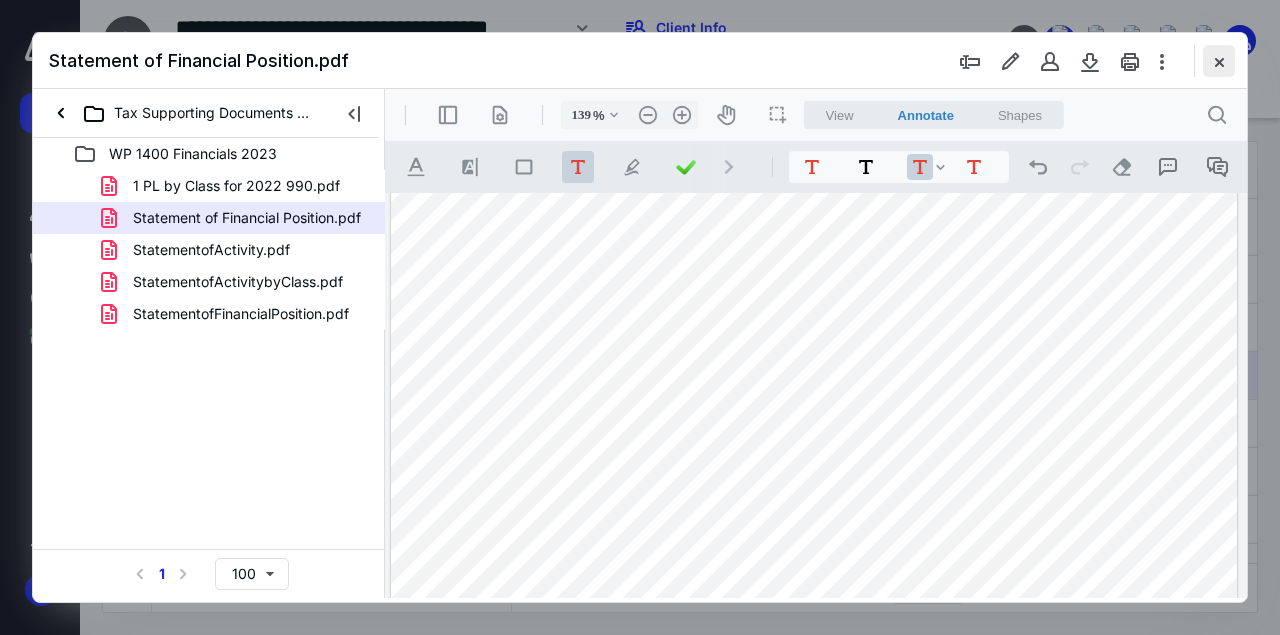 click at bounding box center (1219, 61) 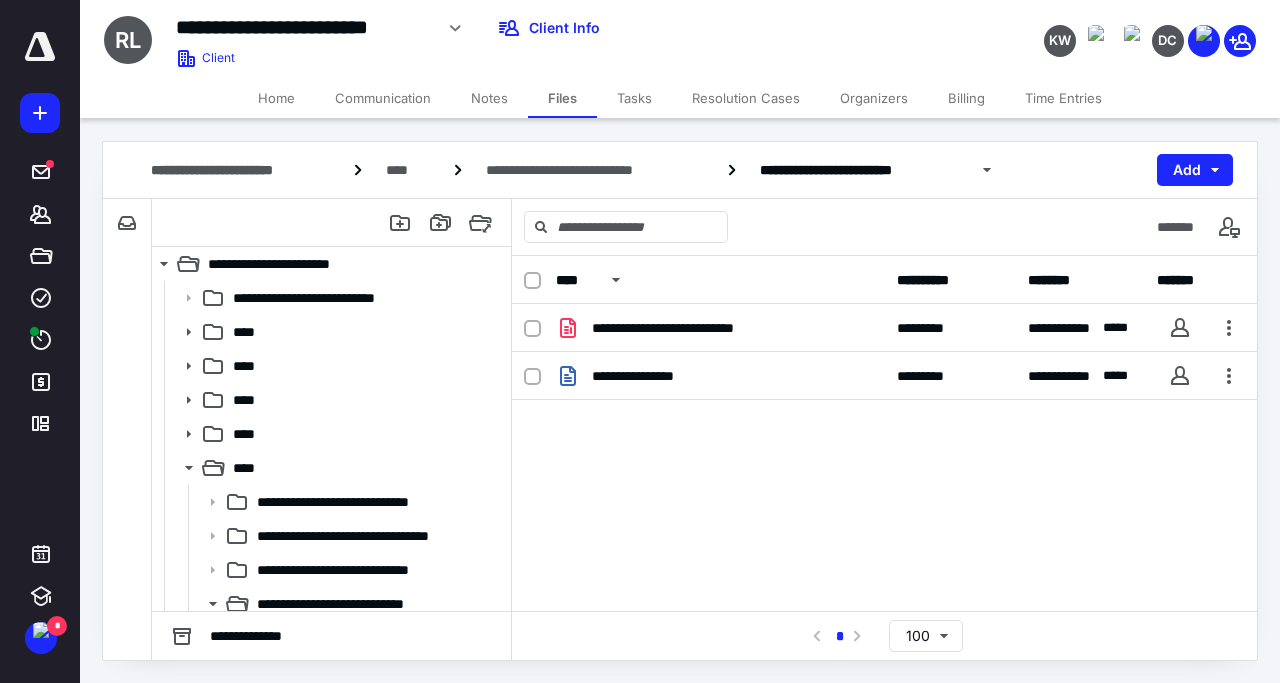 scroll, scrollTop: 0, scrollLeft: 0, axis: both 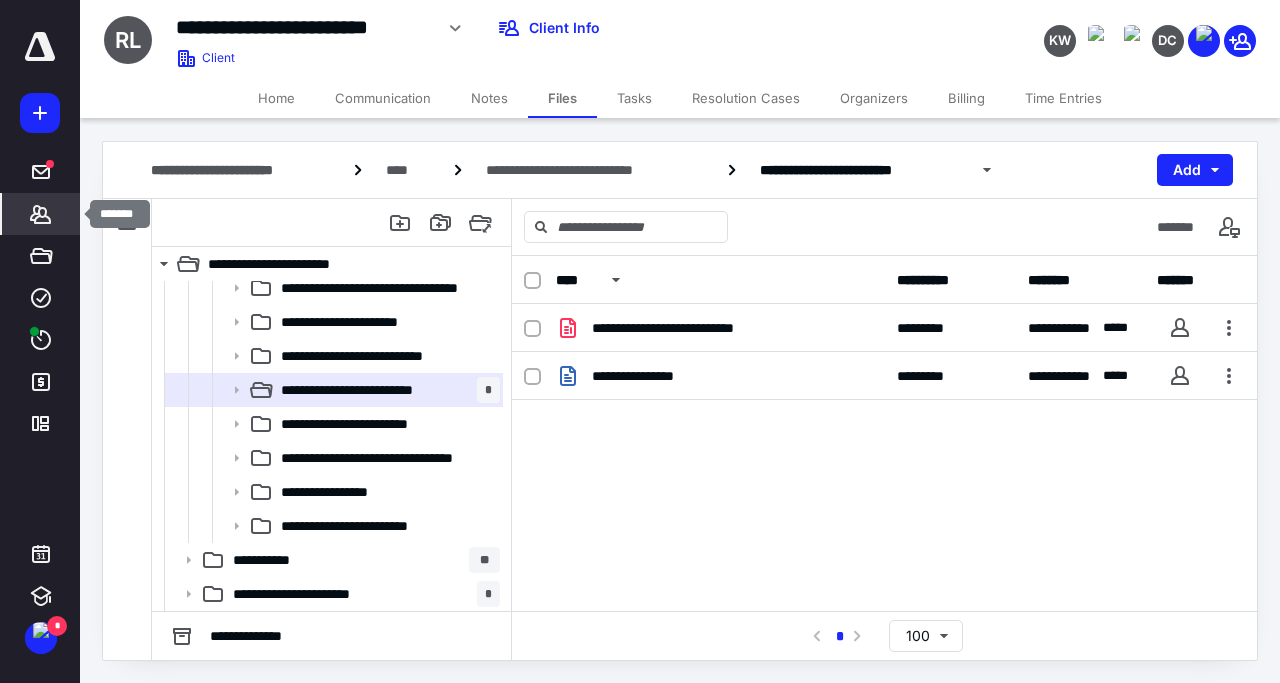 click 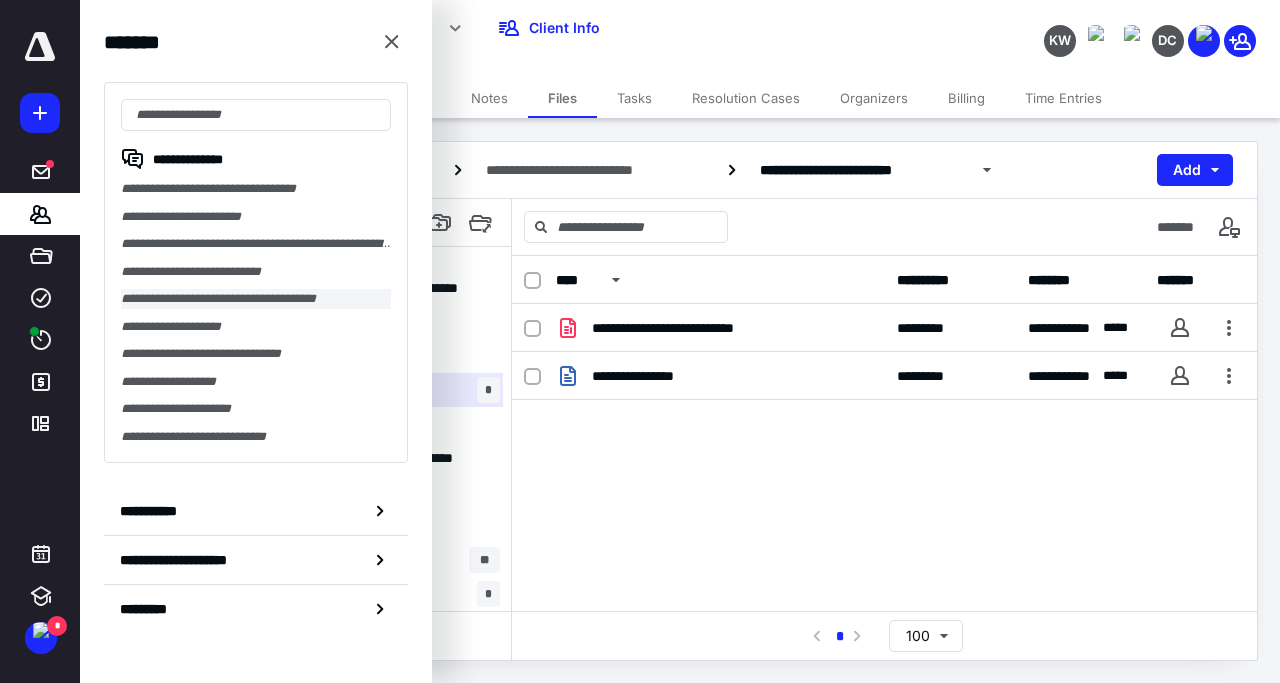 click on "**********" at bounding box center [256, 299] 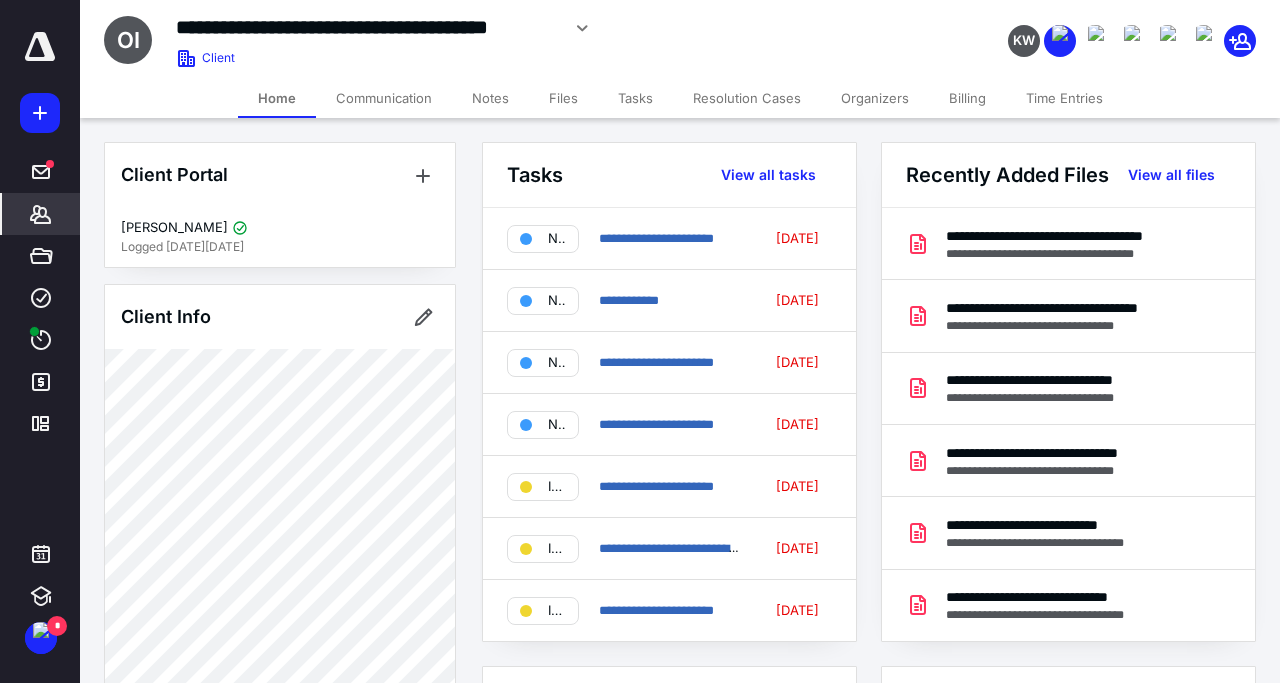 click on "Files" at bounding box center (563, 98) 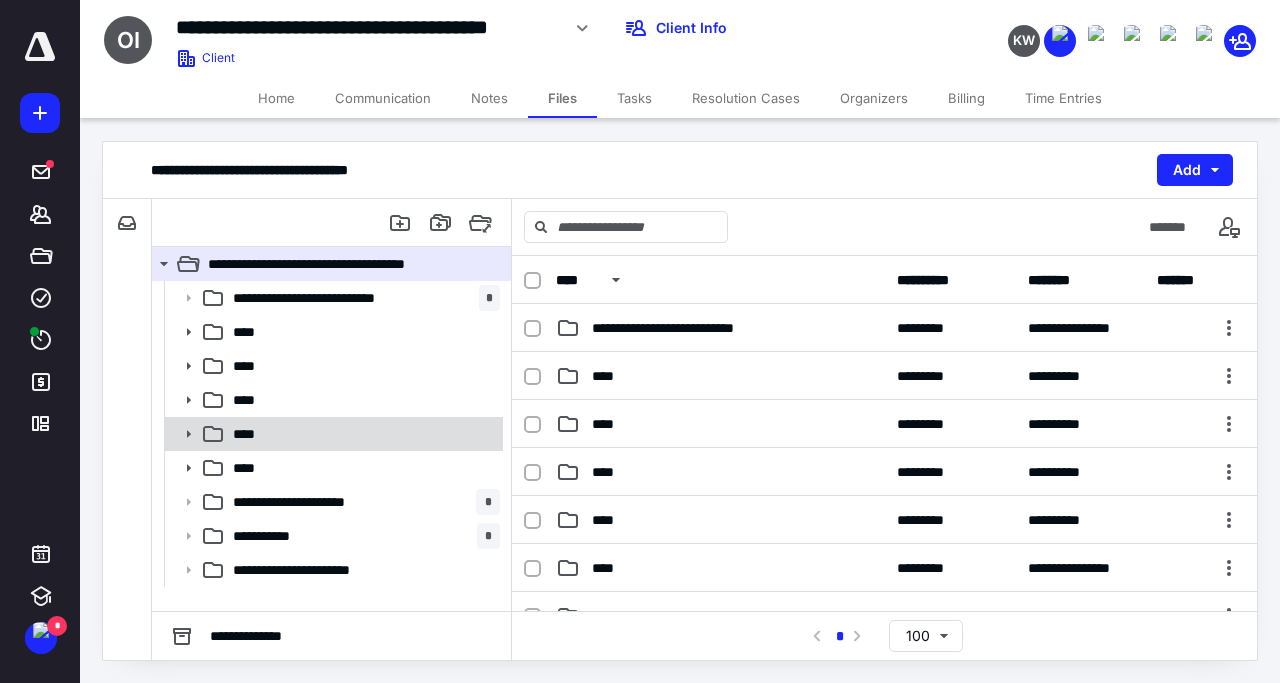 click 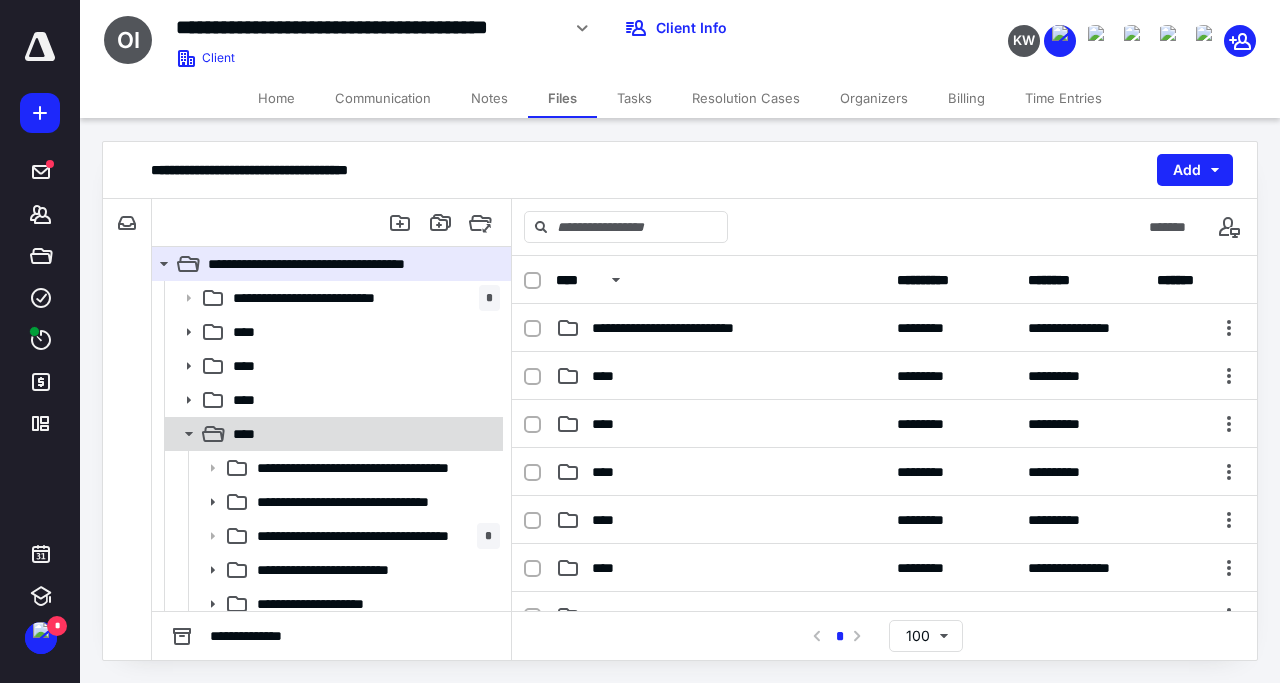 click 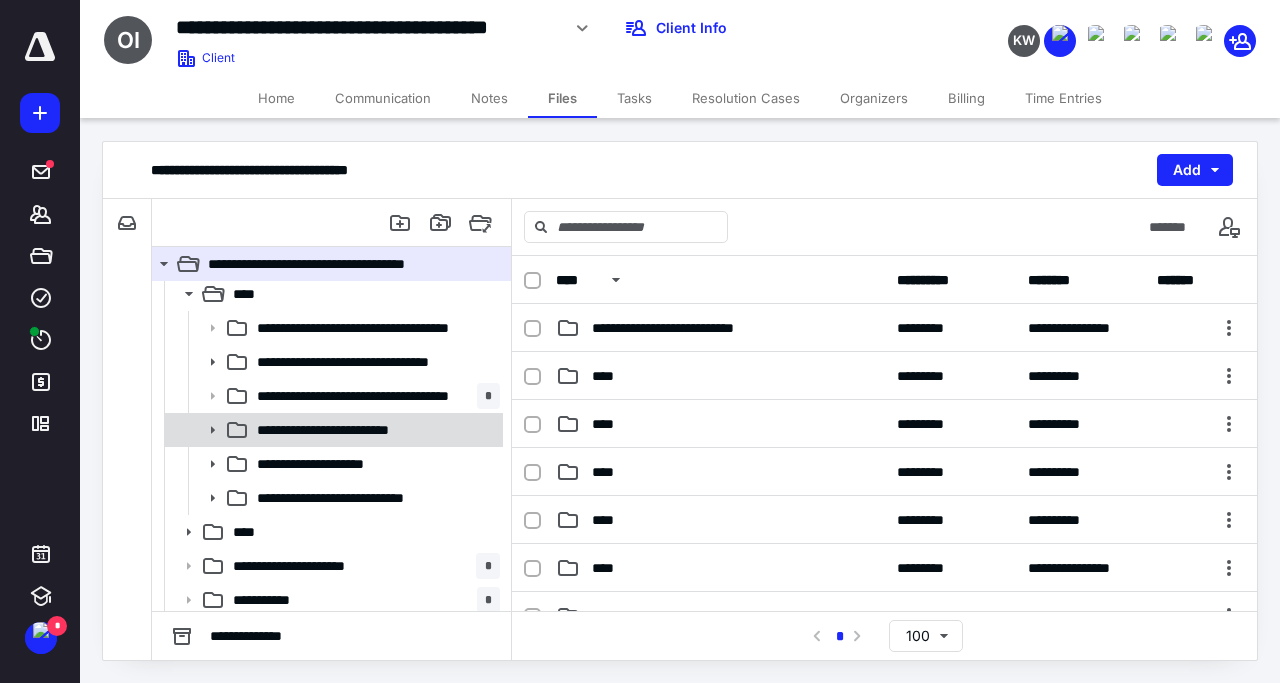 scroll, scrollTop: 180, scrollLeft: 0, axis: vertical 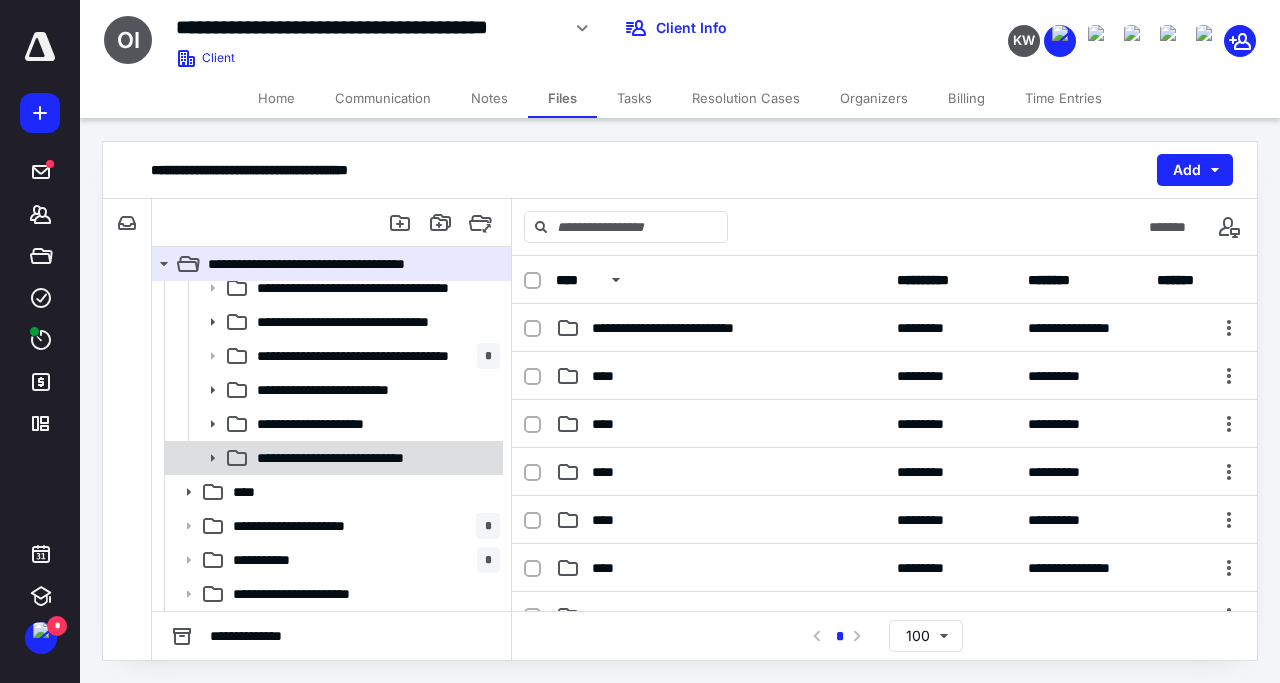 click 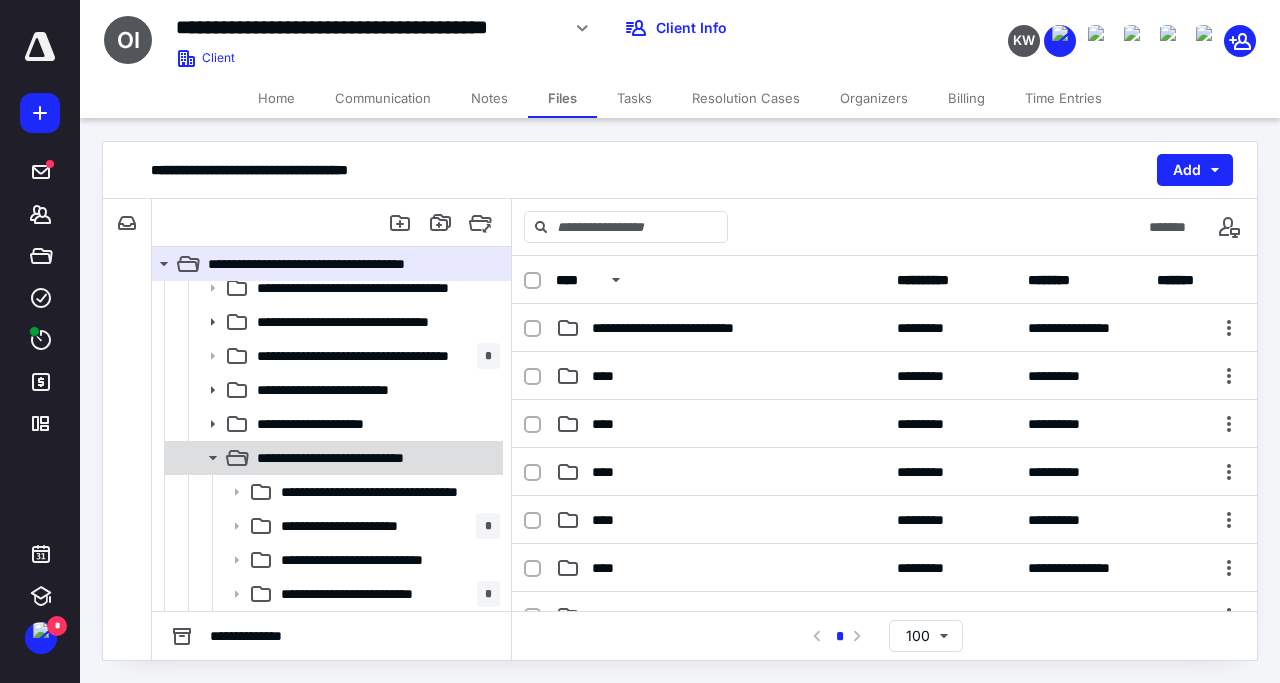 click 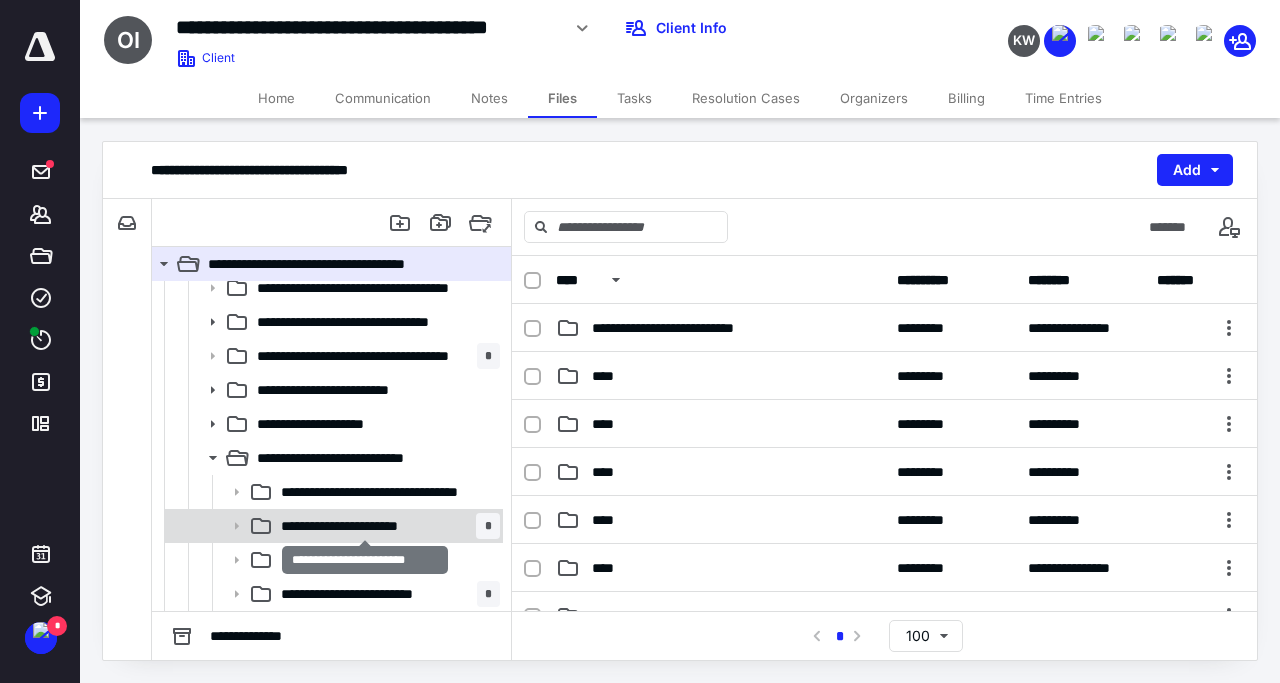 click on "**********" at bounding box center [365, 526] 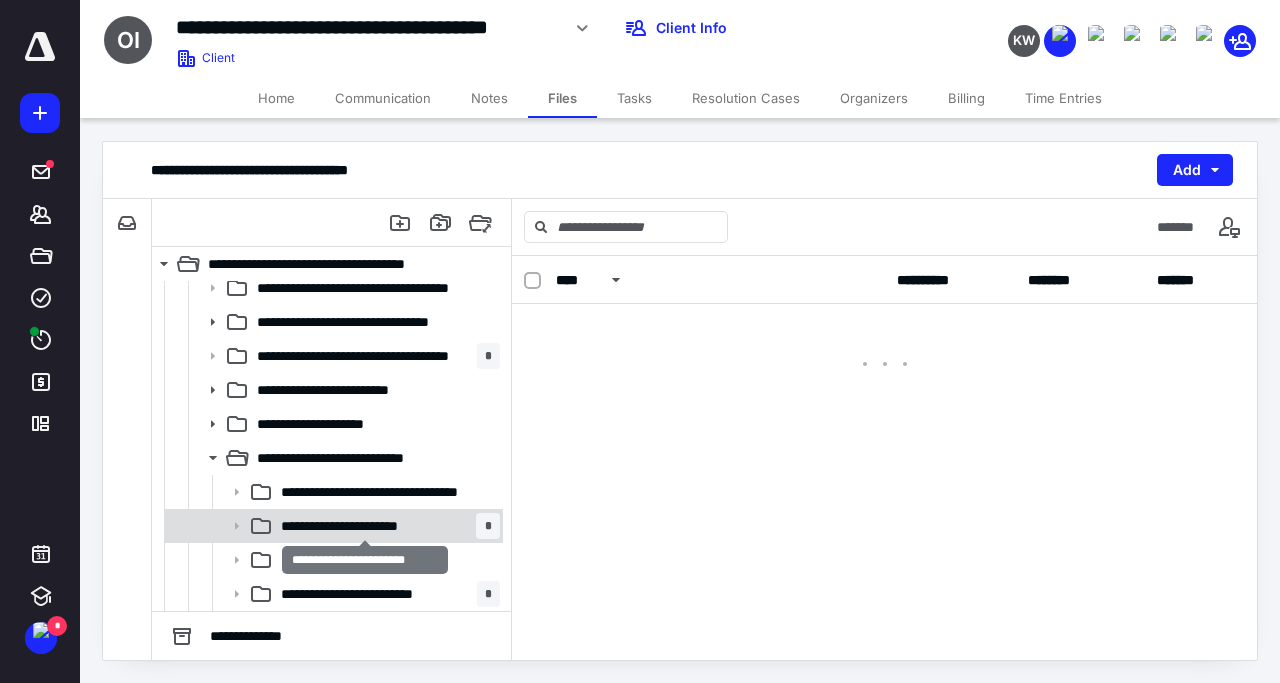 click on "**********" at bounding box center [365, 526] 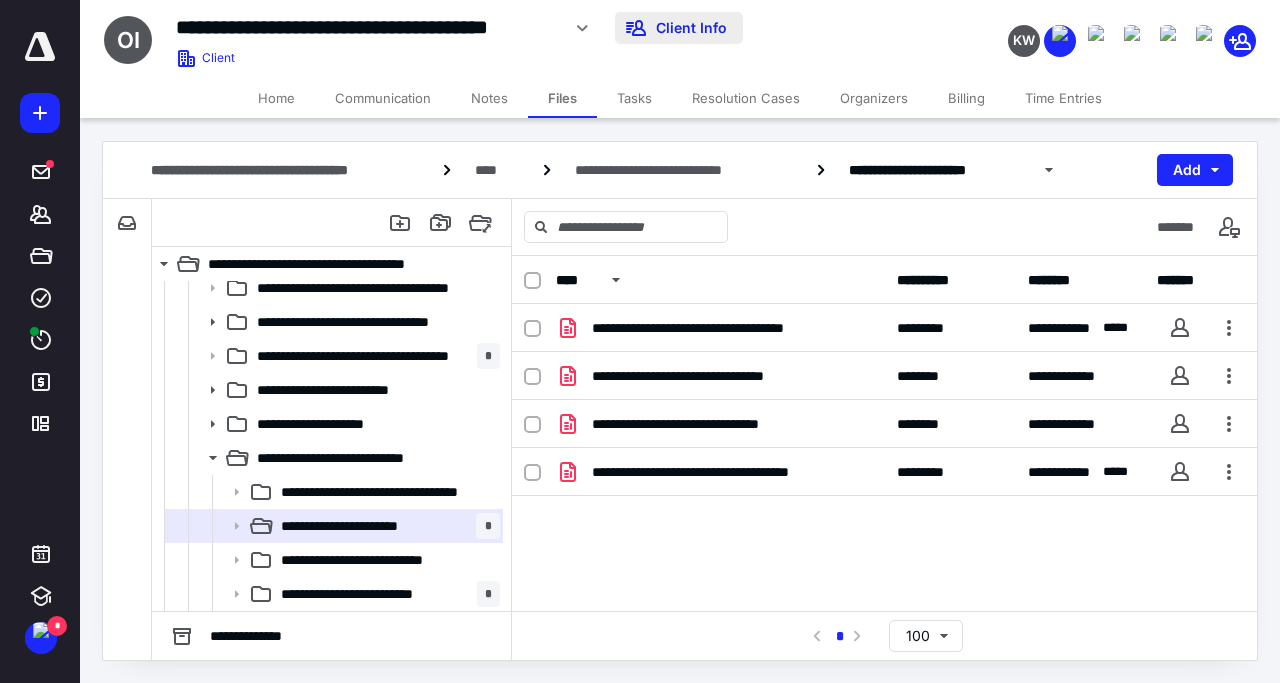 click on "Client Info" at bounding box center [679, 28] 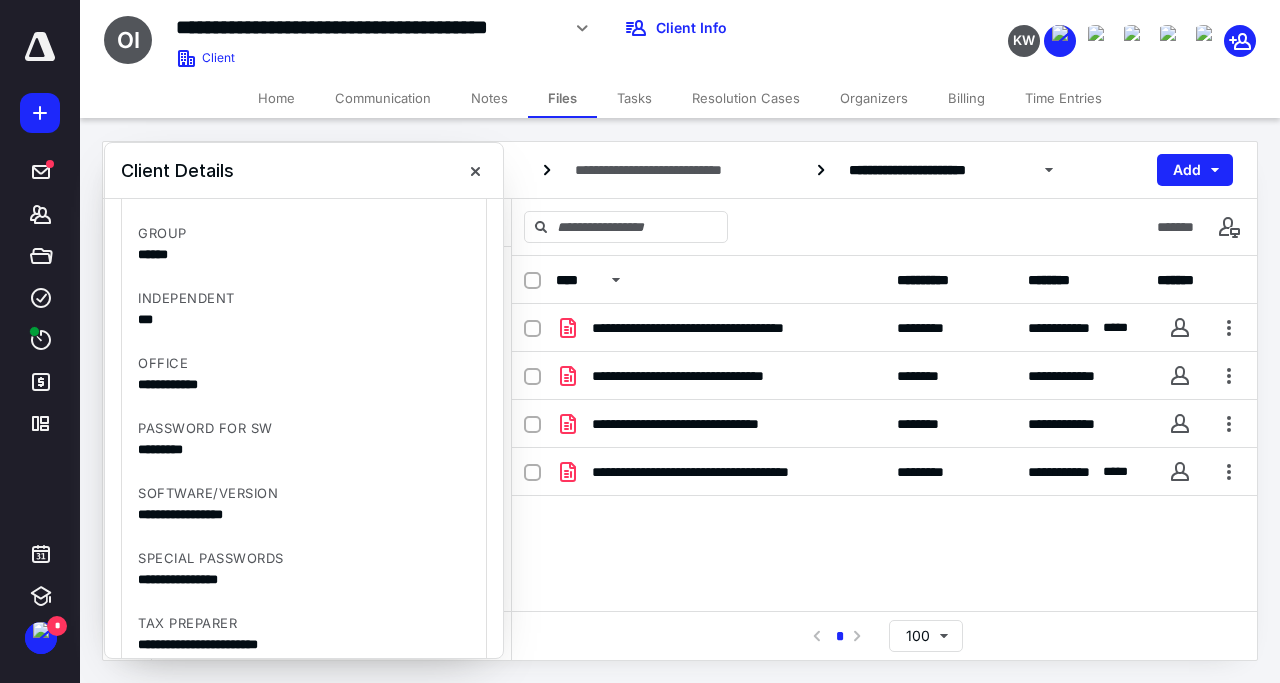 scroll, scrollTop: 1152, scrollLeft: 0, axis: vertical 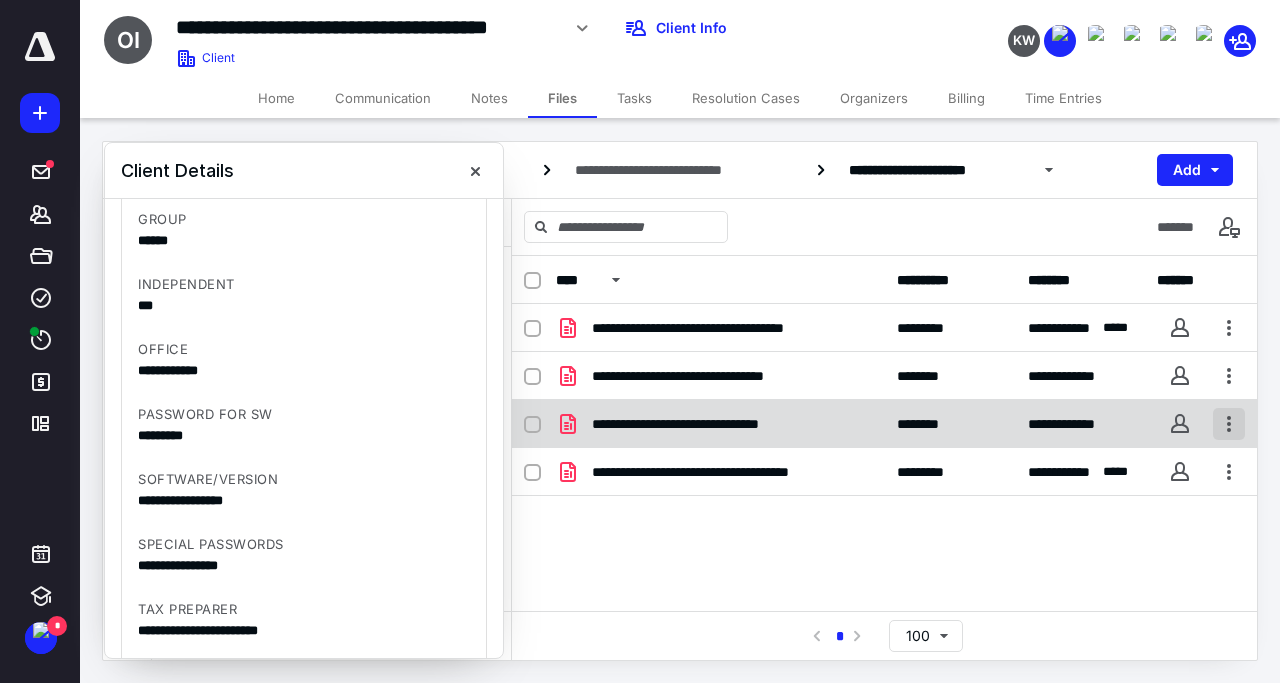 type 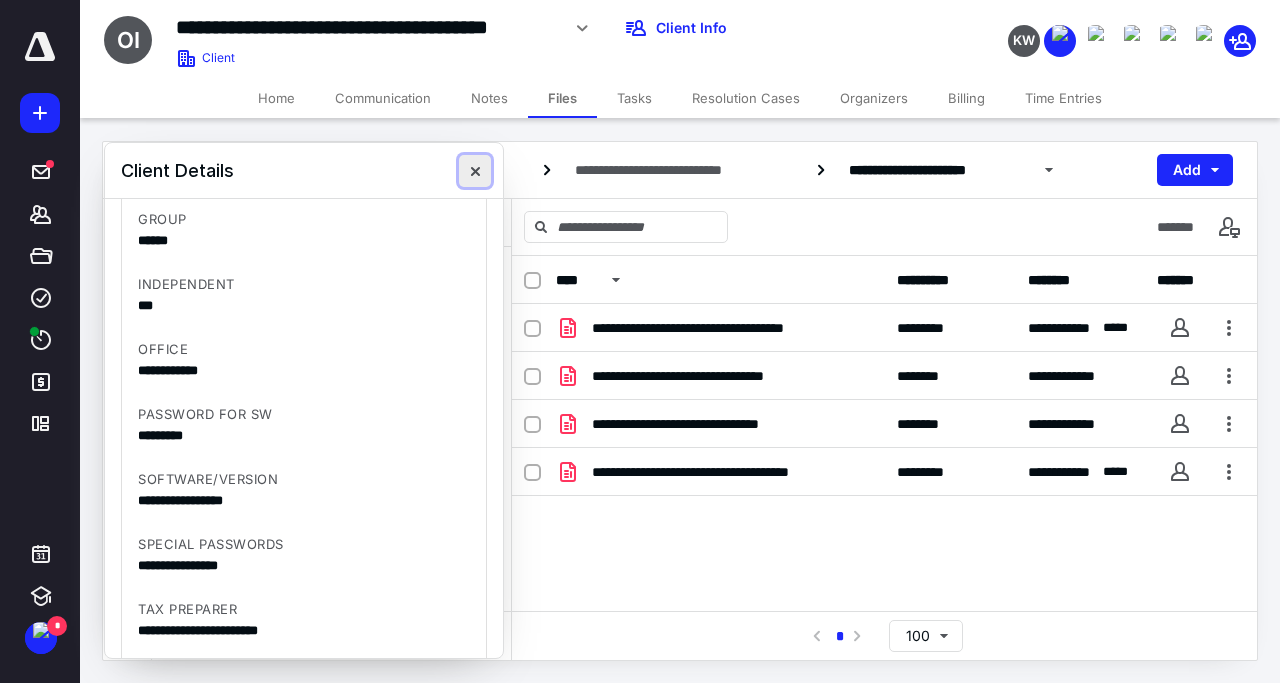 click at bounding box center [475, 171] 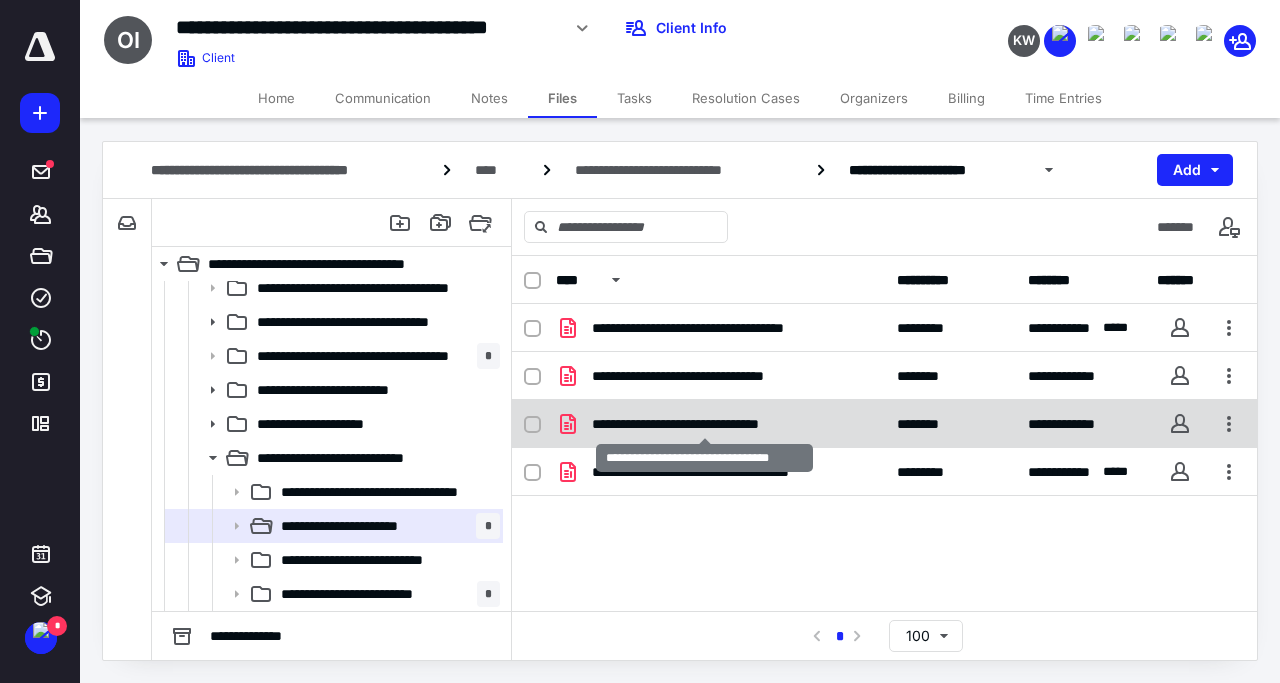 click on "**********" at bounding box center (704, 424) 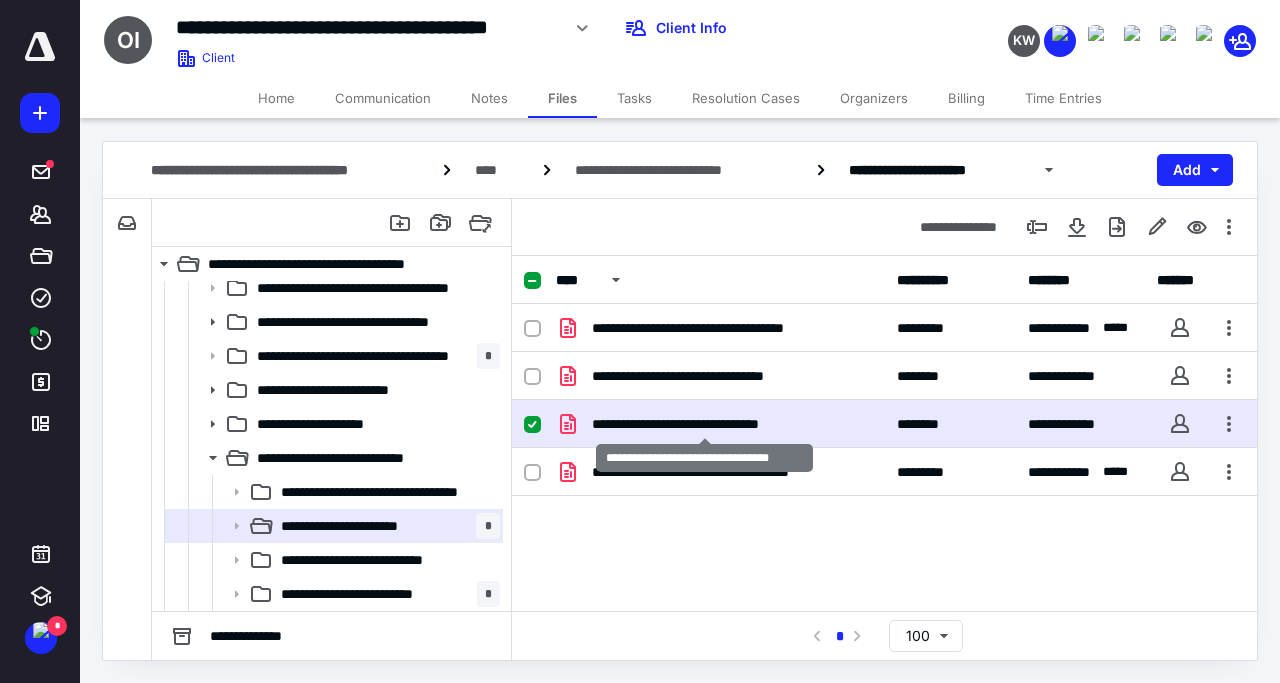 checkbox on "true" 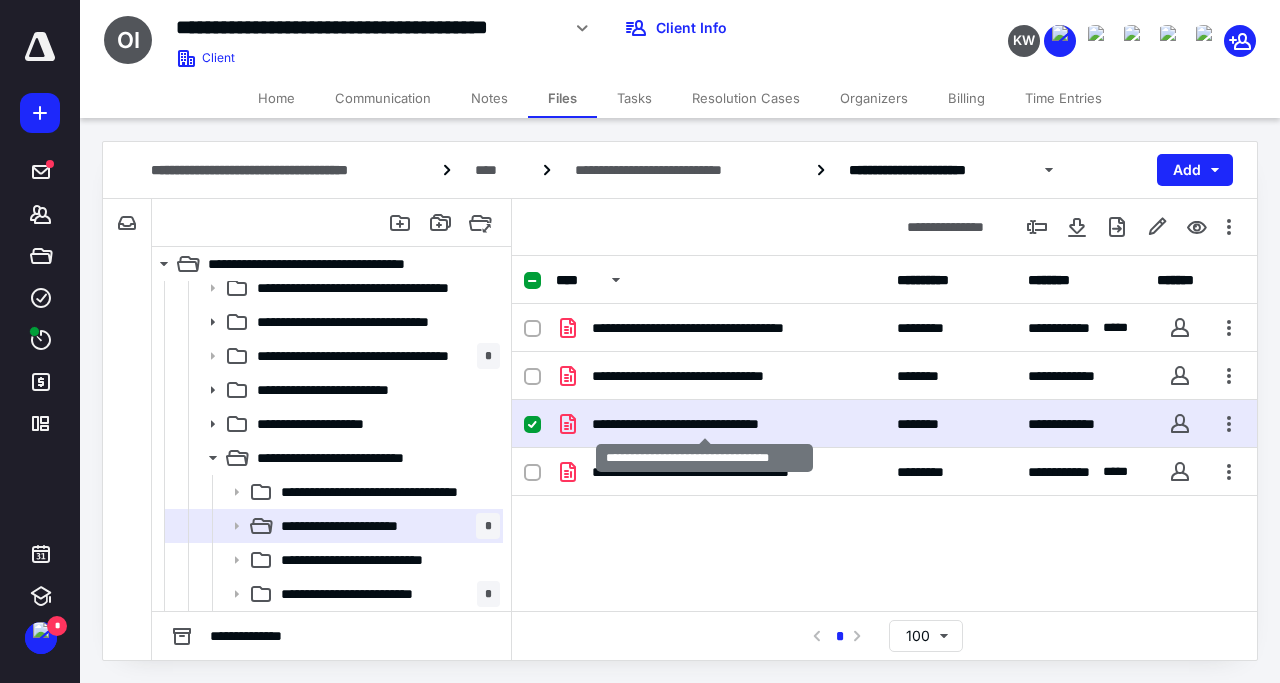 click on "**********" at bounding box center [704, 424] 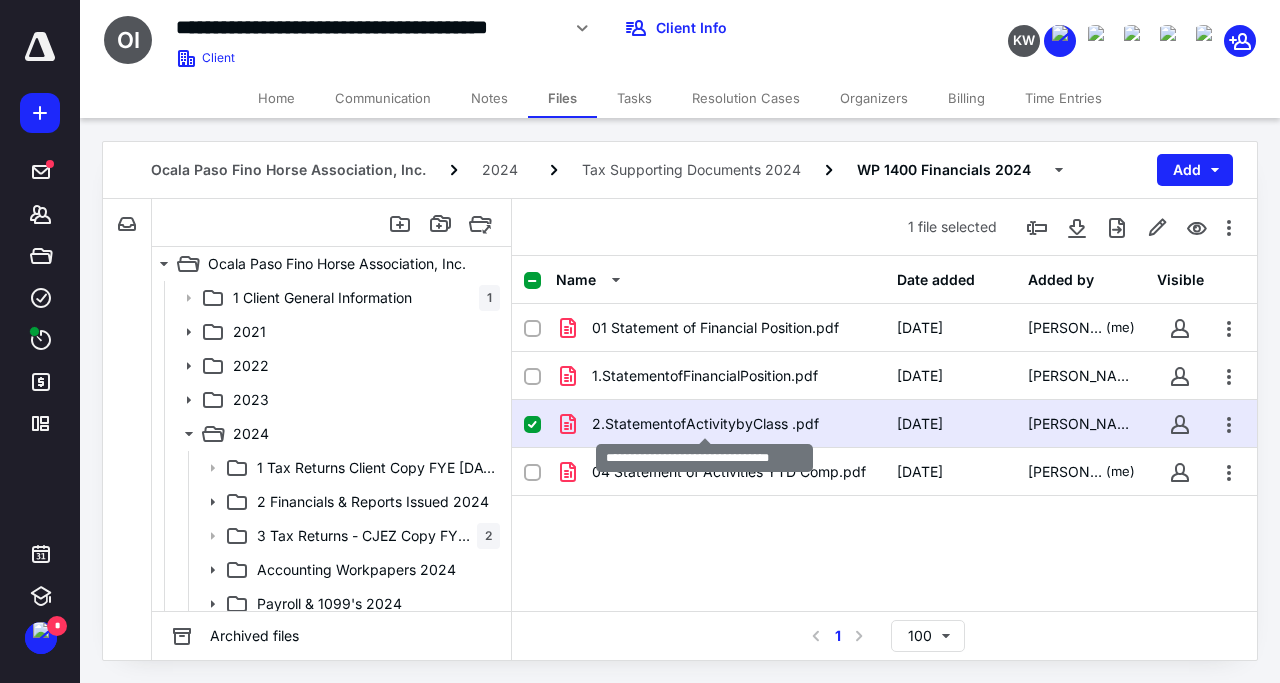 scroll, scrollTop: 180, scrollLeft: 0, axis: vertical 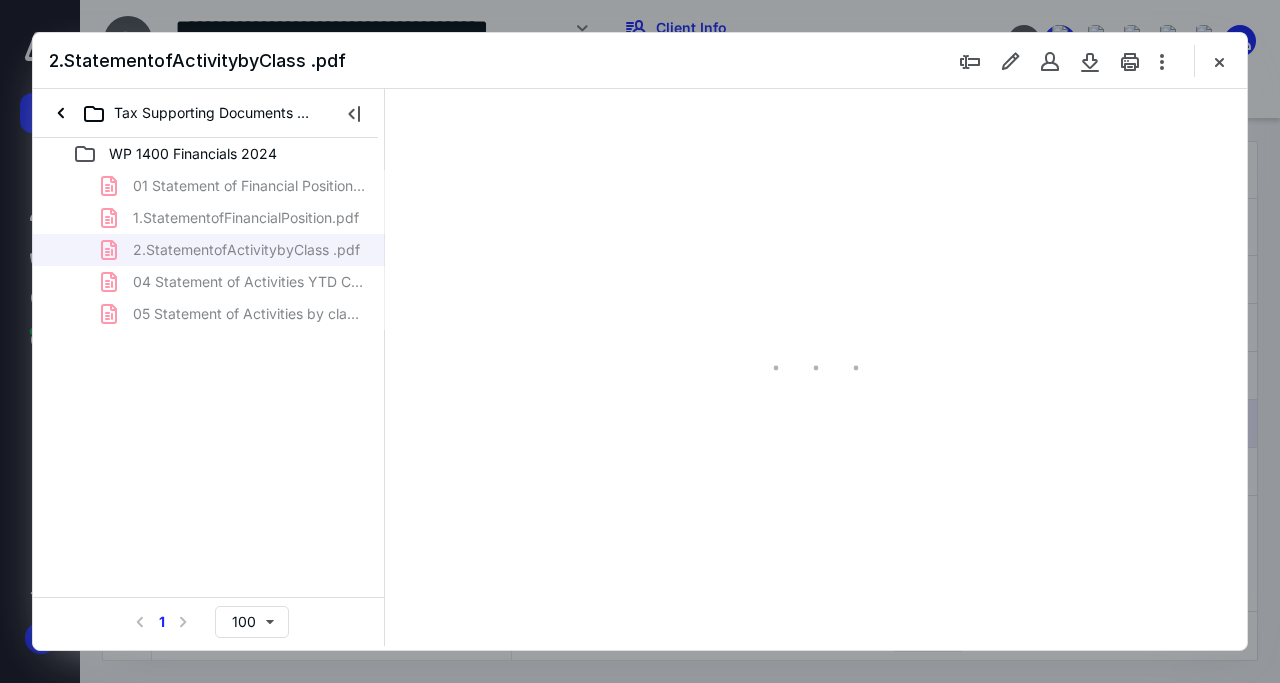 type on "117" 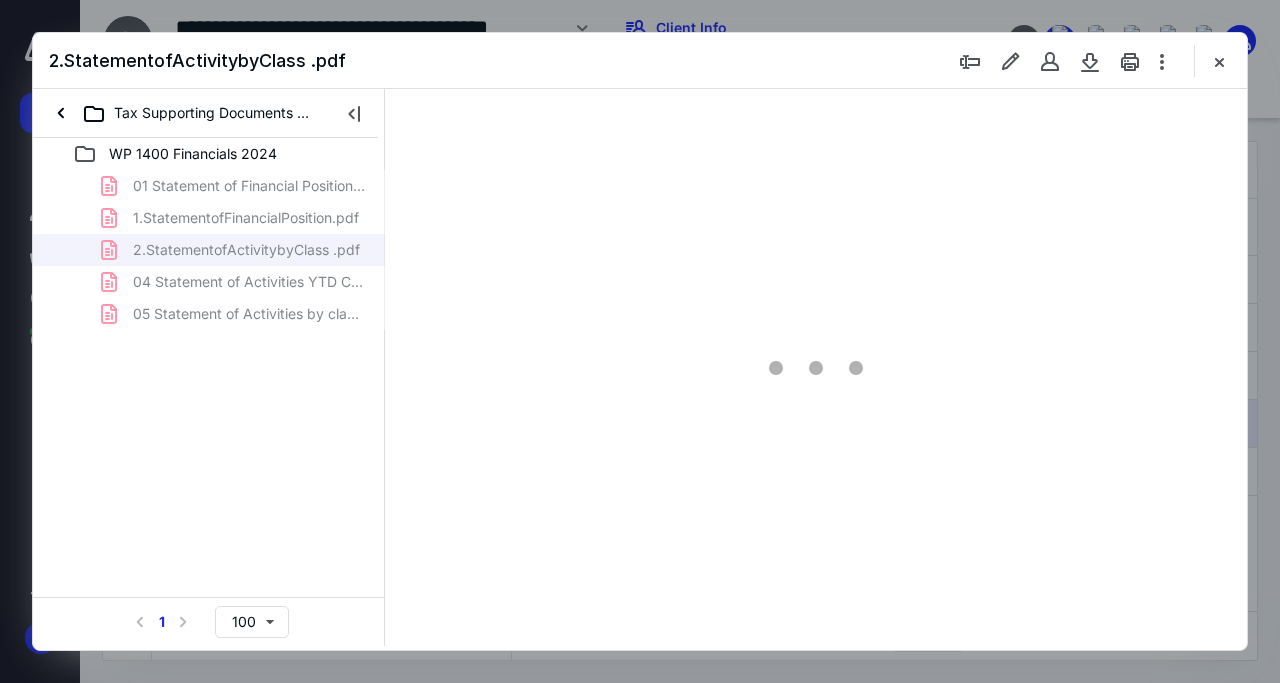 scroll, scrollTop: 0, scrollLeft: 0, axis: both 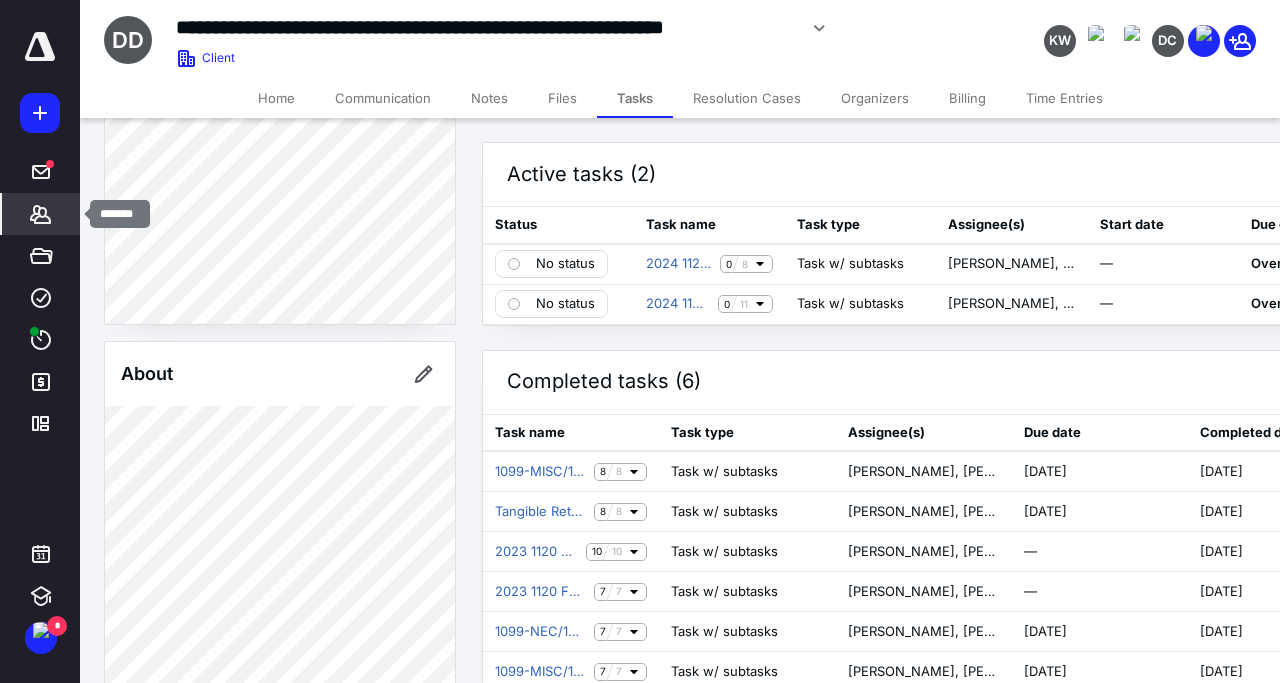 click 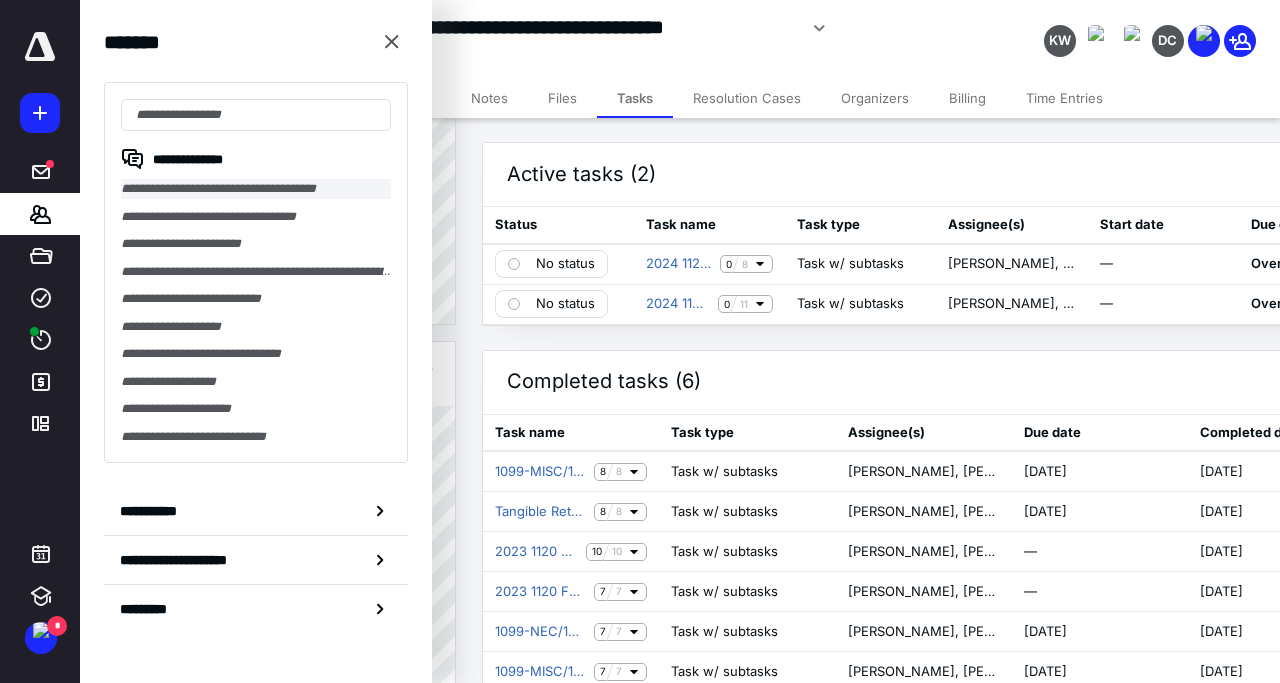 click on "**********" at bounding box center (256, 189) 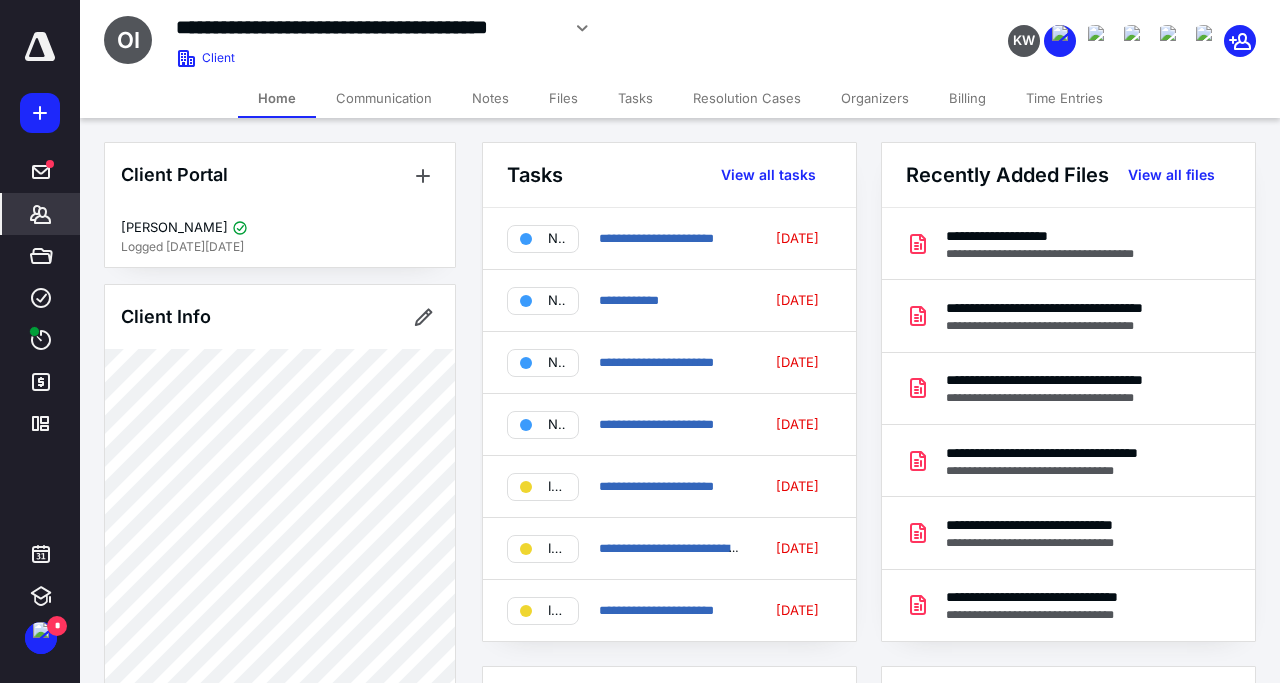 click on "Files" at bounding box center (563, 98) 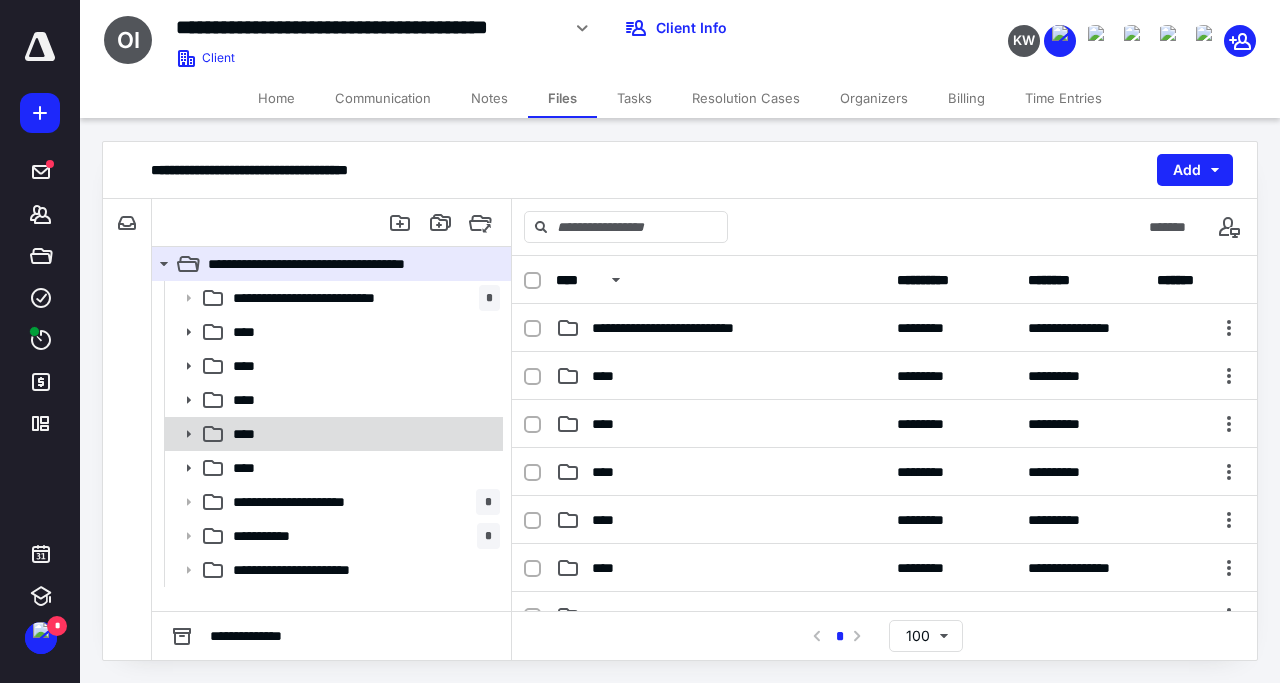 click 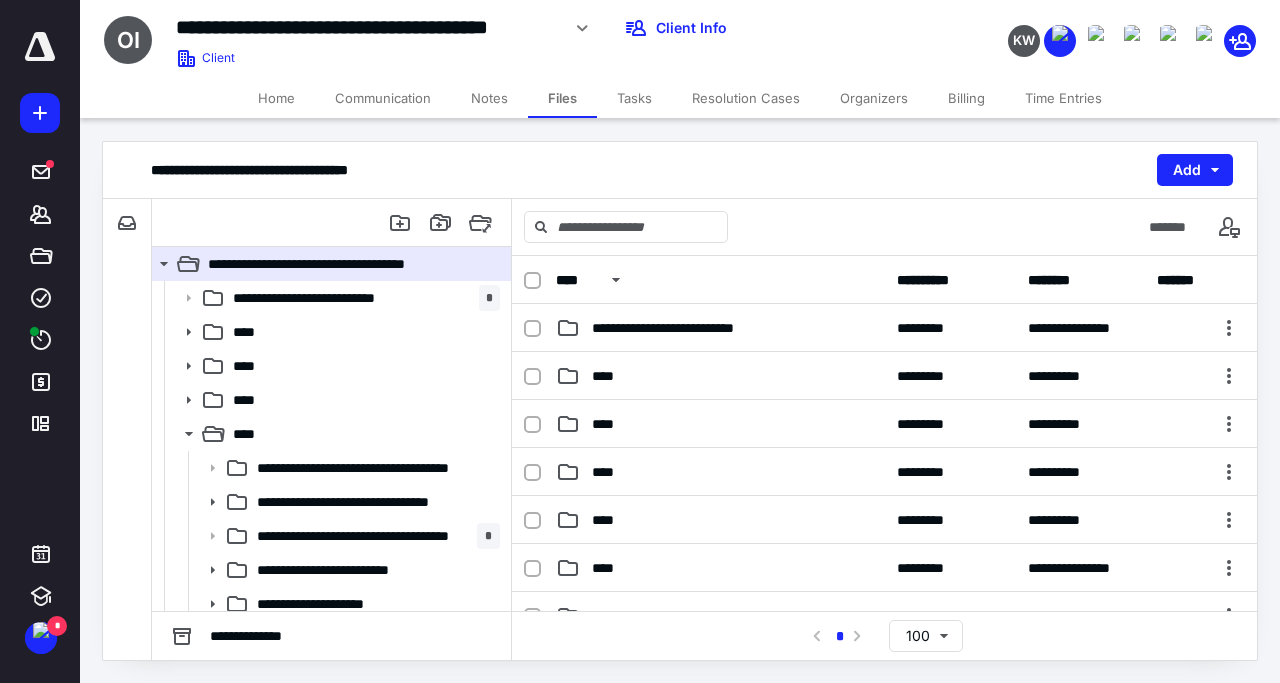 scroll, scrollTop: 96, scrollLeft: 0, axis: vertical 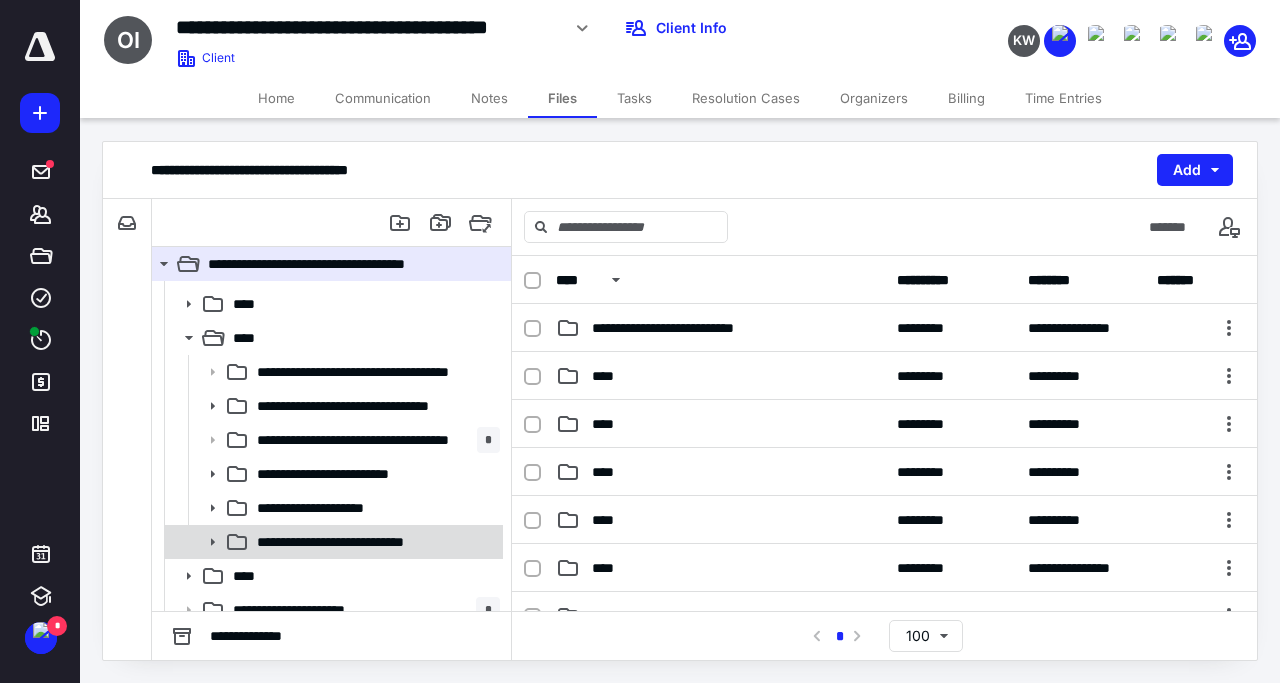 click 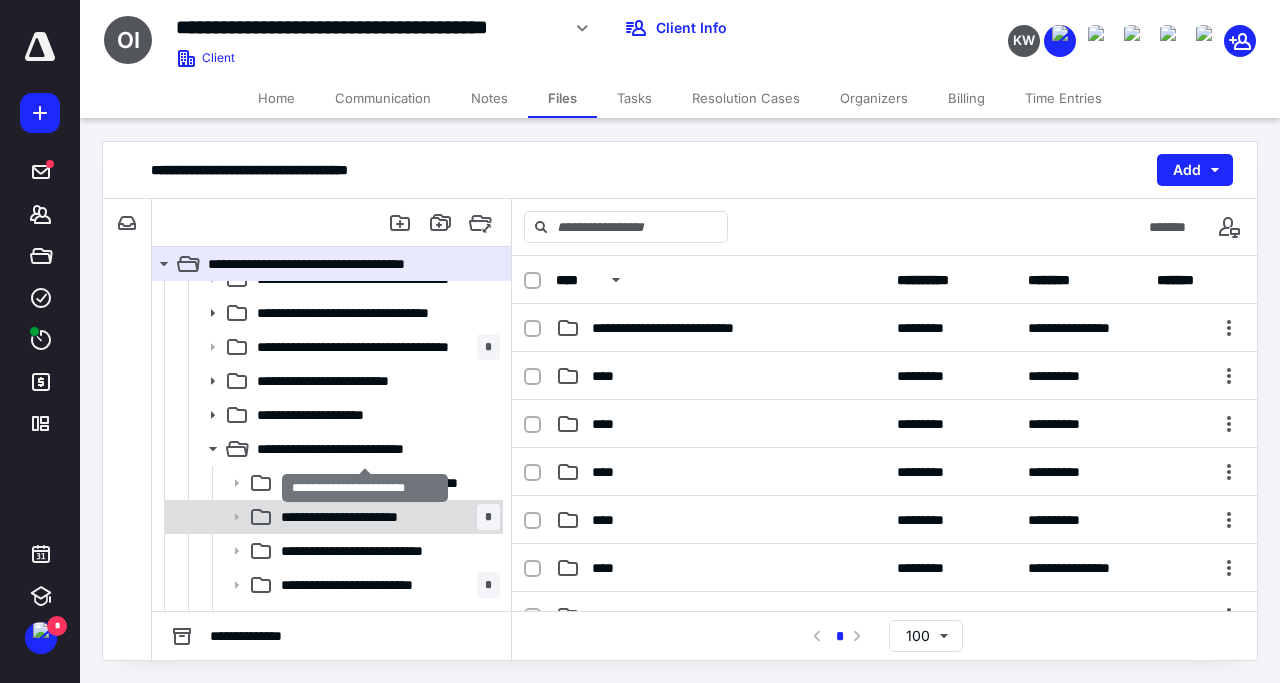 scroll, scrollTop: 96, scrollLeft: 0, axis: vertical 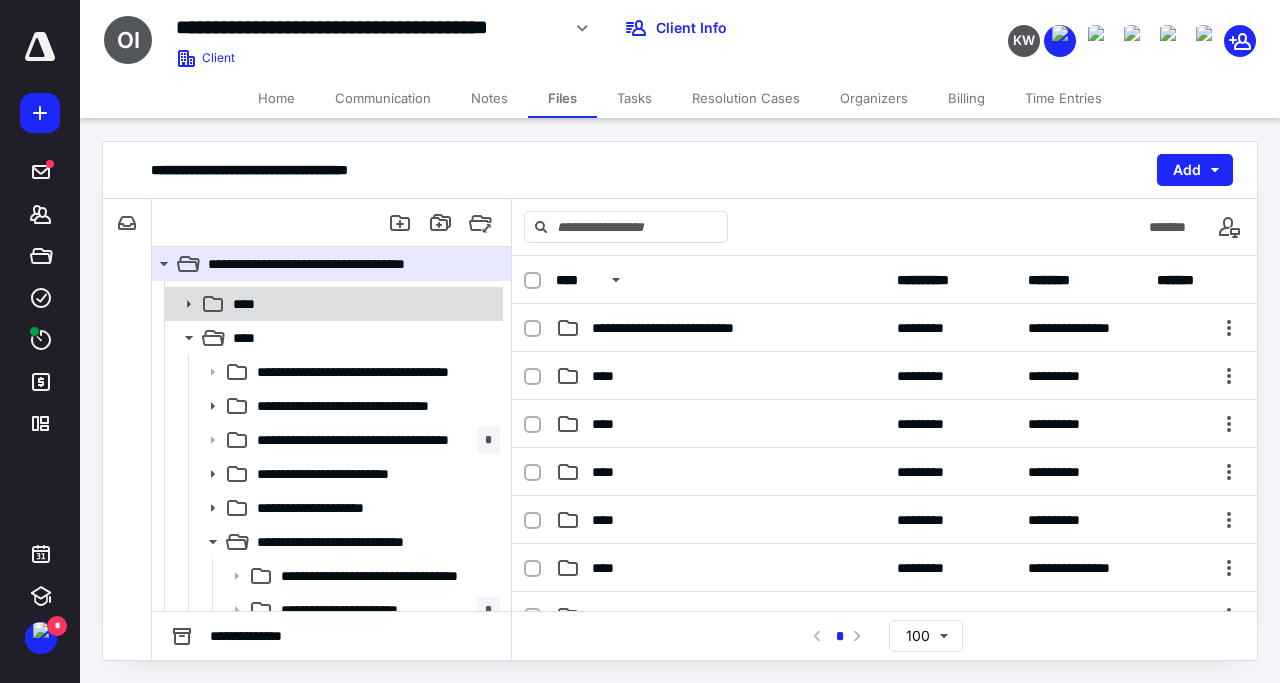 click 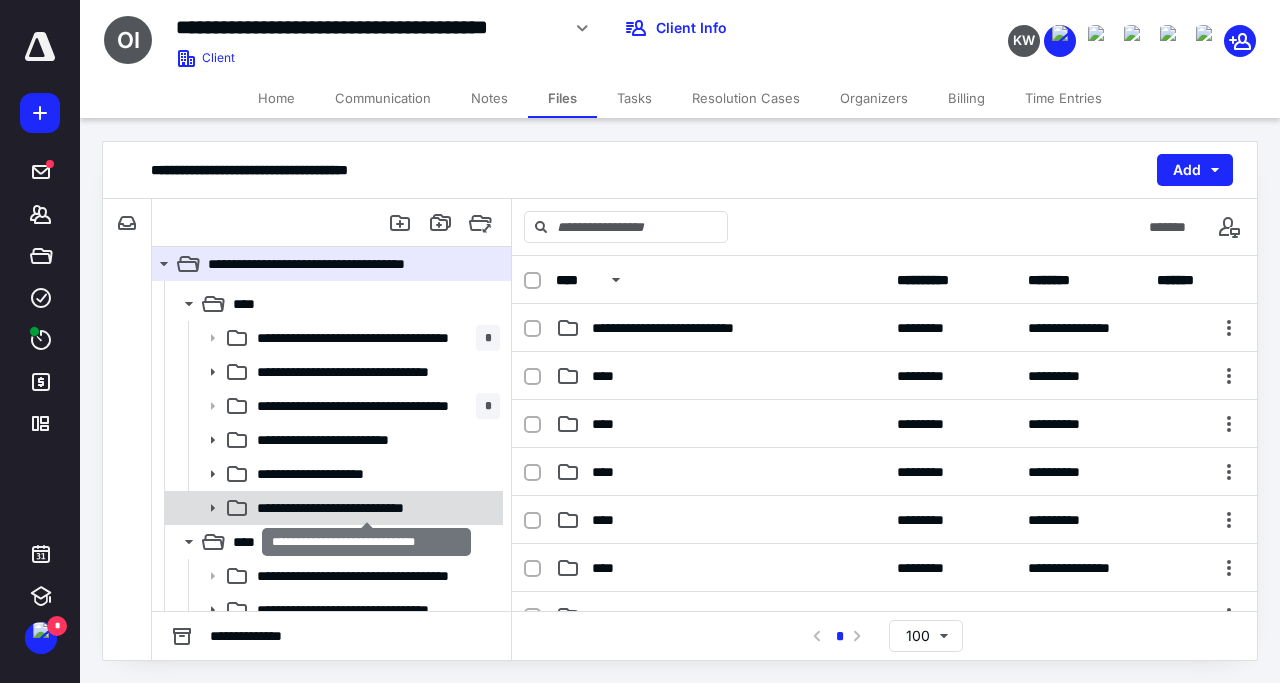 click on "**********" at bounding box center [366, 508] 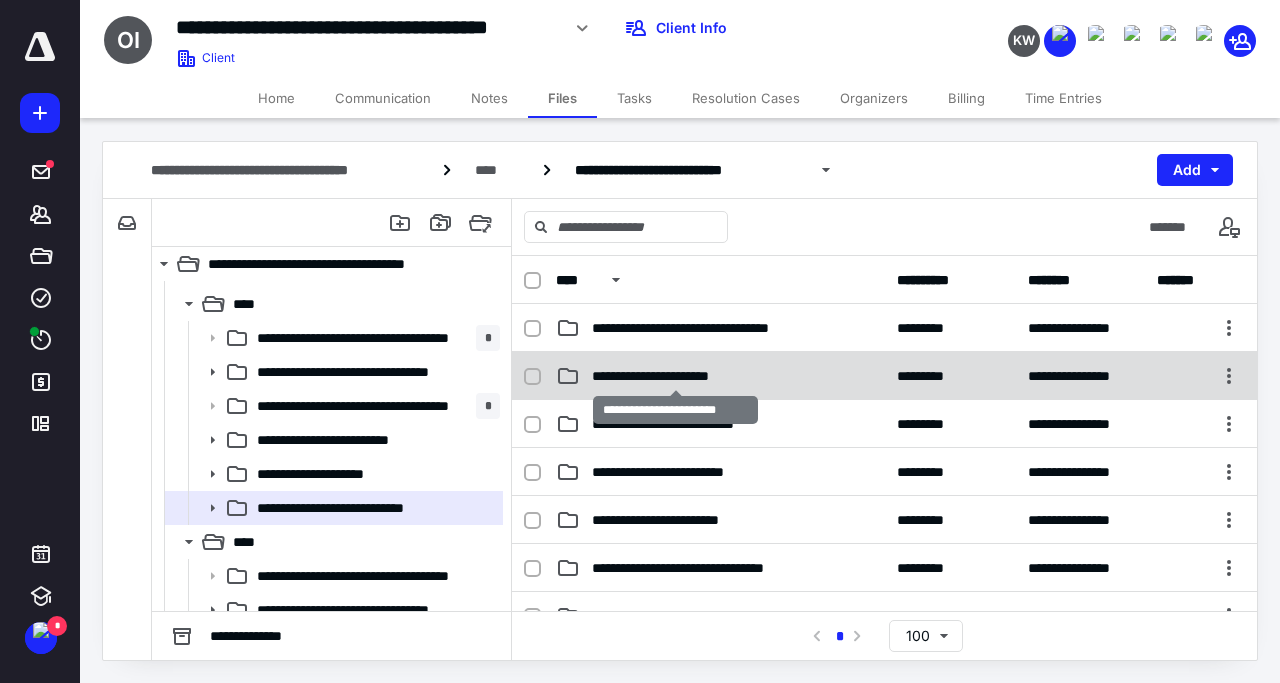 click on "**********" at bounding box center [676, 376] 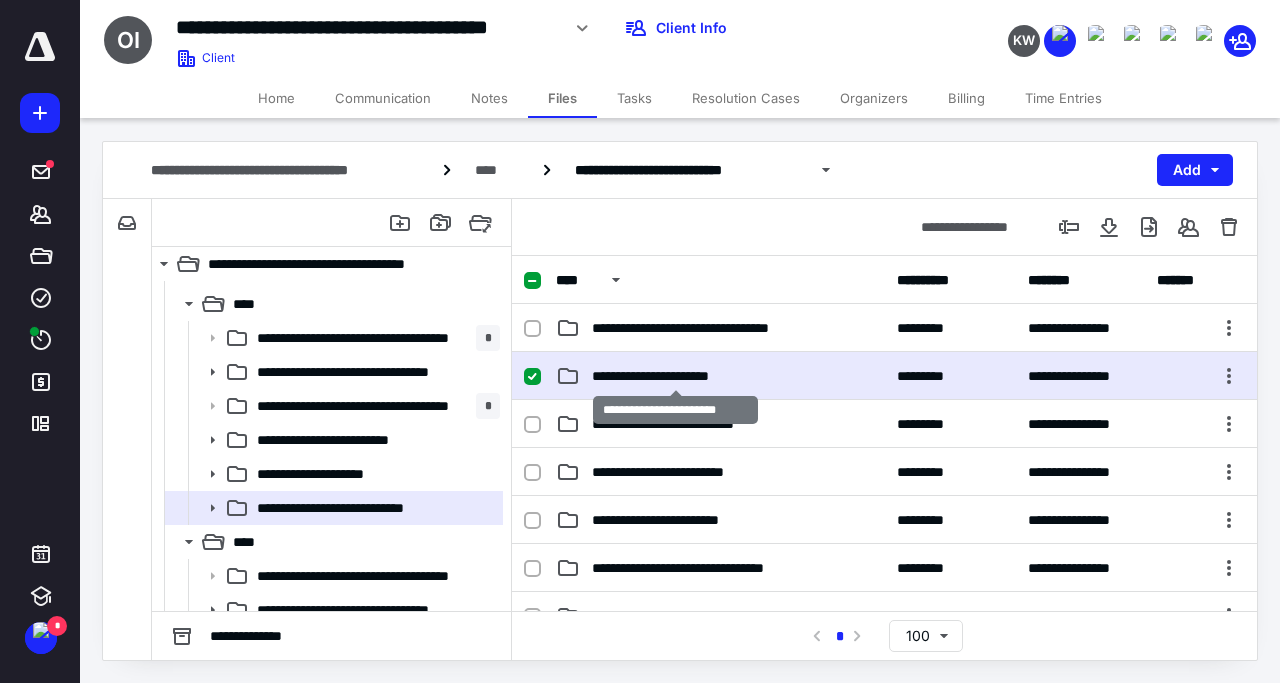 click on "**********" at bounding box center [676, 376] 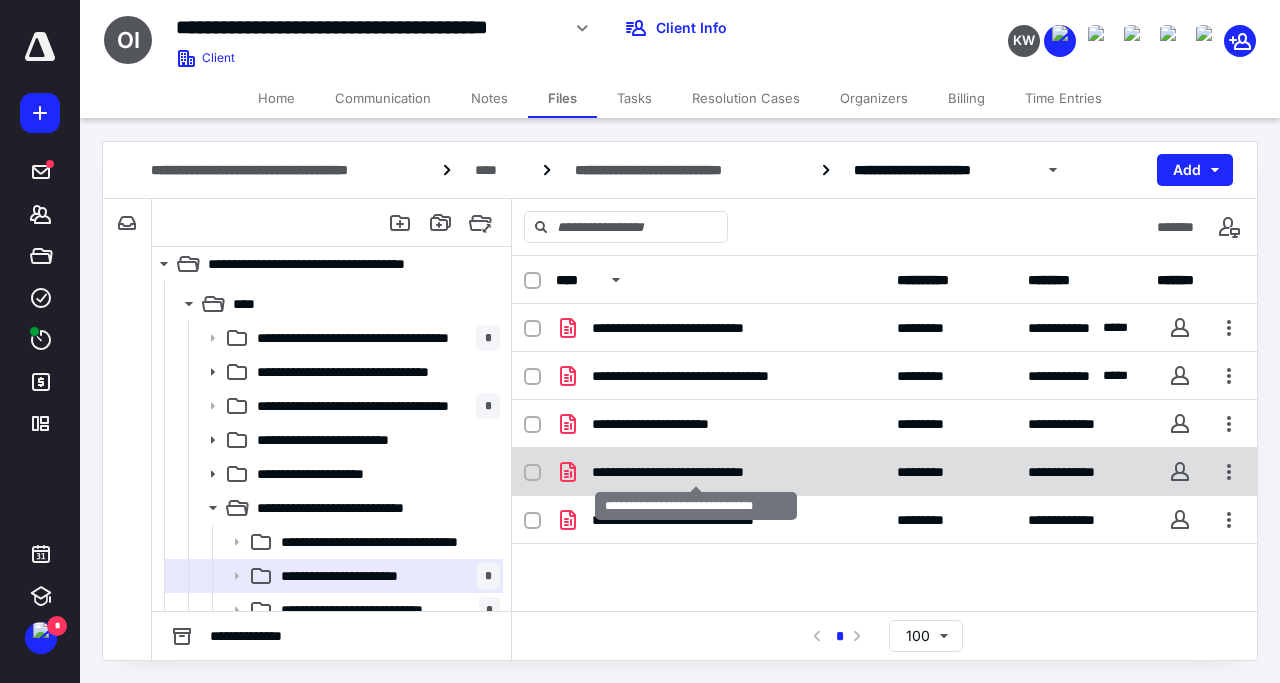 click on "**********" at bounding box center (696, 472) 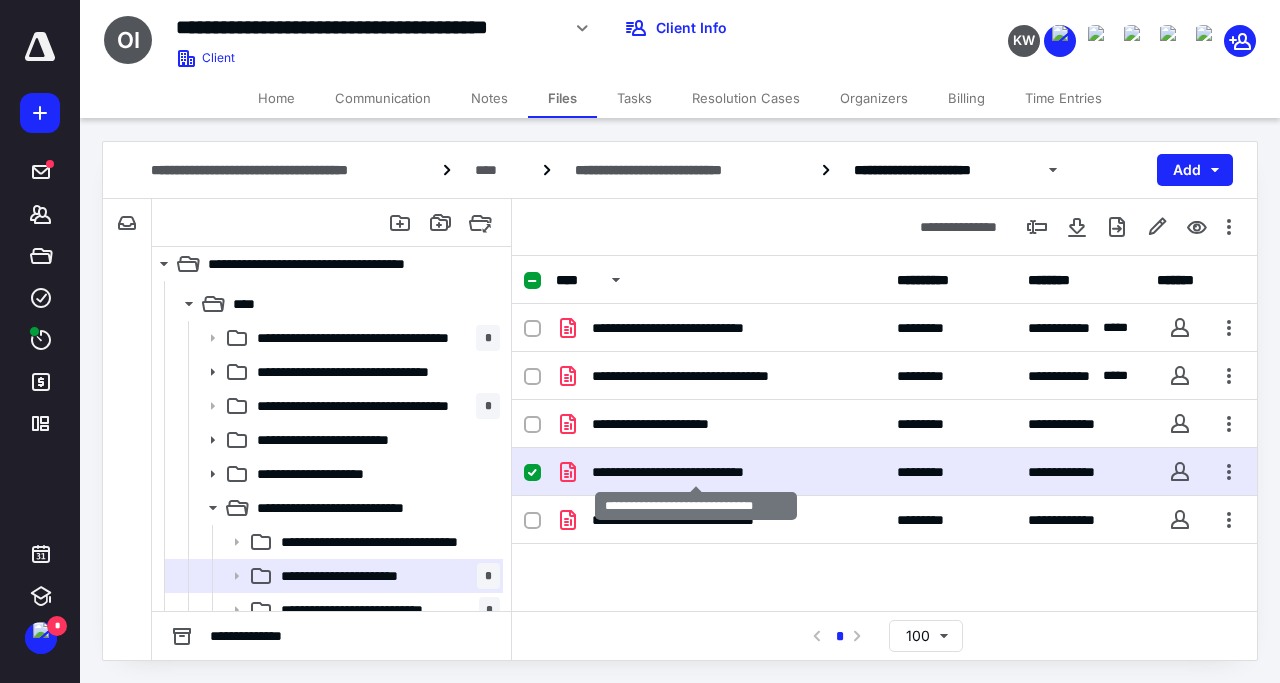 checkbox on "true" 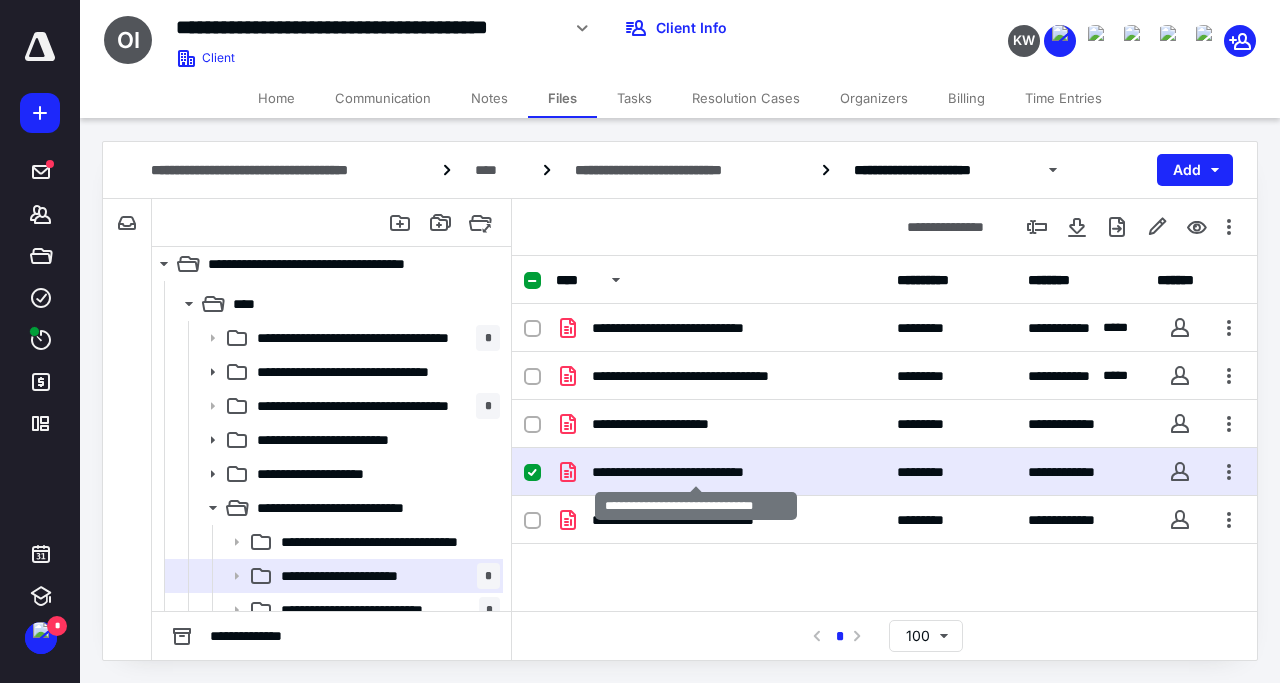 click on "**********" at bounding box center [696, 472] 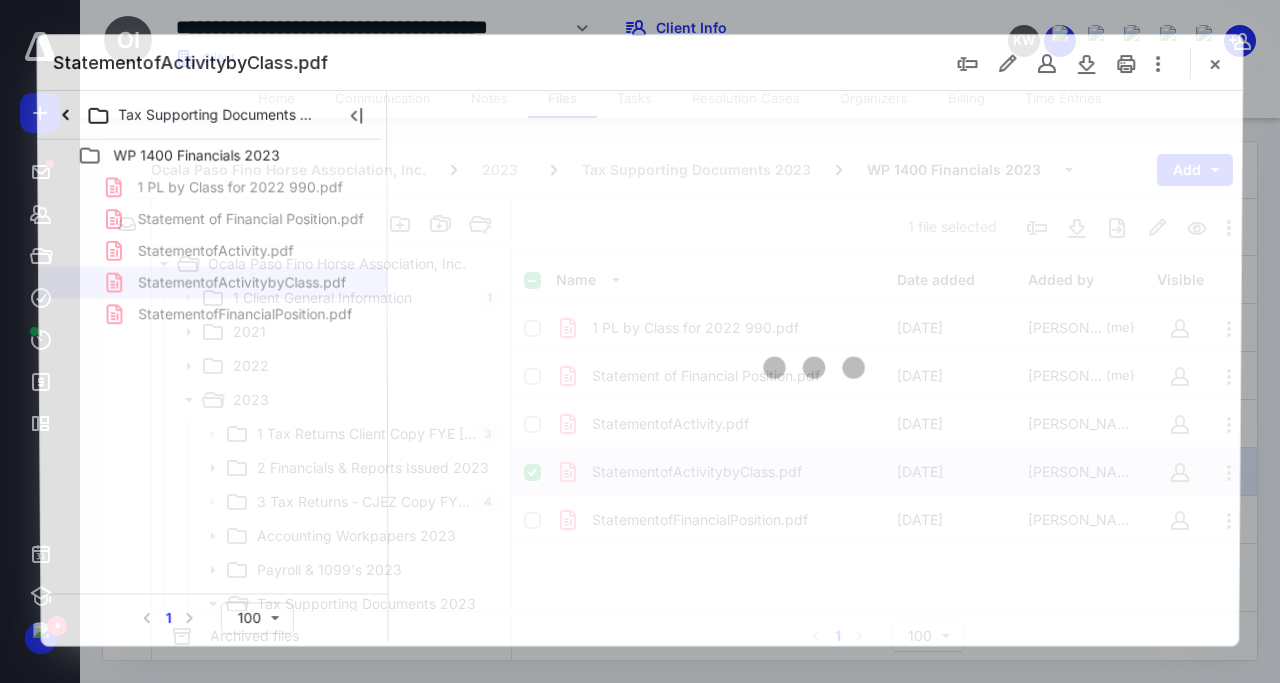 scroll, scrollTop: 96, scrollLeft: 0, axis: vertical 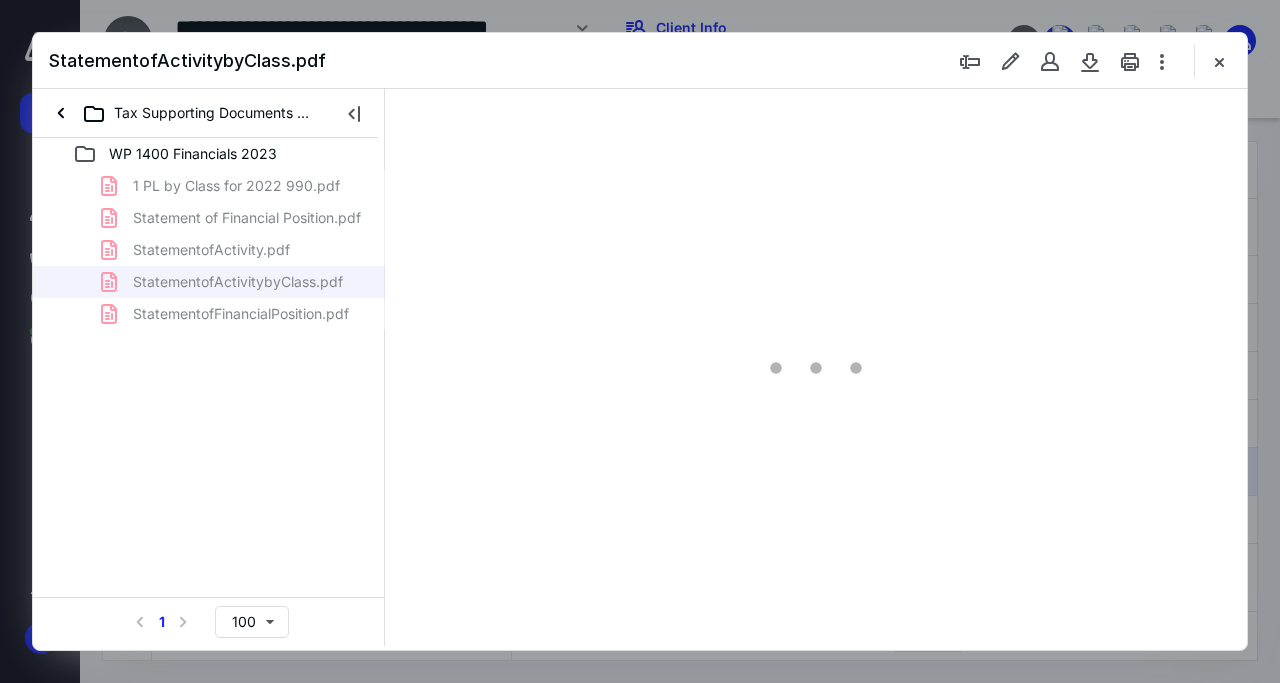 type on "112" 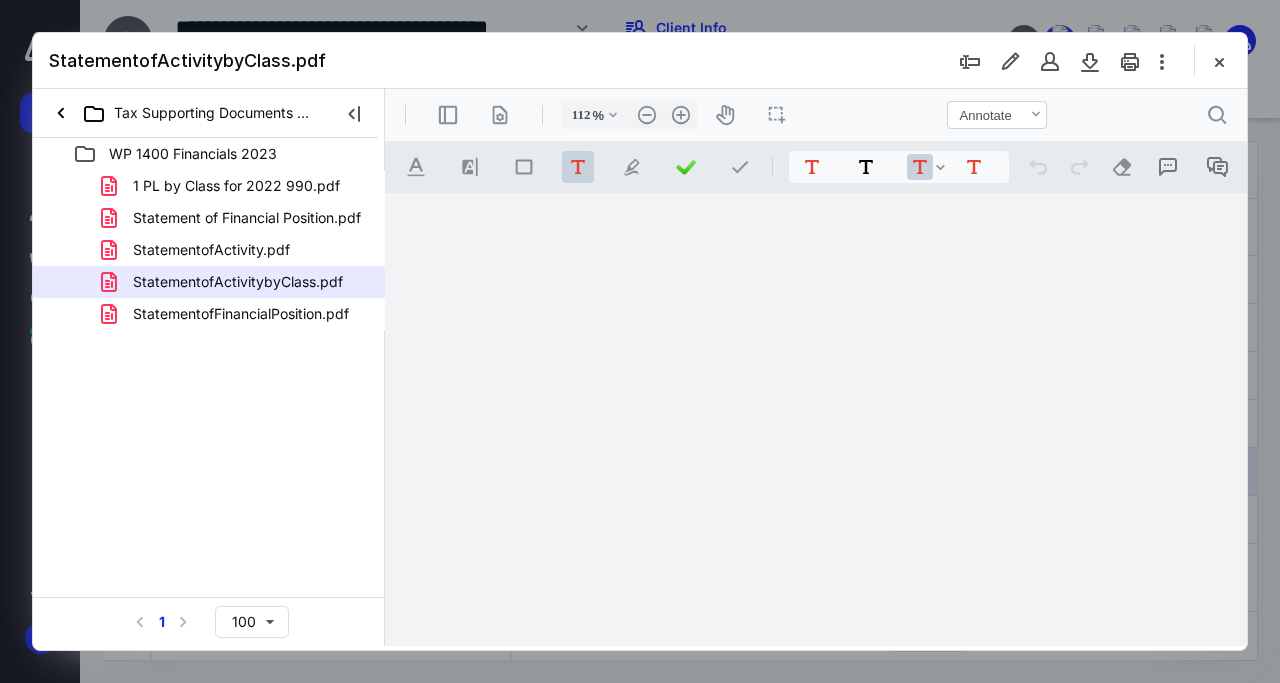 scroll, scrollTop: 0, scrollLeft: 0, axis: both 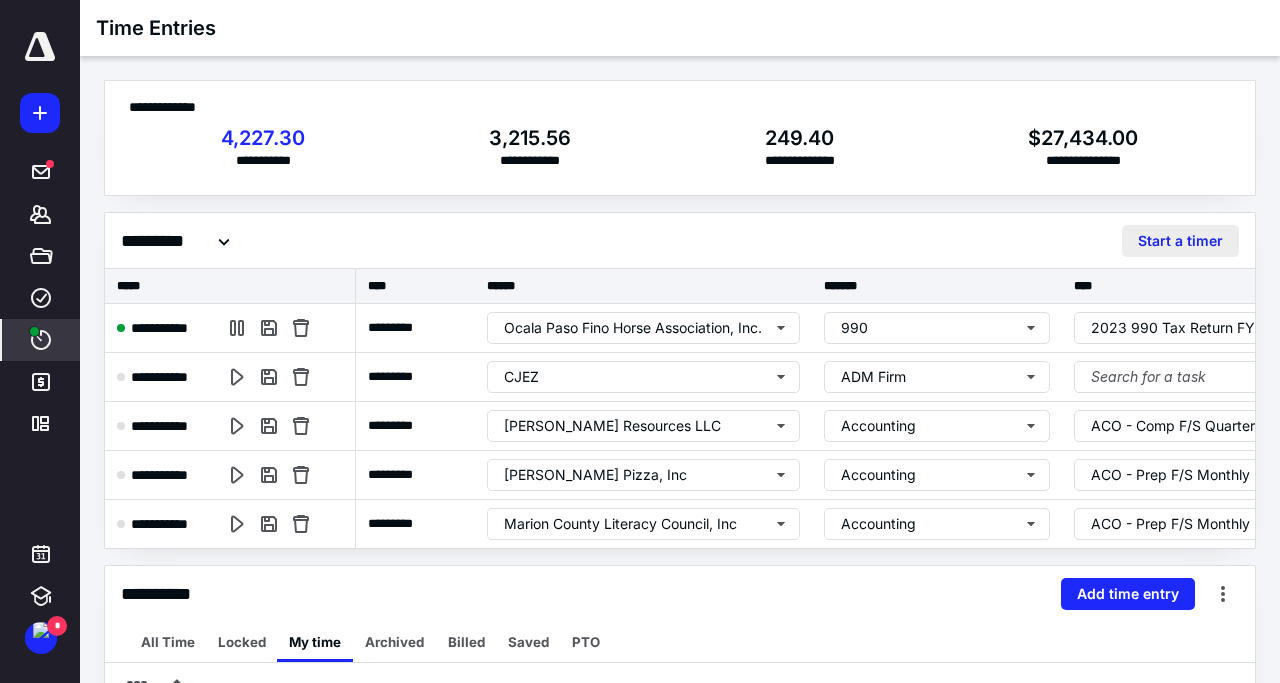 click on "Start a timer" at bounding box center [1180, 241] 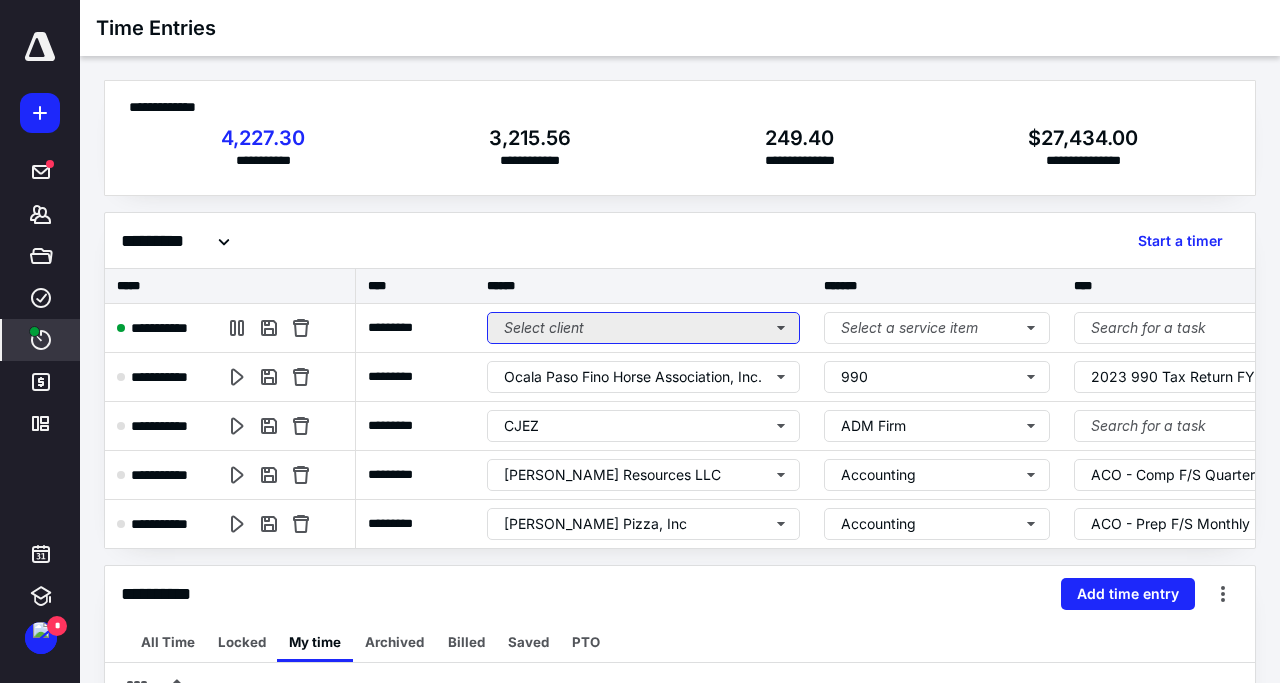 click on "Select client" at bounding box center [643, 328] 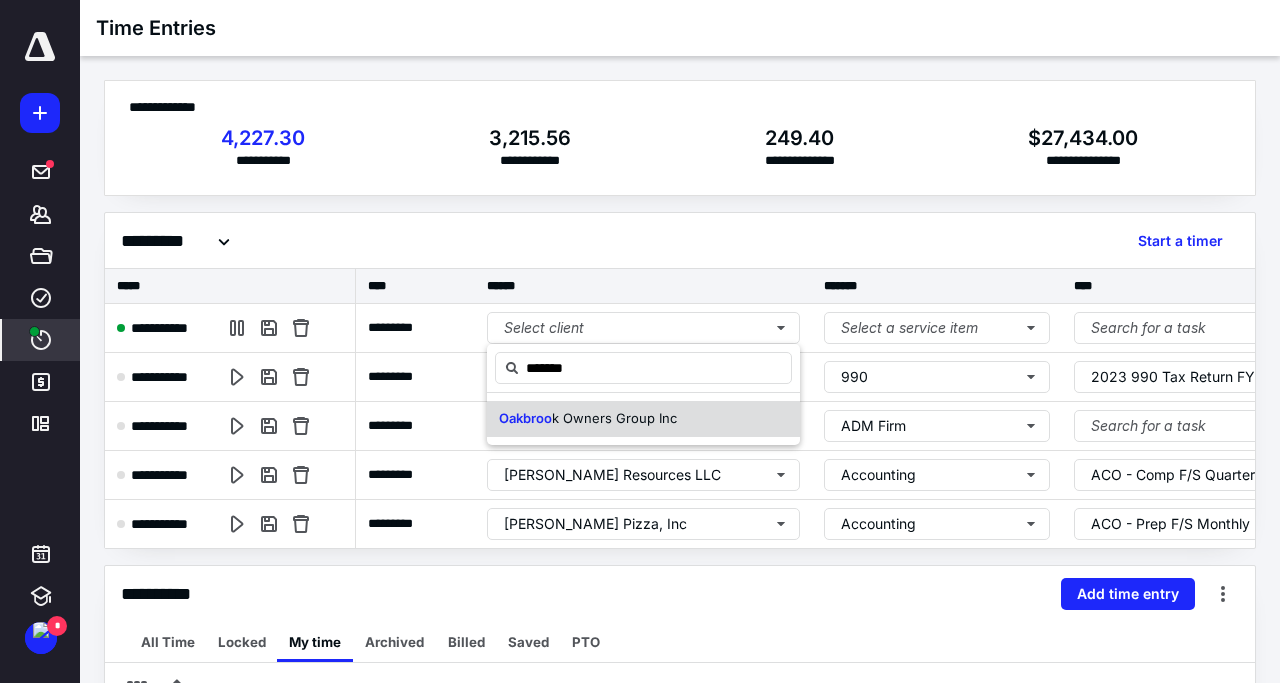 click on "k Owners Group Inc" at bounding box center (614, 418) 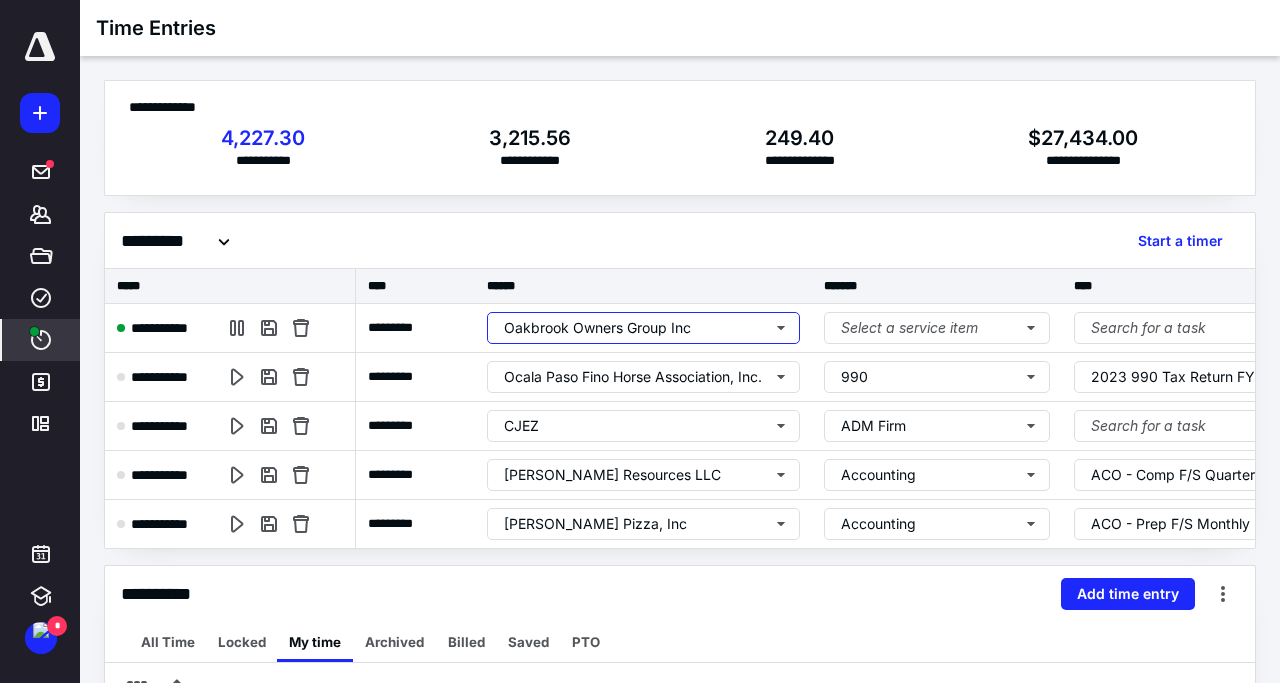 type 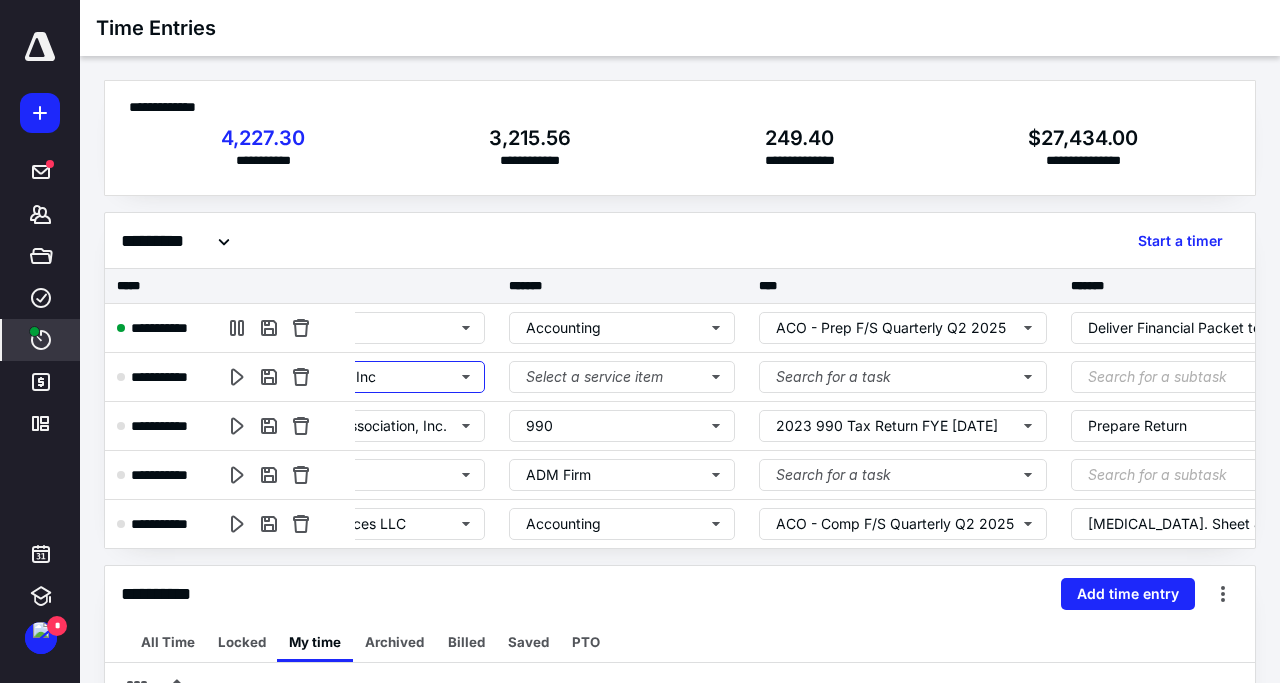 scroll, scrollTop: 0, scrollLeft: 312, axis: horizontal 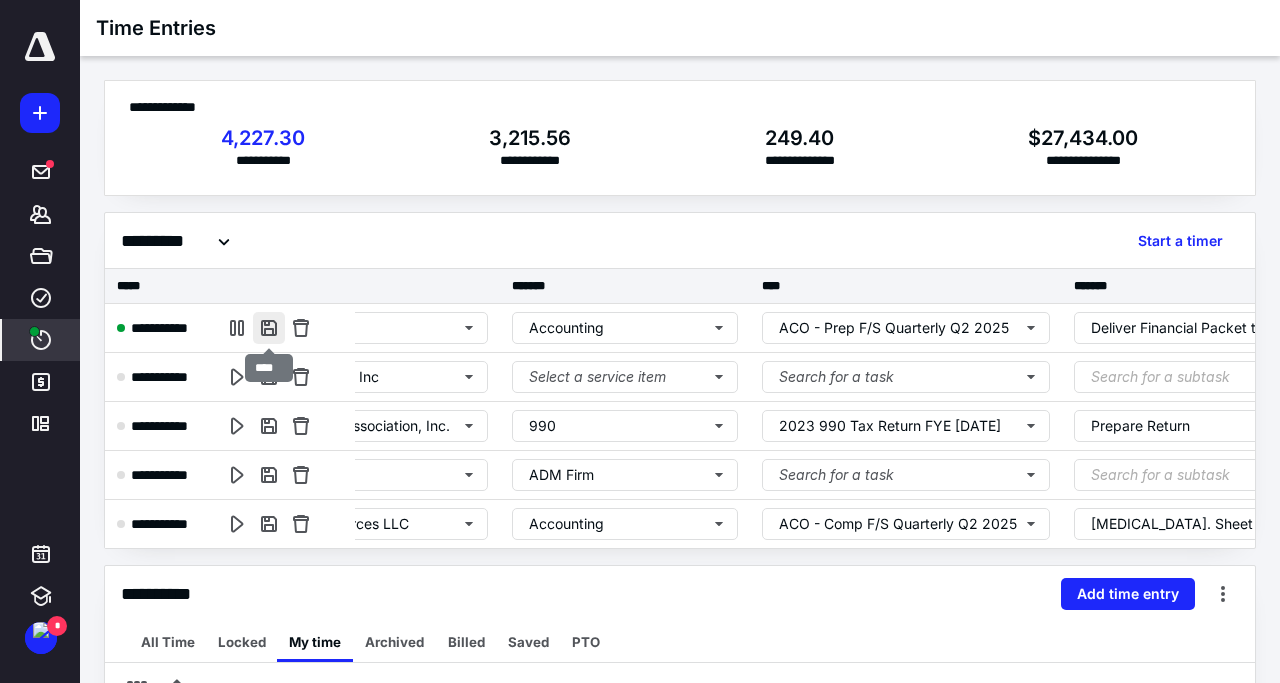 click at bounding box center (269, 328) 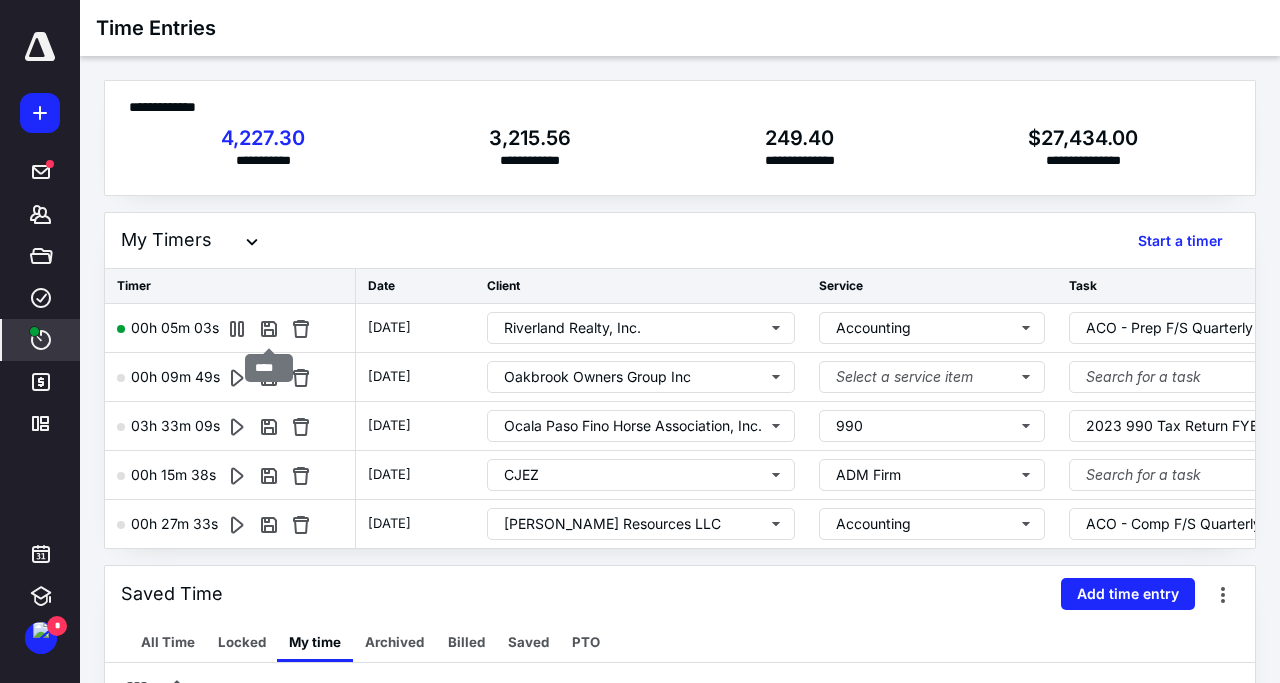 type on "**" 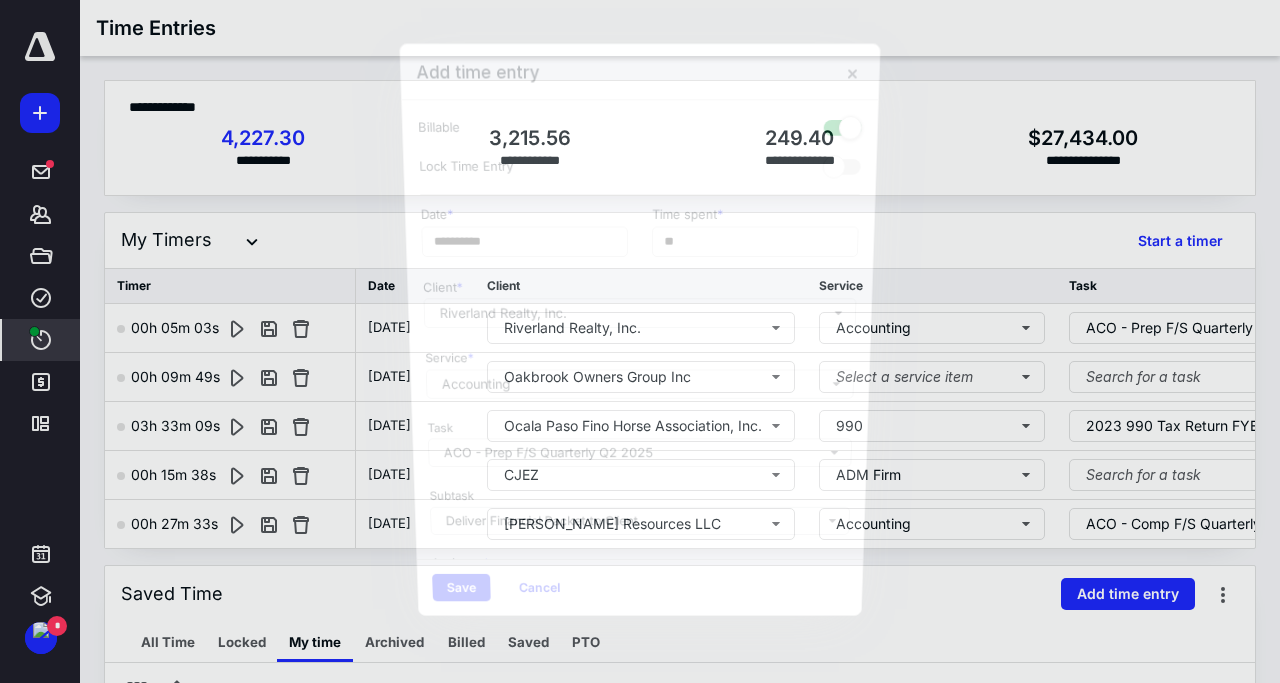 scroll, scrollTop: 0, scrollLeft: 312, axis: horizontal 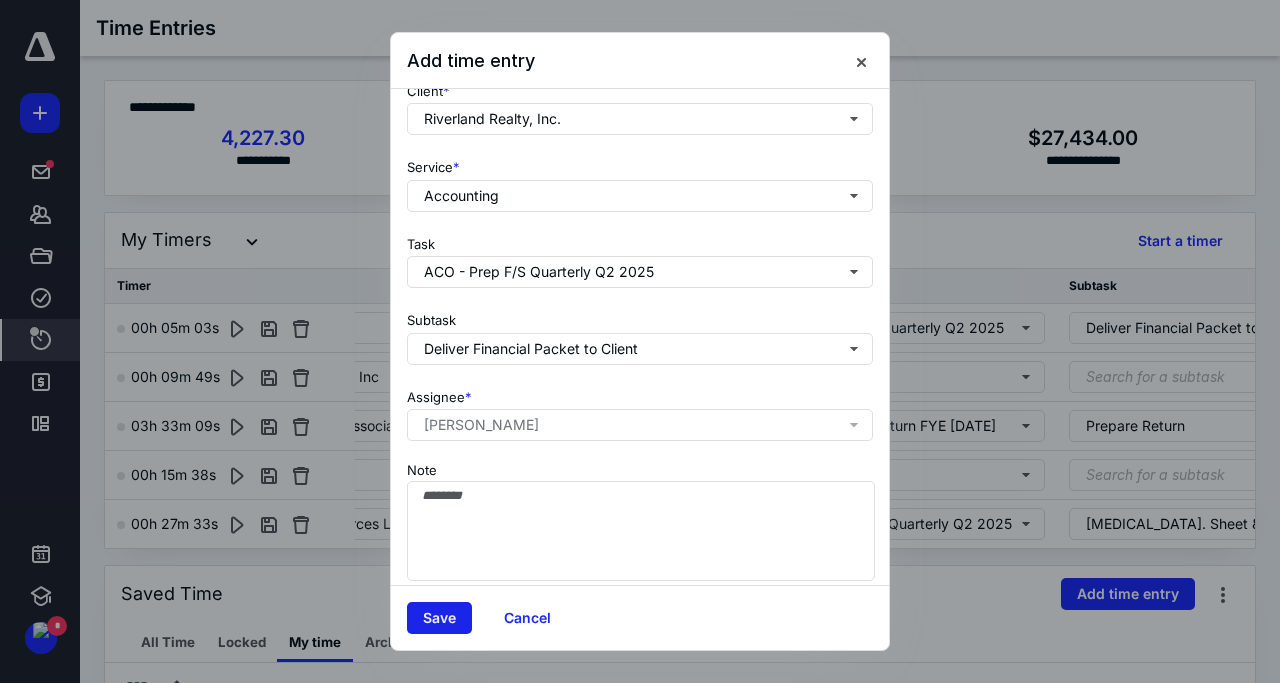 click on "Save" at bounding box center [439, 618] 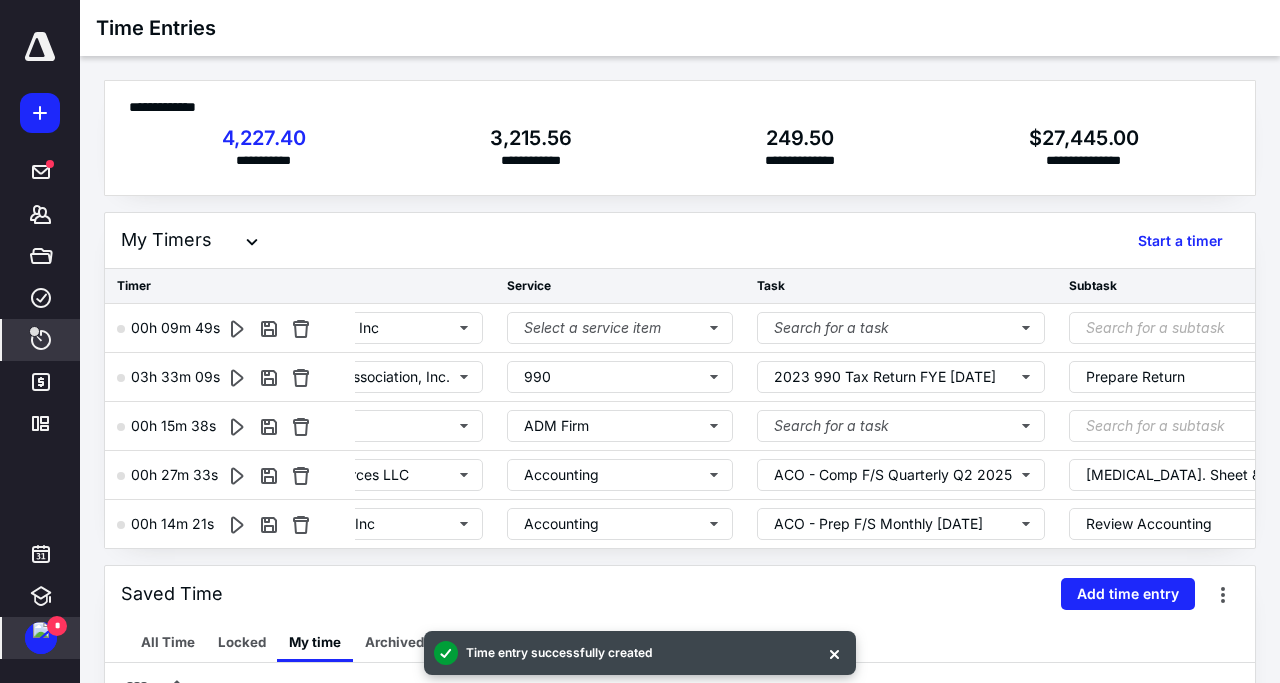 click at bounding box center (41, 630) 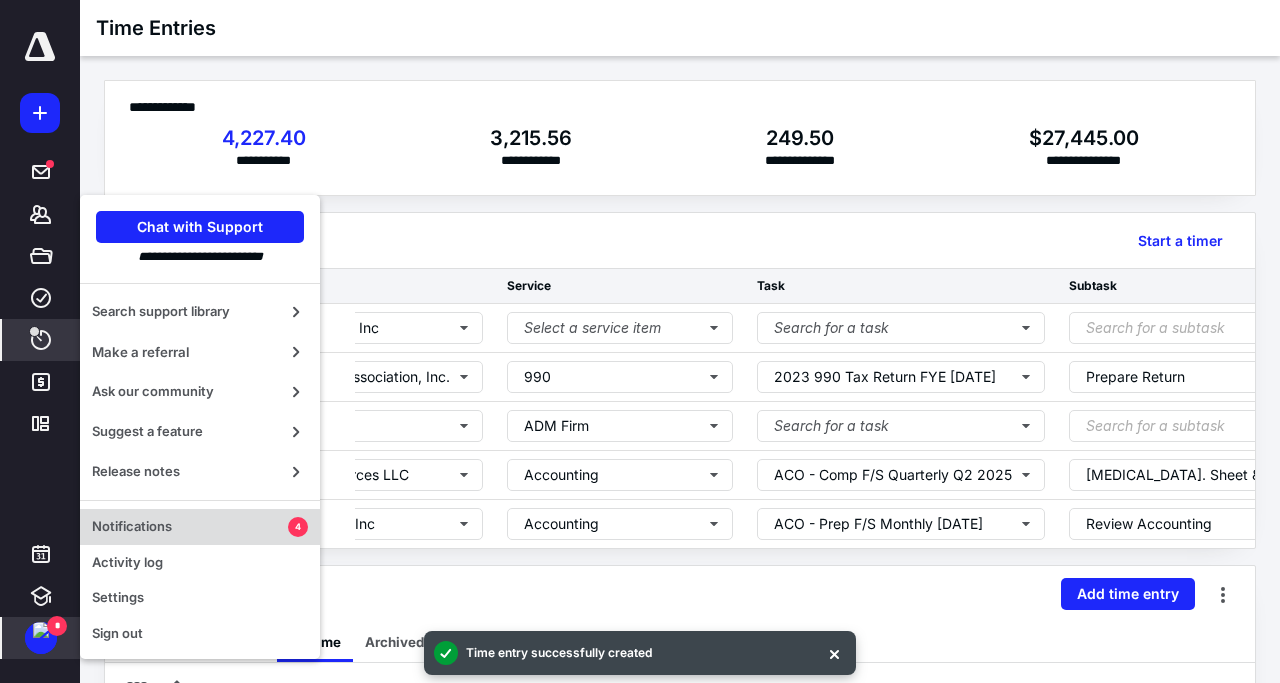 click on "Notifications" at bounding box center [190, 527] 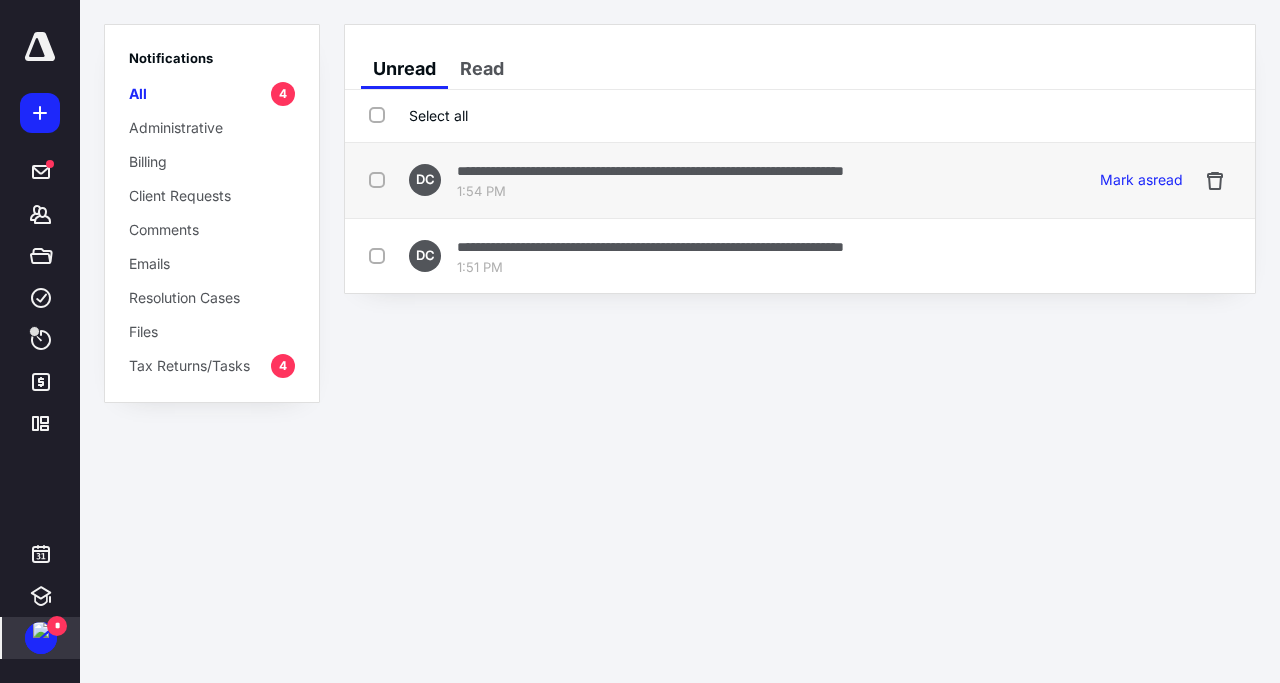 click on "**********" at bounding box center [650, 171] 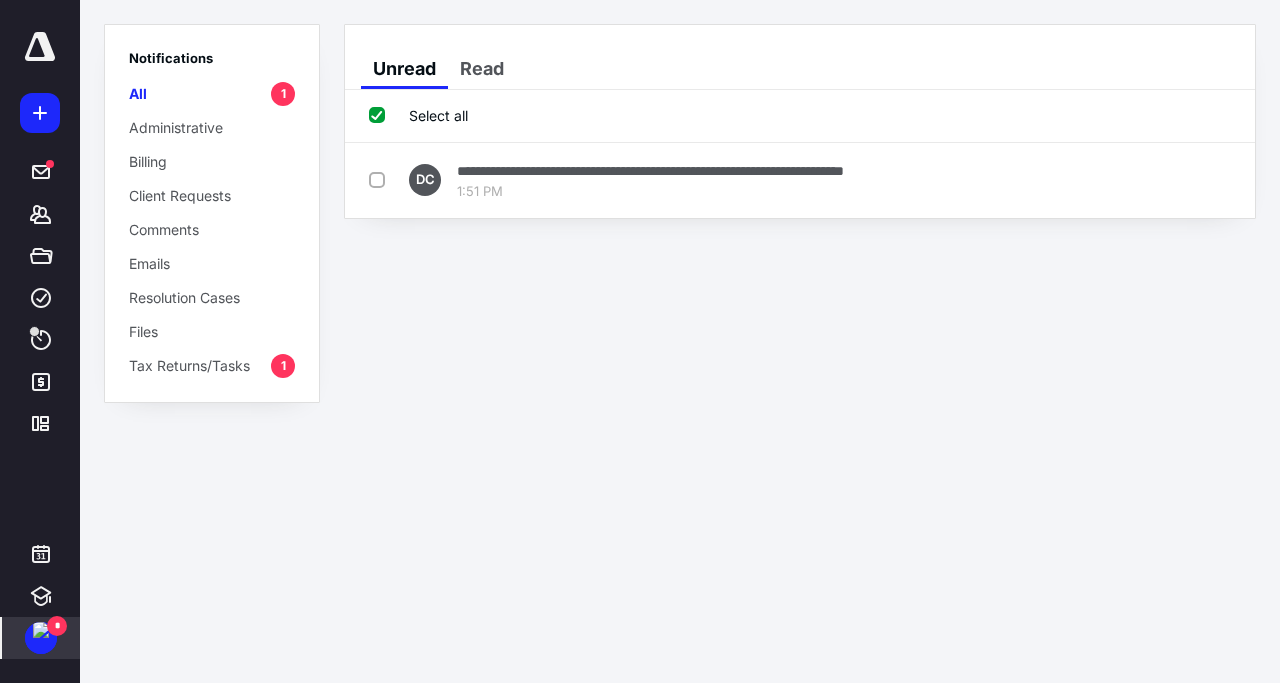 checkbox on "true" 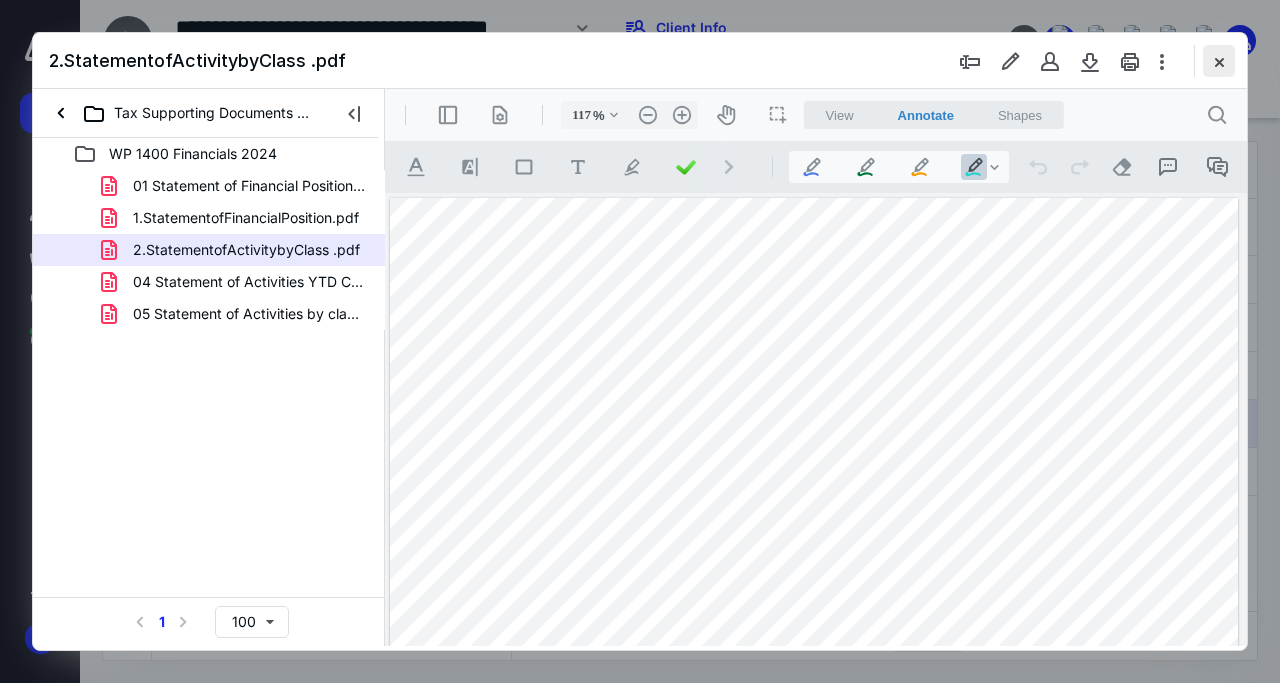 scroll, scrollTop: 0, scrollLeft: 0, axis: both 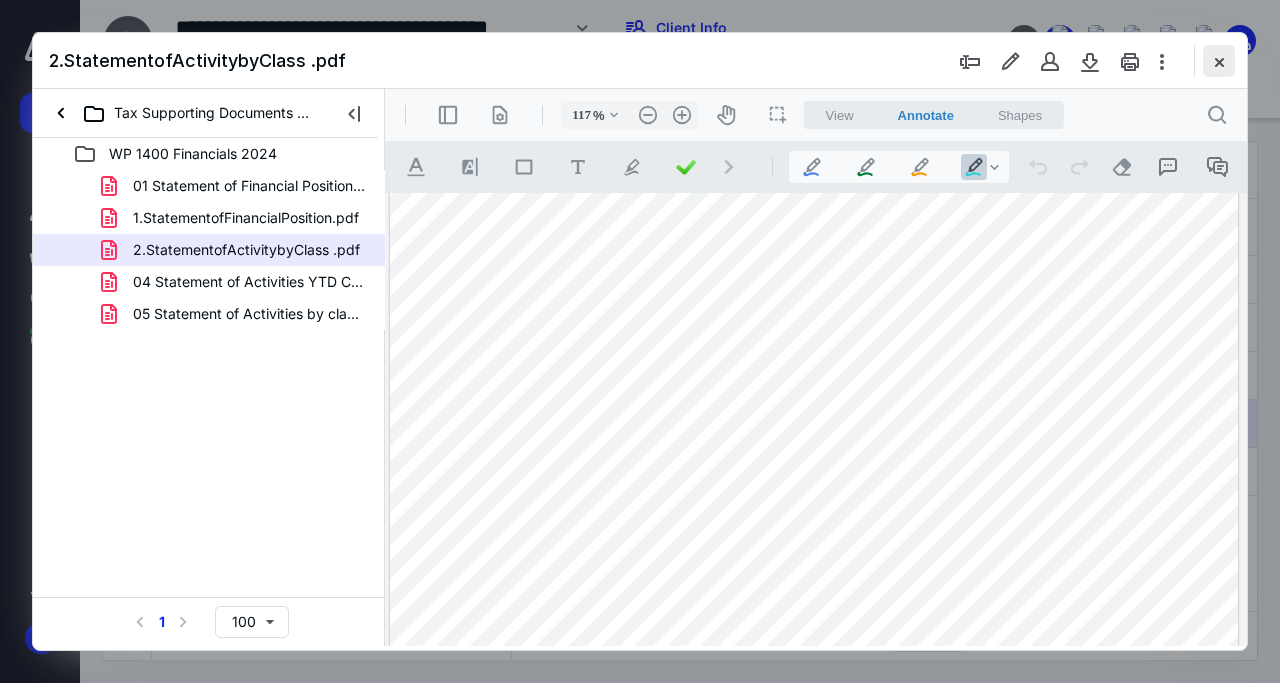click at bounding box center [1219, 61] 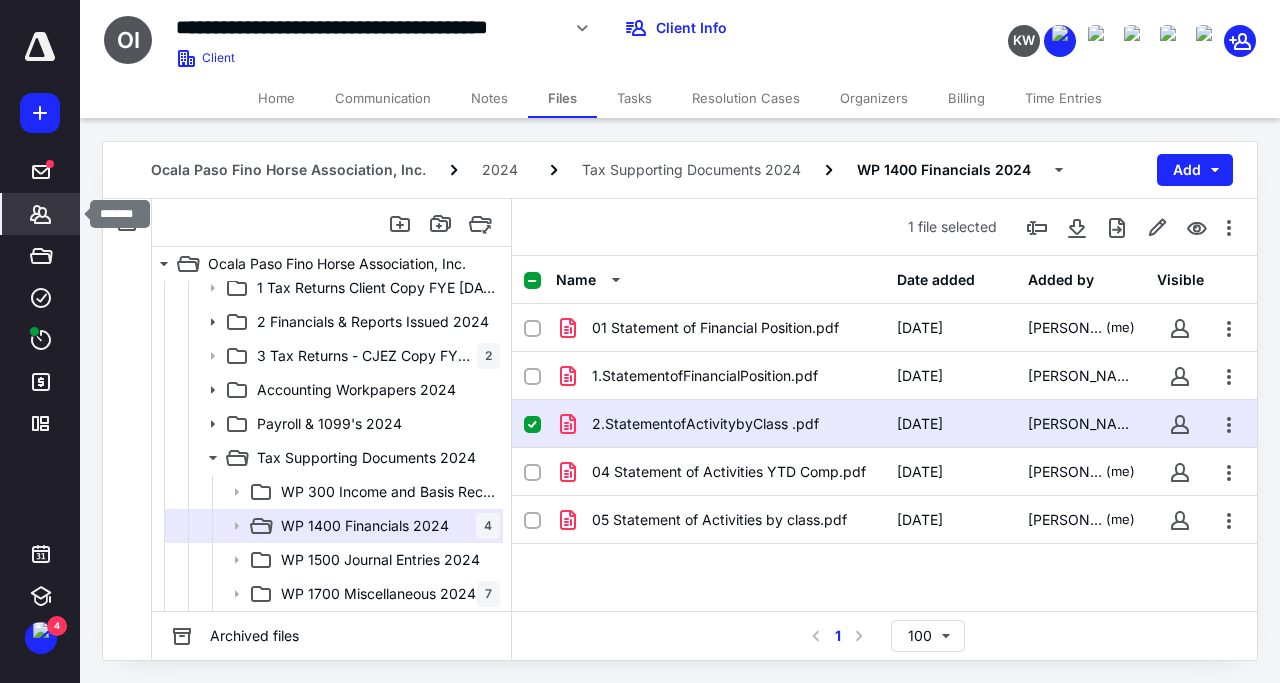 click 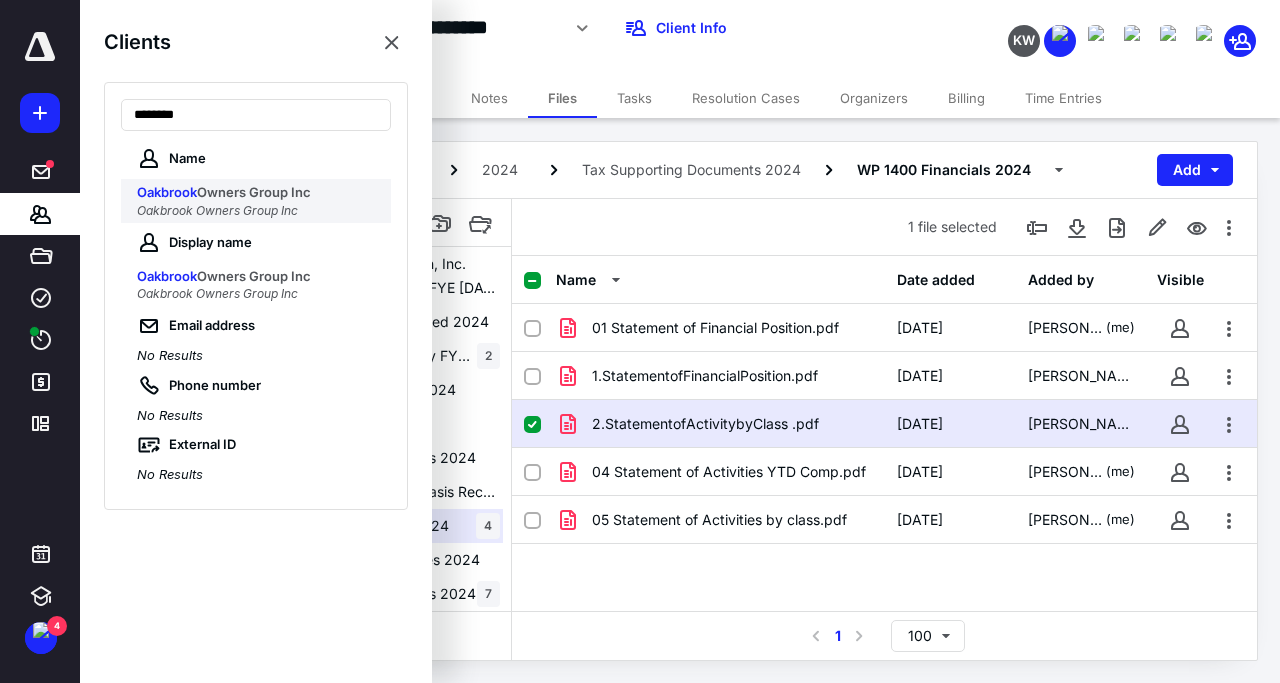 type on "********" 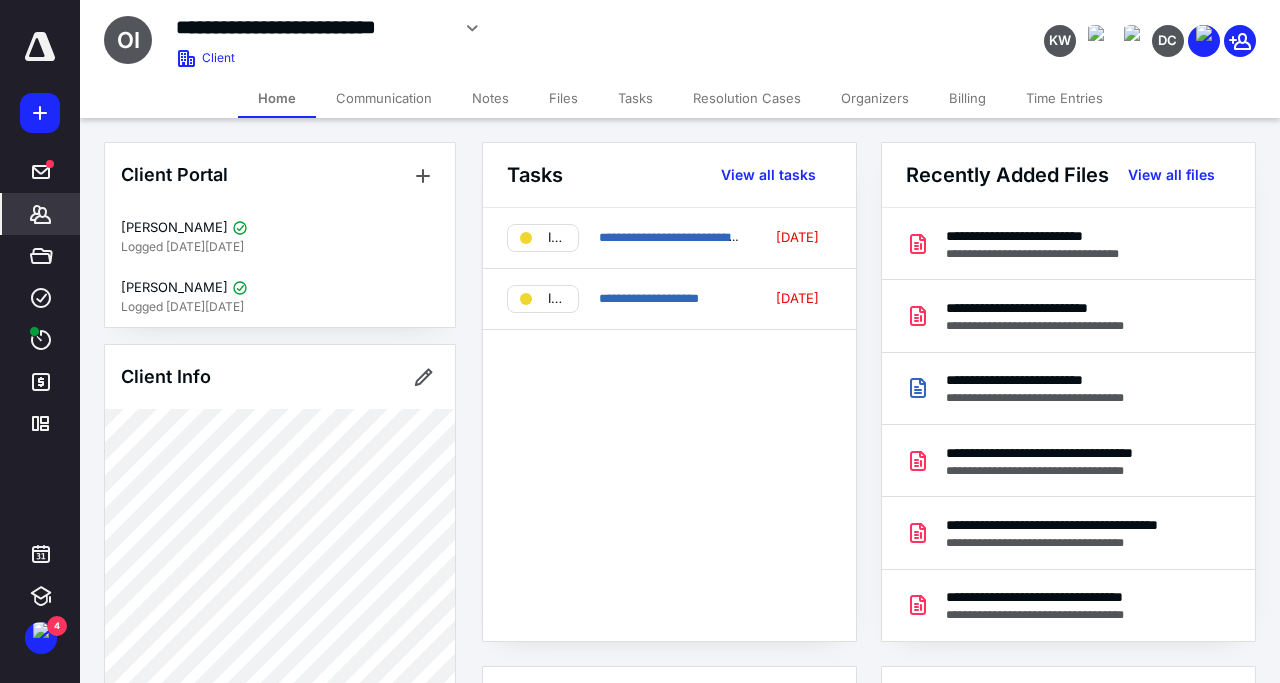 click on "Files" at bounding box center (563, 98) 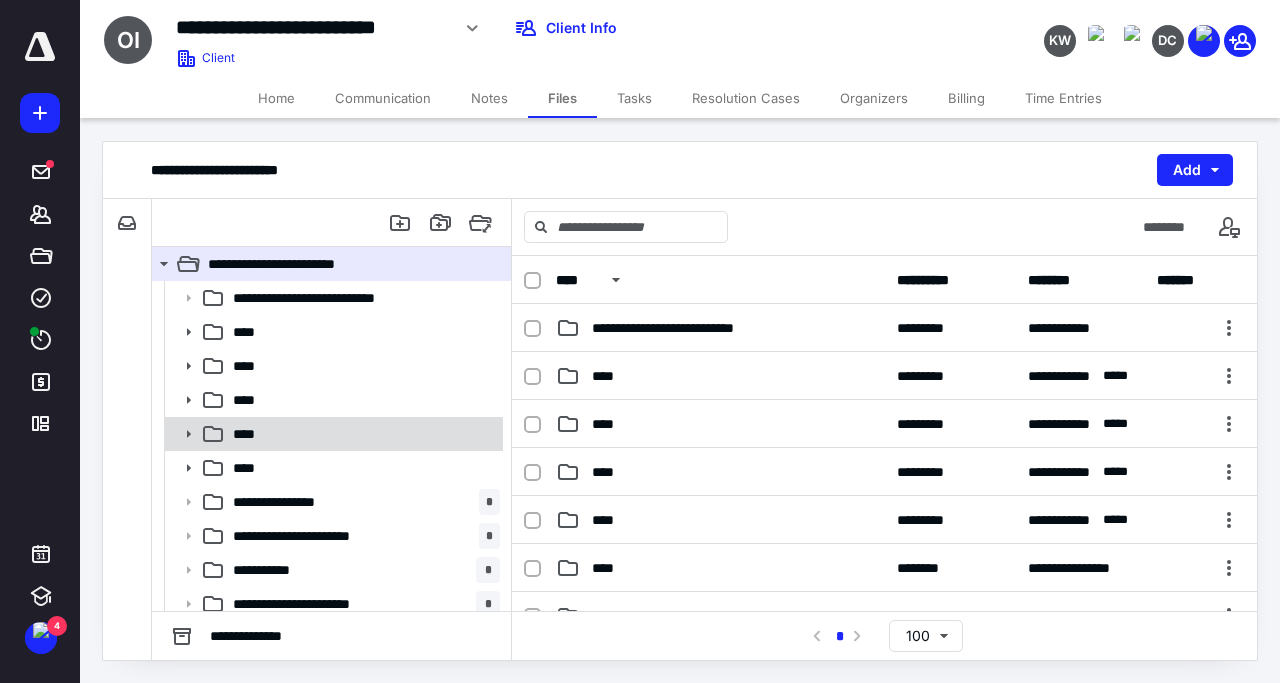 click 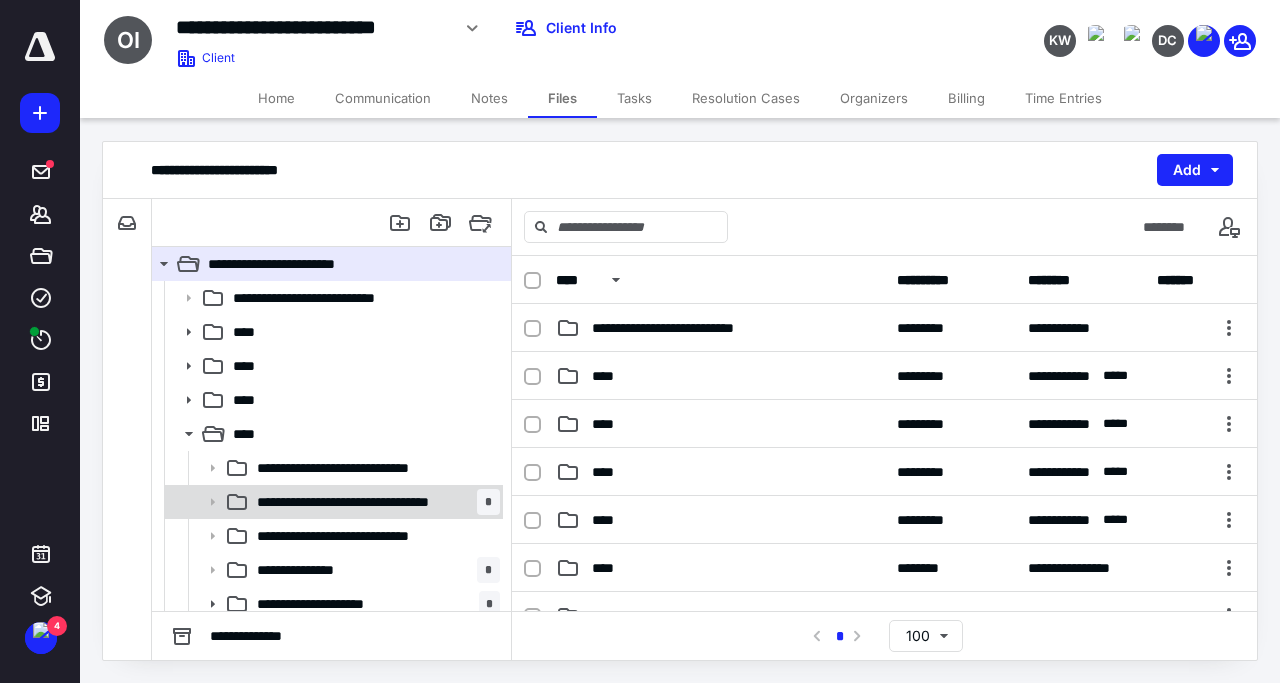 scroll, scrollTop: 96, scrollLeft: 0, axis: vertical 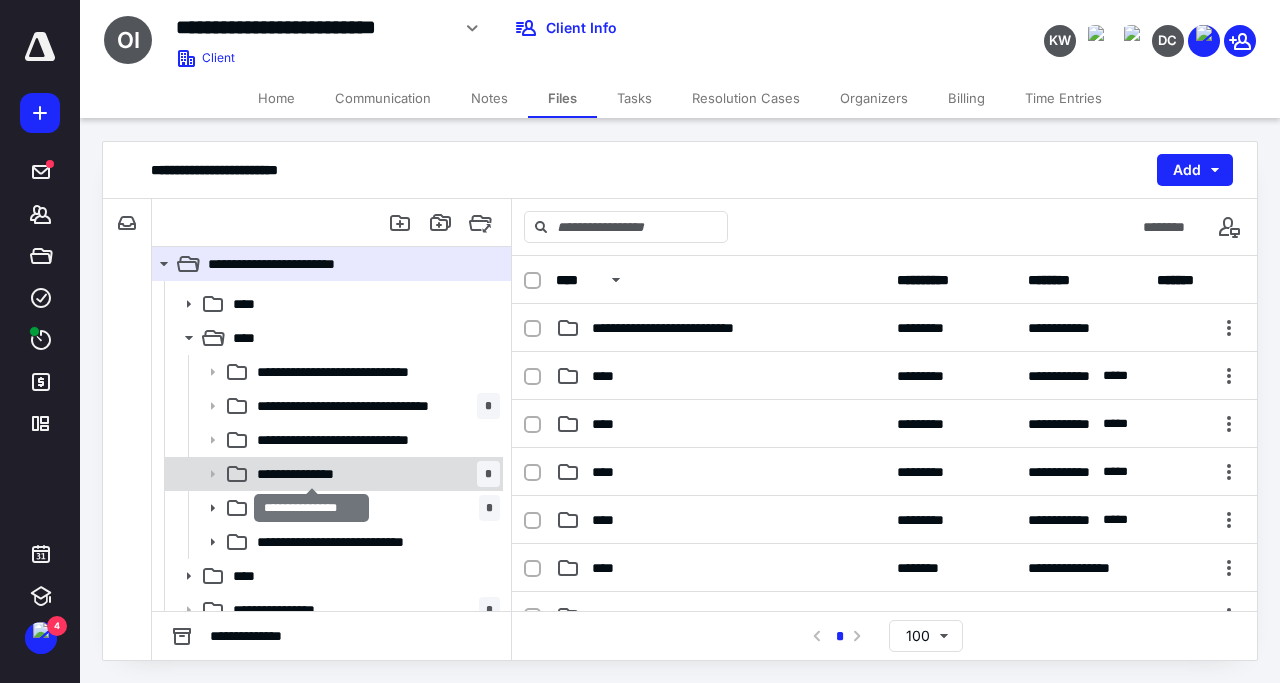click on "**********" at bounding box center (312, 474) 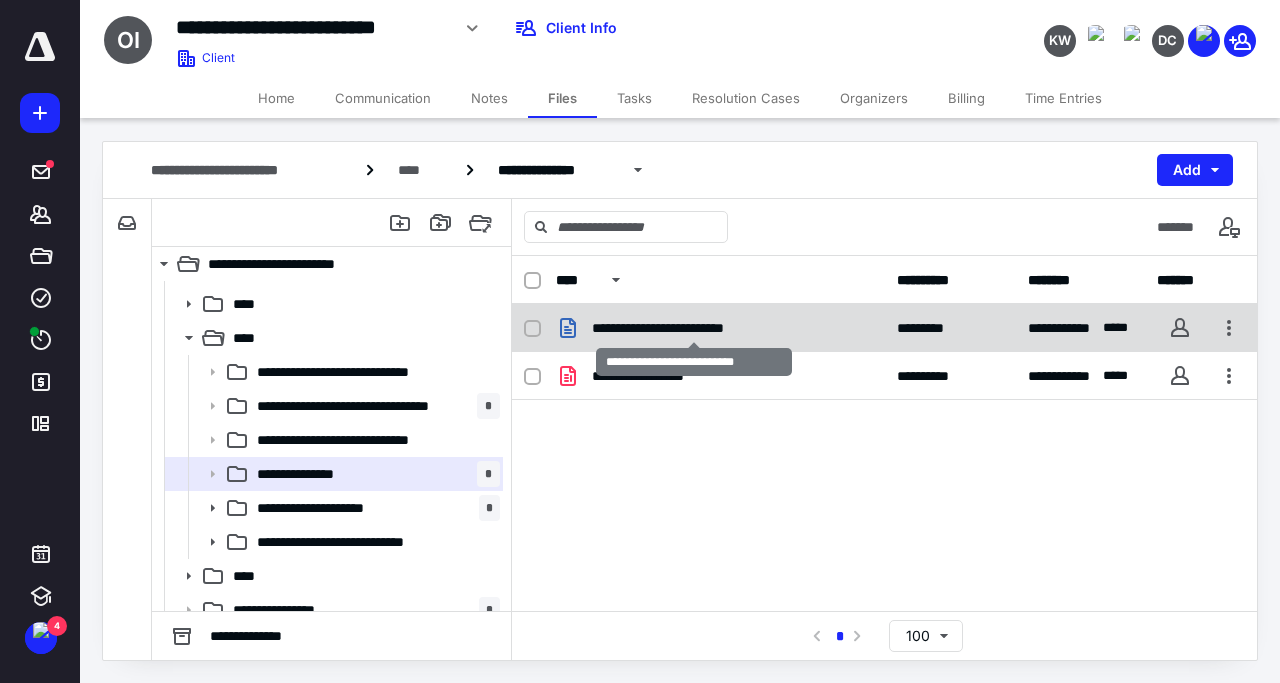 click on "**********" at bounding box center [693, 328] 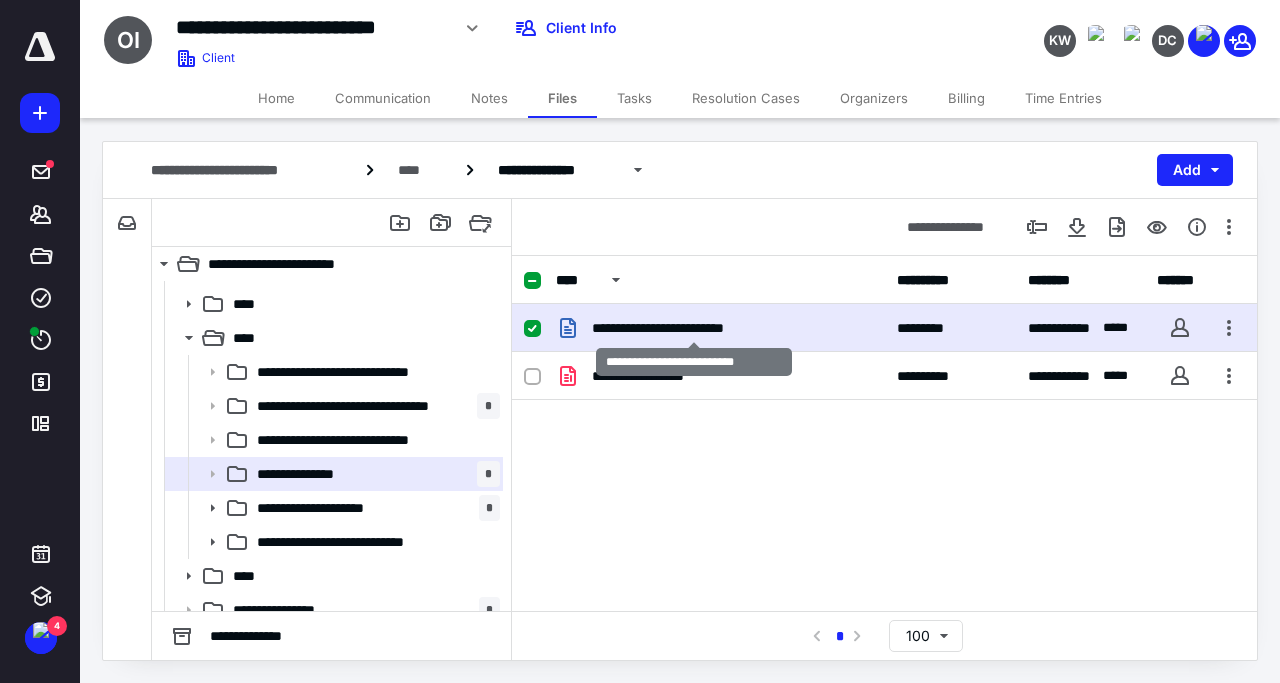 click on "**********" at bounding box center [693, 328] 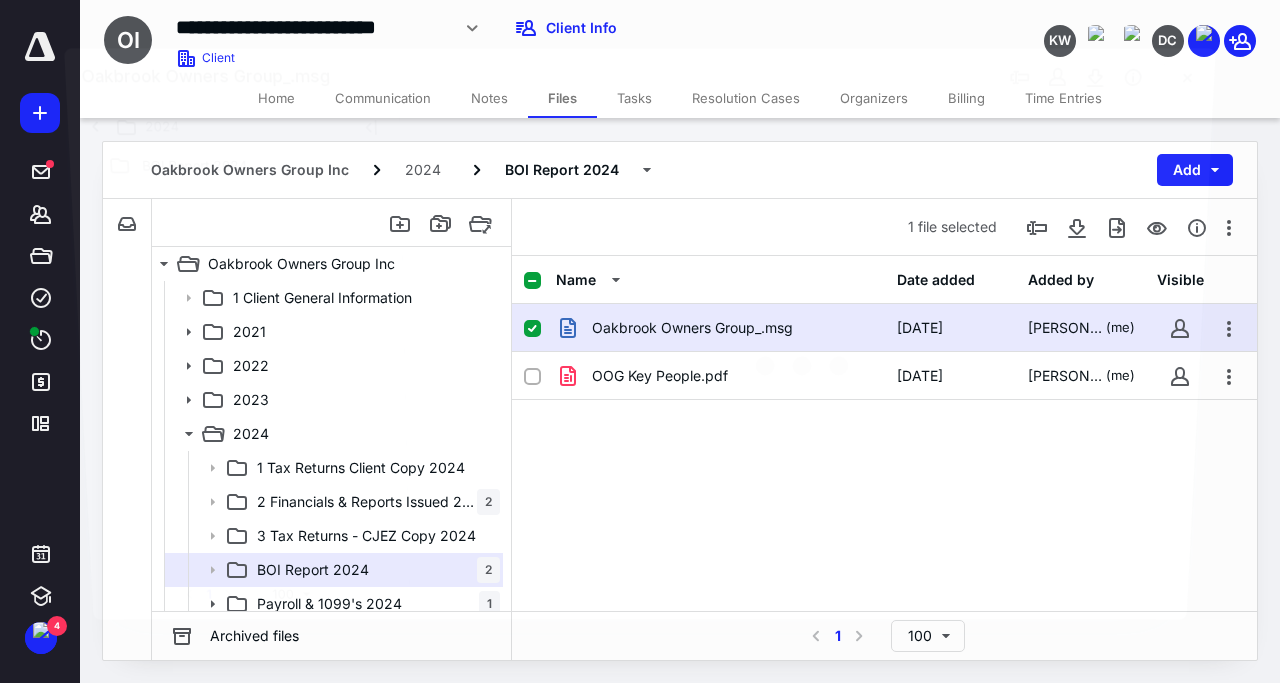 scroll, scrollTop: 96, scrollLeft: 0, axis: vertical 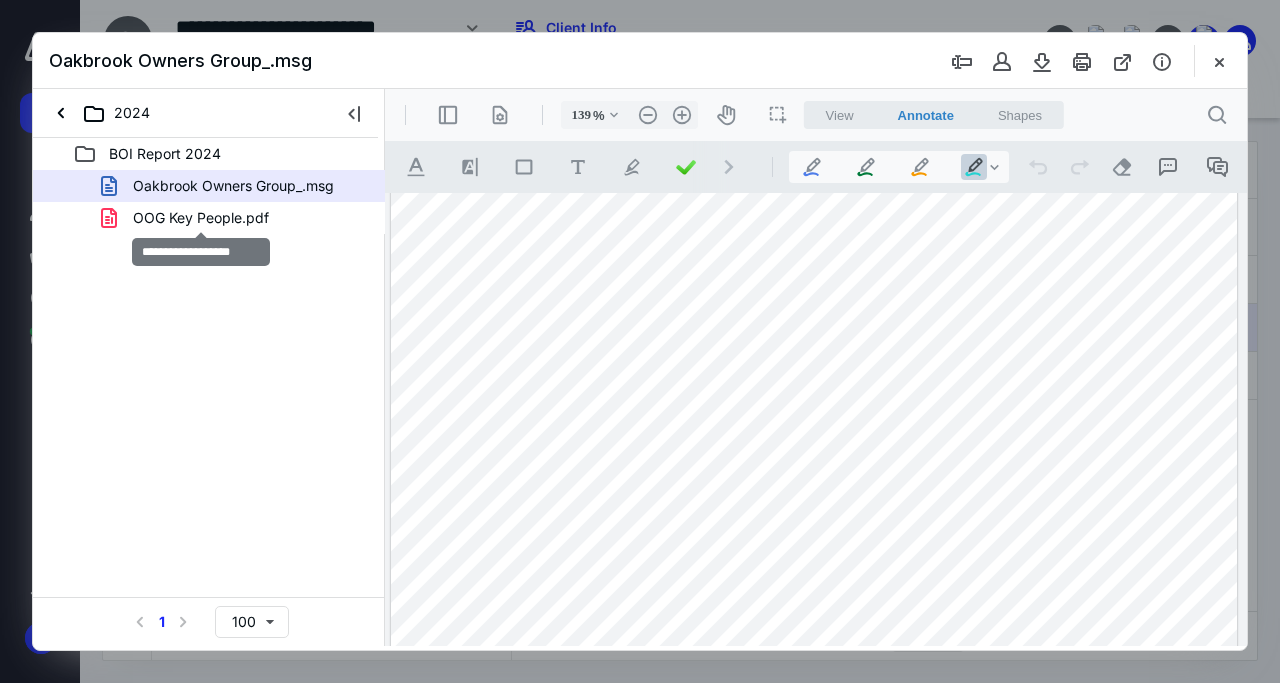 click on "OOG Key People.pdf" at bounding box center [201, 218] 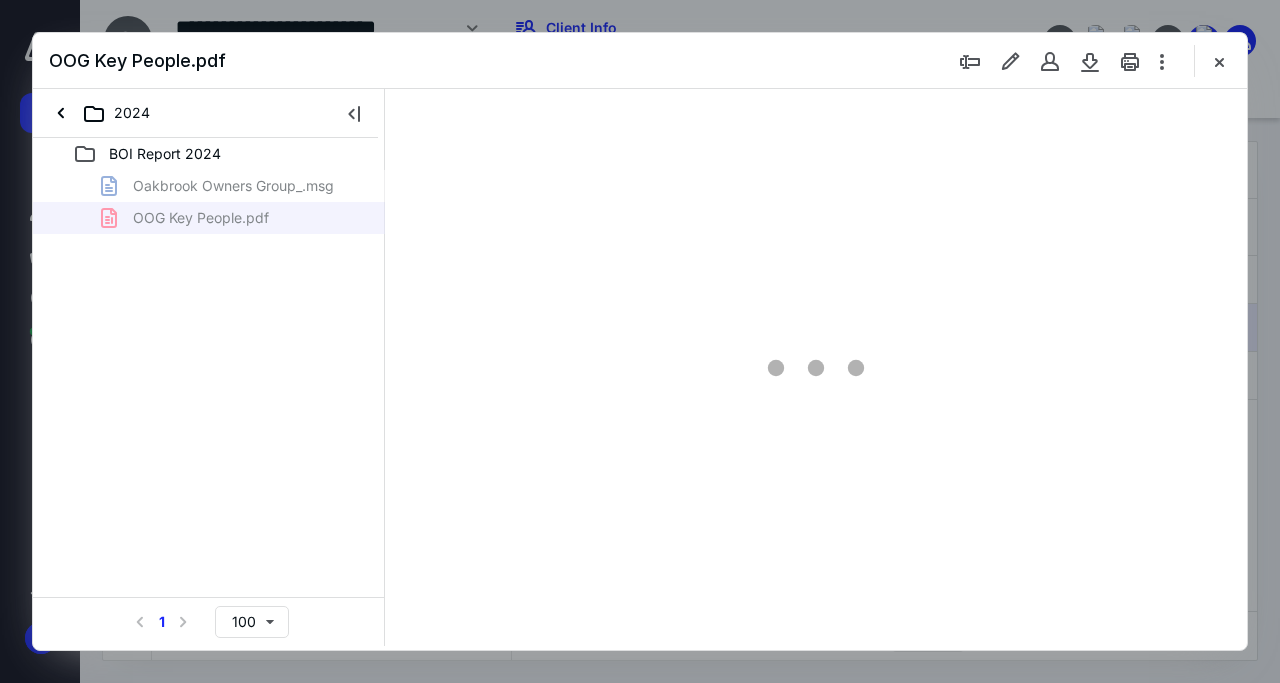 type on "139" 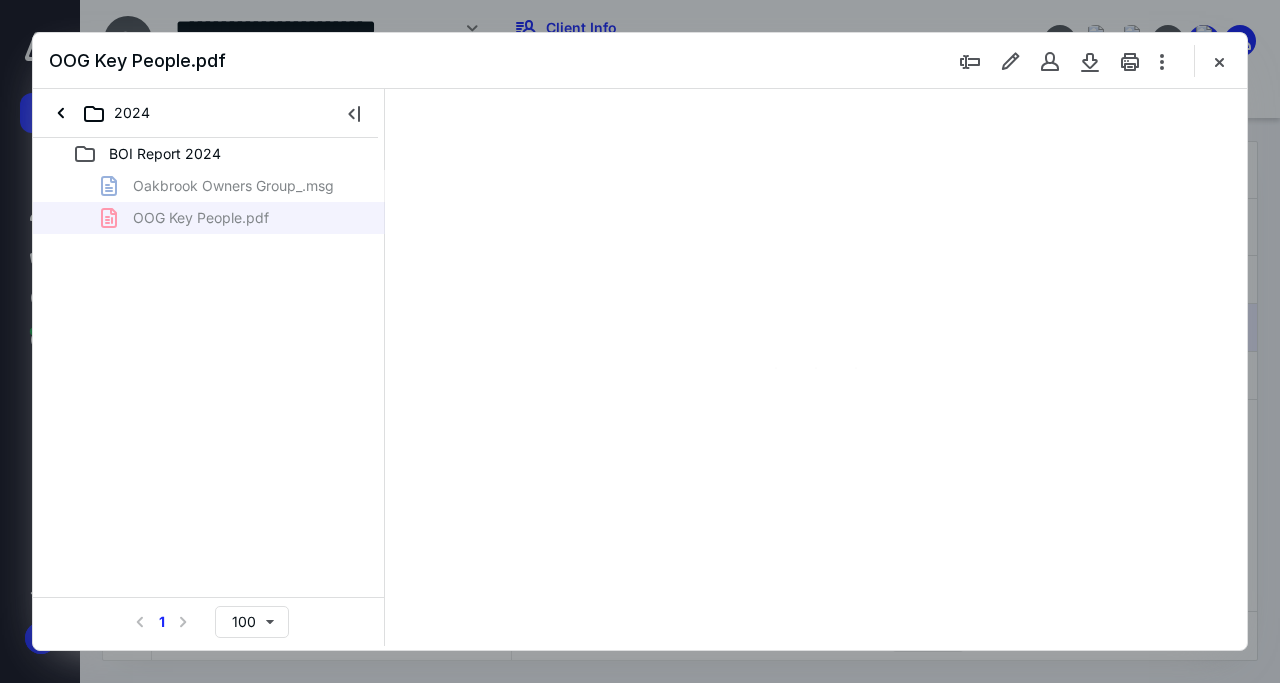 scroll, scrollTop: 110, scrollLeft: 0, axis: vertical 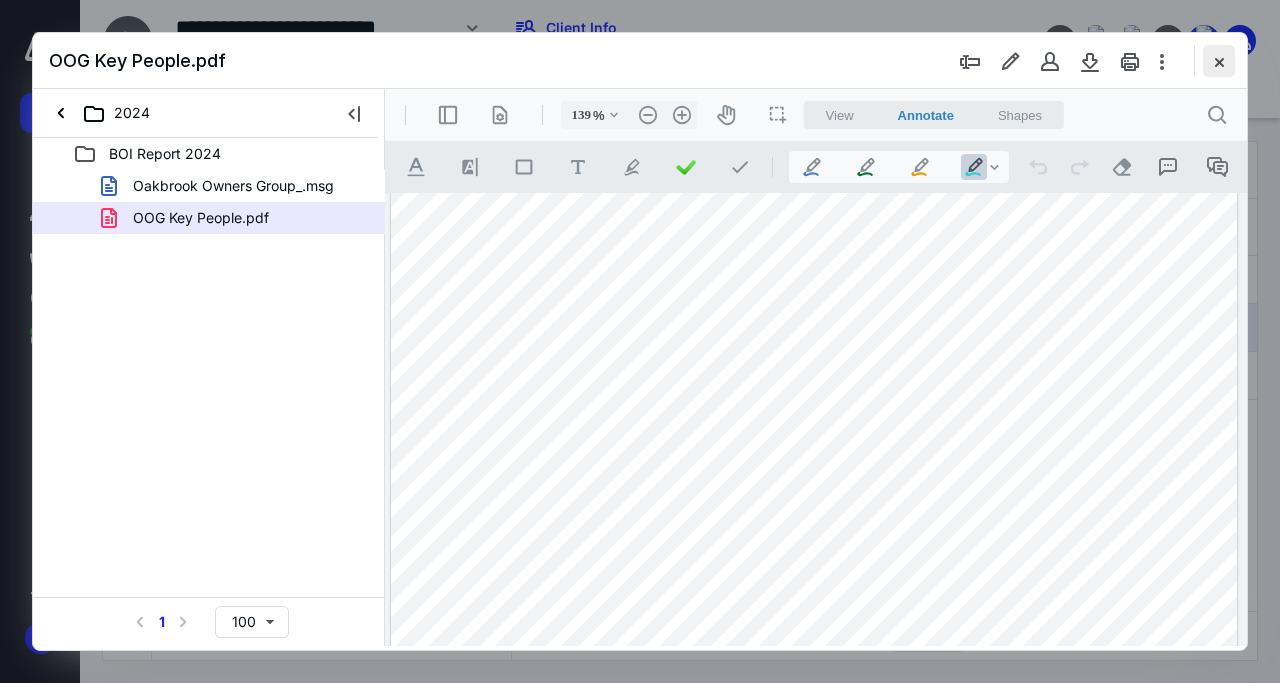 click at bounding box center [1219, 61] 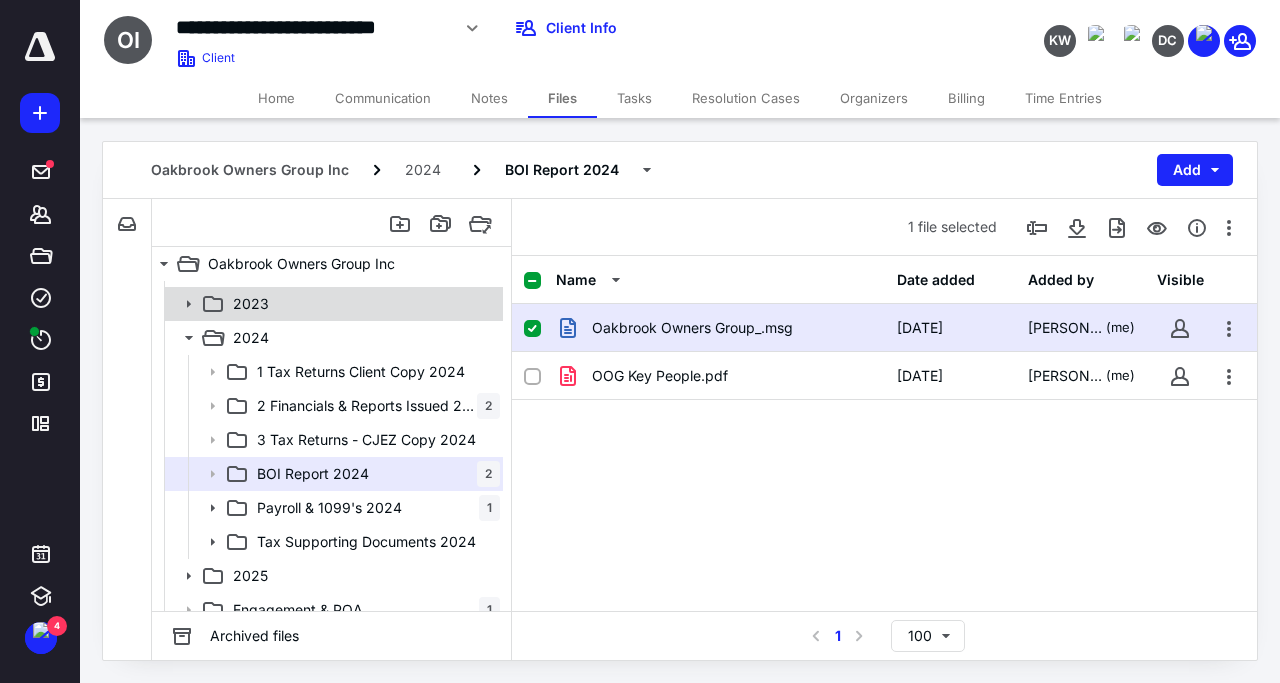 click 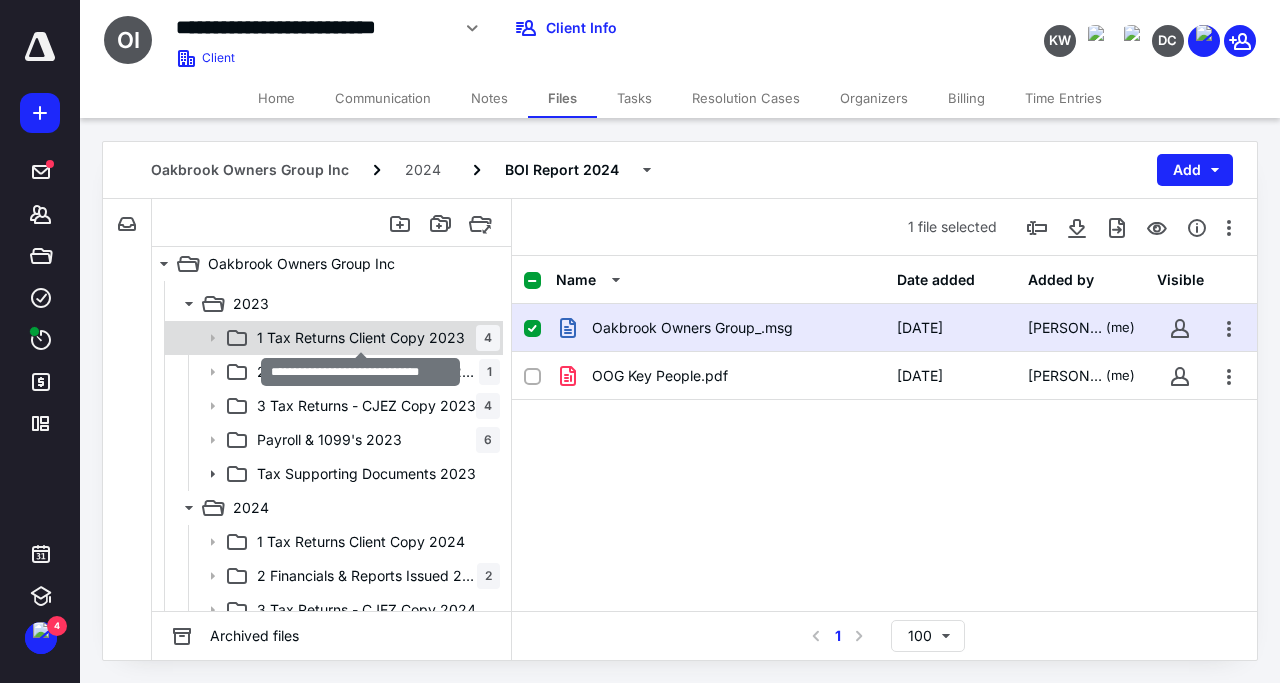 click on "1 Tax Returns Client Copy 2023" at bounding box center (361, 338) 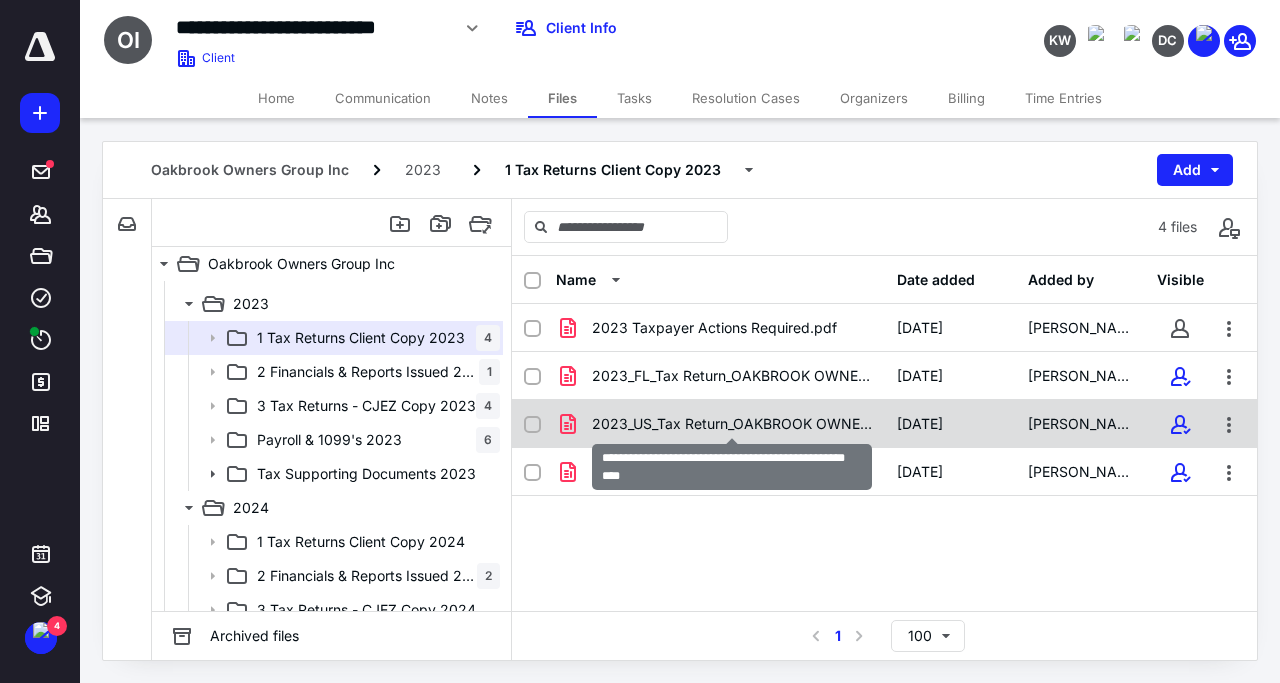 click on "2023_US_Tax Return_OAKBROOK OWNERS GROUP INC_15103.pdf" at bounding box center (732, 424) 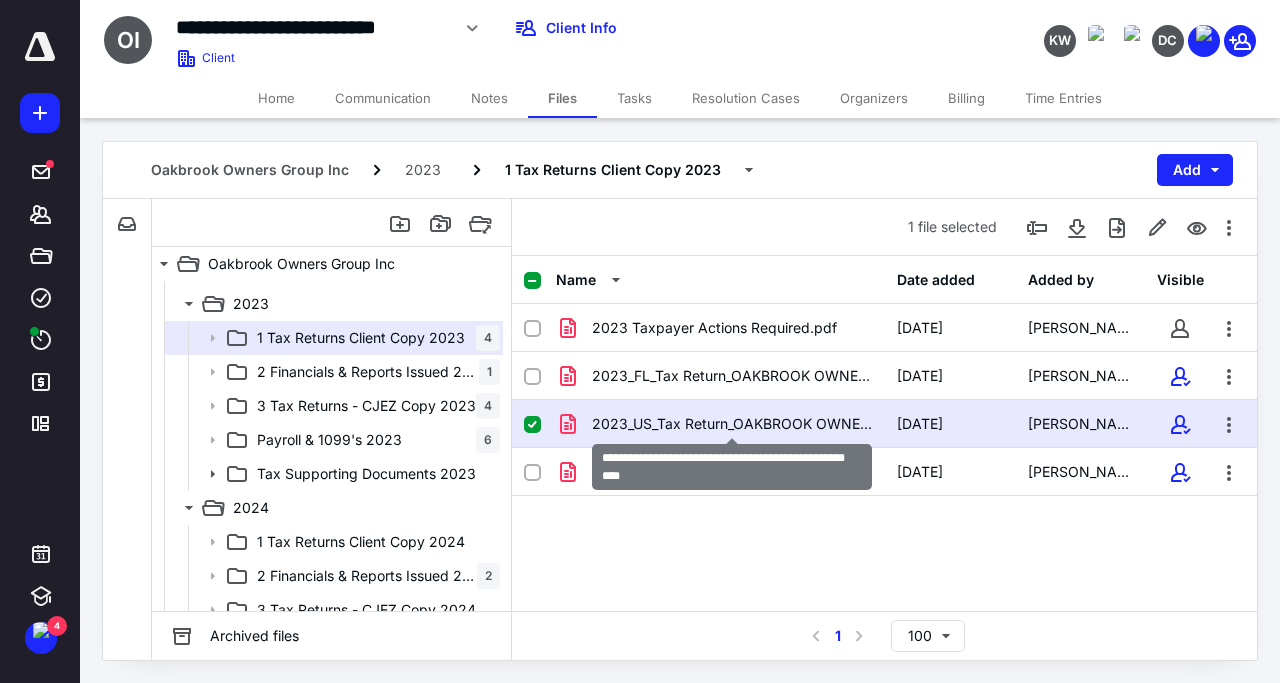 click on "2023_US_Tax Return_OAKBROOK OWNERS GROUP INC_15103.pdf" at bounding box center (732, 424) 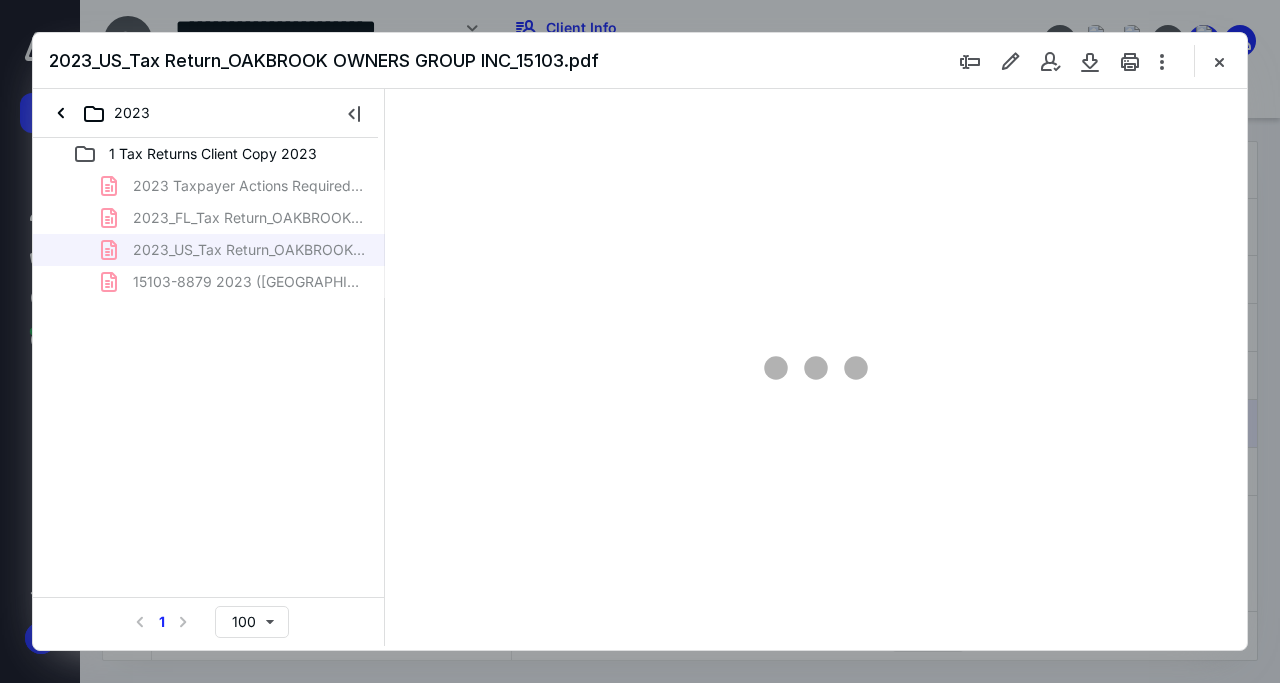 type on "139" 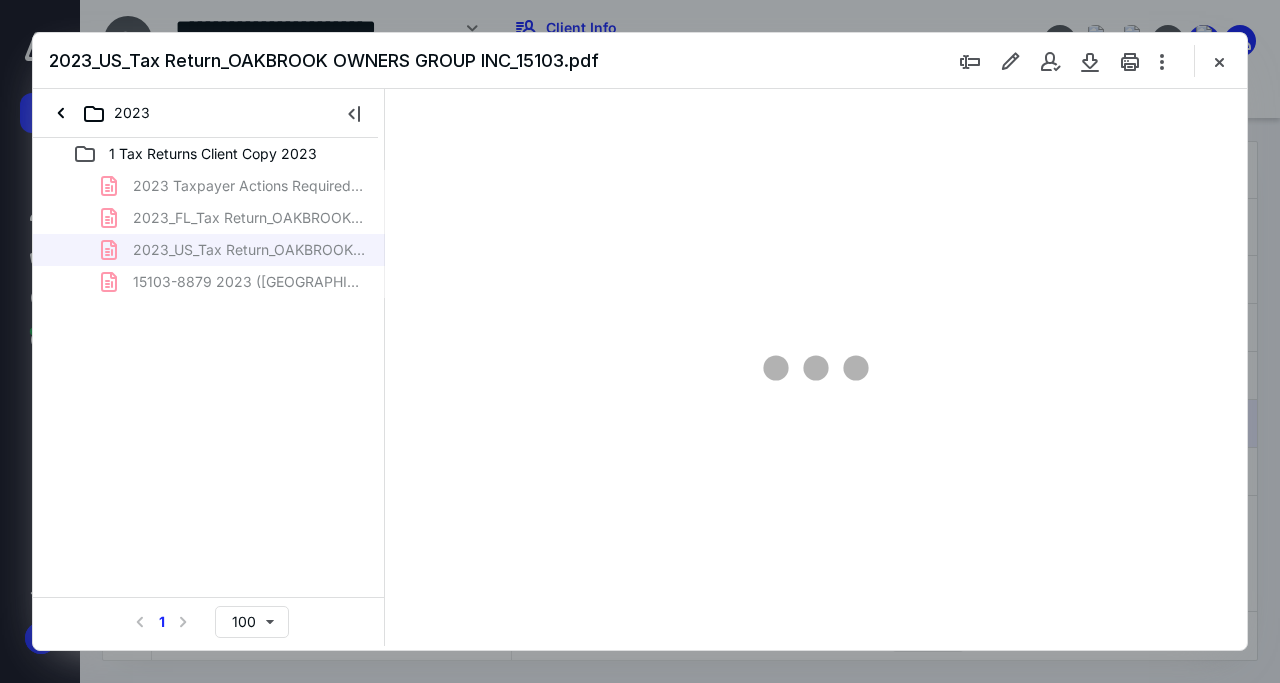 scroll, scrollTop: 0, scrollLeft: 0, axis: both 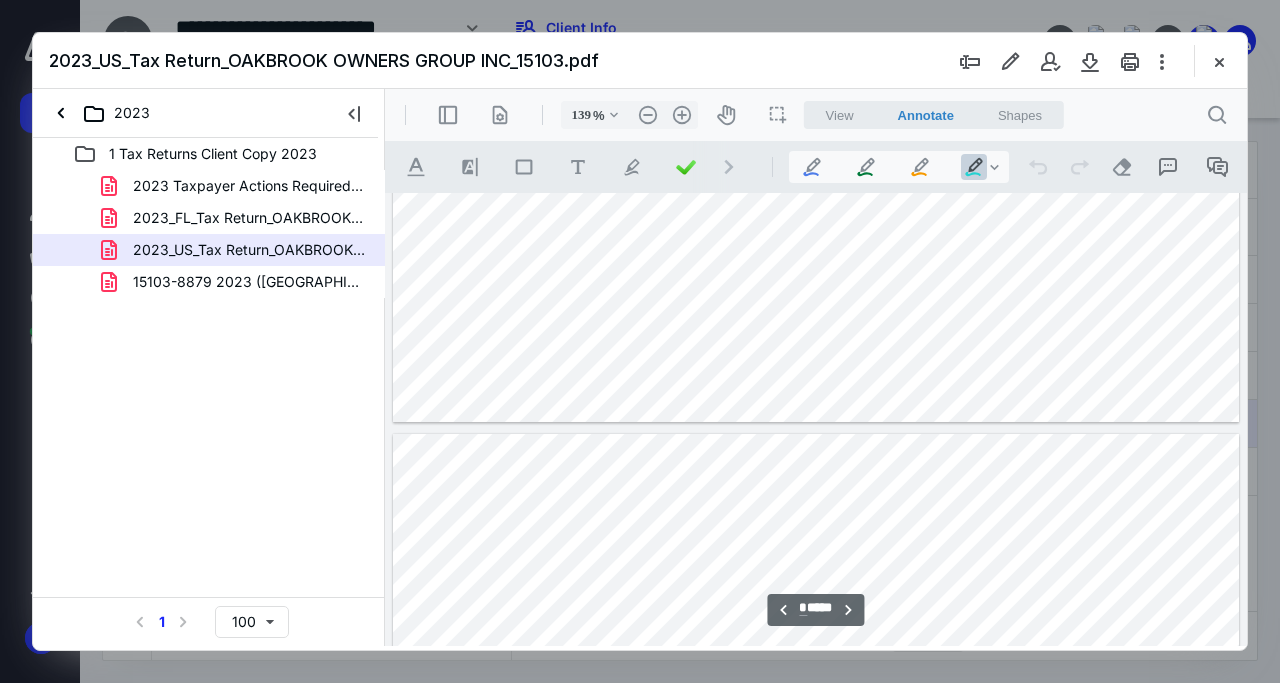 type on "*" 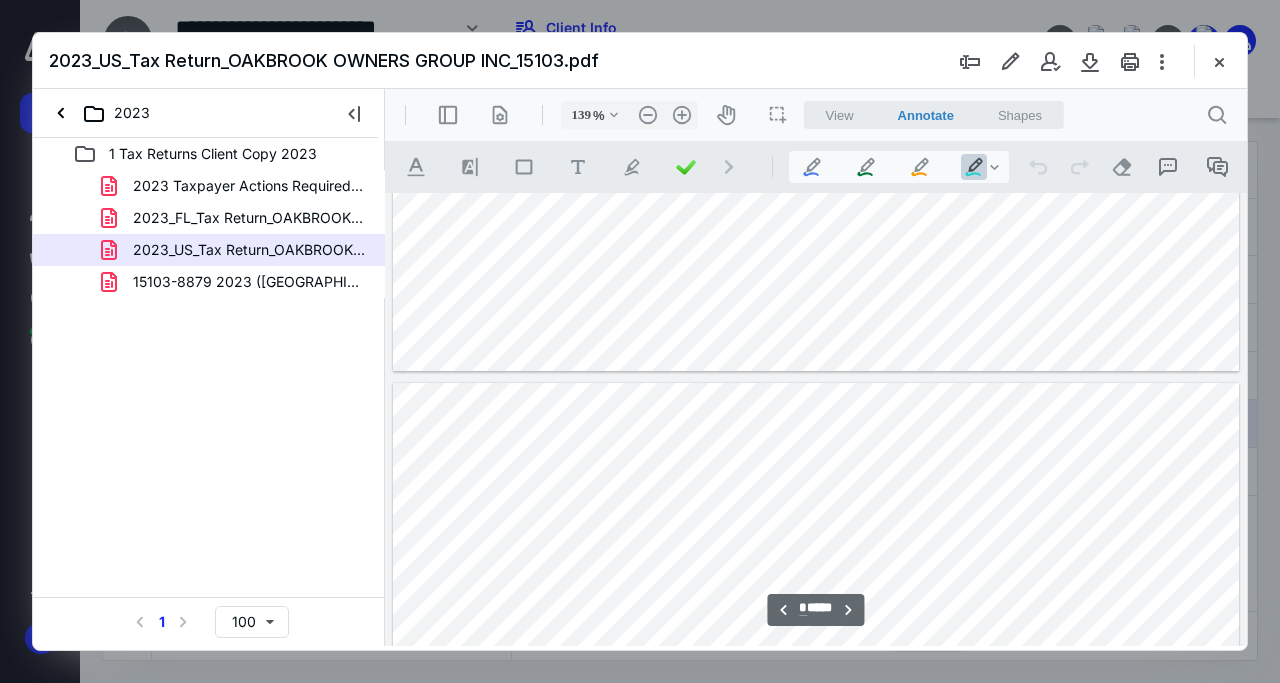 scroll, scrollTop: 3182, scrollLeft: 123, axis: both 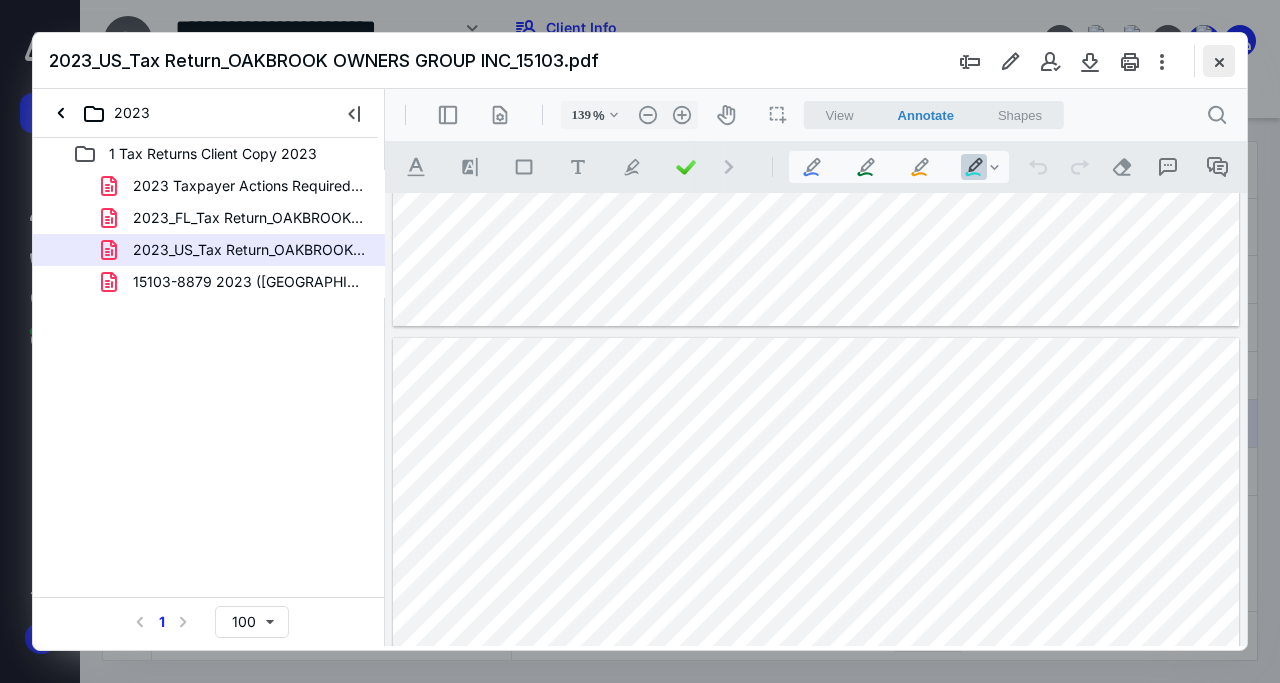 click at bounding box center [1219, 61] 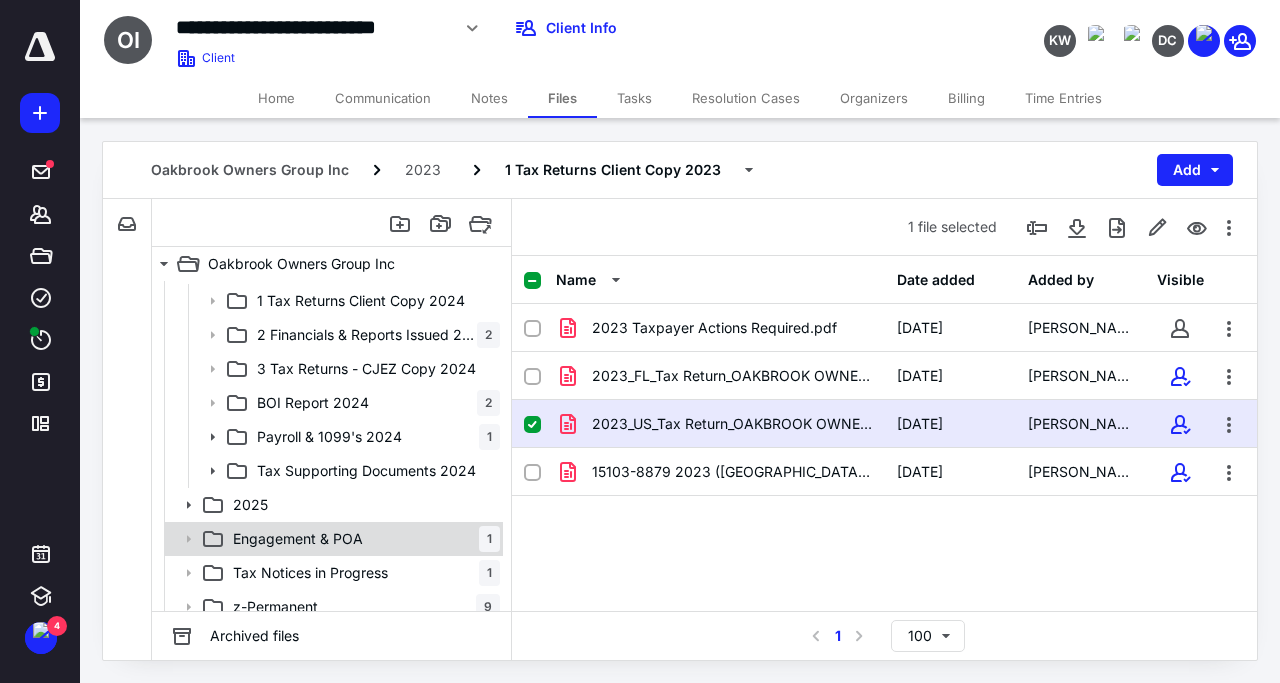 scroll, scrollTop: 384, scrollLeft: 0, axis: vertical 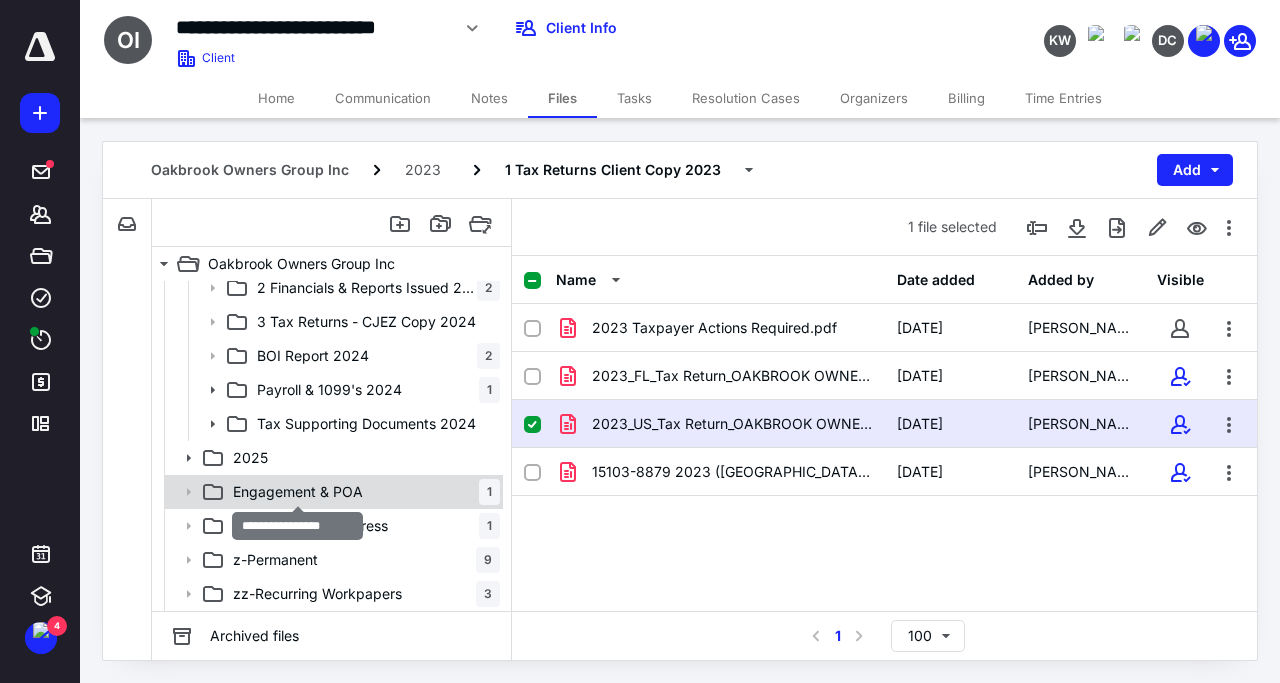 click on "Engagement & POA" at bounding box center (298, 492) 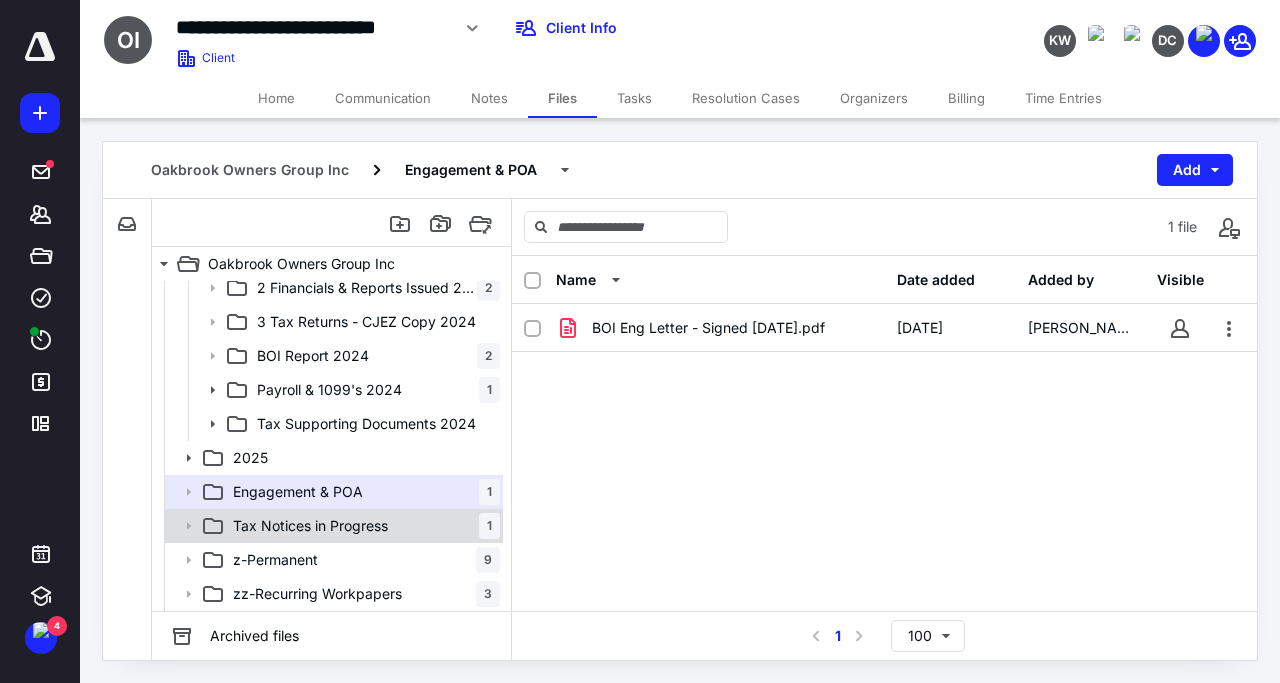 click on "Tax Notices in Progress 1" at bounding box center (362, 526) 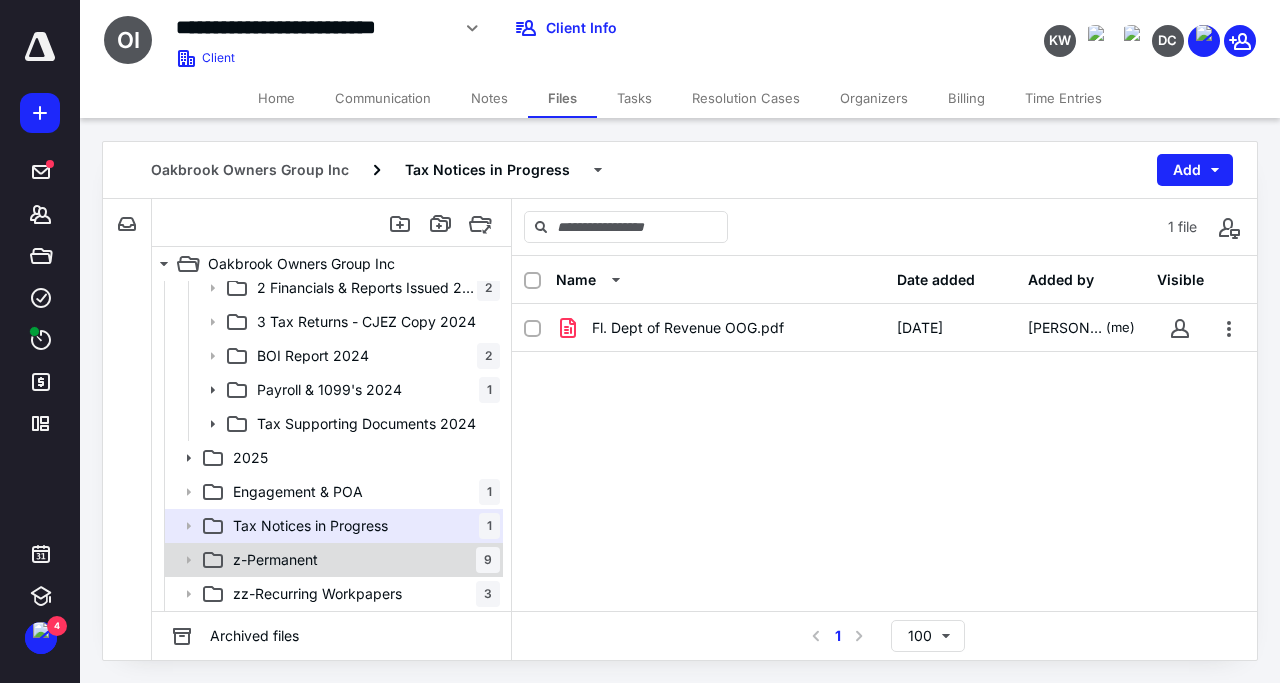 click on "z-Permanent 9" at bounding box center (362, 560) 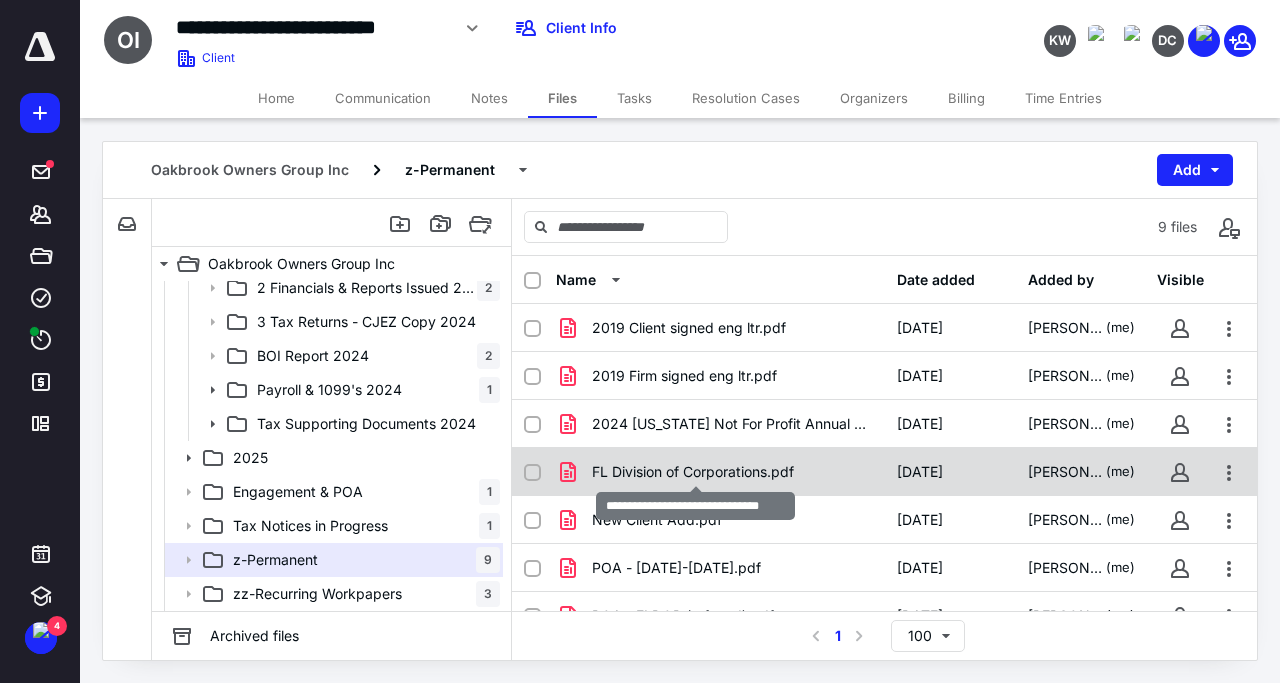 click on "FL Division of Corporations.pdf" at bounding box center (693, 472) 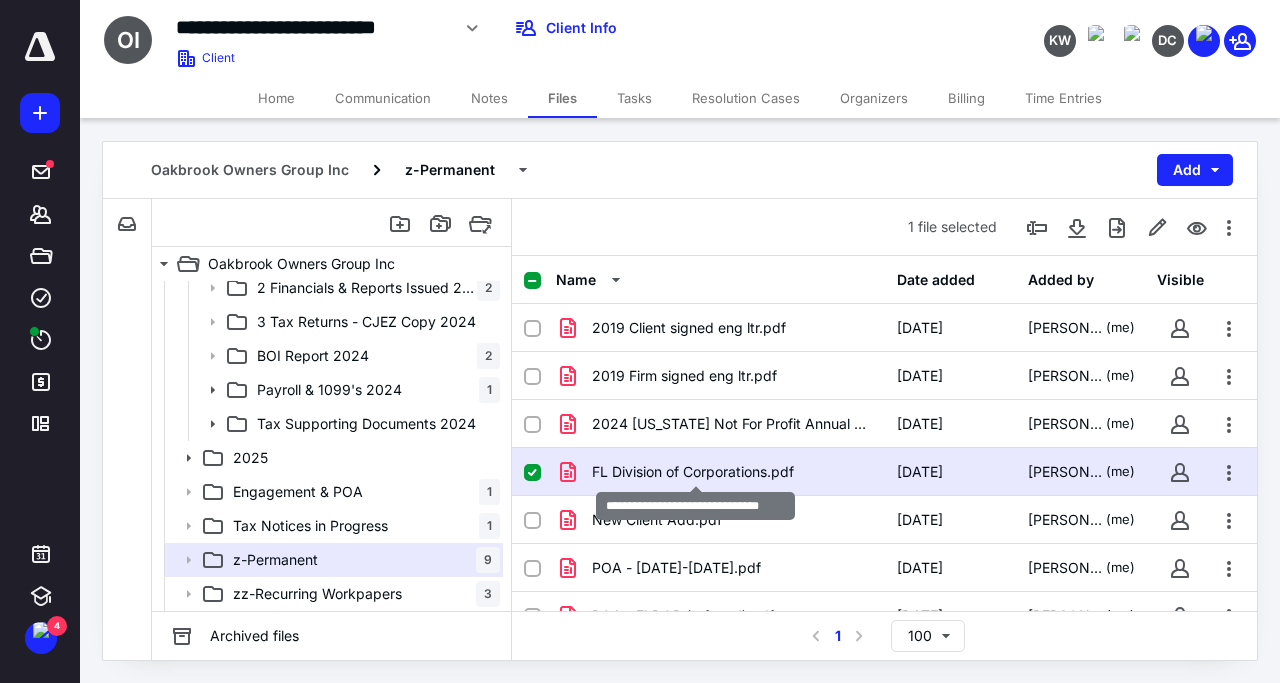 click on "FL Division of Corporations.pdf" at bounding box center (693, 472) 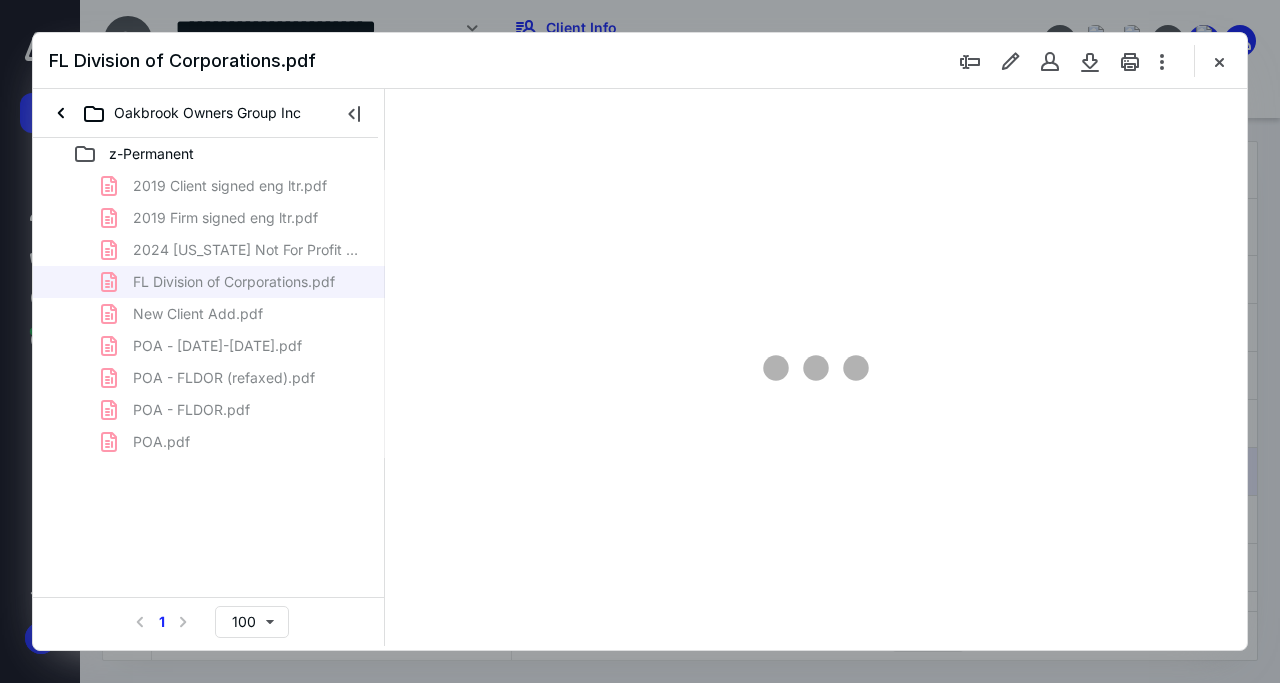 type on "139" 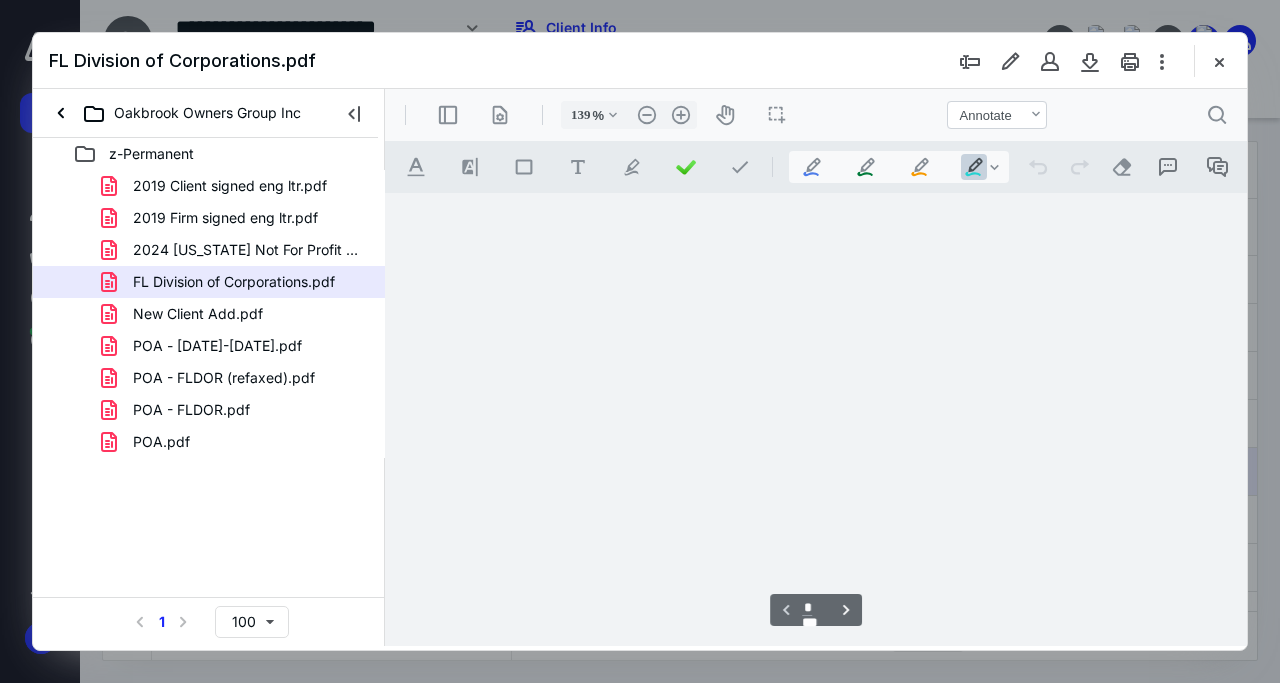 scroll, scrollTop: 0, scrollLeft: 0, axis: both 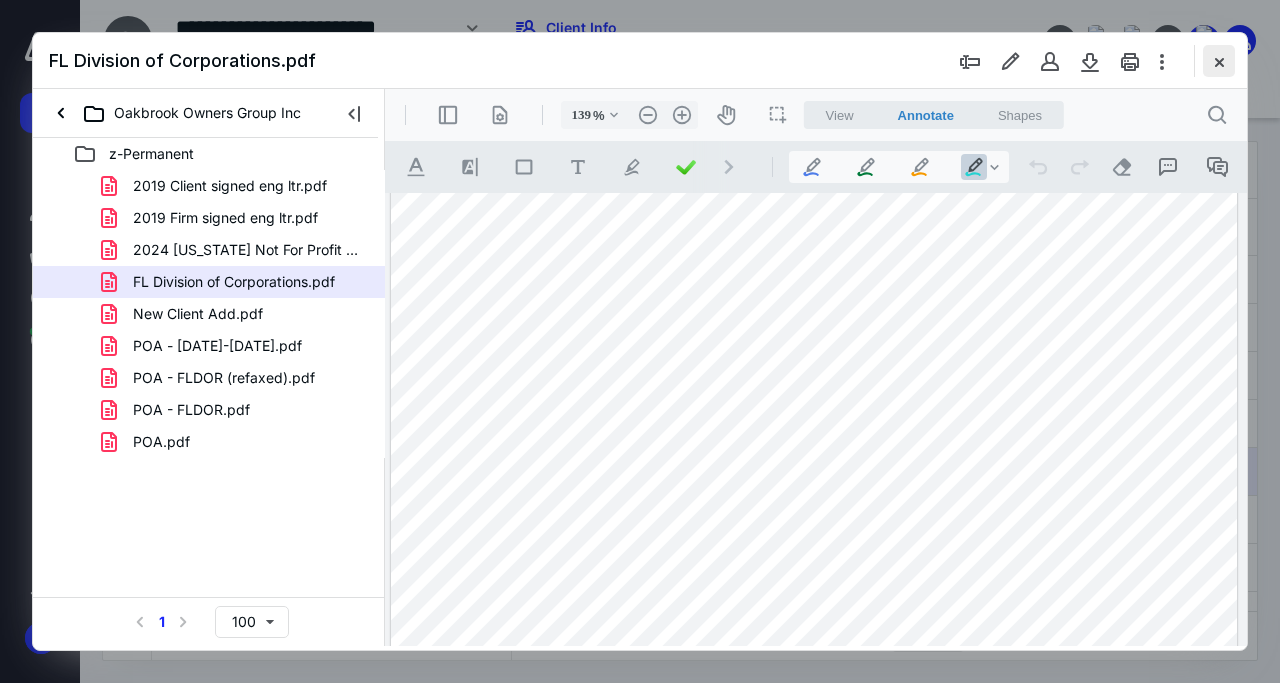 click at bounding box center (1219, 61) 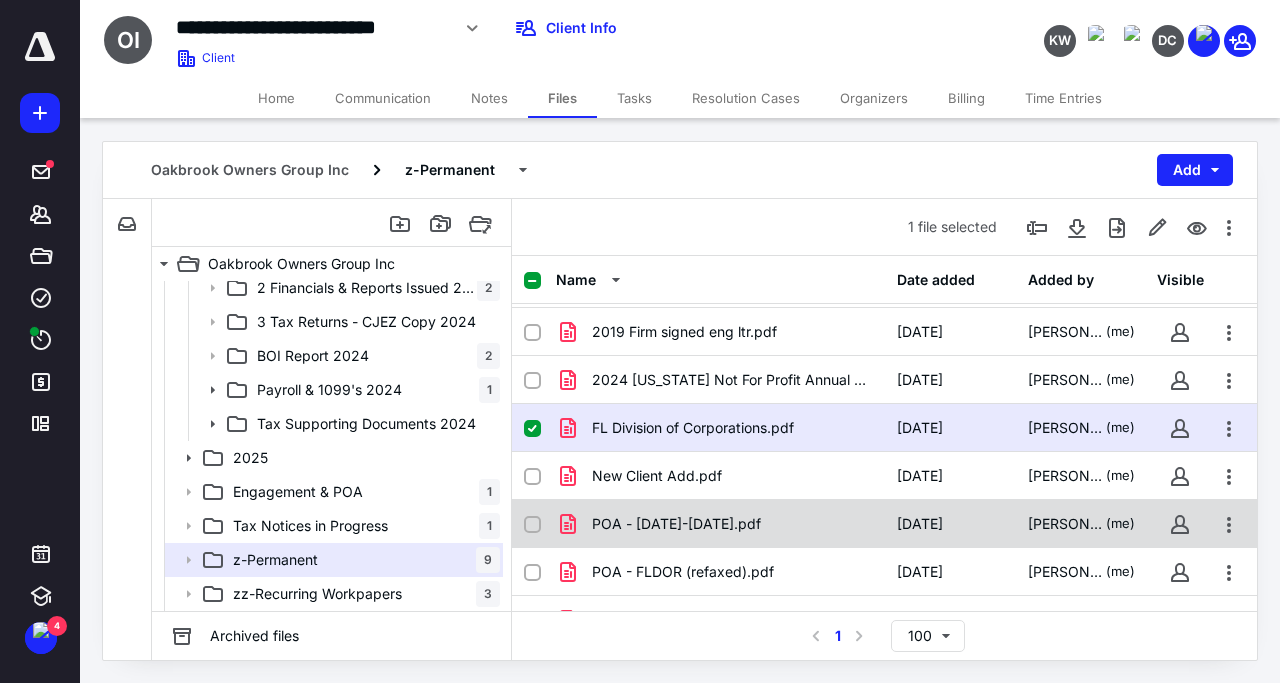scroll, scrollTop: 96, scrollLeft: 0, axis: vertical 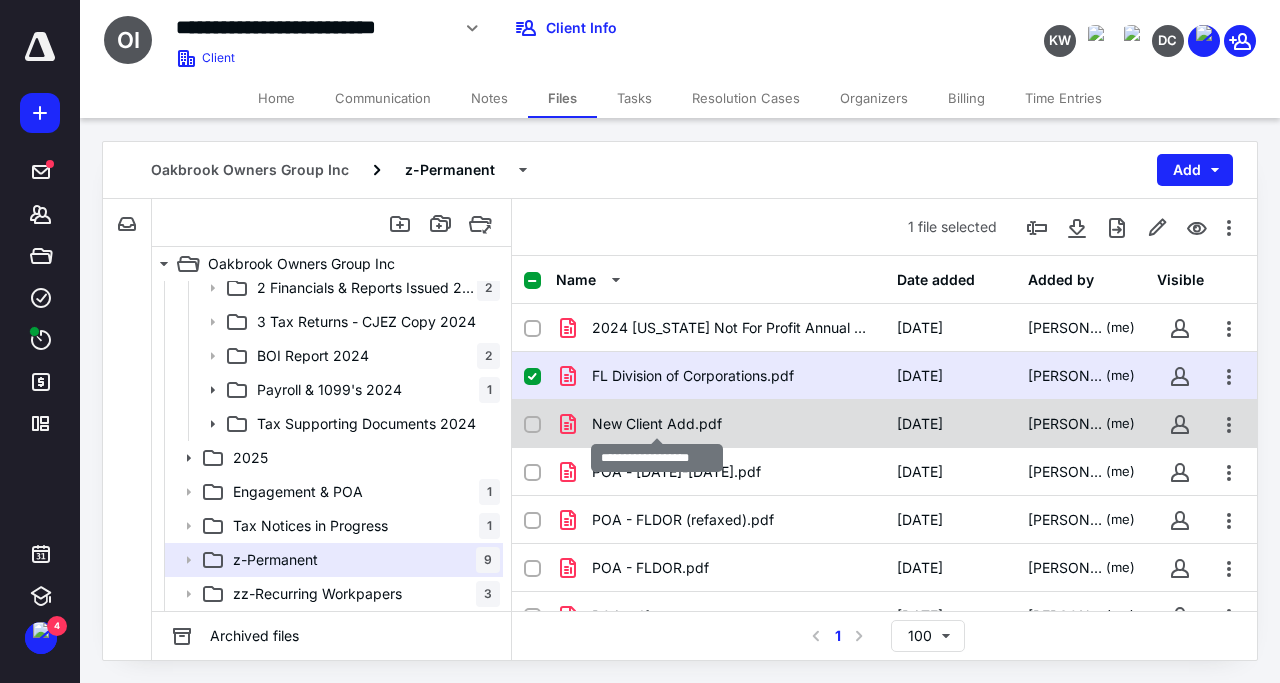 click on "New Client Add.pdf" at bounding box center [657, 424] 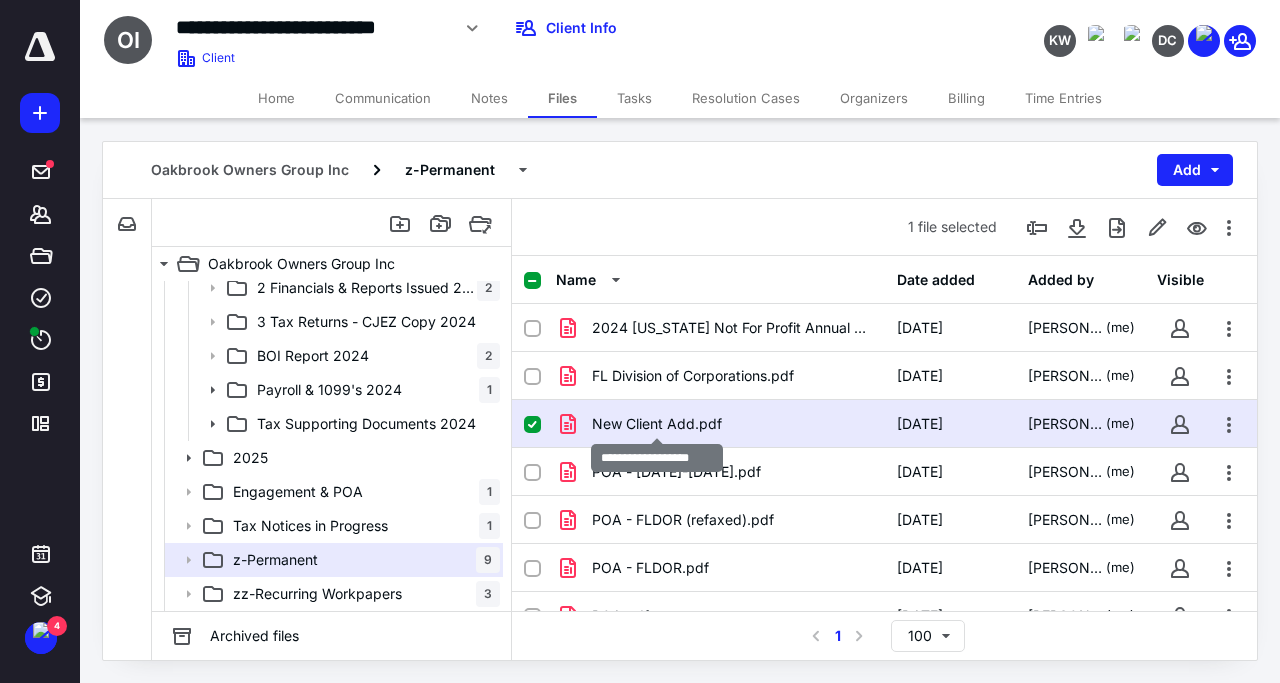 click on "New Client Add.pdf" at bounding box center [657, 424] 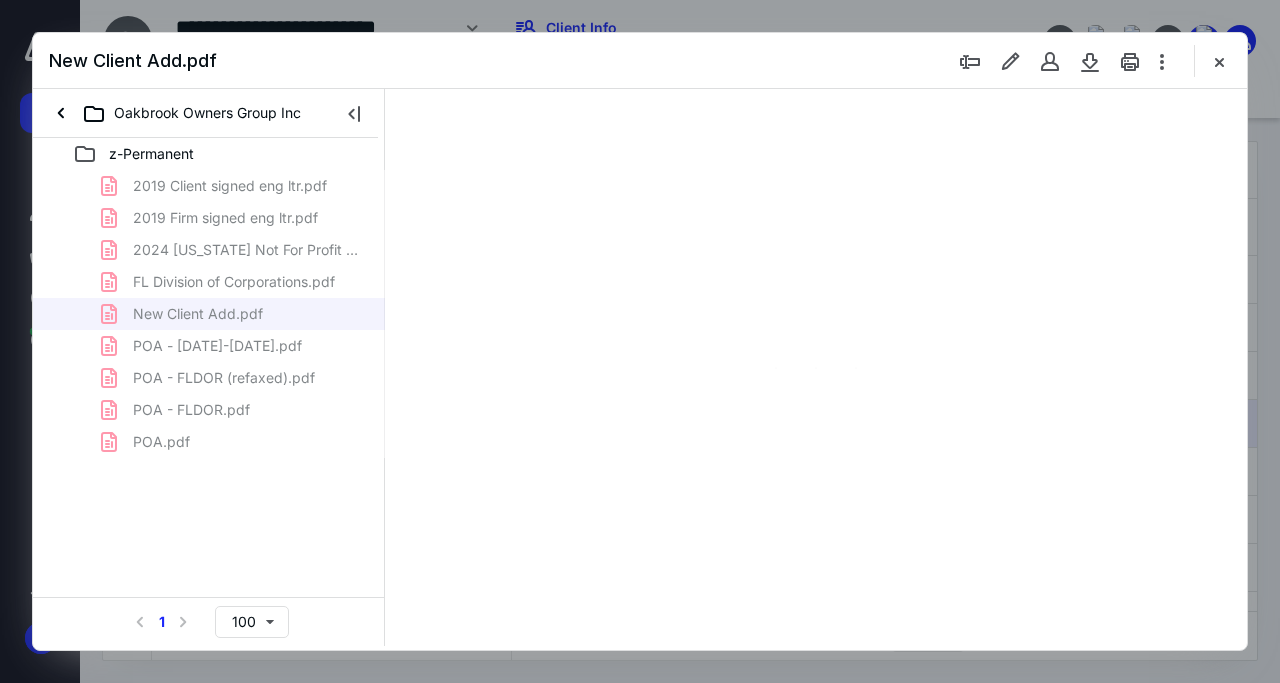 type on "139" 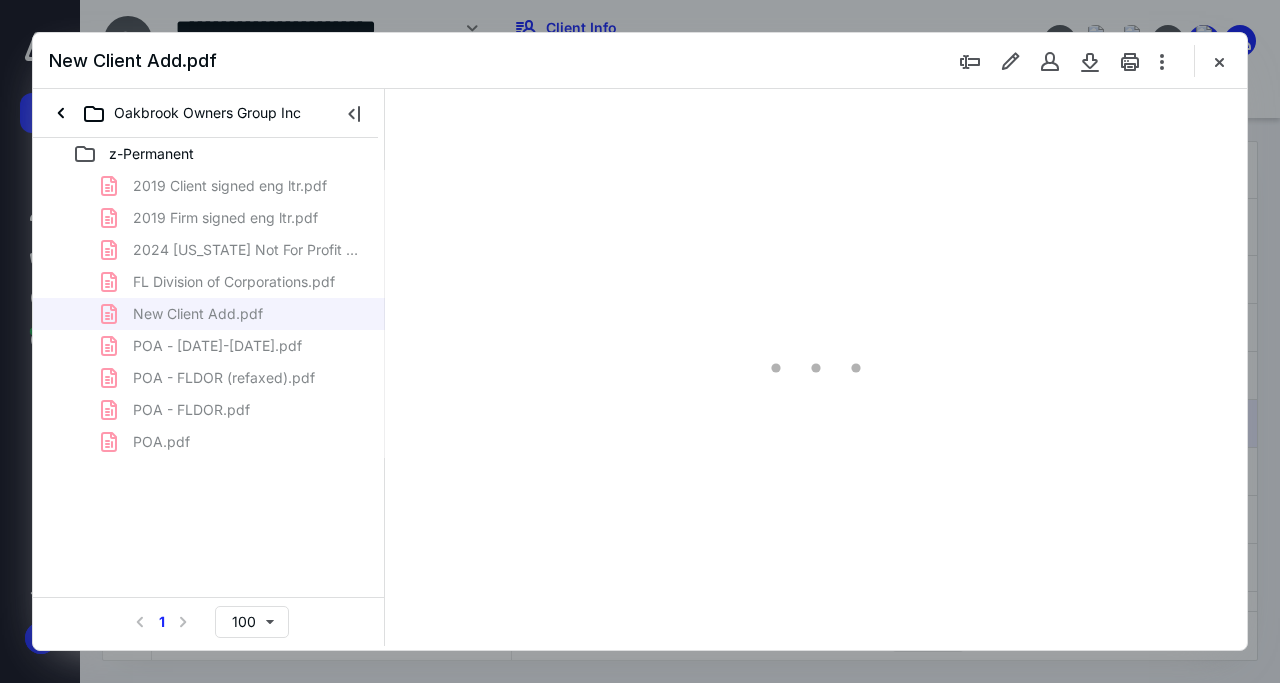 scroll, scrollTop: 0, scrollLeft: 0, axis: both 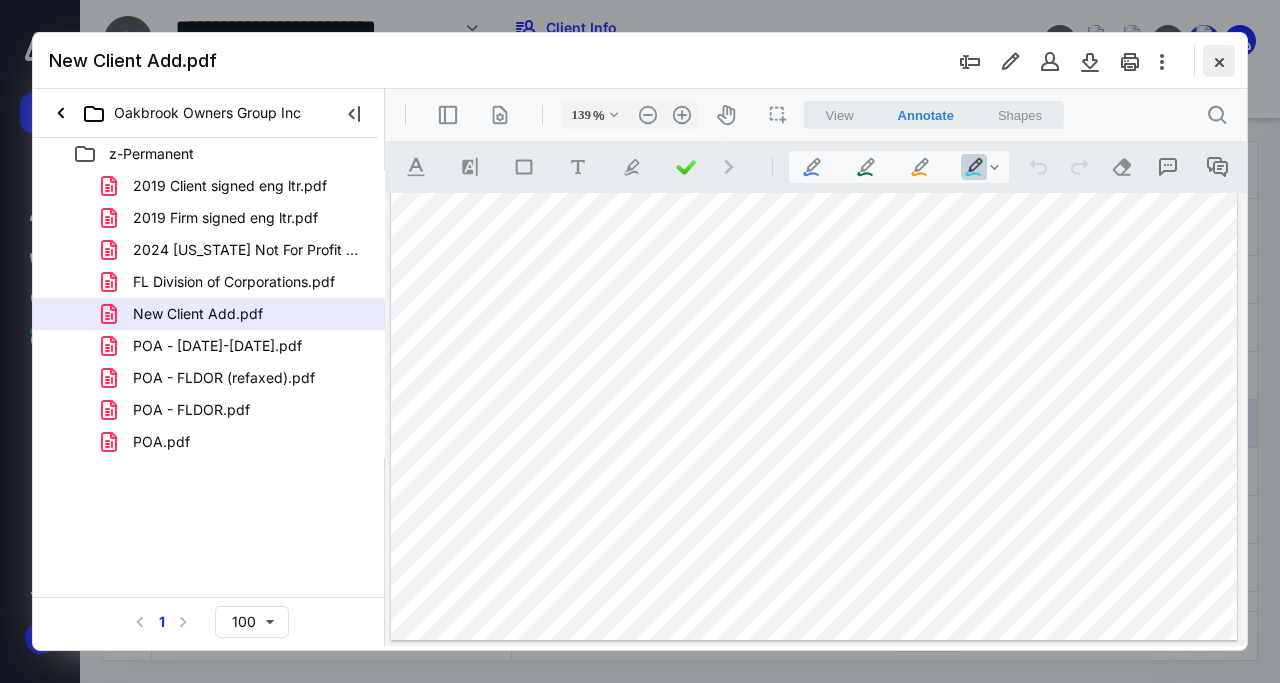 click at bounding box center (1219, 61) 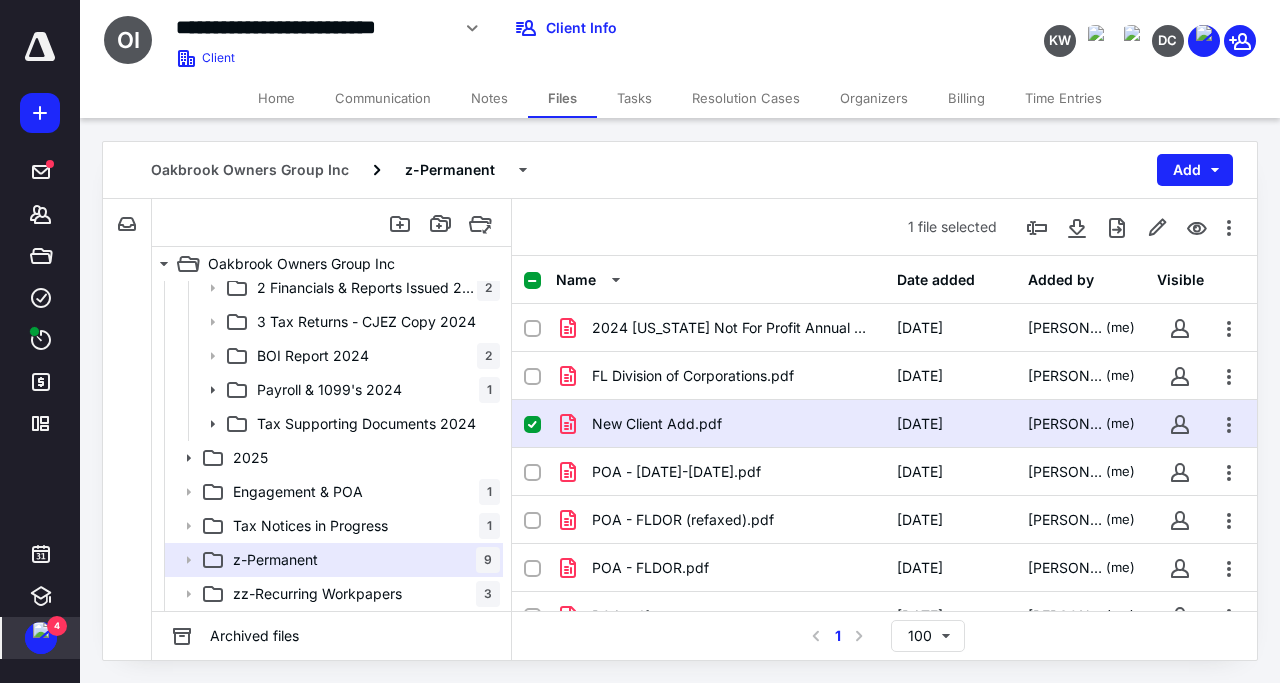 click at bounding box center (41, 630) 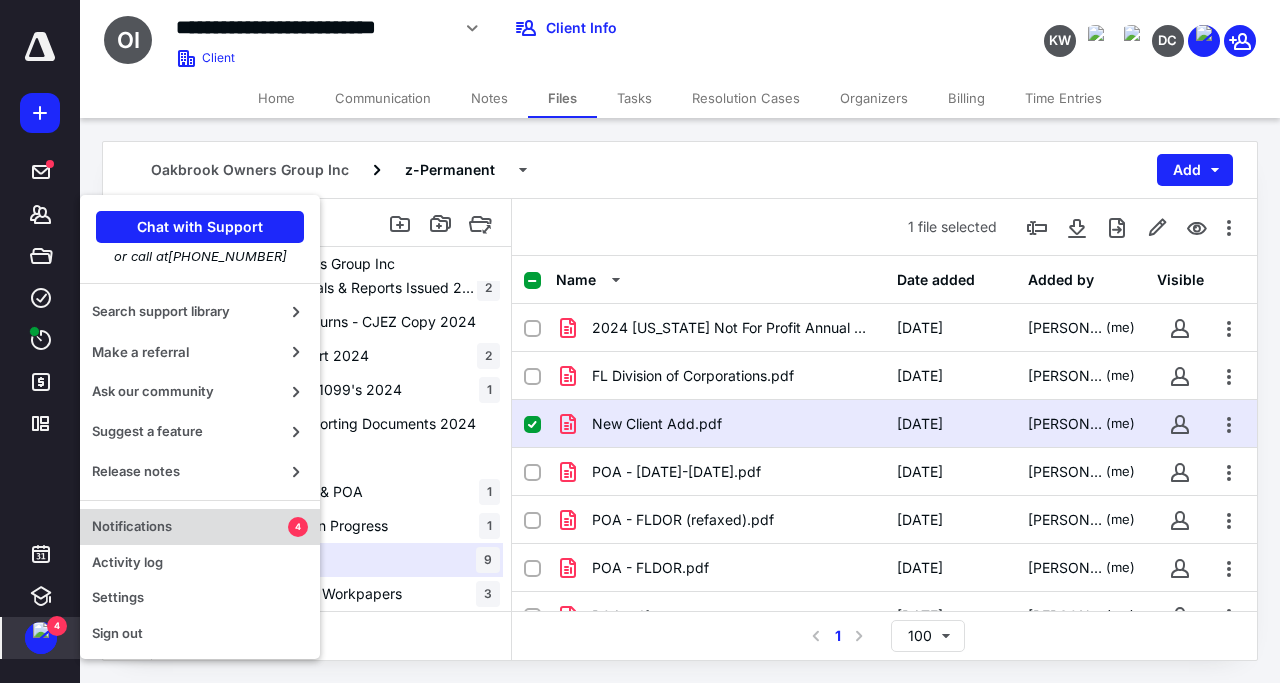 click on "Notifications" at bounding box center (190, 527) 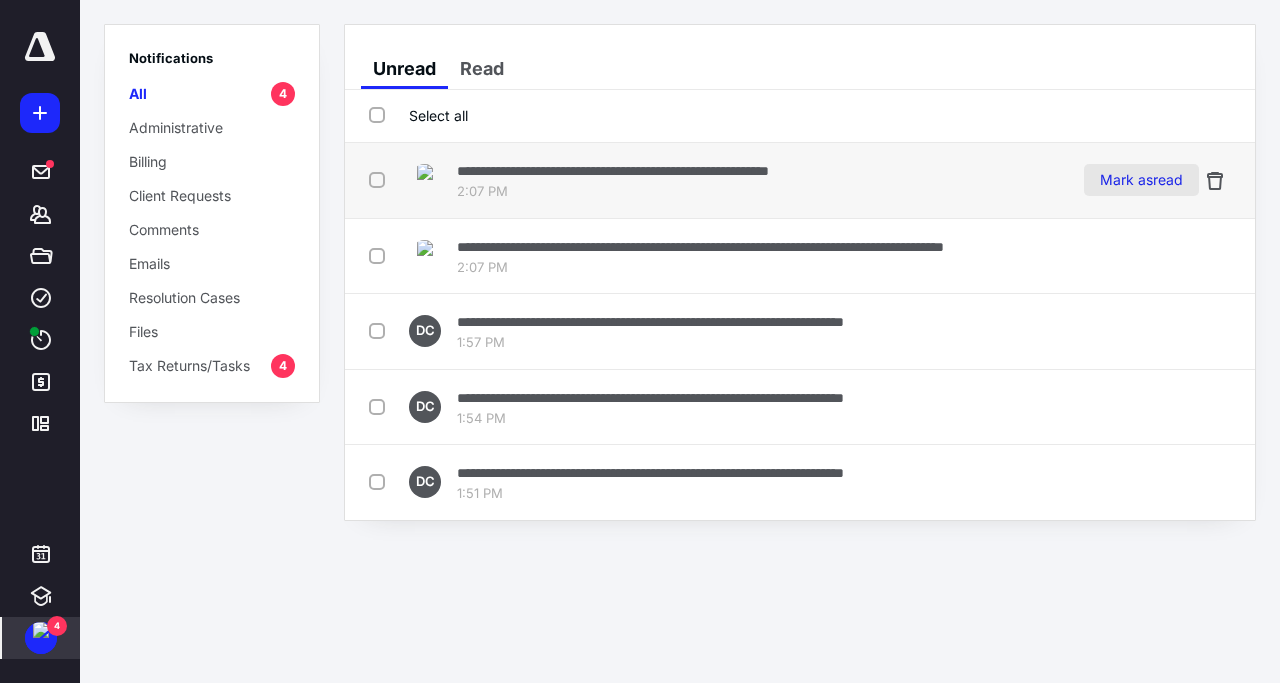 click on "Mark as  read" at bounding box center (1141, 180) 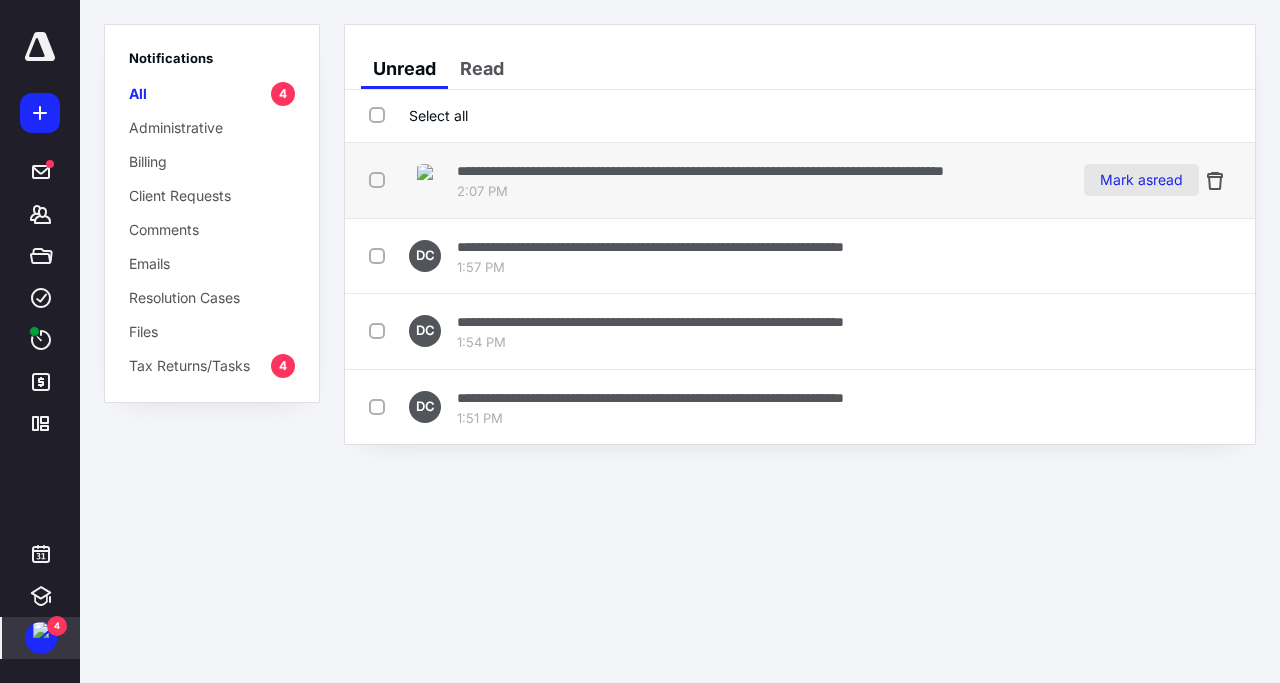 click on "Mark as  read" at bounding box center [1141, 180] 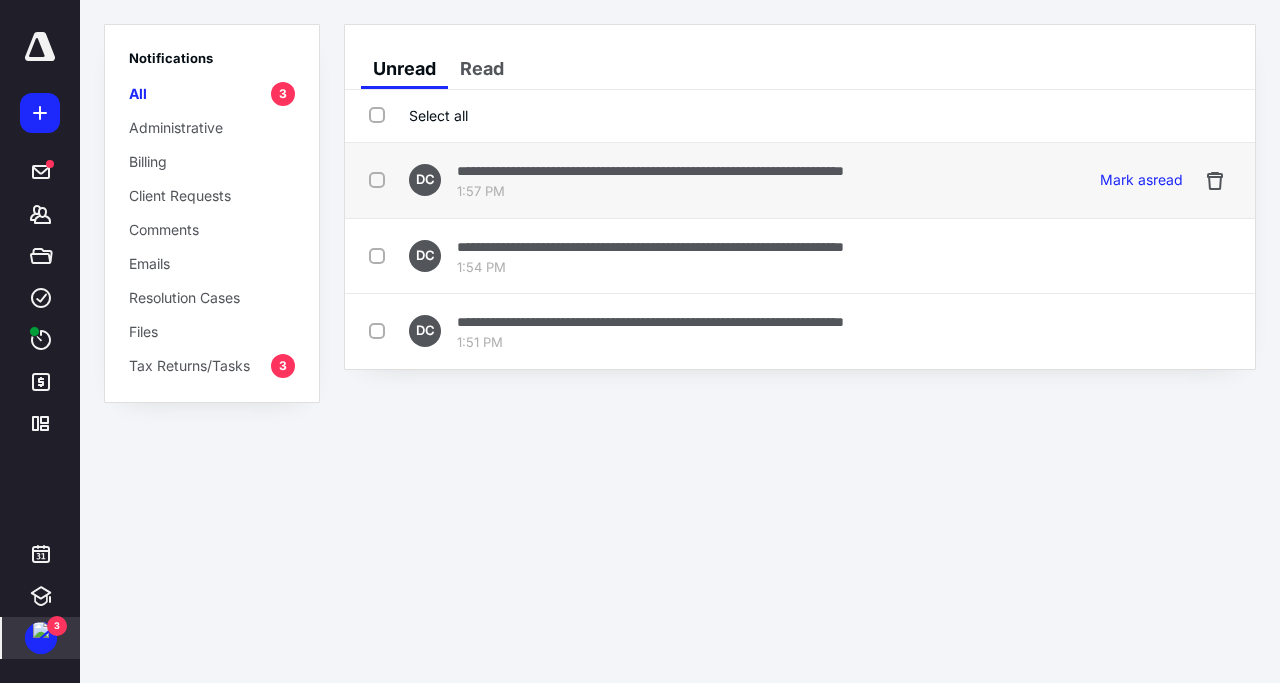 click on "**********" at bounding box center [650, 171] 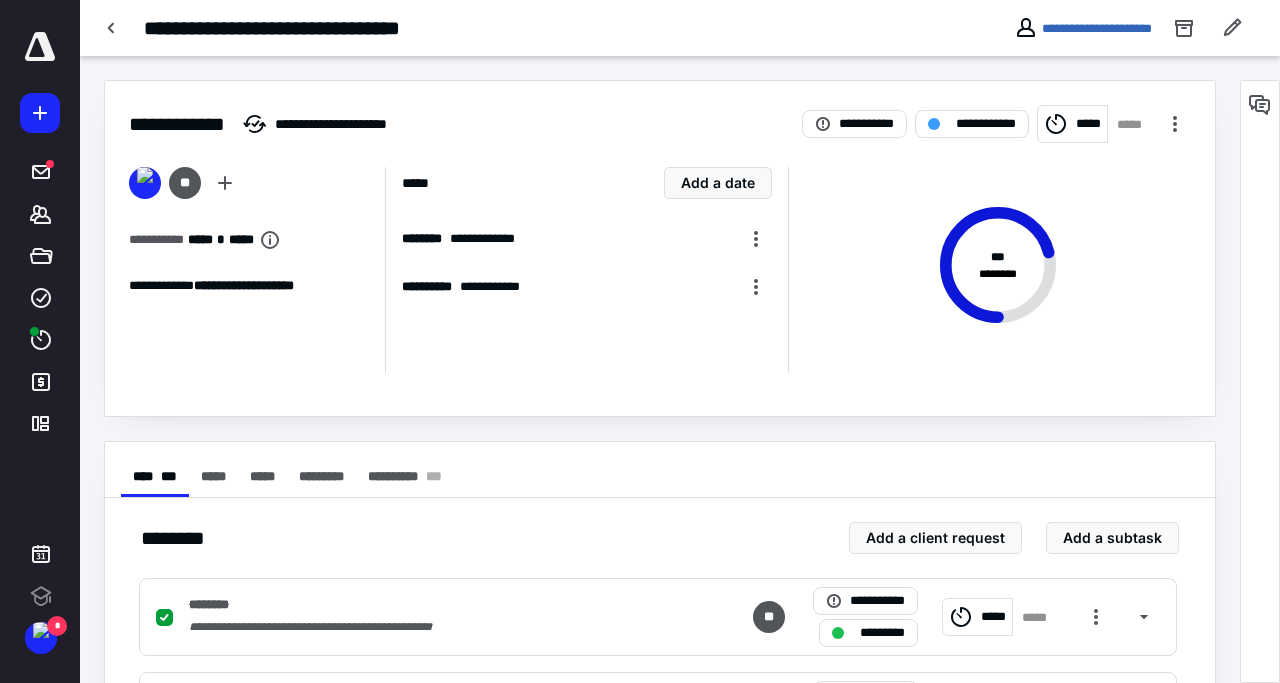 scroll, scrollTop: 0, scrollLeft: 0, axis: both 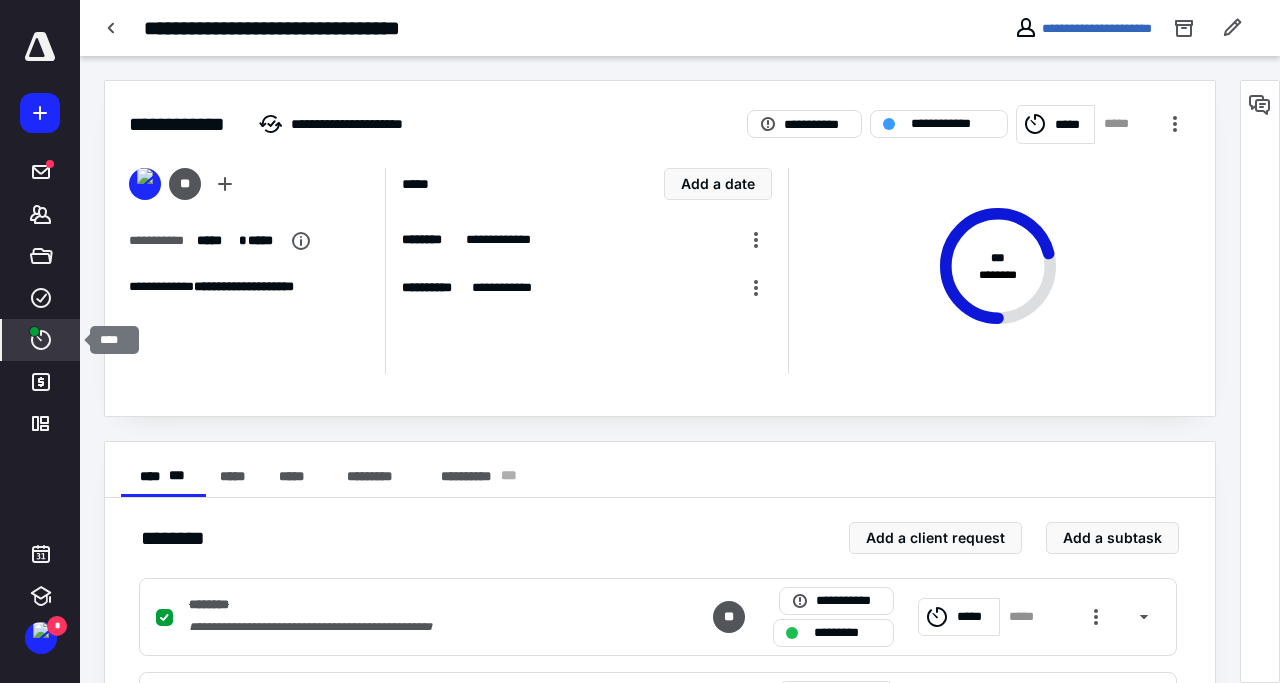 click 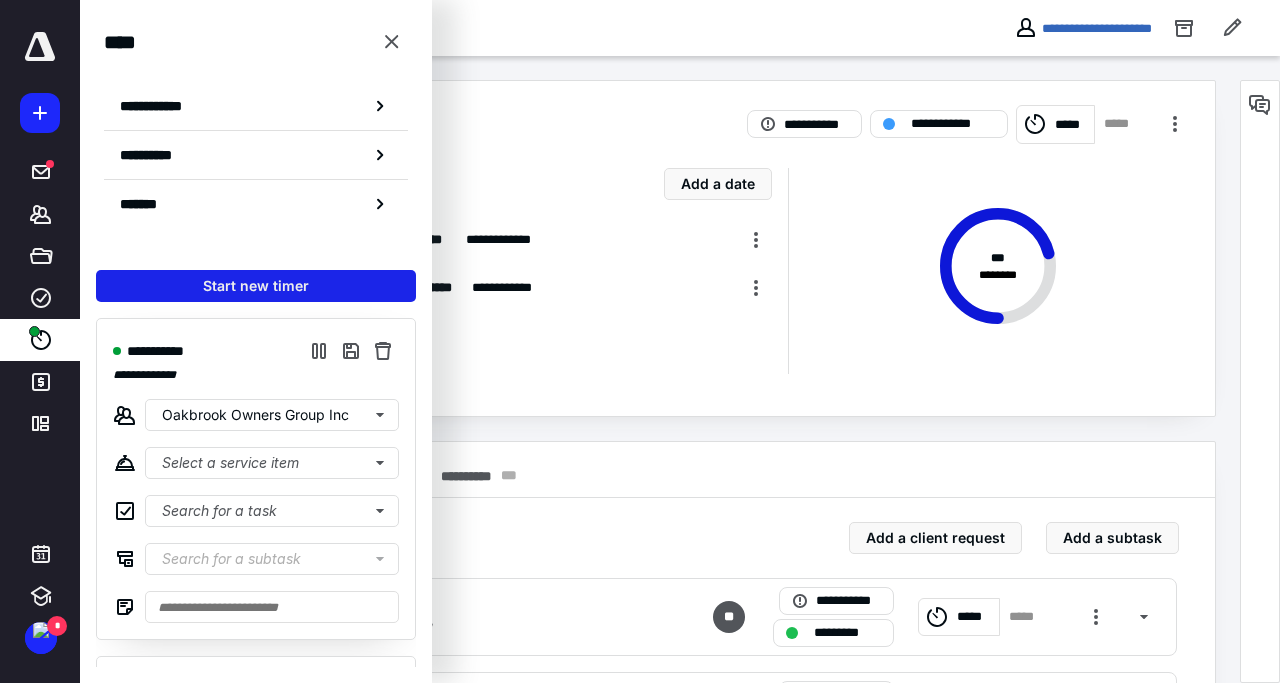 click on "Start new timer" at bounding box center [256, 286] 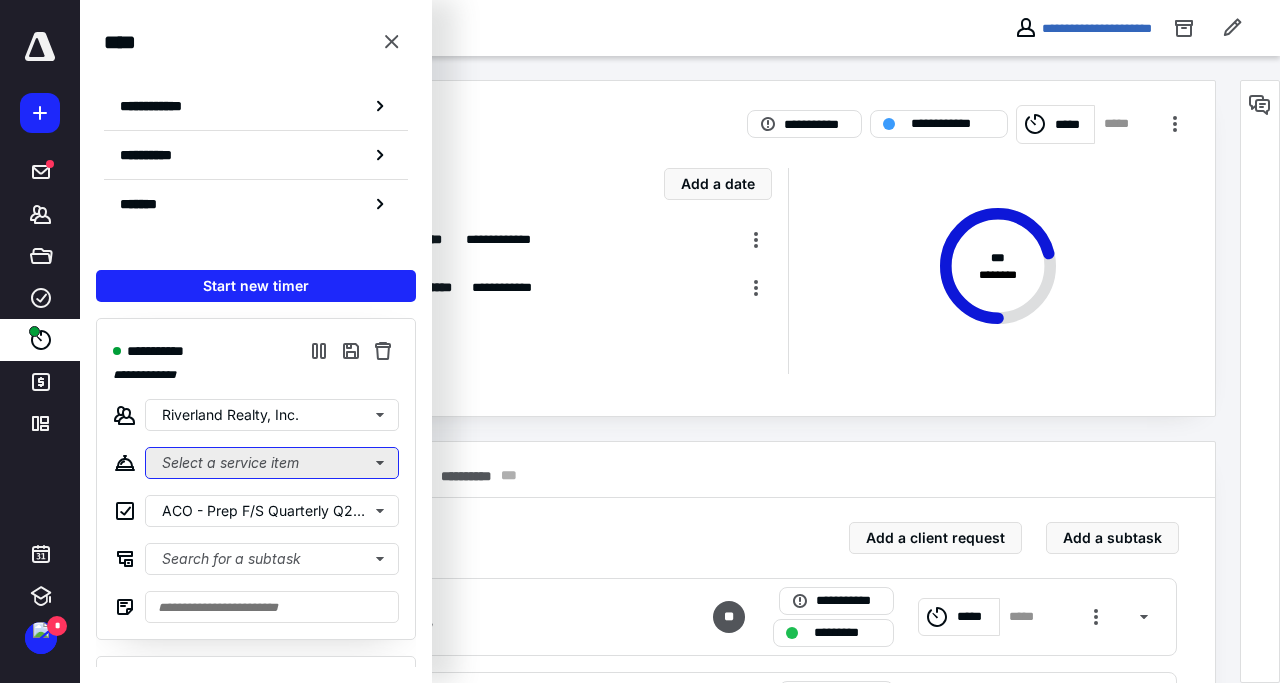 click on "Select a service item" at bounding box center (272, 463) 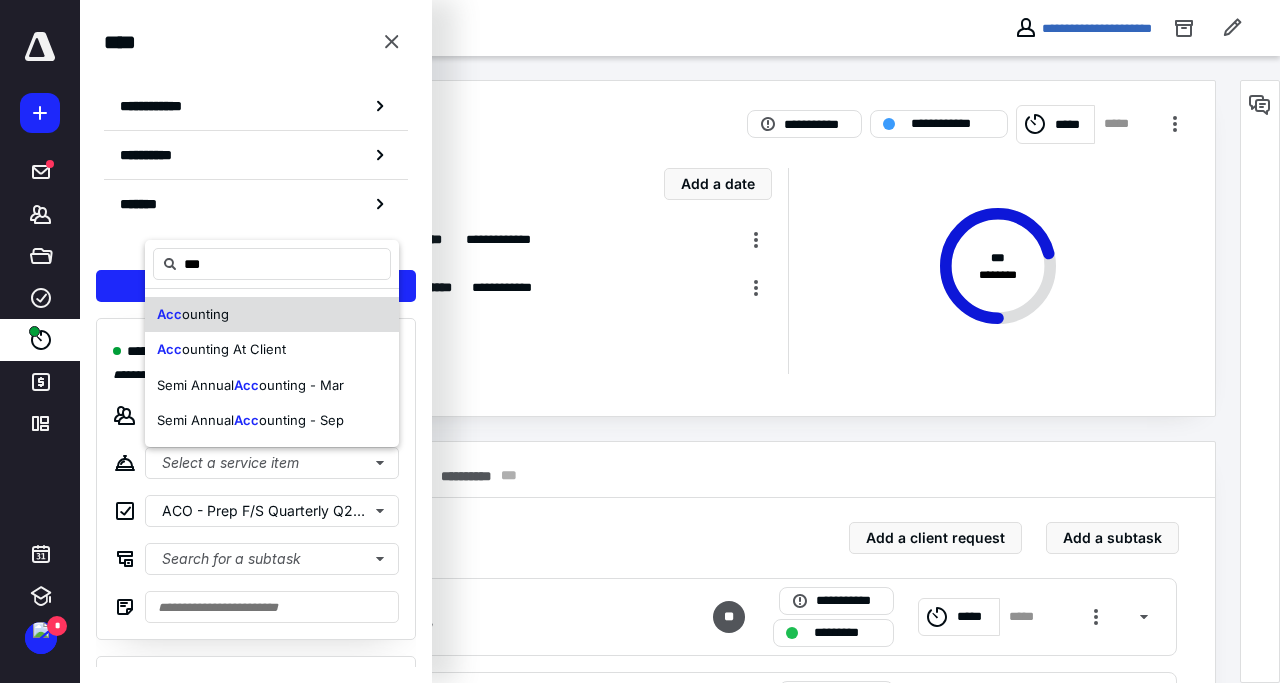 click on "Acc ounting" at bounding box center [272, 315] 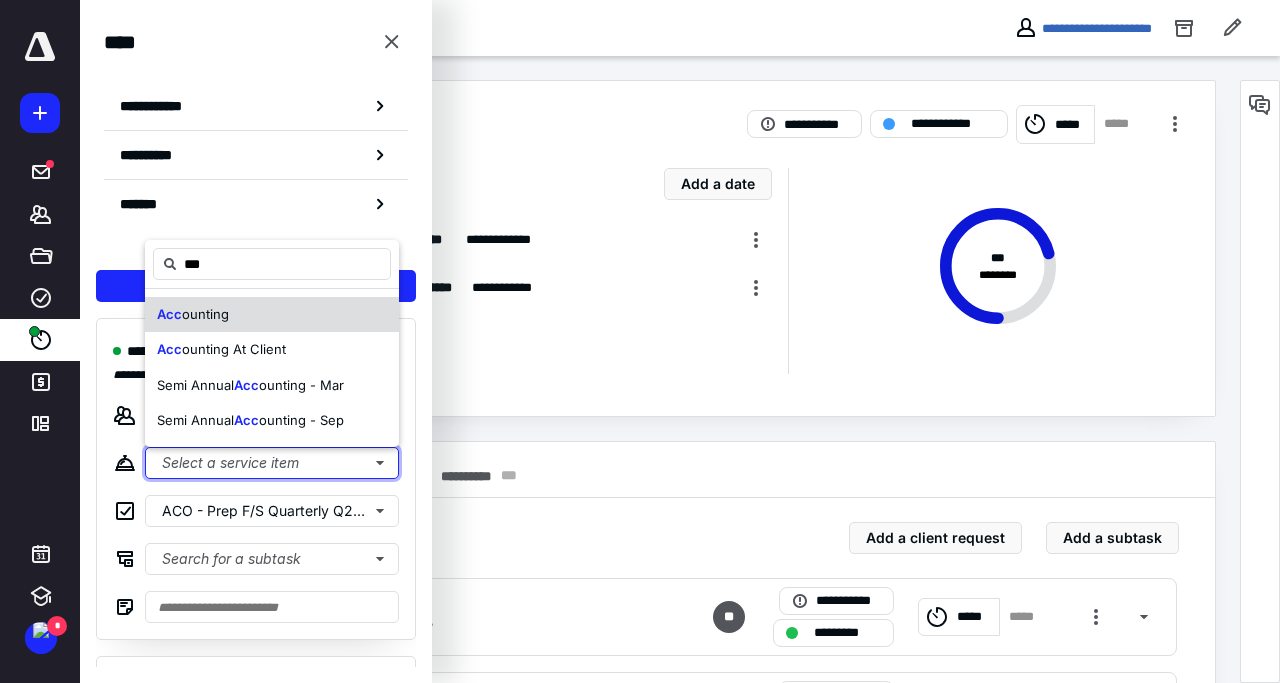 type 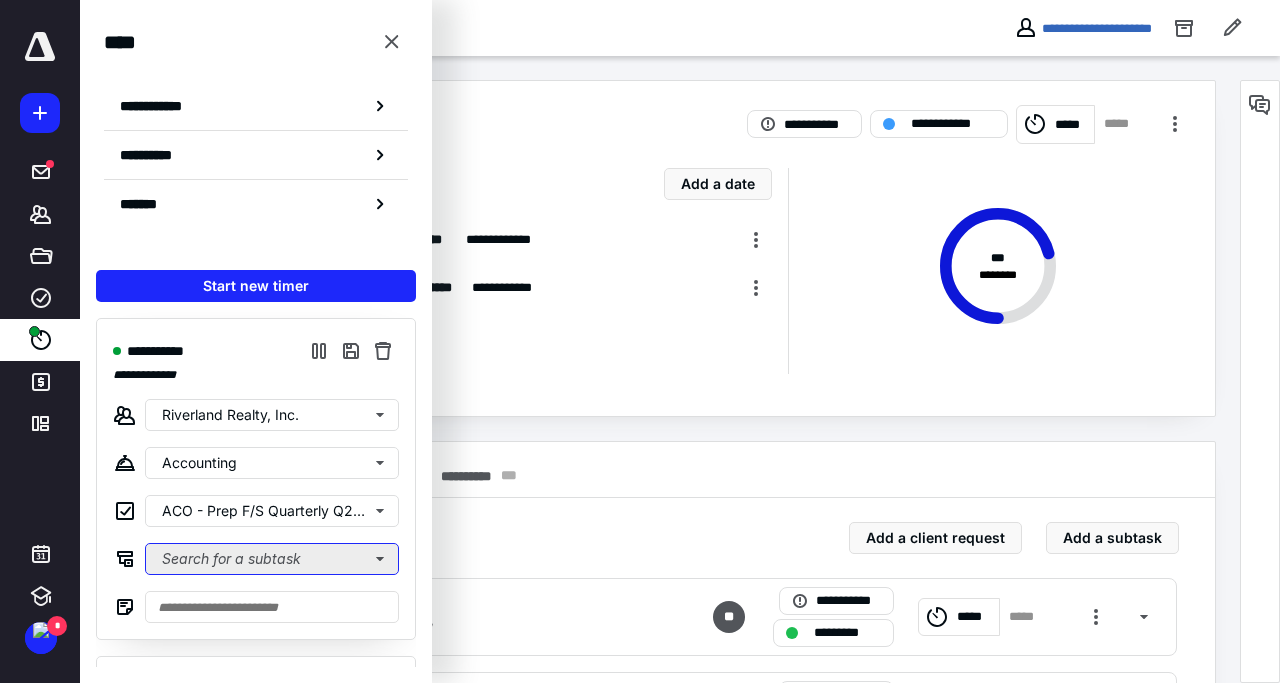 click on "Search for a subtask" at bounding box center [272, 559] 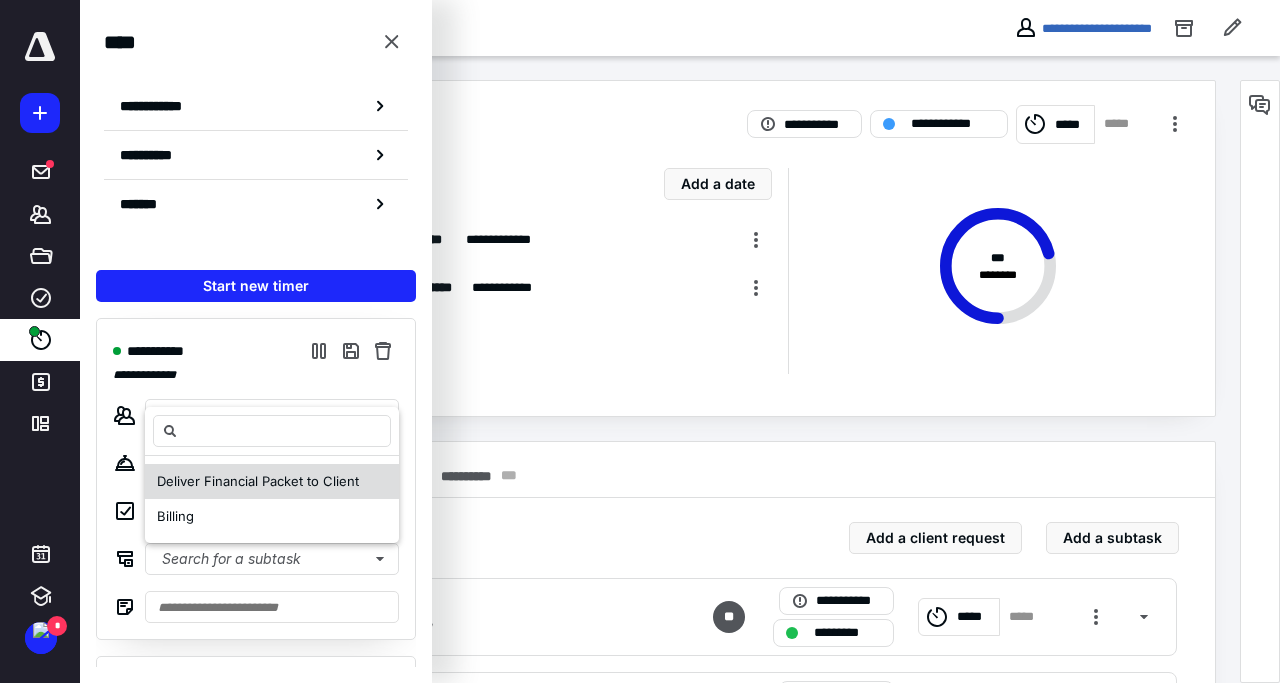 click on "Deliver Financial Packet to Client" at bounding box center (258, 481) 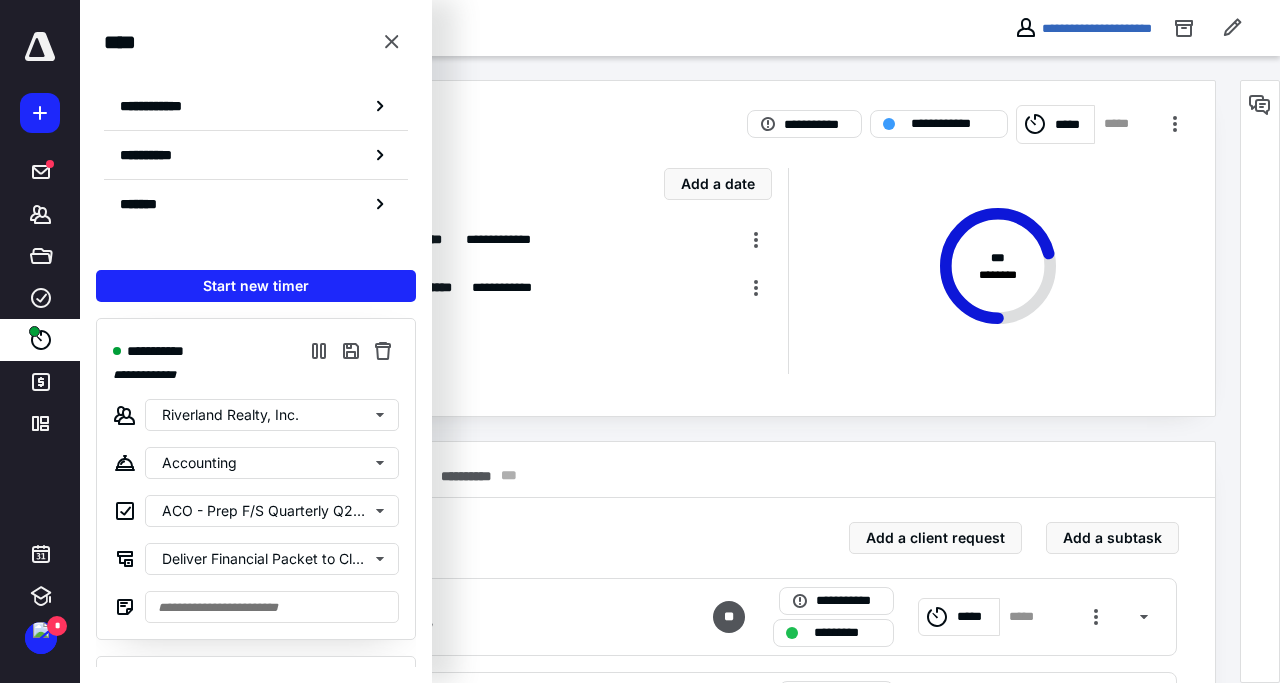 click on "**********" at bounding box center (586, 271) 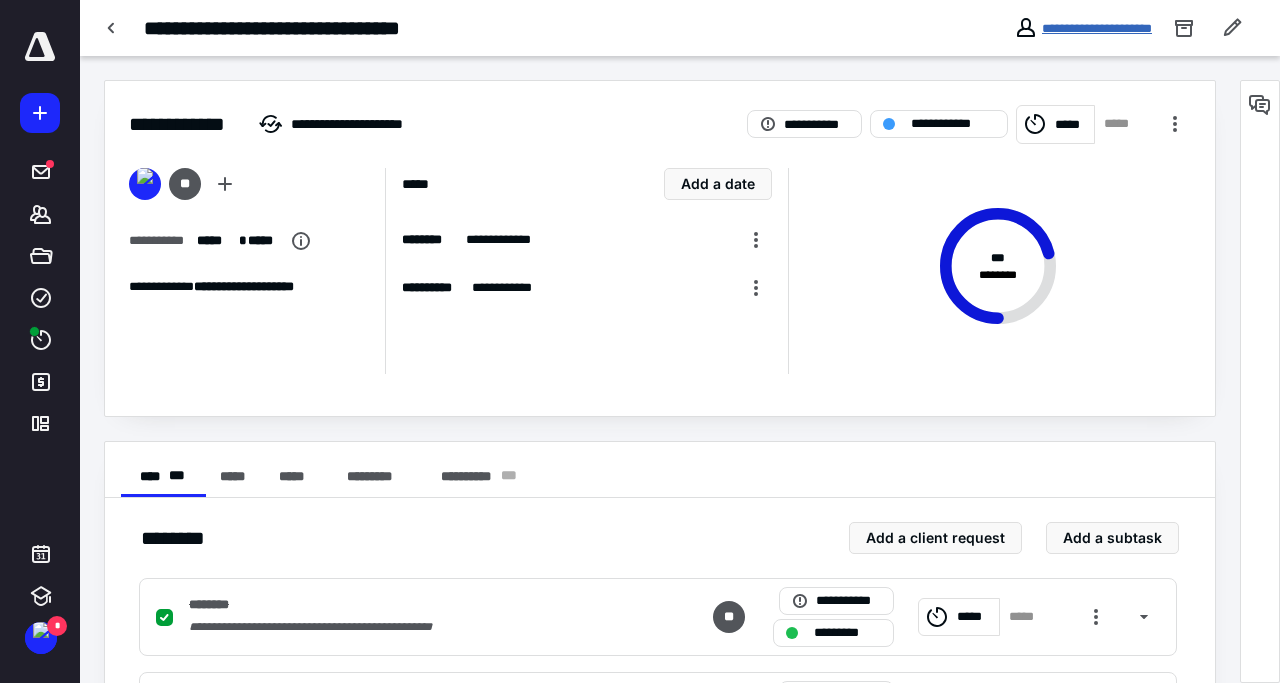 click on "**********" at bounding box center (1097, 28) 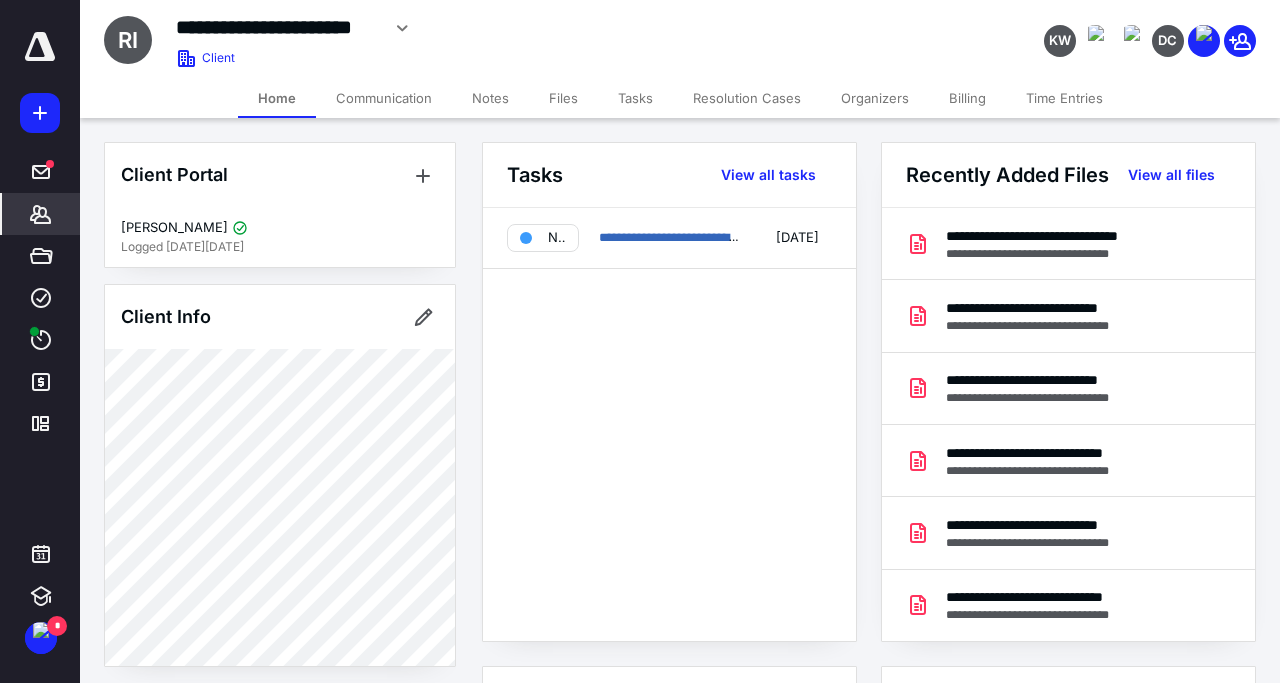 click on "Files" at bounding box center (563, 98) 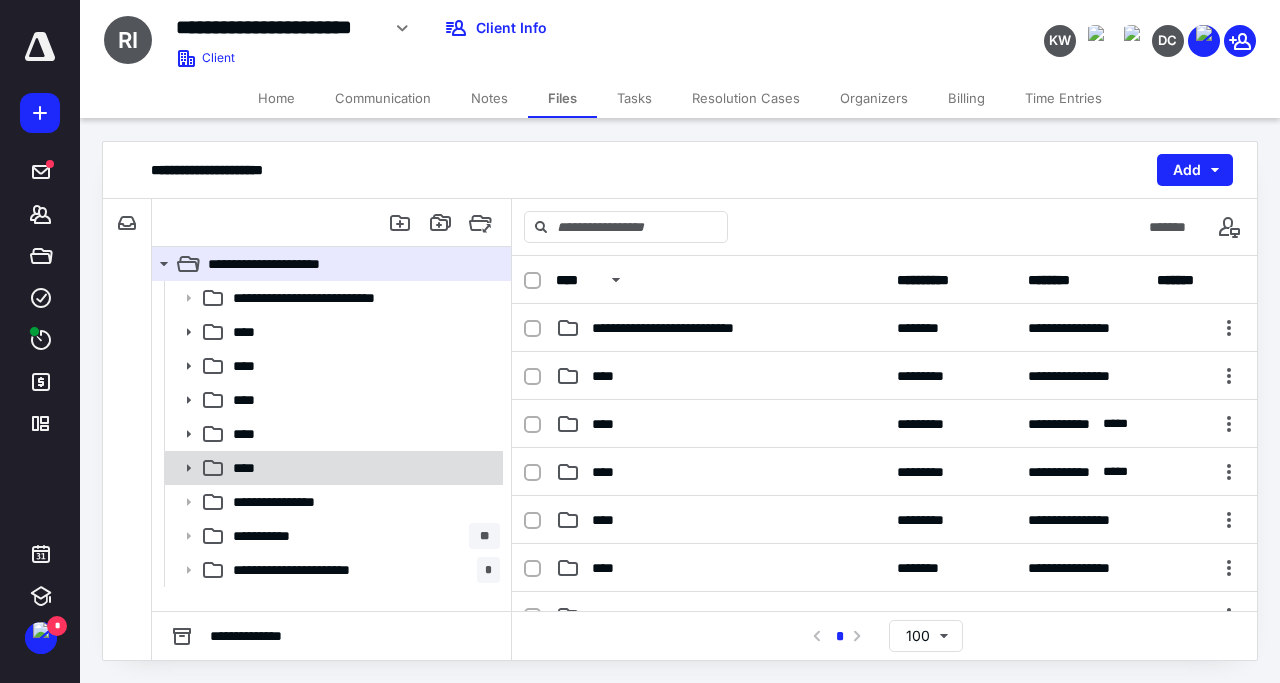 click 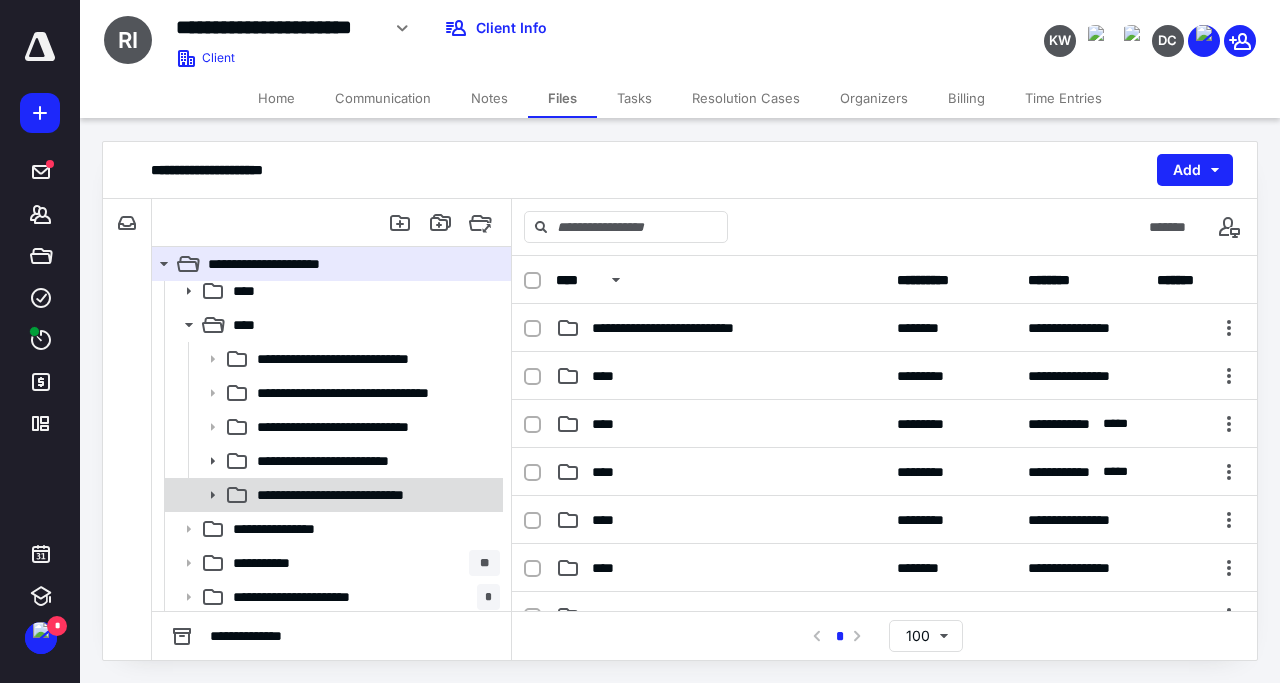 scroll, scrollTop: 146, scrollLeft: 0, axis: vertical 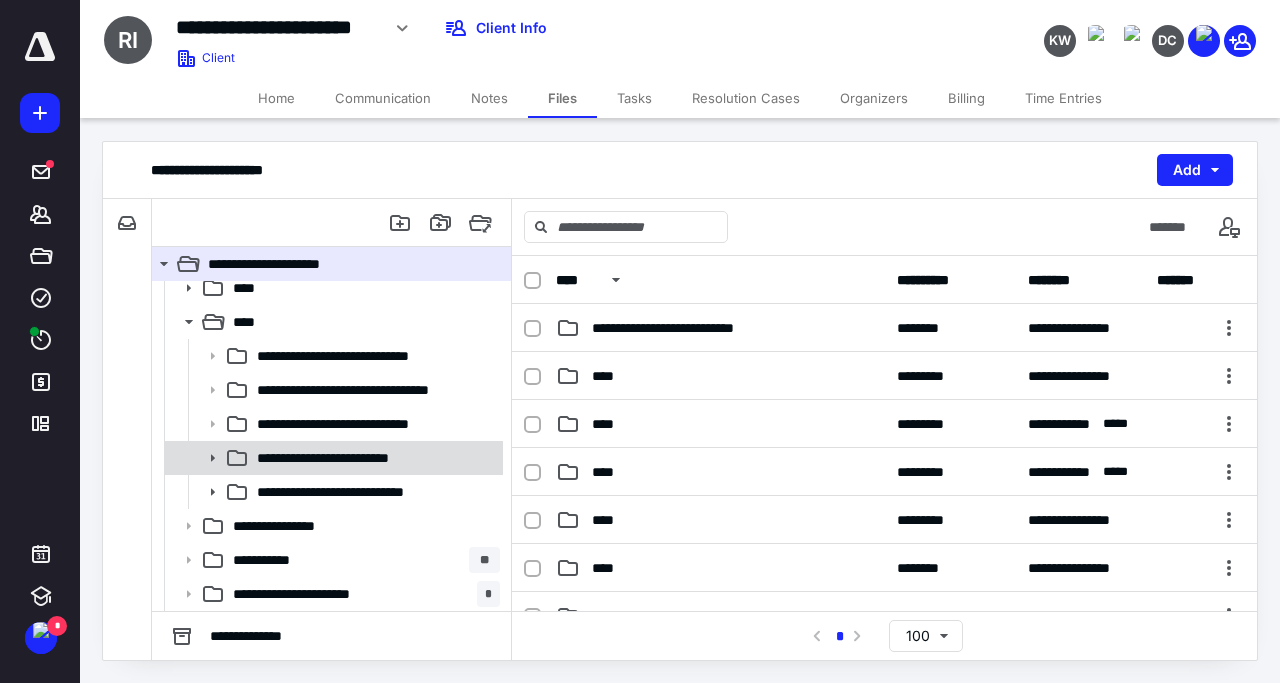 click 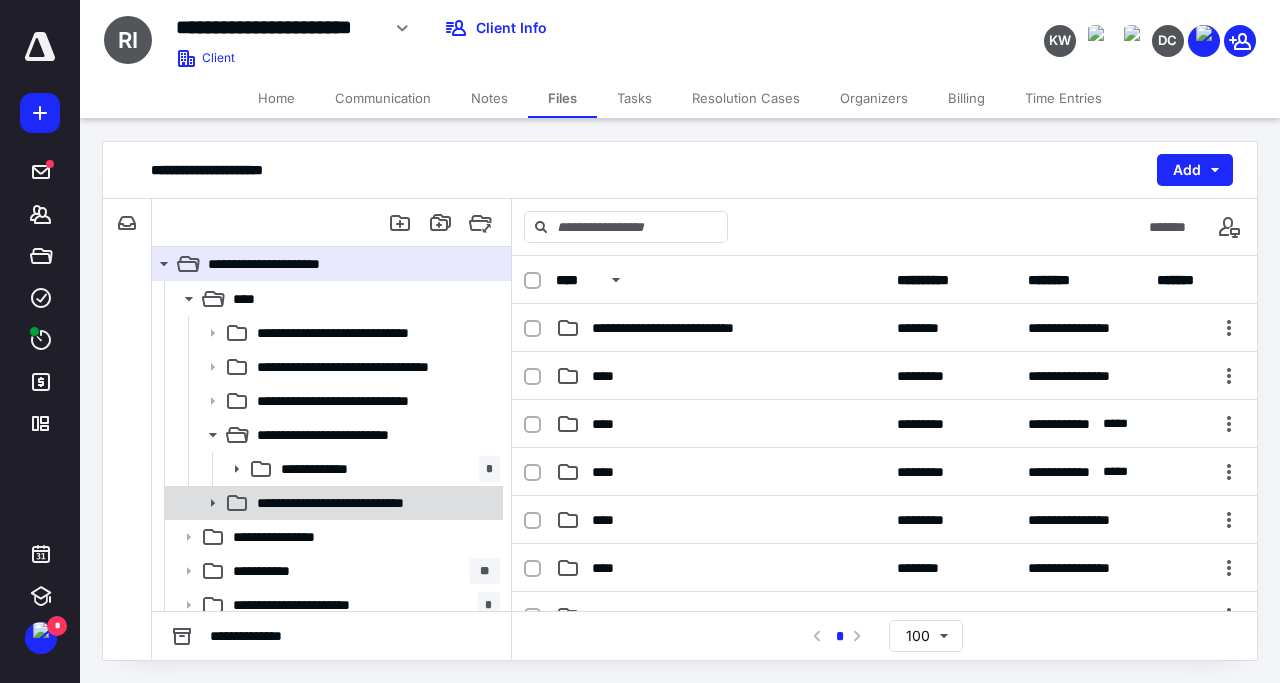 scroll, scrollTop: 180, scrollLeft: 0, axis: vertical 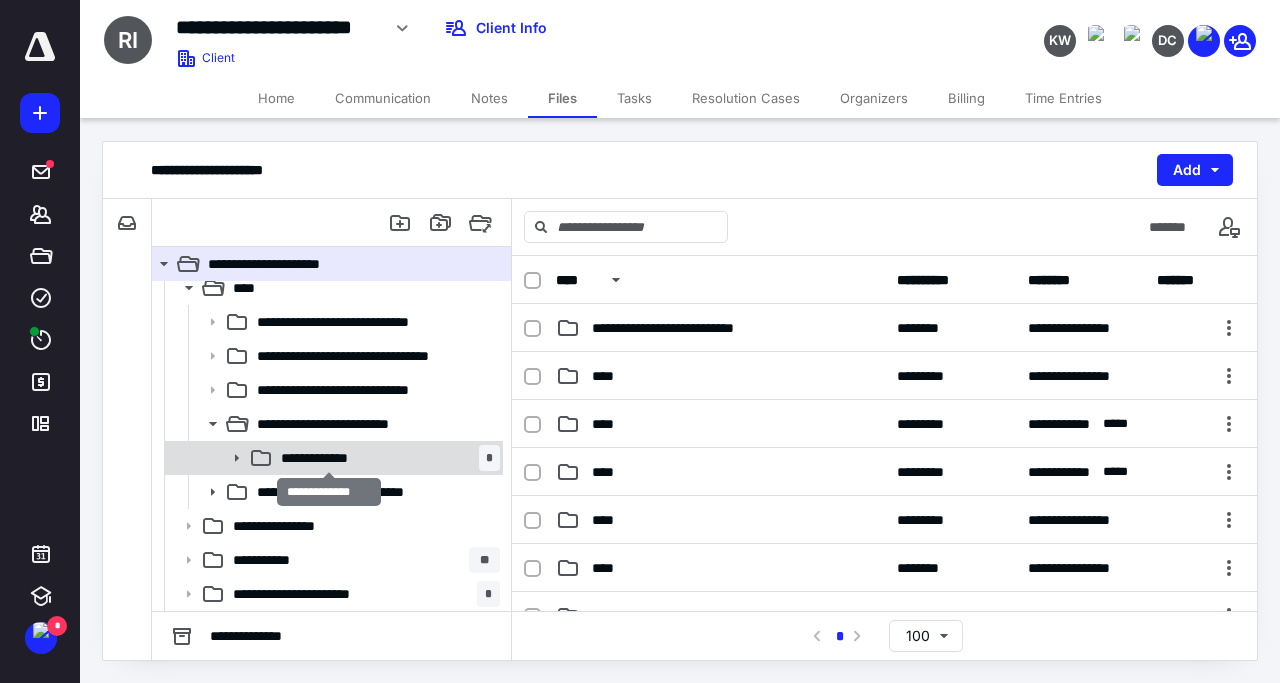 click on "**********" at bounding box center (329, 458) 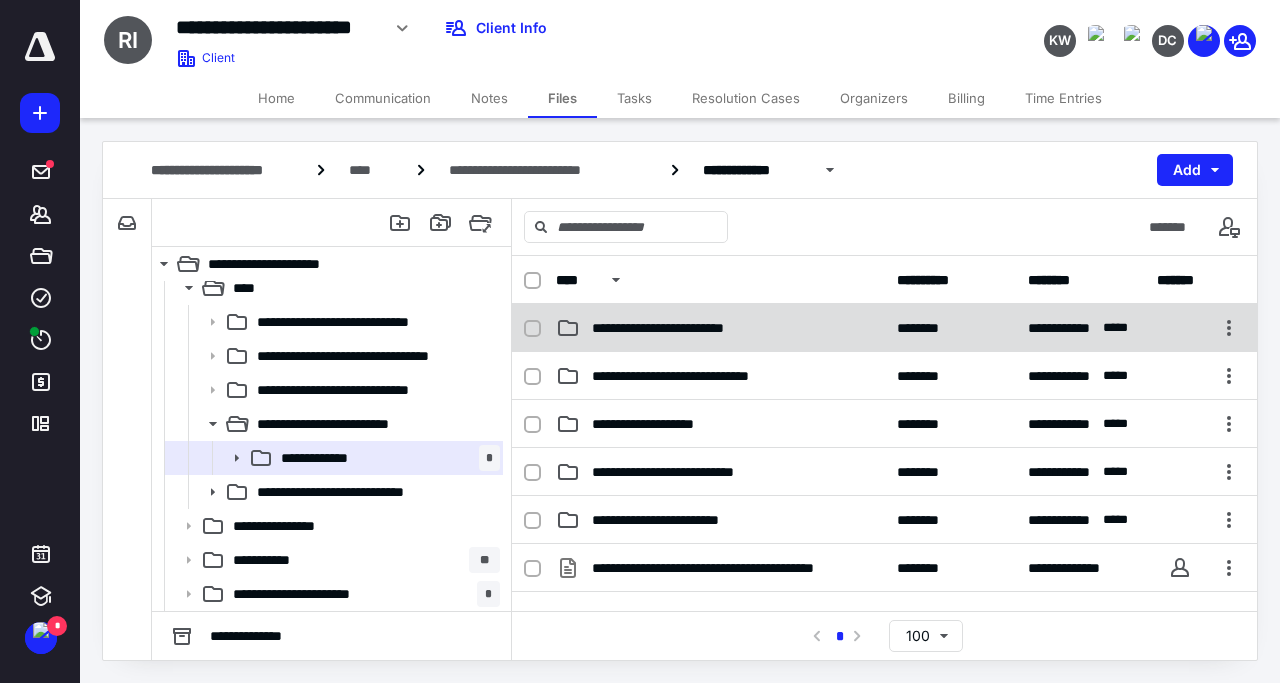 click on "**********" at bounding box center [687, 328] 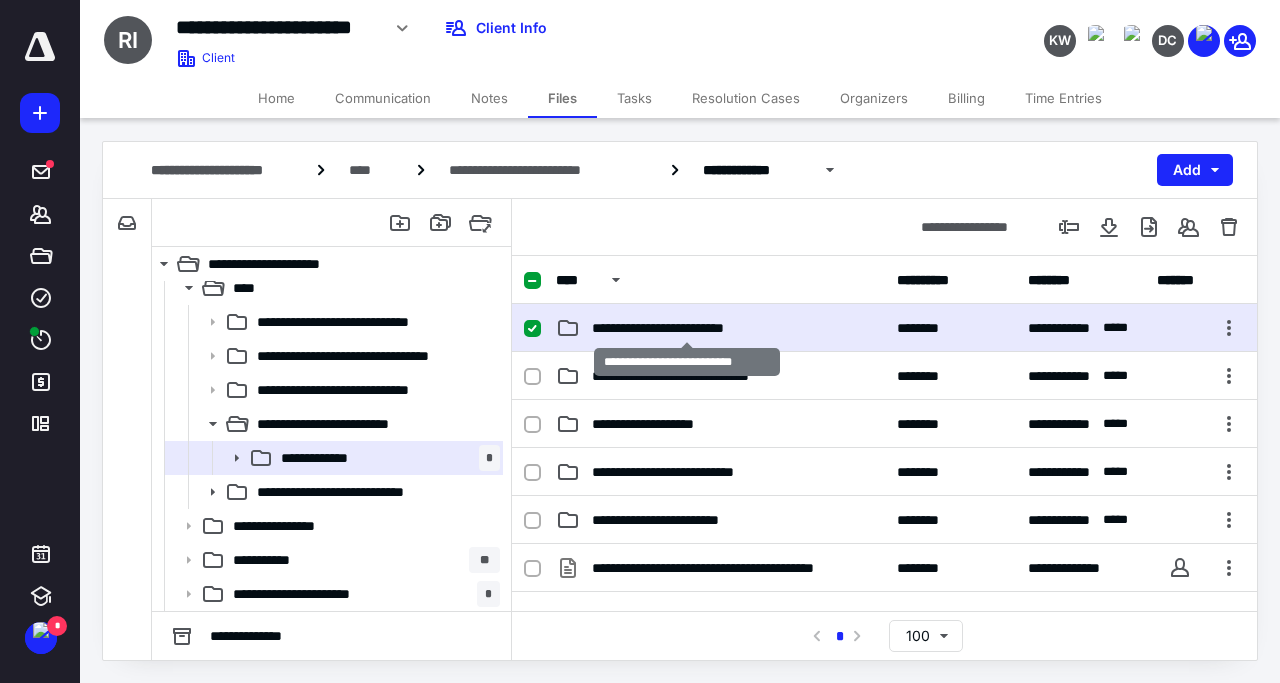 click on "**********" at bounding box center [687, 328] 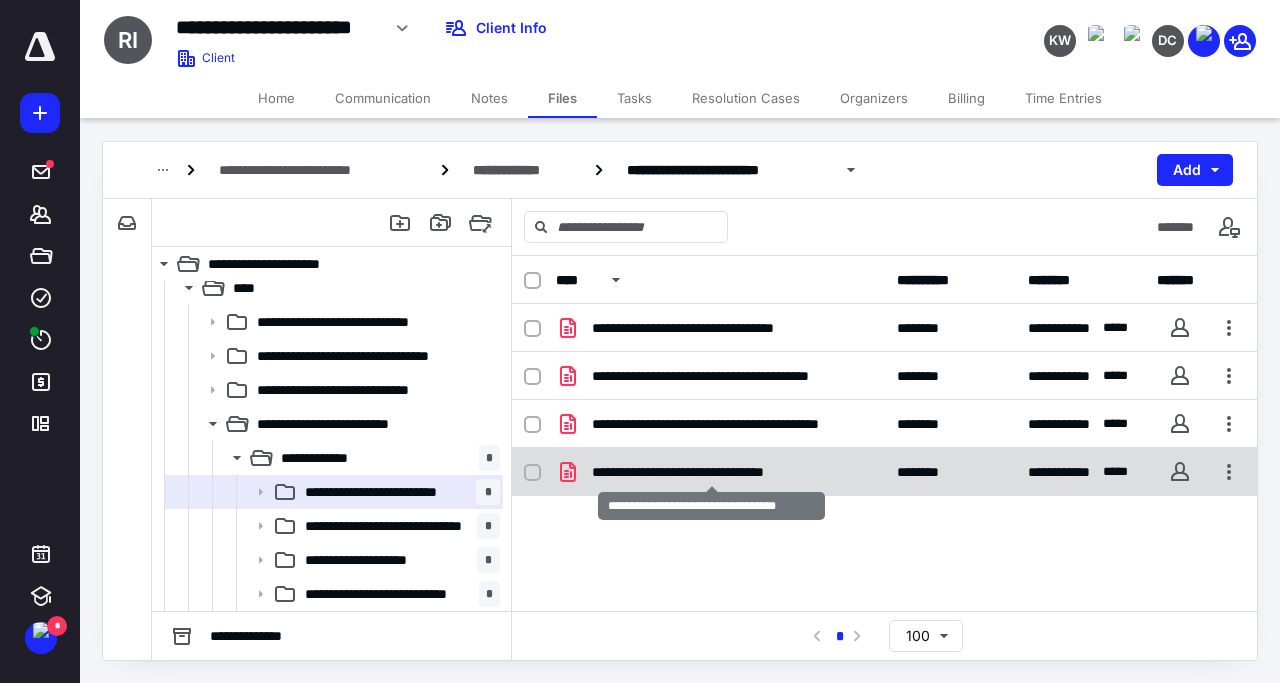 checkbox on "true" 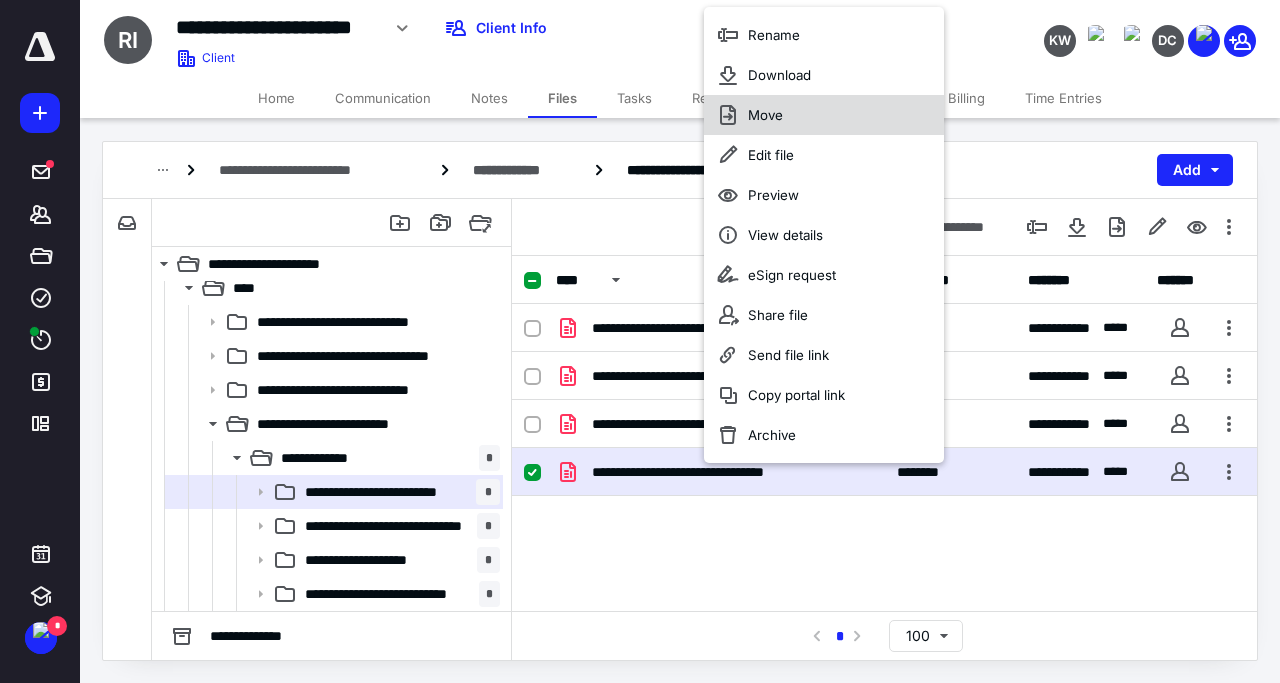 click on "Move" at bounding box center [824, 115] 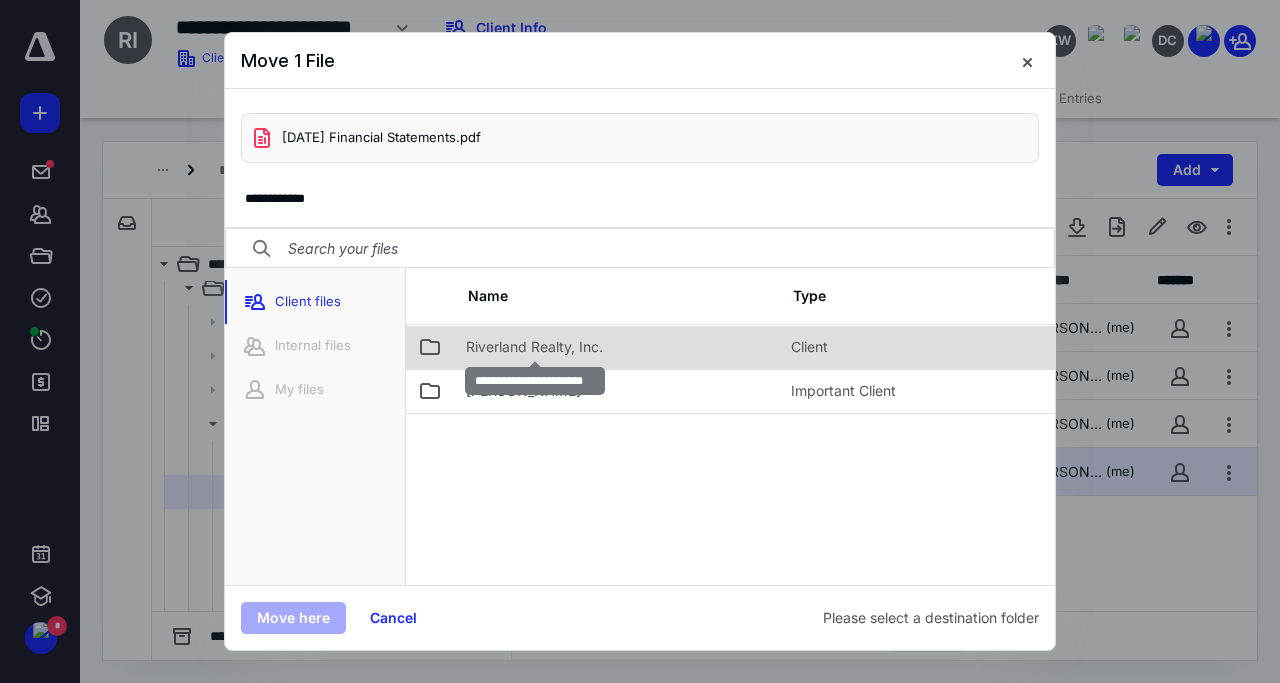 click on "Riverland Realty, Inc." at bounding box center (534, 347) 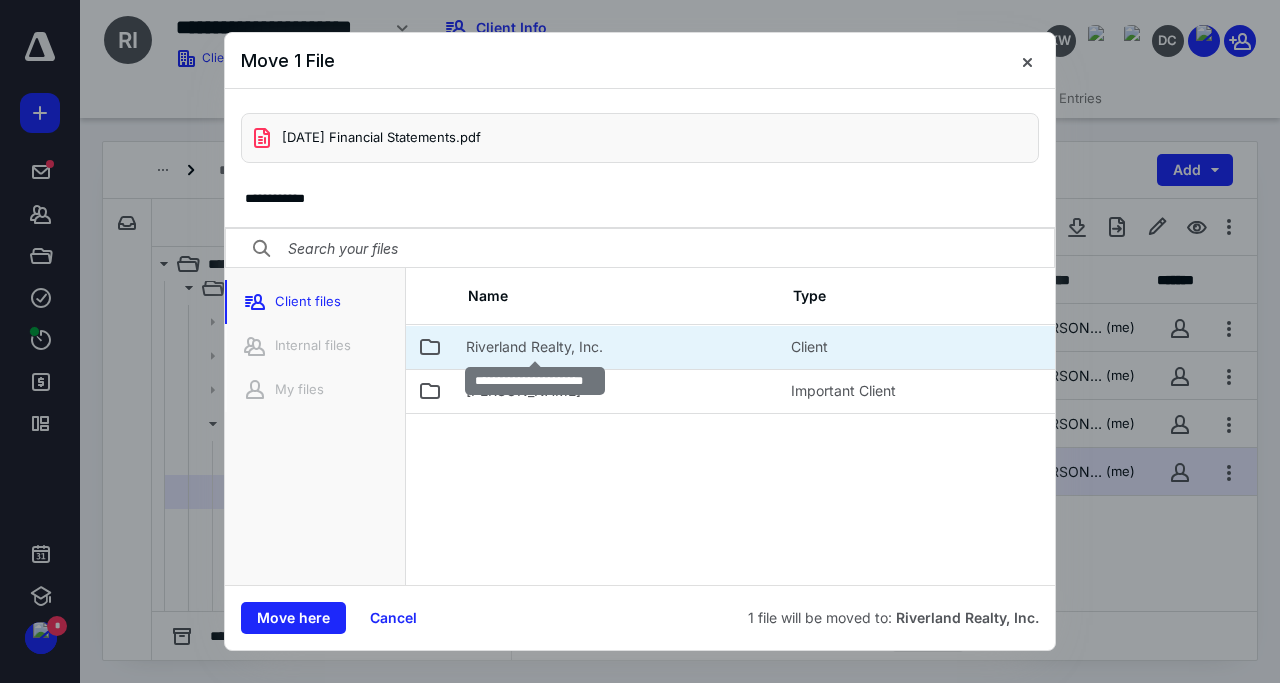 click on "Riverland Realty, Inc." at bounding box center (534, 347) 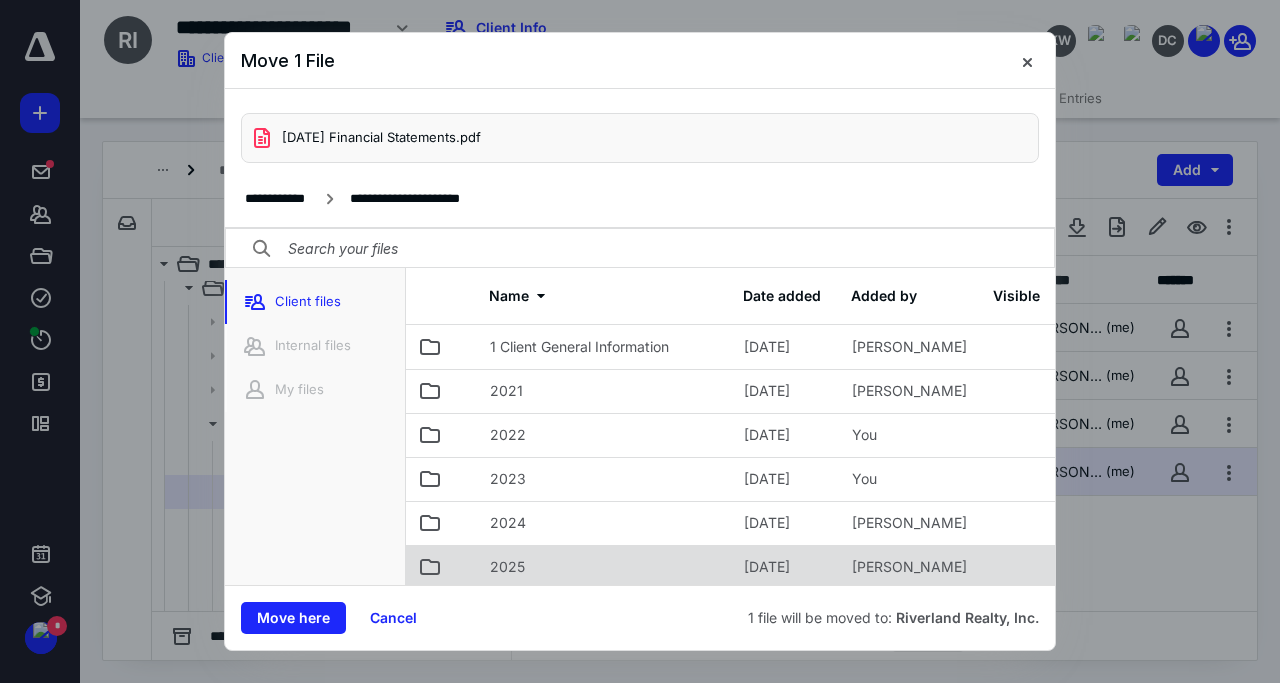click on "2025" at bounding box center [605, 567] 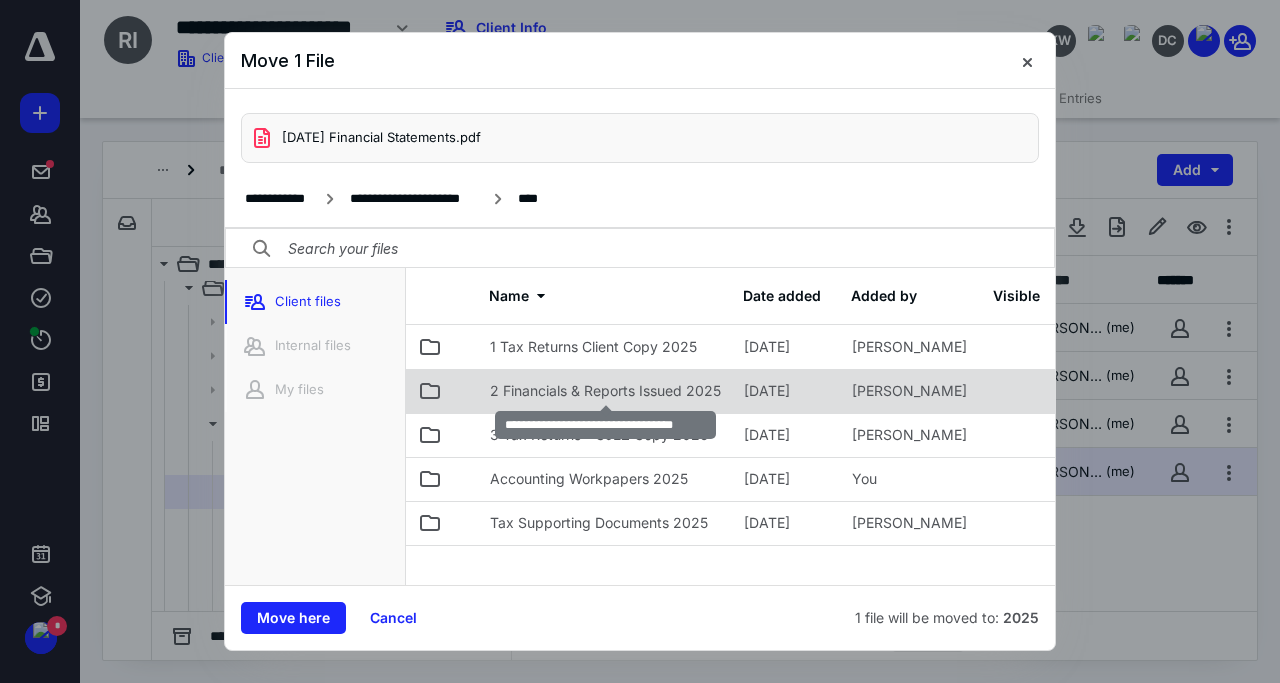 click on "2 Financials & Reports Issued 2025" at bounding box center (605, 391) 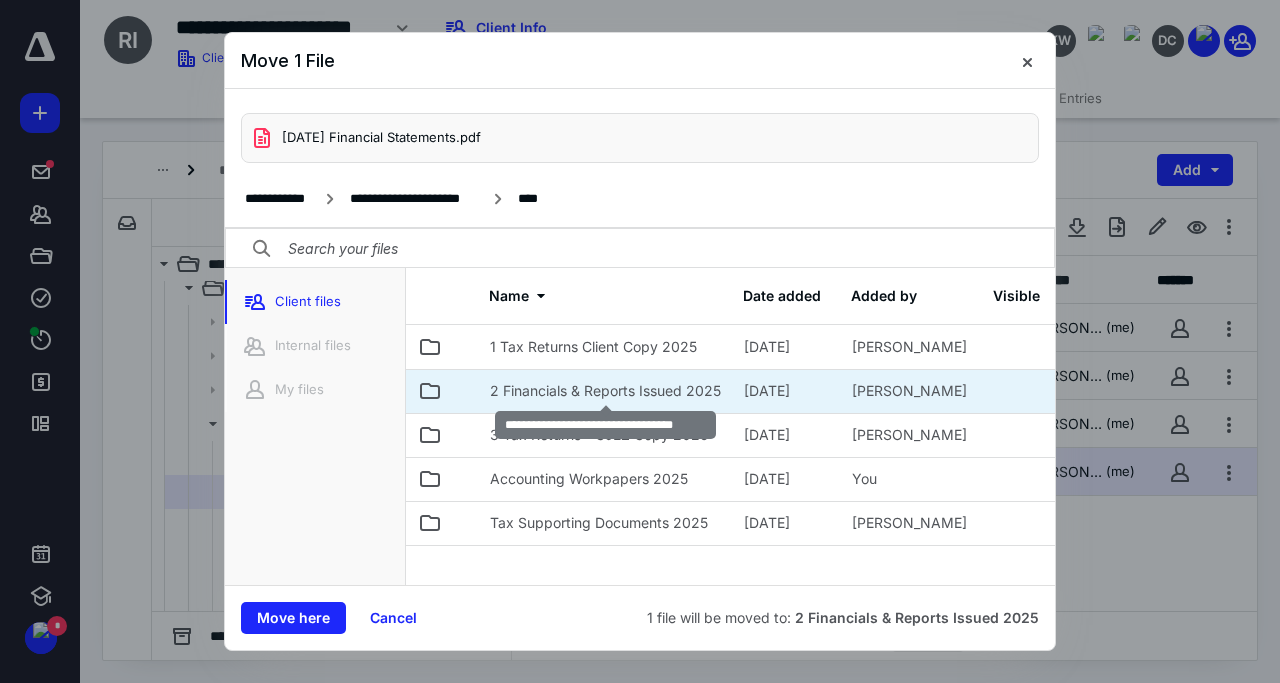 click on "2 Financials & Reports Issued 2025" at bounding box center [605, 391] 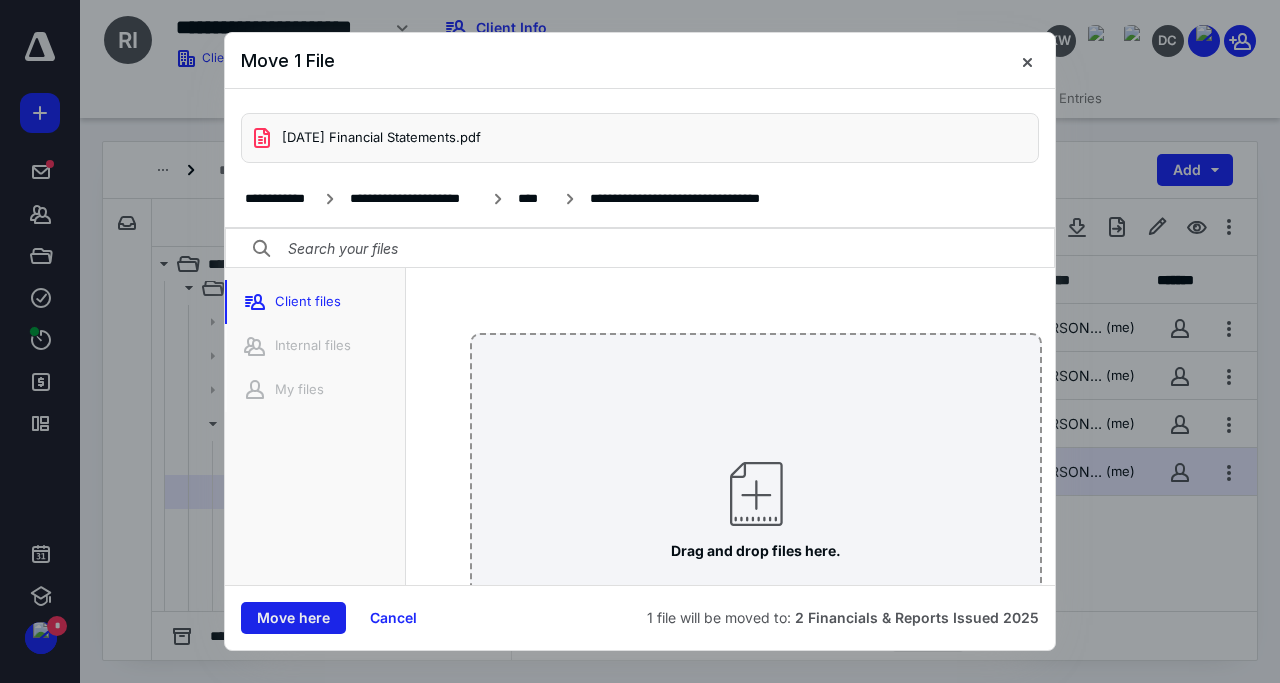click on "Move here" at bounding box center [293, 618] 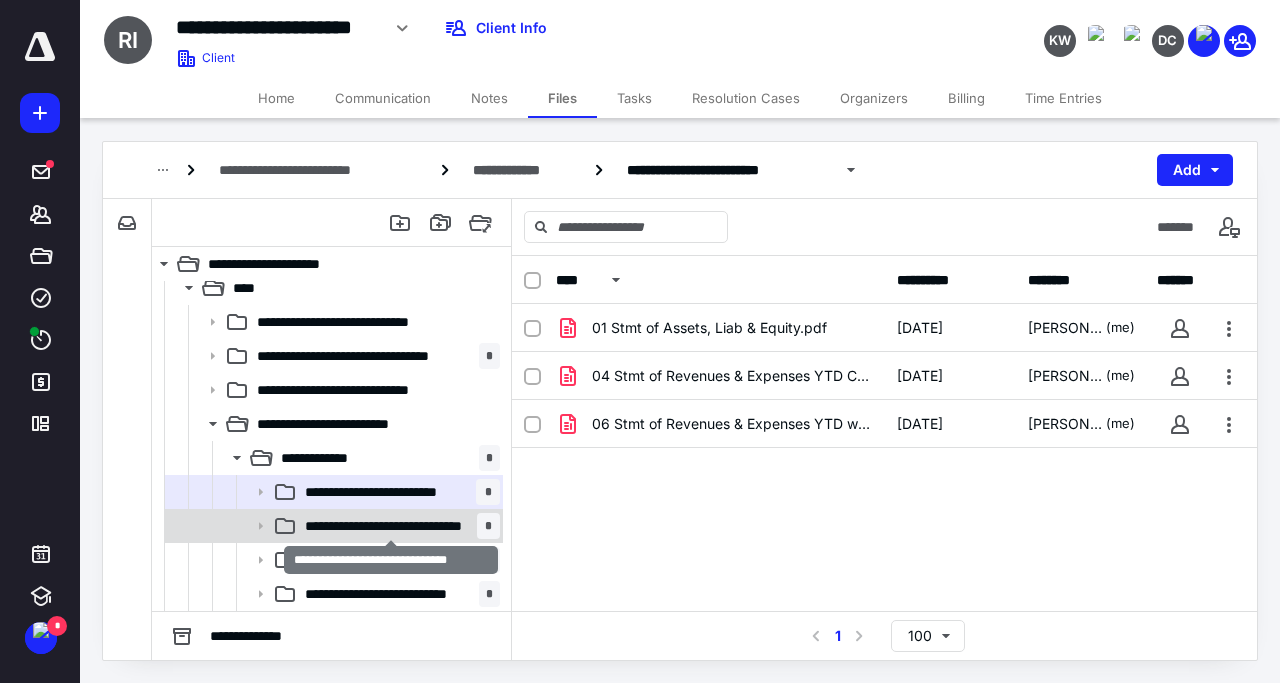 click on "**********" at bounding box center (391, 526) 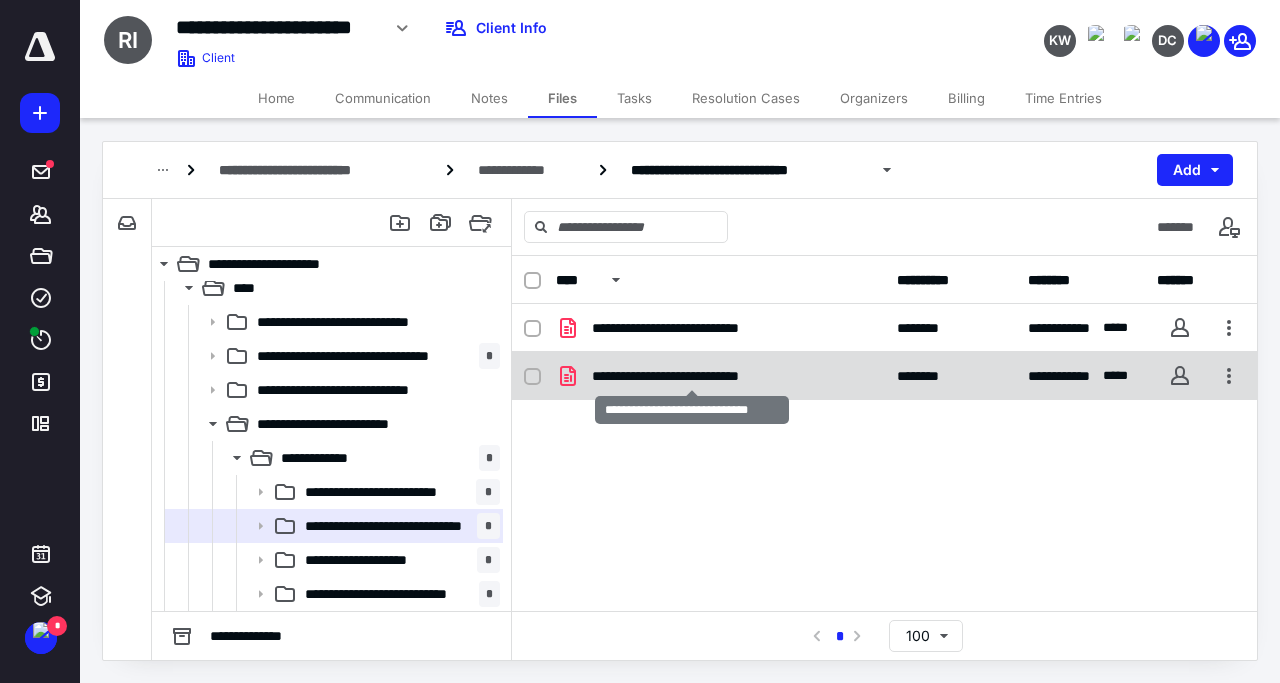 click on "**********" at bounding box center [692, 376] 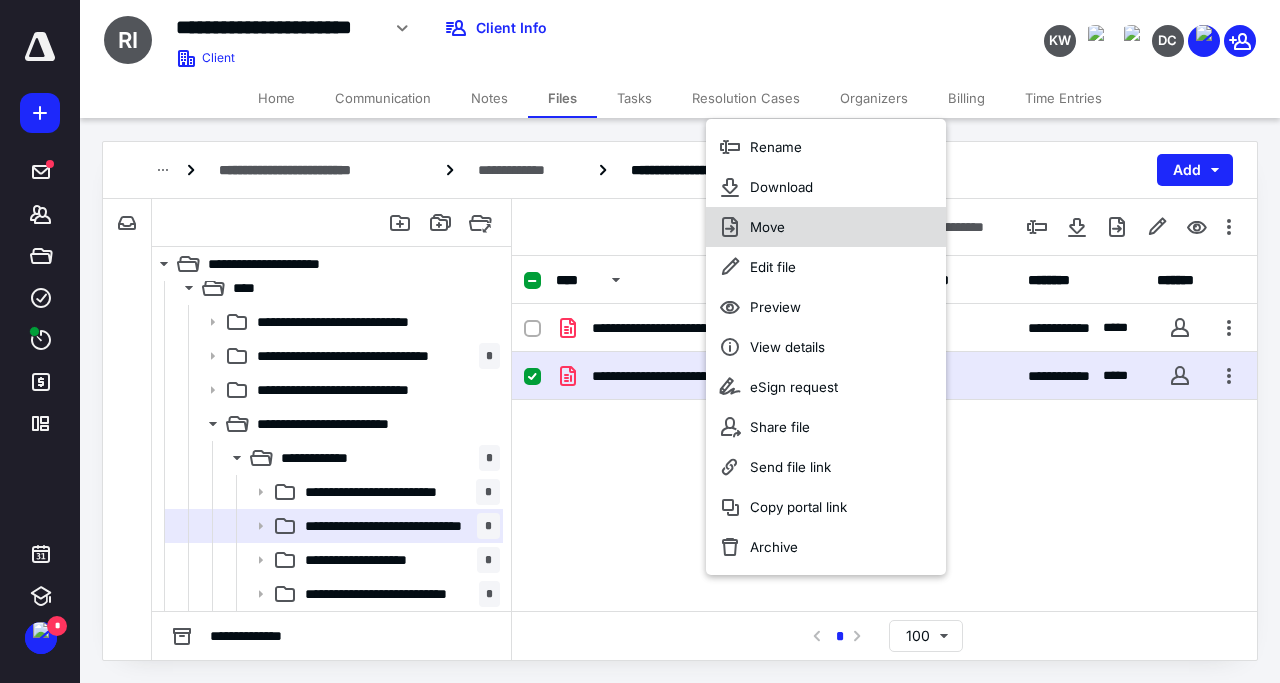 click on "Move" at bounding box center (826, 227) 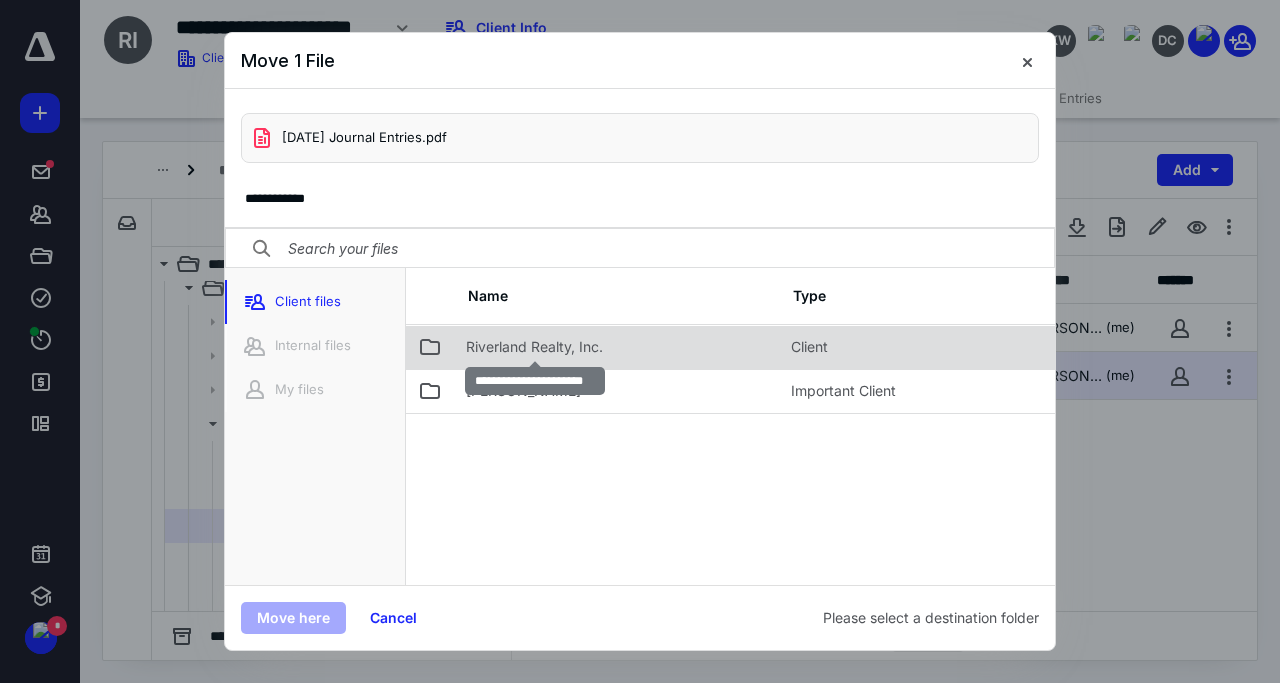 click on "Riverland Realty, Inc." at bounding box center (534, 347) 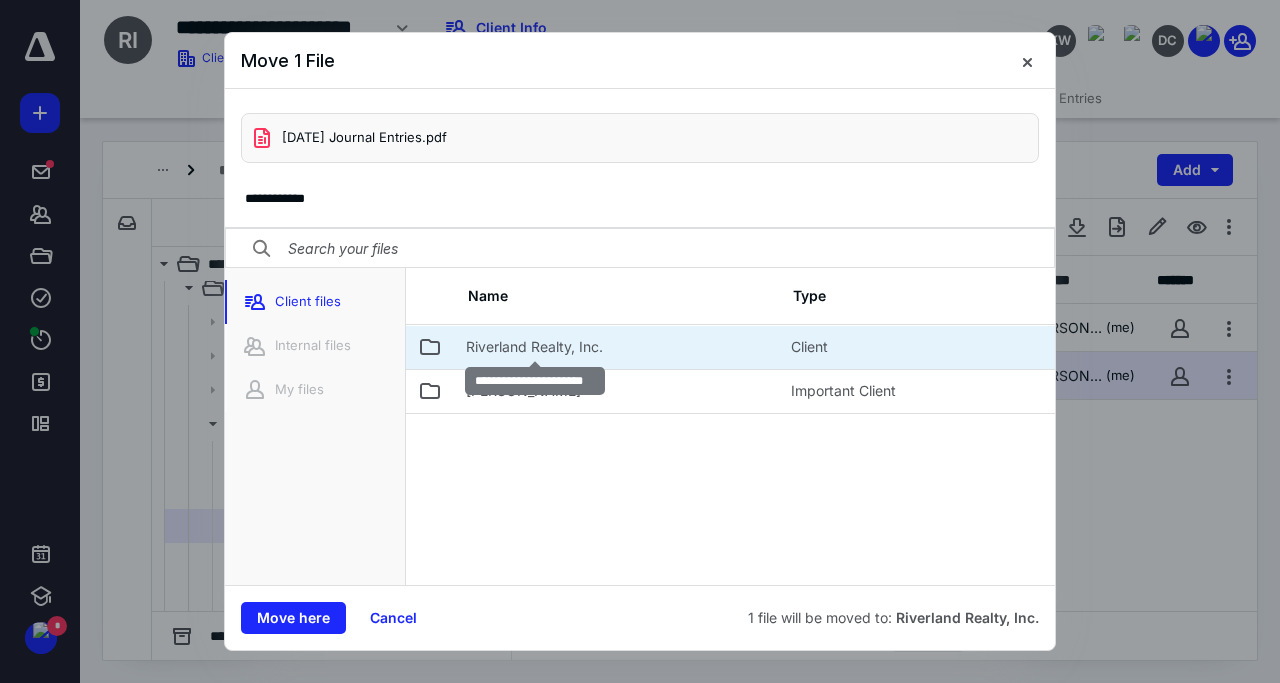 click on "Riverland Realty, Inc." at bounding box center [534, 347] 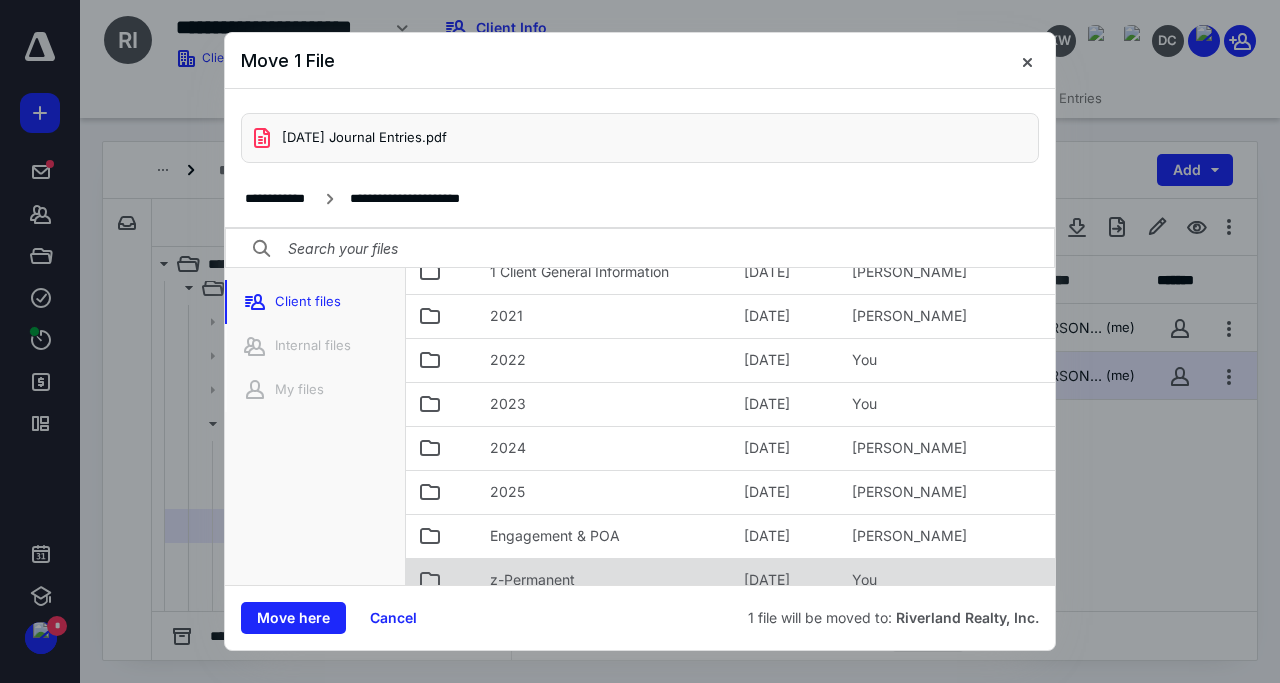 scroll, scrollTop: 137, scrollLeft: 0, axis: vertical 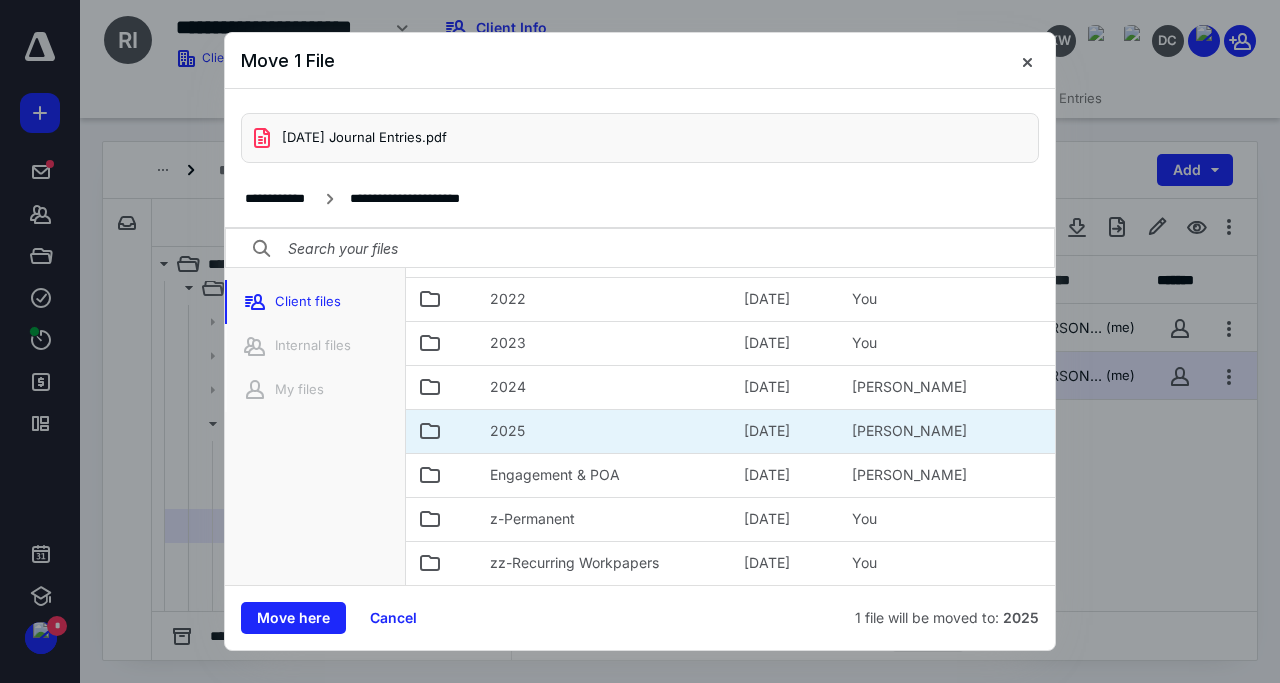 click on "2025" at bounding box center [605, 431] 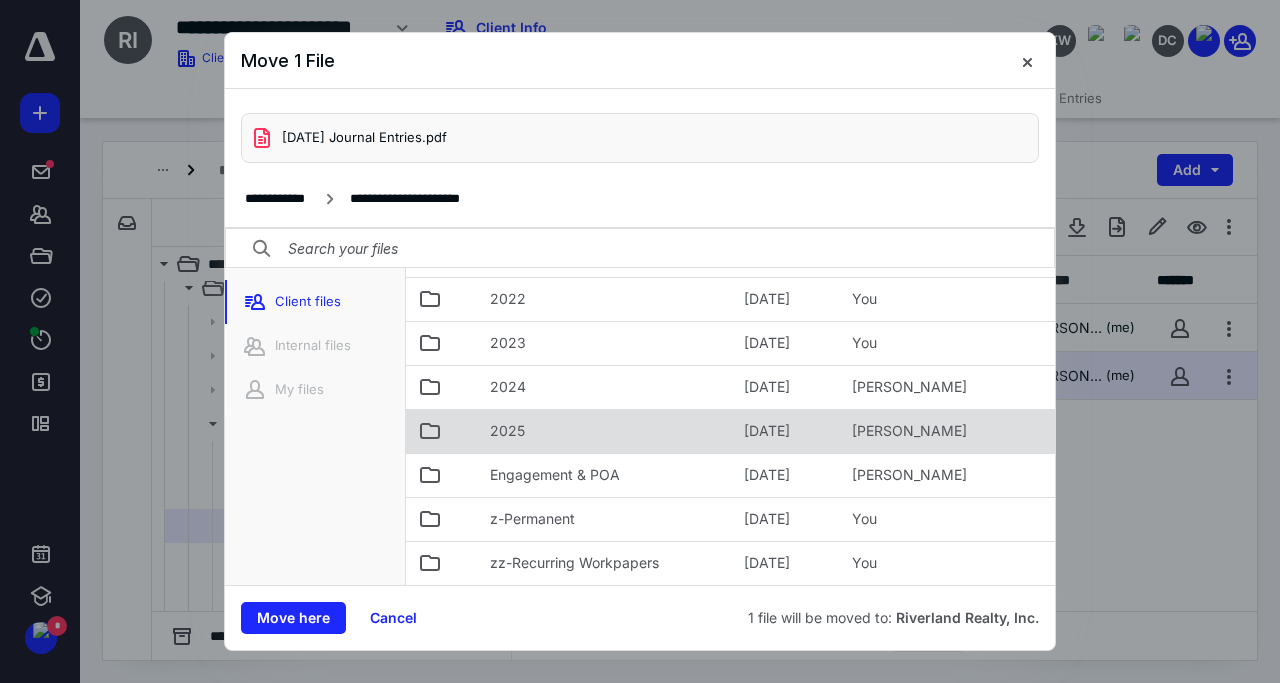 click on "2025" at bounding box center (605, 431) 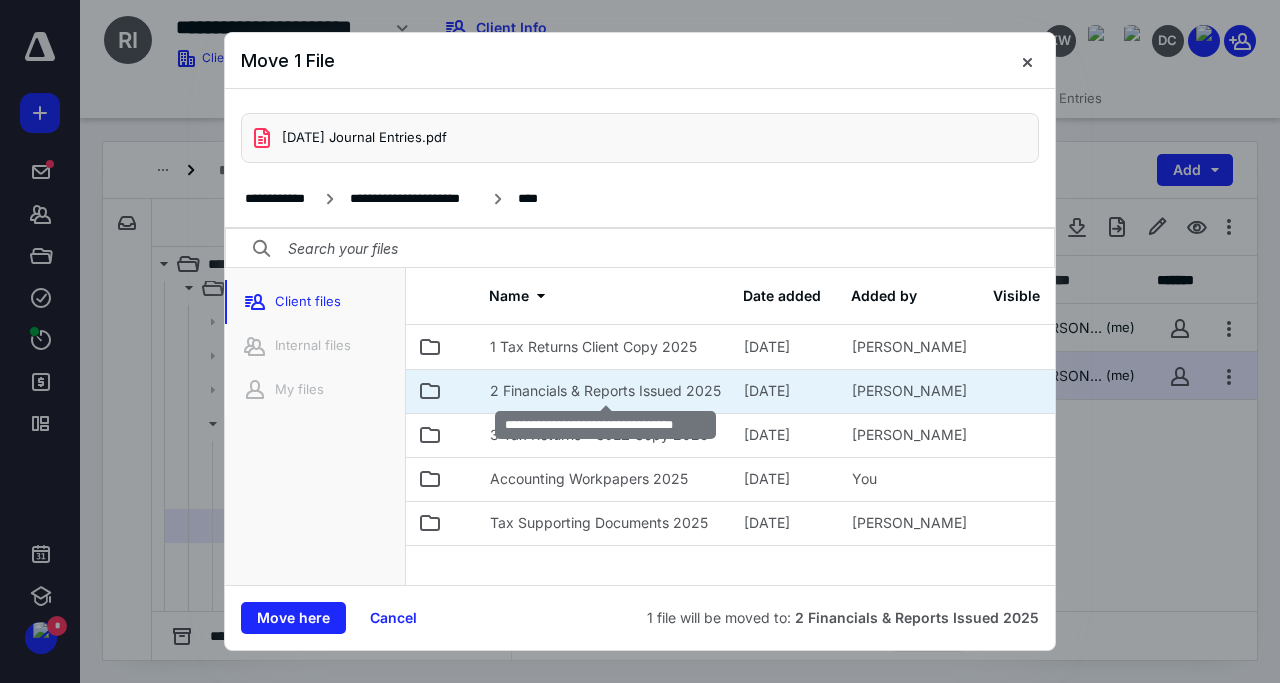 click on "2 Financials & Reports Issued 2025" at bounding box center (605, 391) 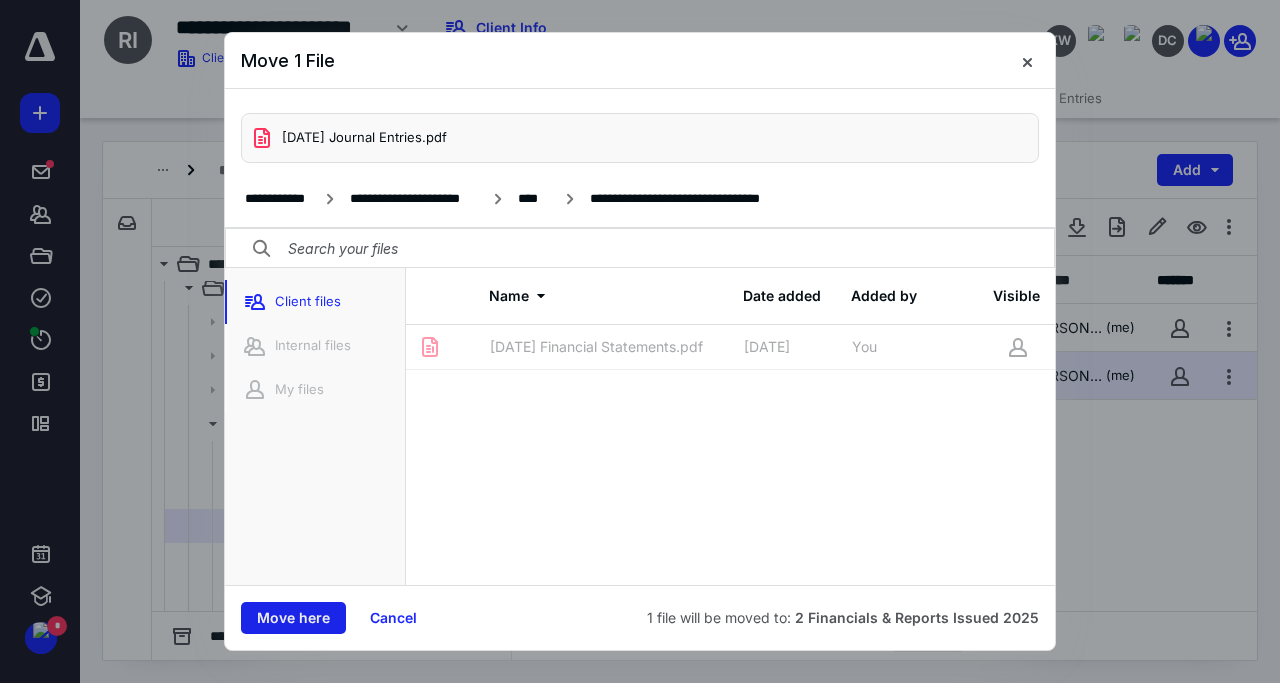 click on "Move here" at bounding box center [293, 618] 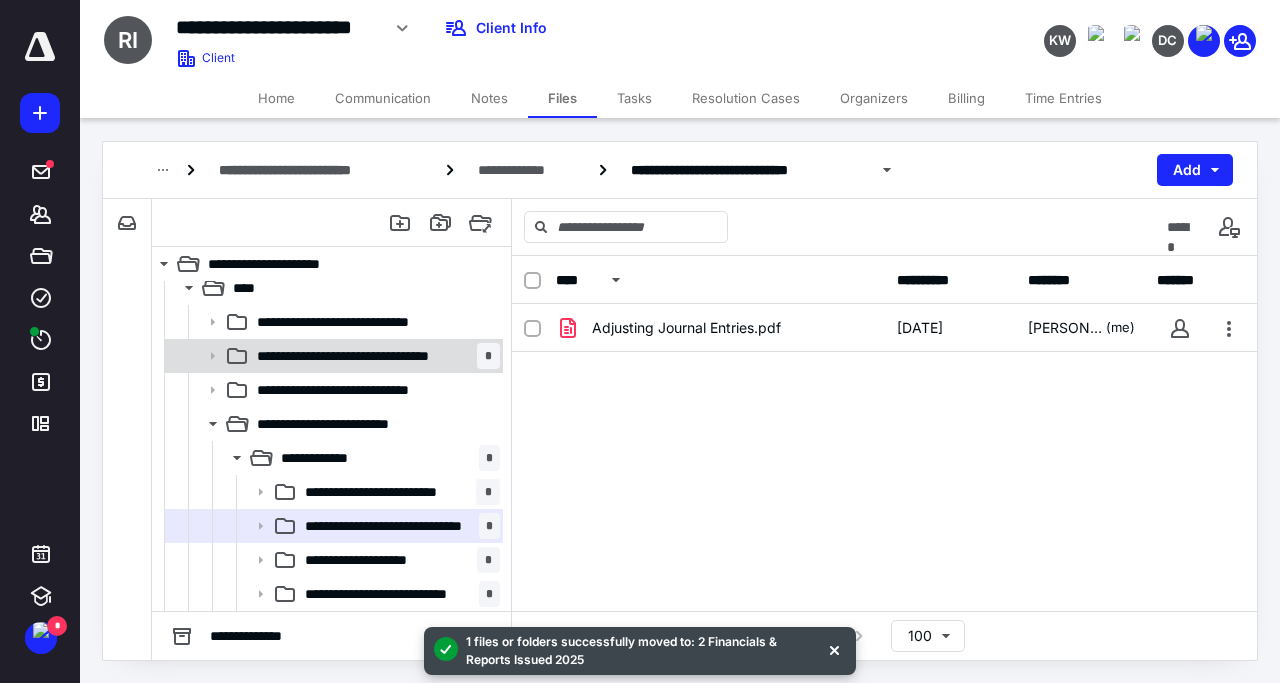 click on "**********" at bounding box center [367, 356] 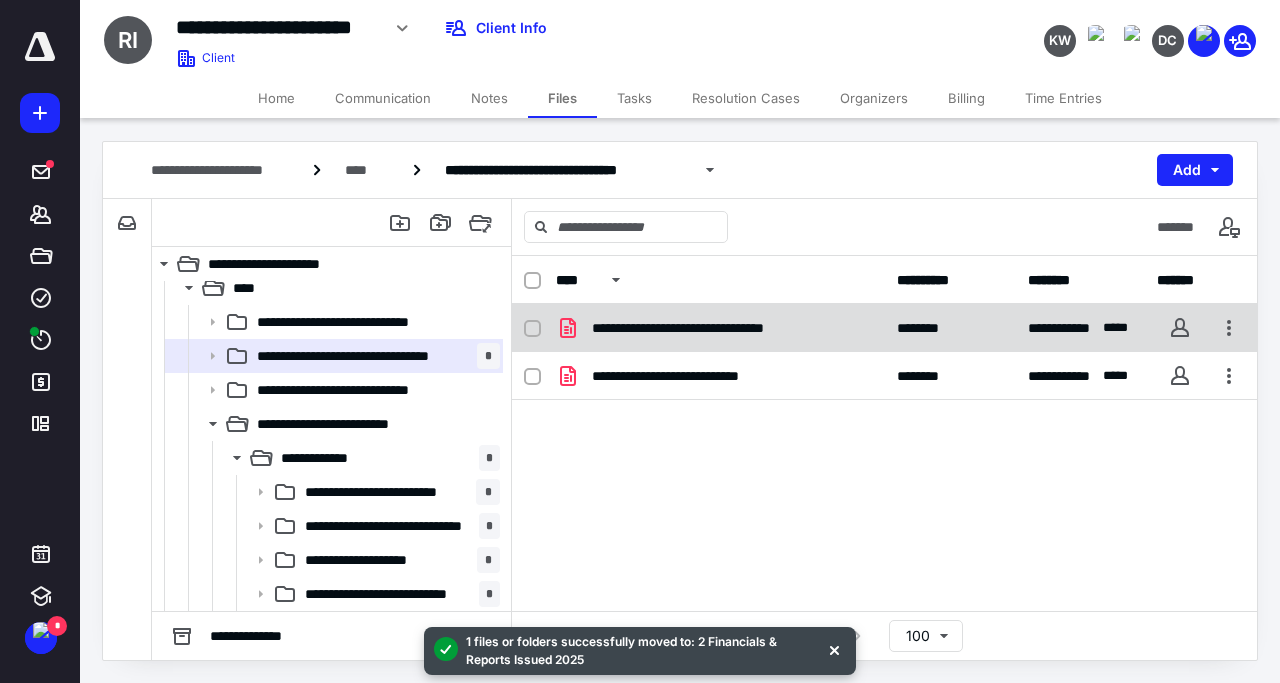 click 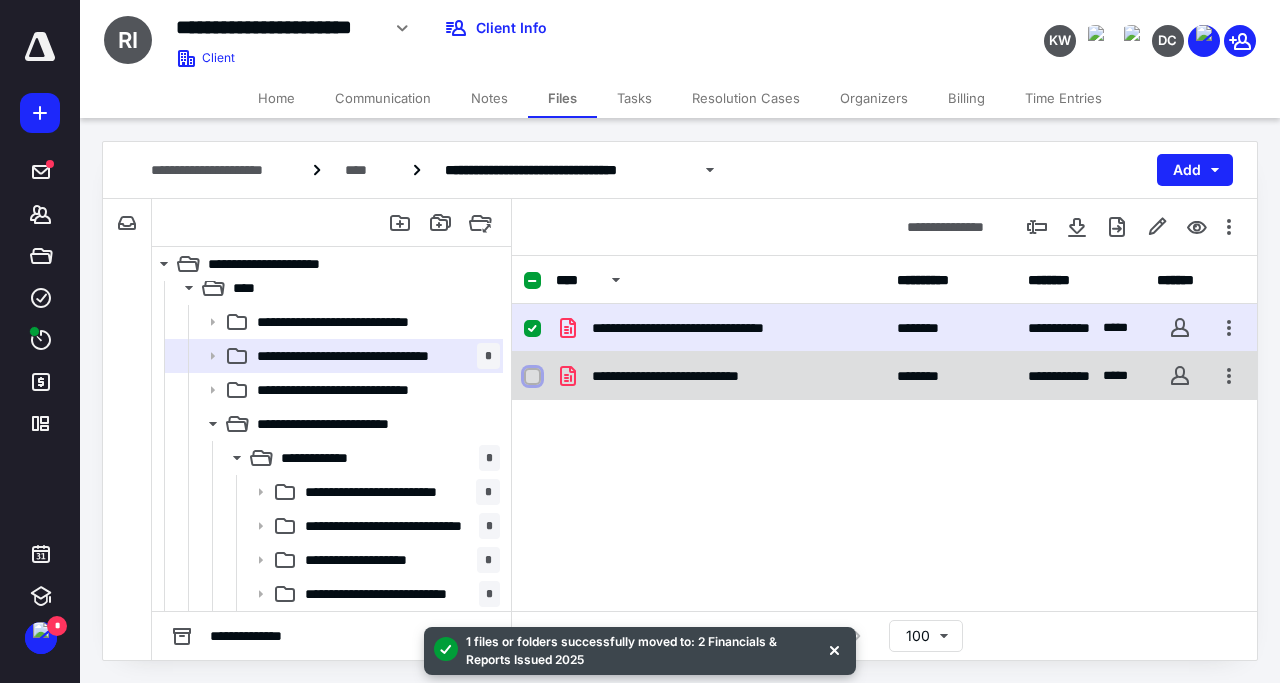 click at bounding box center [532, 377] 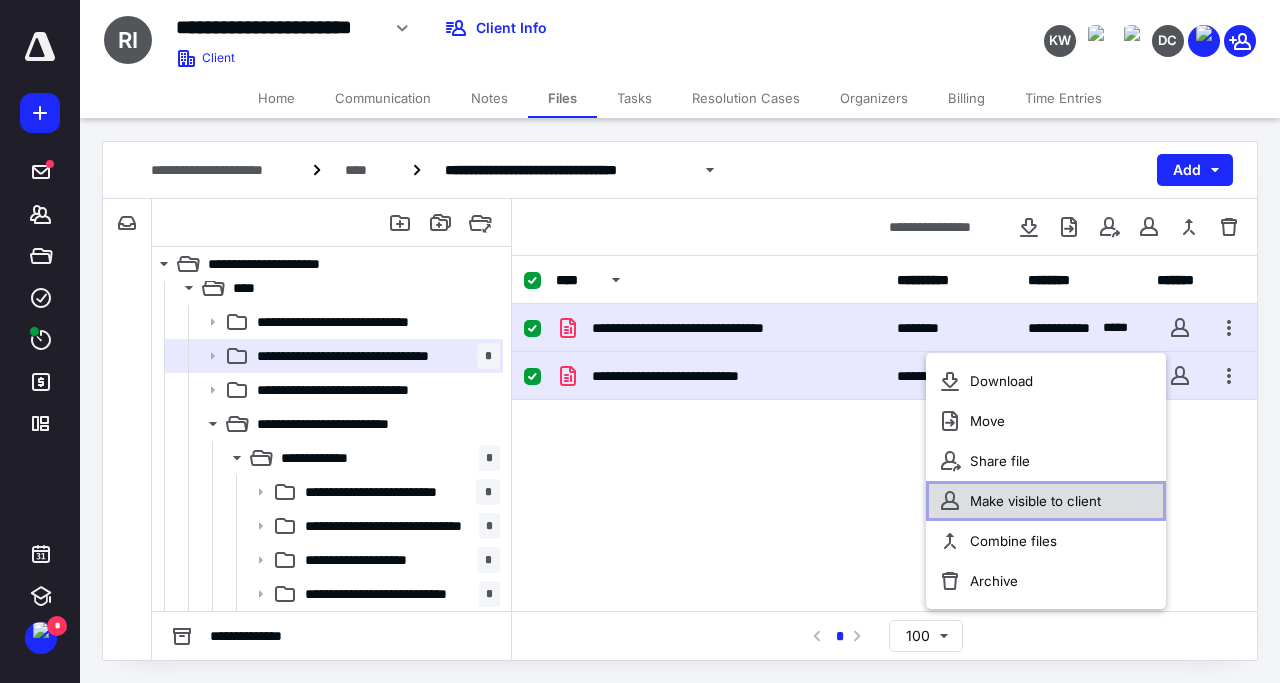 click on "Make visible to client" at bounding box center (1035, 501) 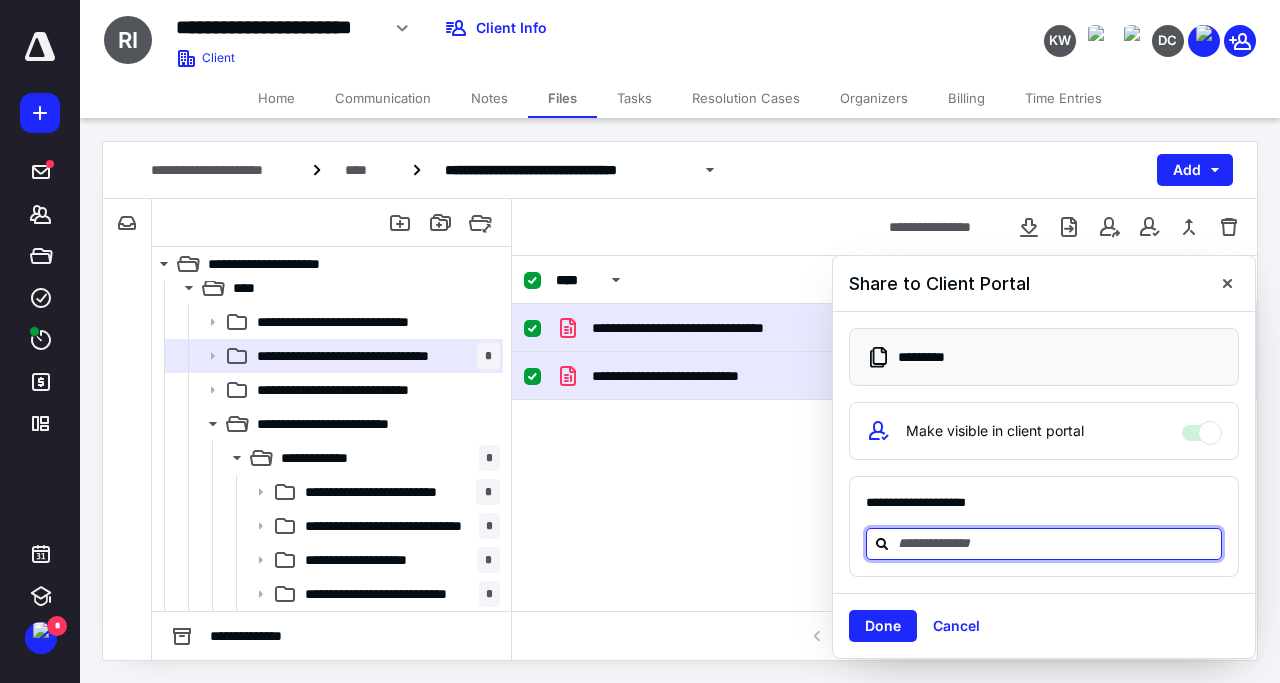 click at bounding box center [1056, 543] 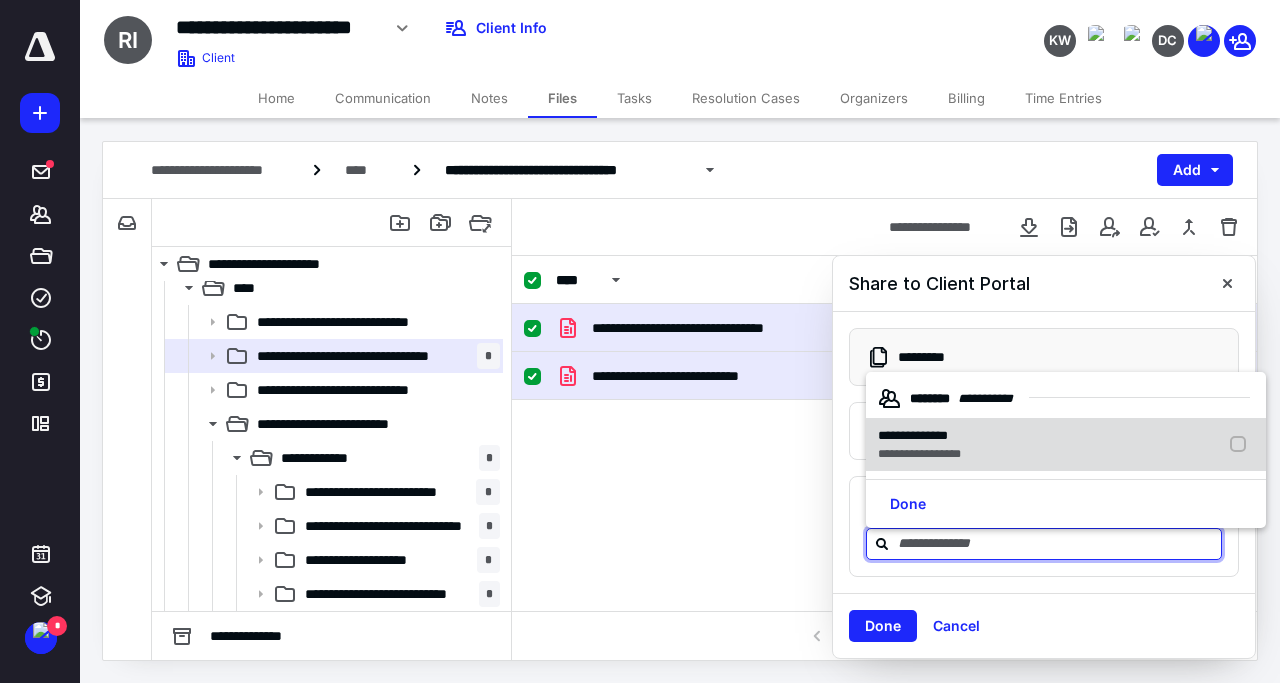 click on "**********" at bounding box center (923, 445) 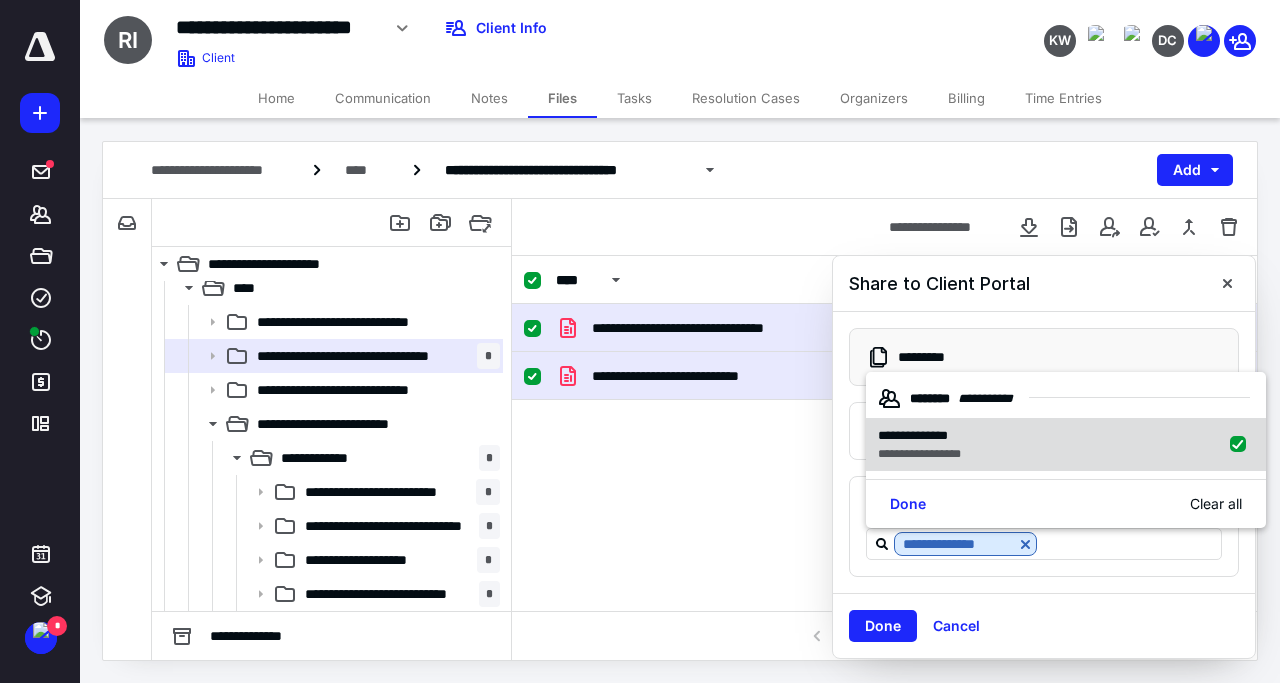 click at bounding box center [1242, 445] 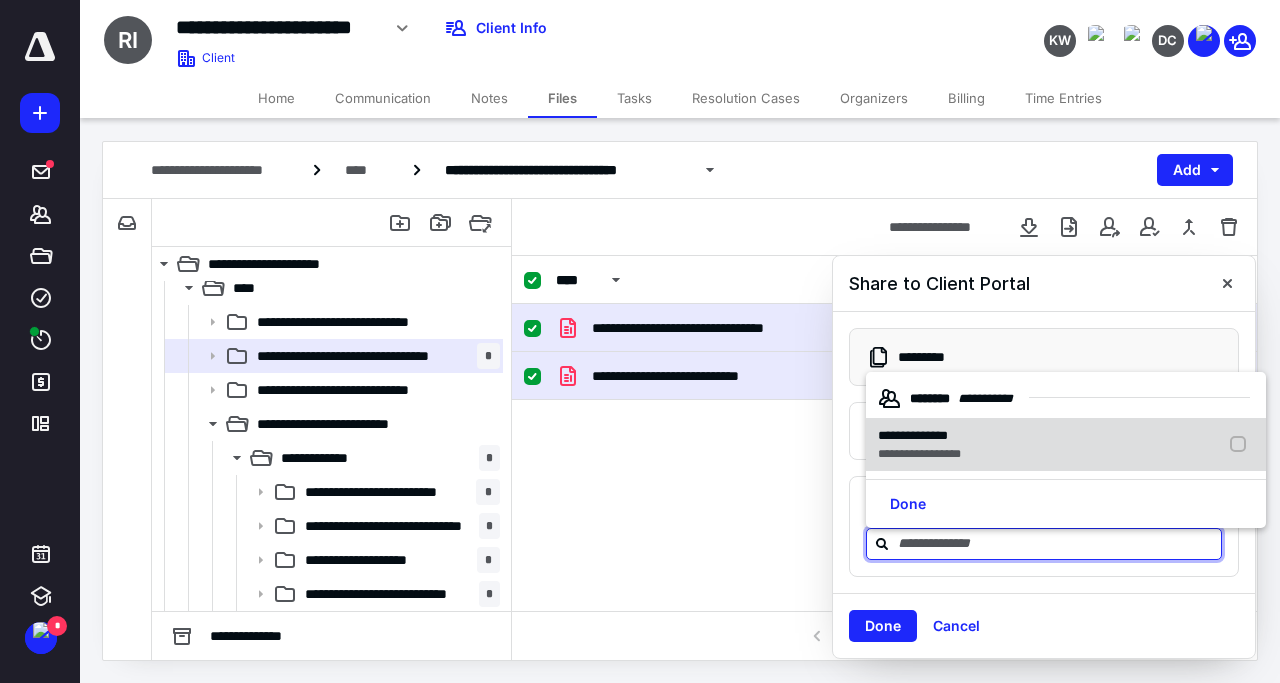 checkbox on "false" 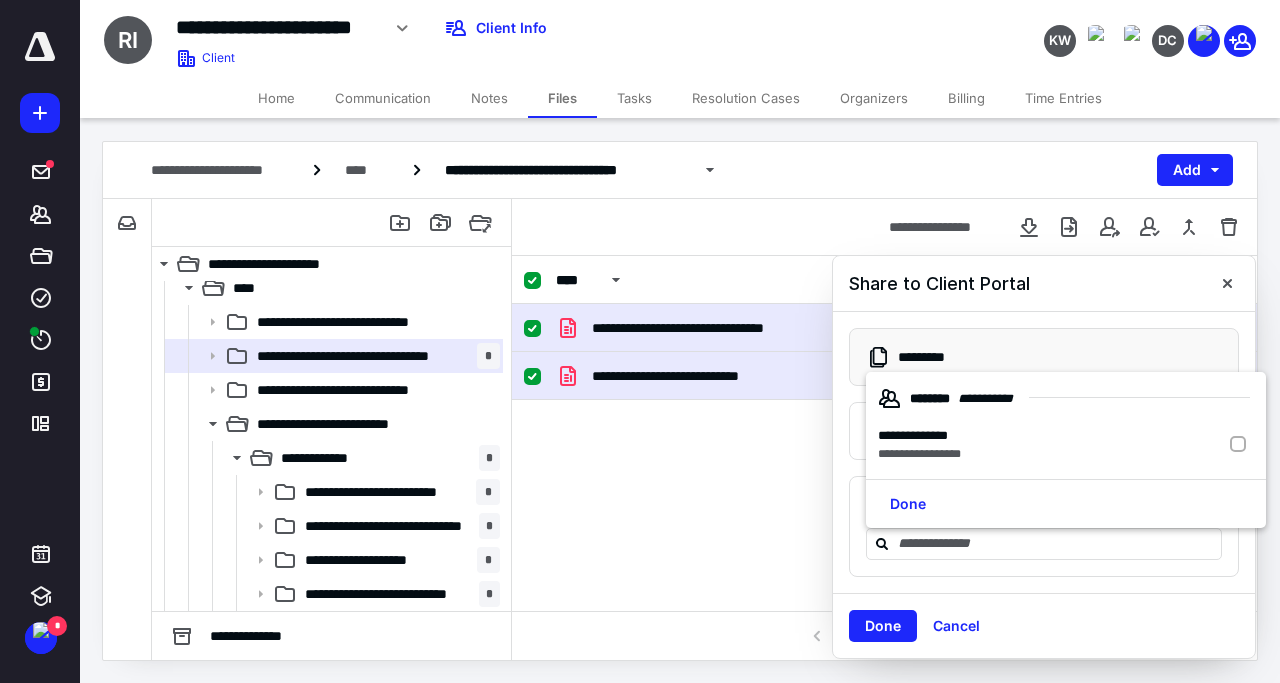 click on "Home" at bounding box center [276, 98] 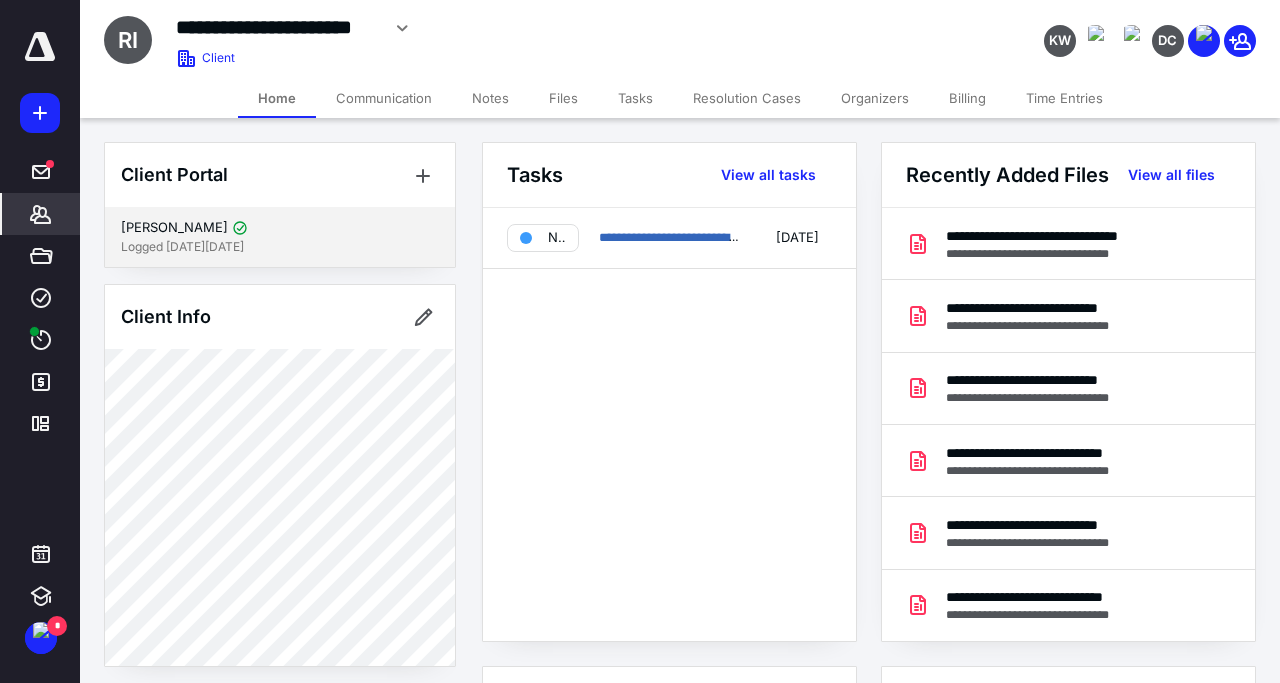 click on "Wilbur Vanwyck" at bounding box center (174, 228) 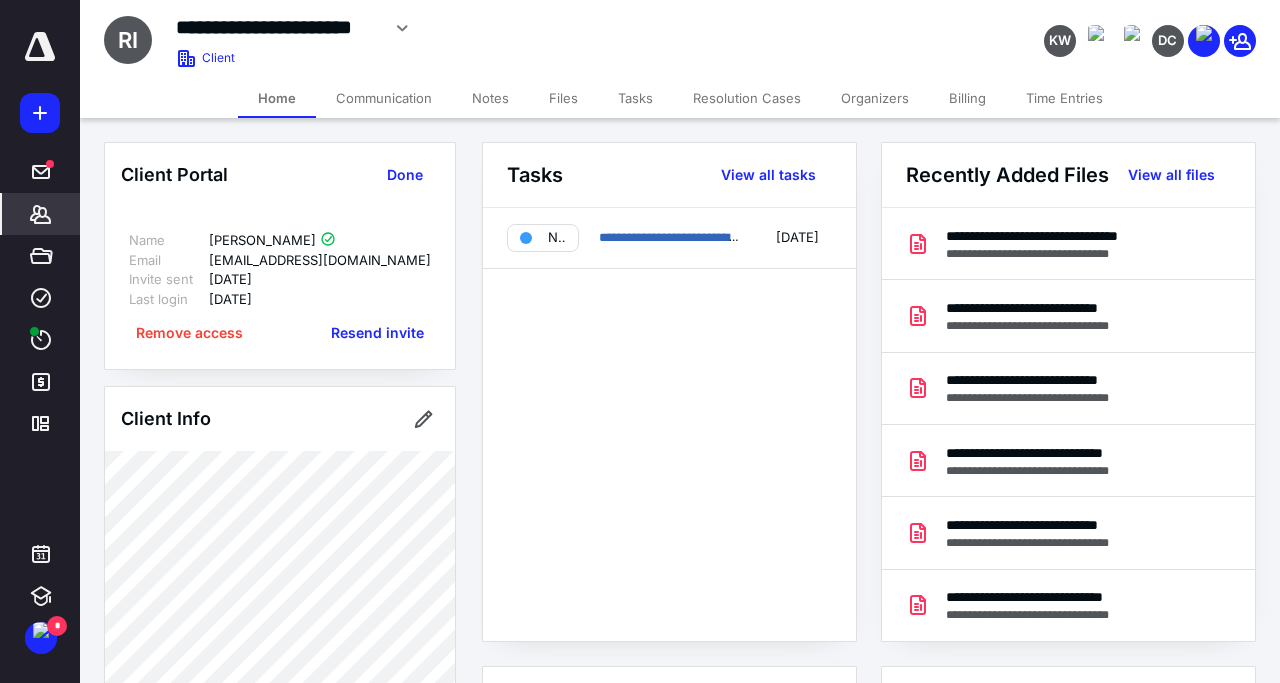 click on "Files" at bounding box center (563, 98) 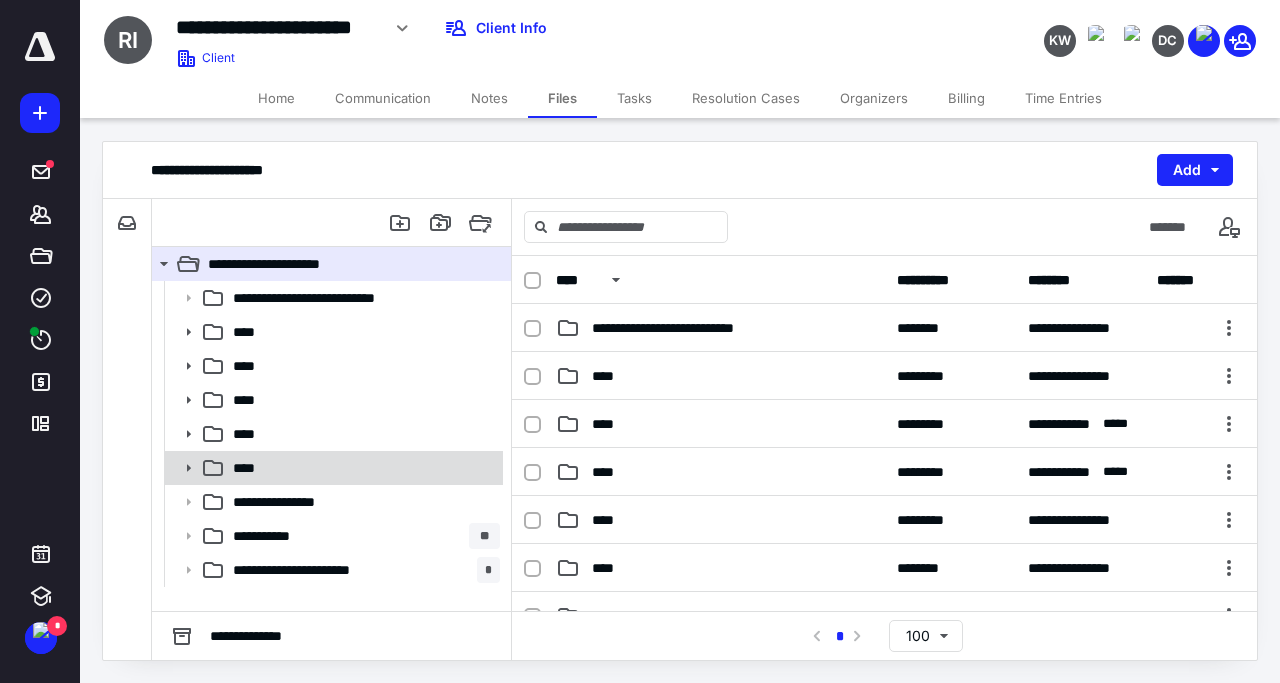 click 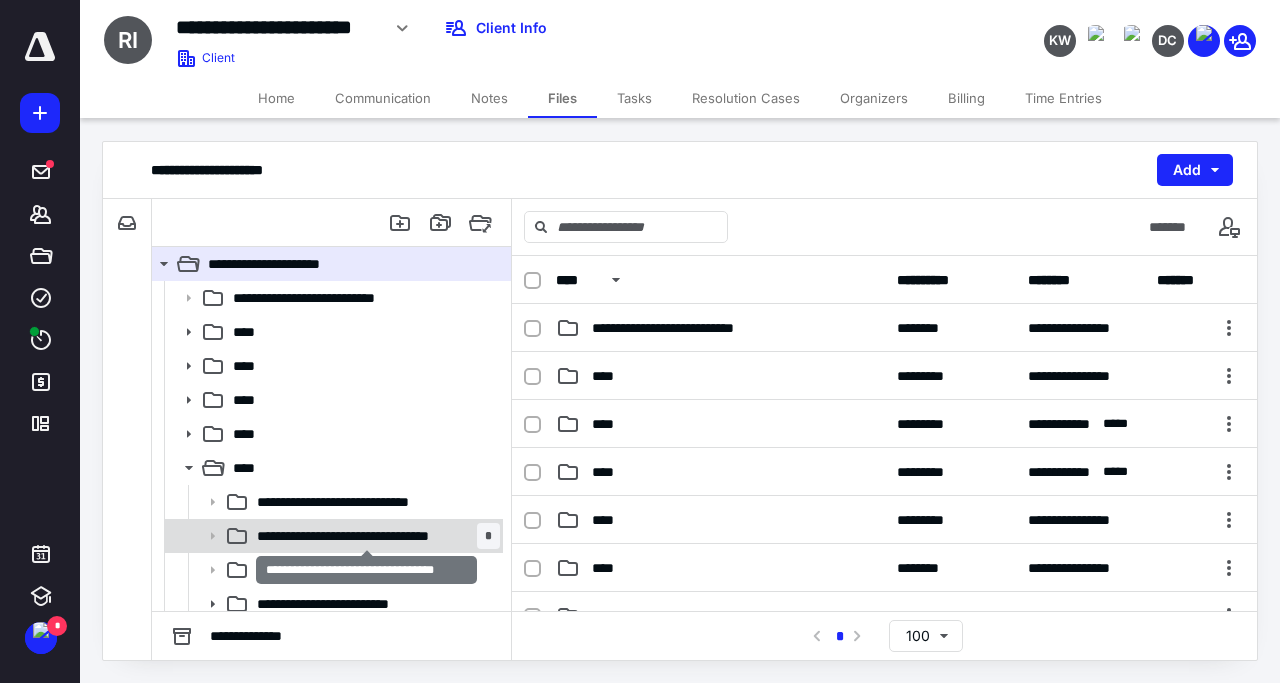 click on "**********" at bounding box center [367, 536] 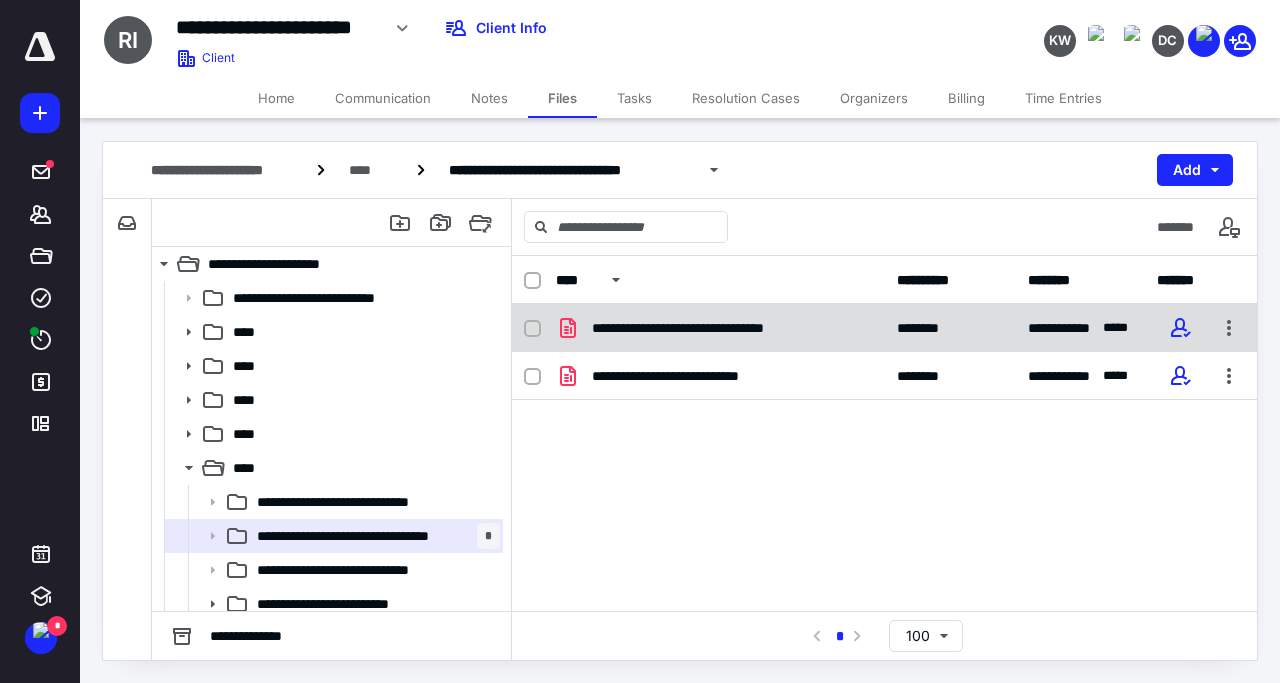 click 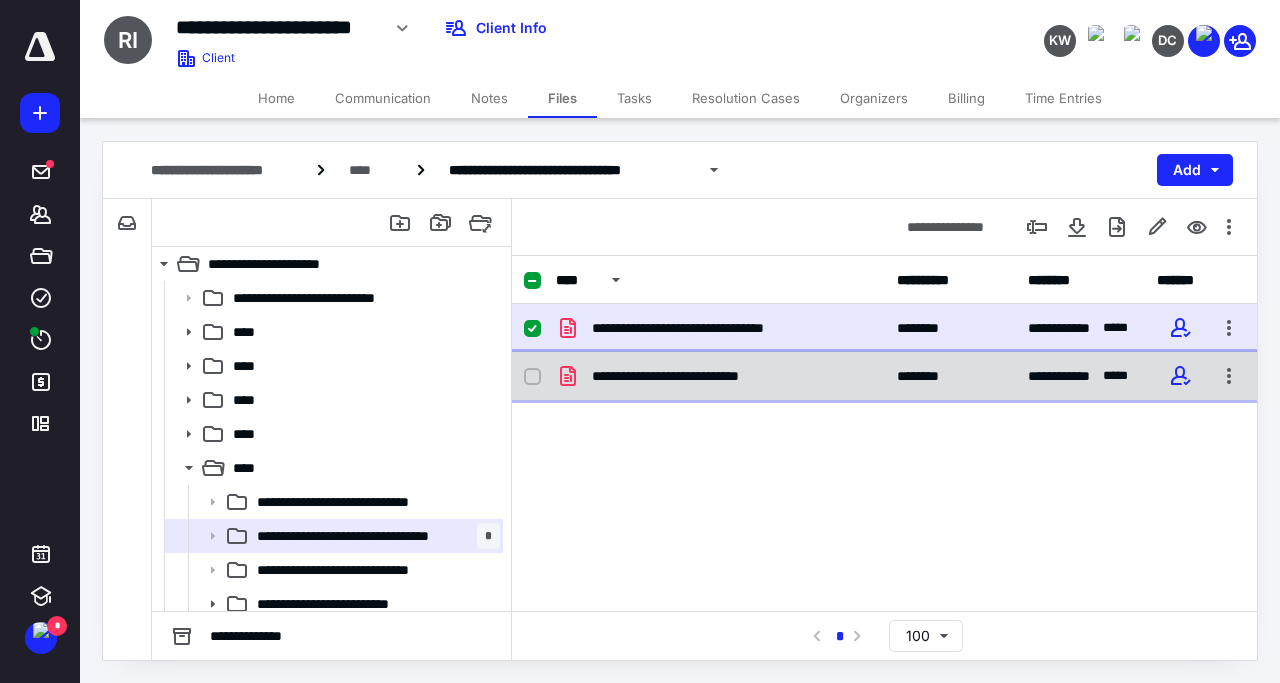 click 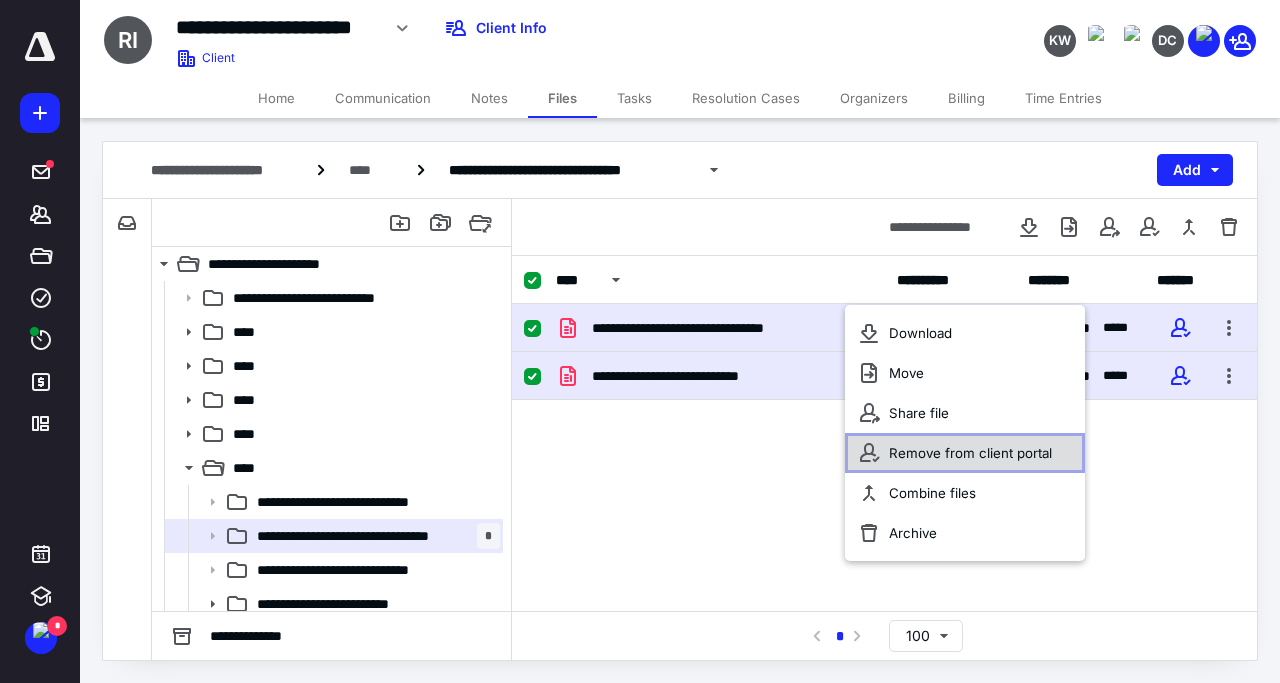 click on "Remove from client portal" at bounding box center (970, 453) 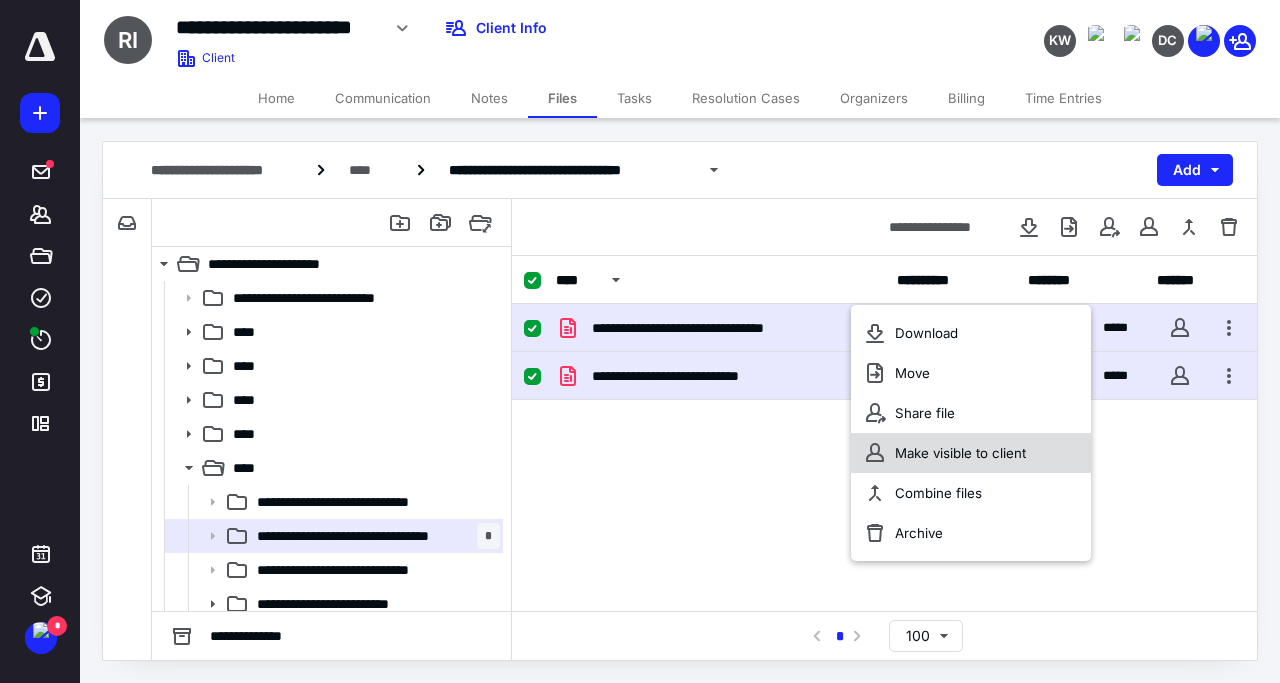 click on "Make visible to client" at bounding box center (960, 453) 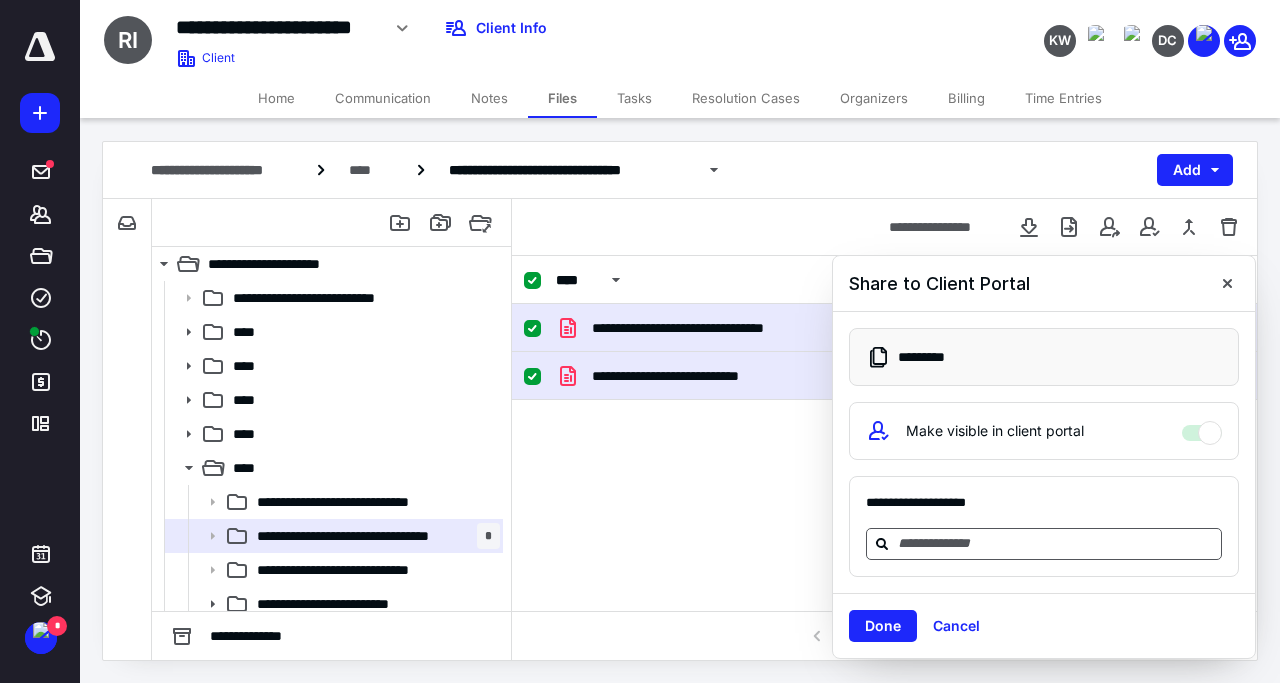 click at bounding box center [1056, 543] 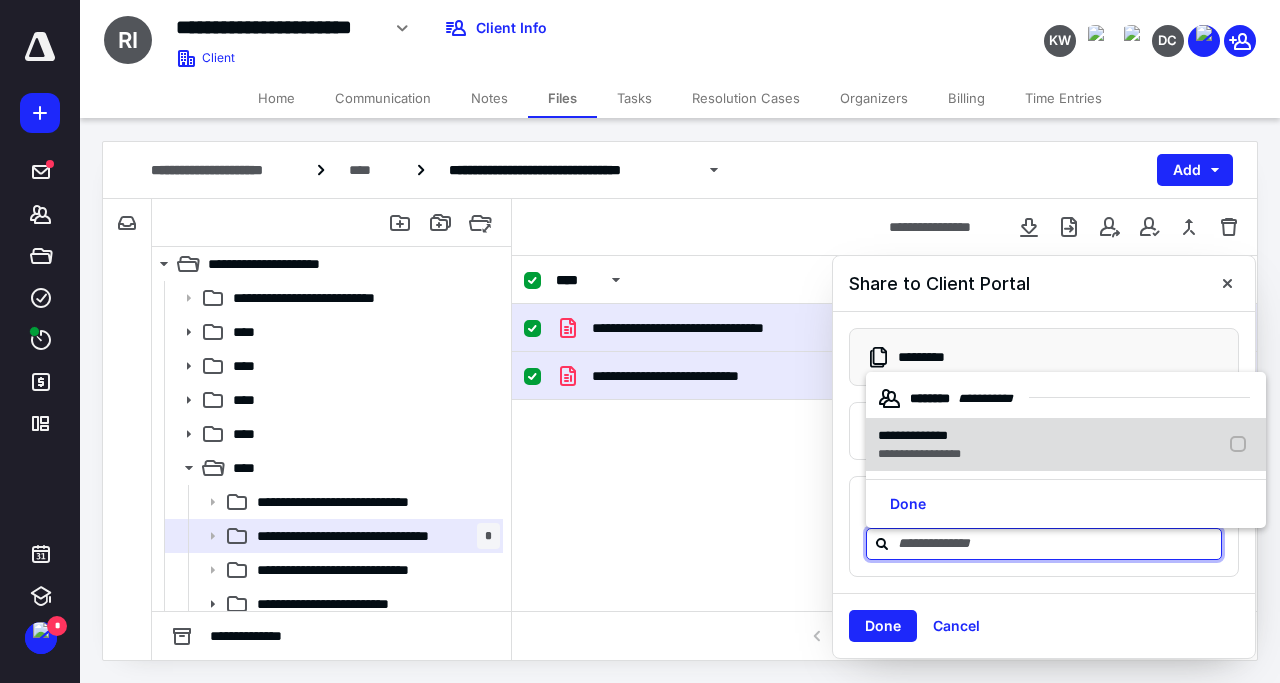 click on "**********" at bounding box center (919, 454) 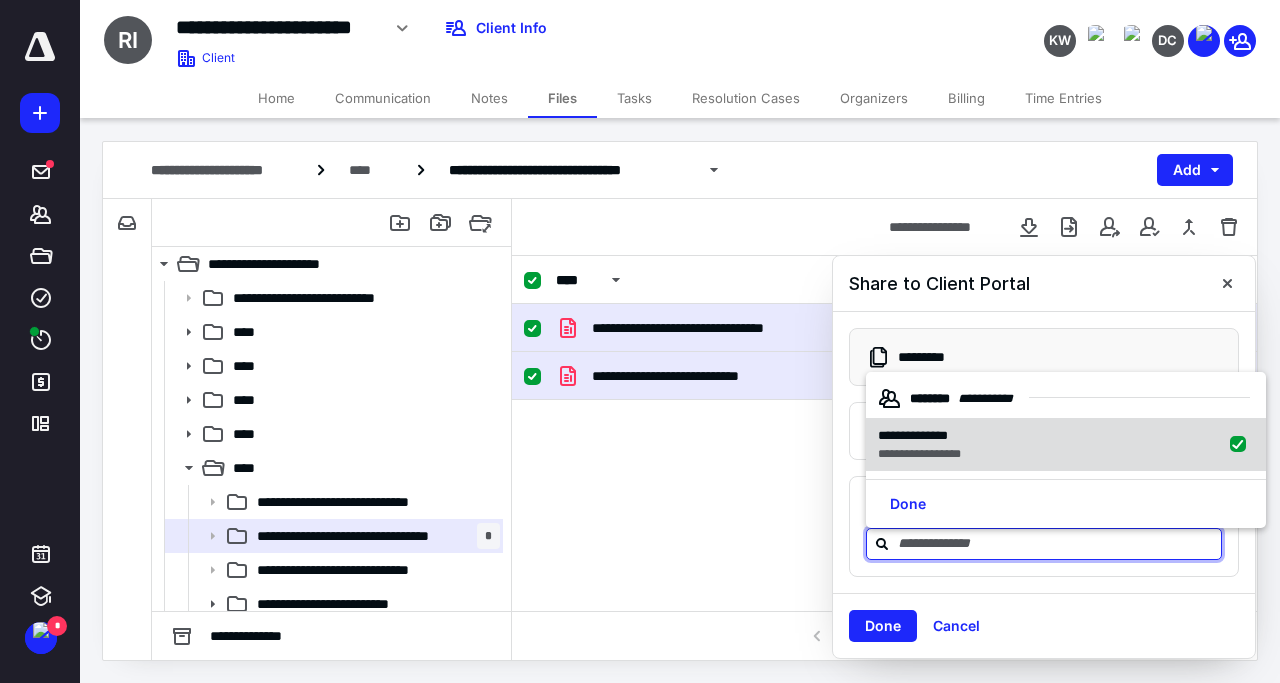 checkbox on "true" 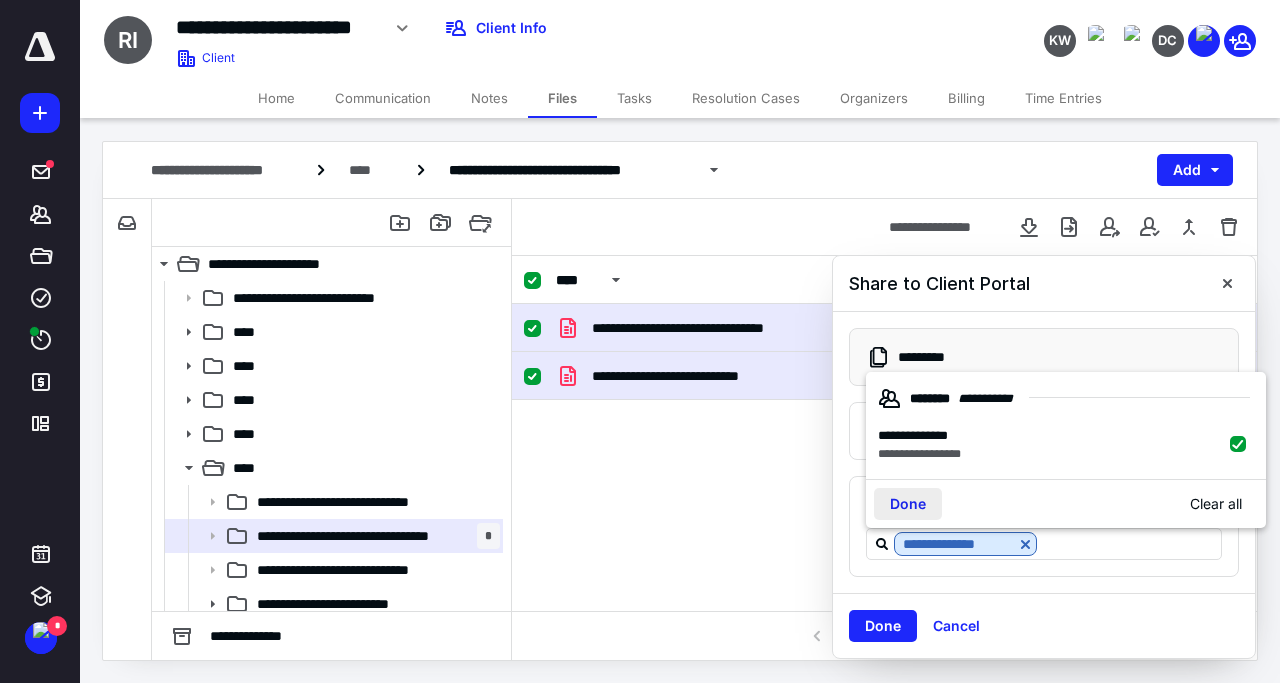click on "Done" at bounding box center (908, 504) 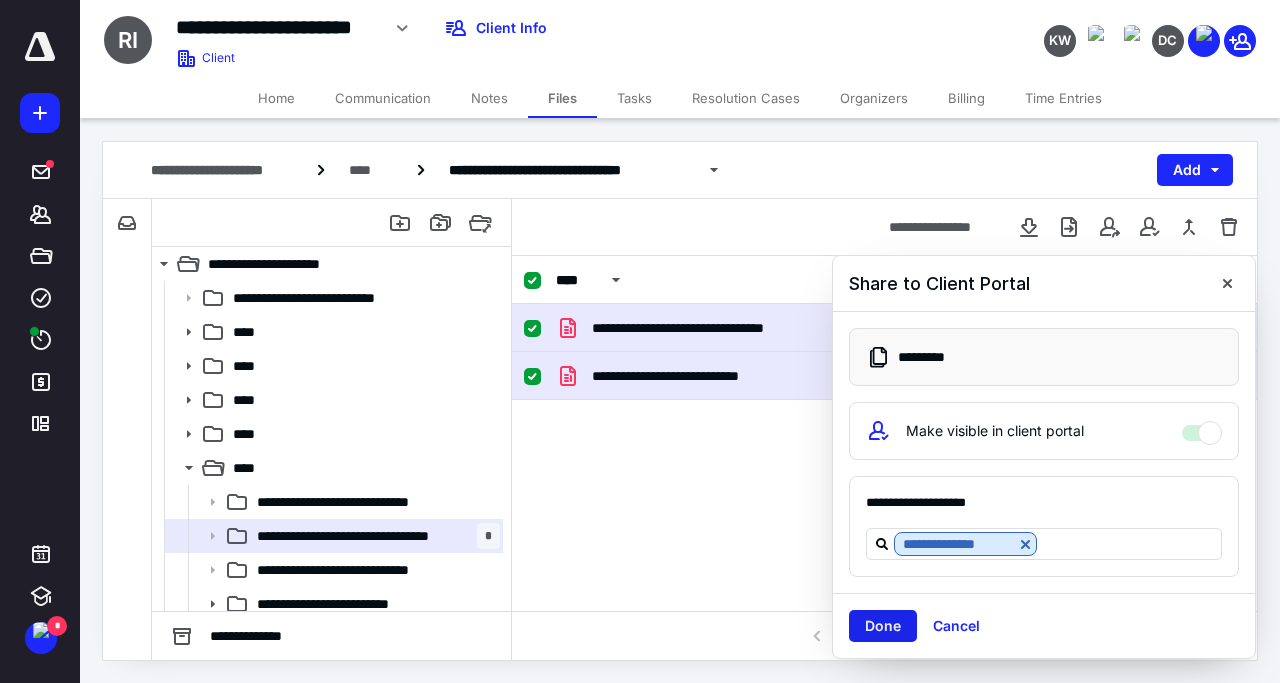 click on "Done" at bounding box center (883, 626) 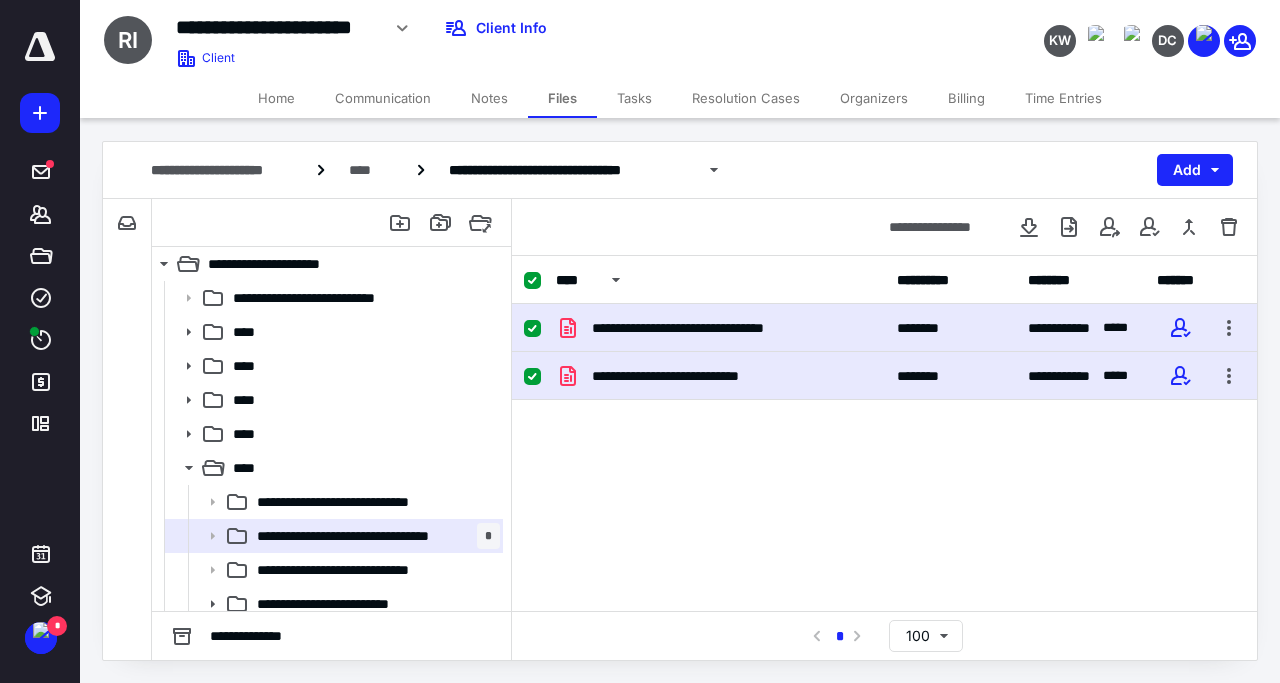 click on "Home" at bounding box center [276, 98] 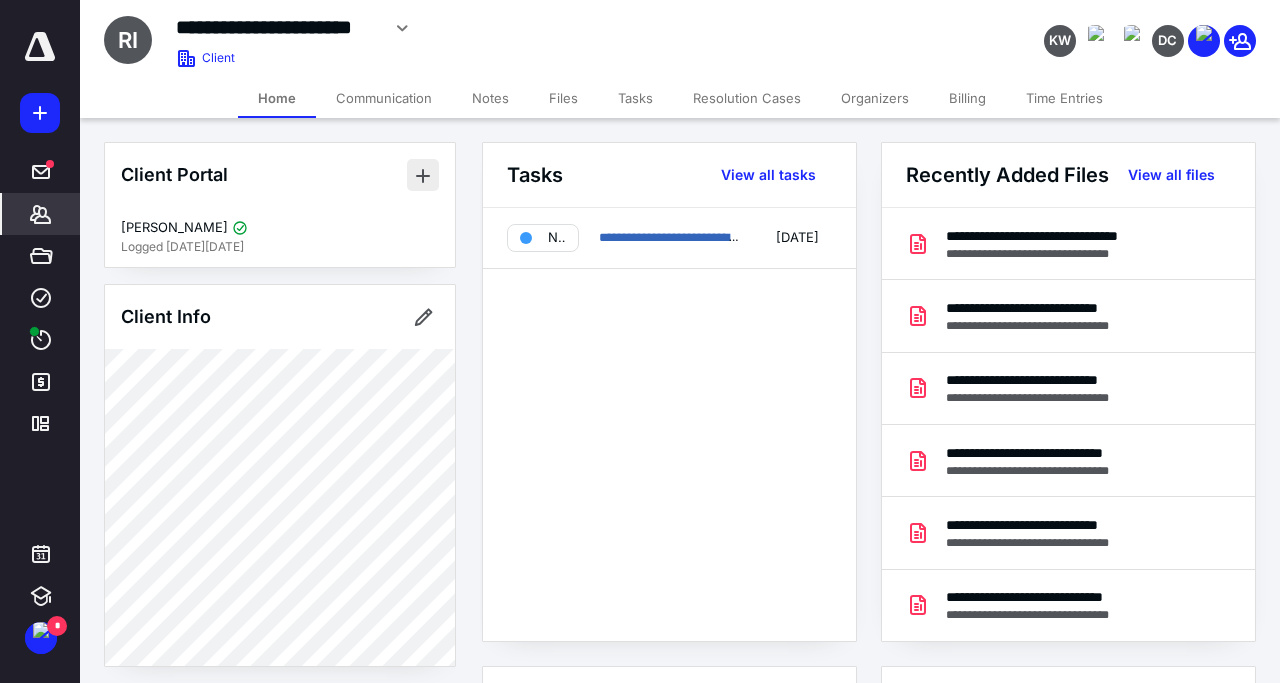click at bounding box center (423, 175) 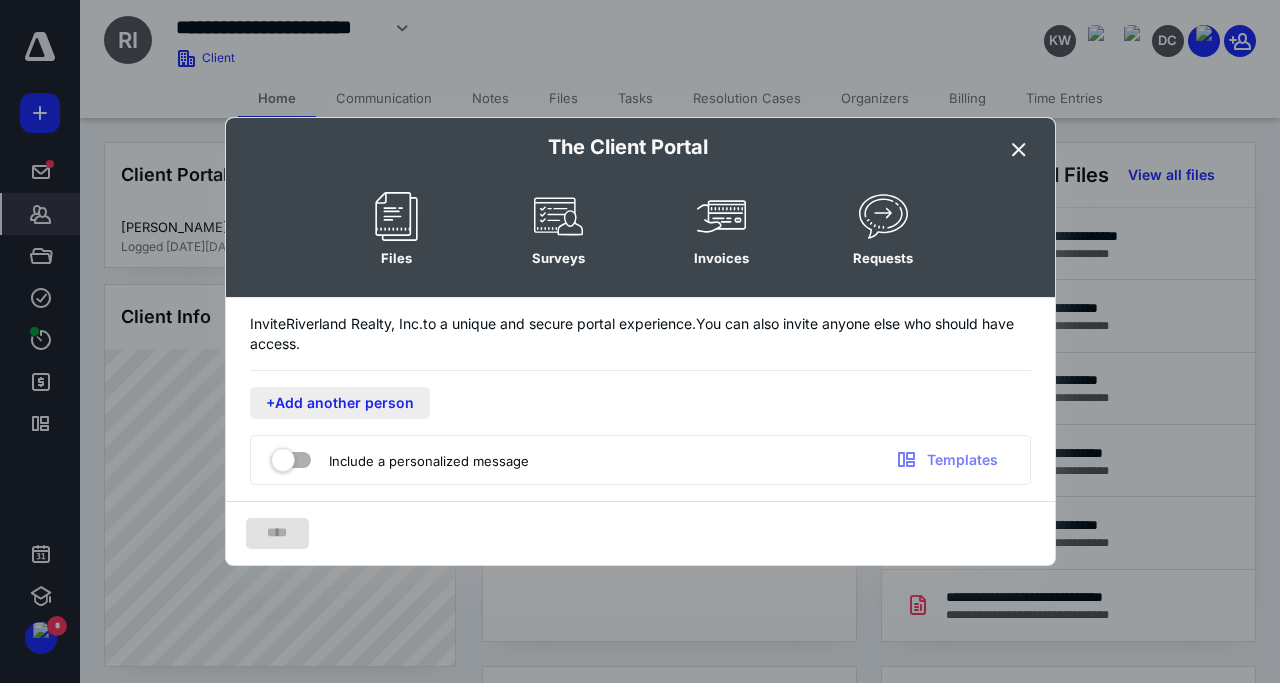 click on "+Add another person" at bounding box center [340, 403] 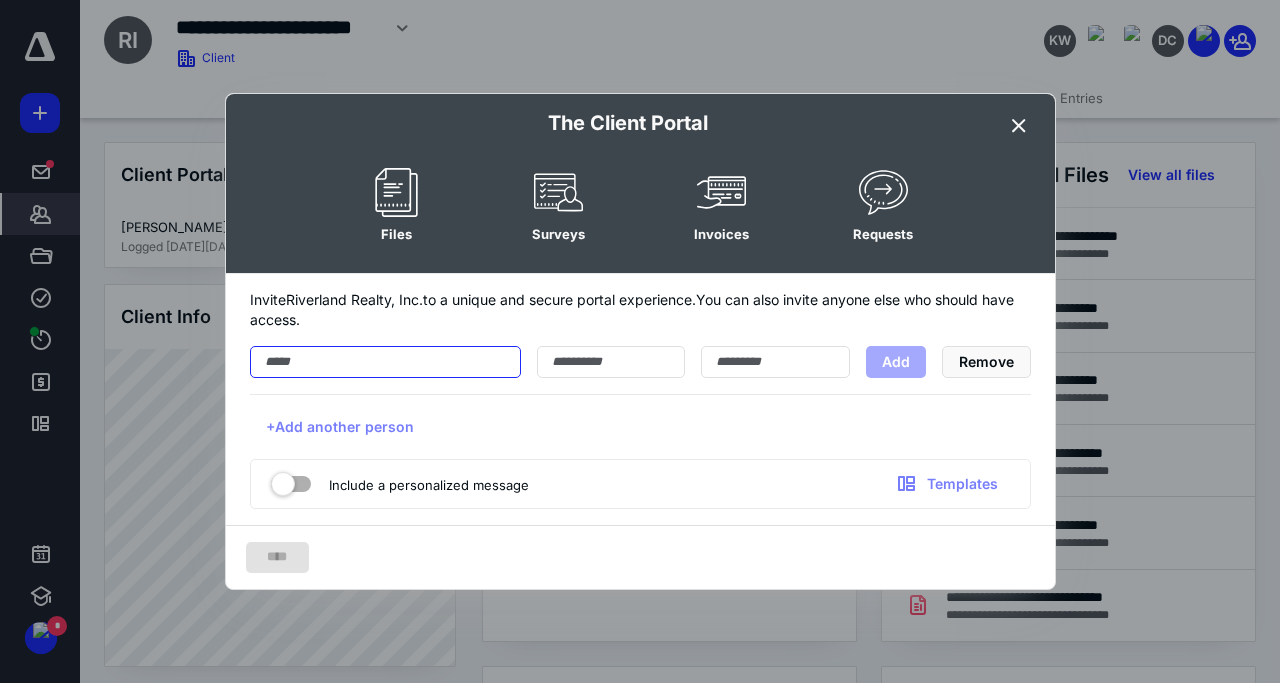 click at bounding box center [385, 362] 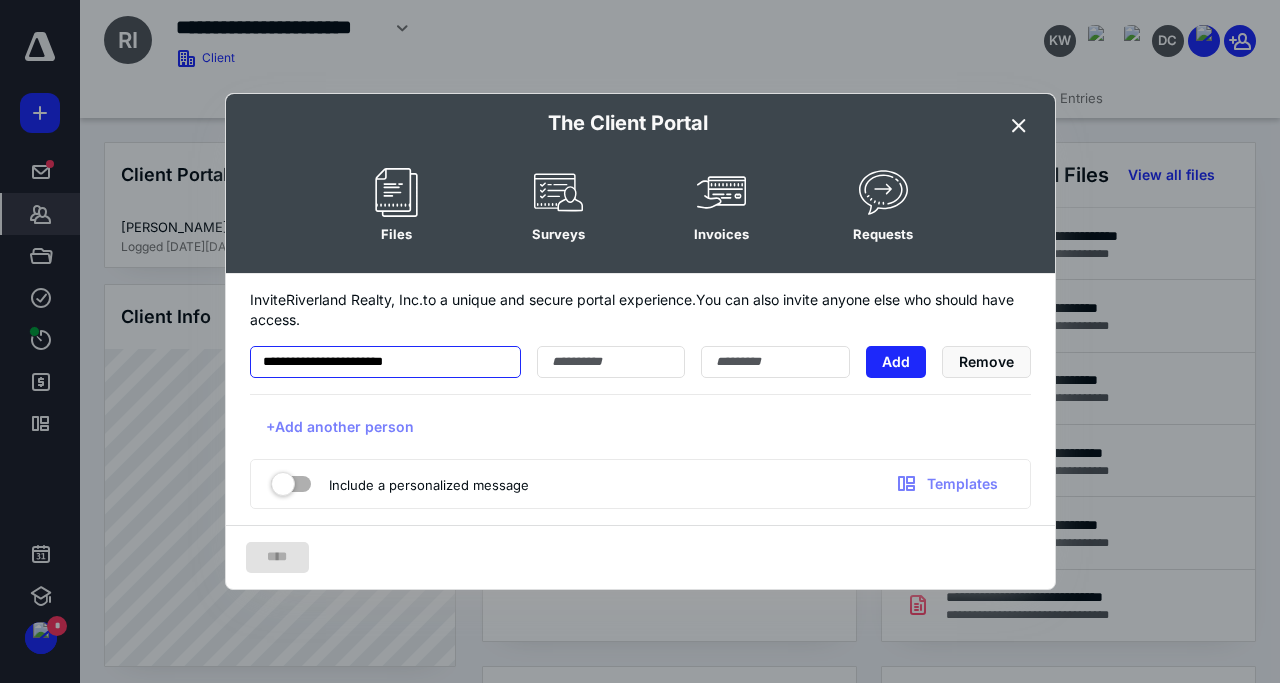 type on "**********" 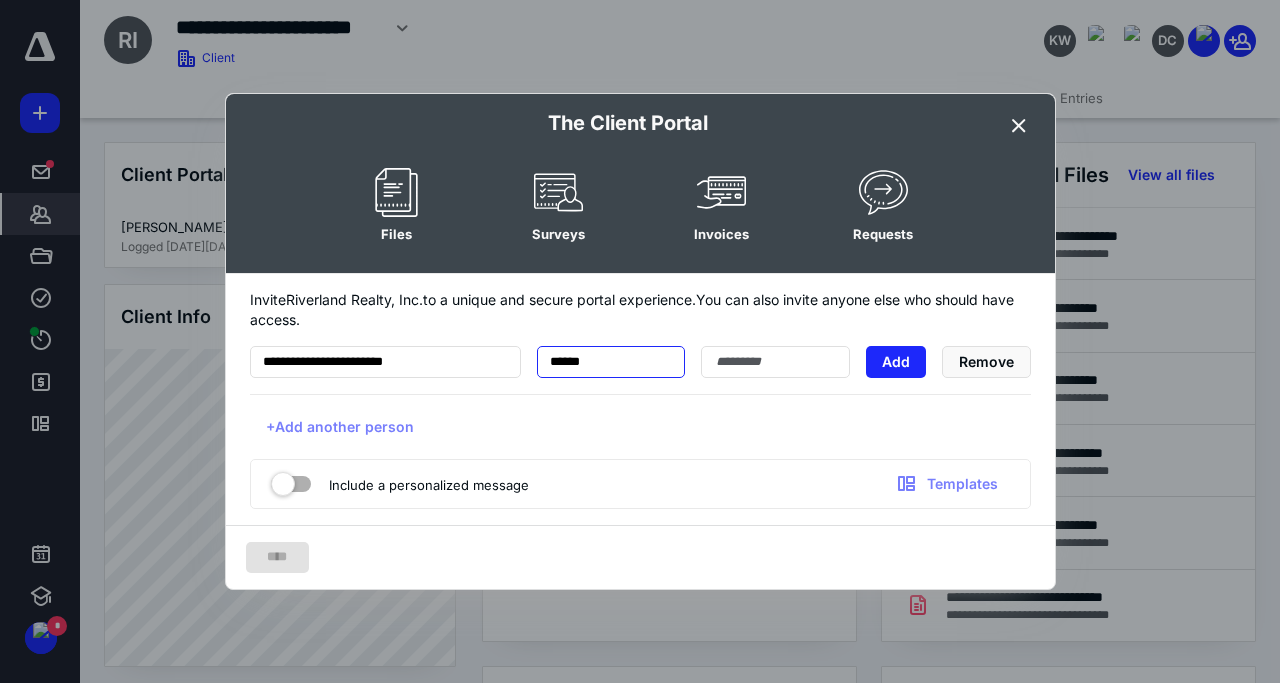 type on "******" 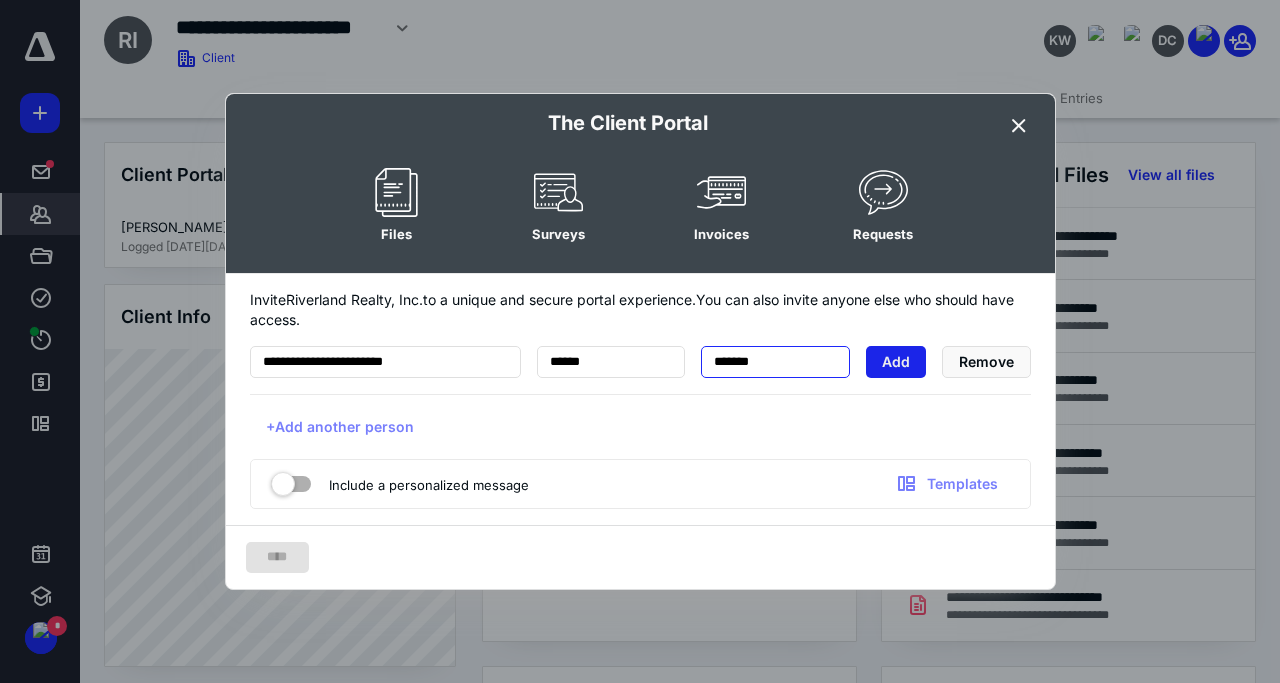 type on "*******" 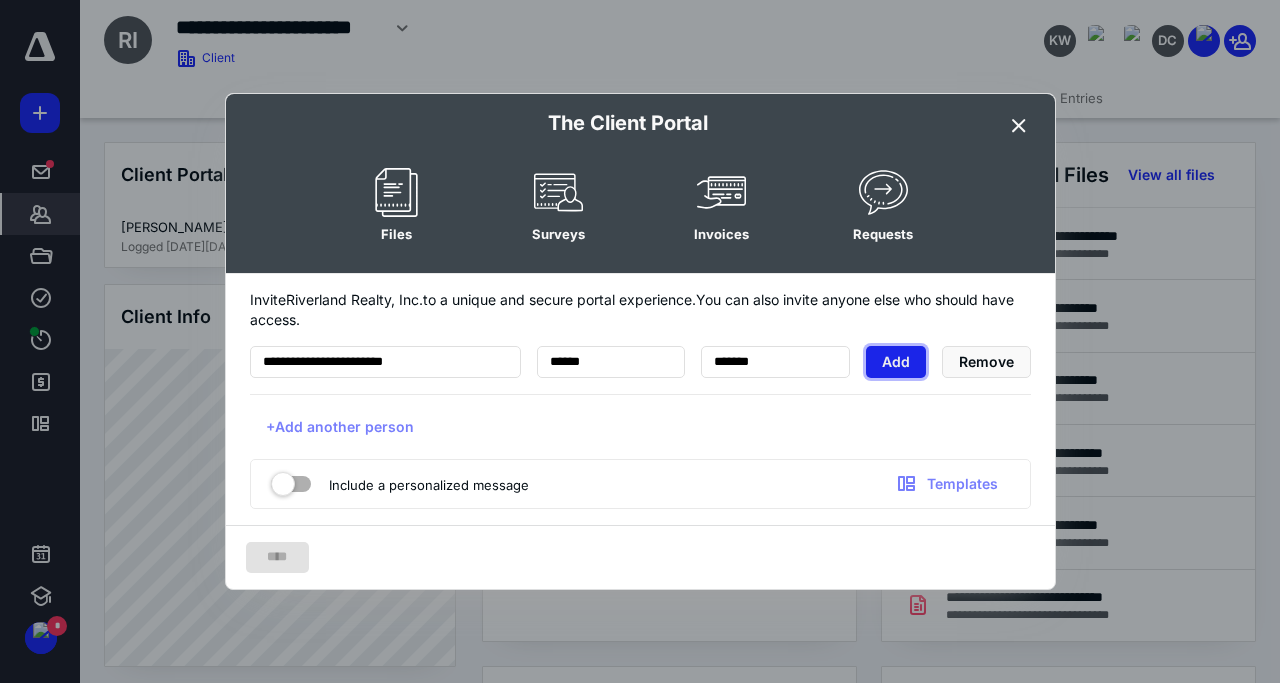 click on "Add" at bounding box center (896, 362) 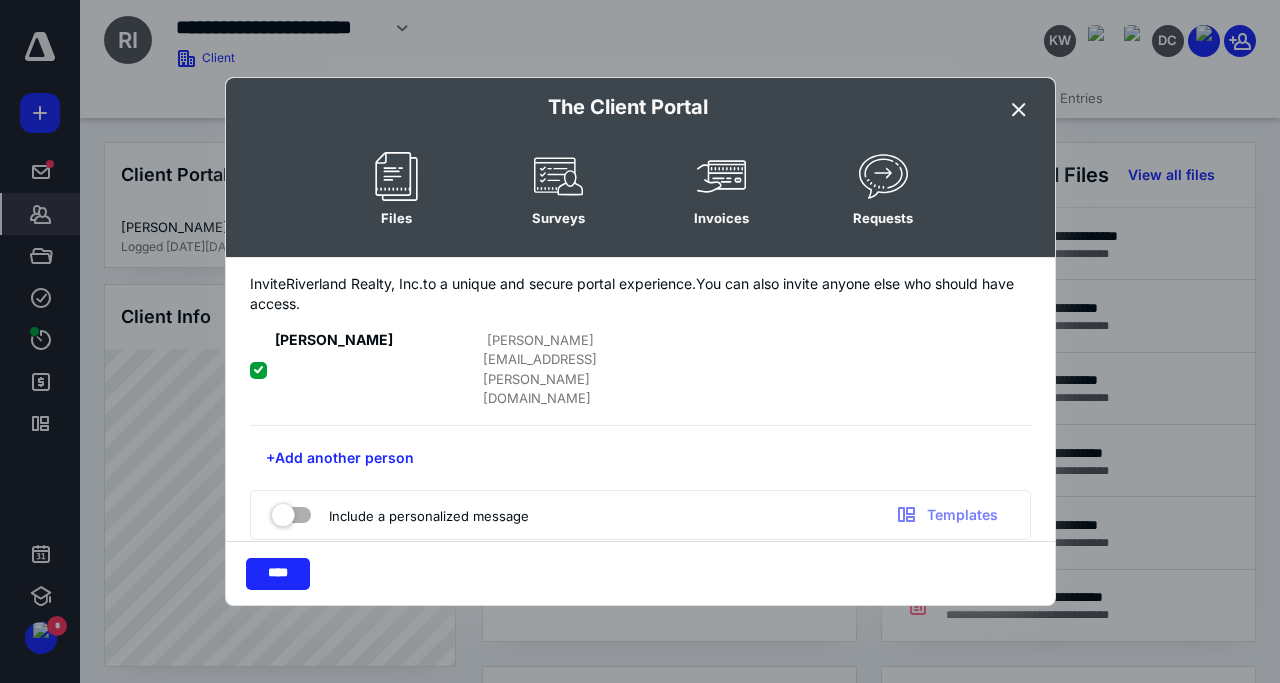 click at bounding box center (291, 511) 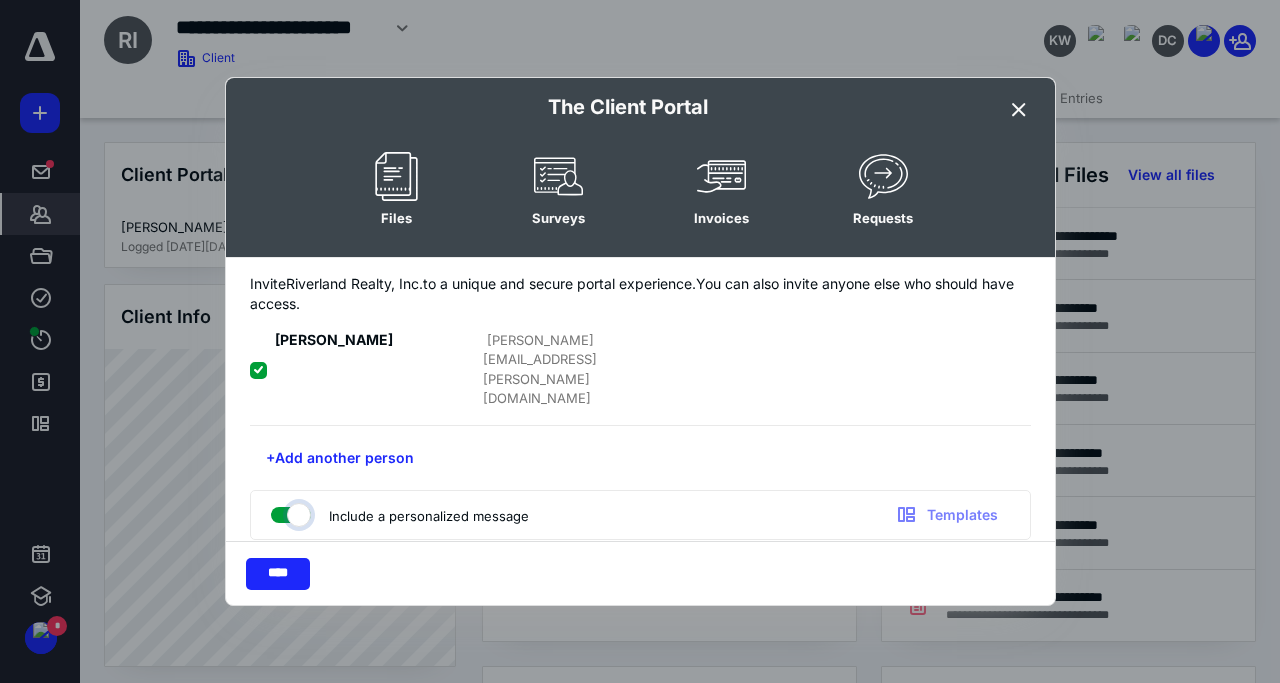 checkbox on "true" 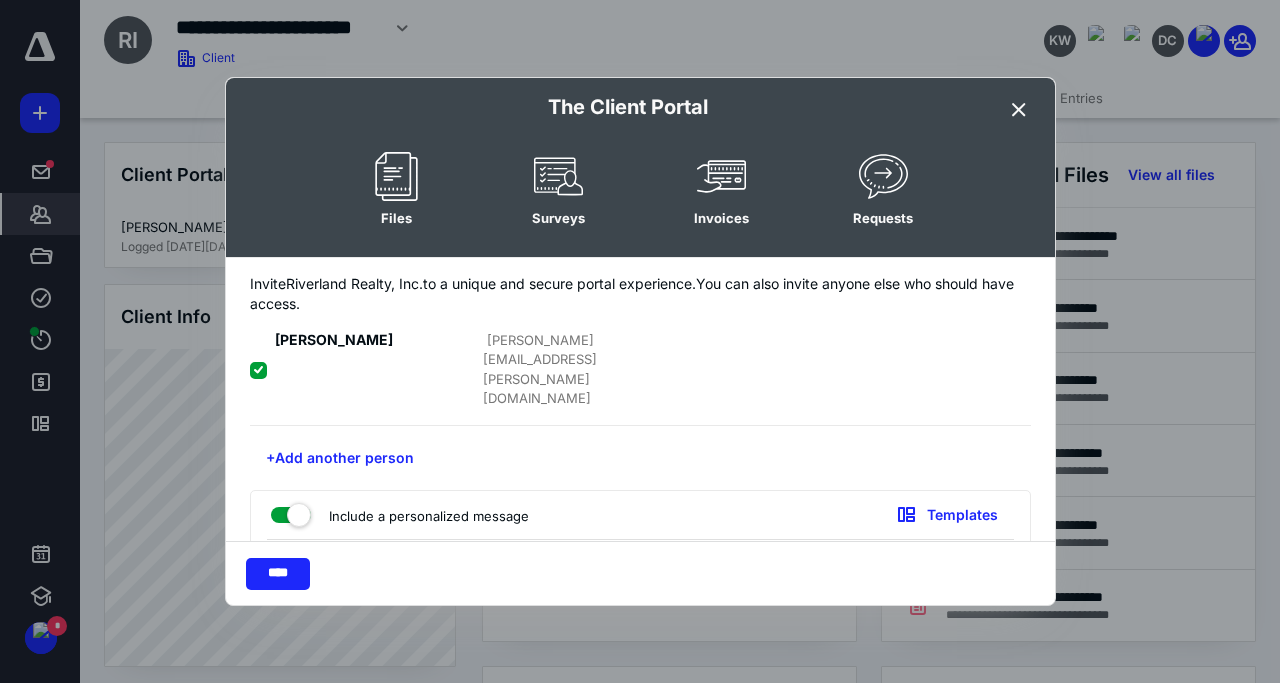 click on "Include a personalized message Templates" at bounding box center [640, 618] 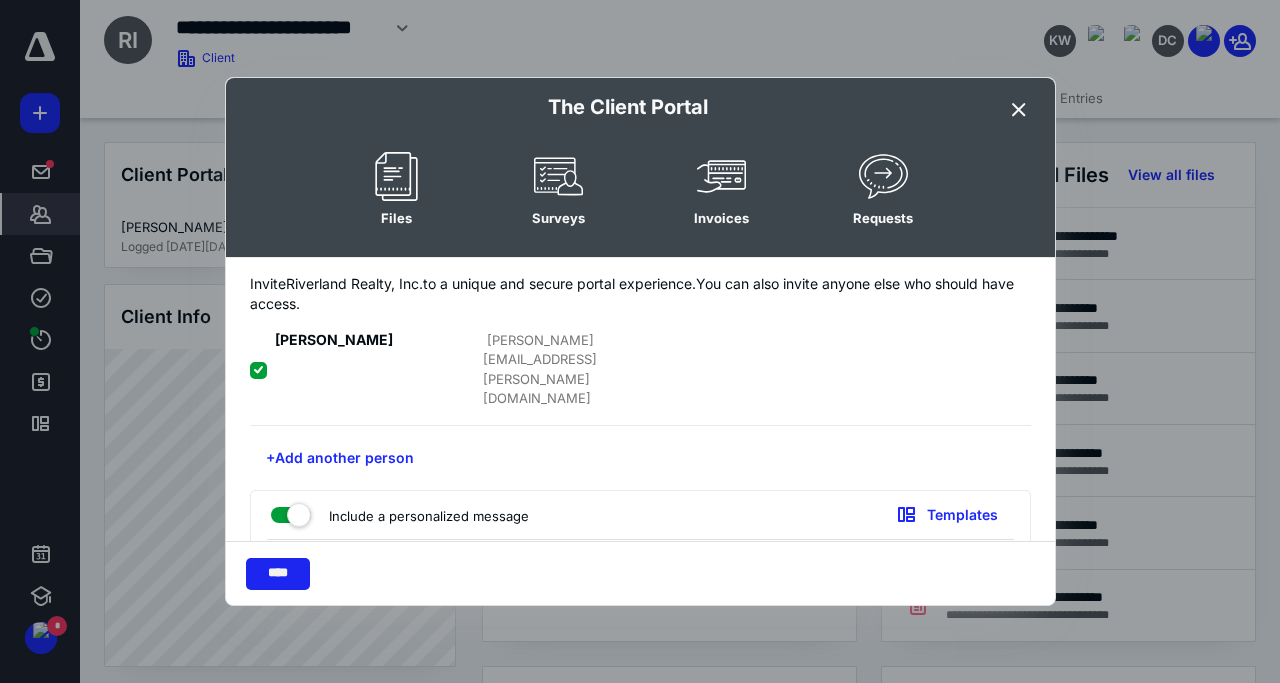 type on "**********" 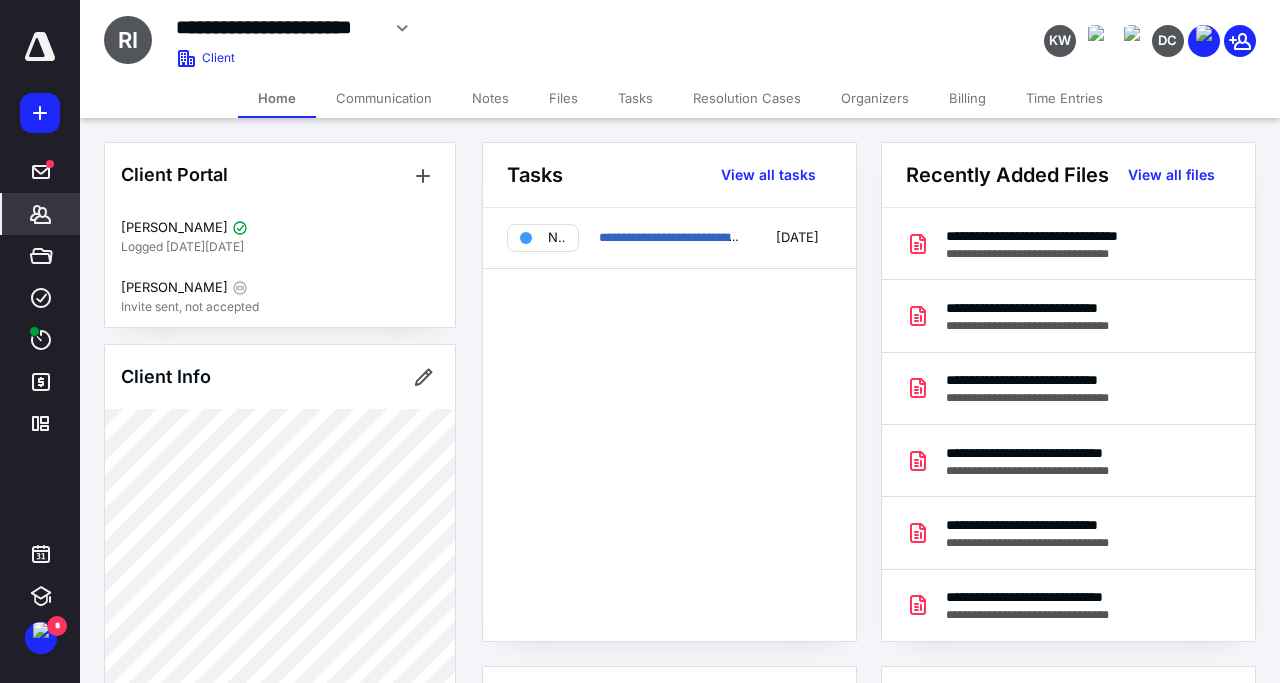 click on "Tasks" at bounding box center [635, 98] 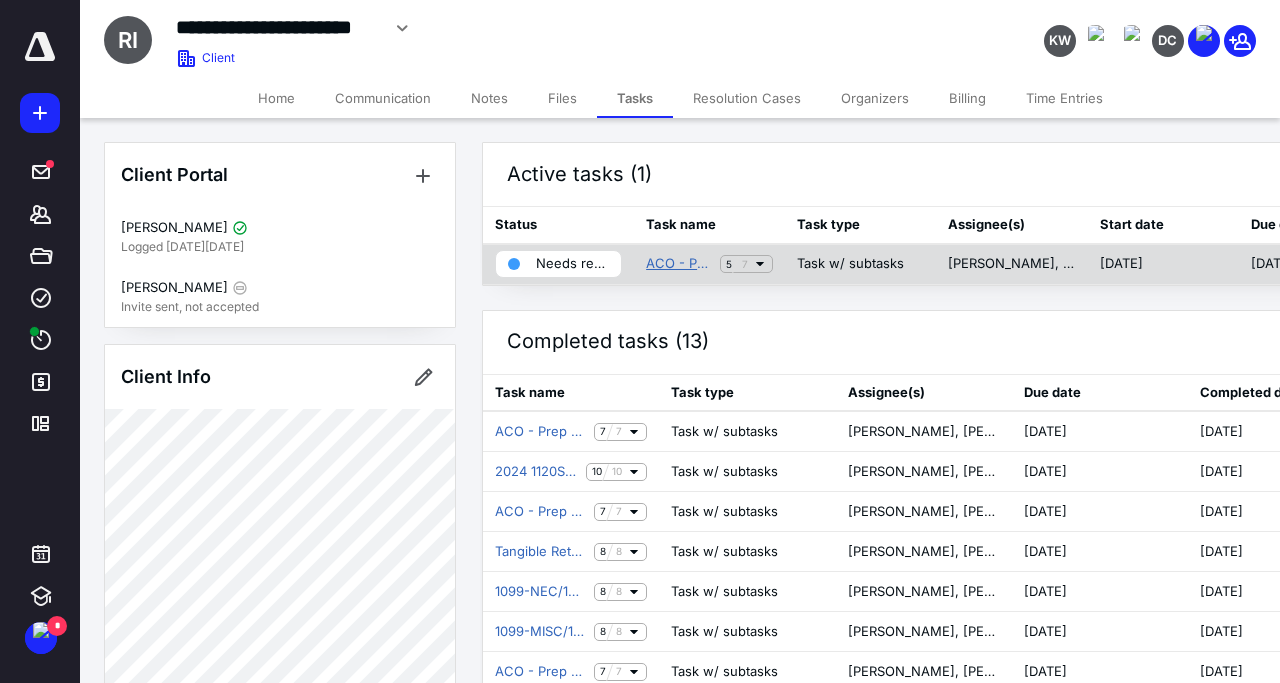 click on "ACO - Prep F/S Quarterly Q2 2025" at bounding box center (679, 264) 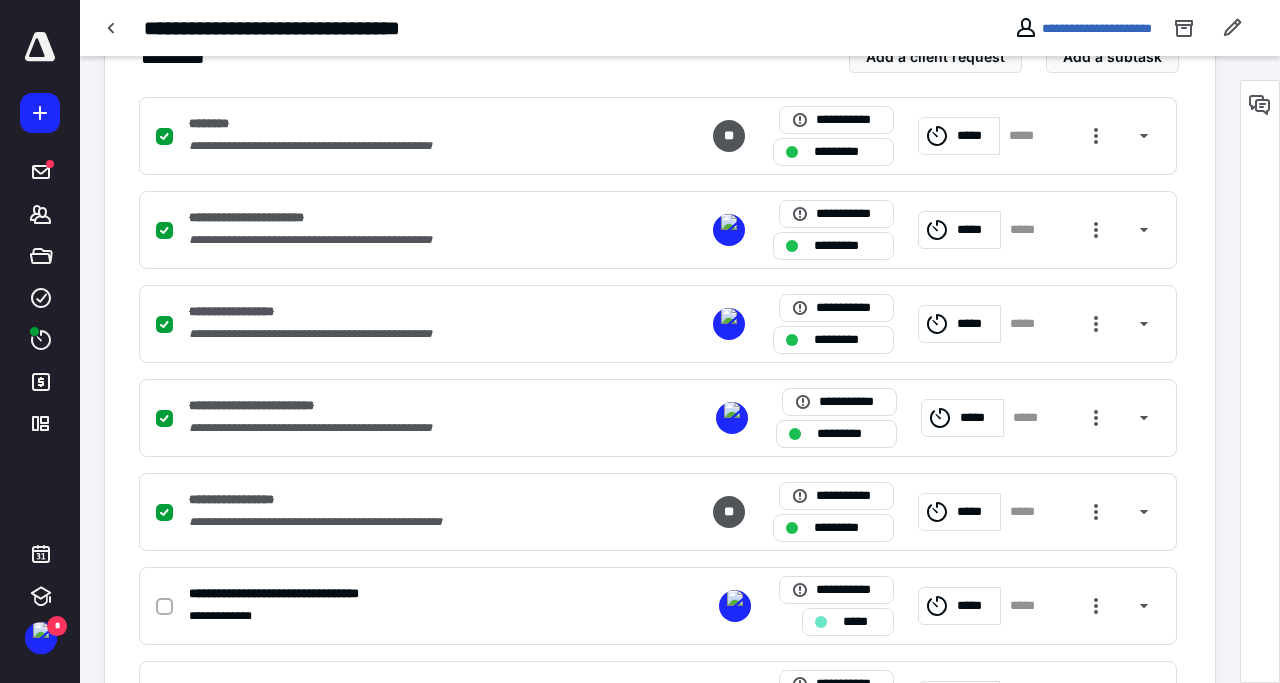 scroll, scrollTop: 586, scrollLeft: 0, axis: vertical 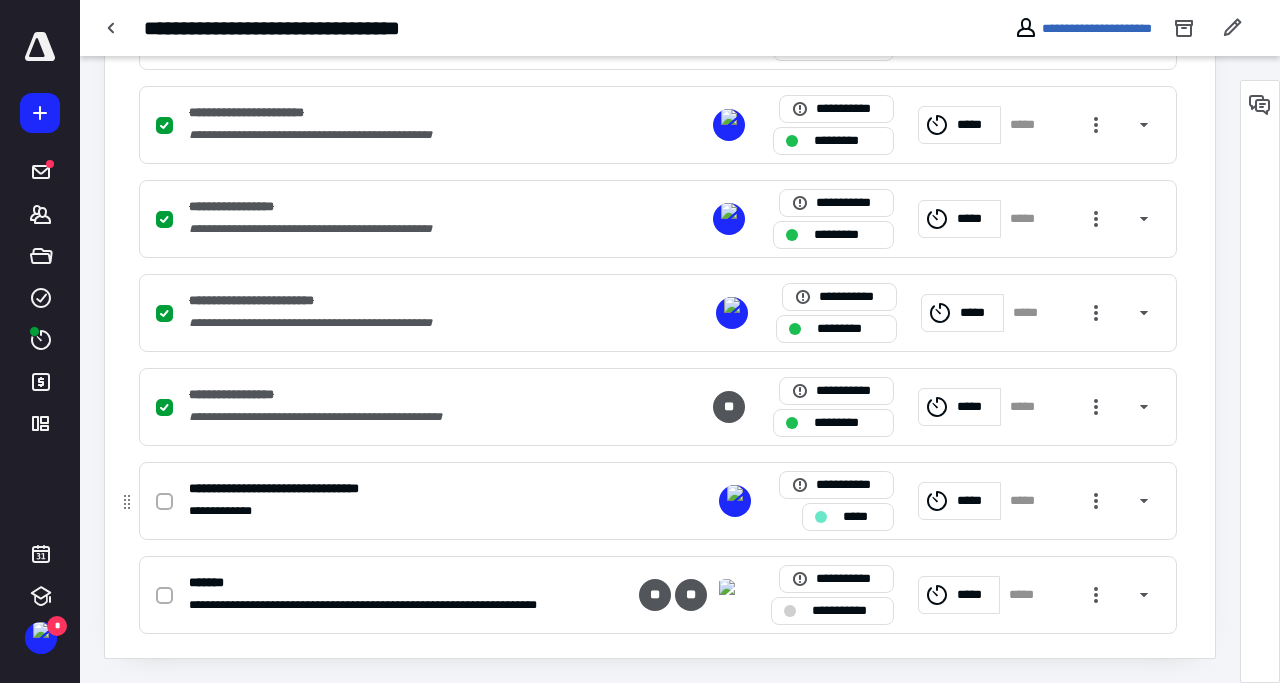 click 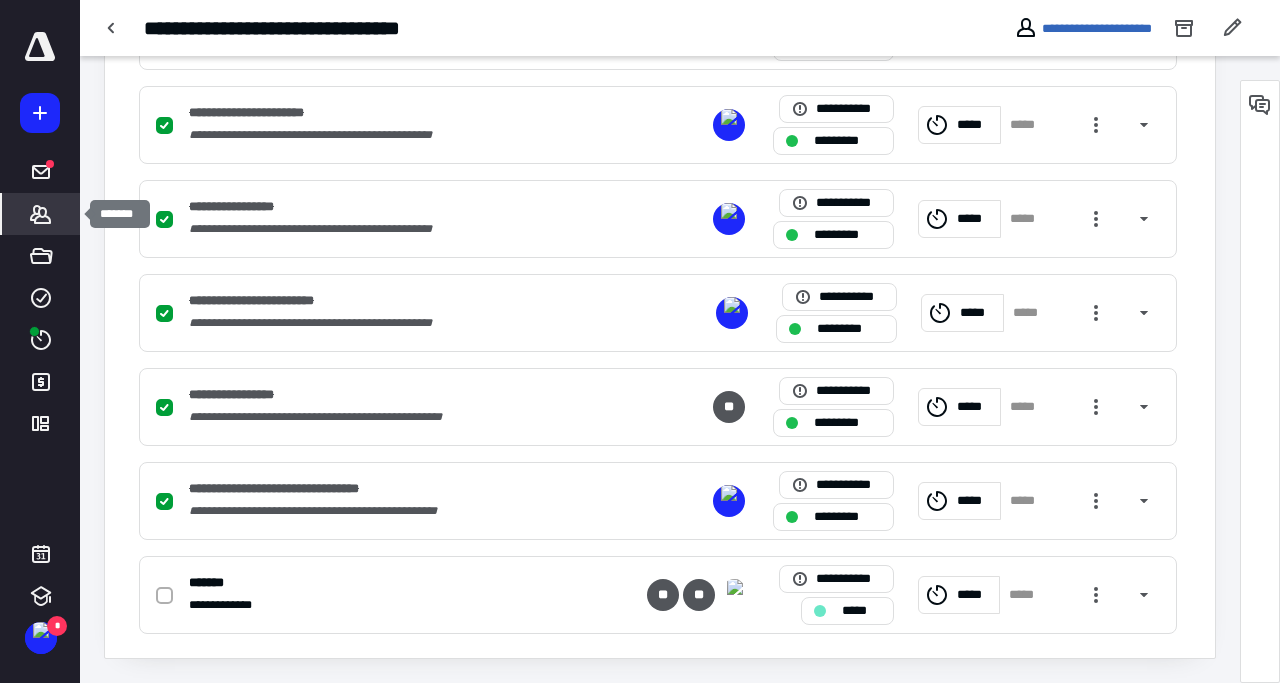 click 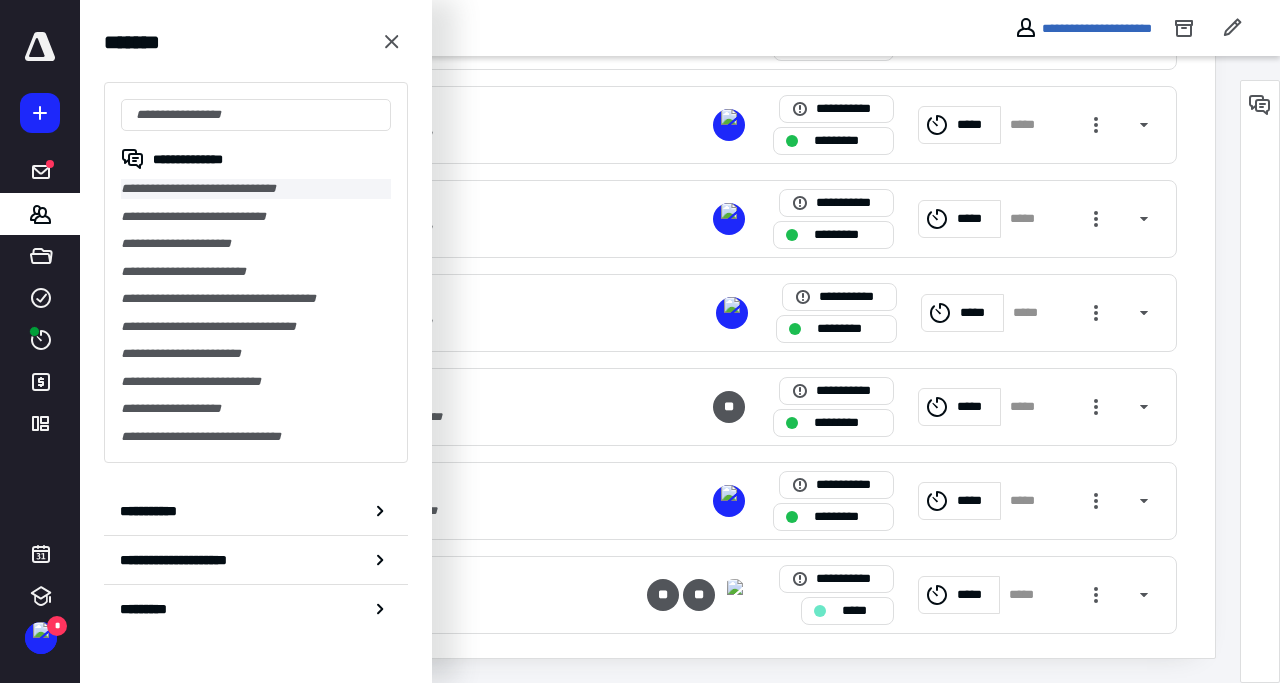 click on "**********" at bounding box center [256, 189] 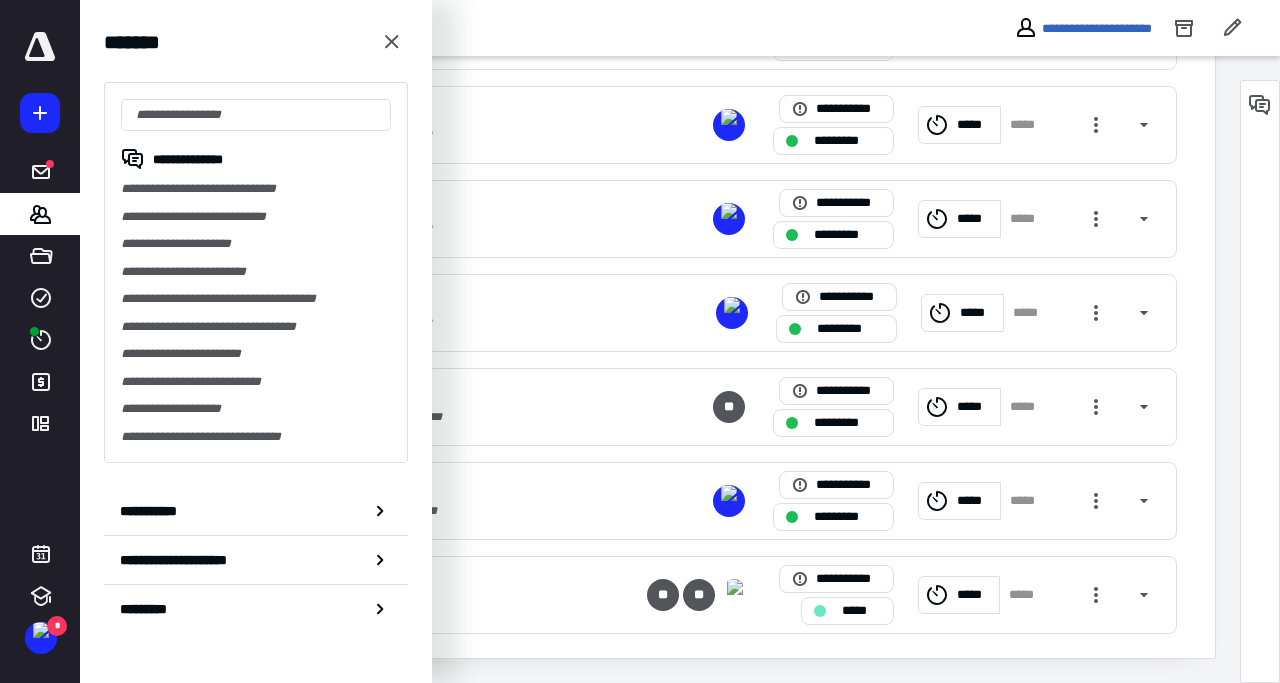 scroll, scrollTop: 0, scrollLeft: 0, axis: both 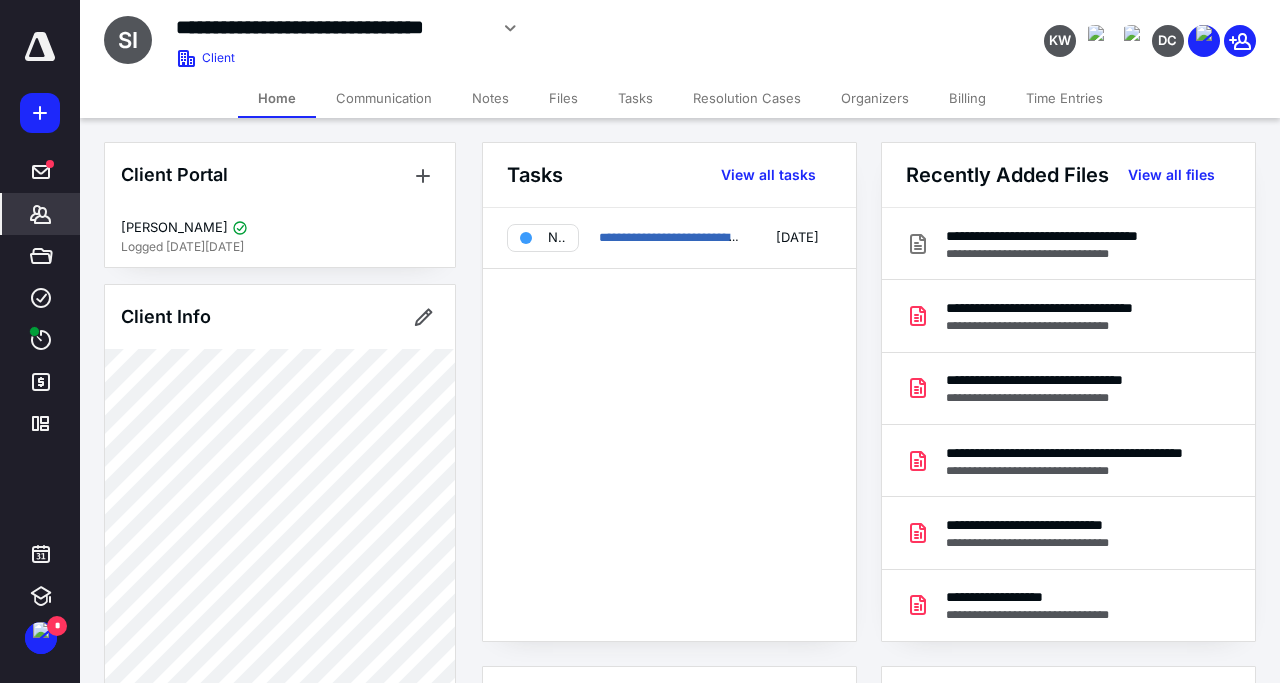 click on "Files" at bounding box center [563, 98] 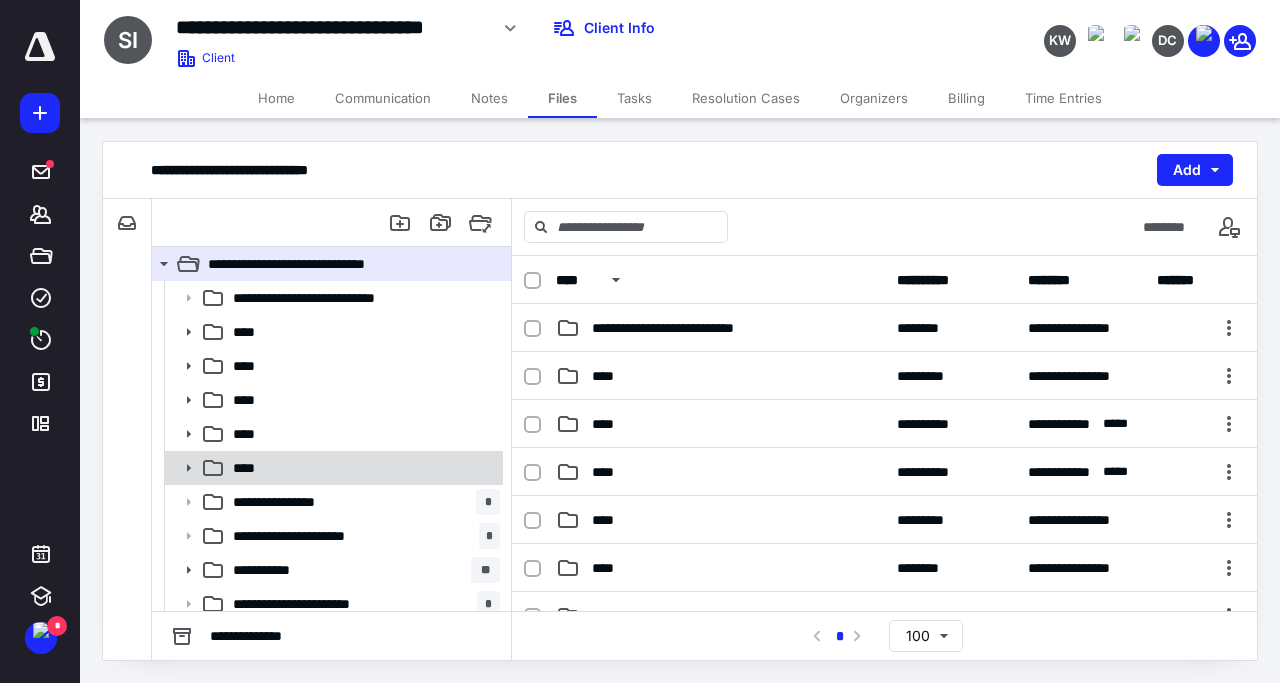 click 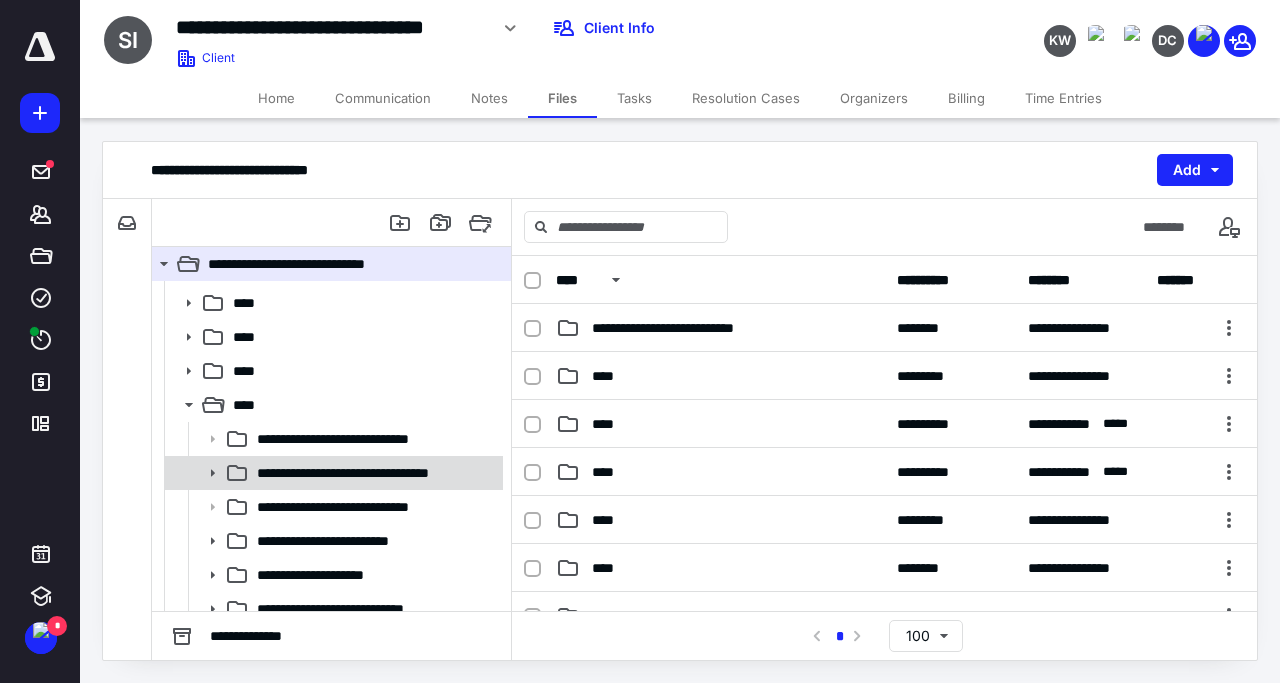 scroll, scrollTop: 96, scrollLeft: 0, axis: vertical 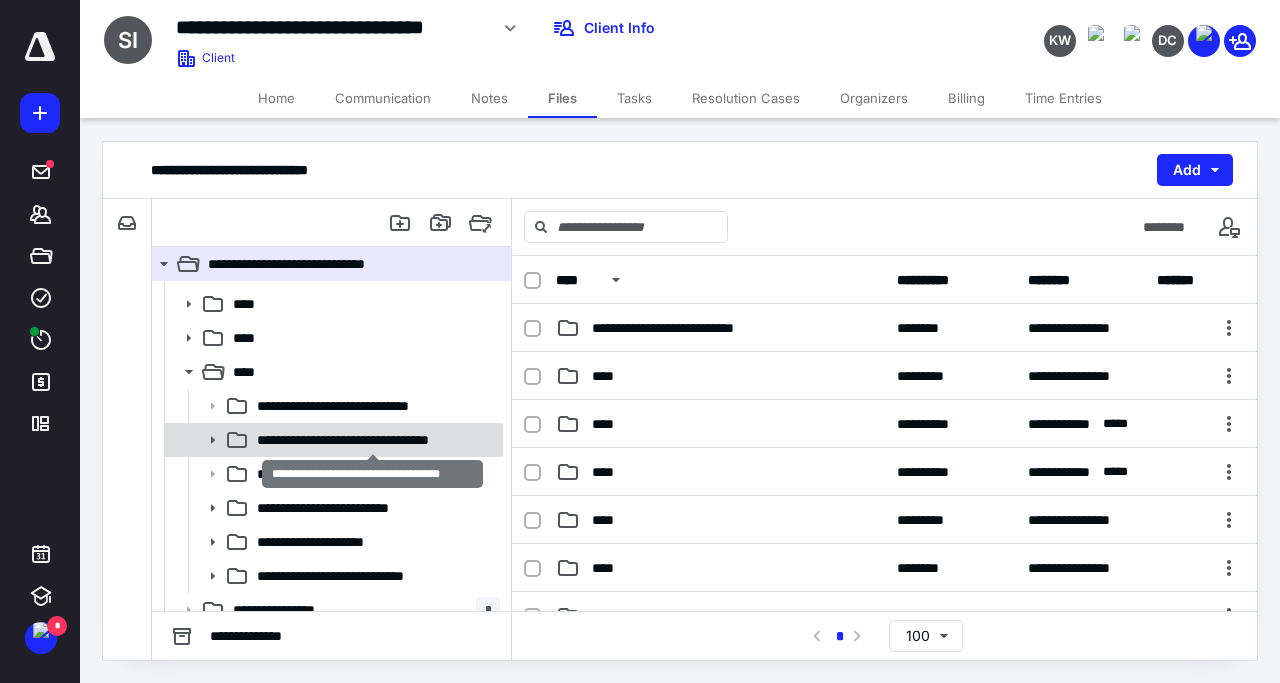click on "**********" at bounding box center [373, 440] 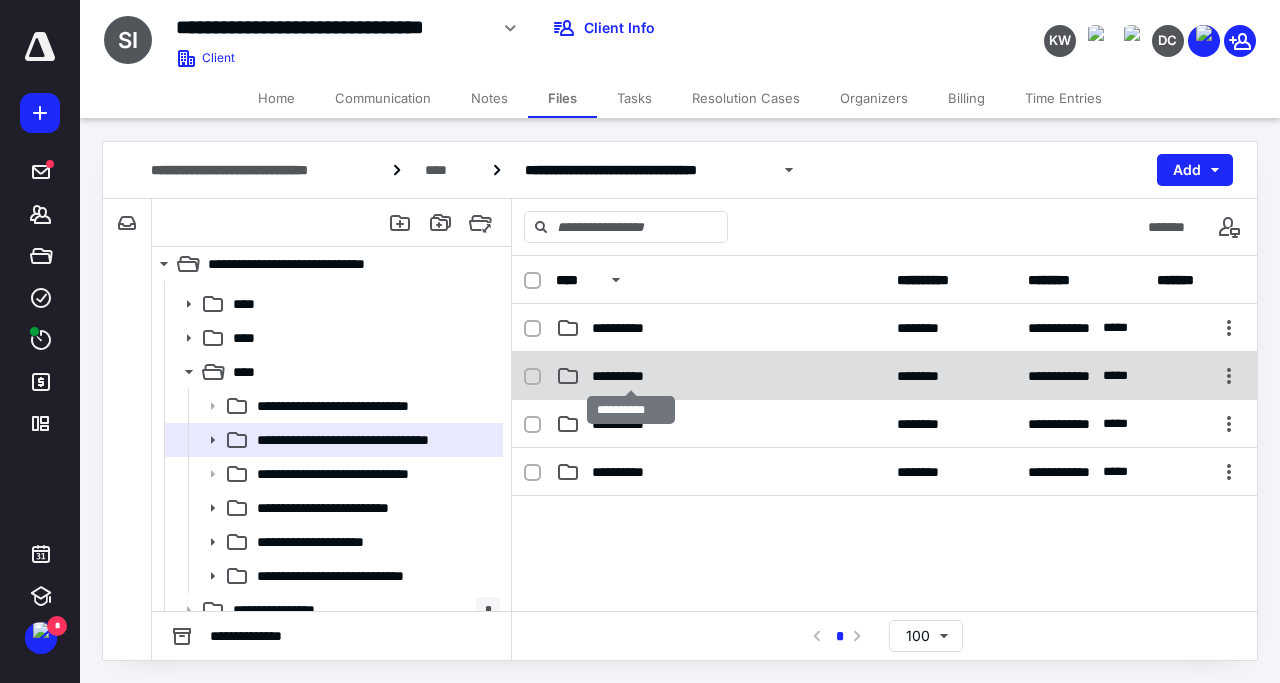 click on "**********" at bounding box center (631, 376) 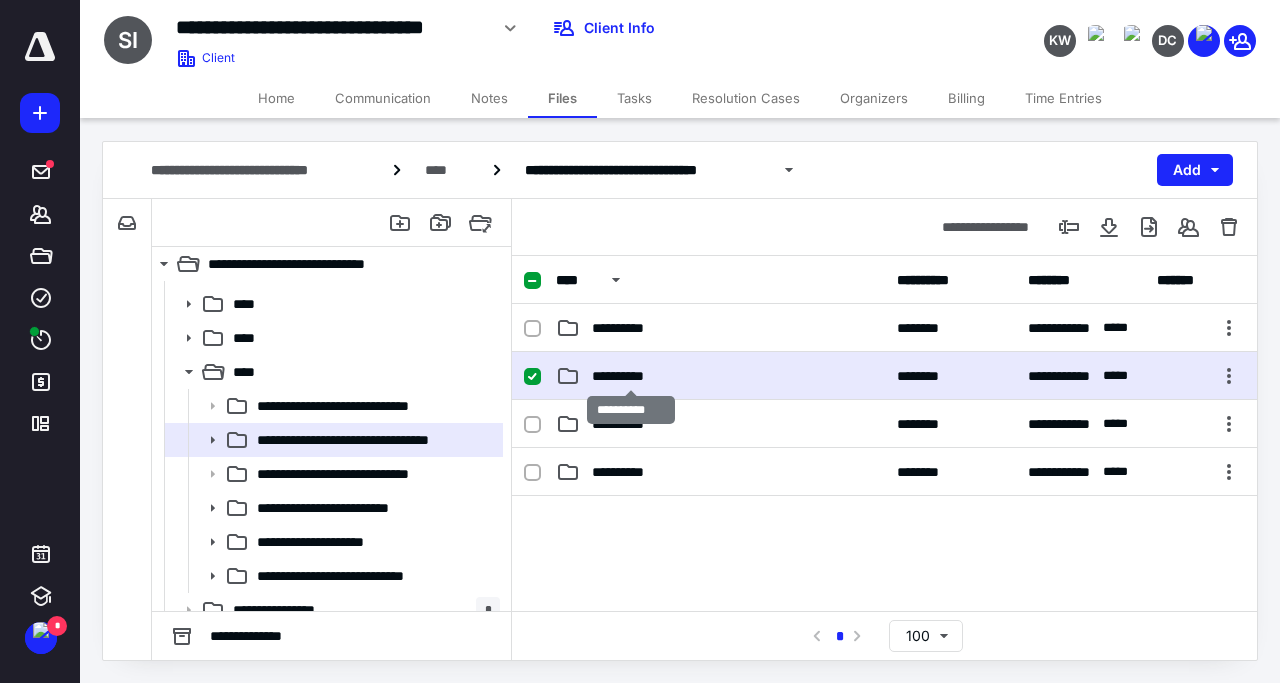 checkbox on "true" 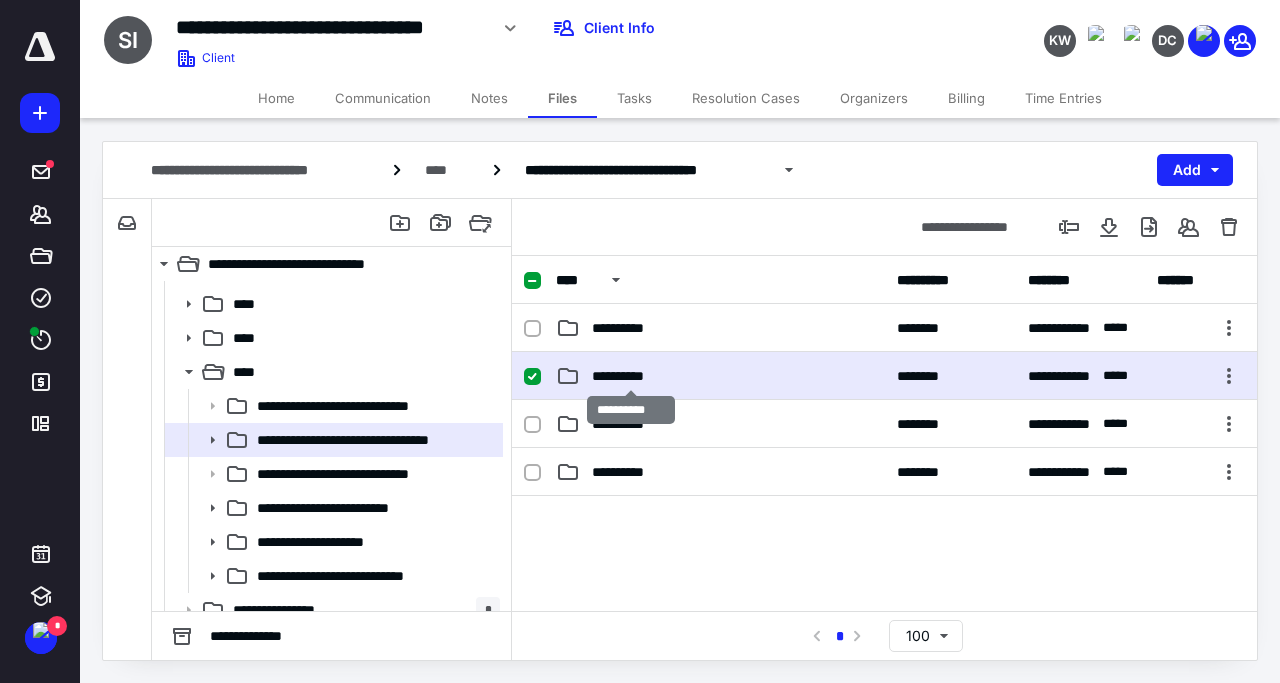 click on "**********" at bounding box center [631, 376] 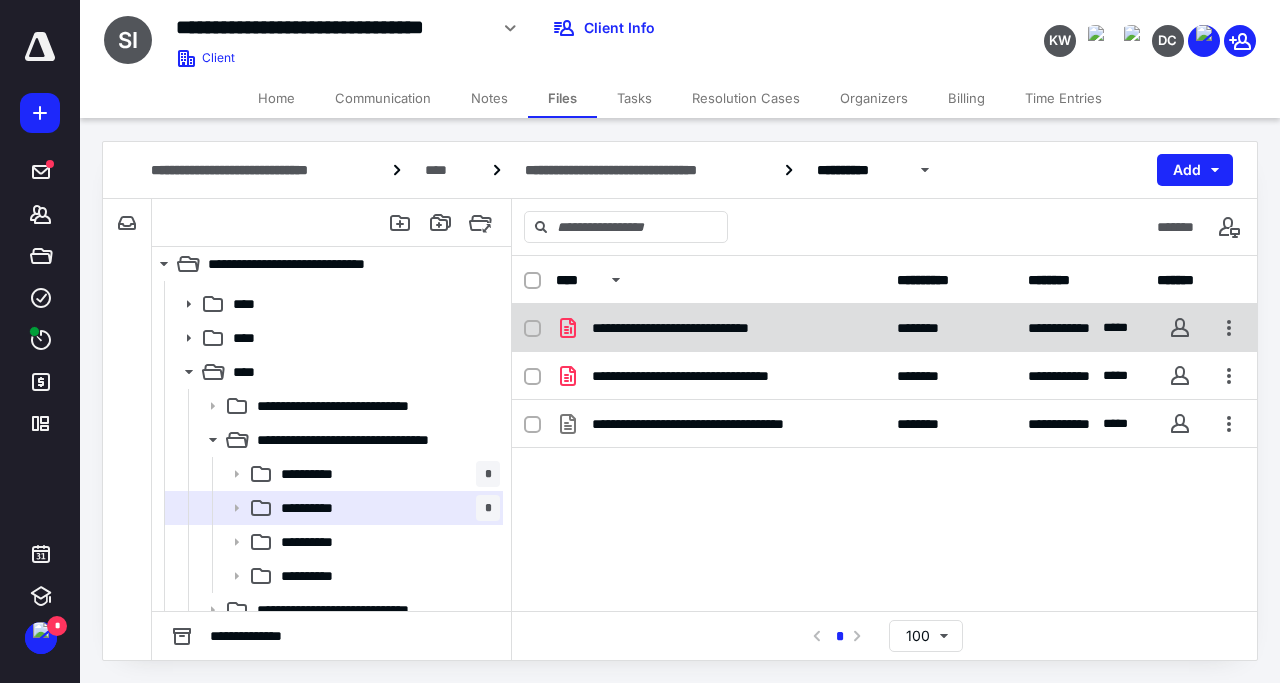click 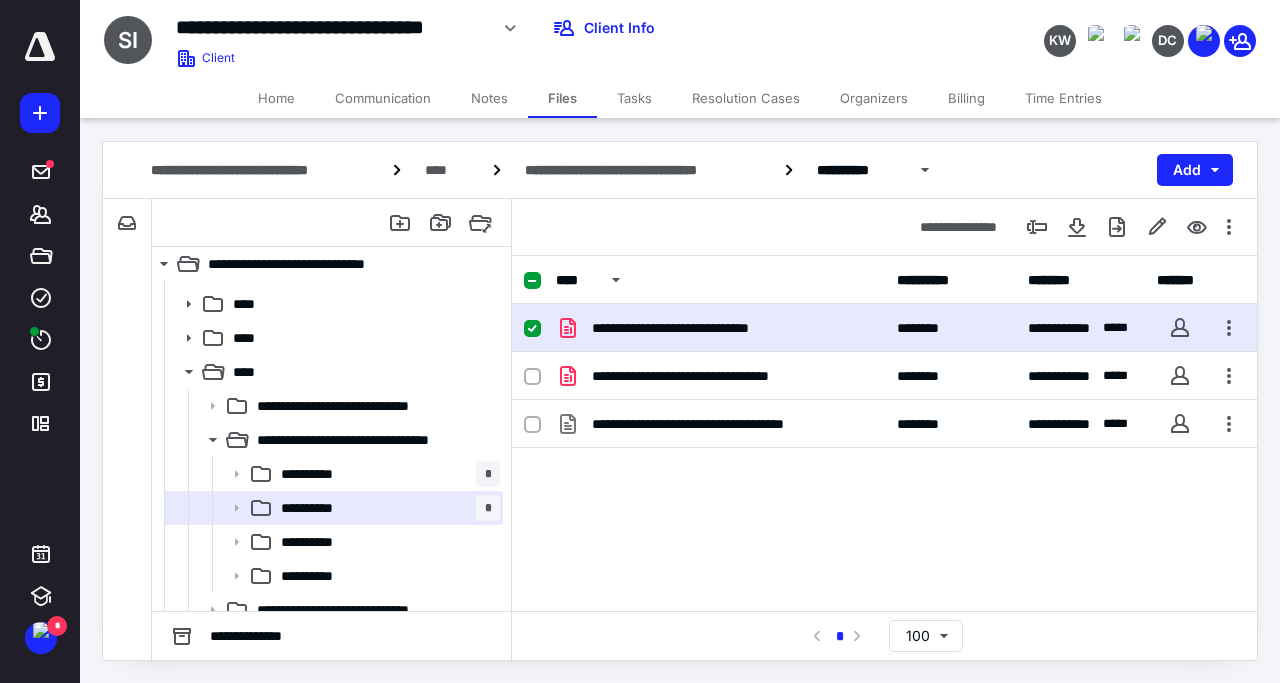 checkbox on "true" 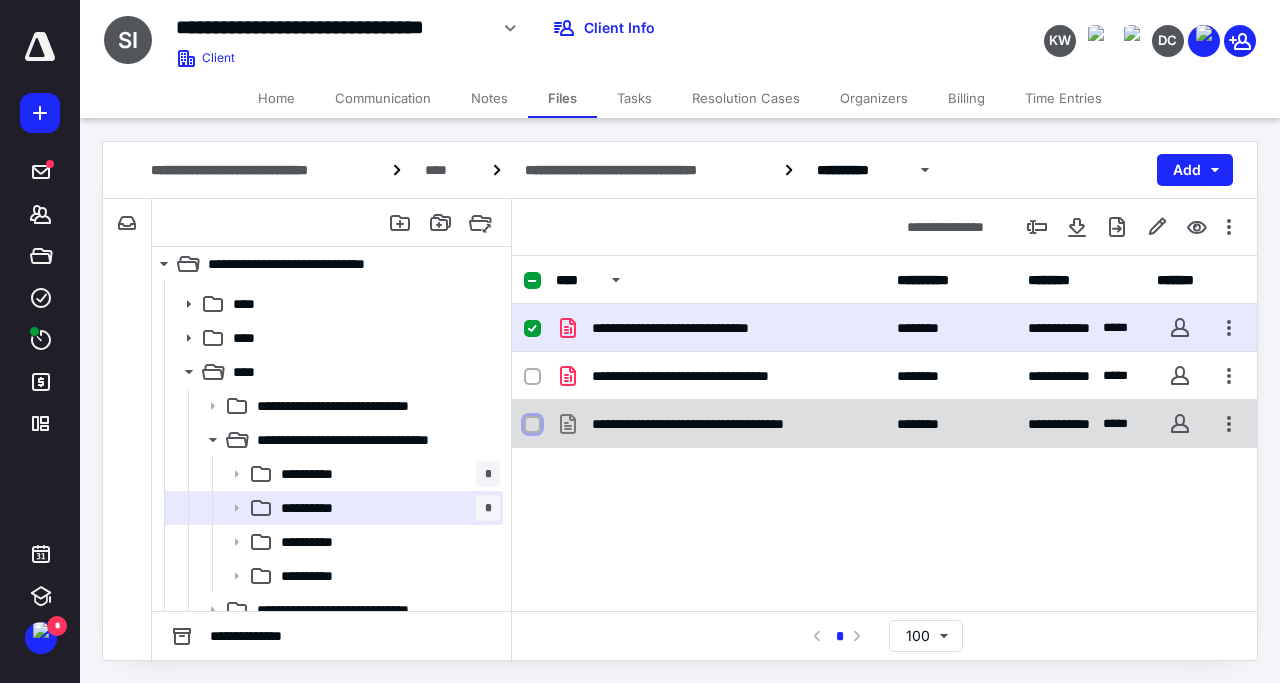 click at bounding box center (532, 425) 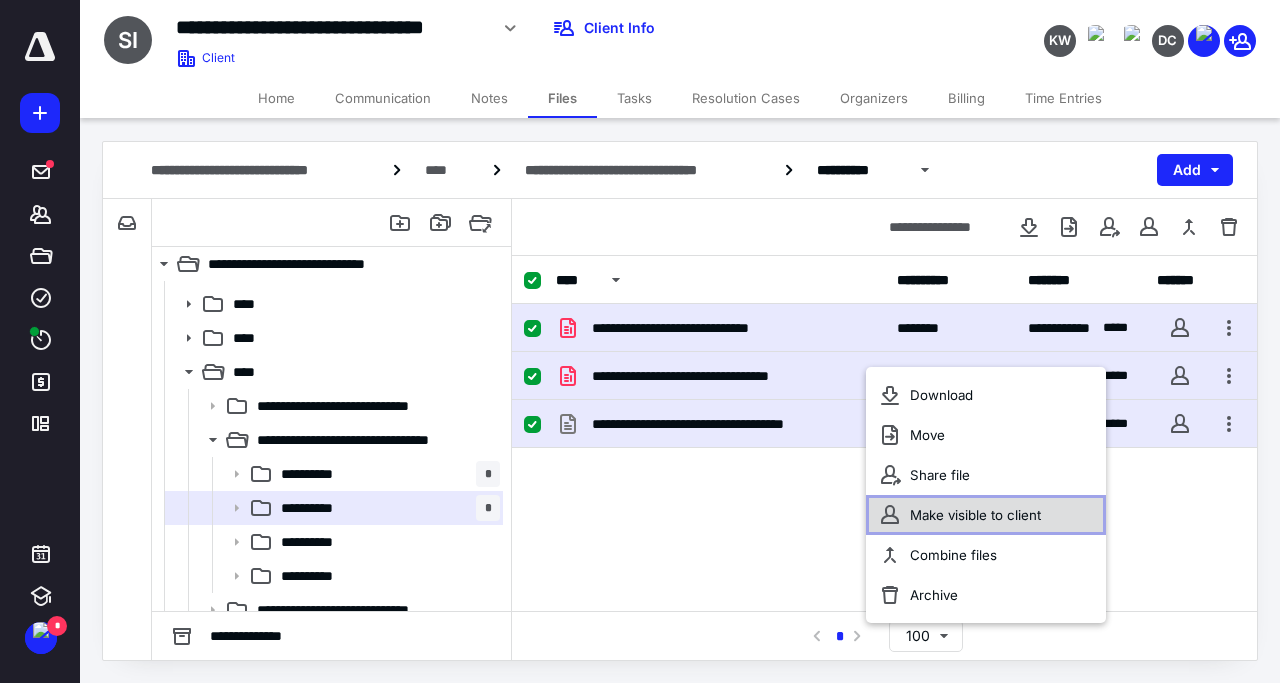 click on "Make visible to client" at bounding box center [986, 515] 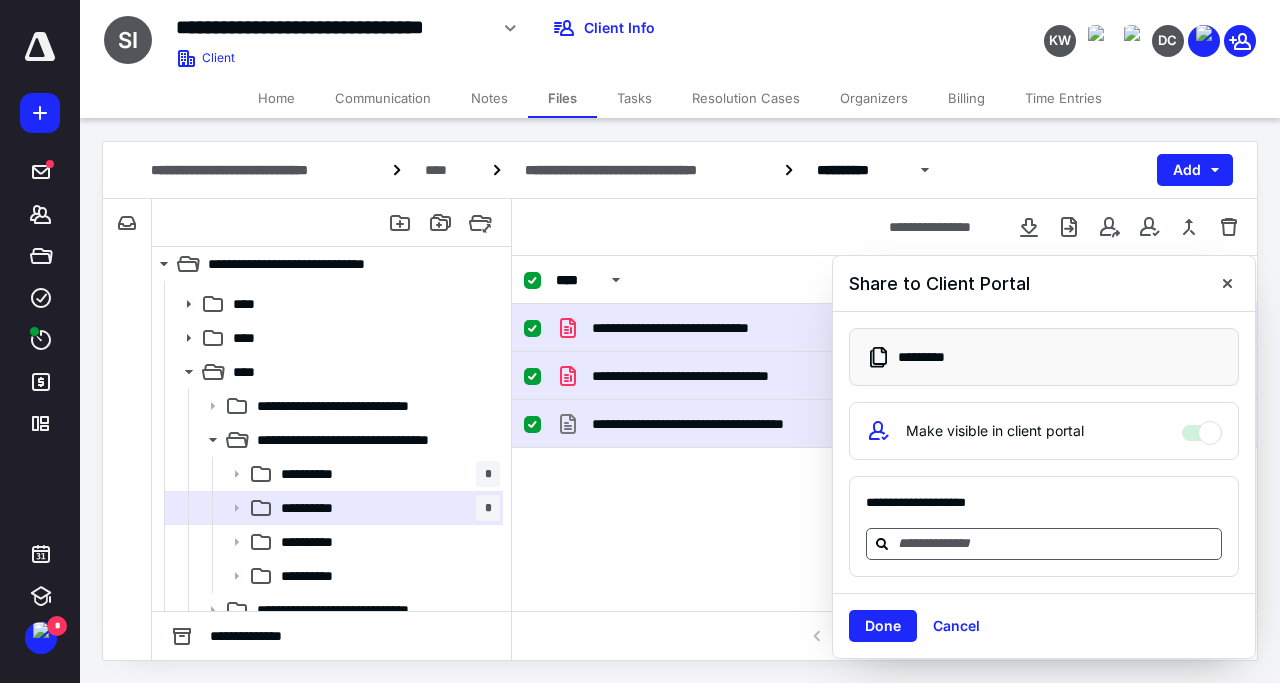 click at bounding box center [1056, 543] 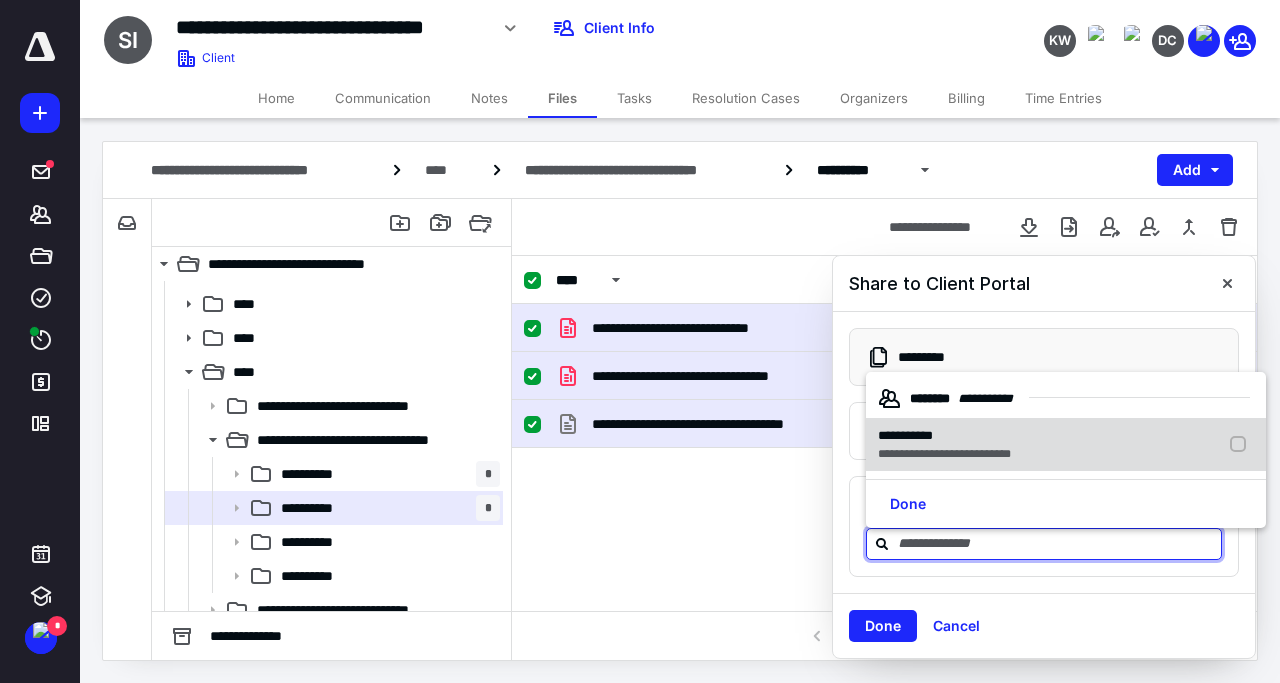 click on "**********" at bounding box center [905, 435] 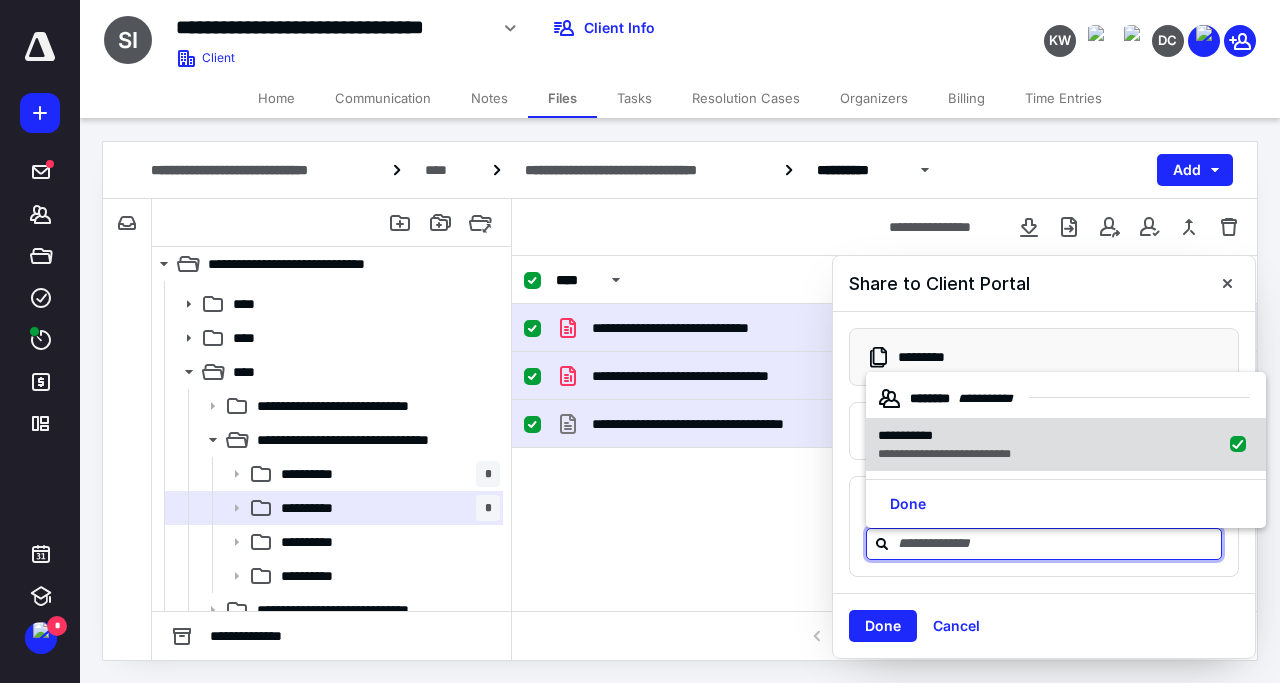 checkbox on "true" 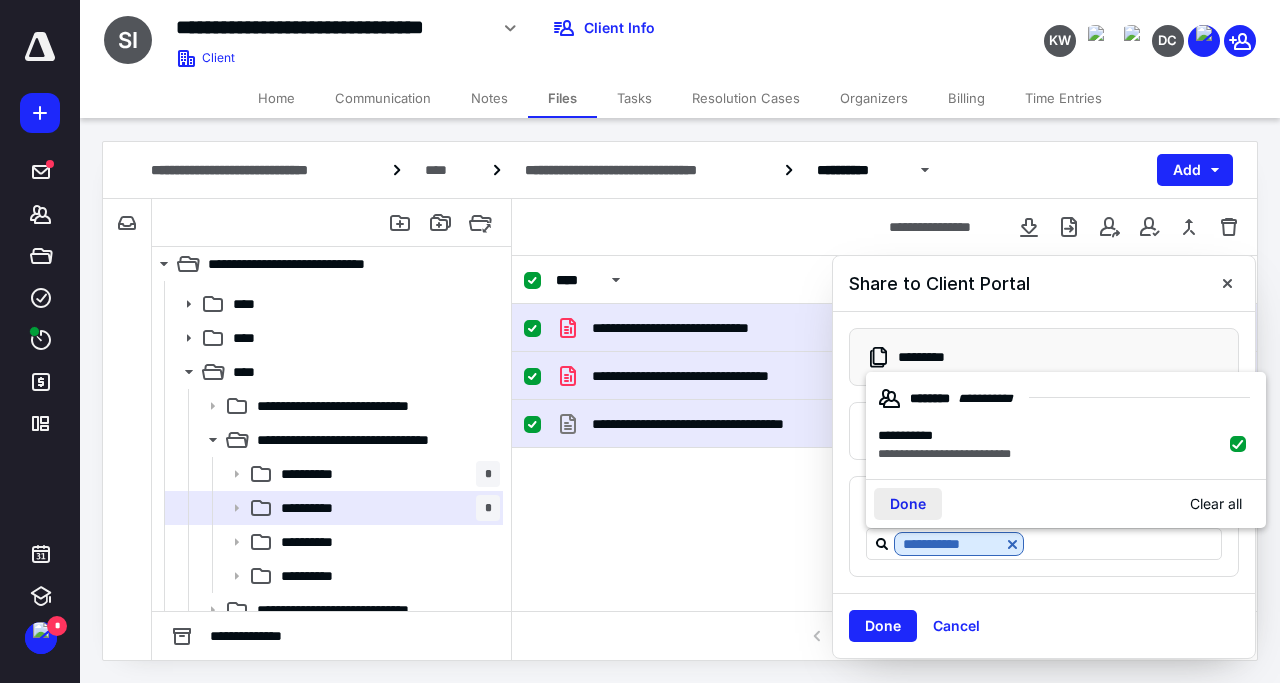 click on "Done" at bounding box center (908, 504) 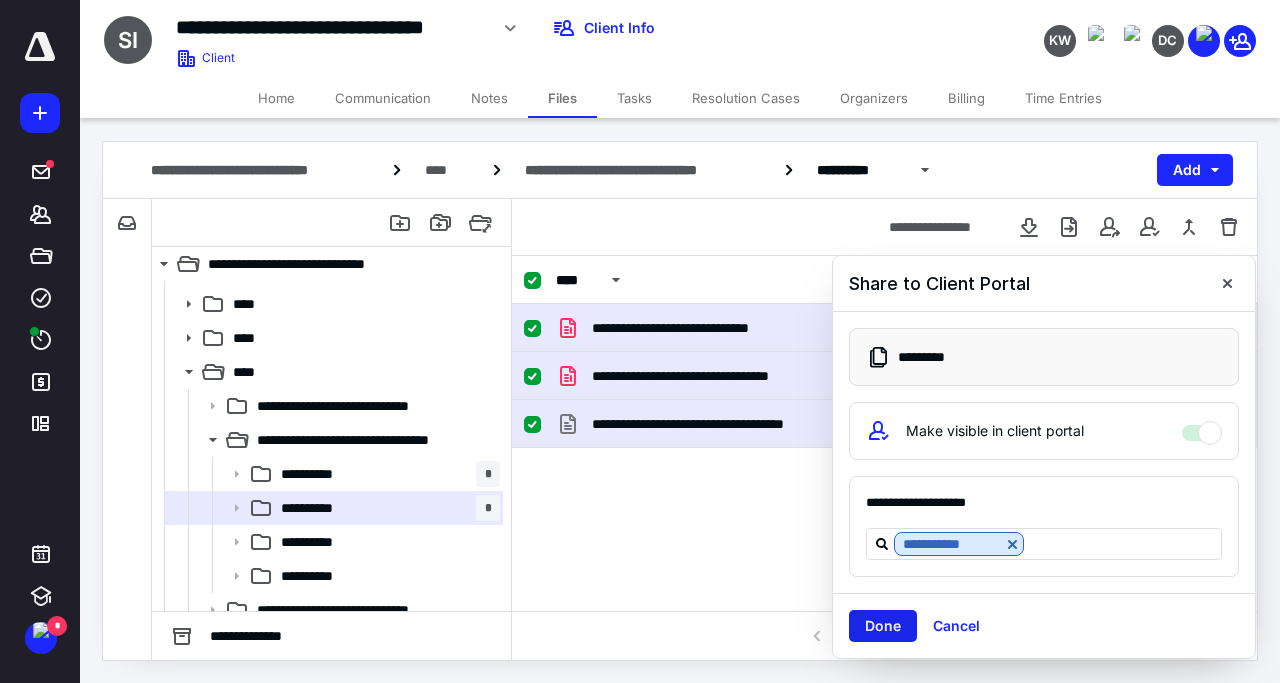 click on "Done" at bounding box center [883, 626] 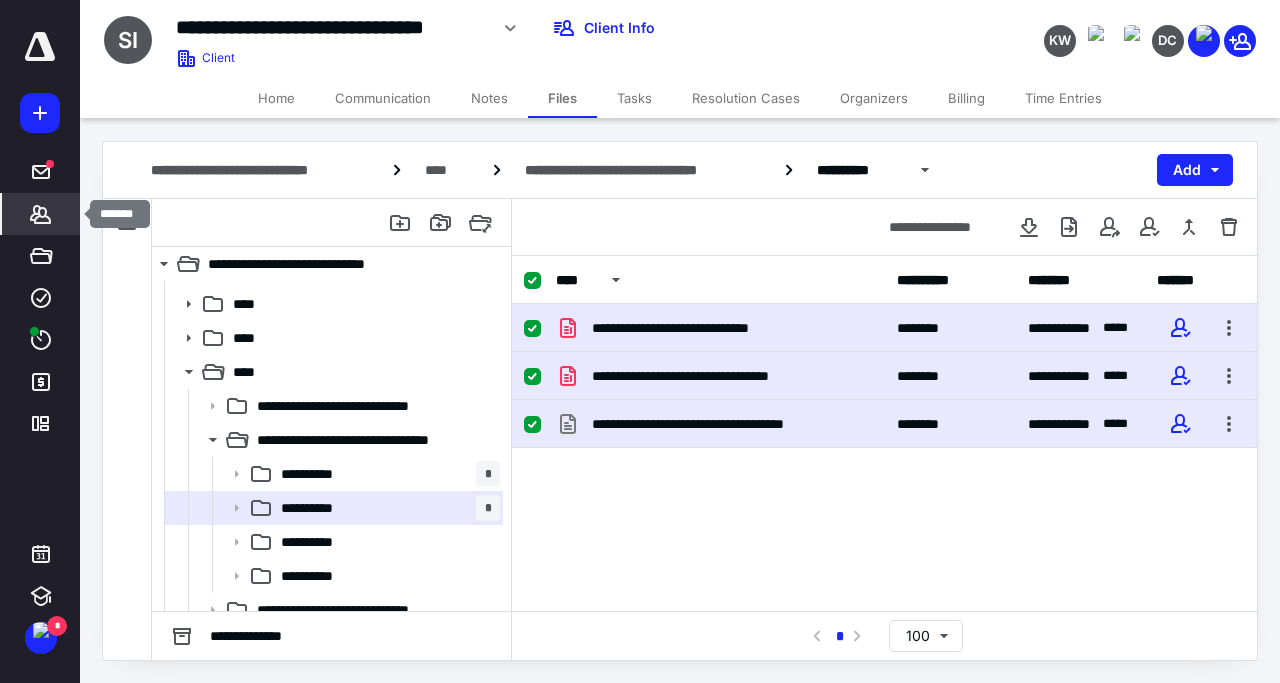 click 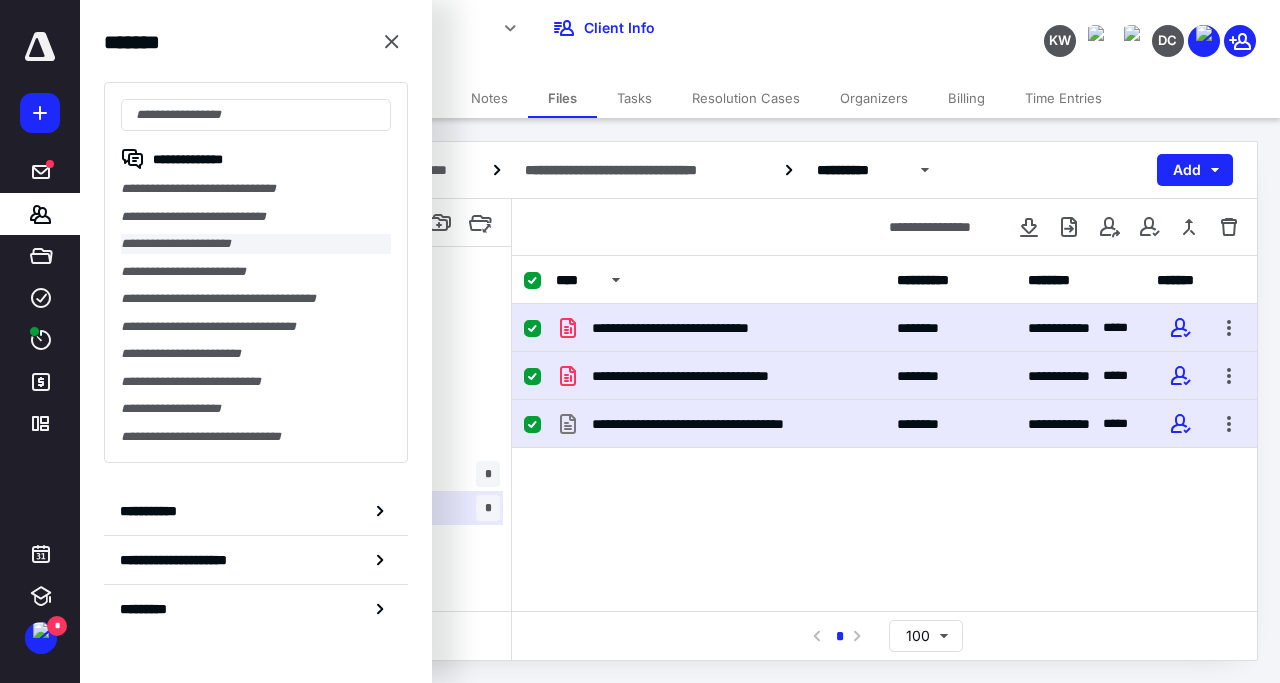 click on "**********" at bounding box center [256, 244] 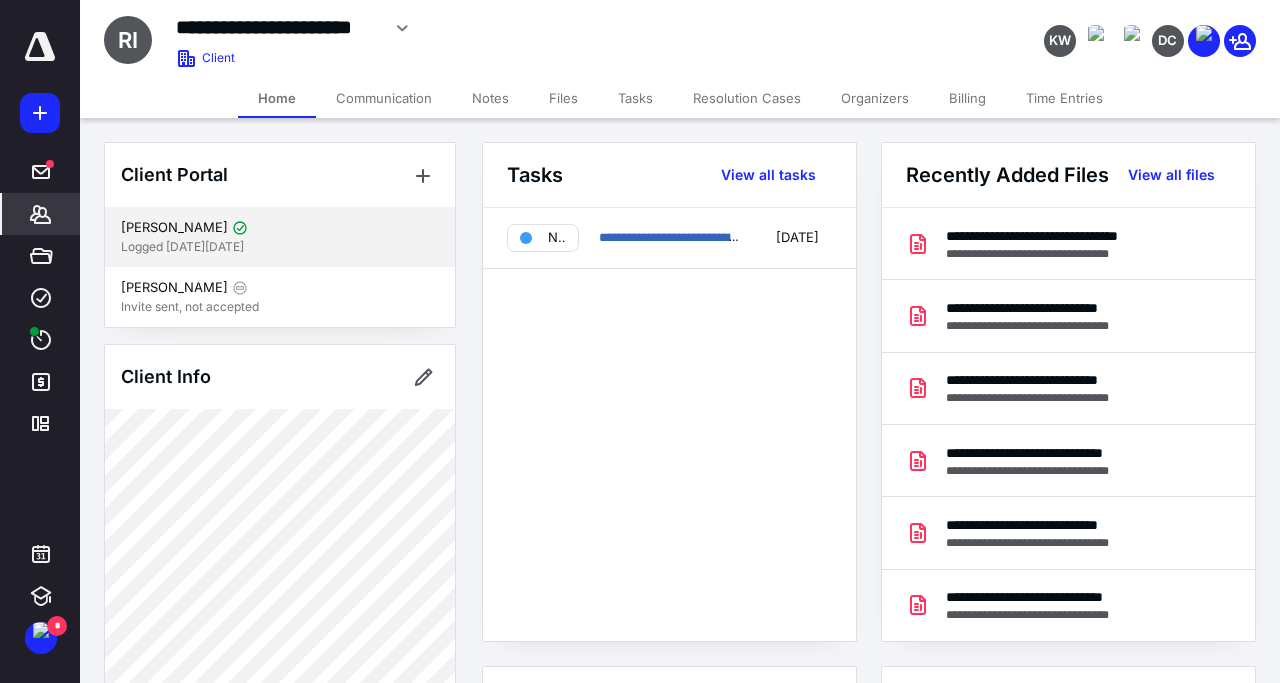 click on "Wilbur Vanwyck" at bounding box center (174, 228) 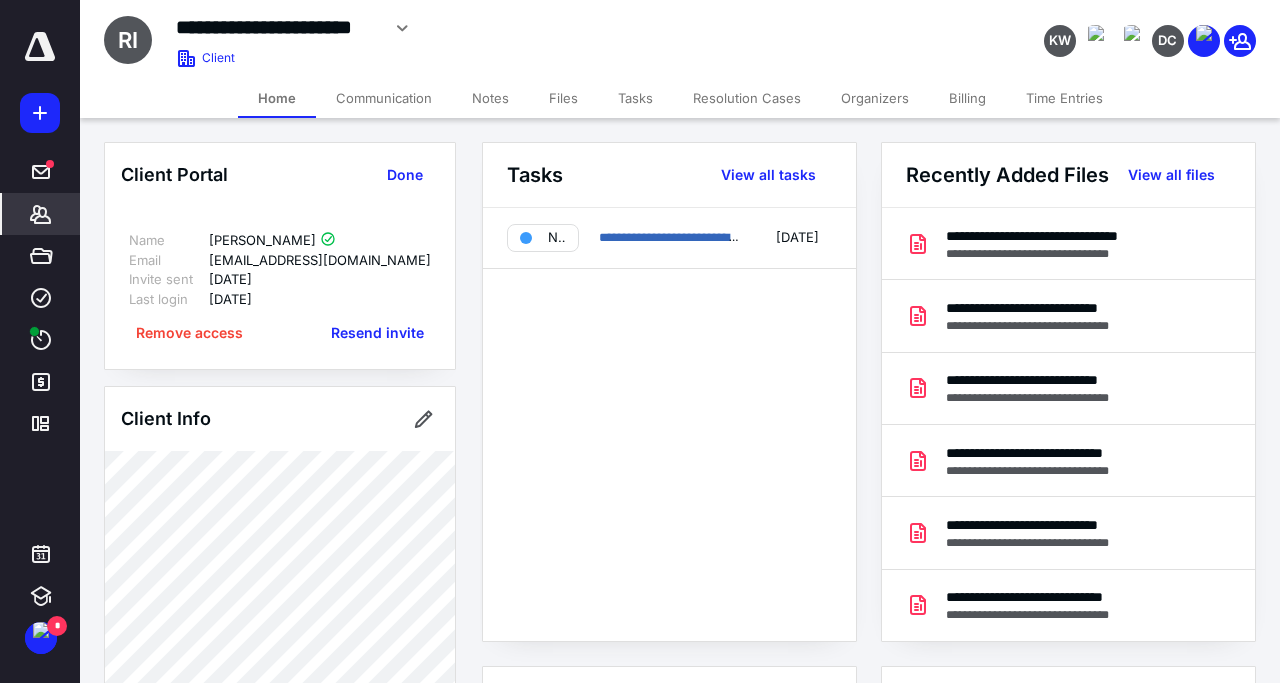 click on "Files" at bounding box center (563, 98) 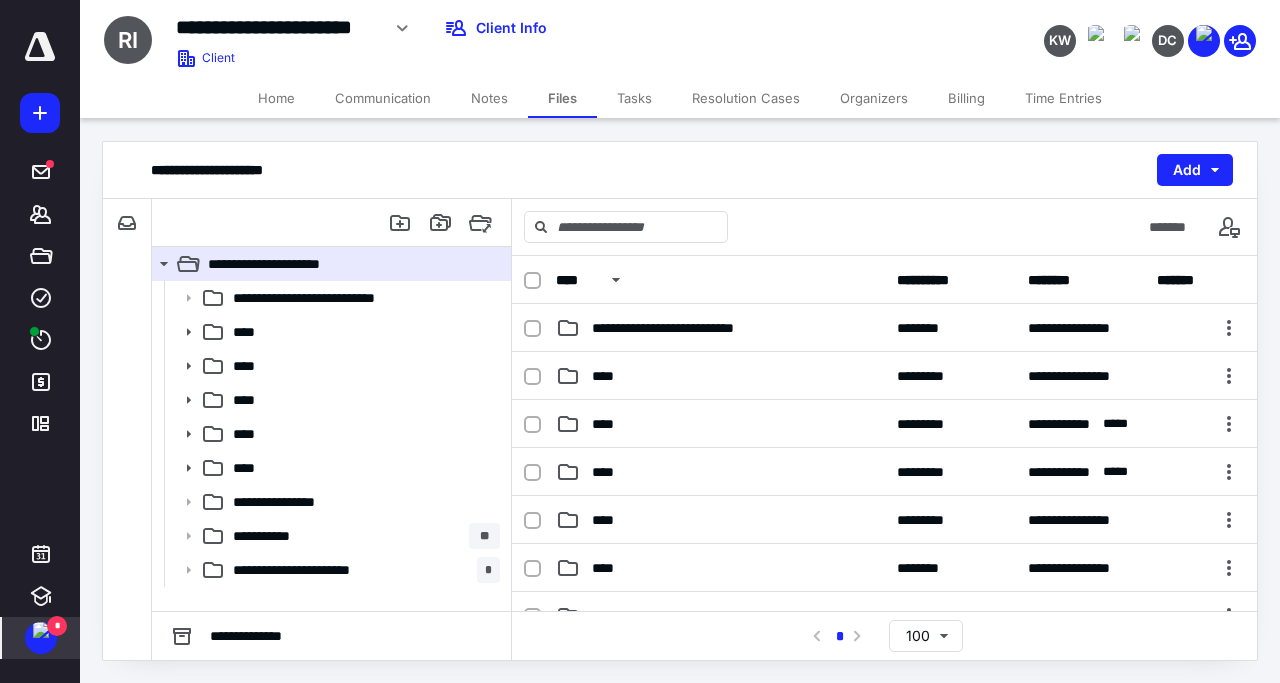 click at bounding box center [41, 630] 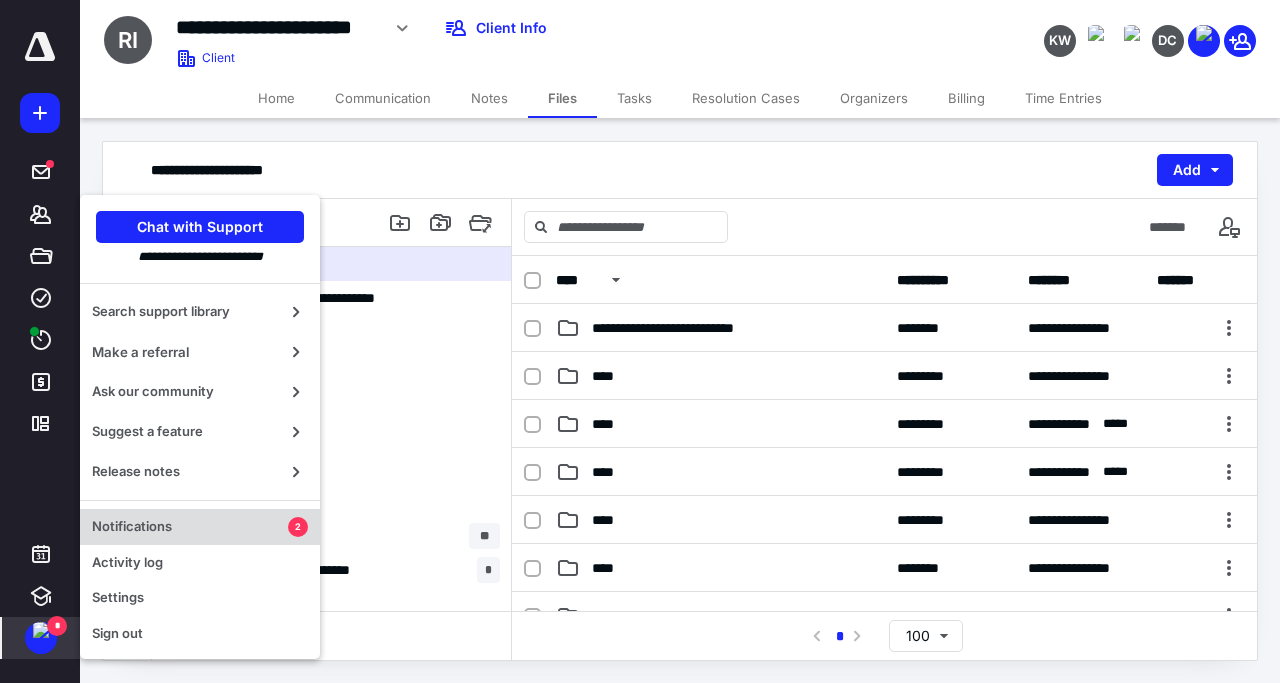 click on "Notifications" at bounding box center [190, 527] 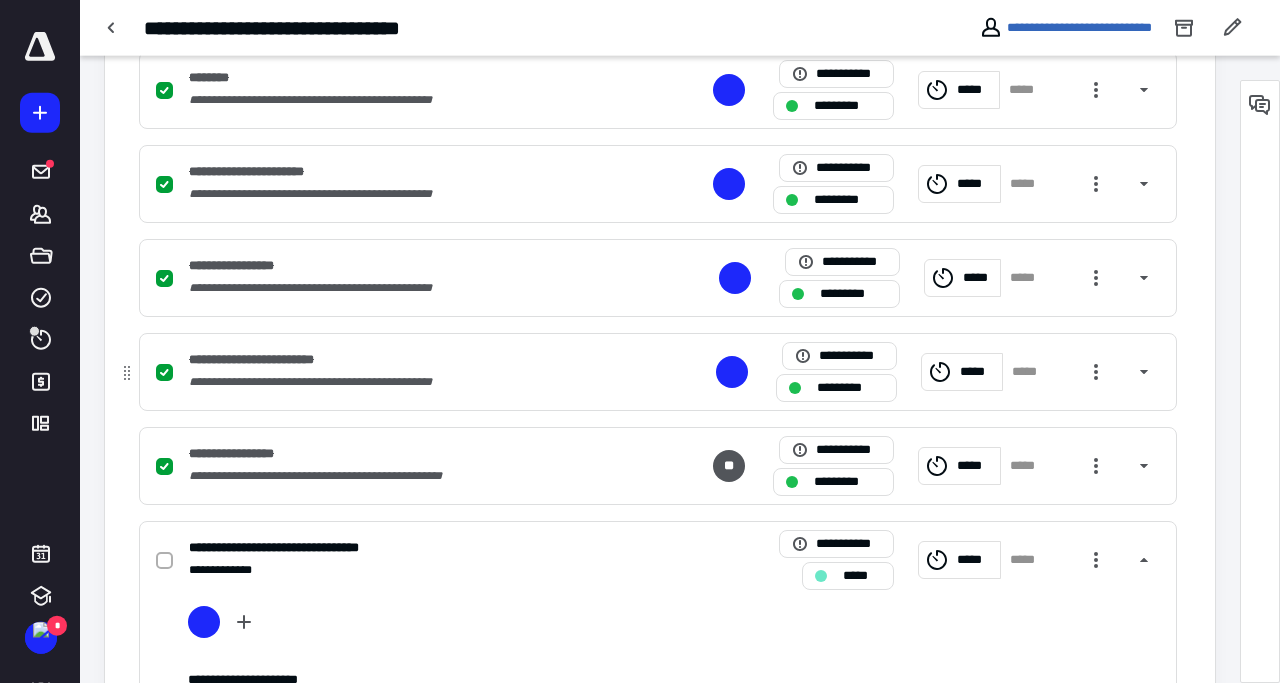 scroll, scrollTop: 612, scrollLeft: 0, axis: vertical 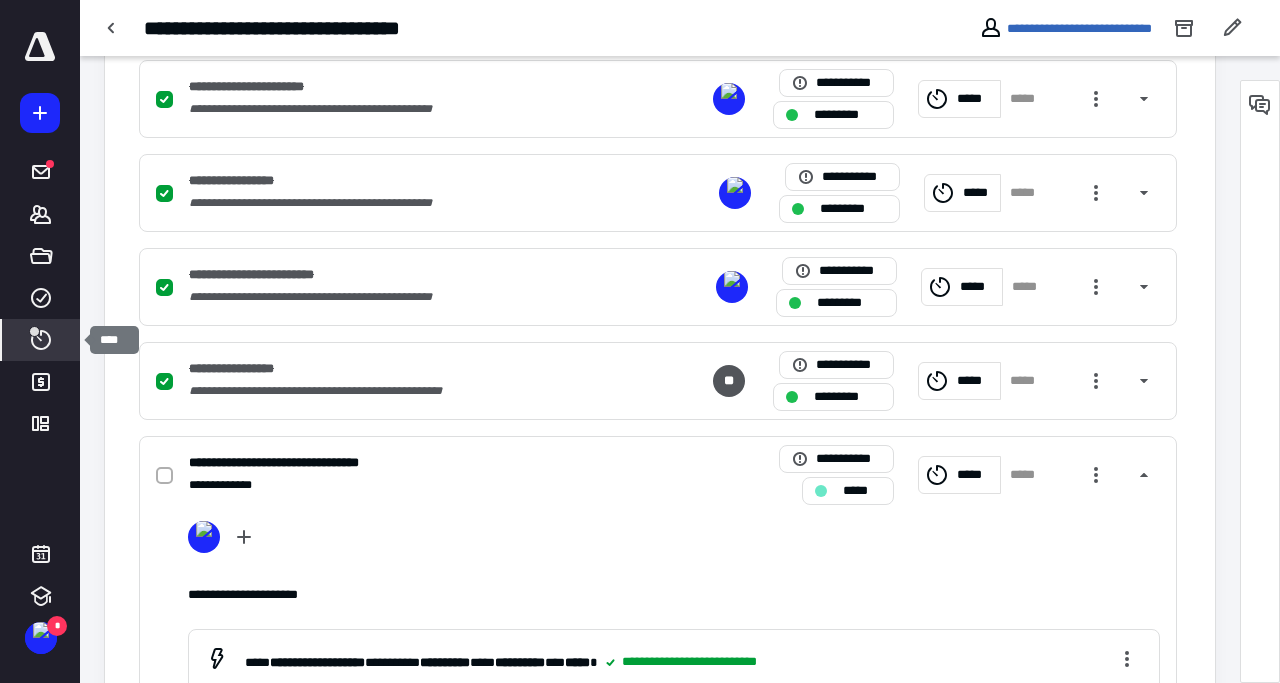 click 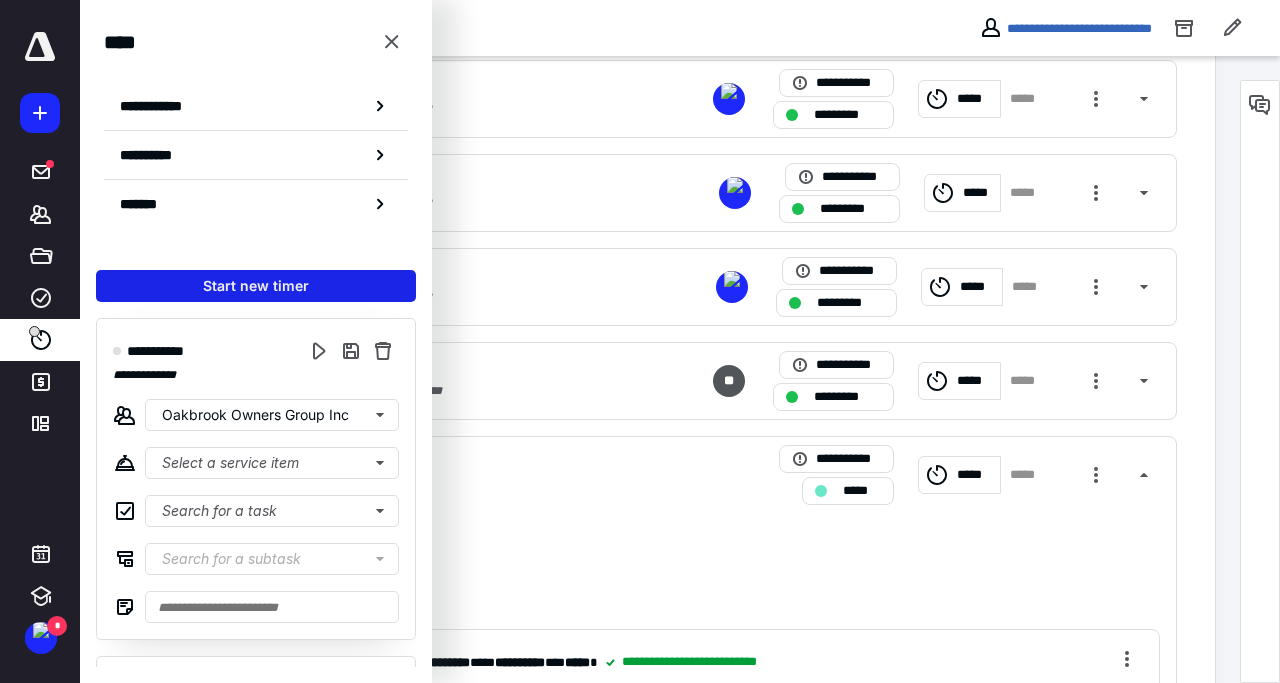 click on "Start new timer" at bounding box center [256, 286] 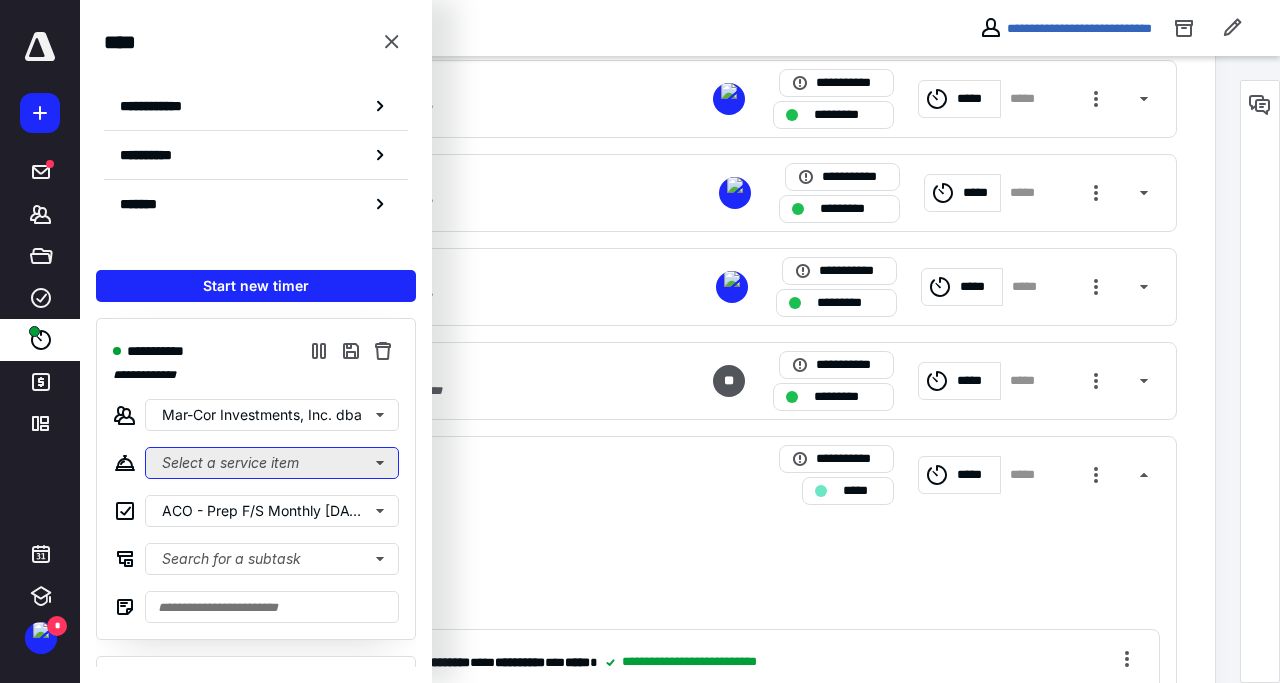 click on "Select a service item" at bounding box center (272, 463) 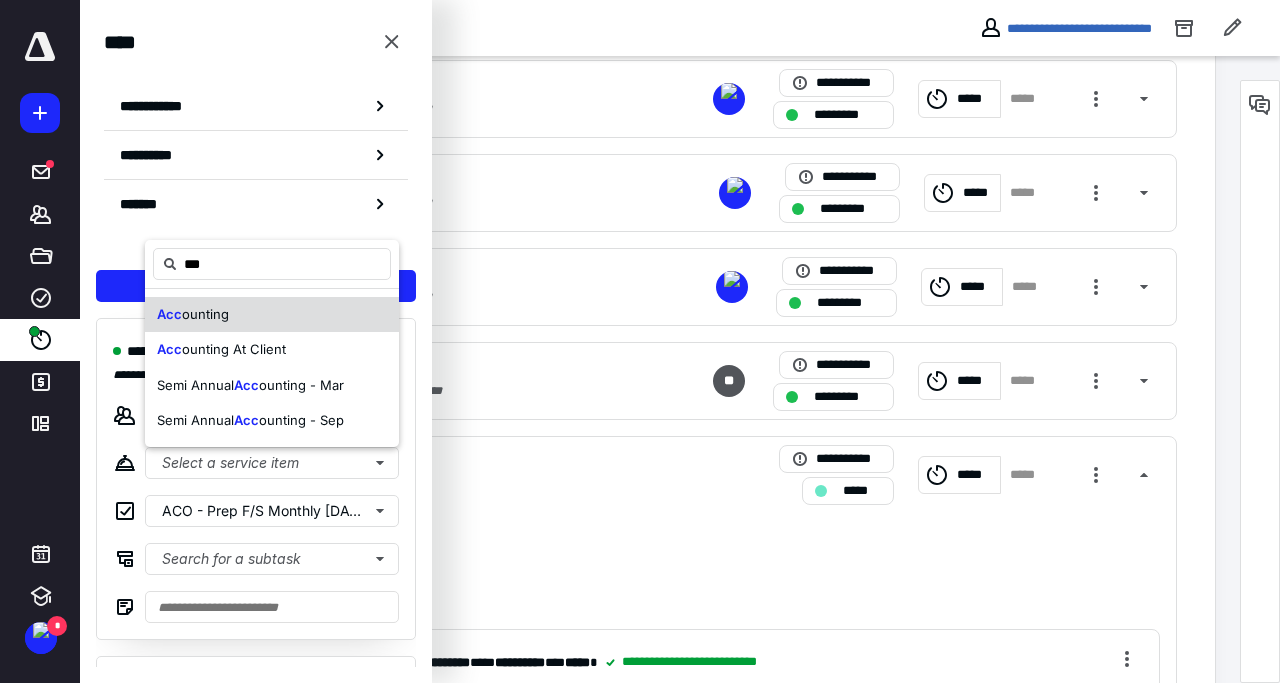 click on "Acc ounting" at bounding box center (272, 315) 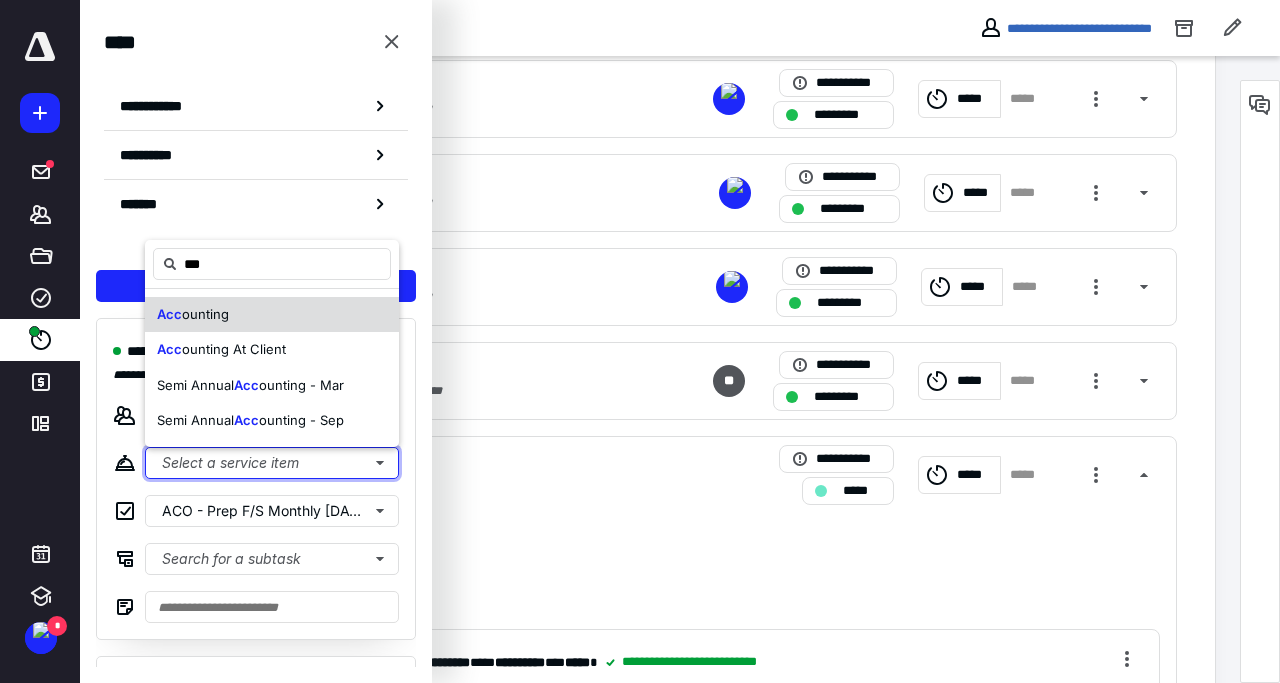 type 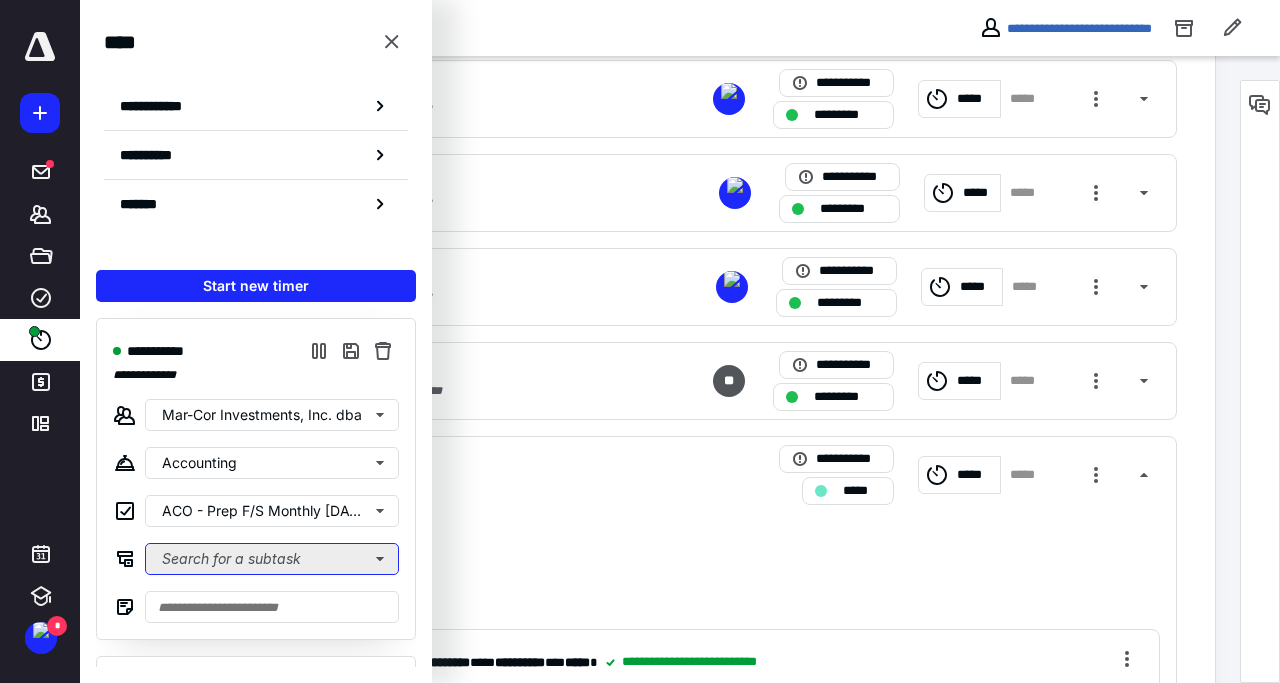 click on "Search for a subtask" at bounding box center (272, 559) 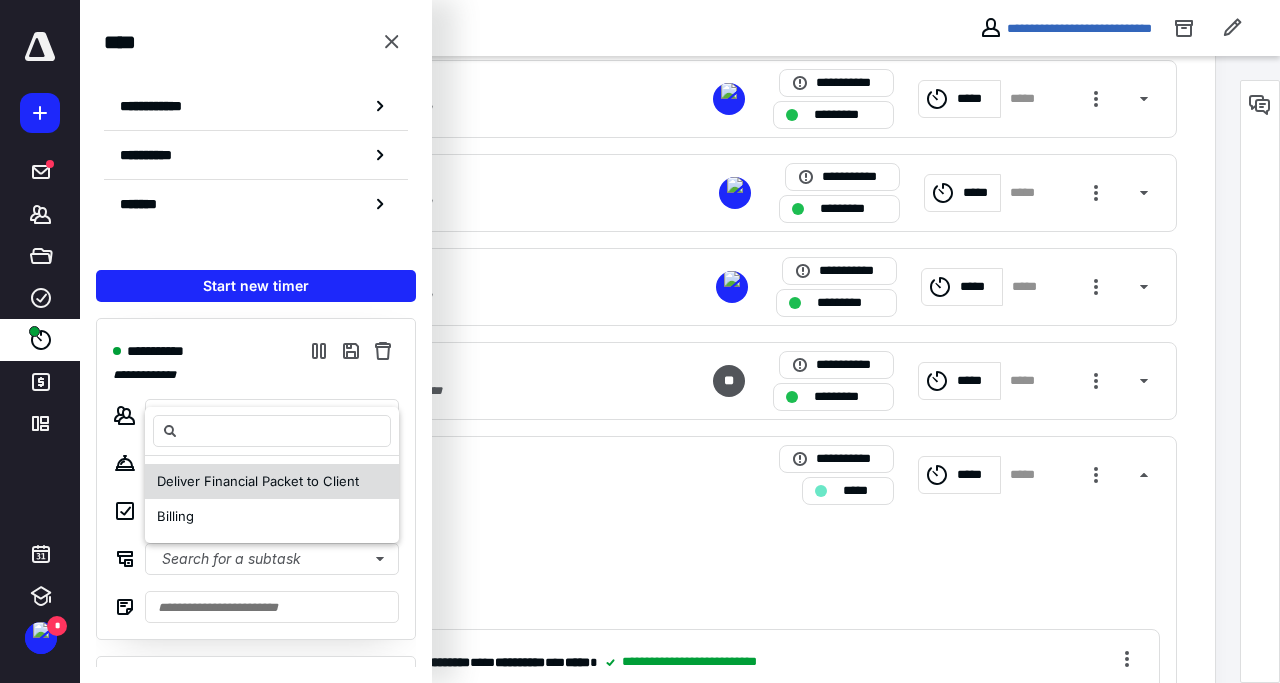 click on "Deliver Financial Packet to Client" at bounding box center (258, 481) 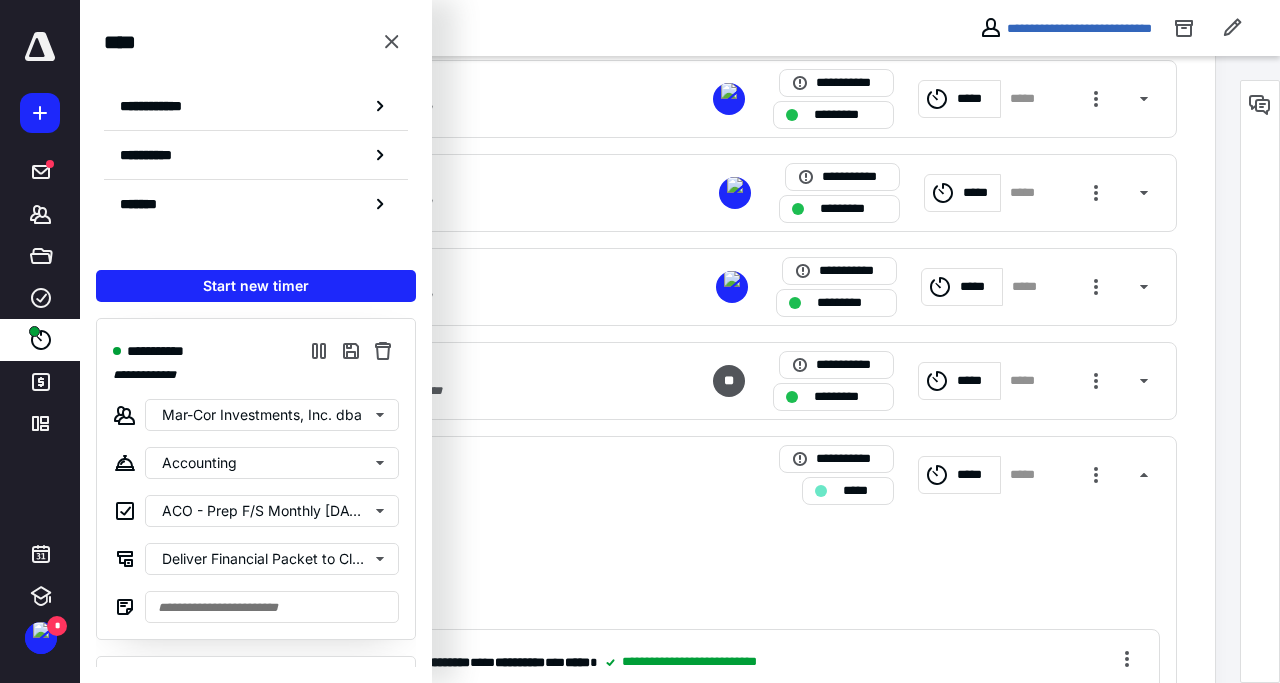 click on "**********" at bounding box center (658, 641) 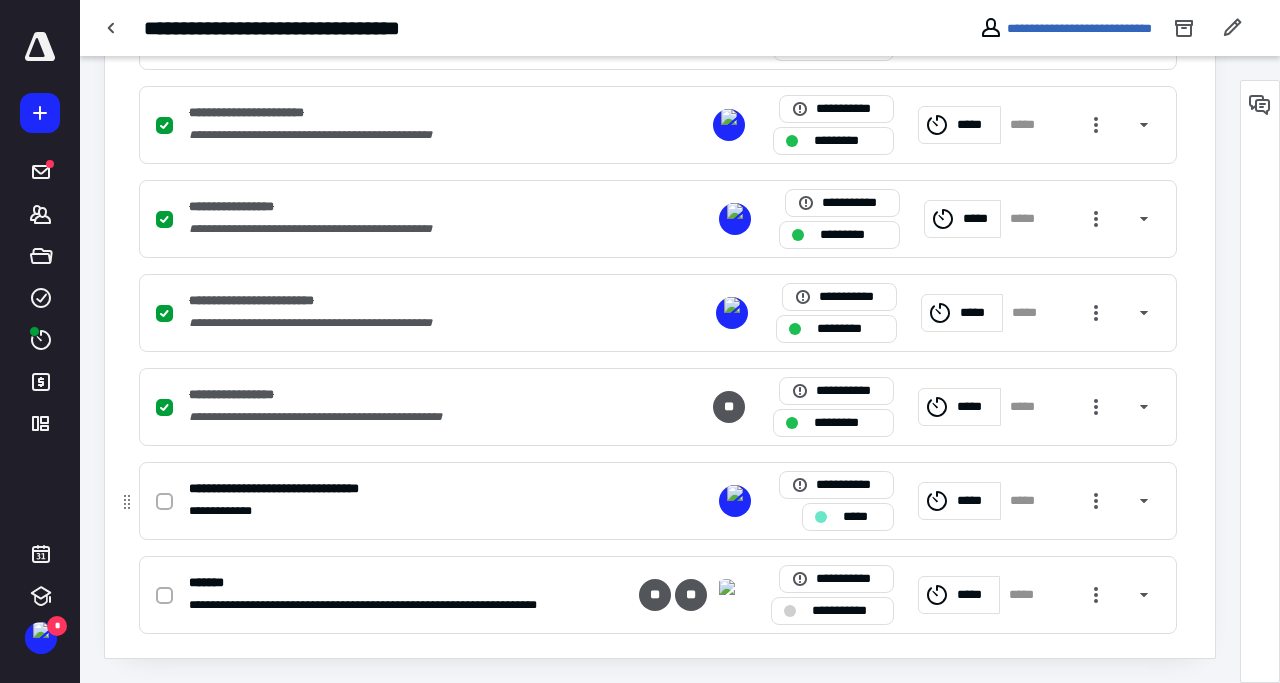 scroll, scrollTop: 586, scrollLeft: 0, axis: vertical 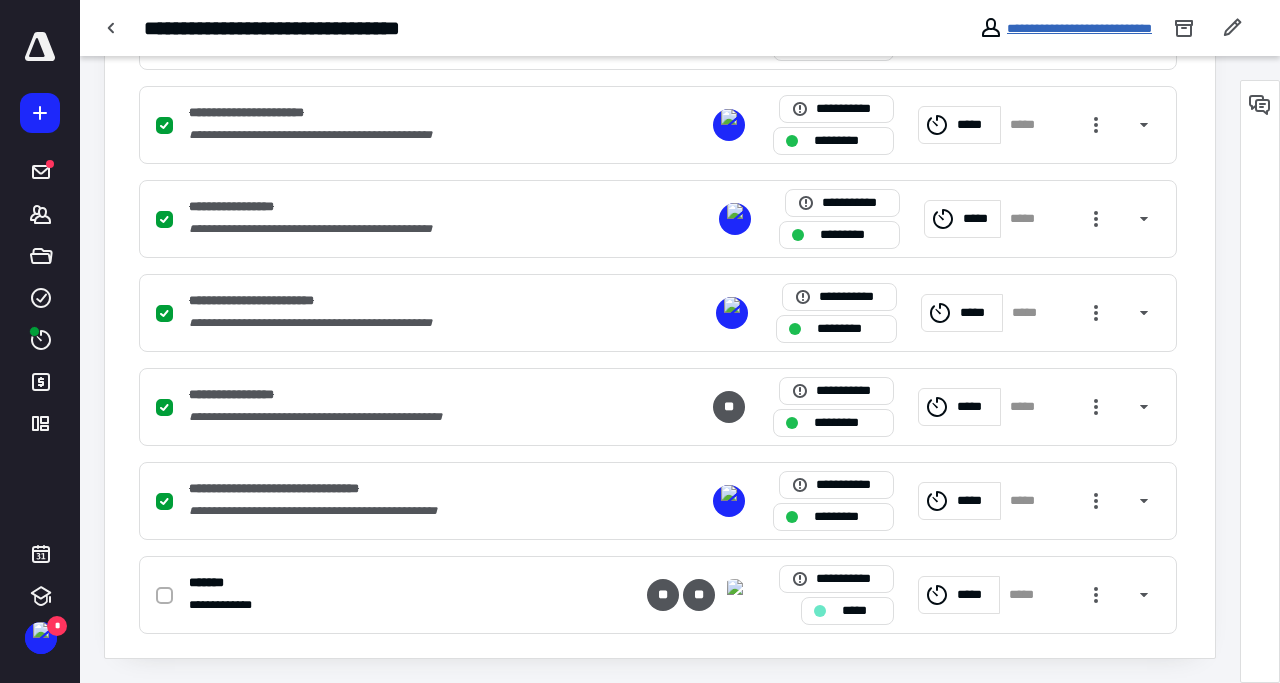 click on "**********" at bounding box center (1079, 28) 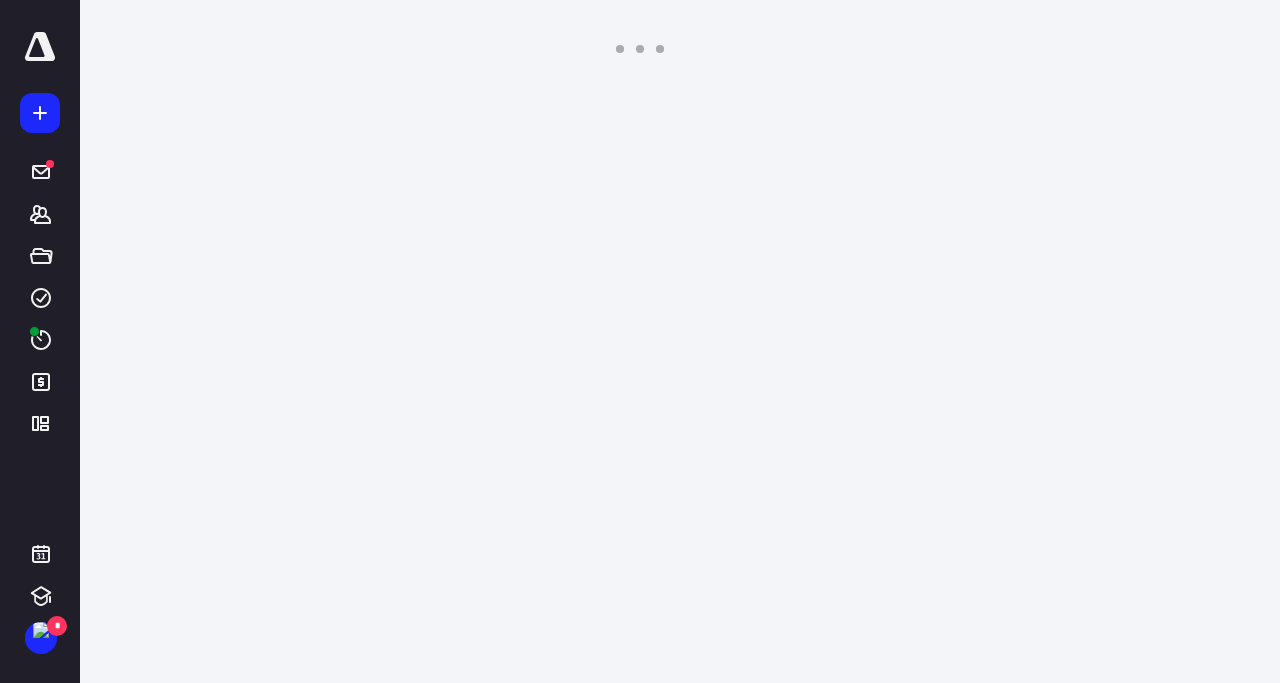 scroll, scrollTop: 0, scrollLeft: 0, axis: both 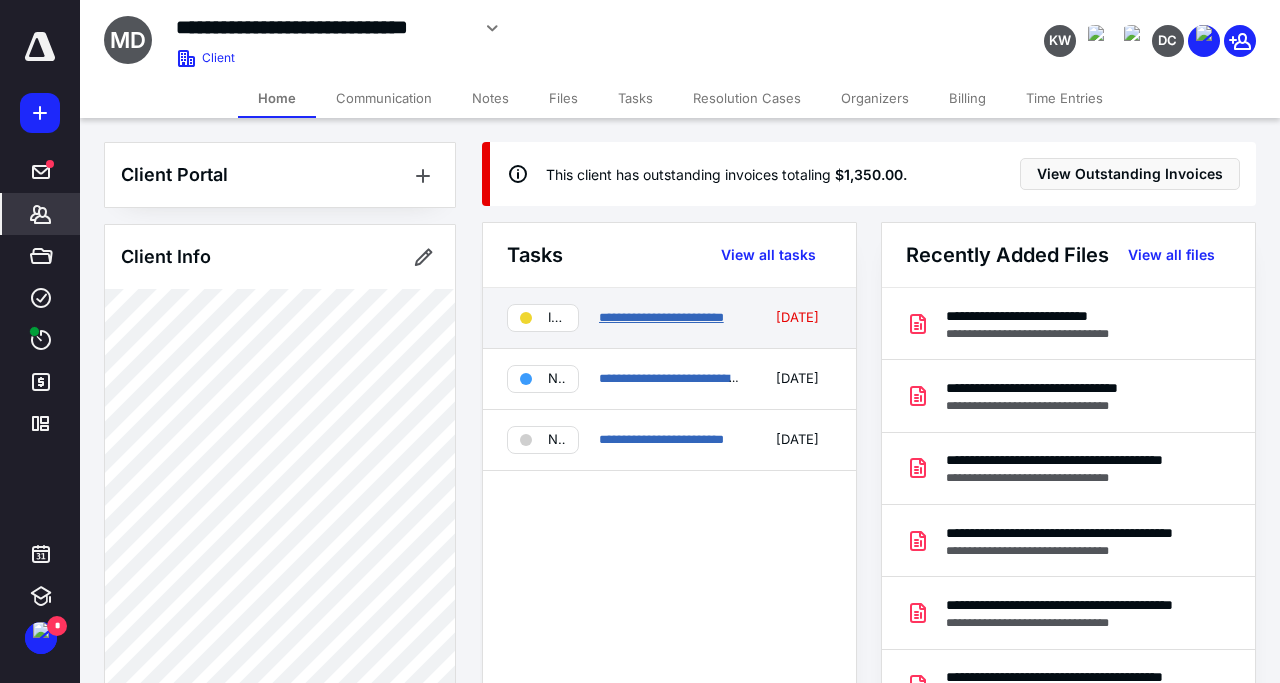 click on "**********" at bounding box center [661, 317] 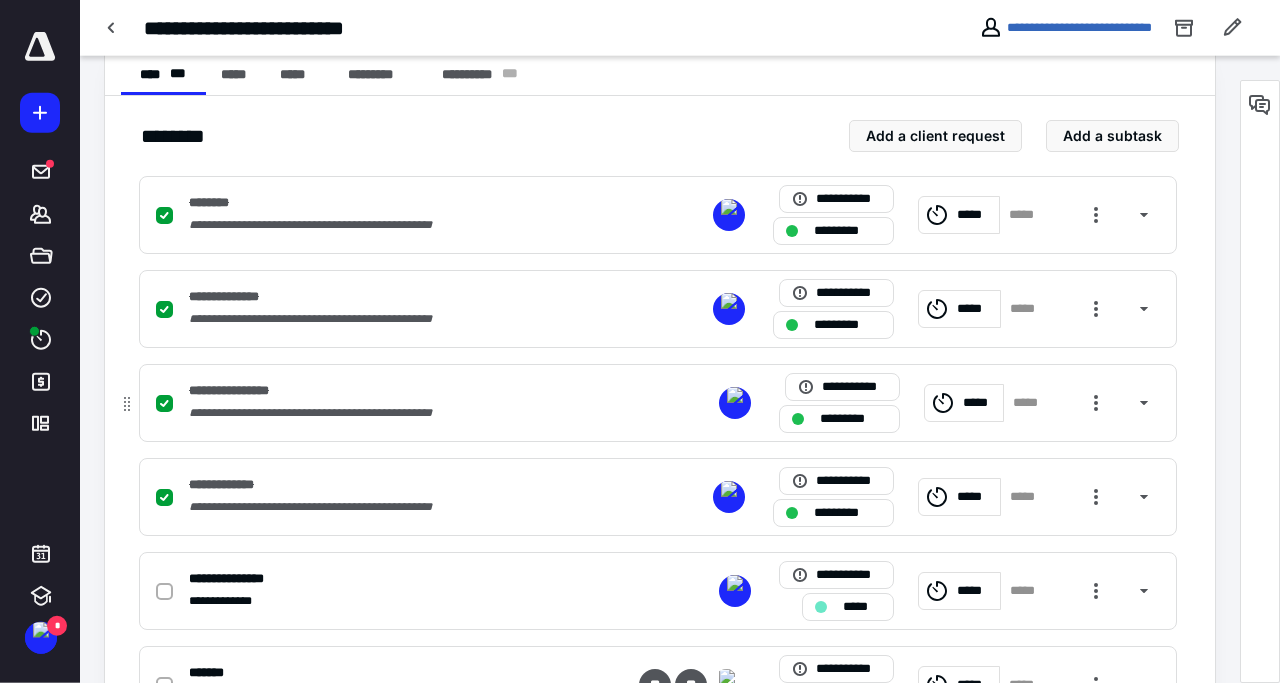 scroll, scrollTop: 492, scrollLeft: 0, axis: vertical 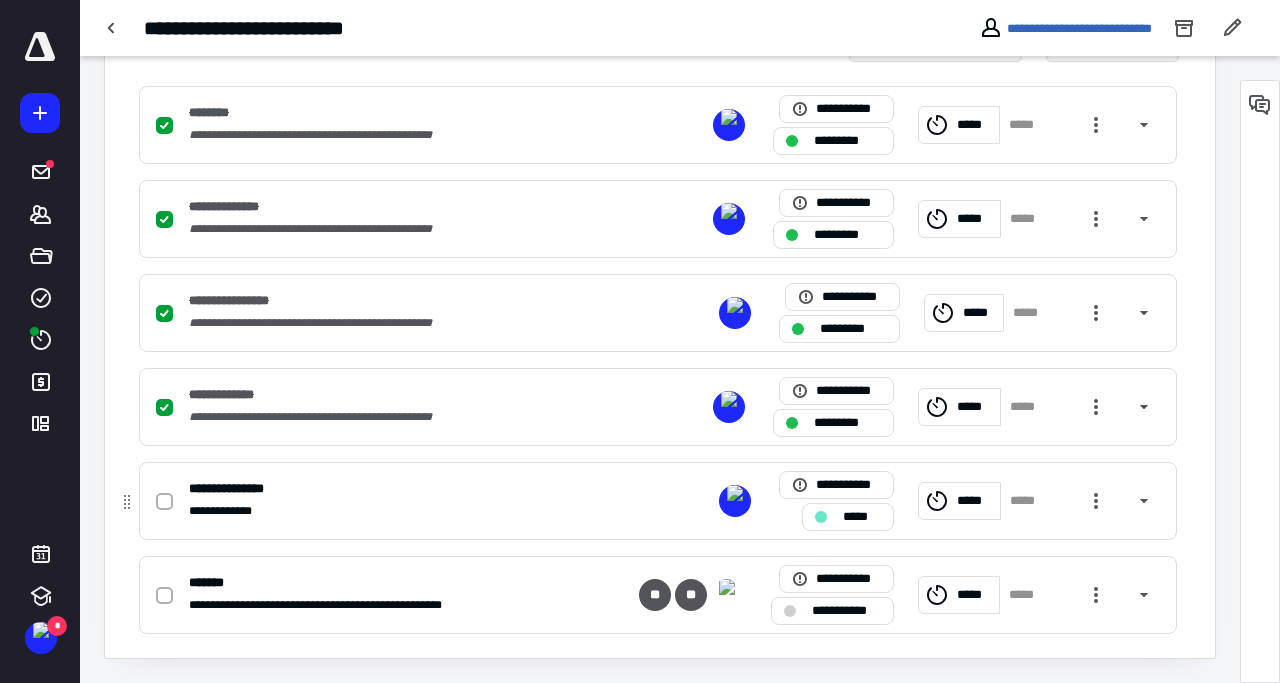 click at bounding box center (168, 501) 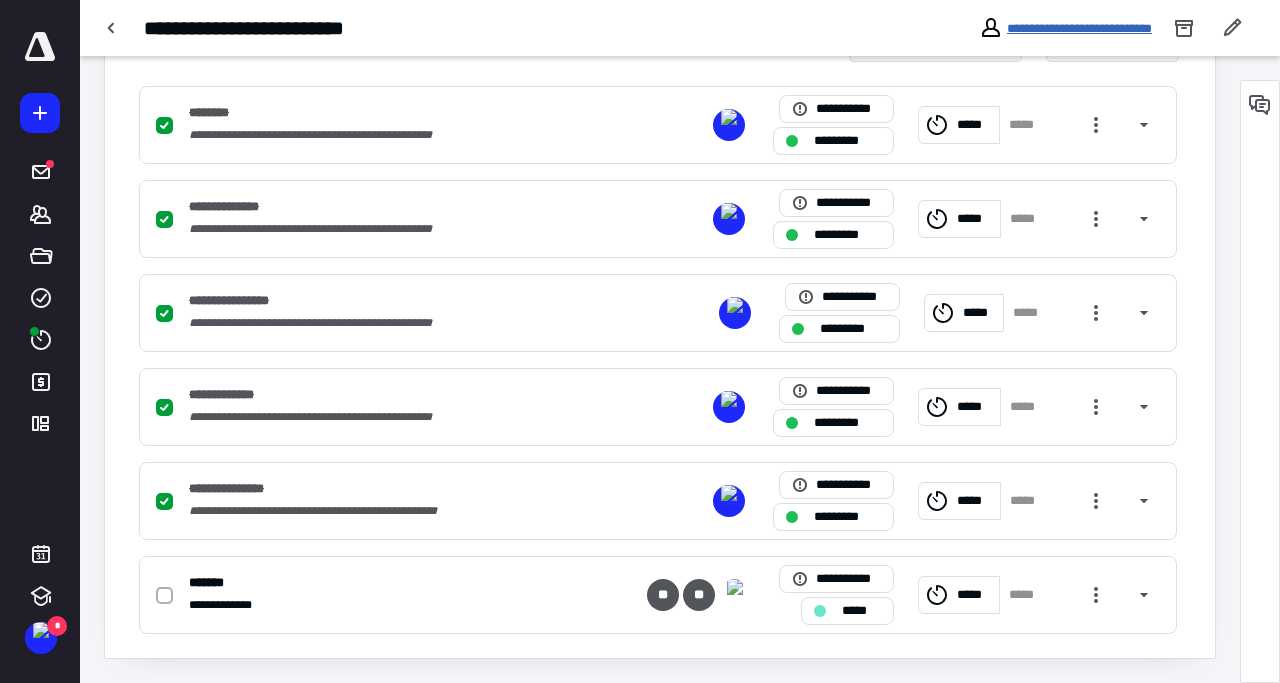 click on "**********" at bounding box center (1079, 28) 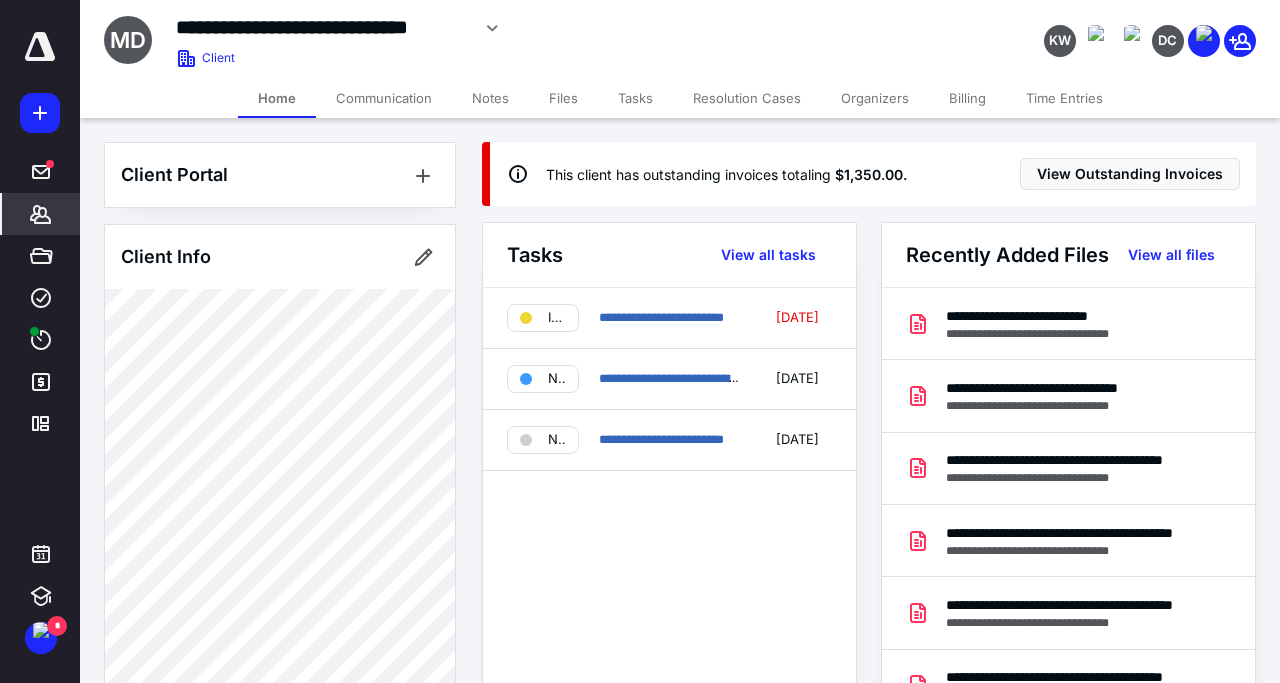click on "Tasks" at bounding box center [635, 98] 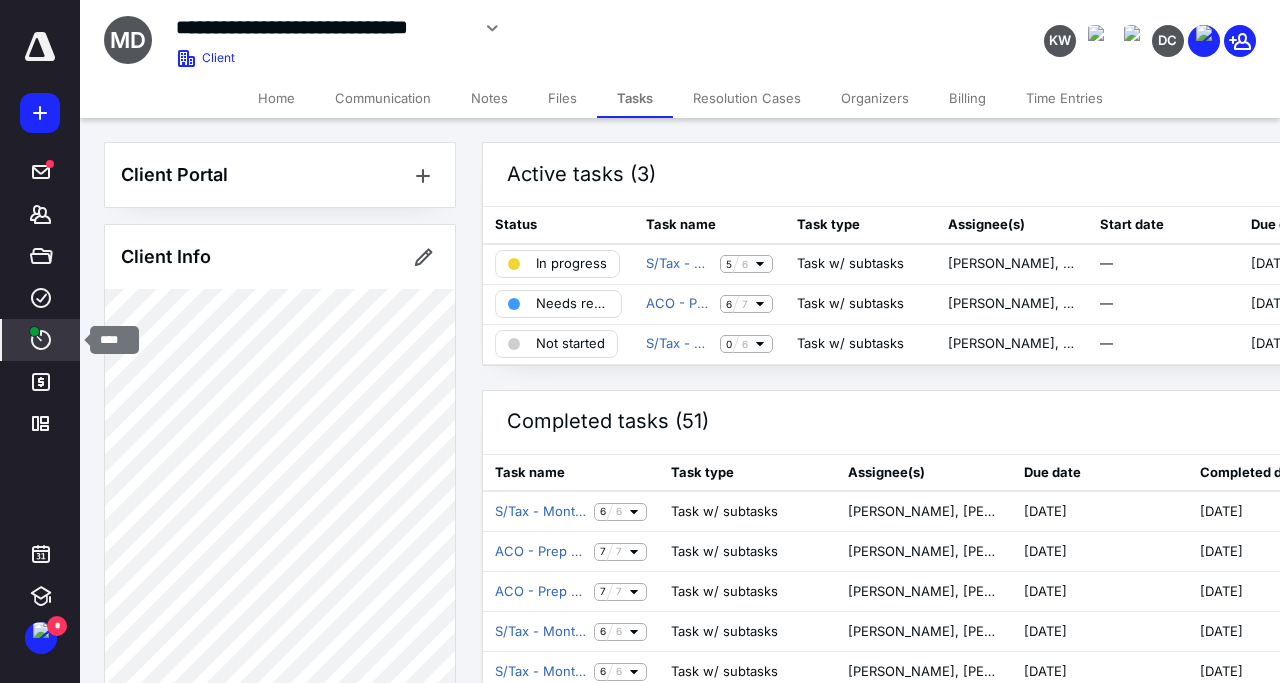click 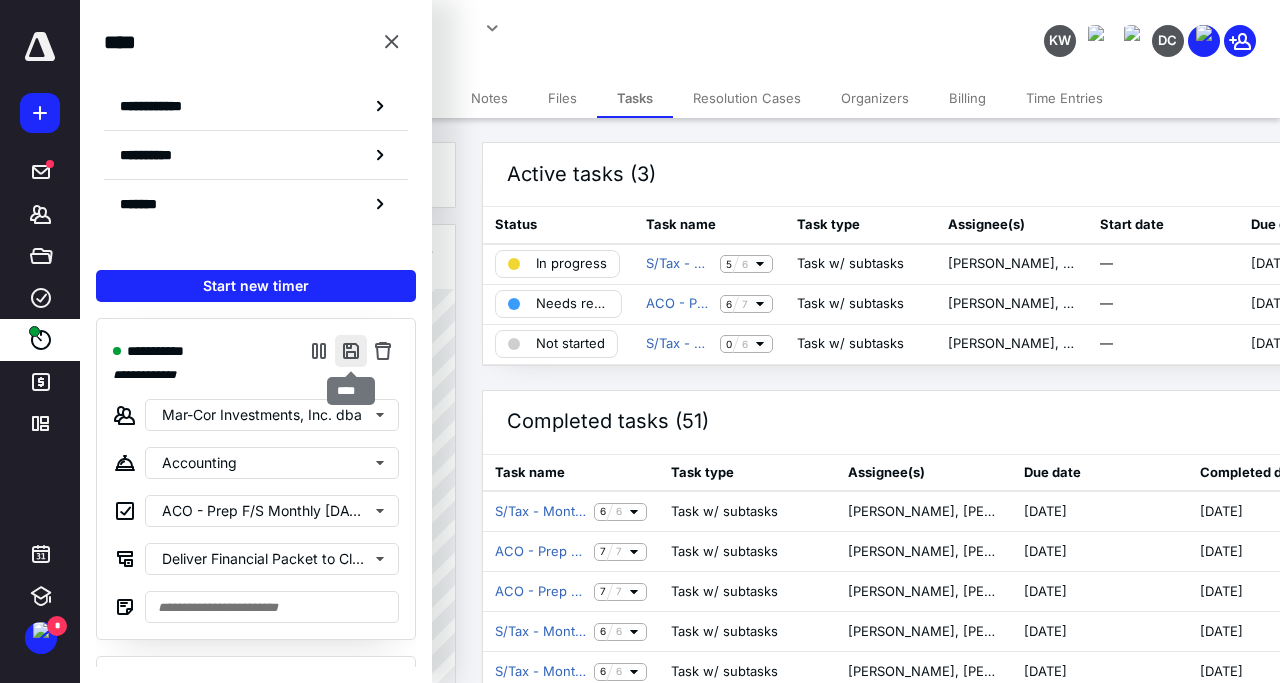 click at bounding box center [351, 351] 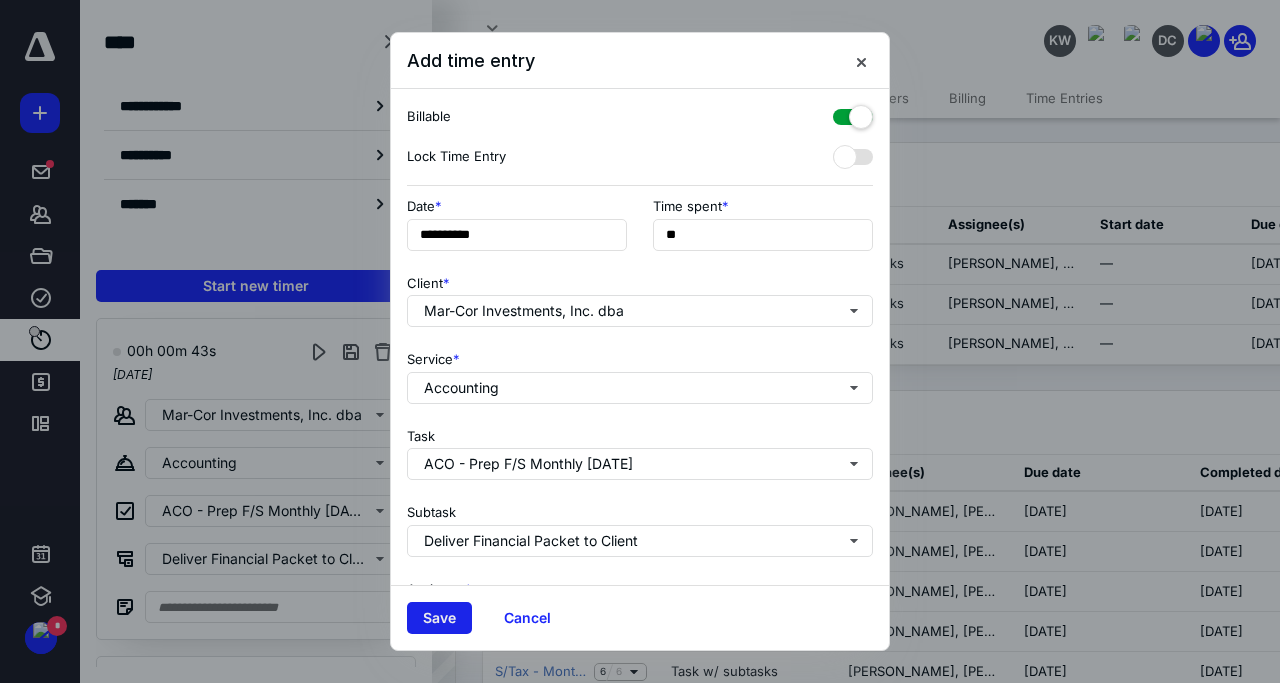 click on "Save" at bounding box center [439, 618] 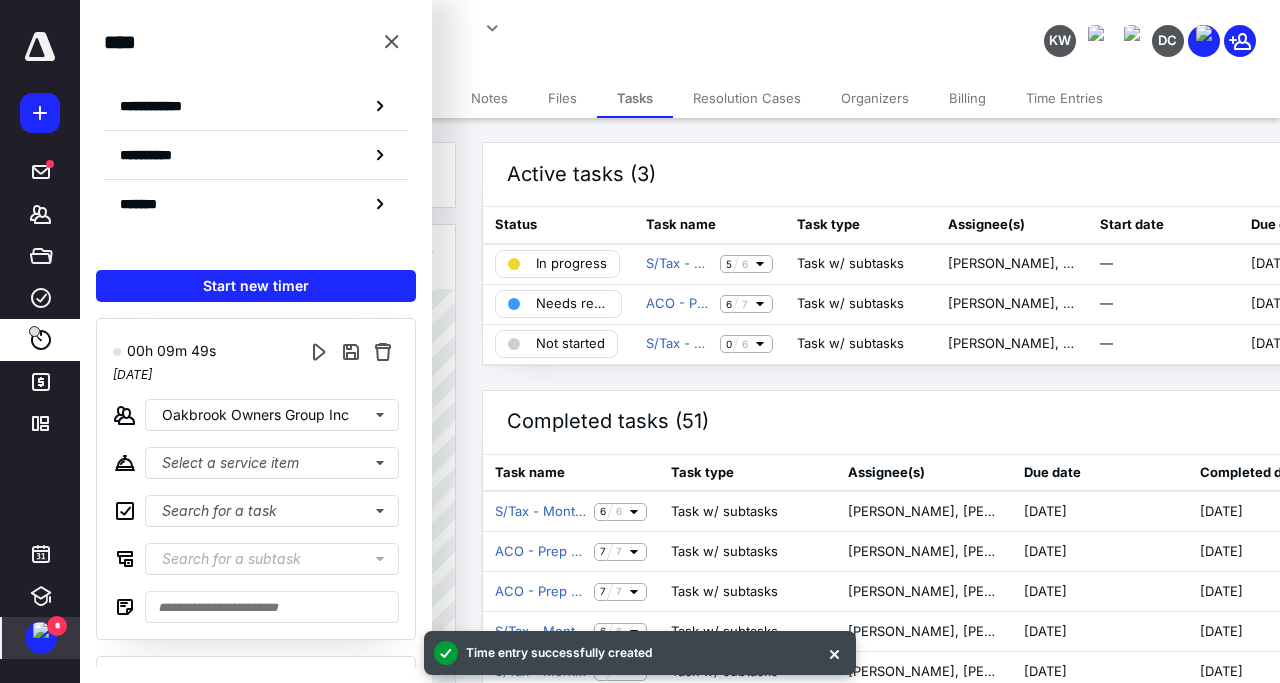 click at bounding box center [41, 630] 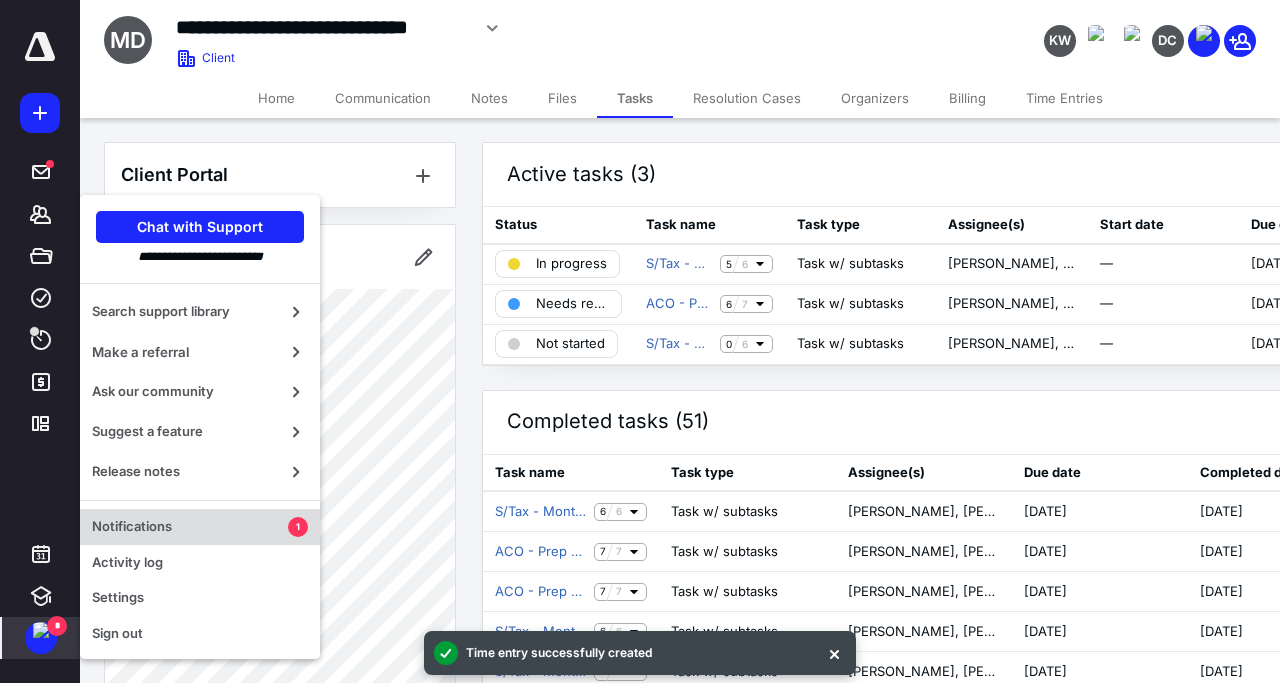click on "Notifications" at bounding box center [190, 527] 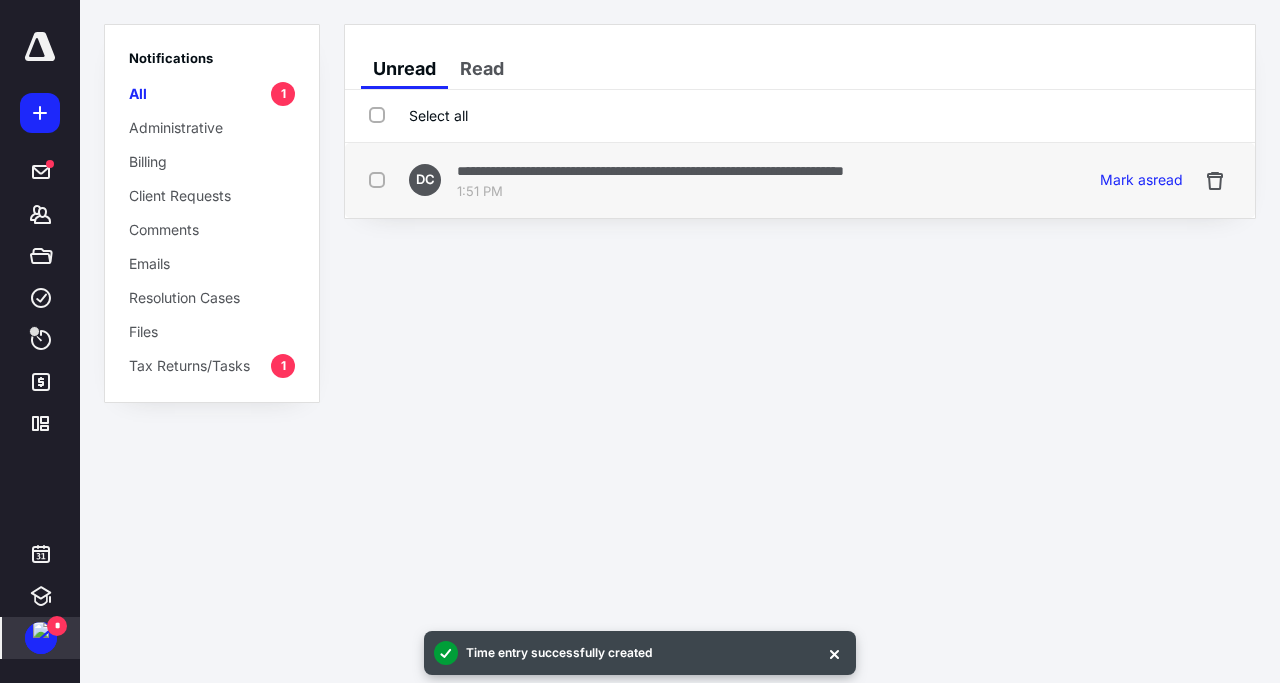 click on "**********" at bounding box center (650, 171) 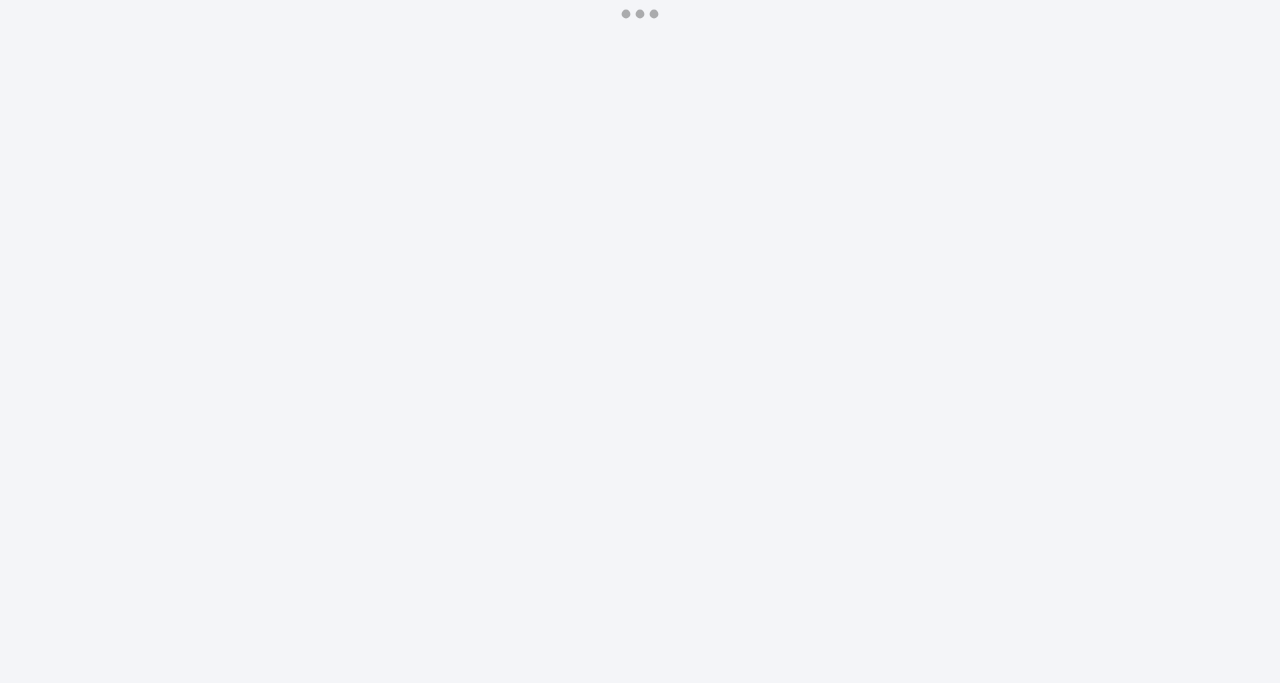 scroll, scrollTop: 0, scrollLeft: 0, axis: both 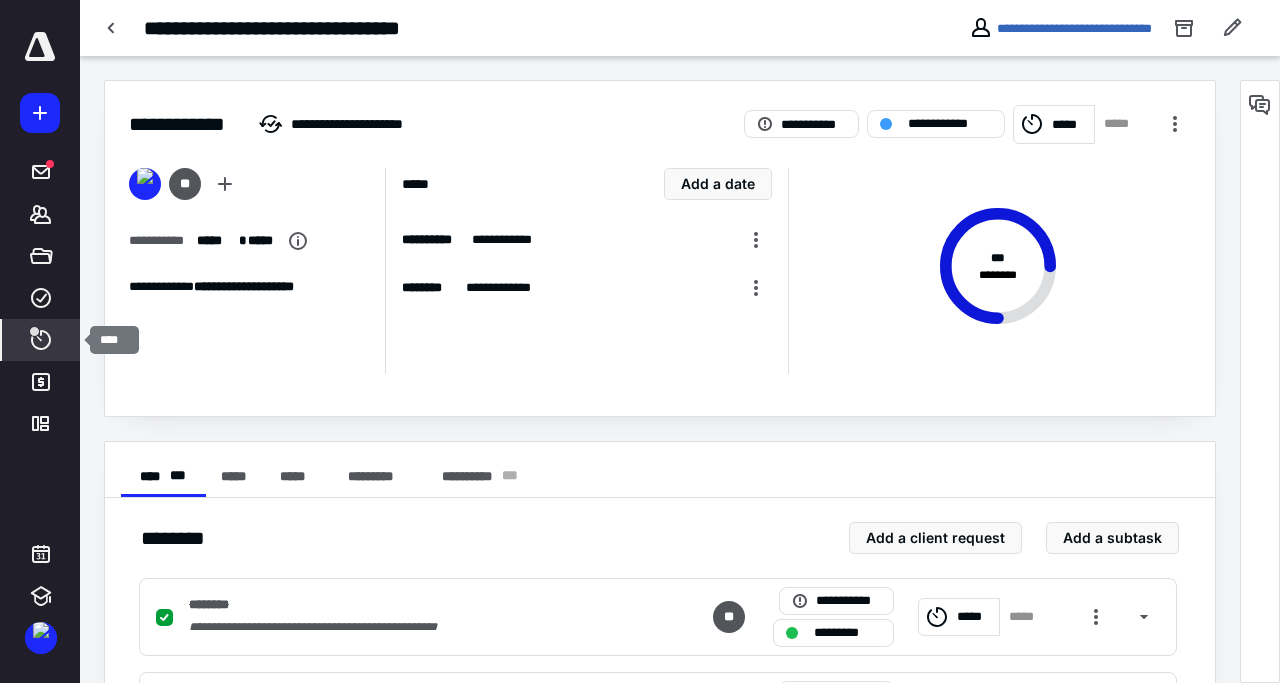 click 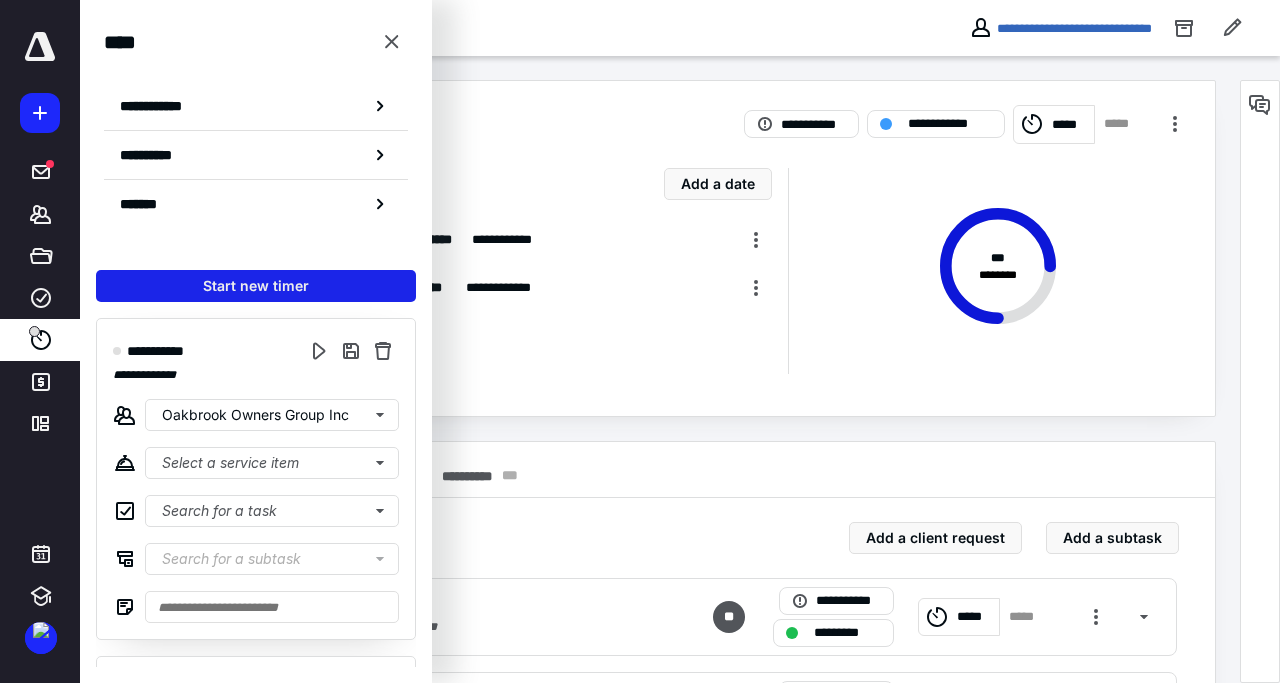 click on "Start new timer" at bounding box center [256, 286] 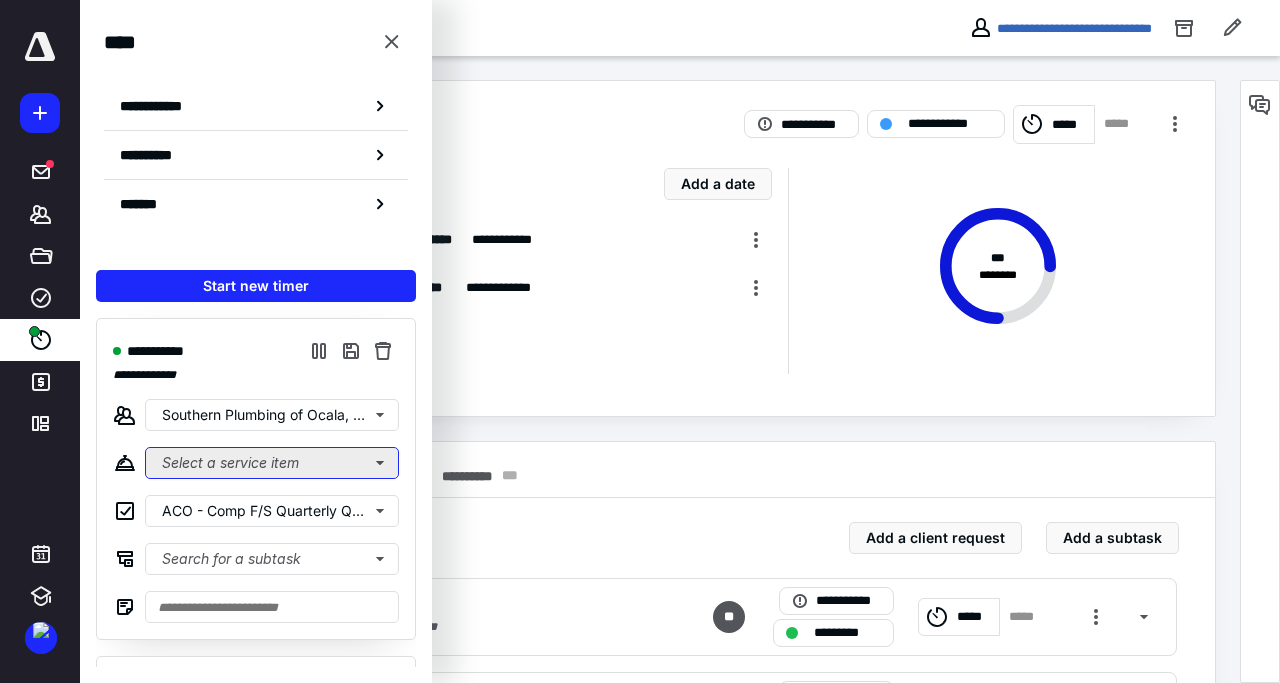 click on "Select a service item" at bounding box center [272, 463] 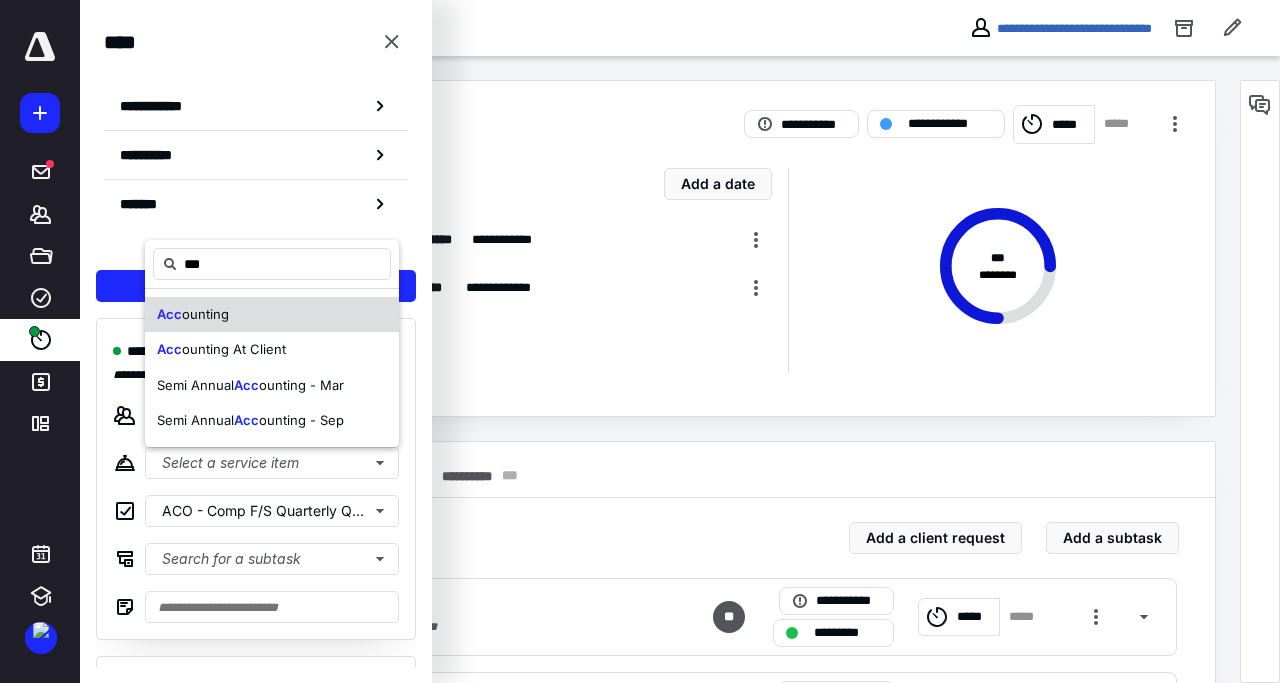 click on "Acc ounting" at bounding box center (272, 315) 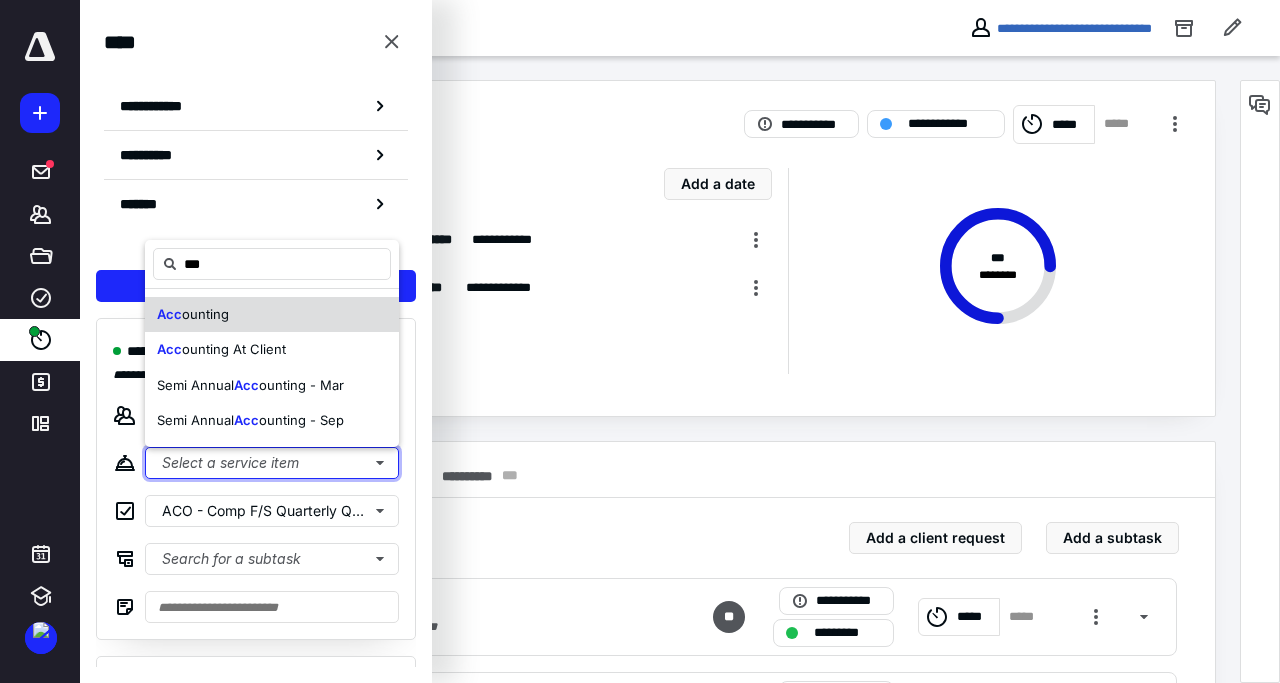 type 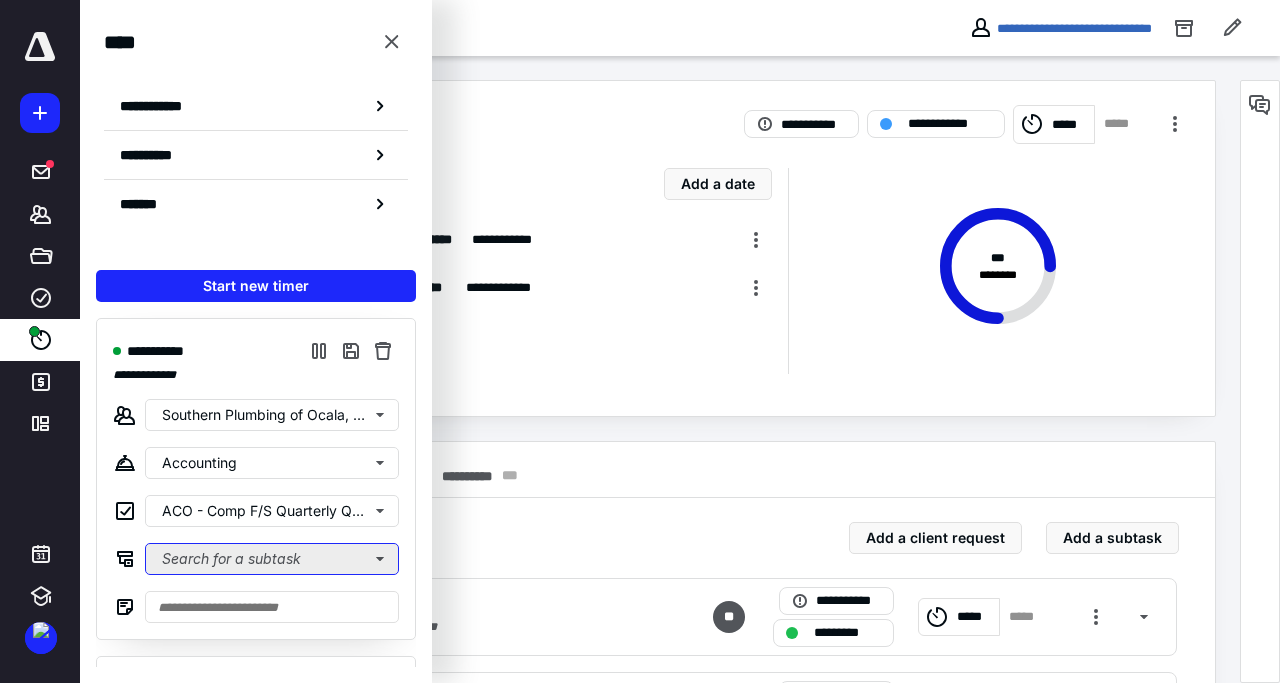 click on "Search for a subtask" at bounding box center (272, 559) 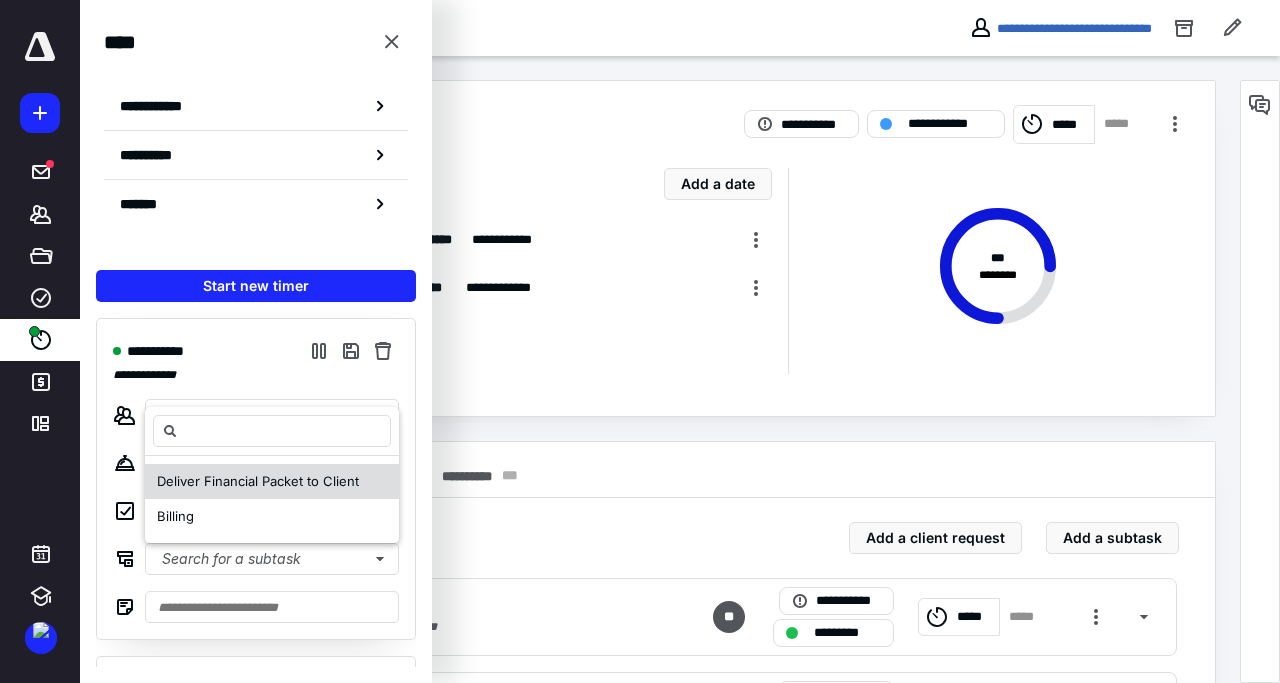 click on "Deliver Financial Packet to Client" at bounding box center [272, 482] 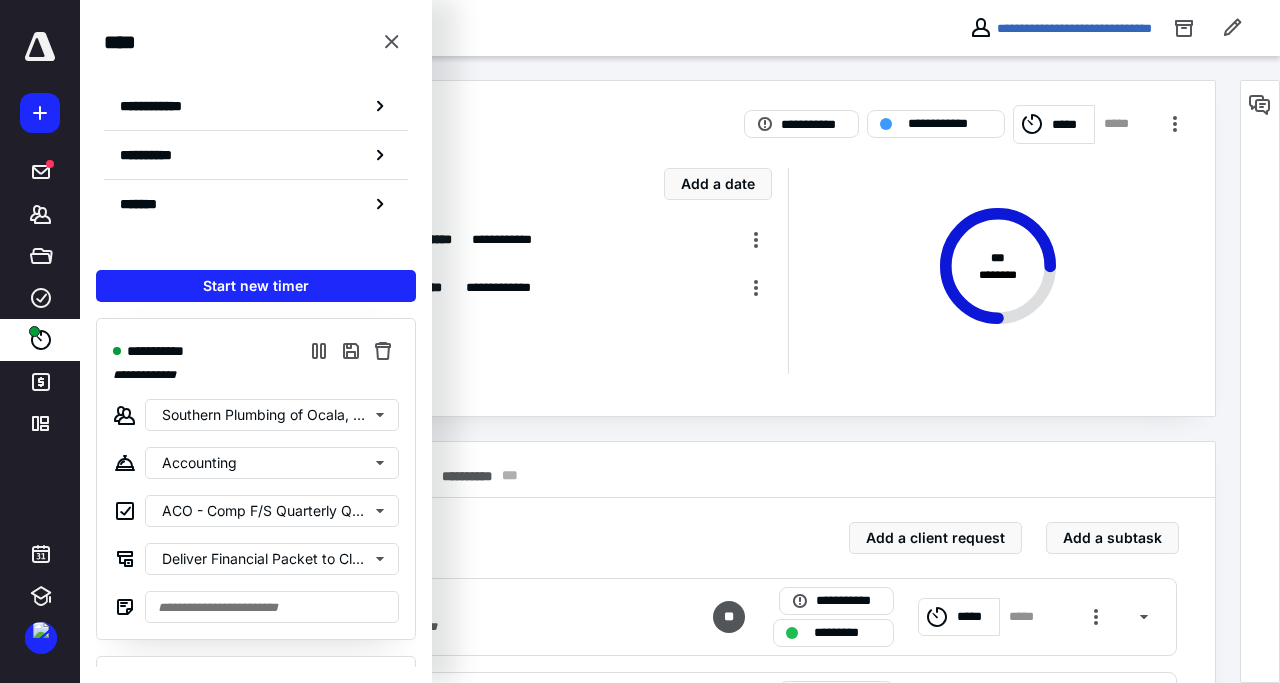 drag, startPoint x: 584, startPoint y: 533, endPoint x: 595, endPoint y: 535, distance: 11.18034 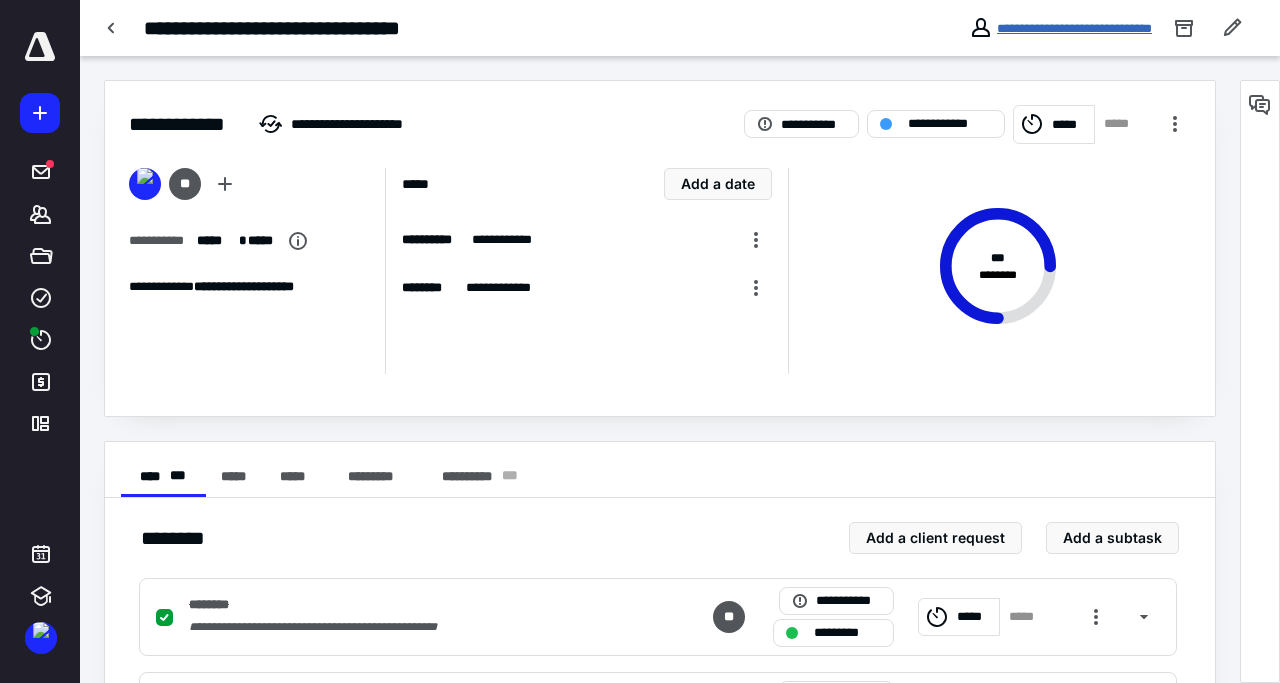 click on "**********" at bounding box center (1074, 28) 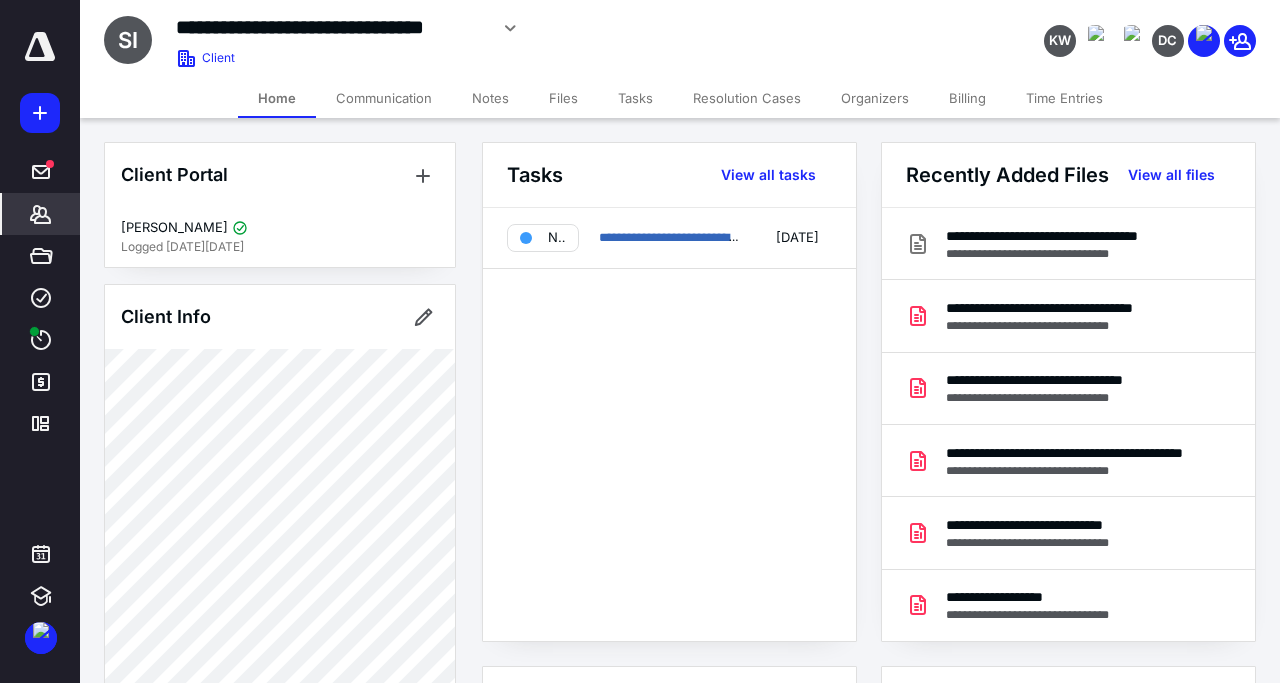 click on "Files" at bounding box center (563, 98) 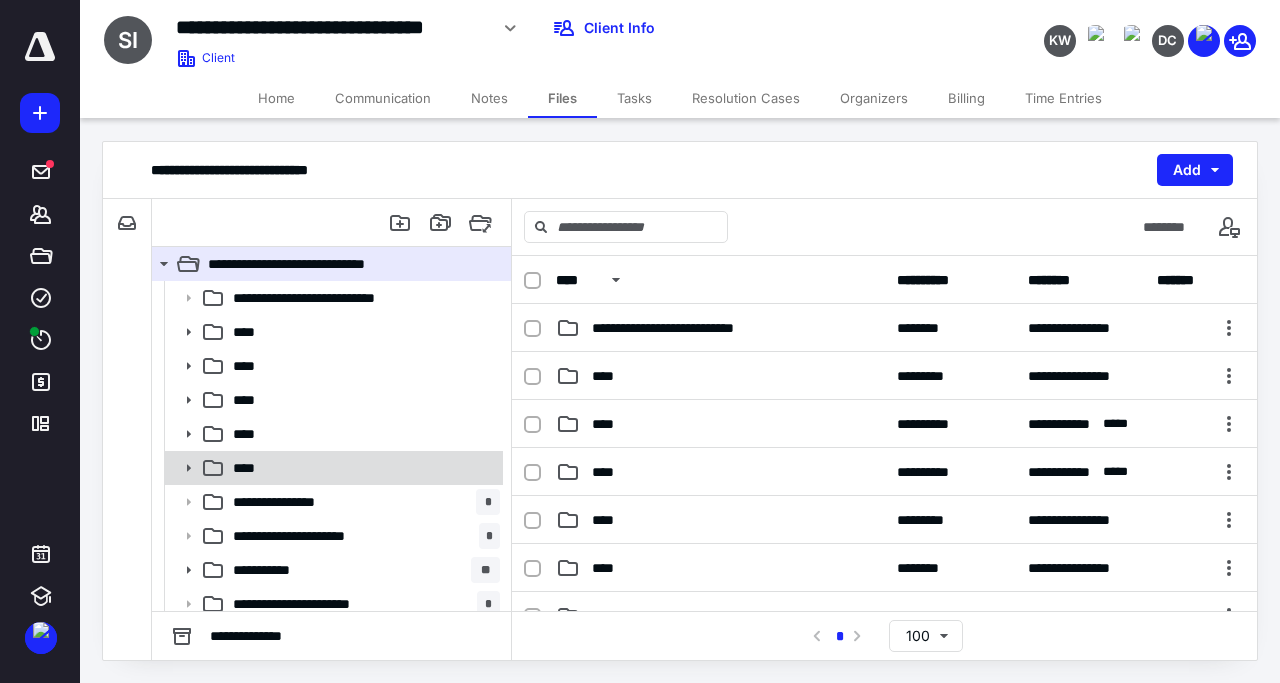 click 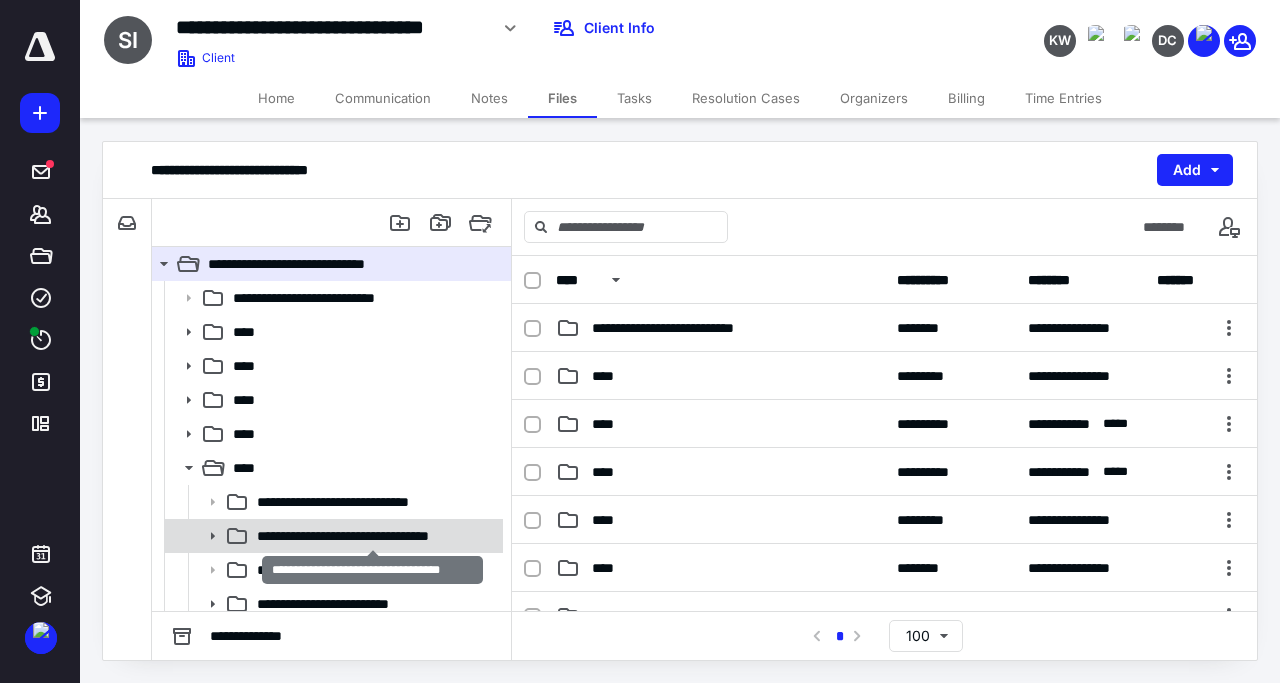 click on "**********" at bounding box center [373, 536] 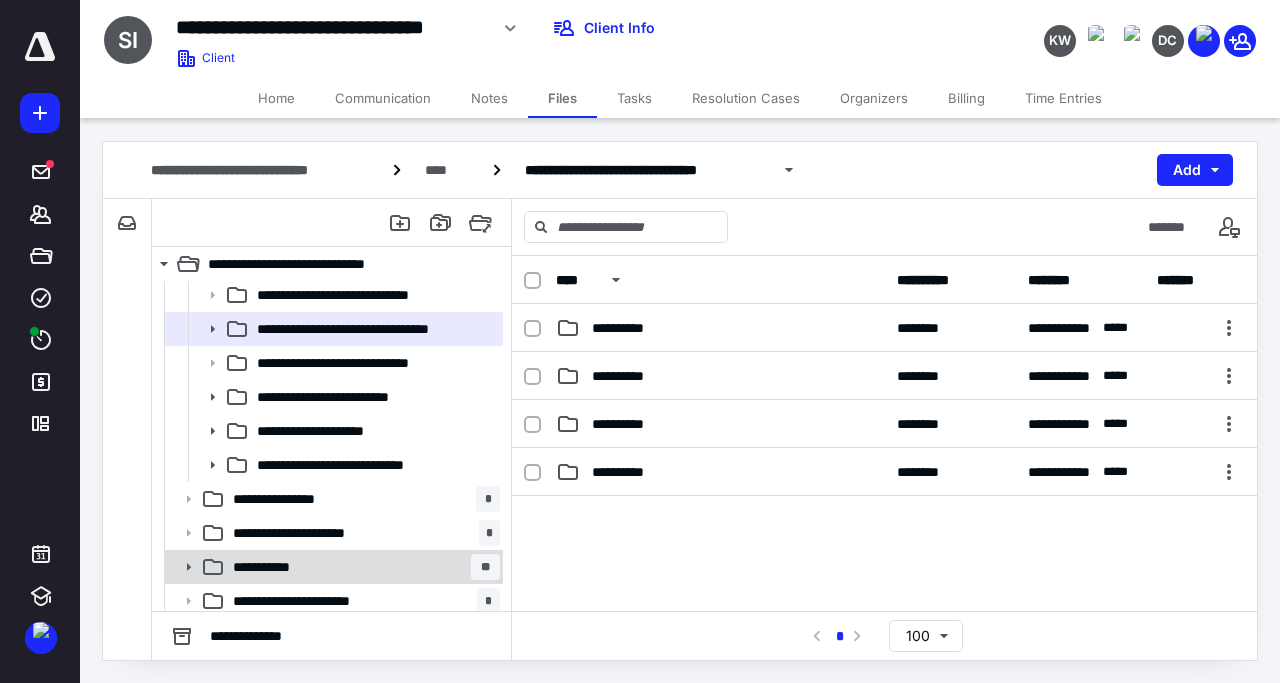 scroll, scrollTop: 214, scrollLeft: 0, axis: vertical 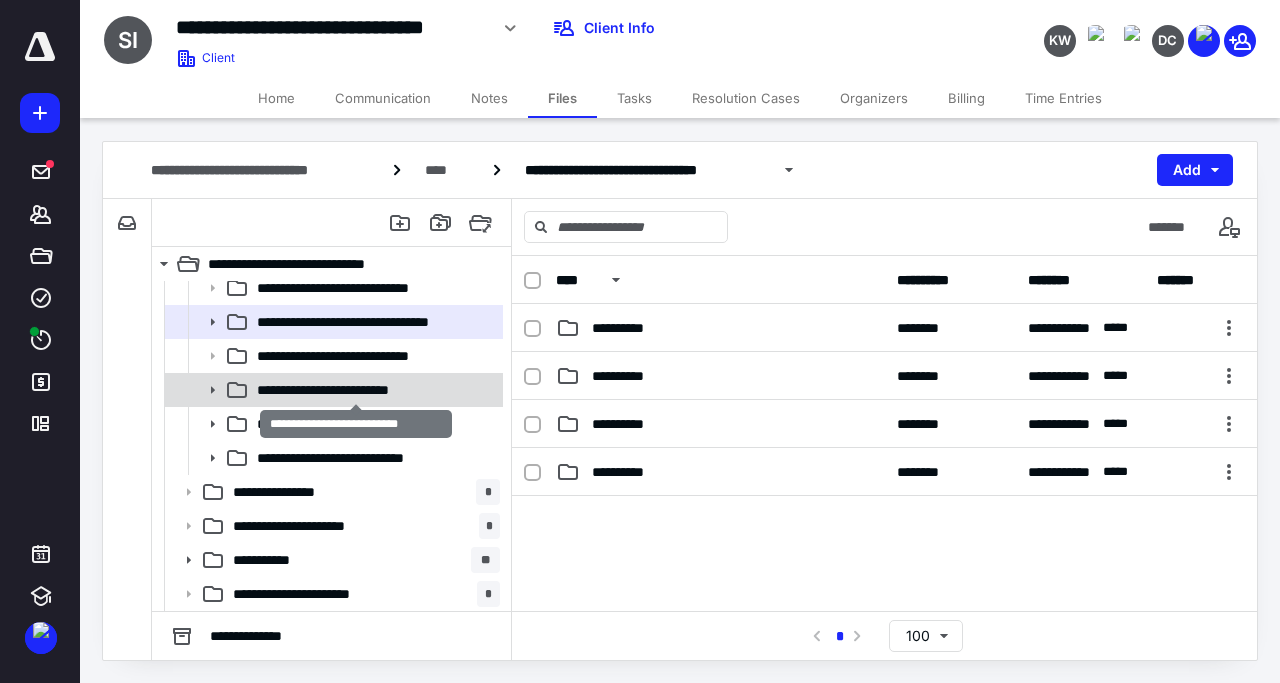 click on "**********" at bounding box center [356, 390] 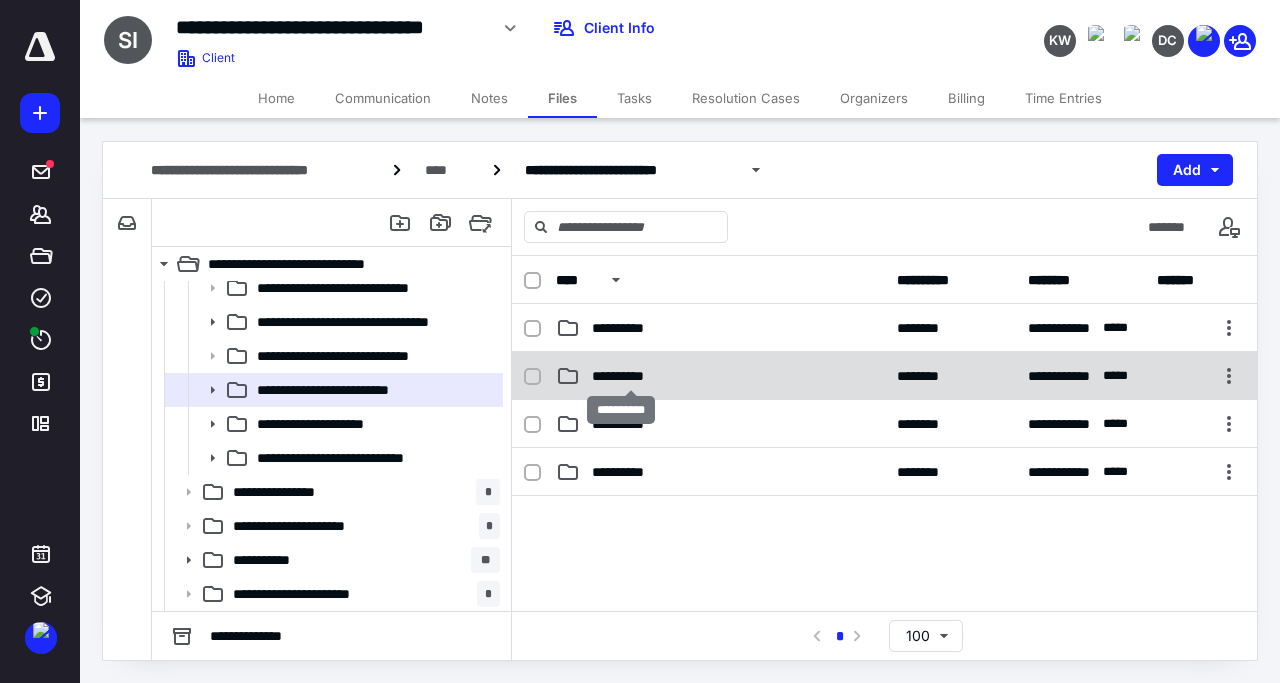 click on "**********" at bounding box center [631, 376] 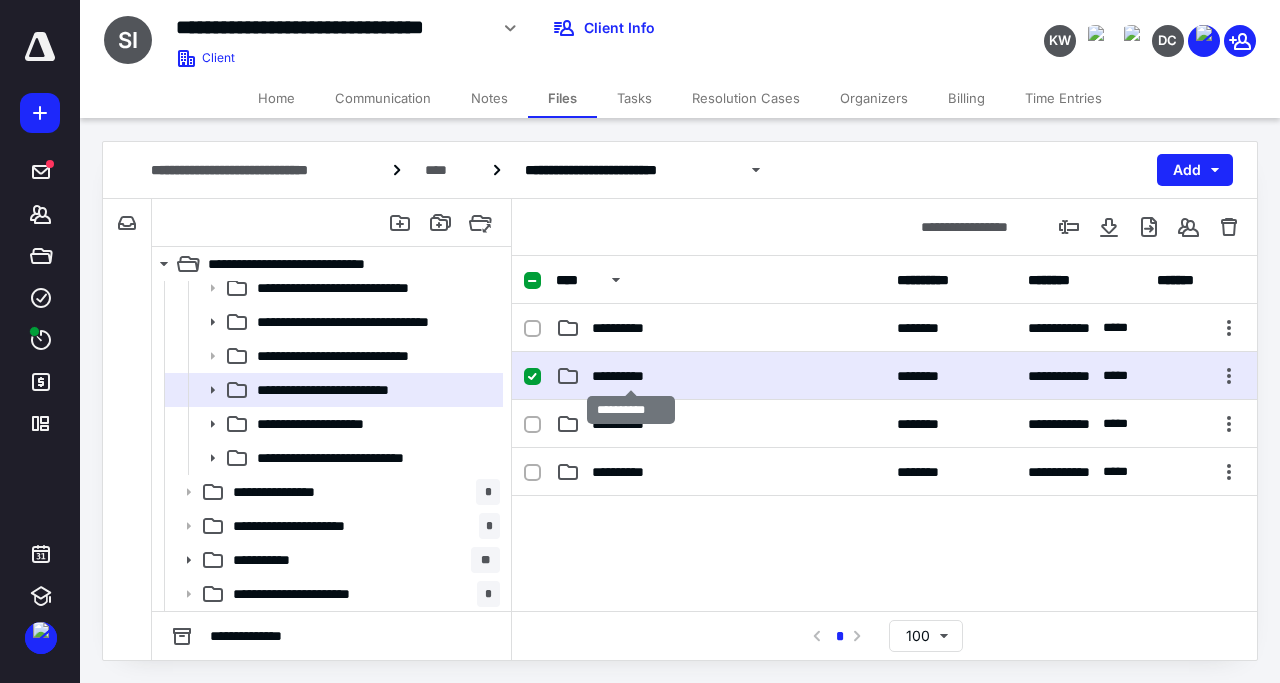 click on "**********" at bounding box center (631, 376) 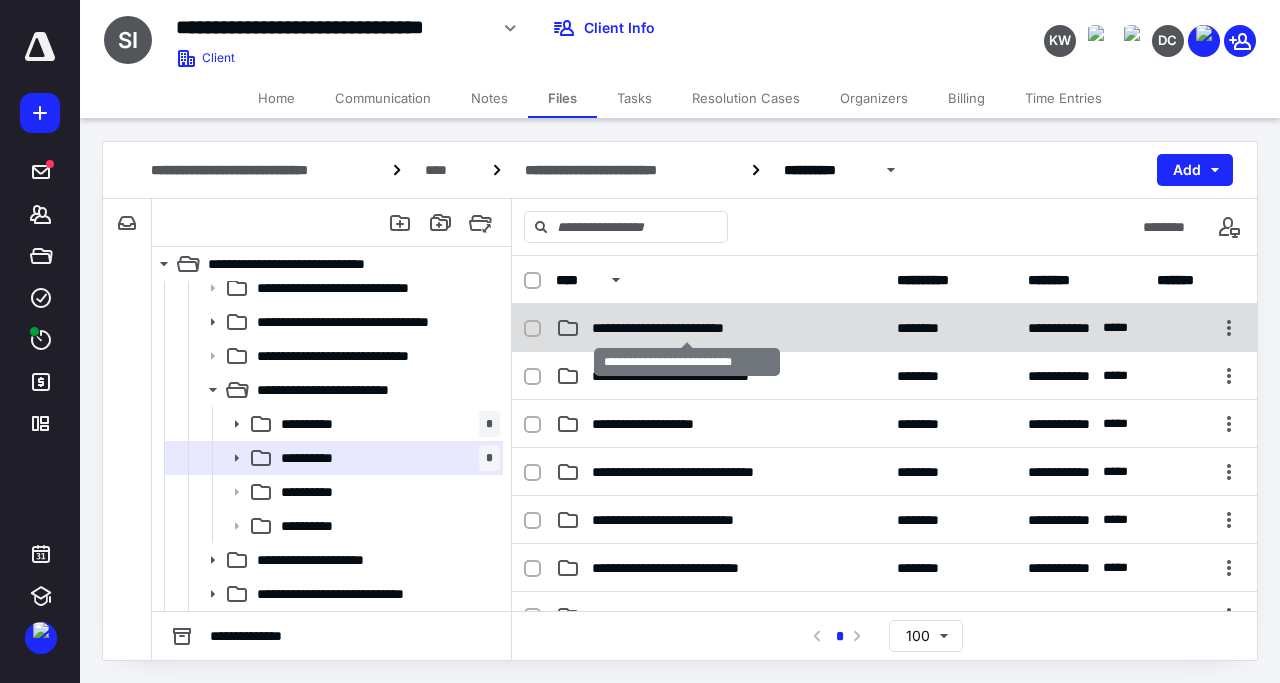click on "**********" at bounding box center [687, 328] 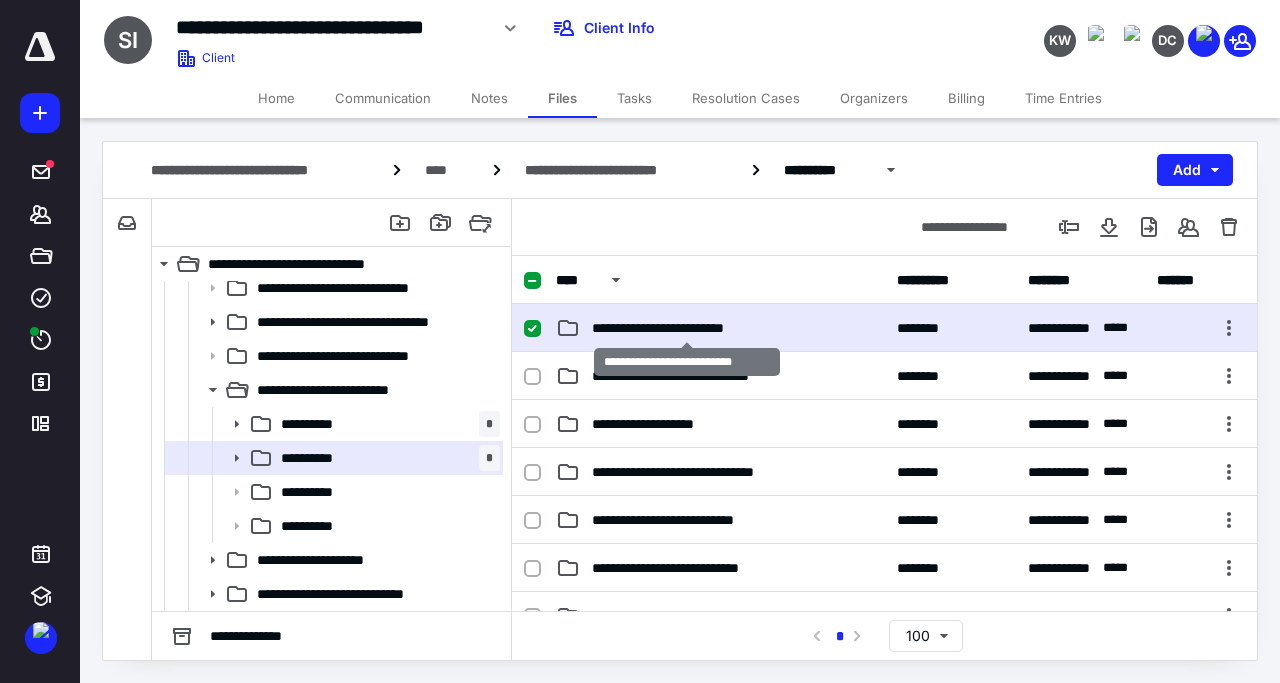 click on "**********" at bounding box center [687, 328] 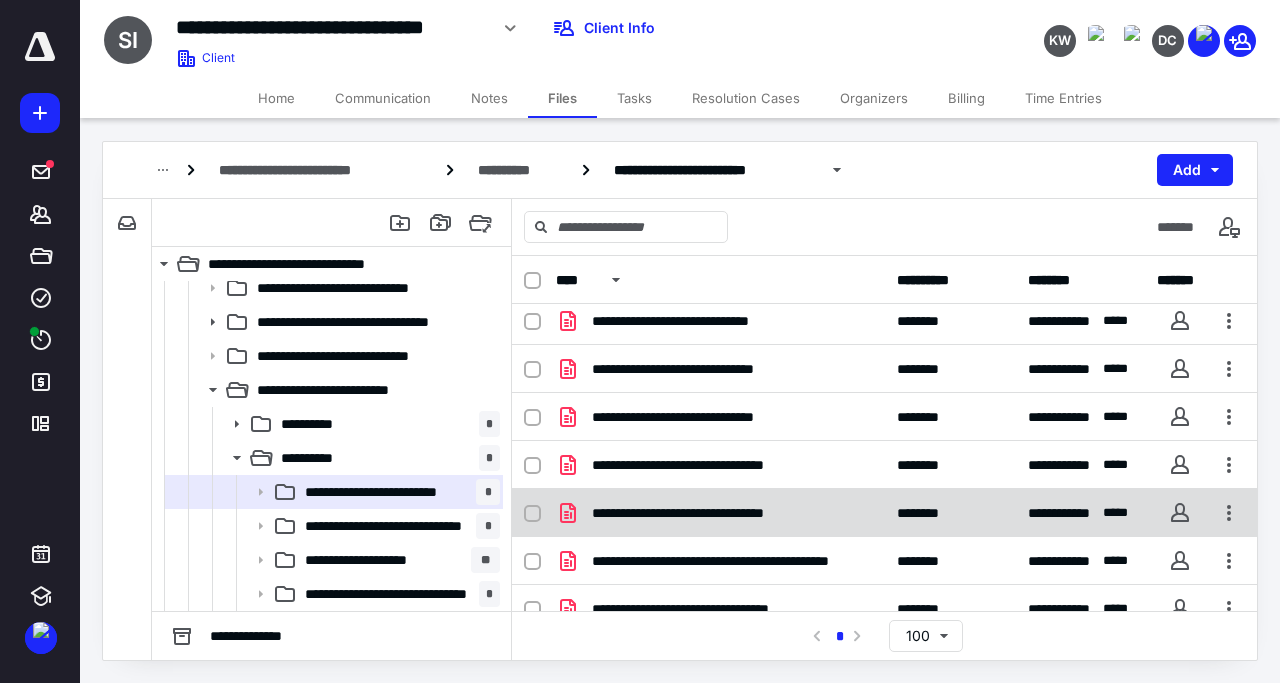 scroll, scrollTop: 77, scrollLeft: 0, axis: vertical 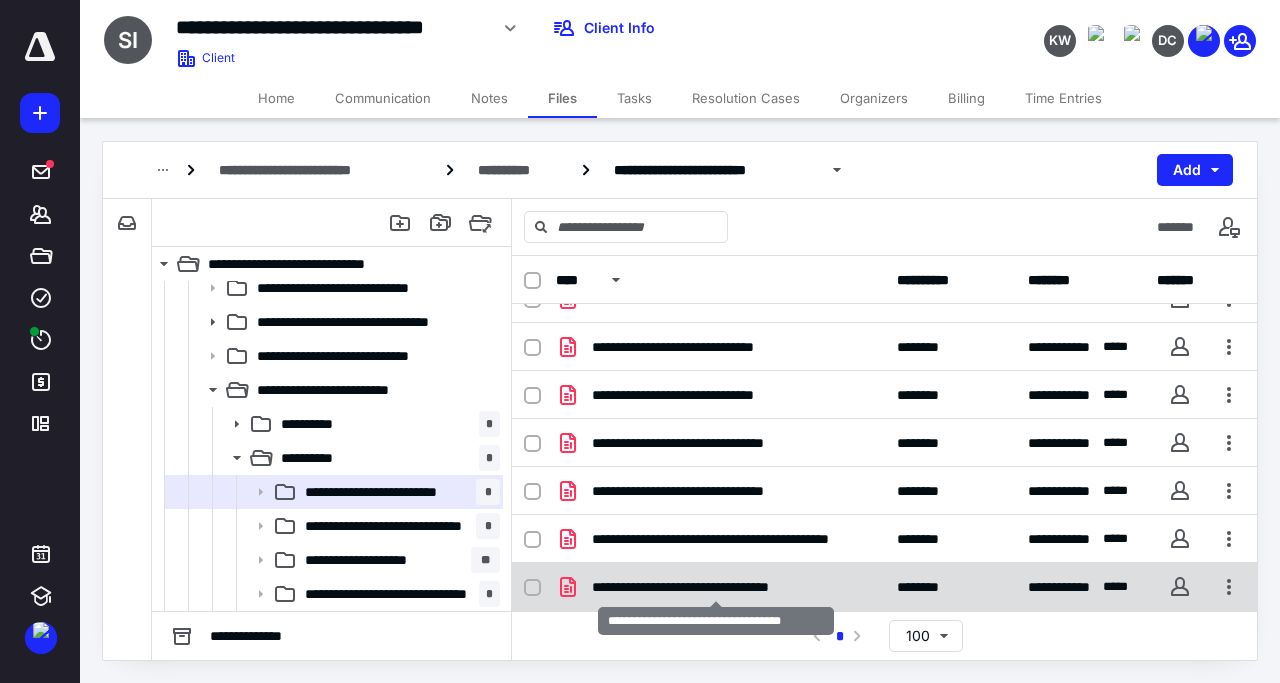 click on "**********" at bounding box center (716, 587) 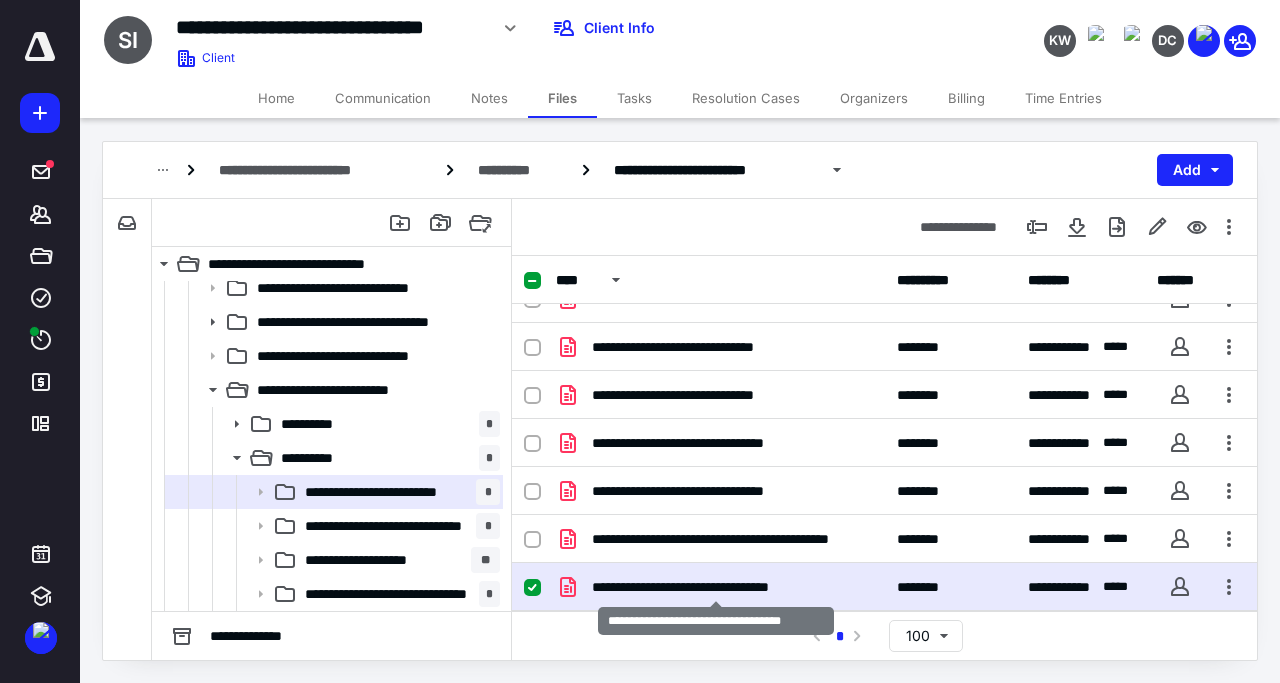 checkbox on "true" 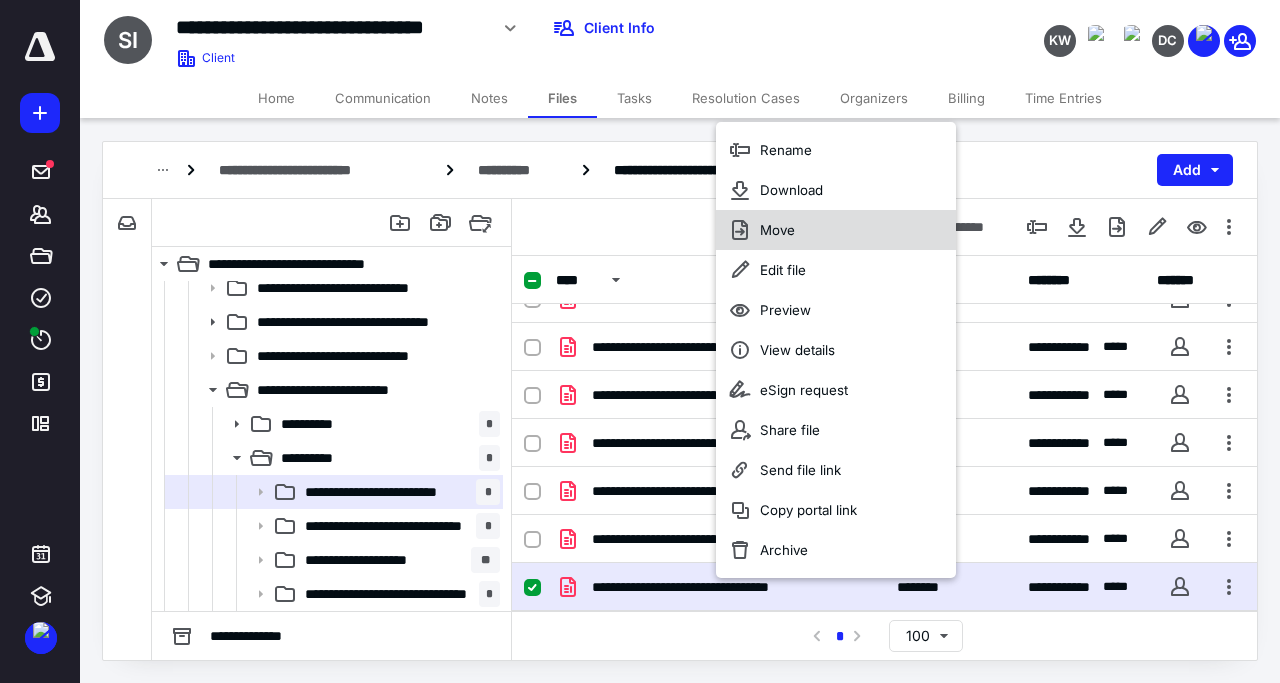 click on "Move" at bounding box center [836, 230] 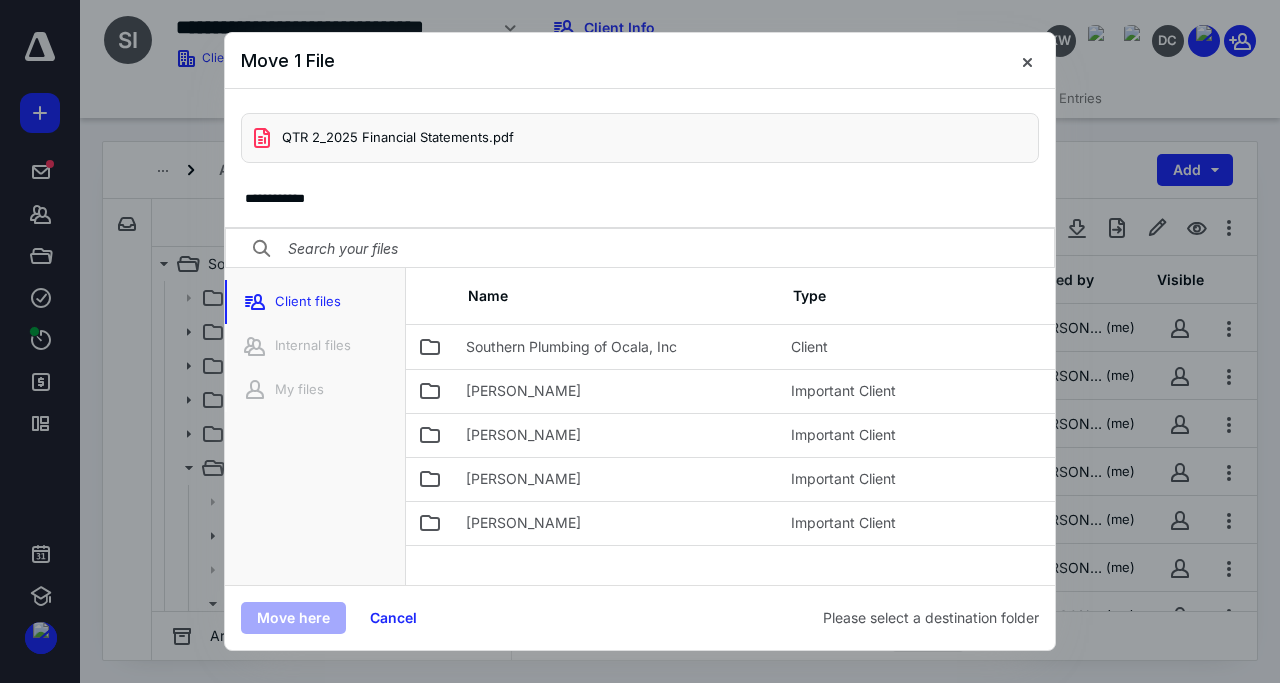 scroll, scrollTop: 214, scrollLeft: 0, axis: vertical 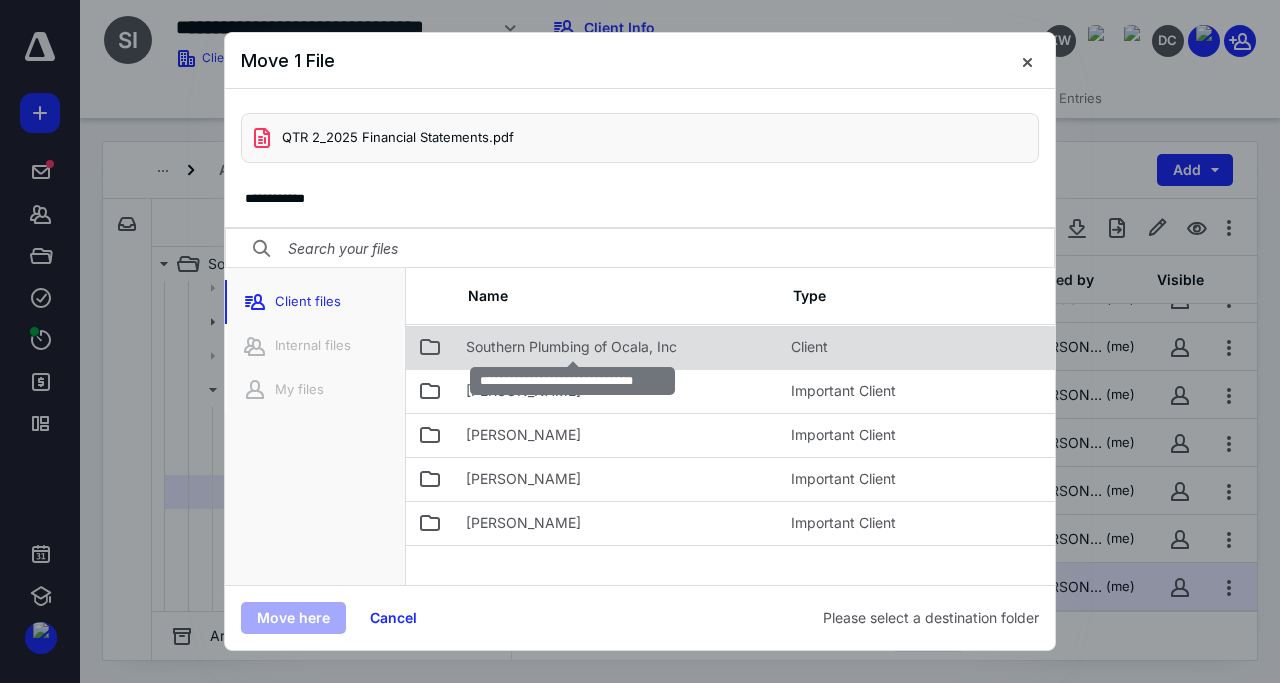click on "Southern Plumbing of Ocala, Inc" at bounding box center (616, 347) 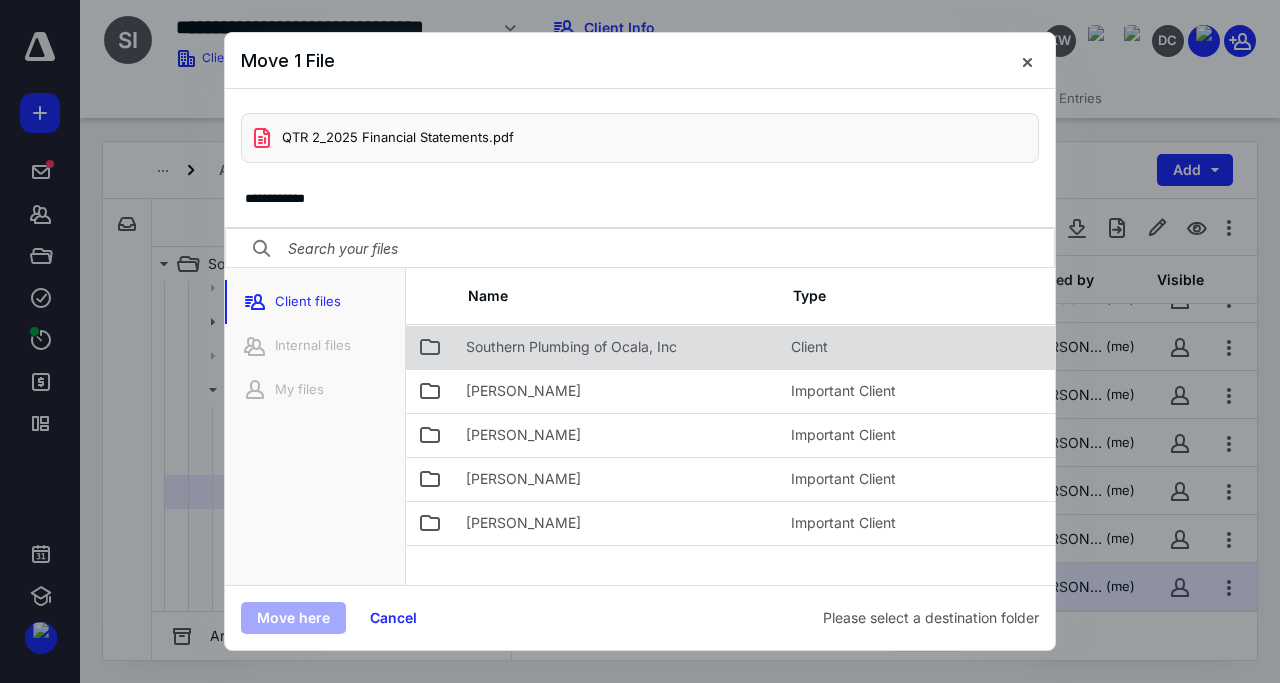 click on "Southern Plumbing of Ocala, Inc" at bounding box center (616, 347) 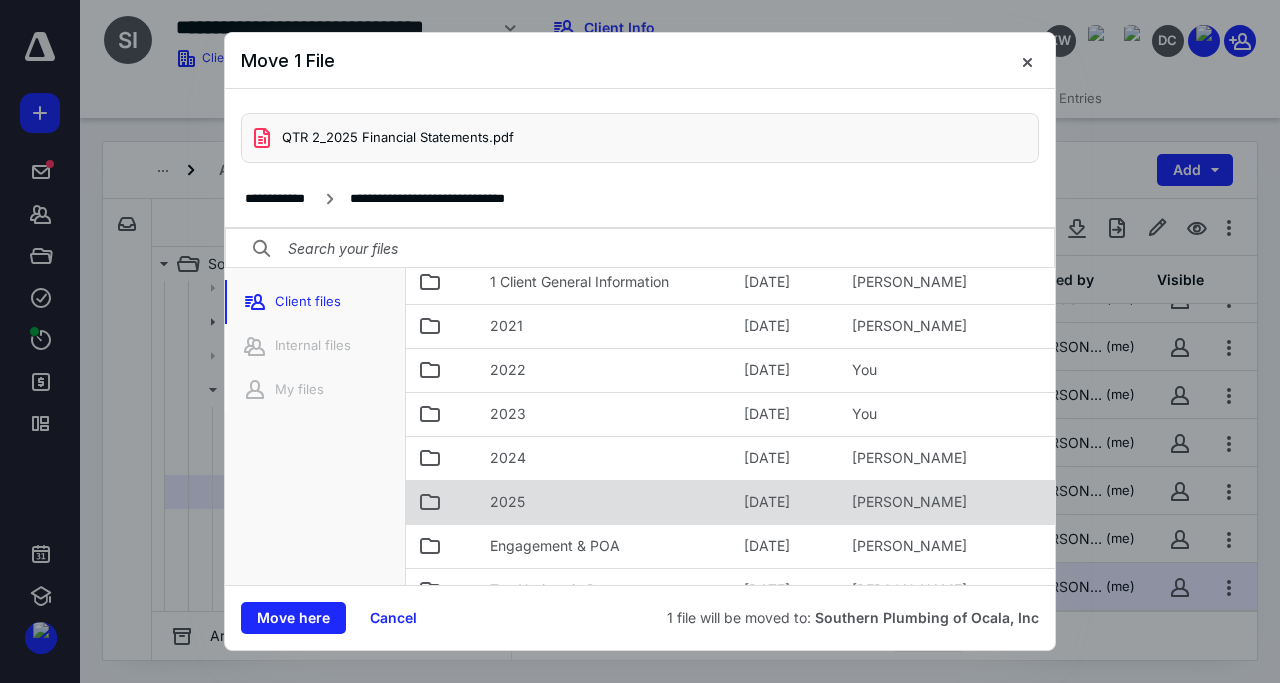 scroll, scrollTop: 96, scrollLeft: 0, axis: vertical 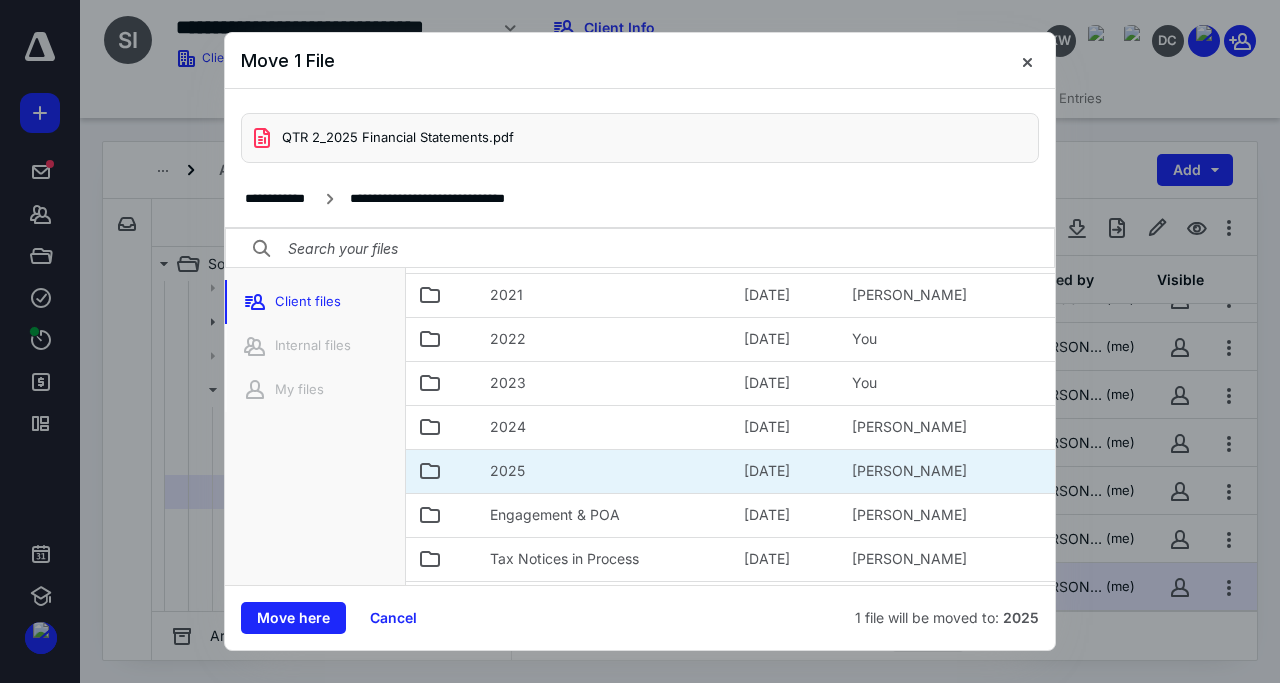 click on "2025" at bounding box center [605, 471] 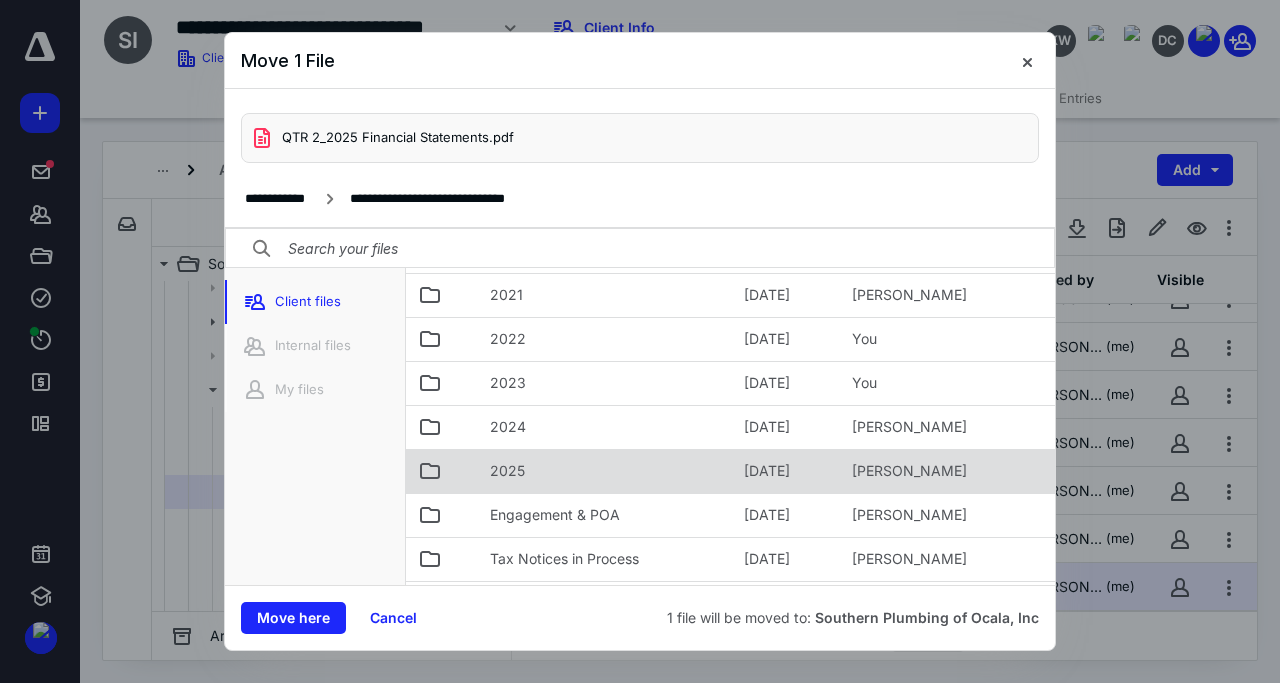 click on "2025" at bounding box center (605, 471) 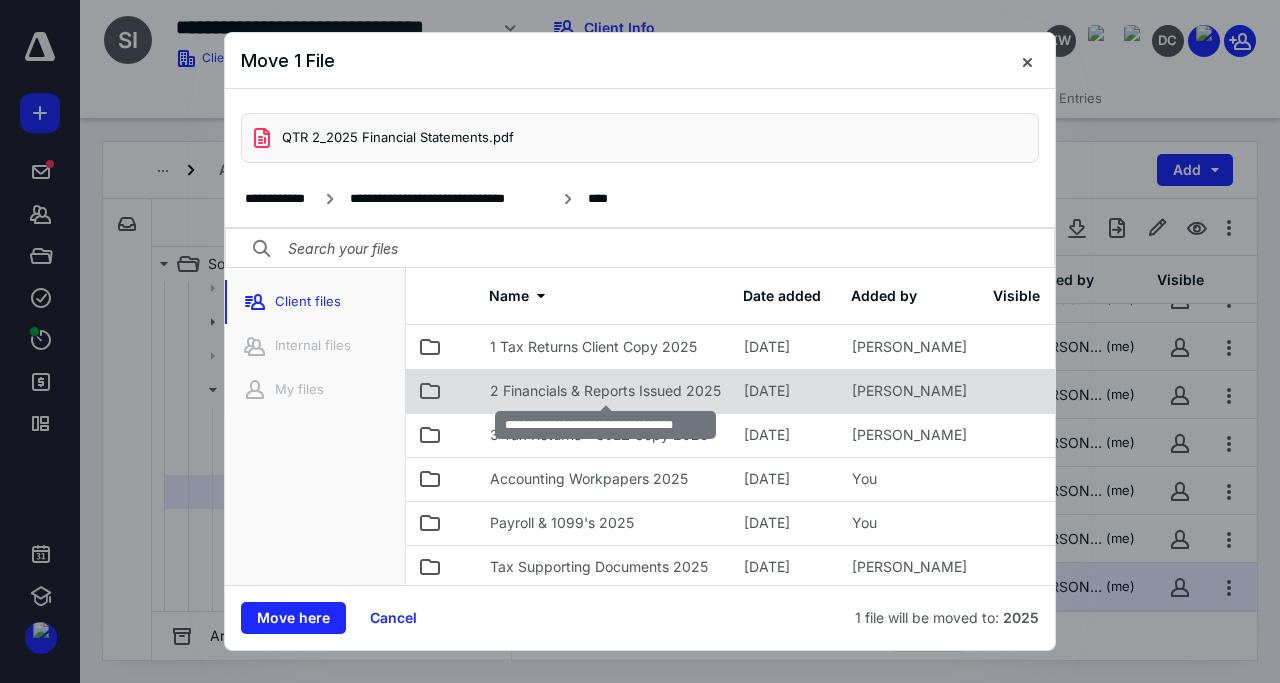 click on "2 Financials & Reports Issued 2025" at bounding box center (605, 391) 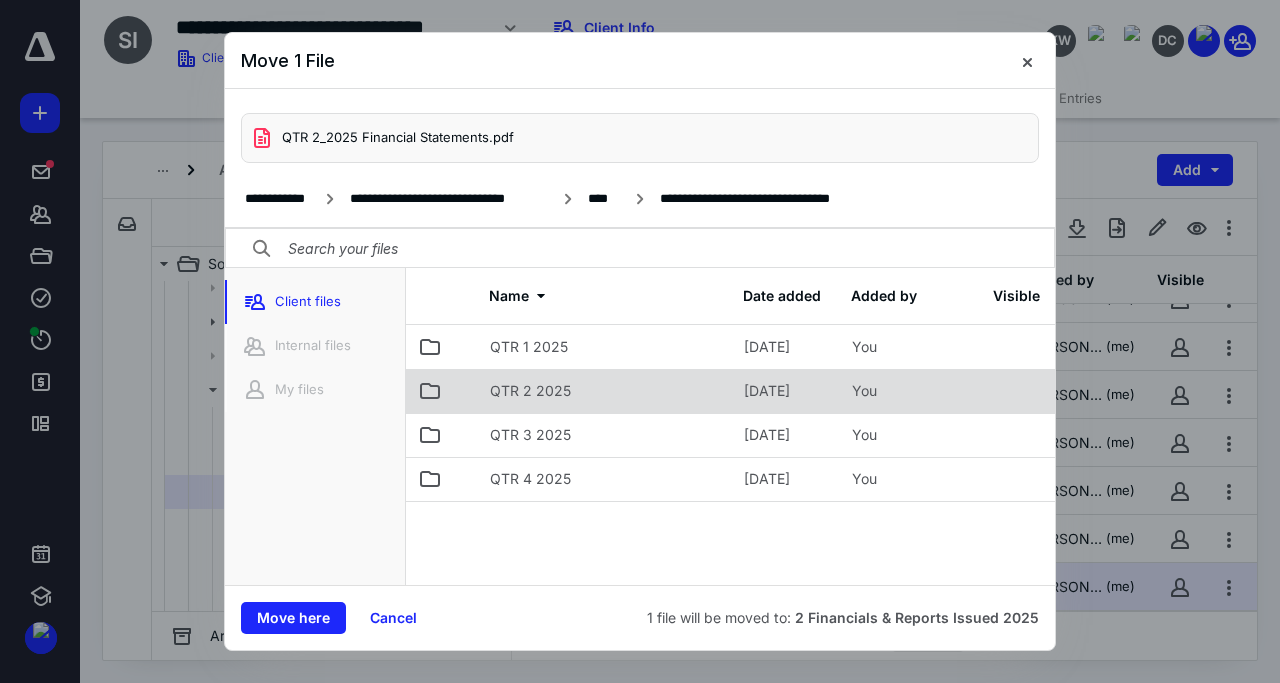 click on "QTR 2 2025" at bounding box center (605, 391) 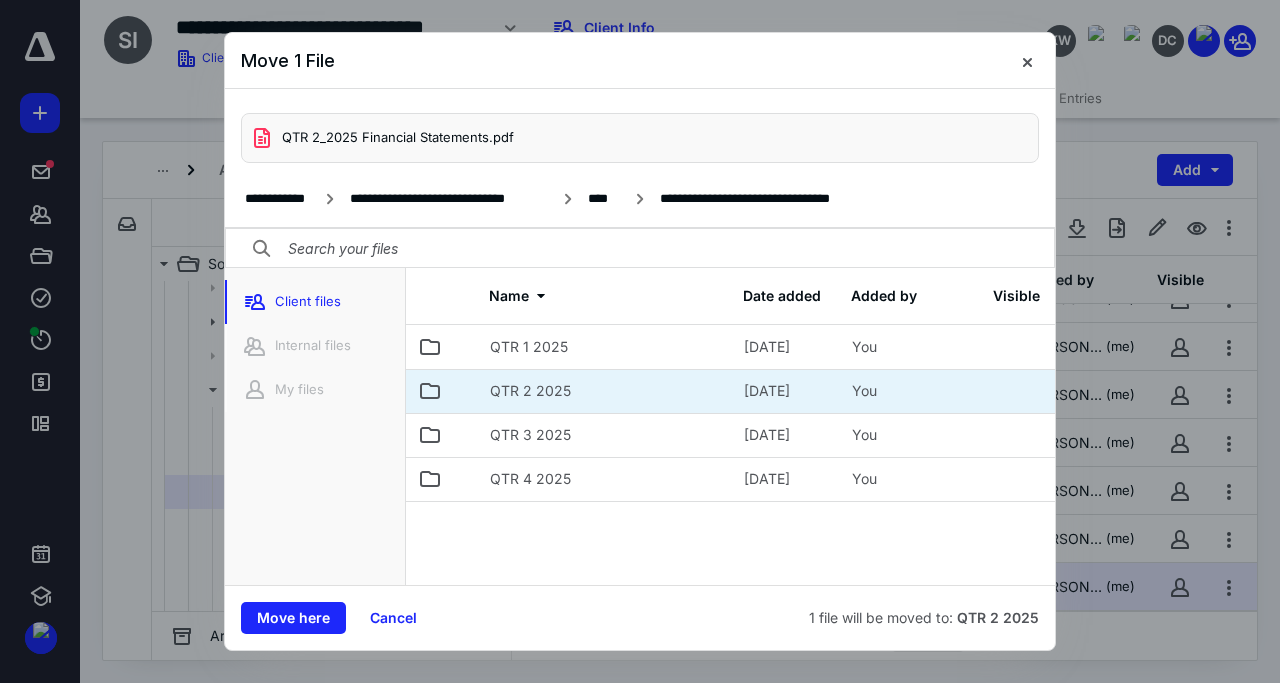 click on "QTR 2 2025" at bounding box center [605, 391] 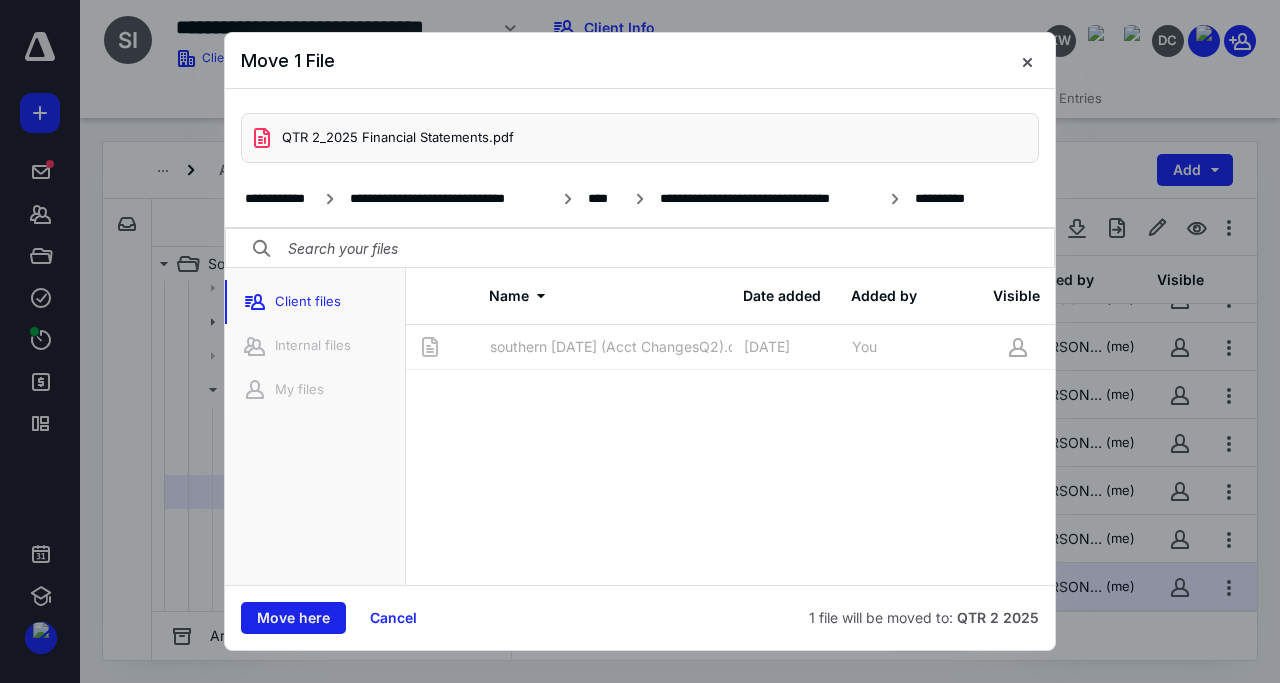 click on "Move here" at bounding box center [293, 618] 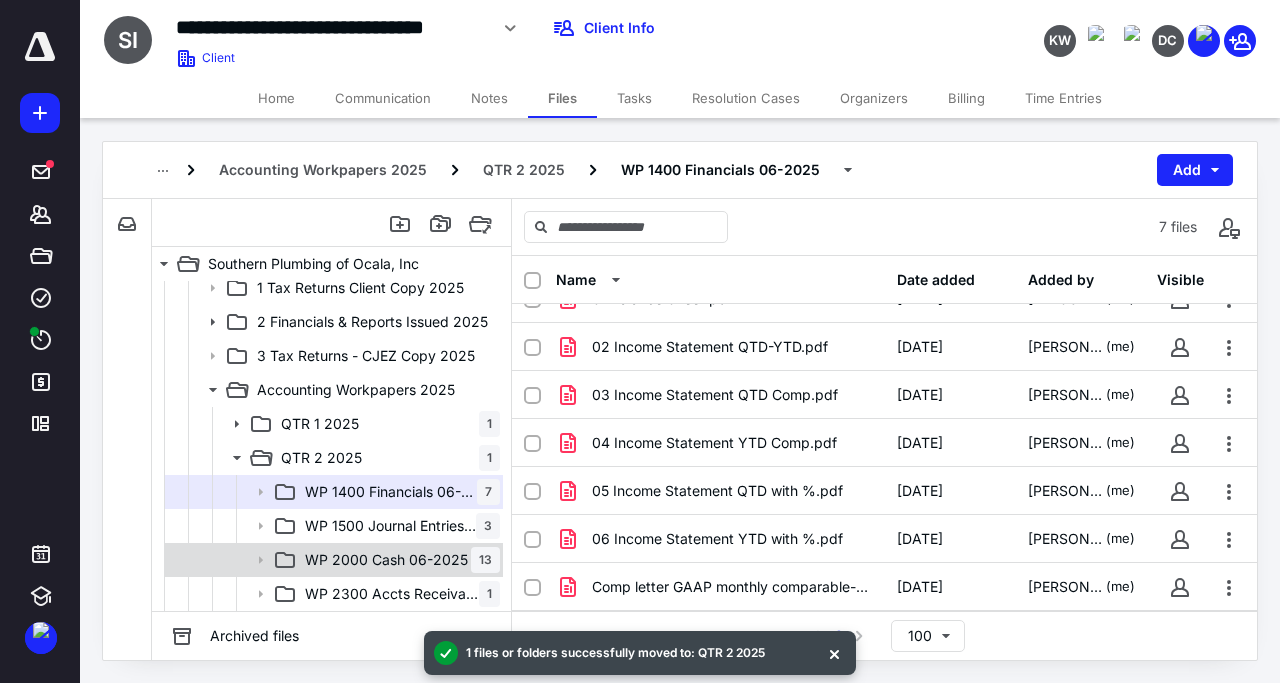 scroll, scrollTop: 29, scrollLeft: 0, axis: vertical 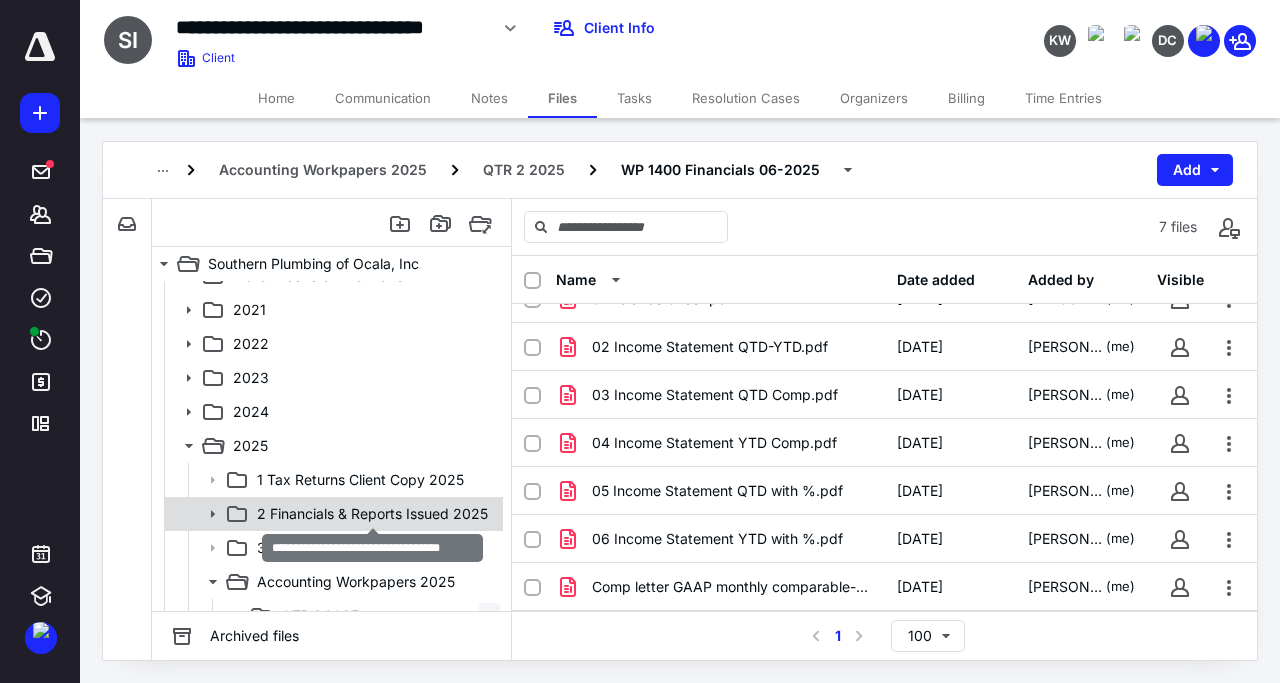 click on "2 Financials & Reports Issued 2025" at bounding box center (372, 514) 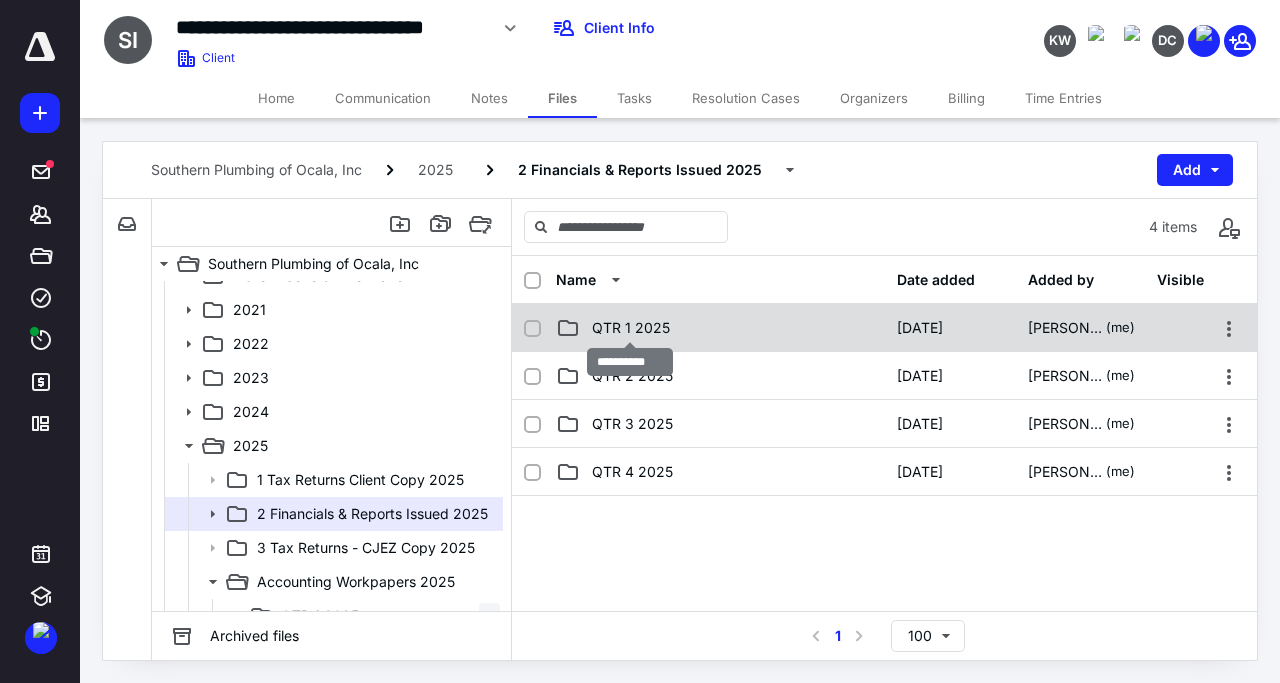 click on "QTR 1 2025" at bounding box center [631, 328] 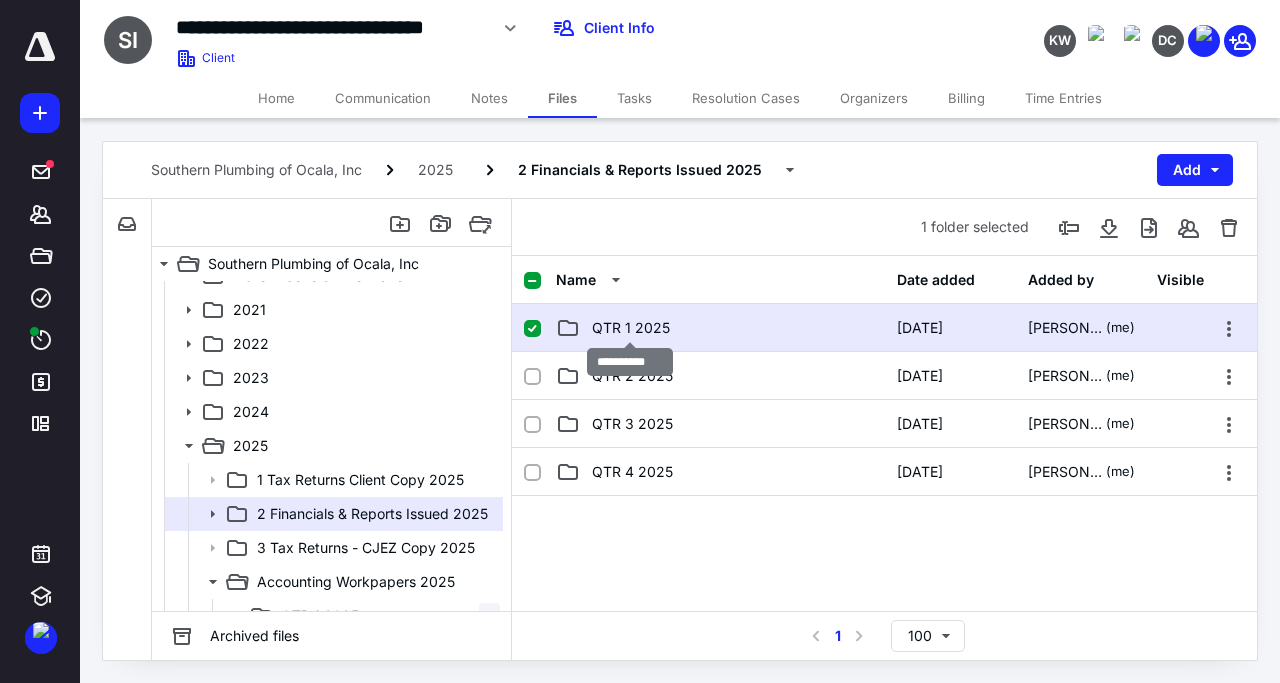 click on "QTR 1 2025" at bounding box center (631, 328) 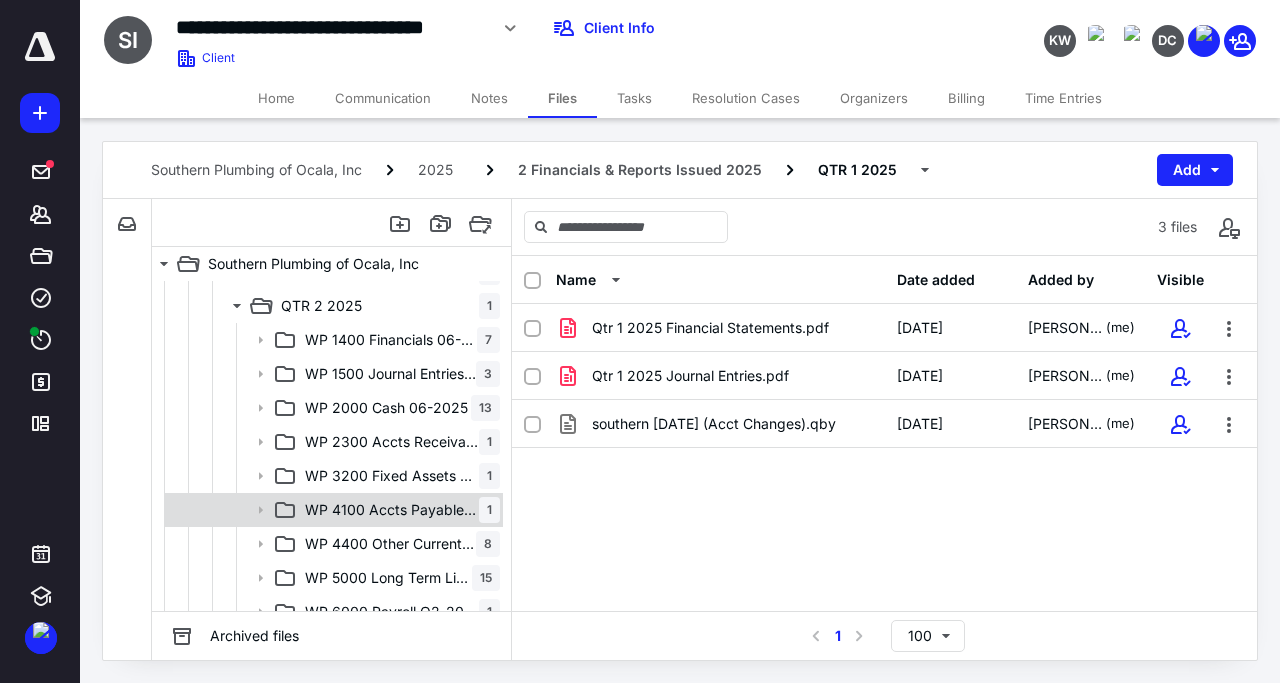 scroll, scrollTop: 406, scrollLeft: 0, axis: vertical 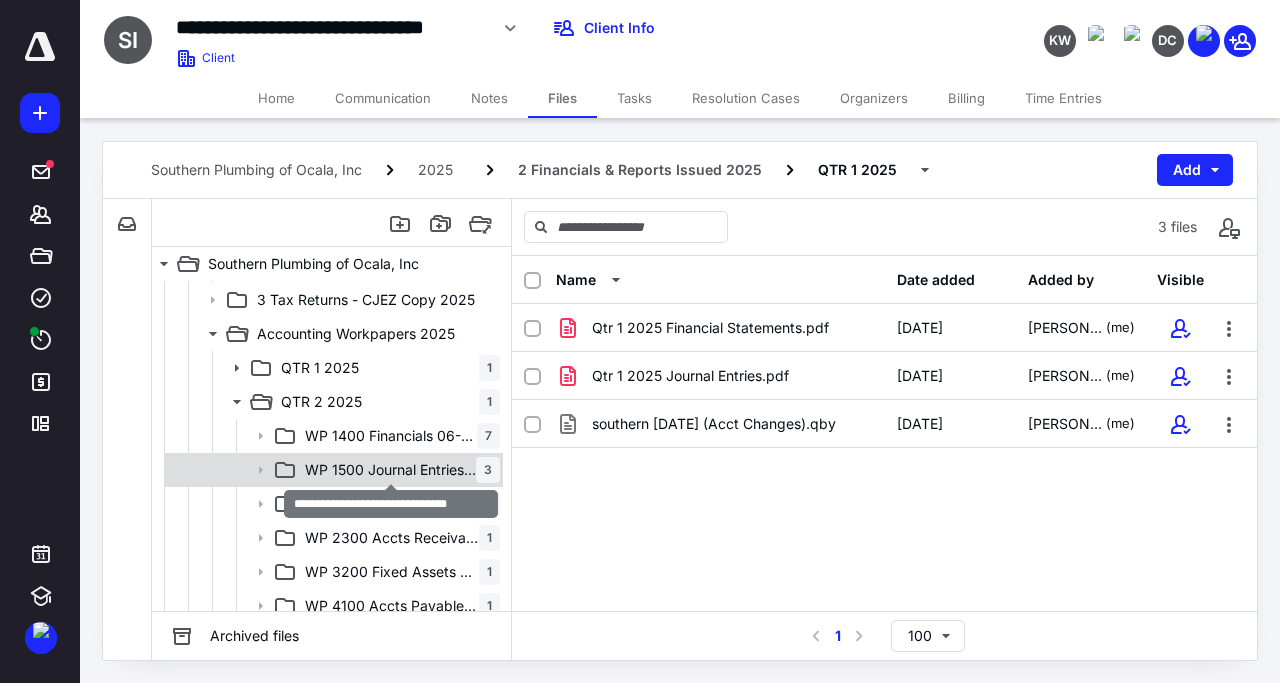 click on "WP 1500 Journal Entries 06-2025" at bounding box center [390, 470] 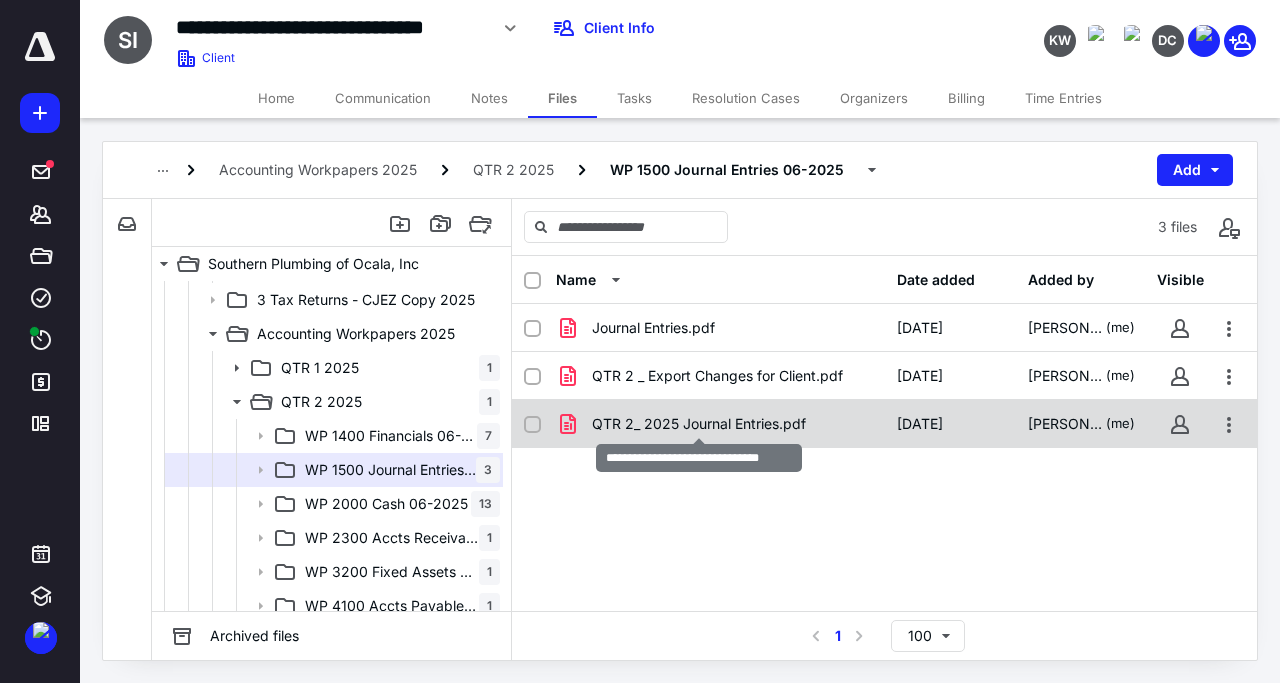 click on "QTR 2_ 2025 Journal Entries.pdf" at bounding box center [699, 424] 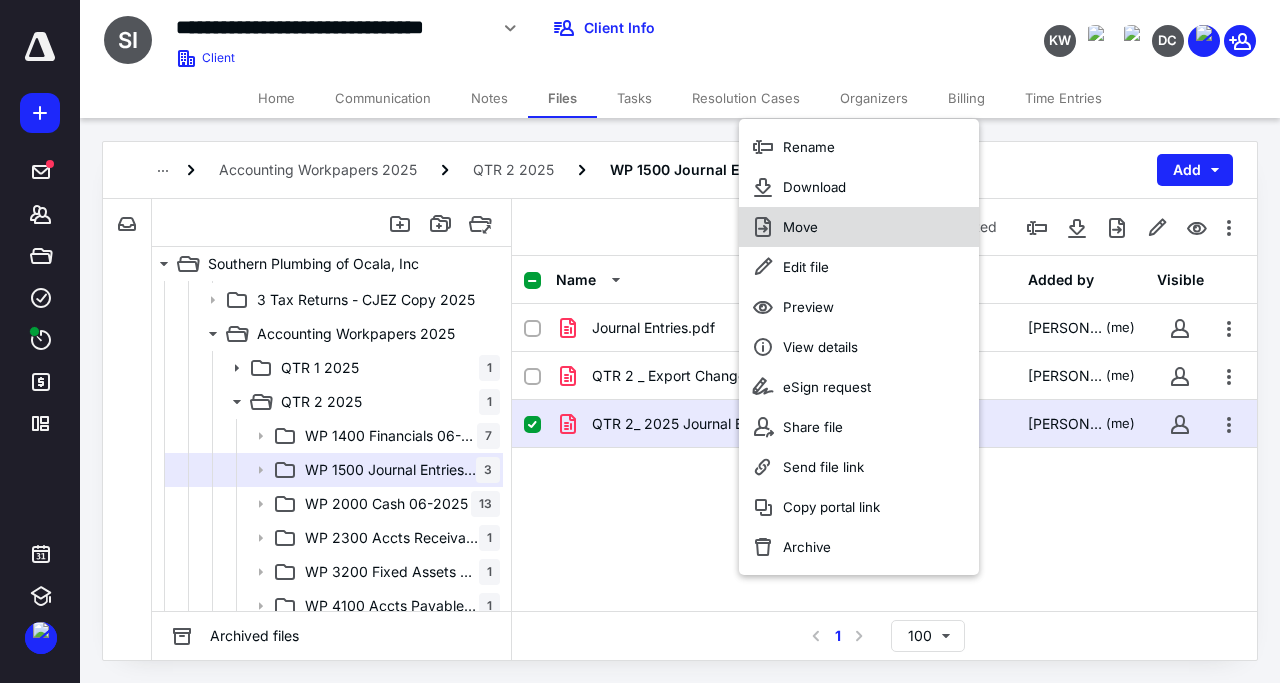 click on "Move" at bounding box center (859, 227) 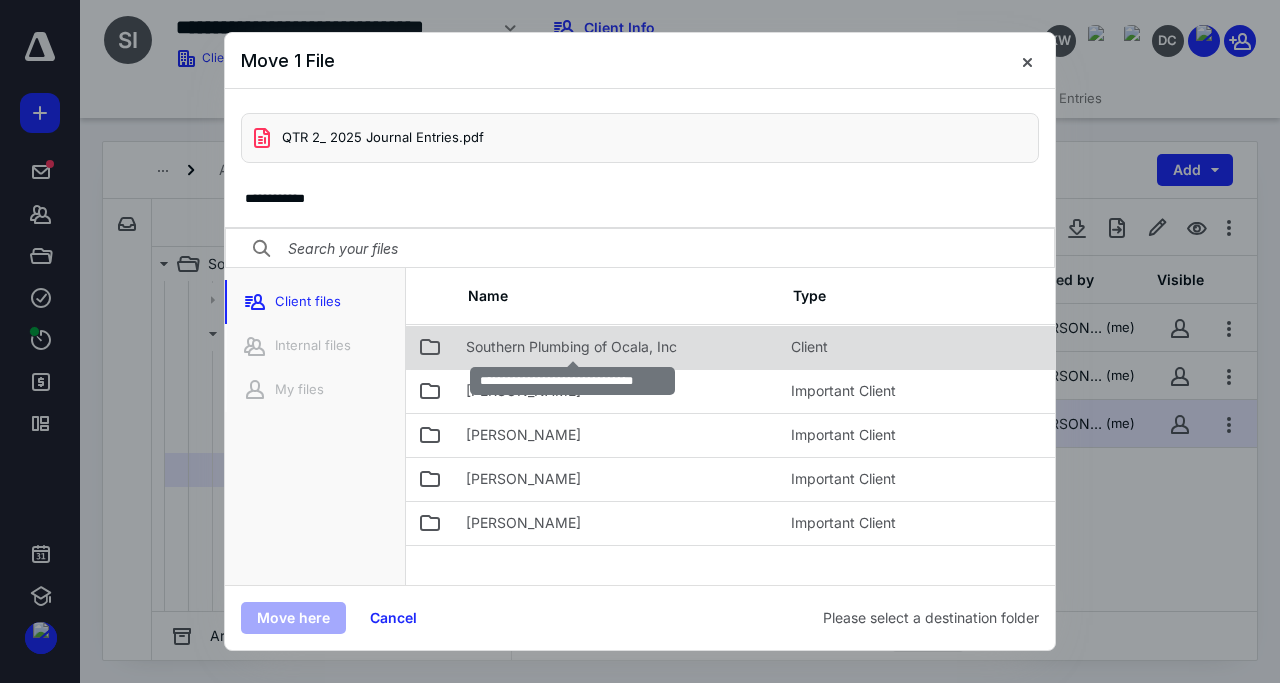 click on "Southern Plumbing of Ocala, Inc" at bounding box center (571, 347) 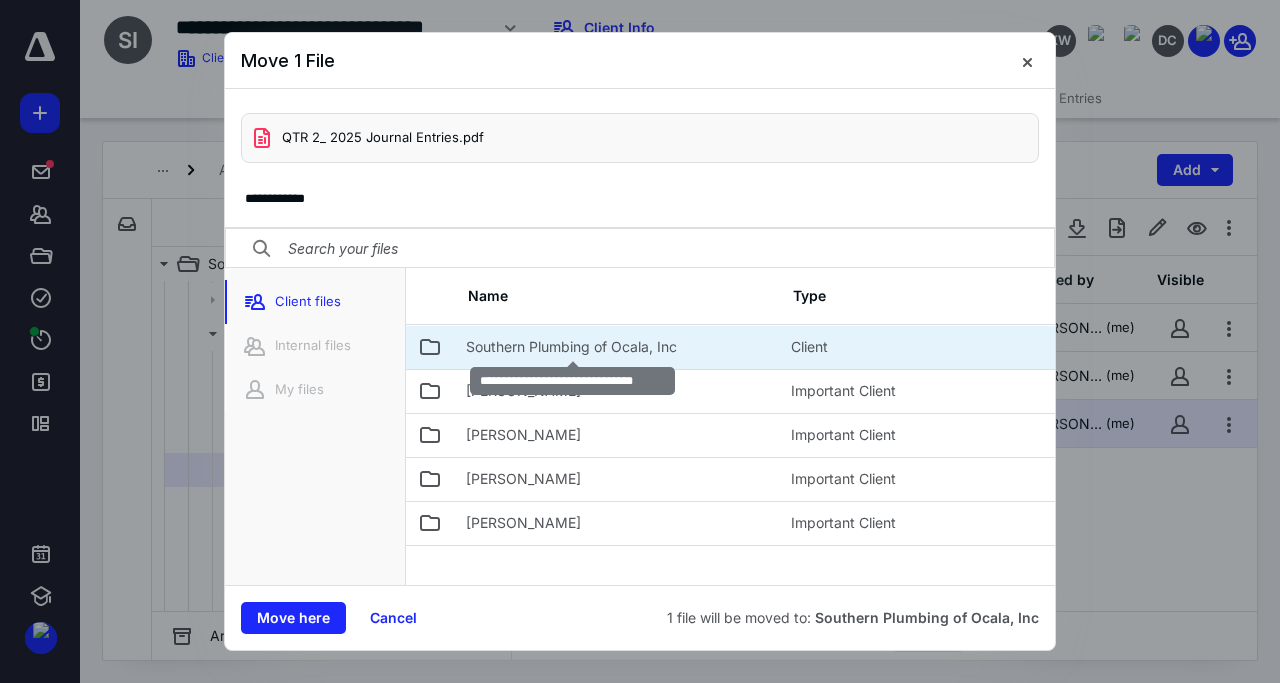 click on "Southern Plumbing of Ocala, Inc" at bounding box center (571, 347) 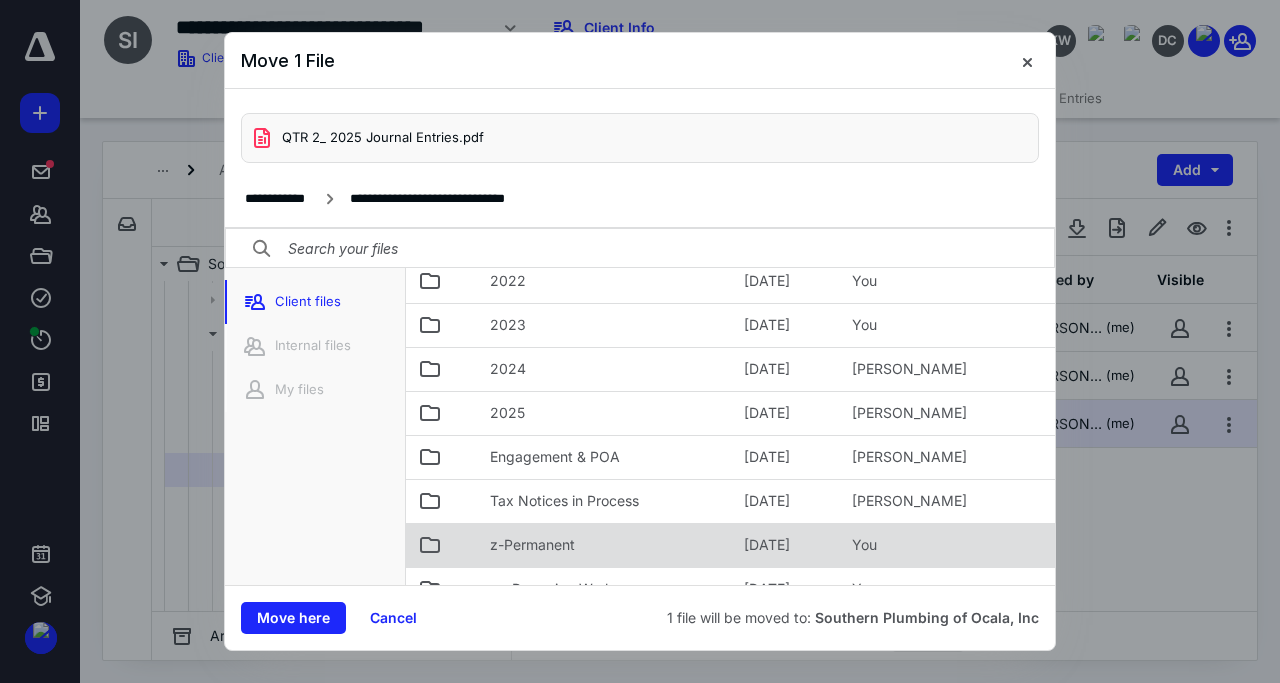 scroll, scrollTop: 181, scrollLeft: 0, axis: vertical 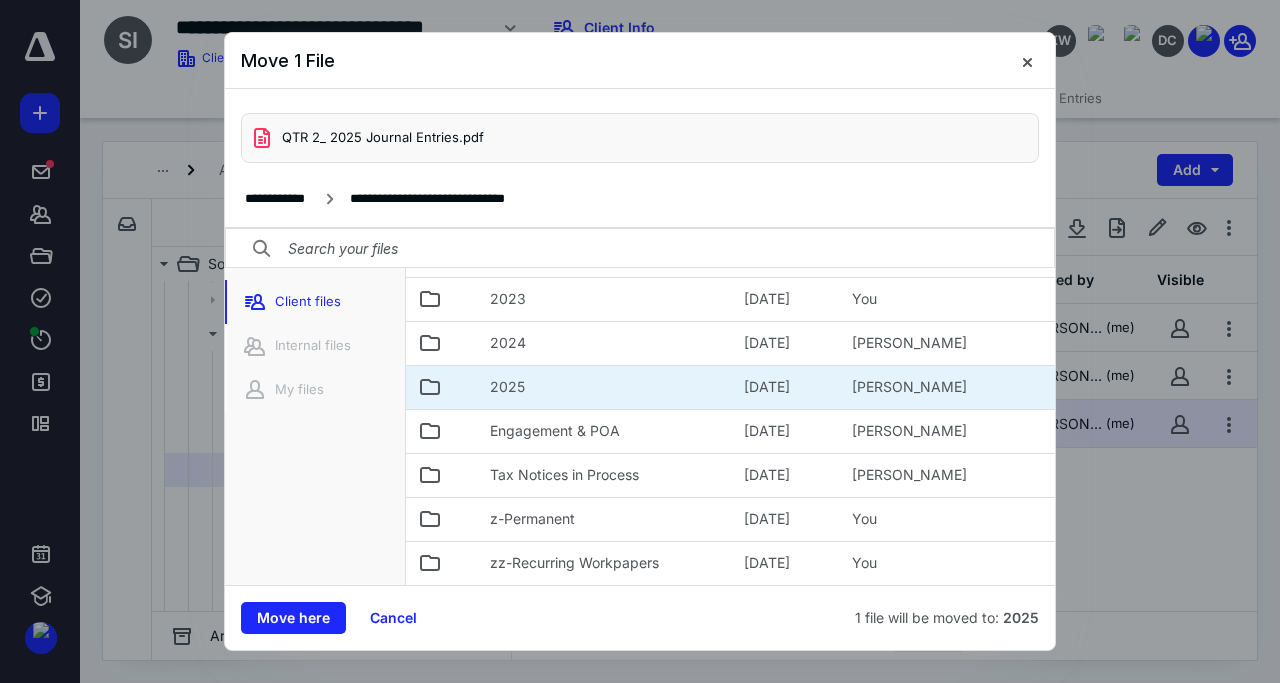 click on "2025" at bounding box center (605, 387) 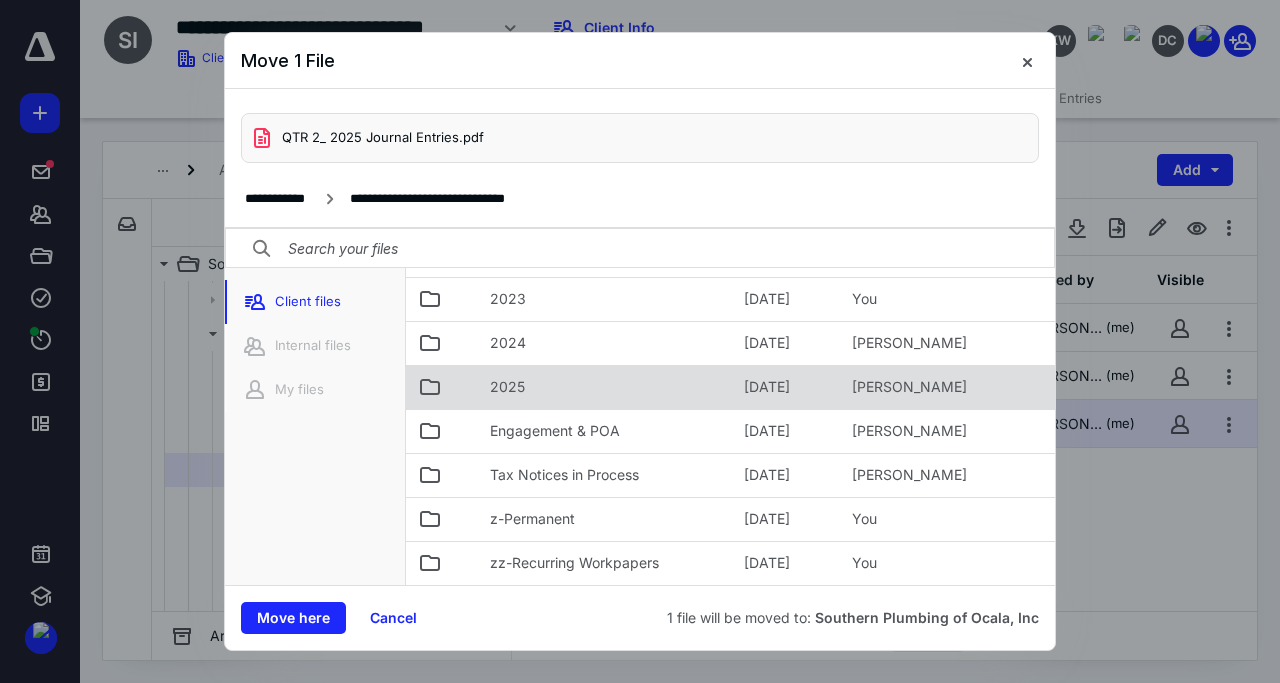 click on "2025" at bounding box center (605, 387) 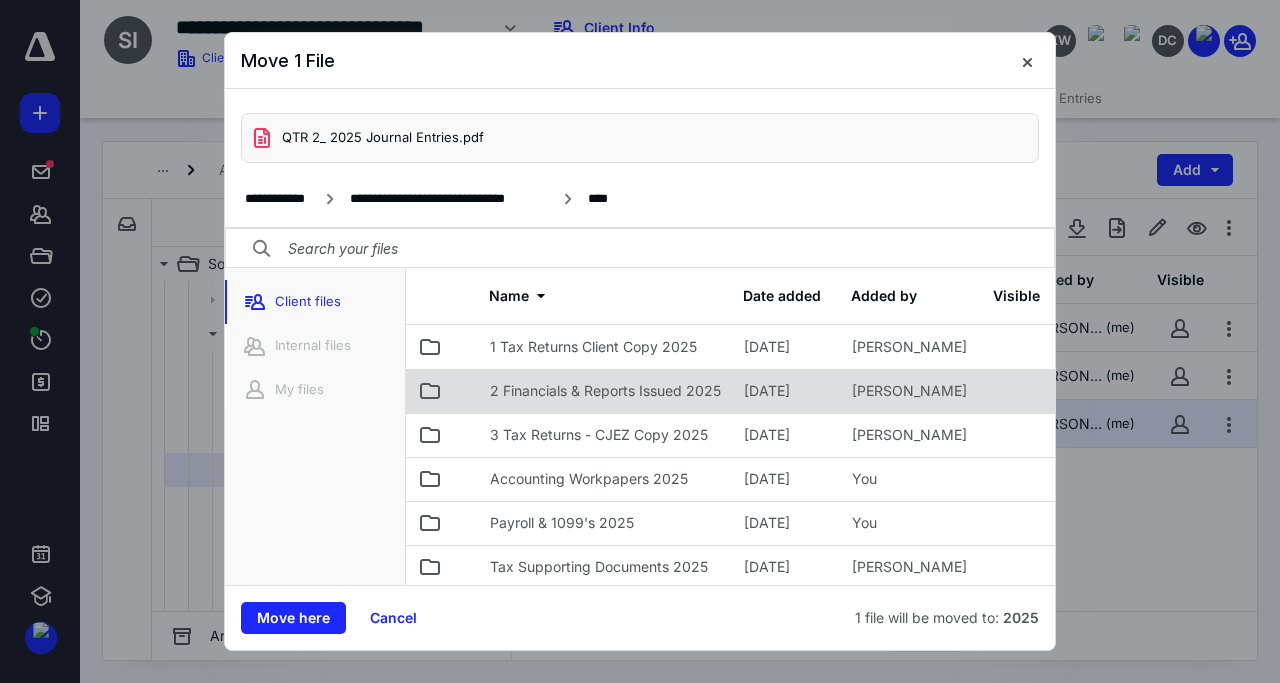 click on "2 Financials & Reports Issued 2025" at bounding box center [605, 391] 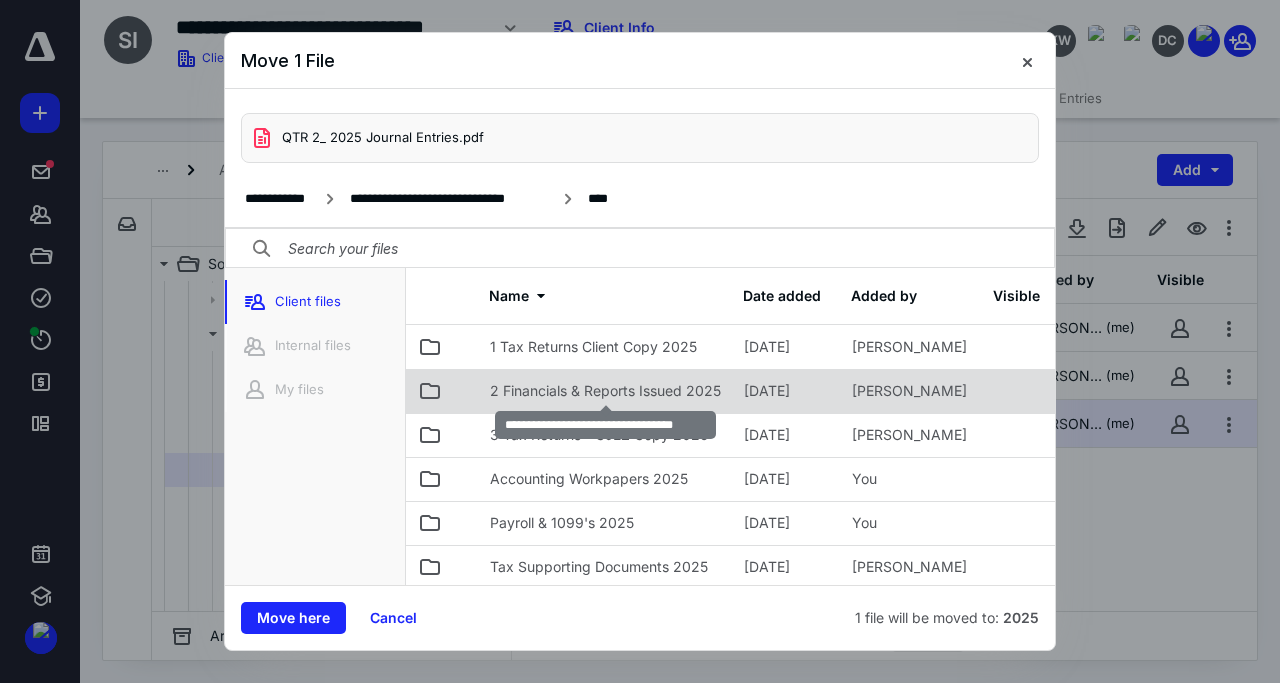 click on "2 Financials & Reports Issued 2025" at bounding box center [605, 391] 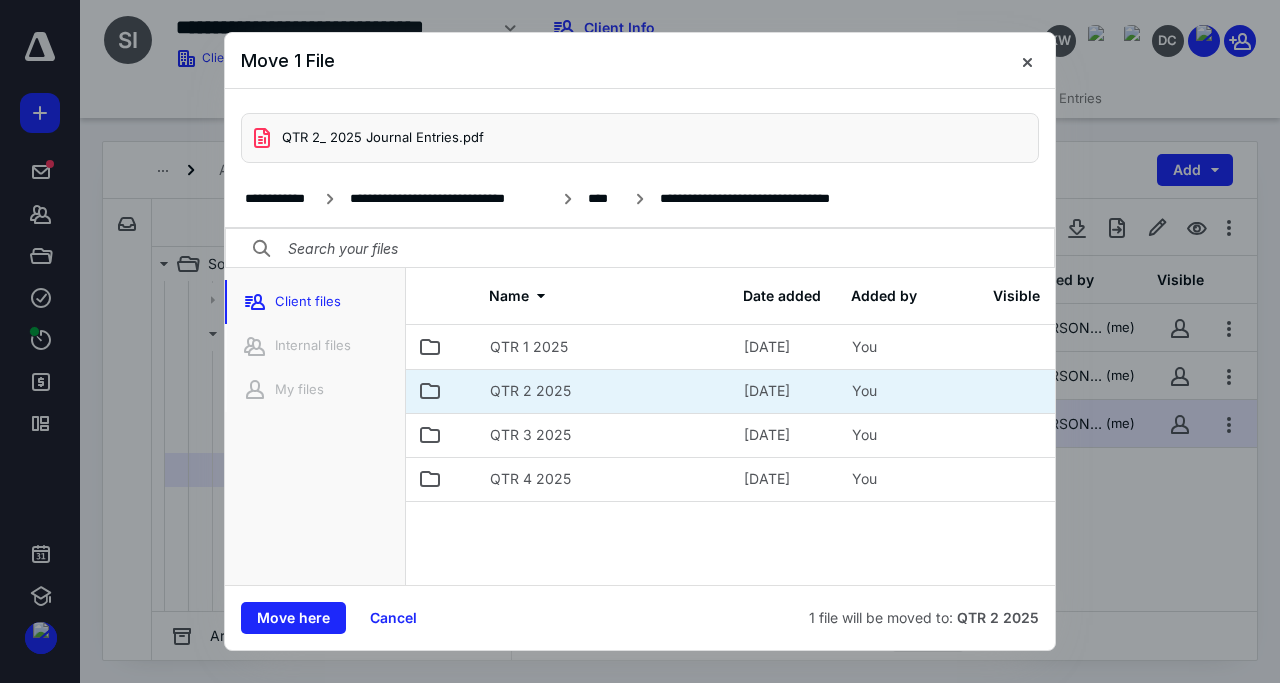 click on "QTR 2 2025" at bounding box center [605, 391] 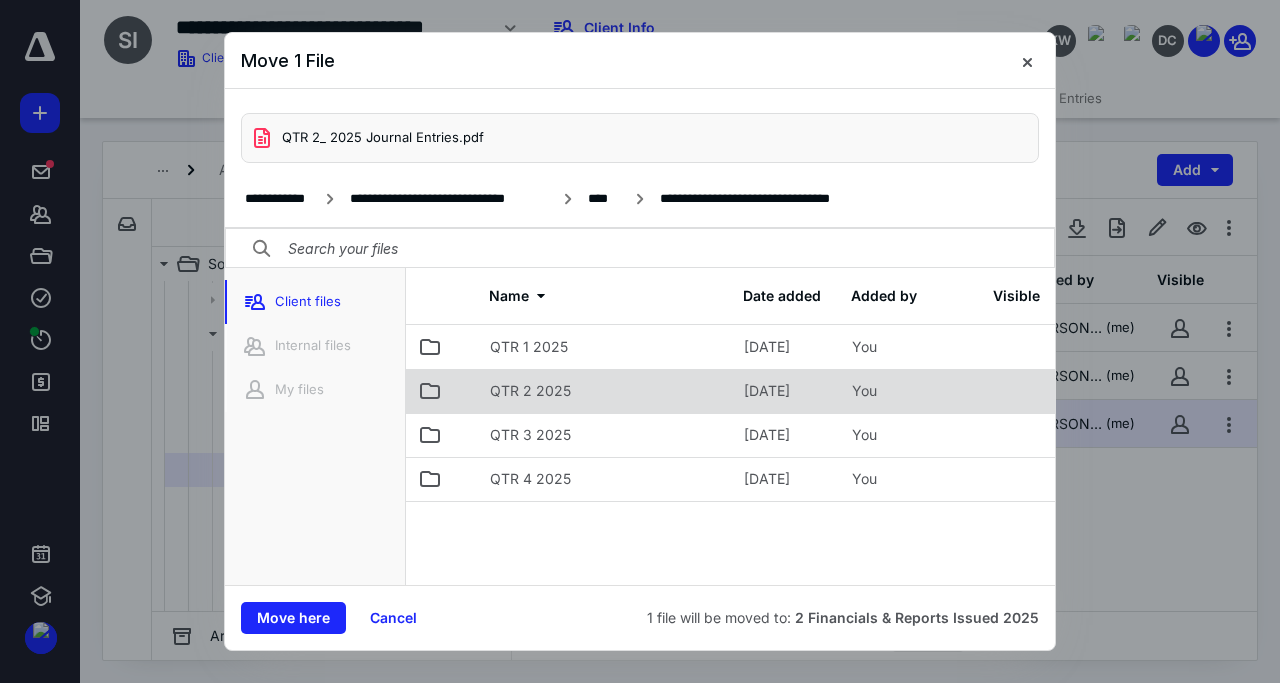 click on "QTR 2 2025" at bounding box center [605, 391] 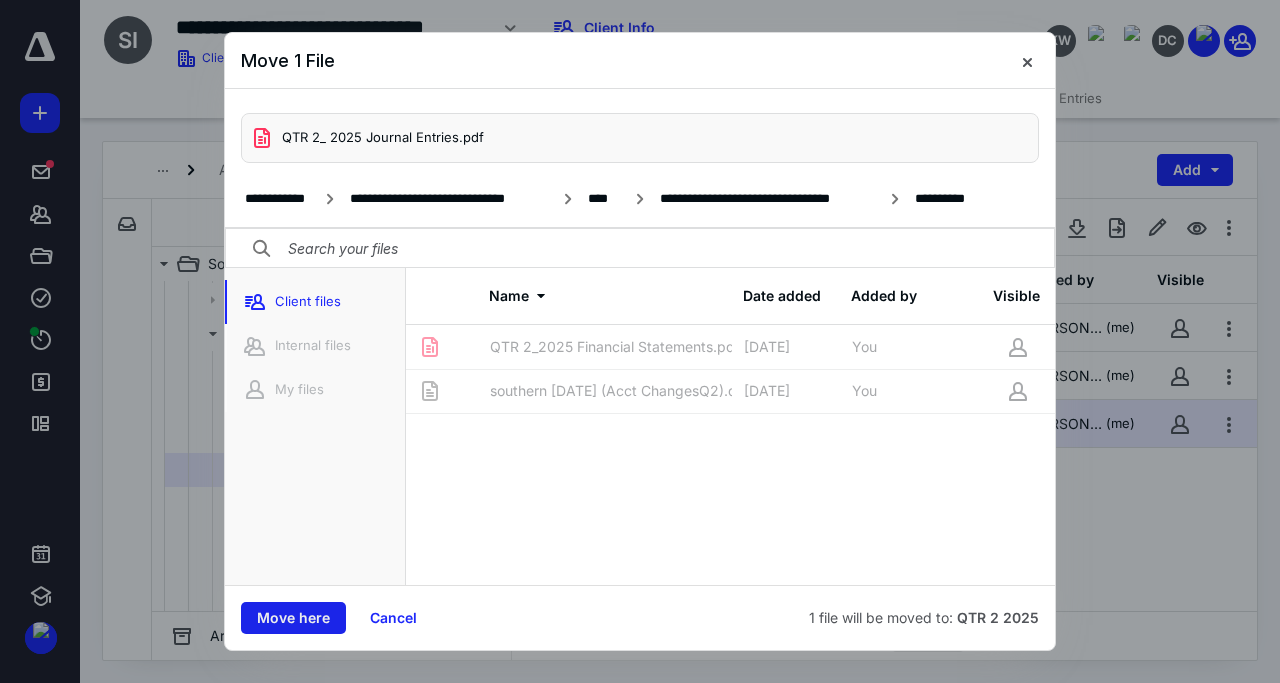 click on "Move here" at bounding box center [293, 618] 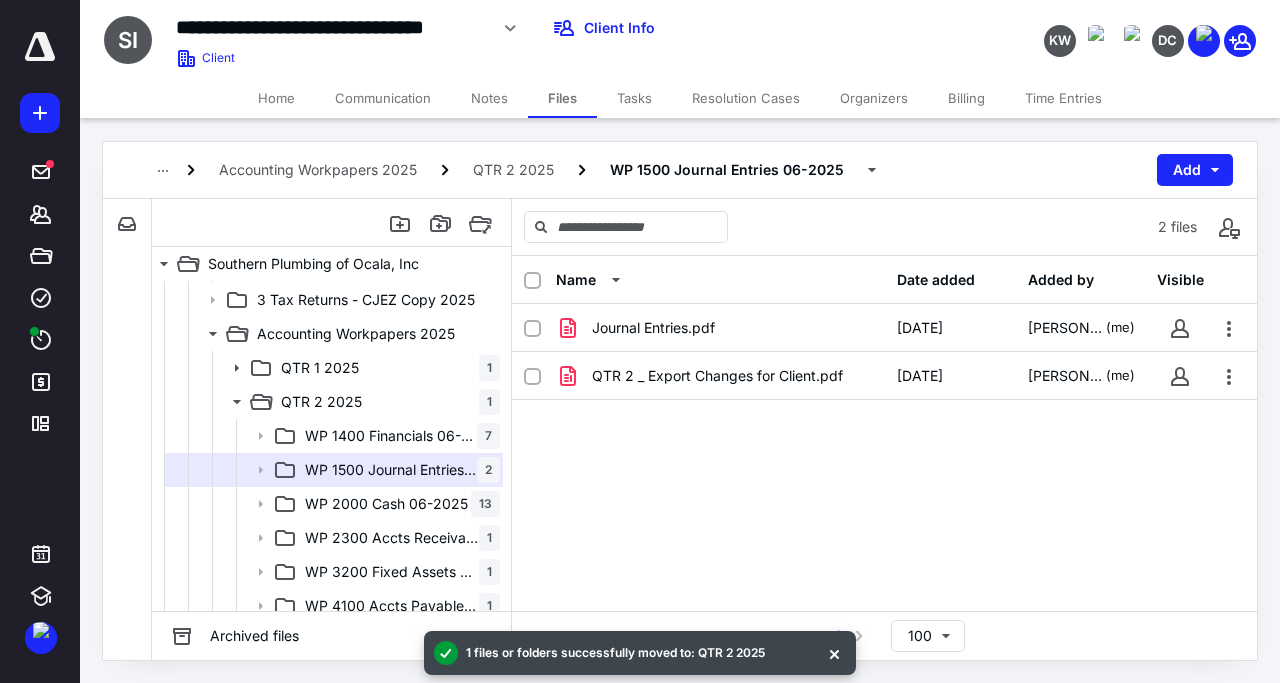 click on "Tasks" at bounding box center [634, 98] 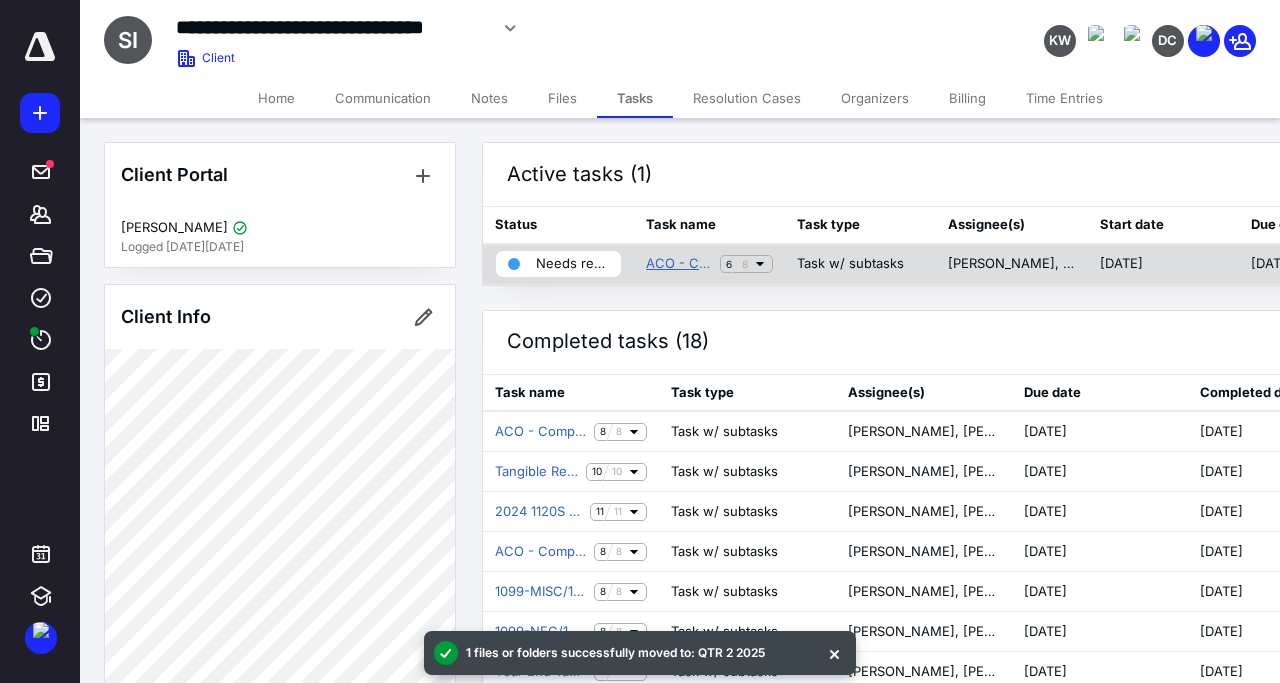 click on "ACO - Comp F/S Quarterly Q2 2025" at bounding box center (679, 264) 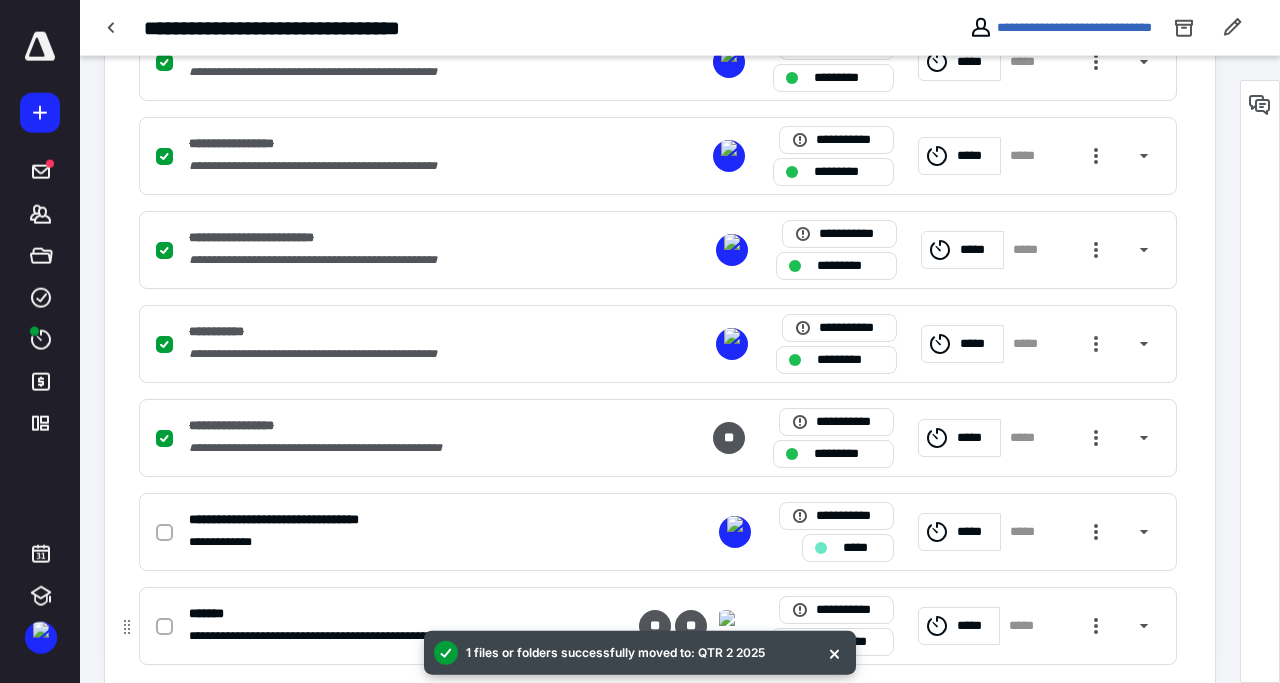 scroll, scrollTop: 680, scrollLeft: 0, axis: vertical 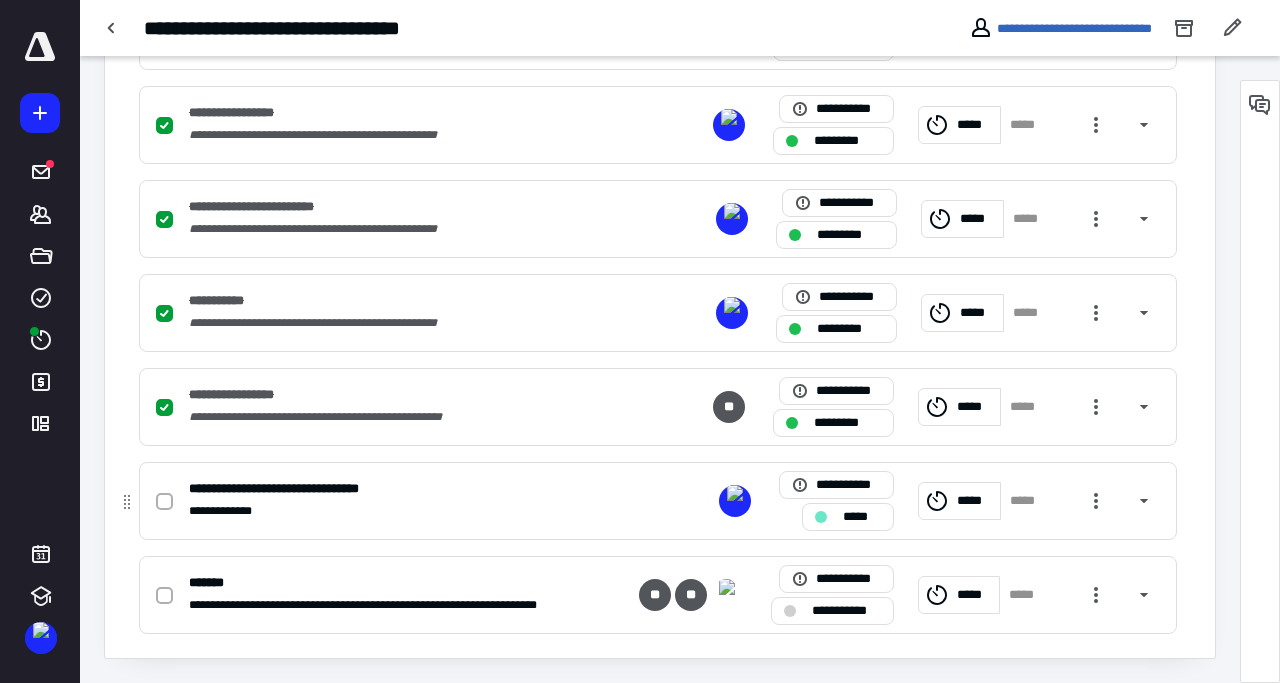 click 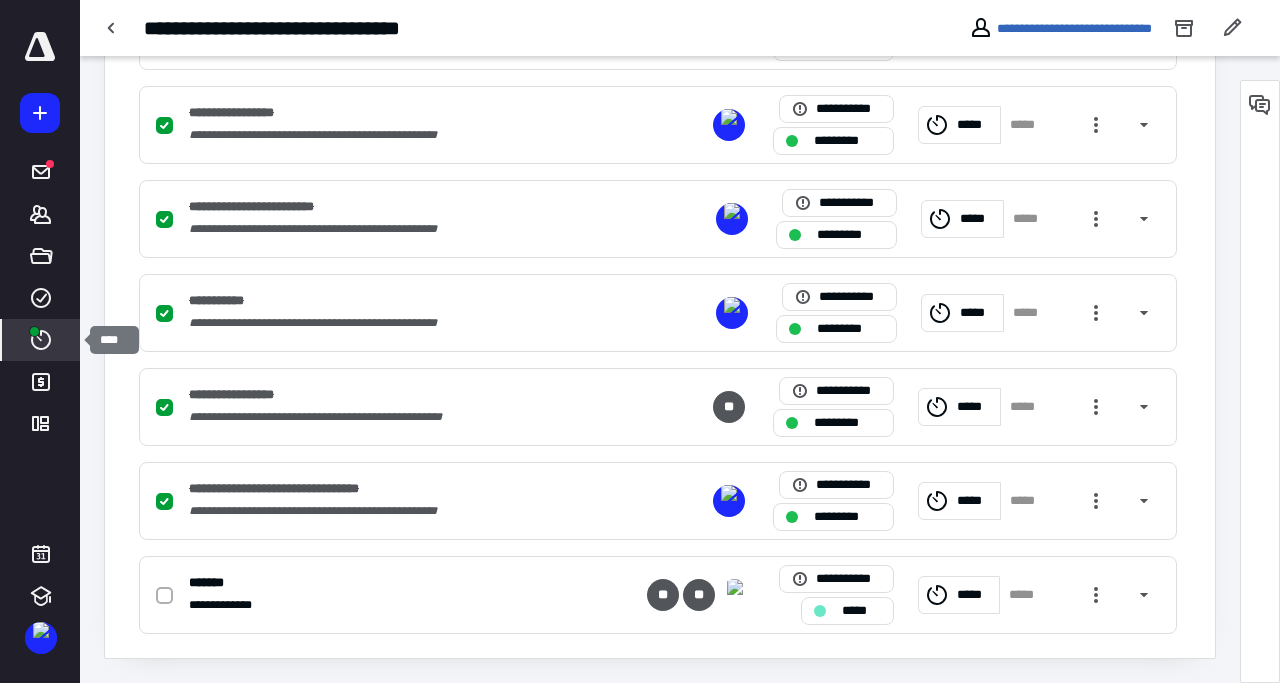 click 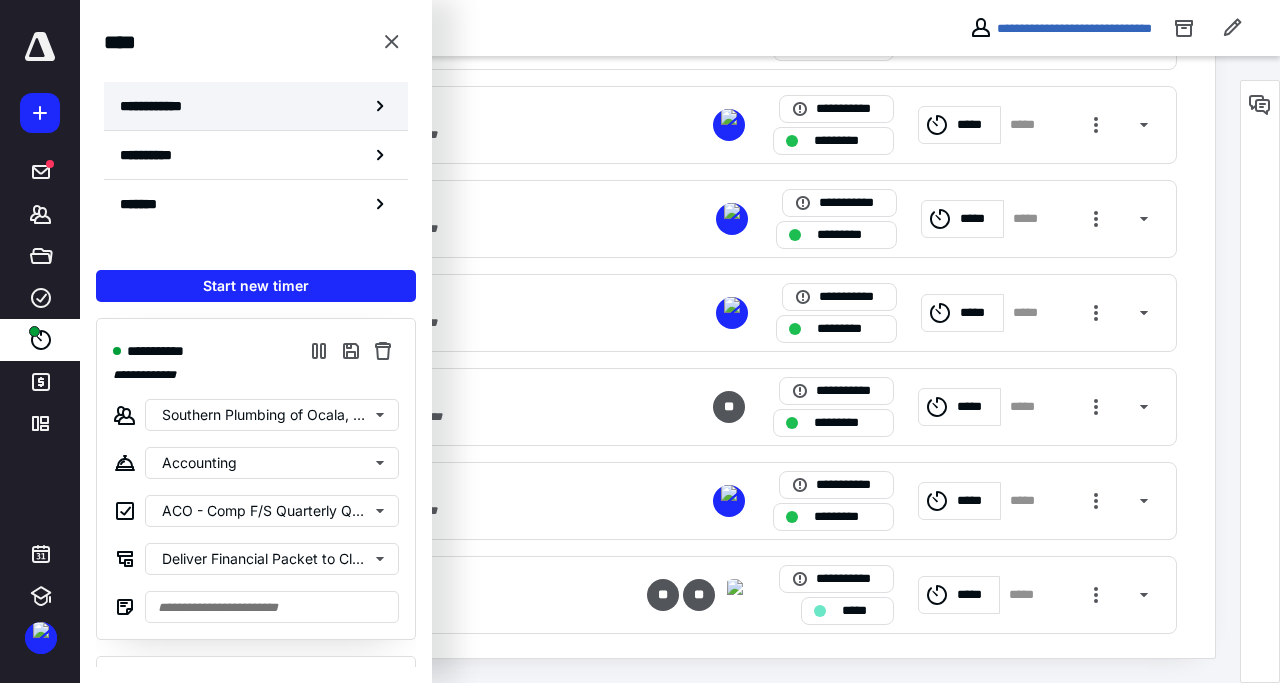 click on "**********" at bounding box center [256, 106] 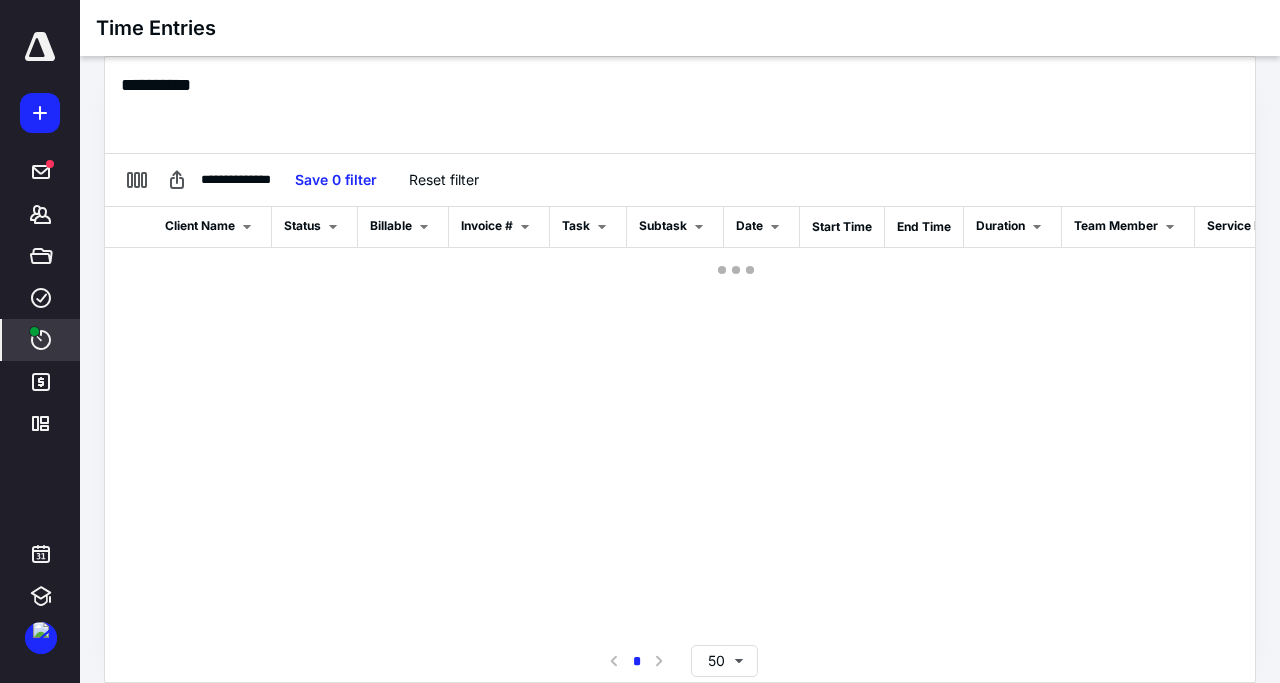 scroll, scrollTop: 0, scrollLeft: 0, axis: both 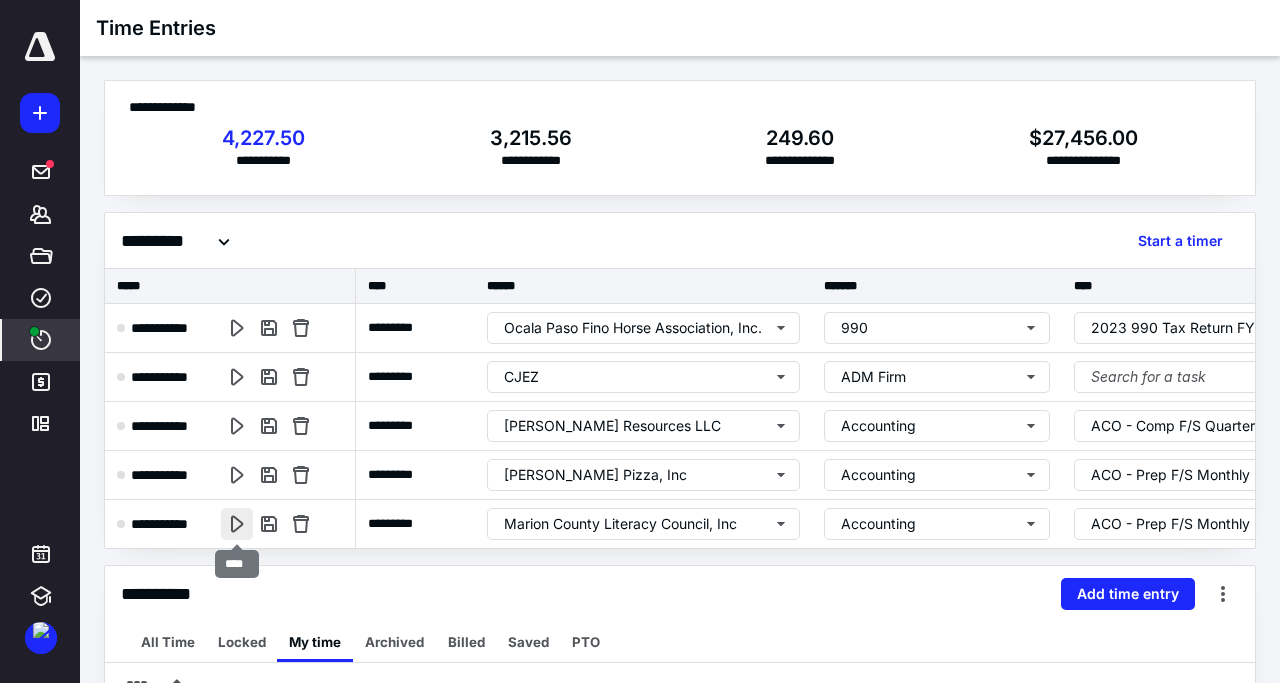 click at bounding box center [237, 524] 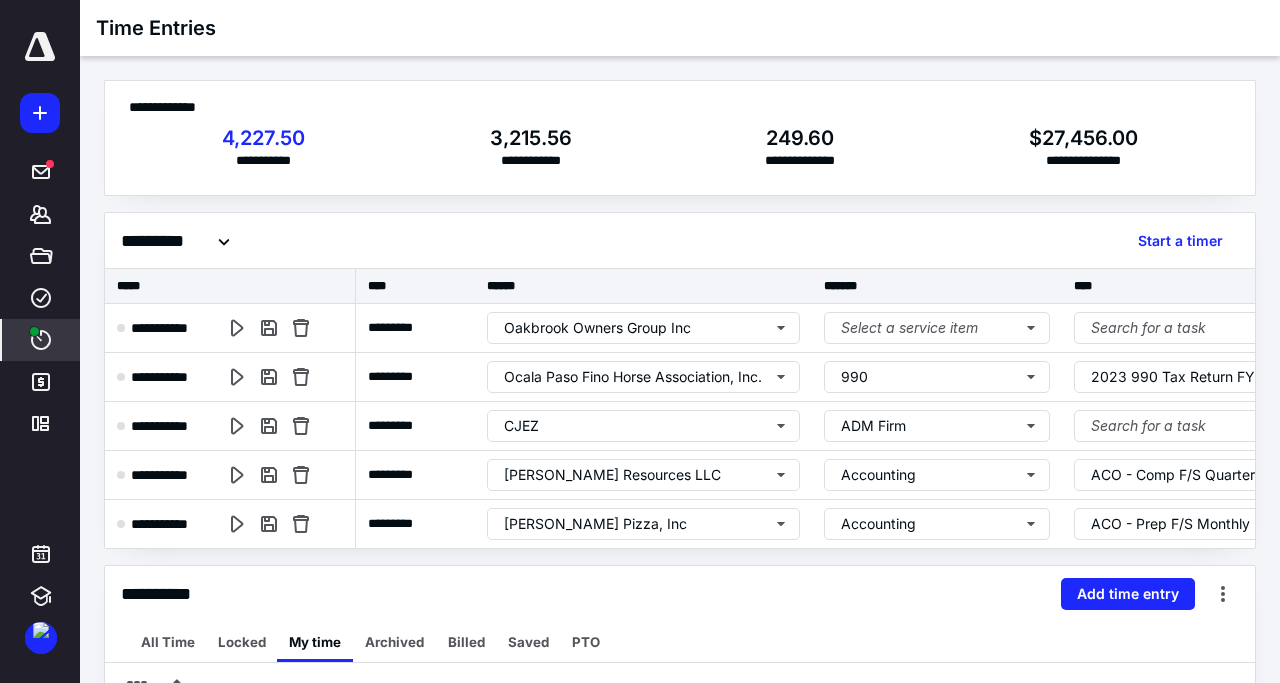 scroll, scrollTop: 0, scrollLeft: 0, axis: both 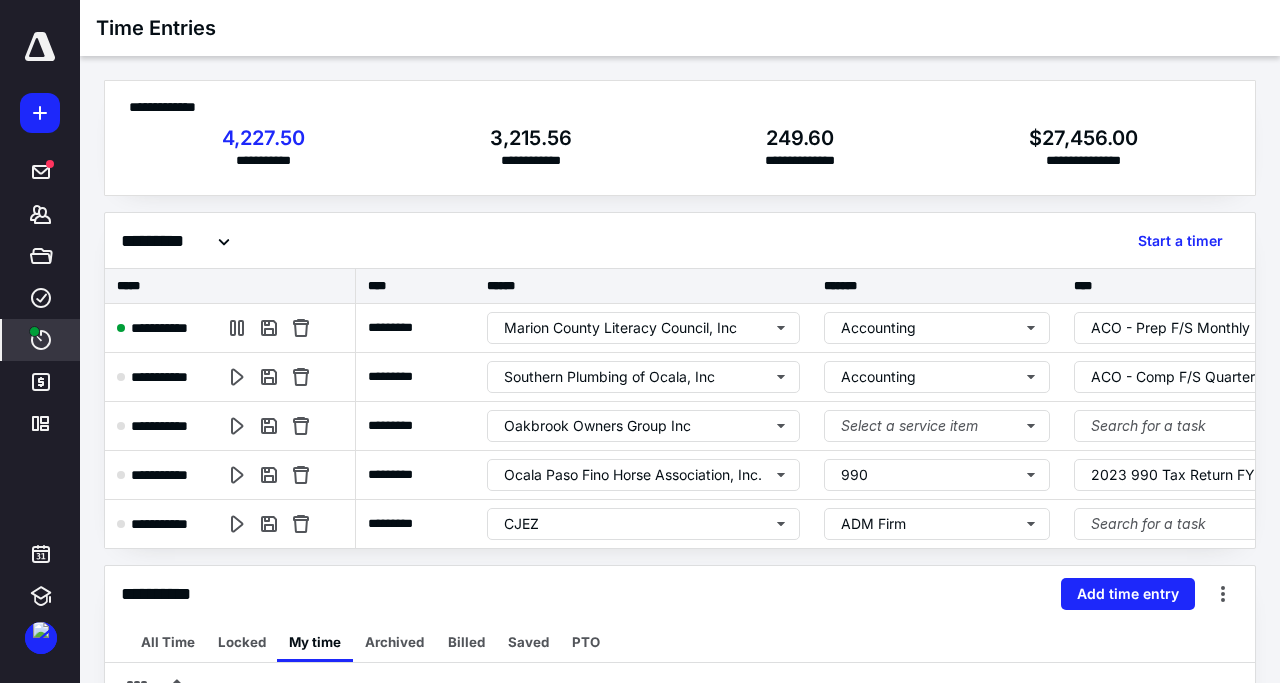 type 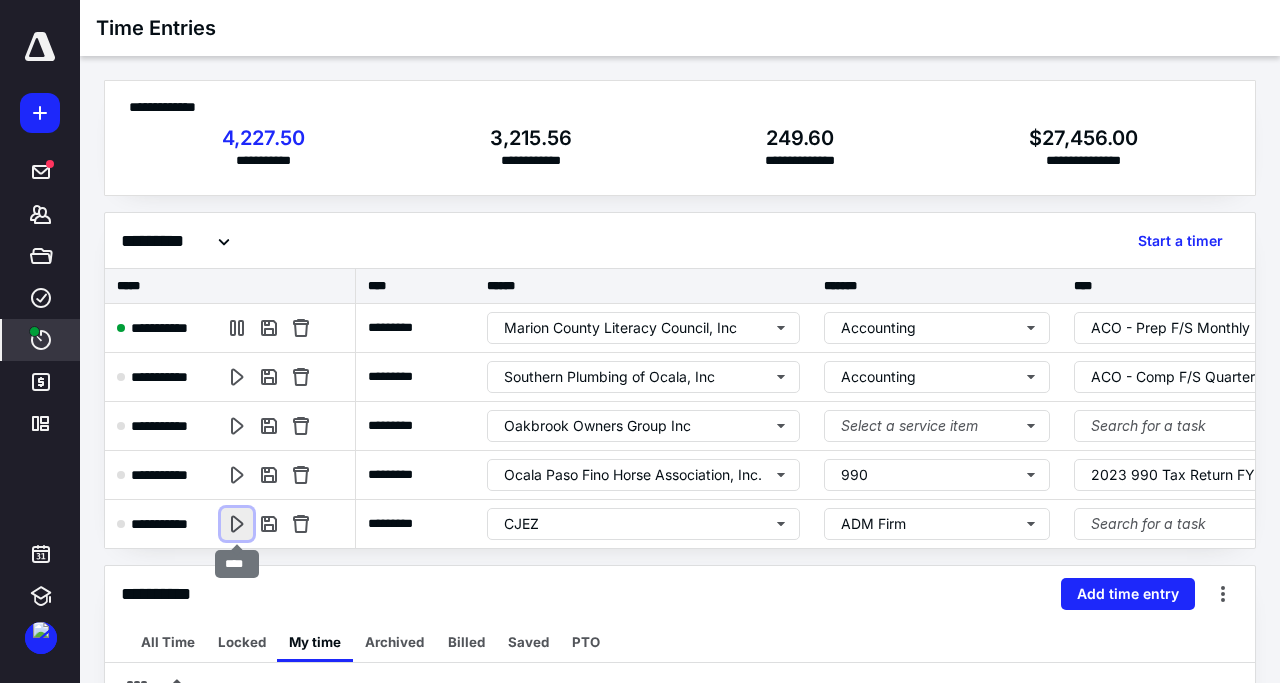 click at bounding box center [237, 524] 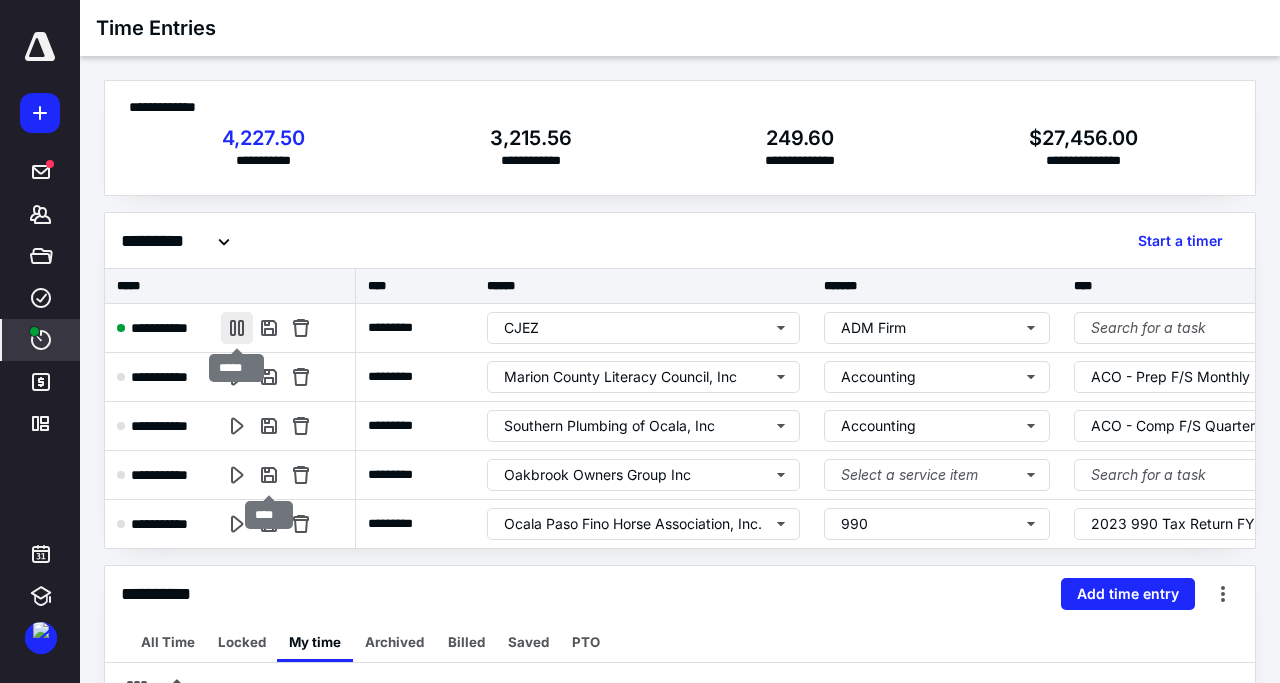 click at bounding box center (237, 328) 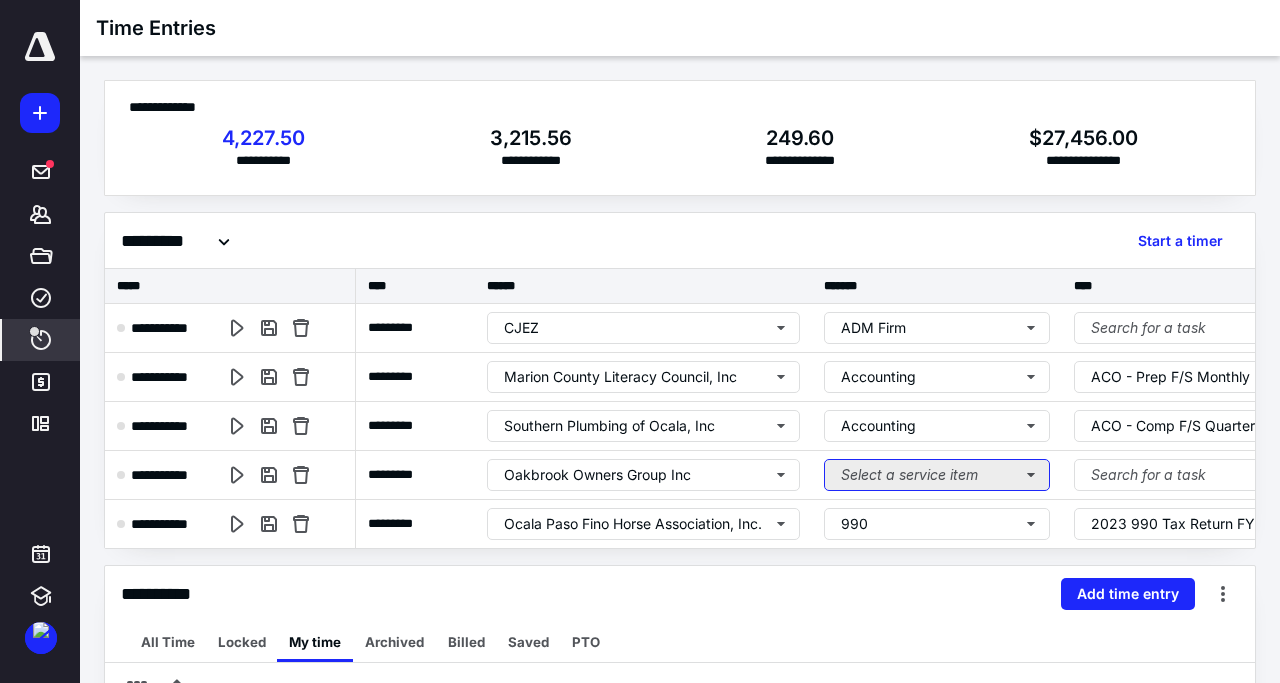 click on "Select a service item" at bounding box center (937, 475) 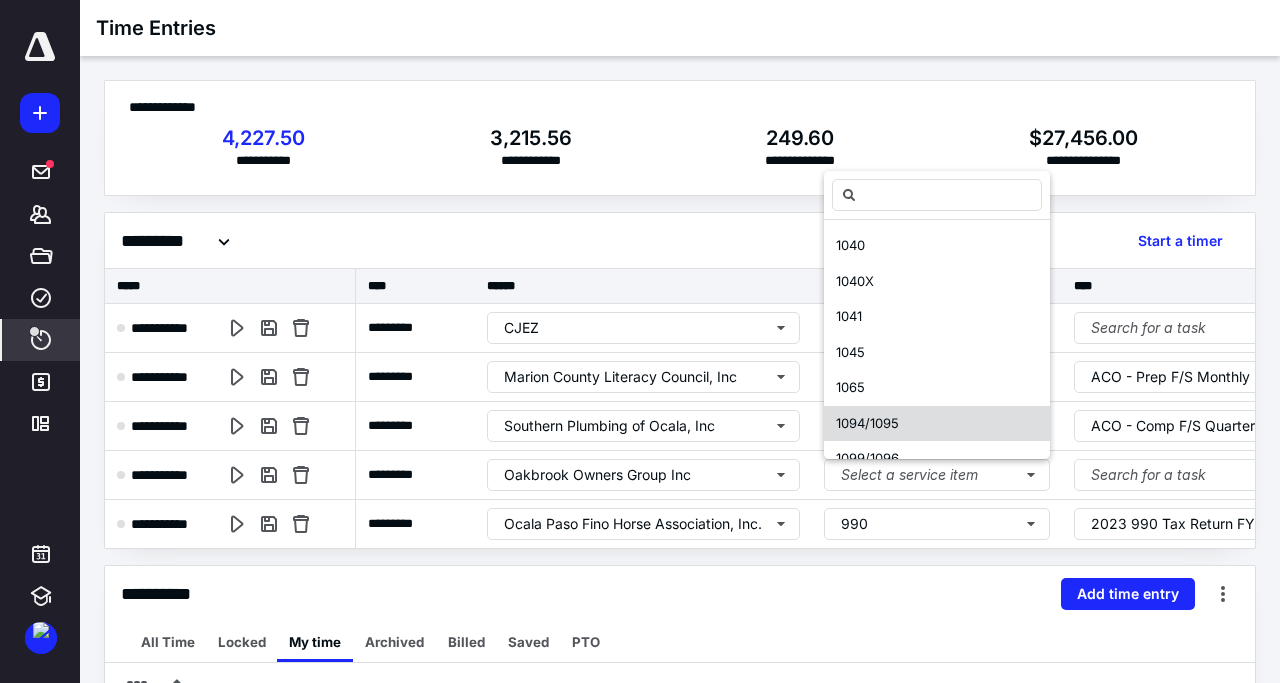 scroll, scrollTop: 96, scrollLeft: 0, axis: vertical 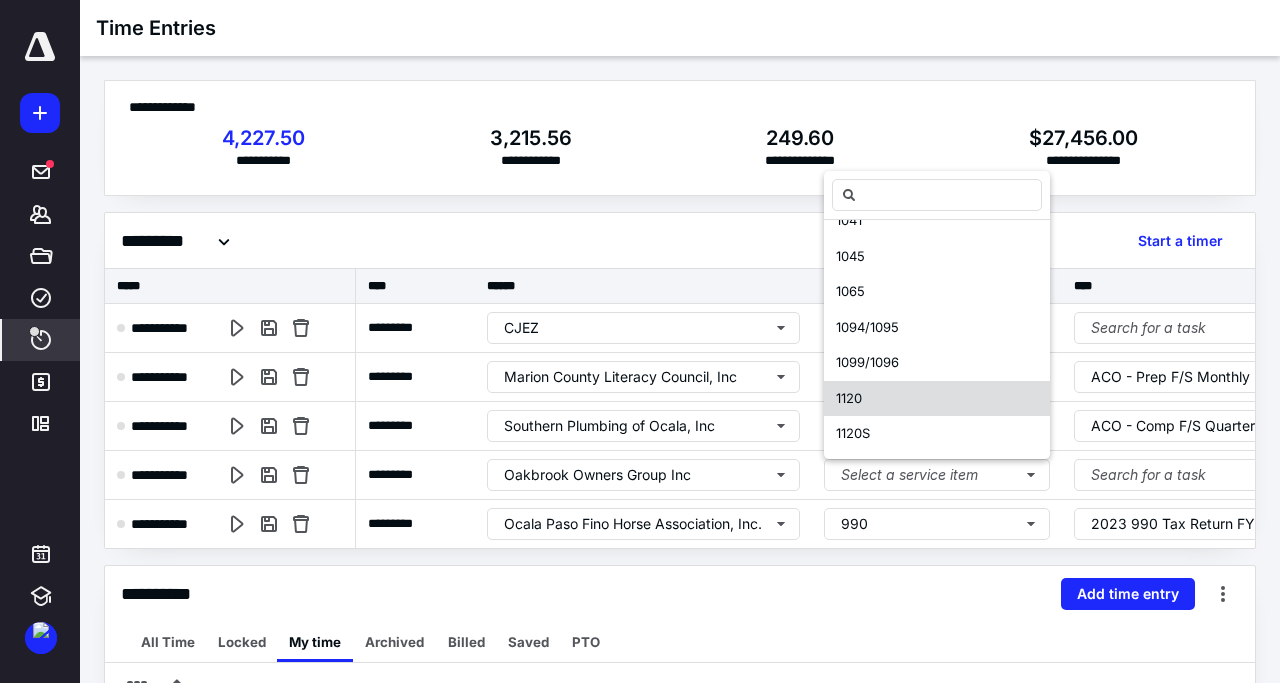 click on "1120" at bounding box center (937, 399) 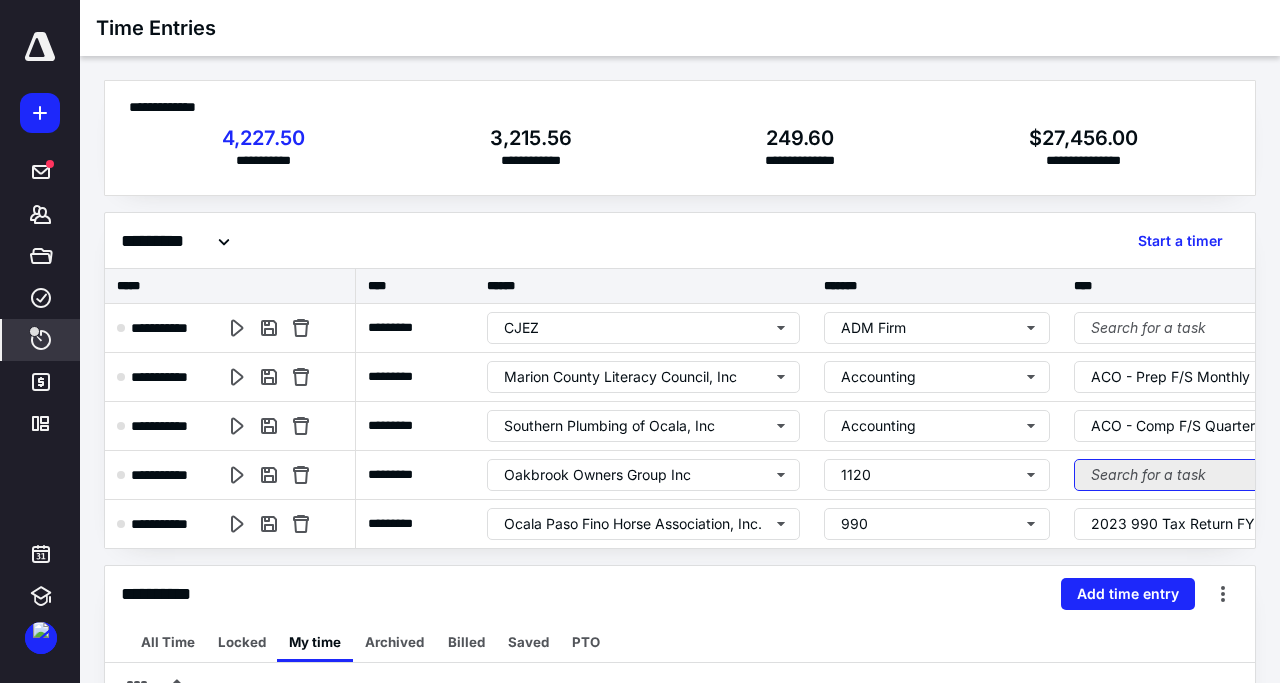 click on "Search for a task" at bounding box center (1218, 475) 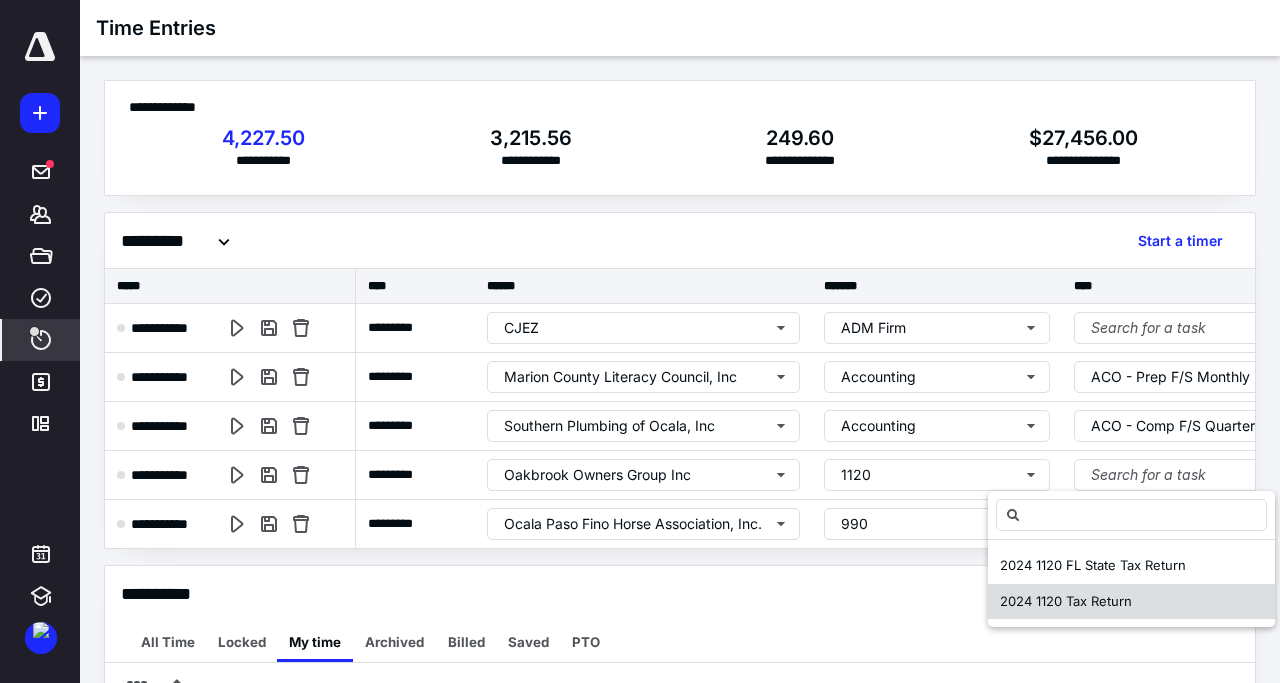 click on "2024 1120 Tax Return" at bounding box center (1066, 601) 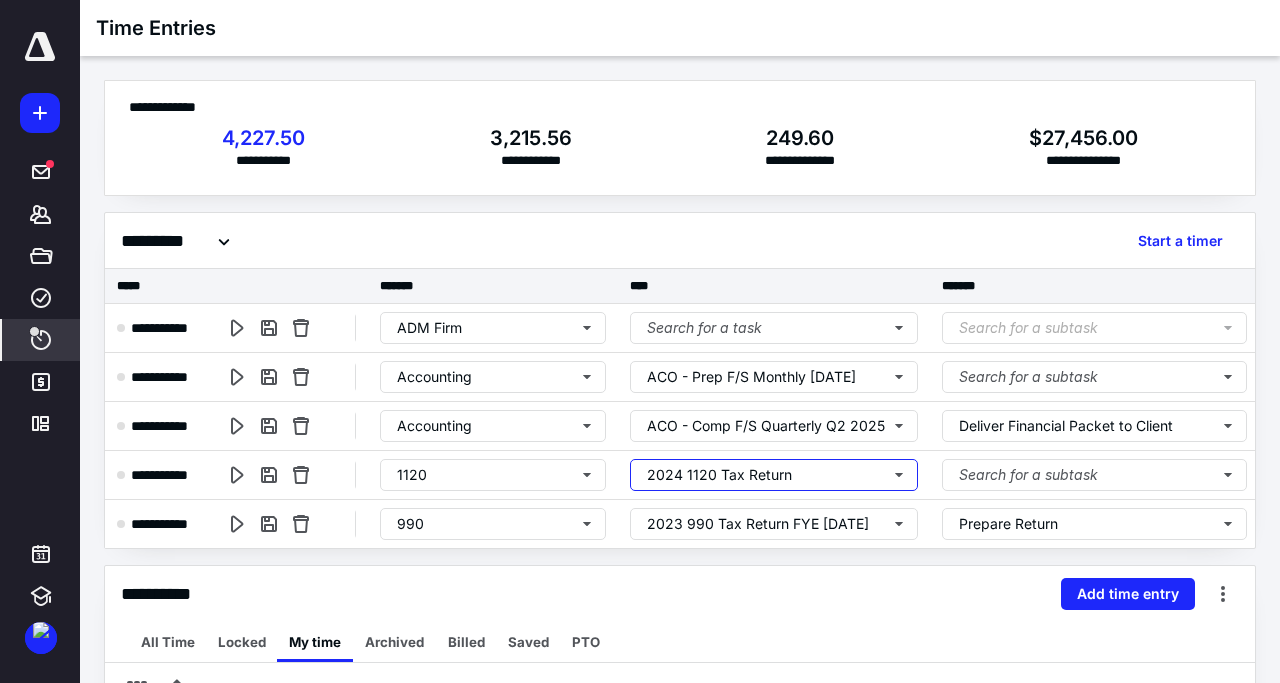 scroll, scrollTop: 0, scrollLeft: 447, axis: horizontal 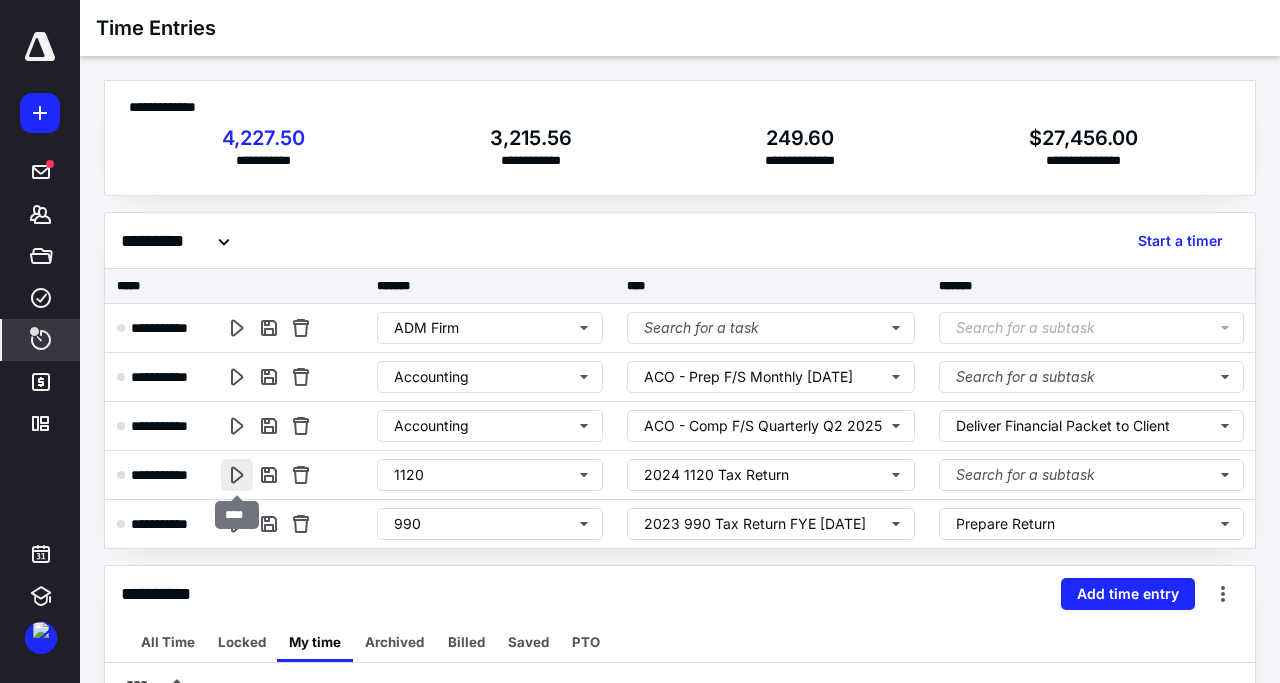 click at bounding box center (237, 475) 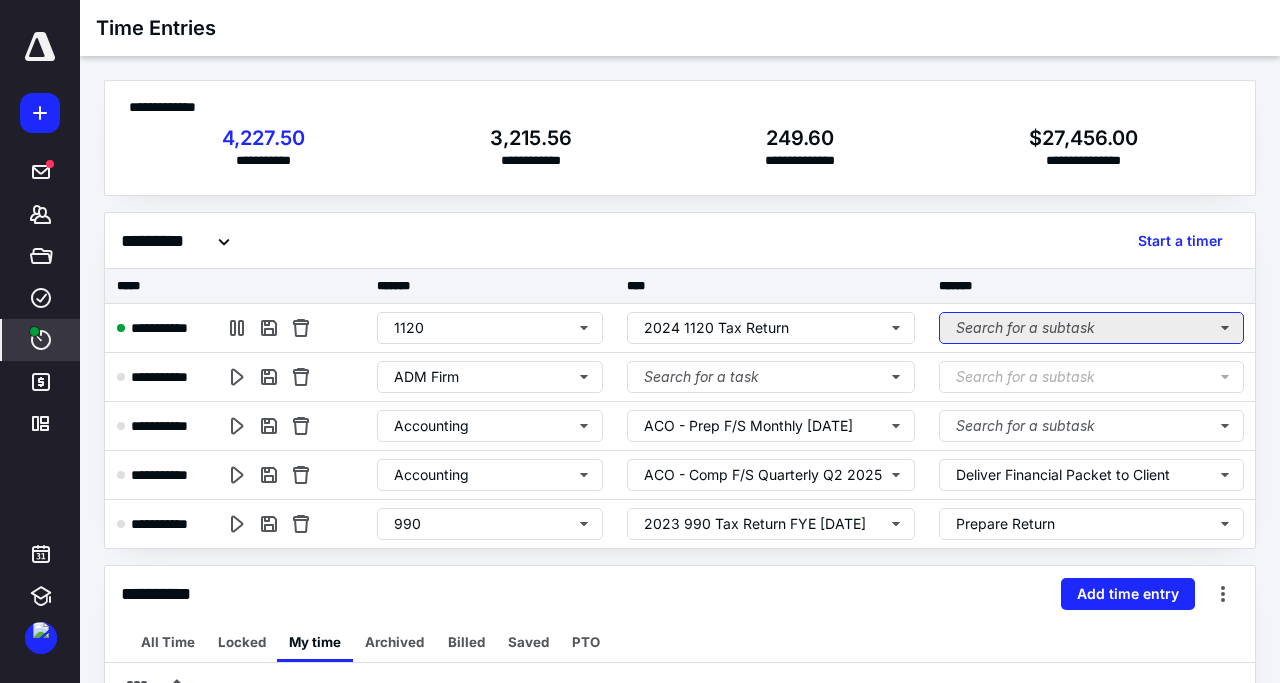 click on "Search for a subtask" at bounding box center (1091, 328) 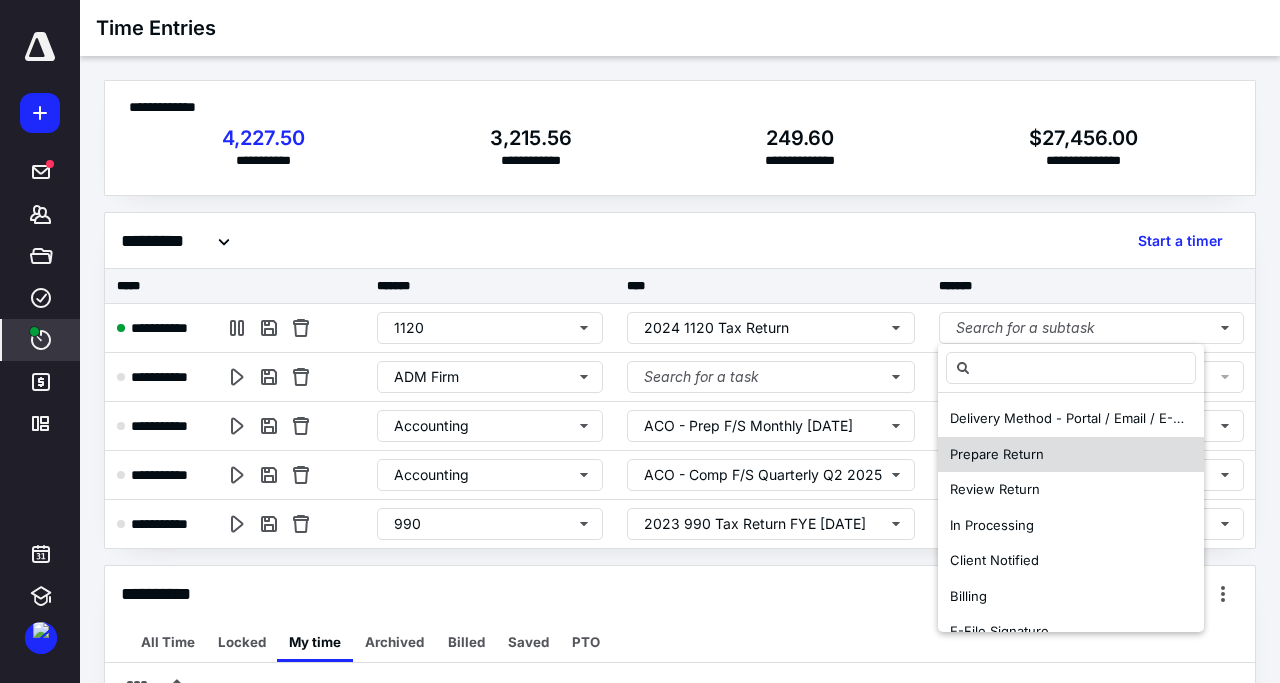 click on "Prepare Return" at bounding box center [997, 454] 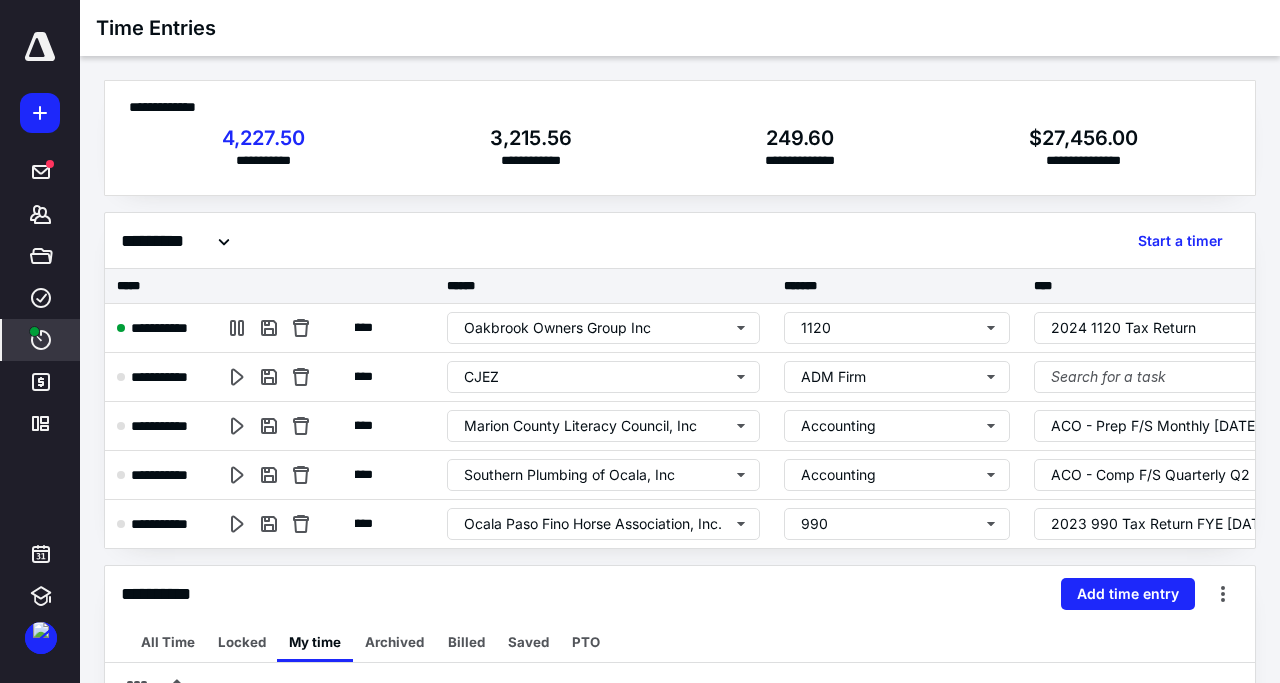 scroll, scrollTop: 0, scrollLeft: 0, axis: both 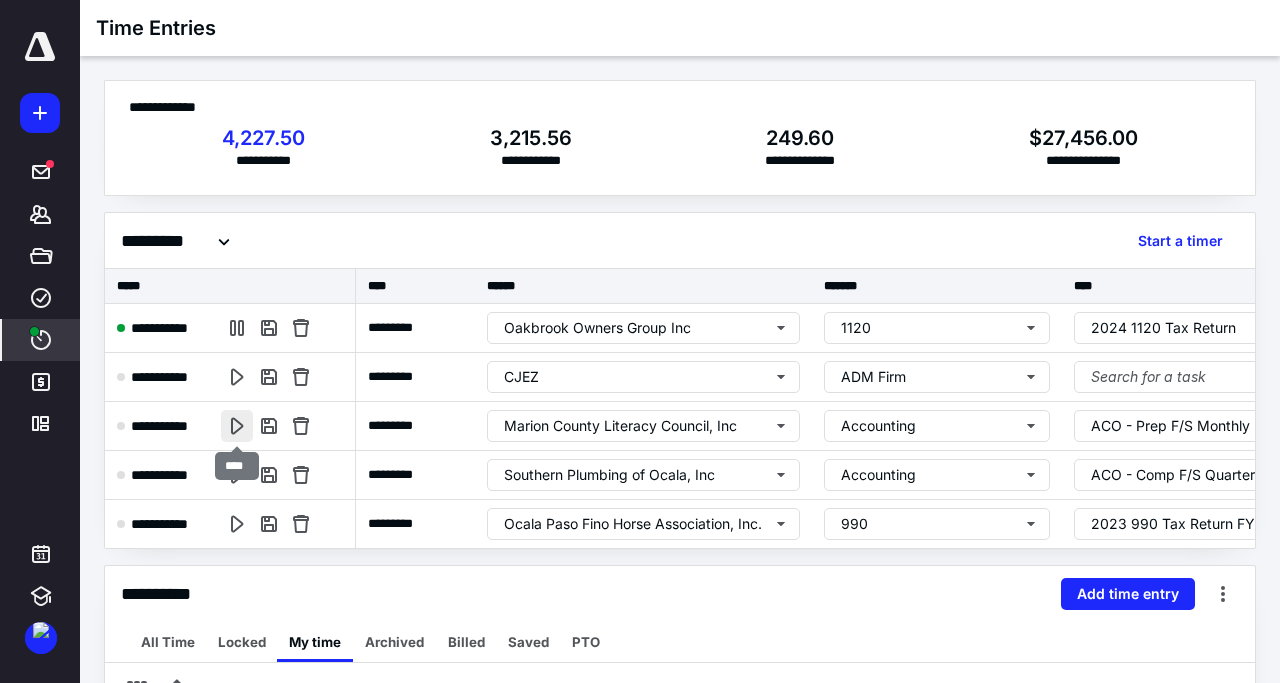 click at bounding box center (237, 426) 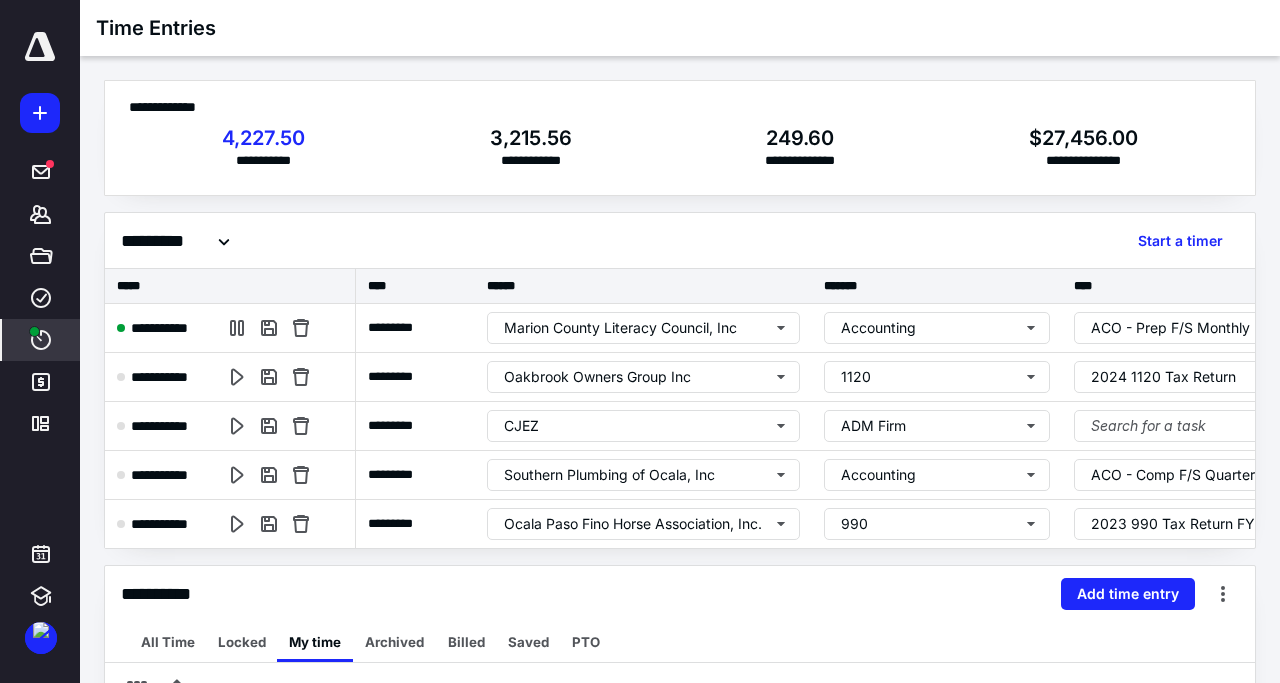 type 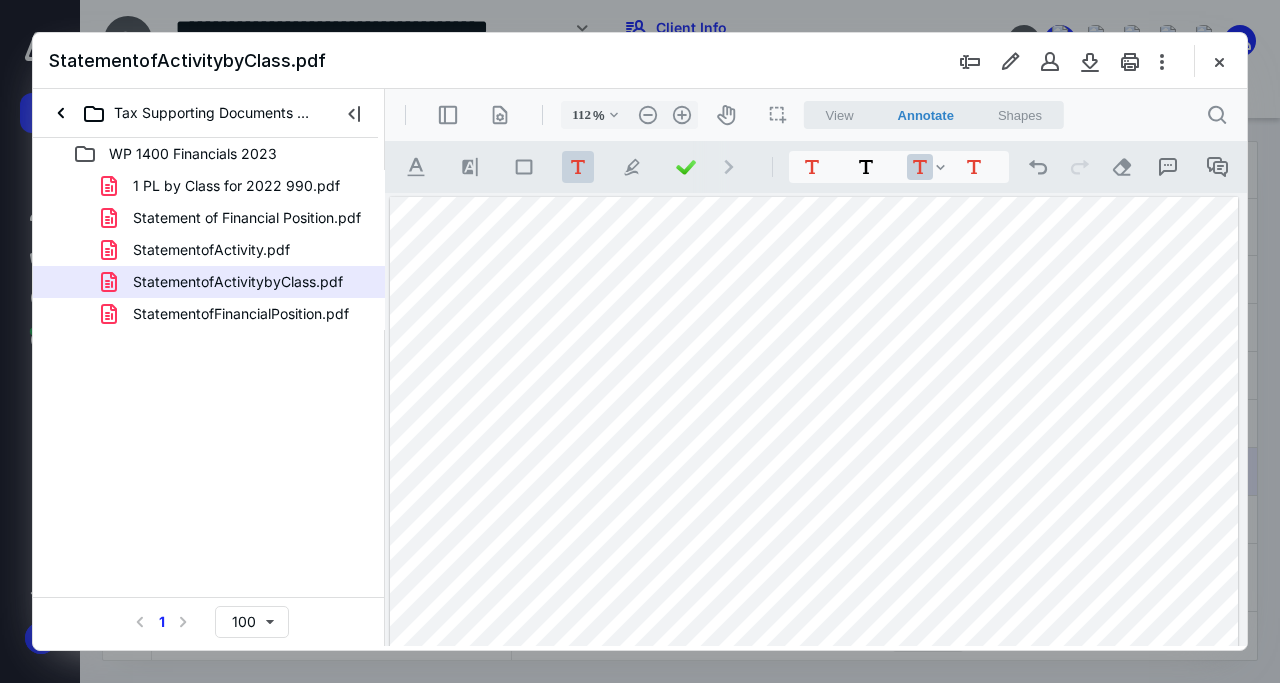 scroll, scrollTop: 0, scrollLeft: 0, axis: both 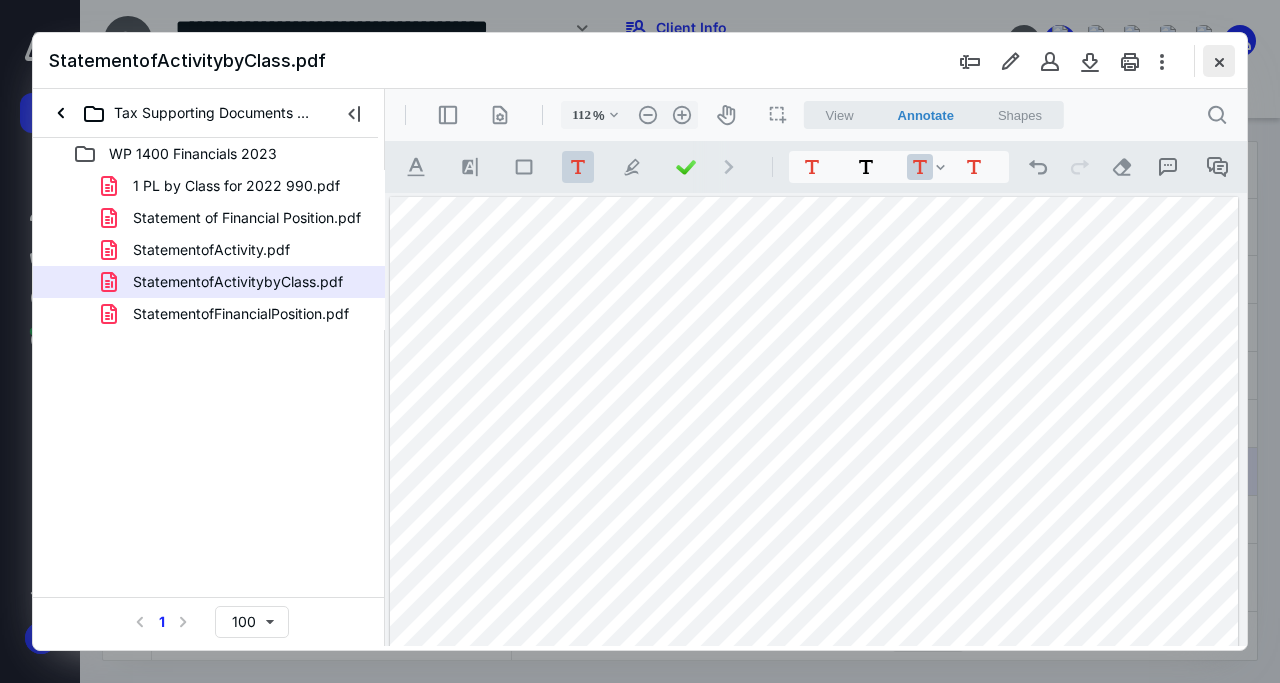 click at bounding box center [1219, 61] 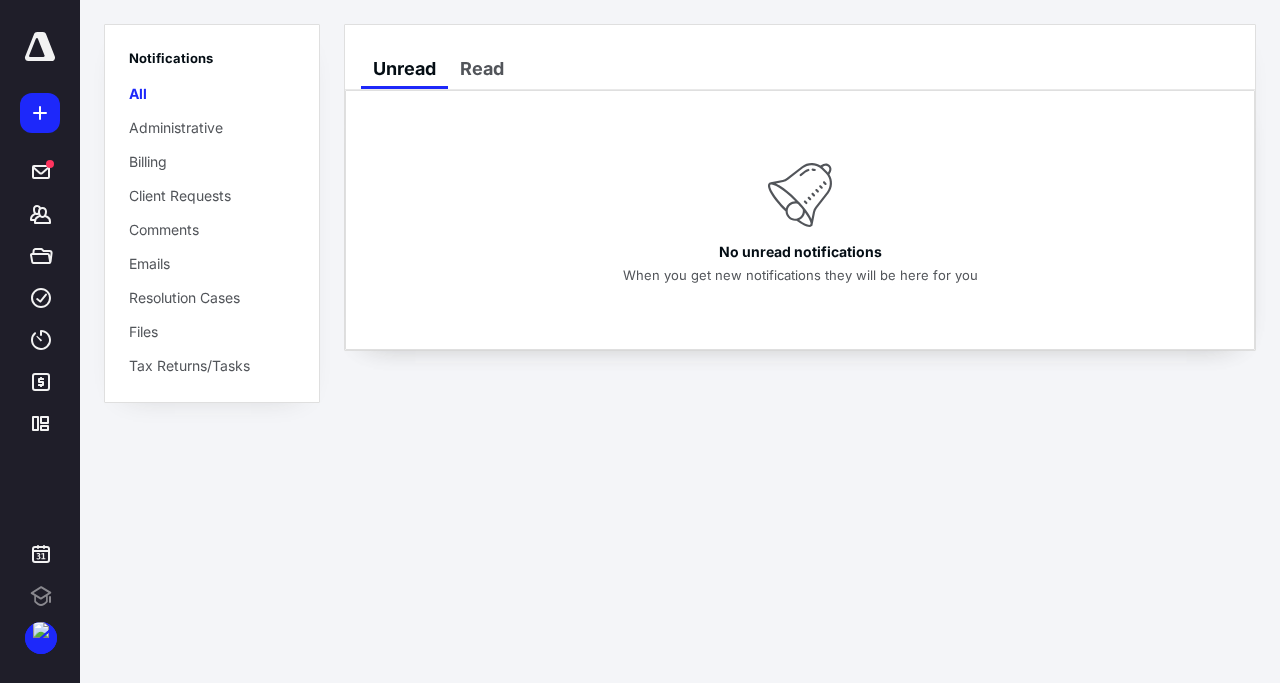 scroll, scrollTop: 0, scrollLeft: 0, axis: both 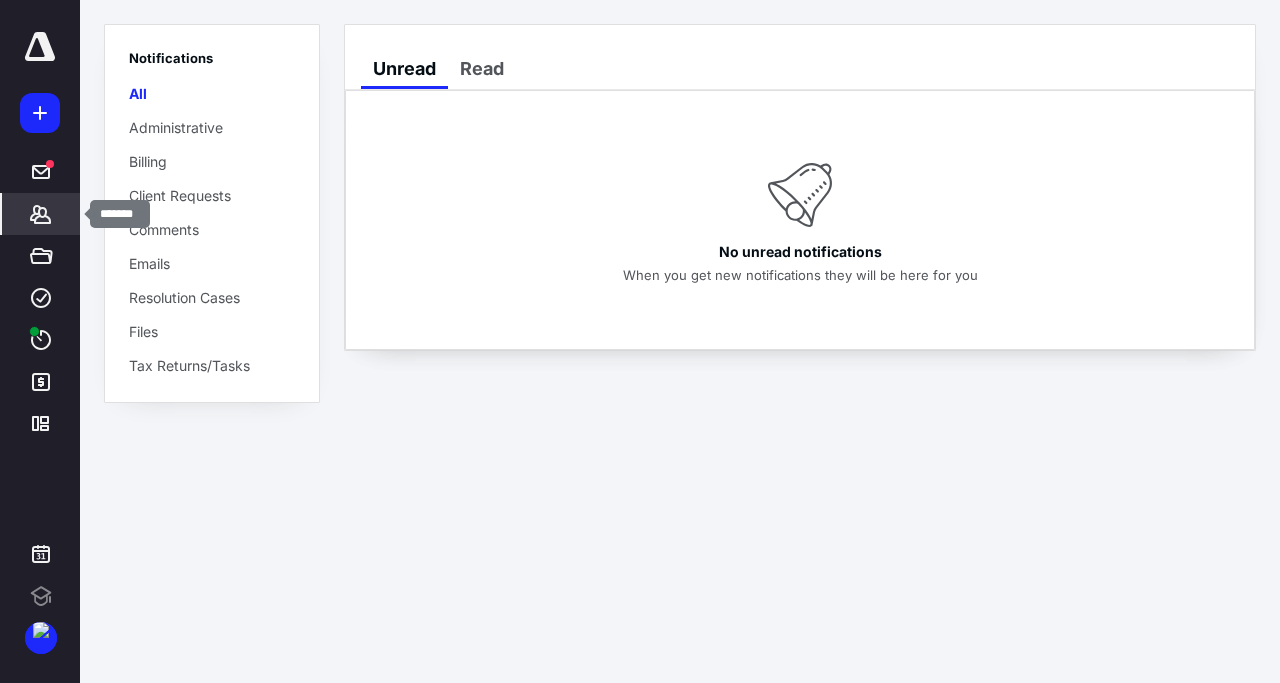 click 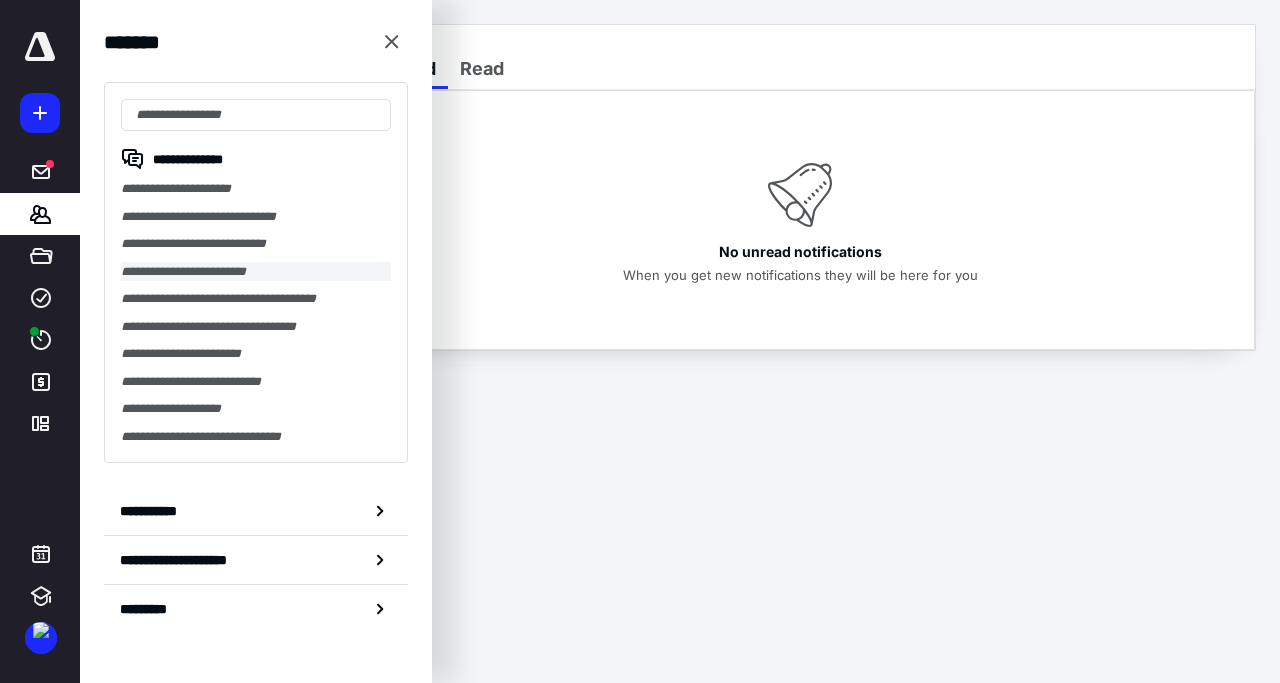 click on "**********" at bounding box center [256, 272] 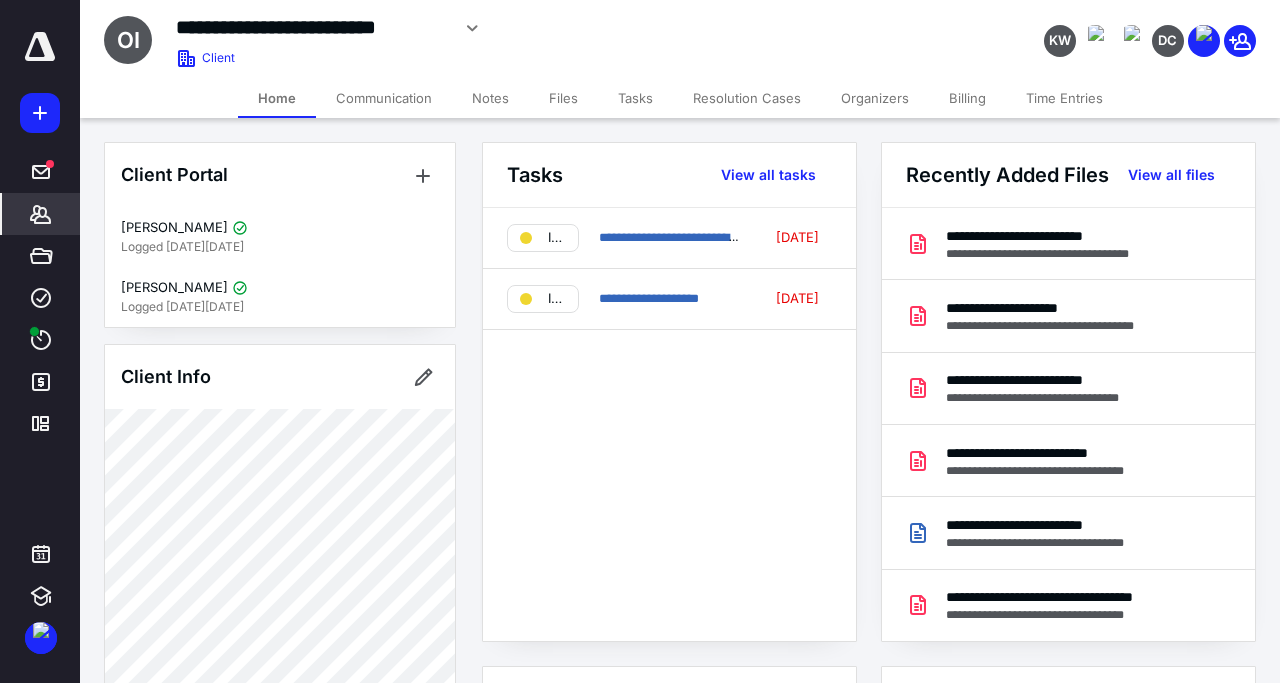 click on "Files" at bounding box center (563, 98) 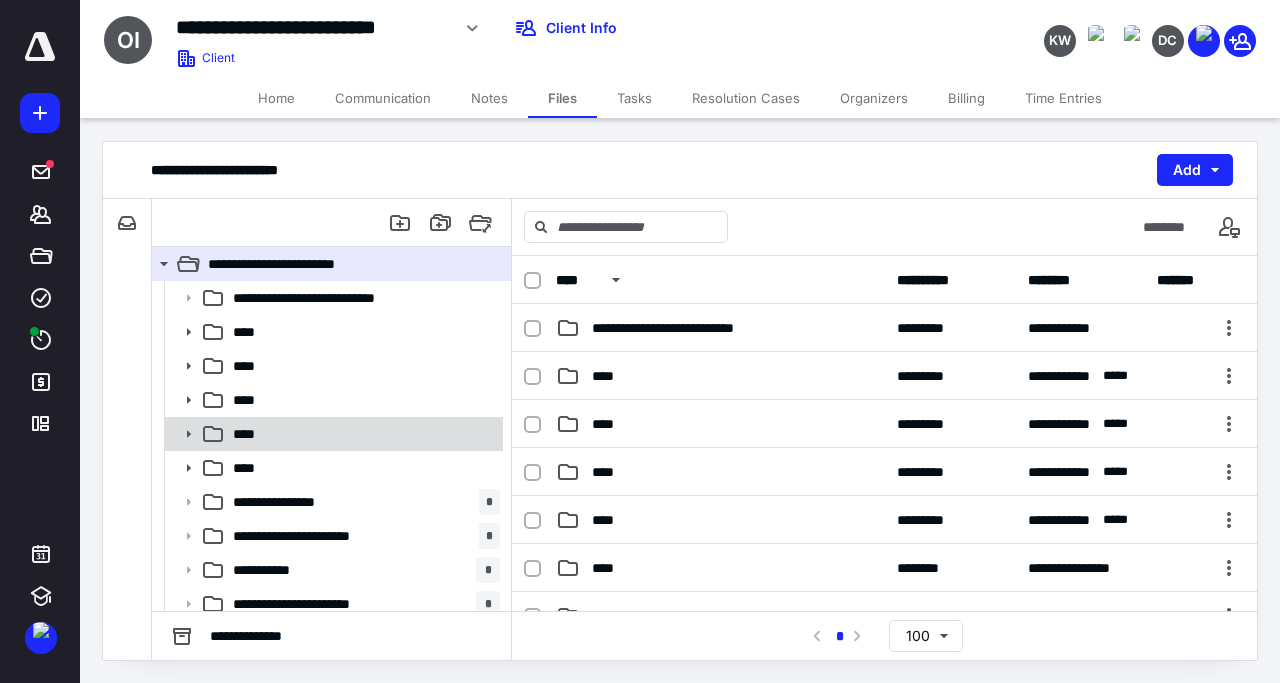 click 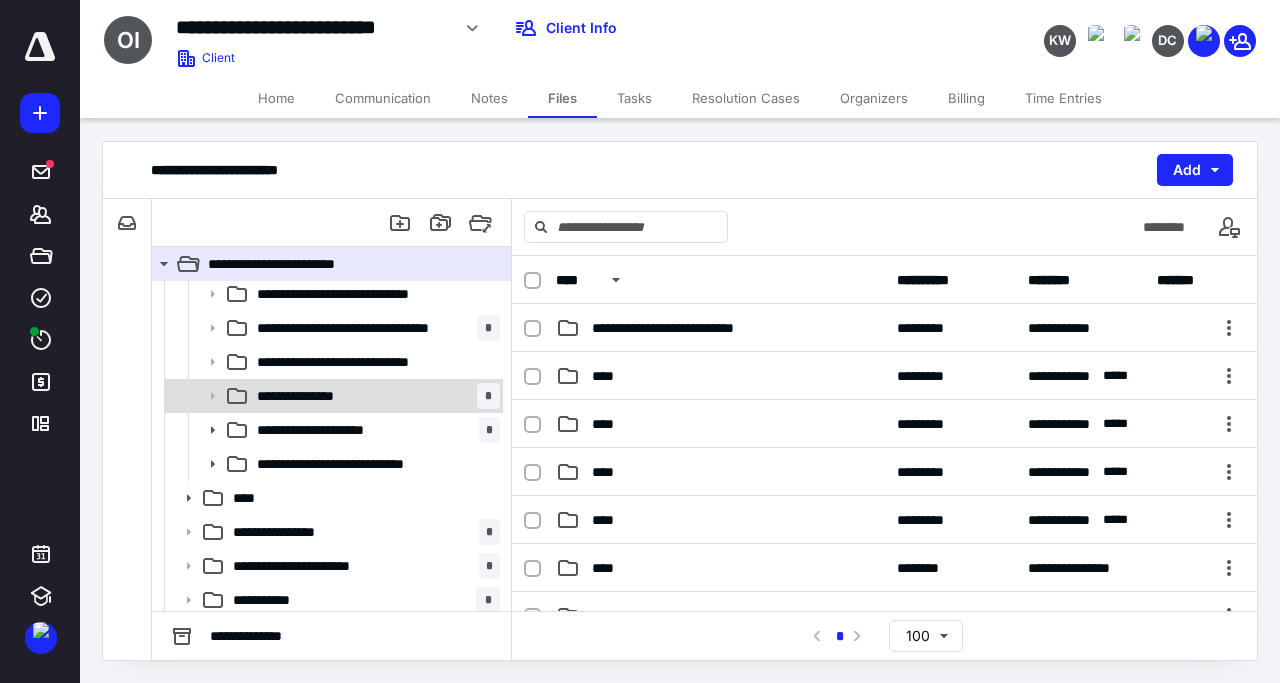 scroll, scrollTop: 192, scrollLeft: 0, axis: vertical 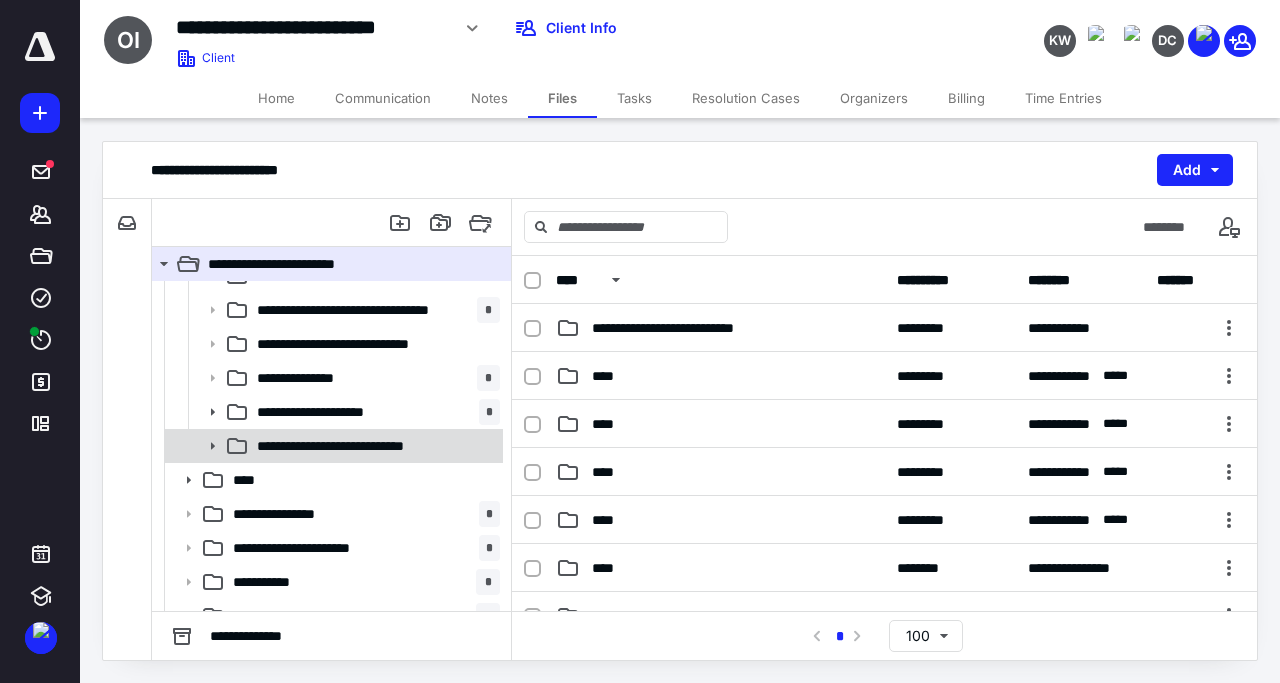 click 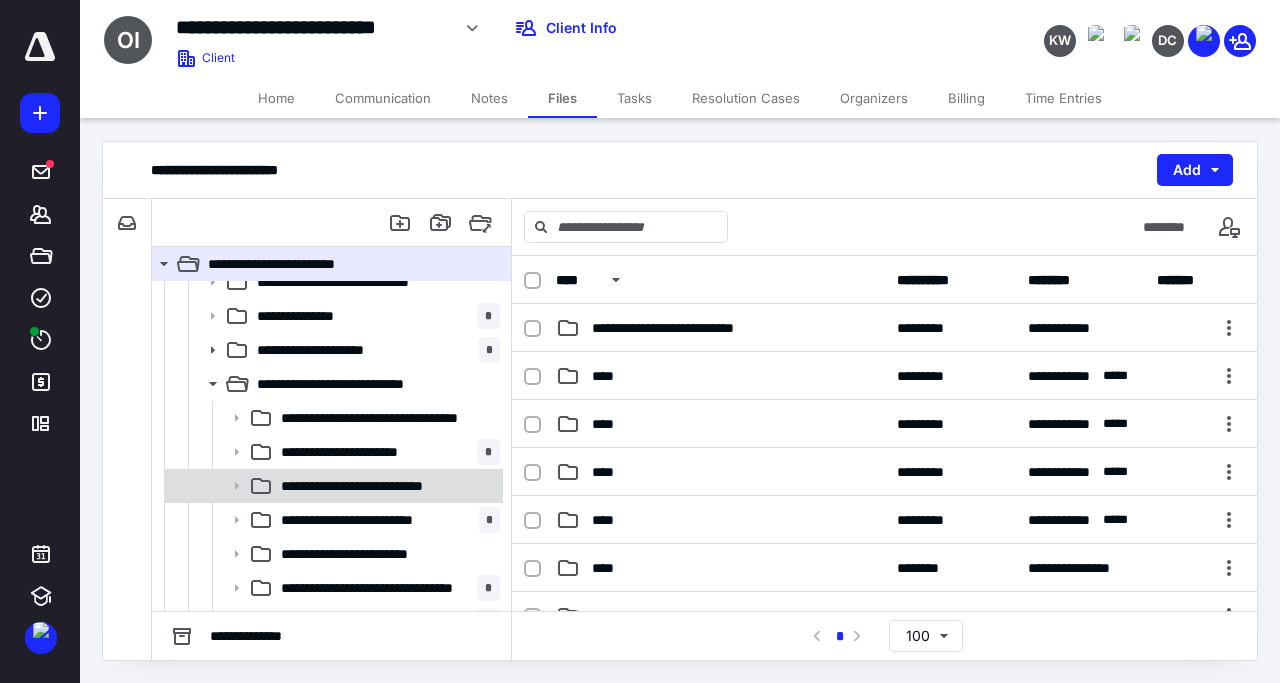 scroll, scrollTop: 288, scrollLeft: 0, axis: vertical 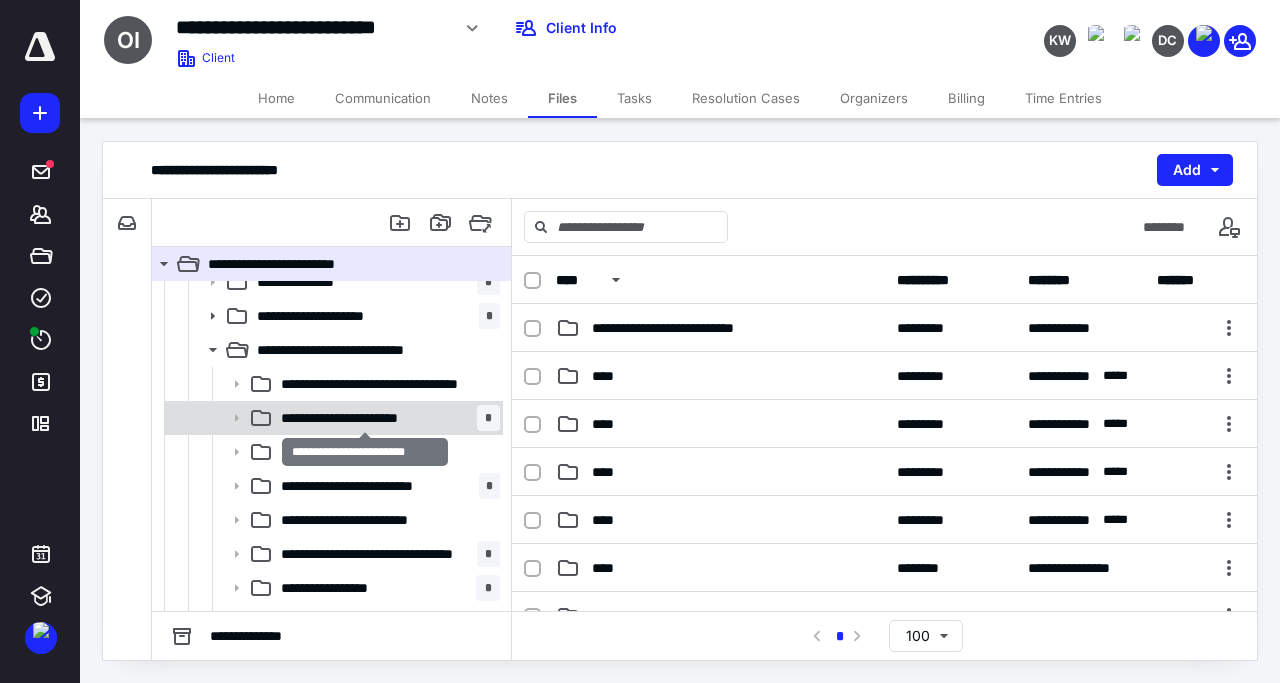 click on "**********" at bounding box center [365, 418] 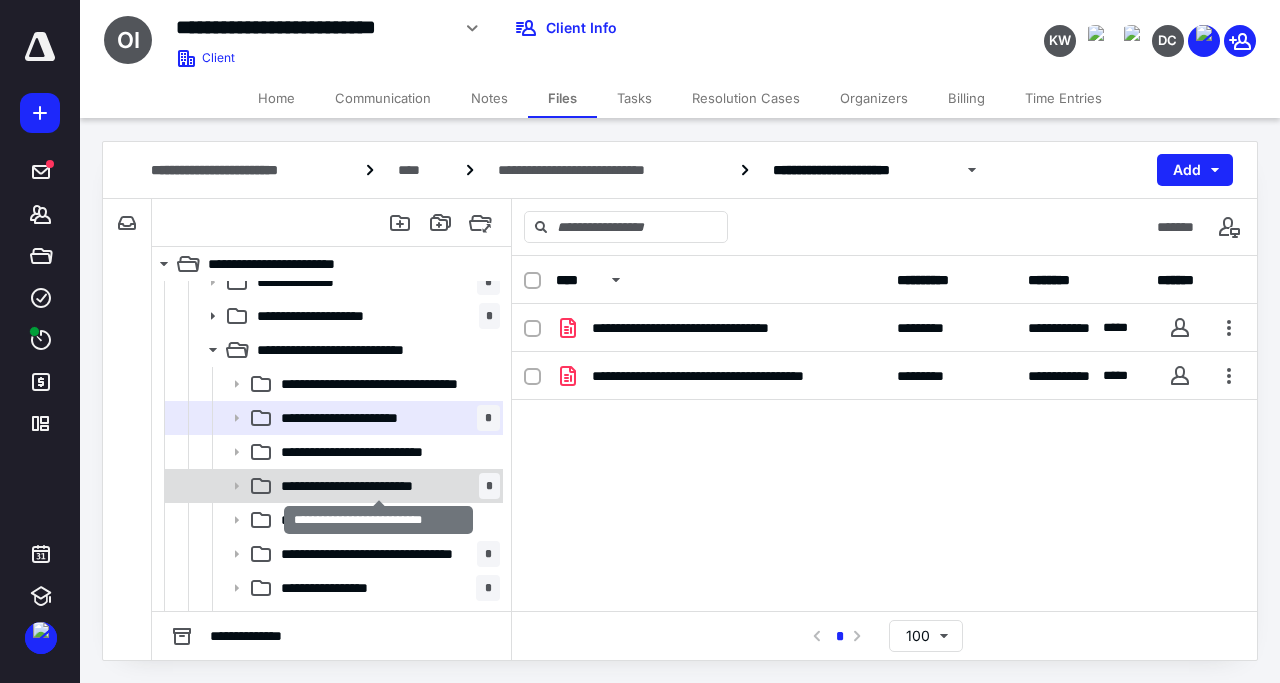 click on "**********" at bounding box center [378, 486] 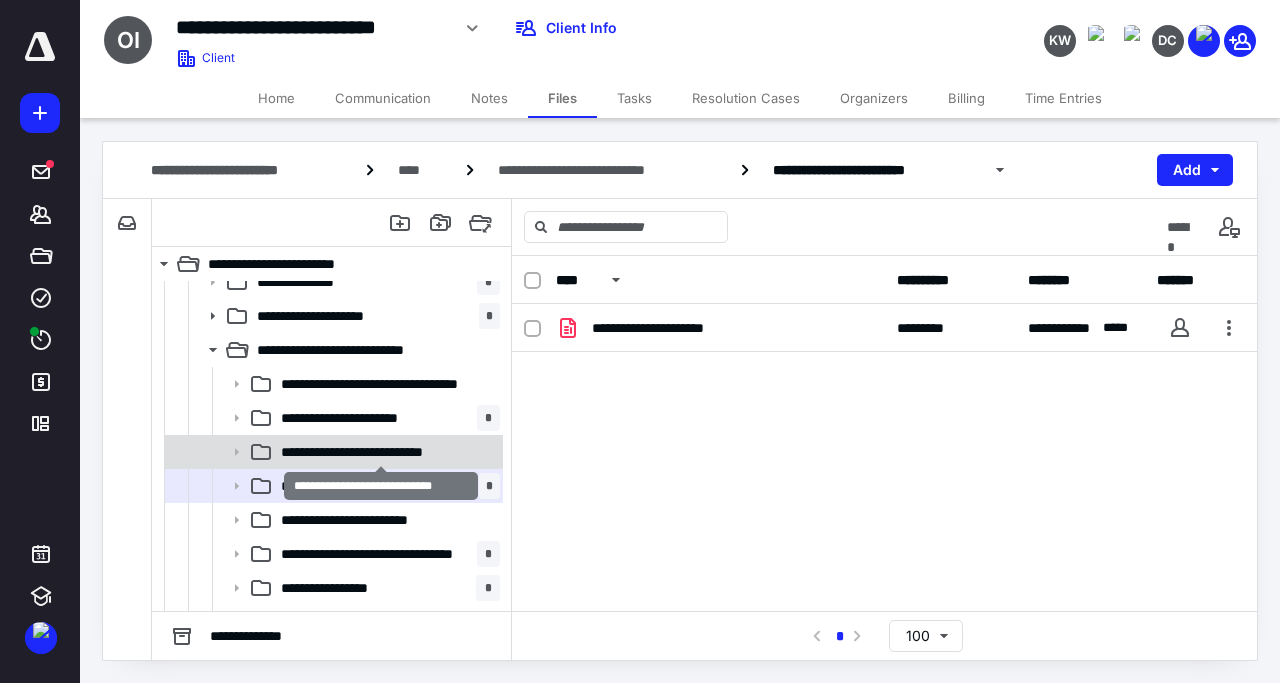 click on "**********" at bounding box center [381, 452] 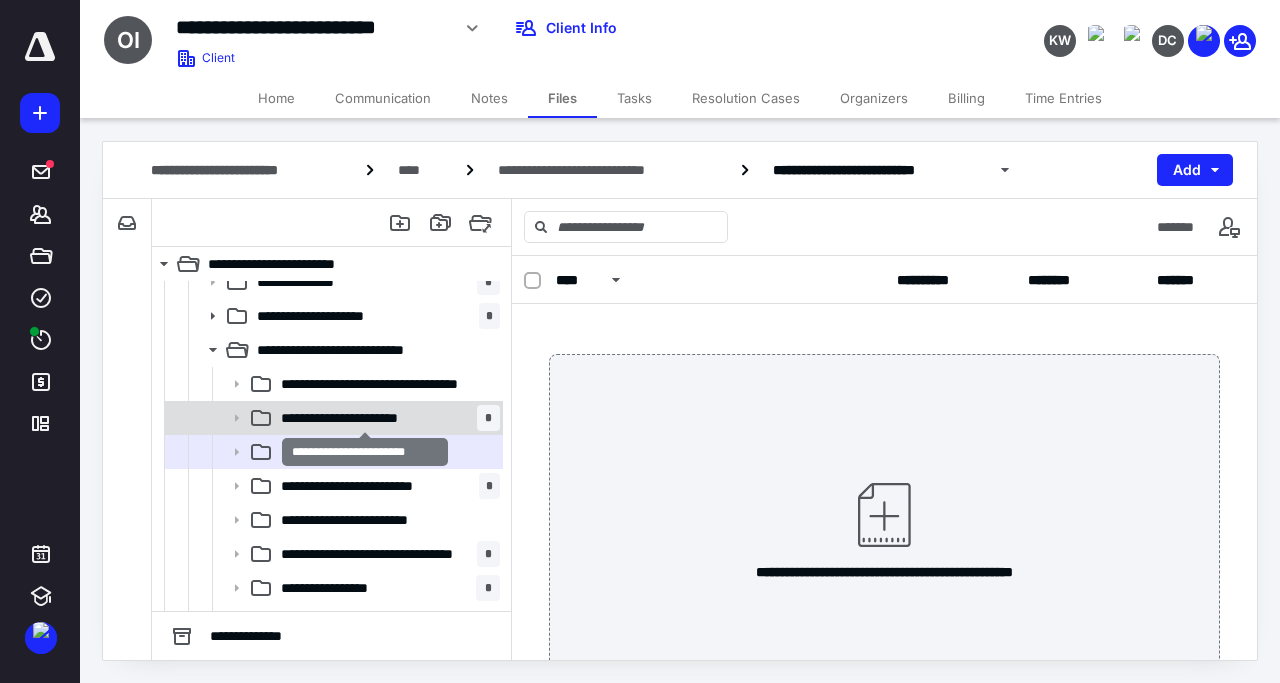 click on "**********" at bounding box center (365, 418) 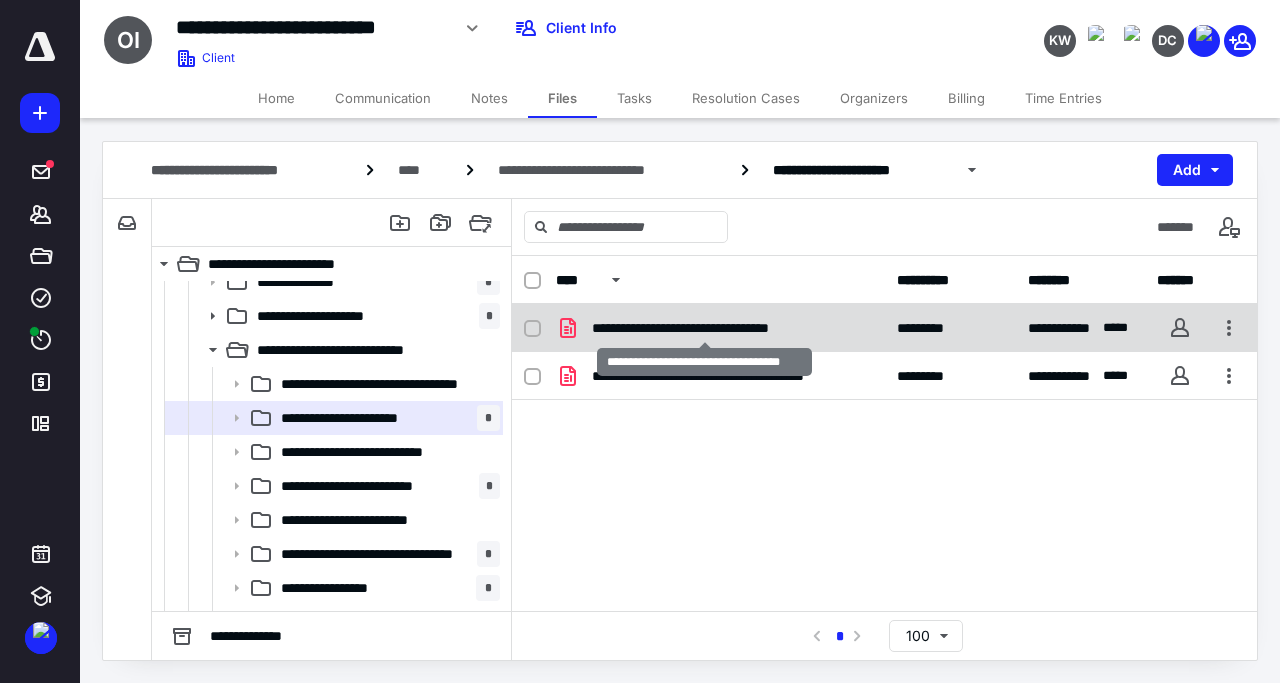 click on "**********" at bounding box center [705, 328] 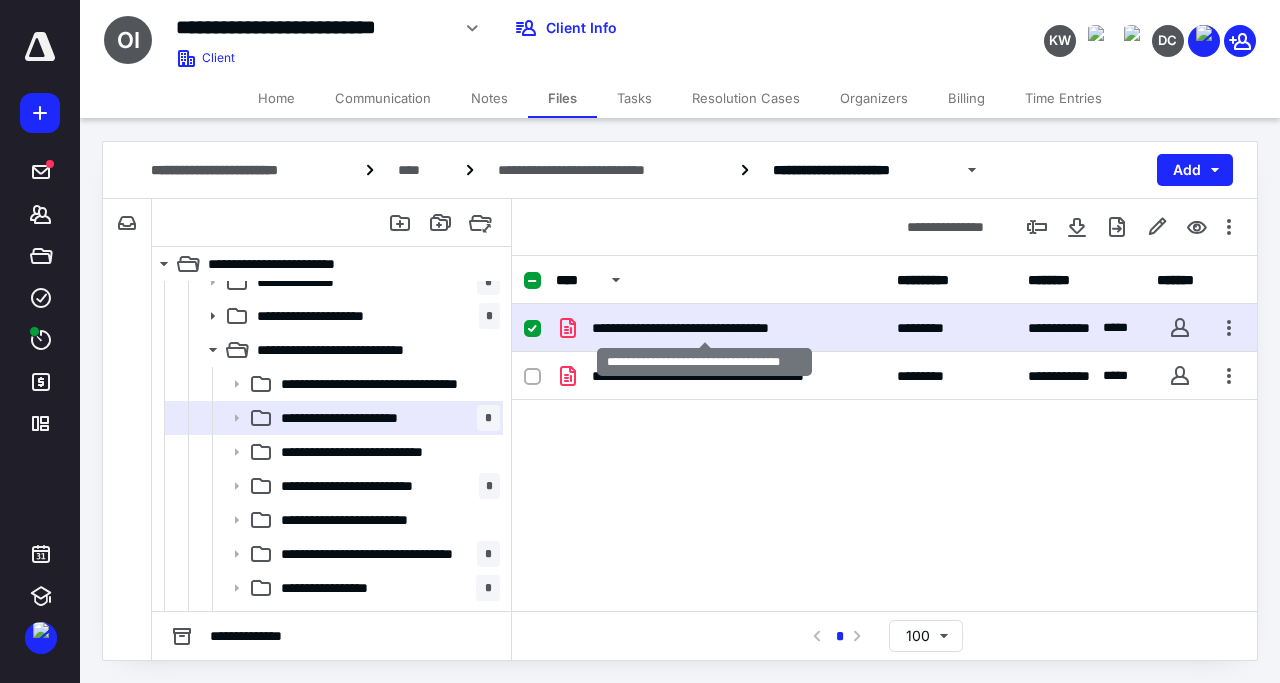 click on "**********" at bounding box center (705, 328) 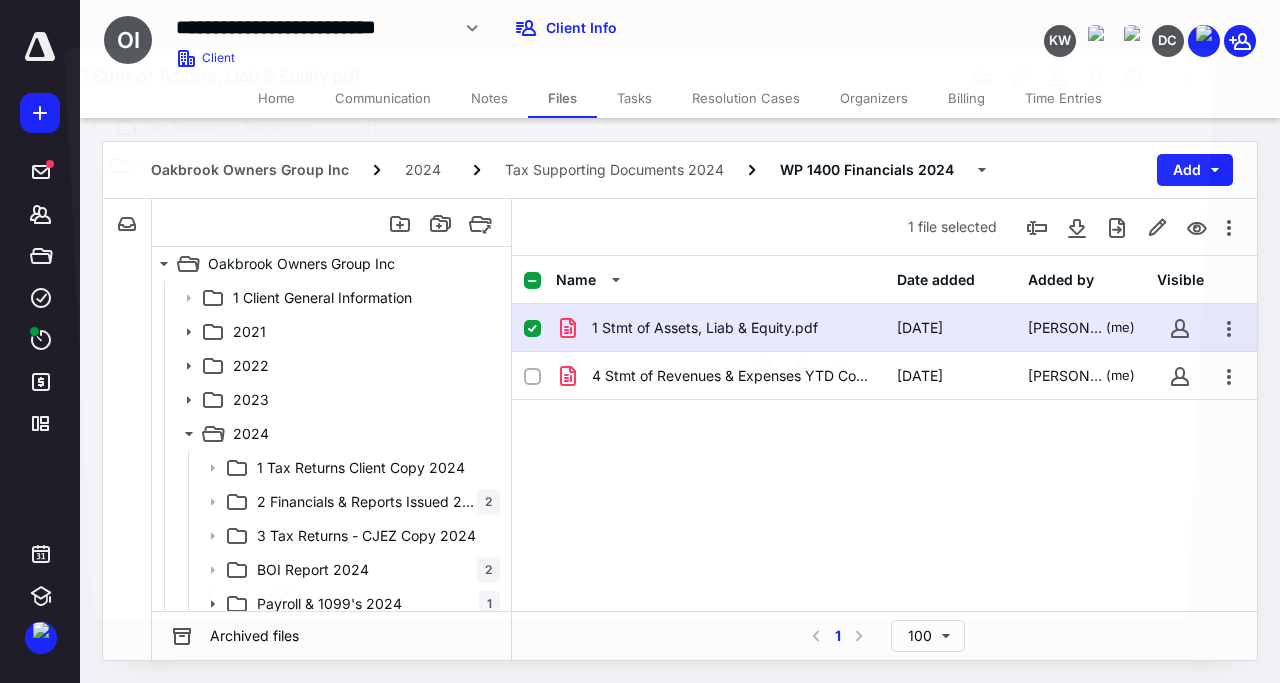 scroll, scrollTop: 288, scrollLeft: 0, axis: vertical 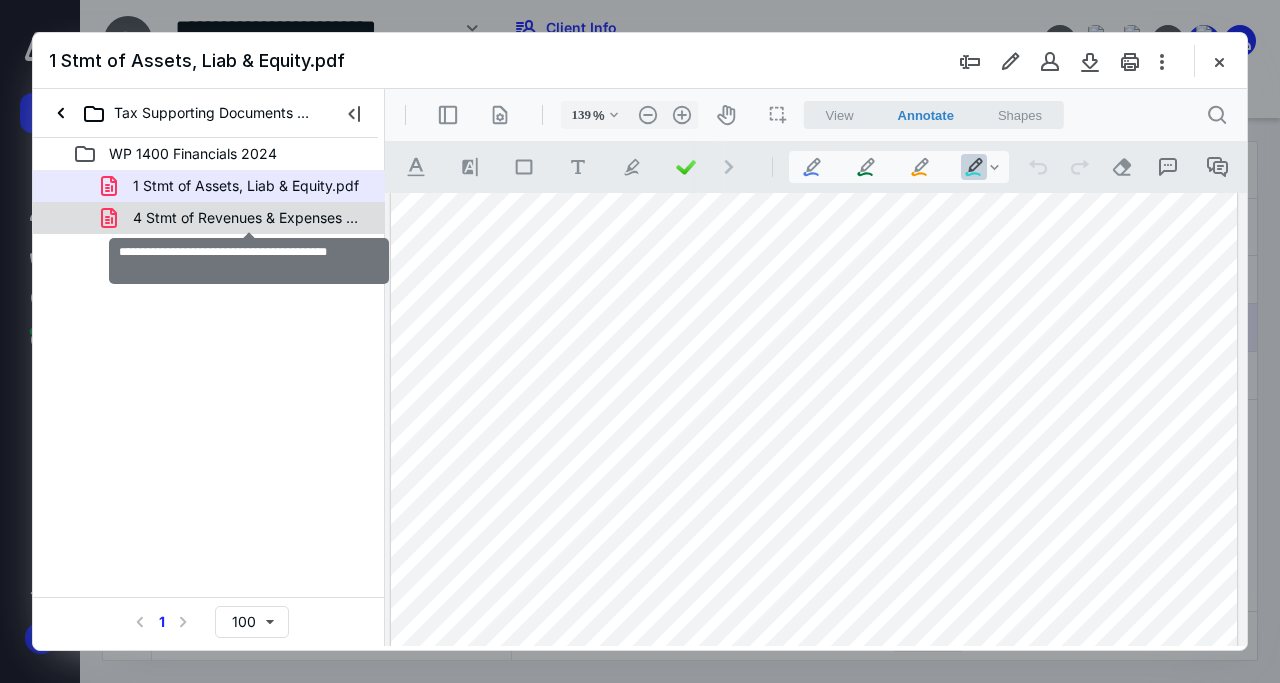 click on "4 Stmt of Revenues & Expenses YTD Comp.pdf" at bounding box center (249, 218) 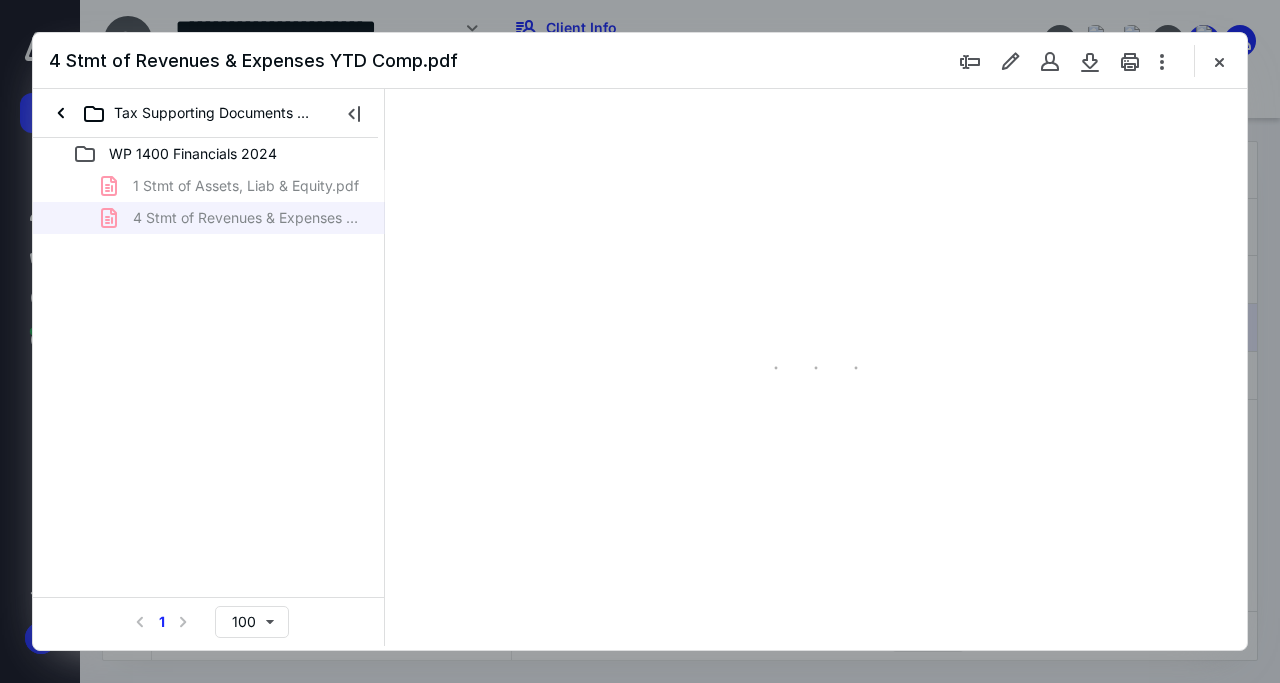 type on "139" 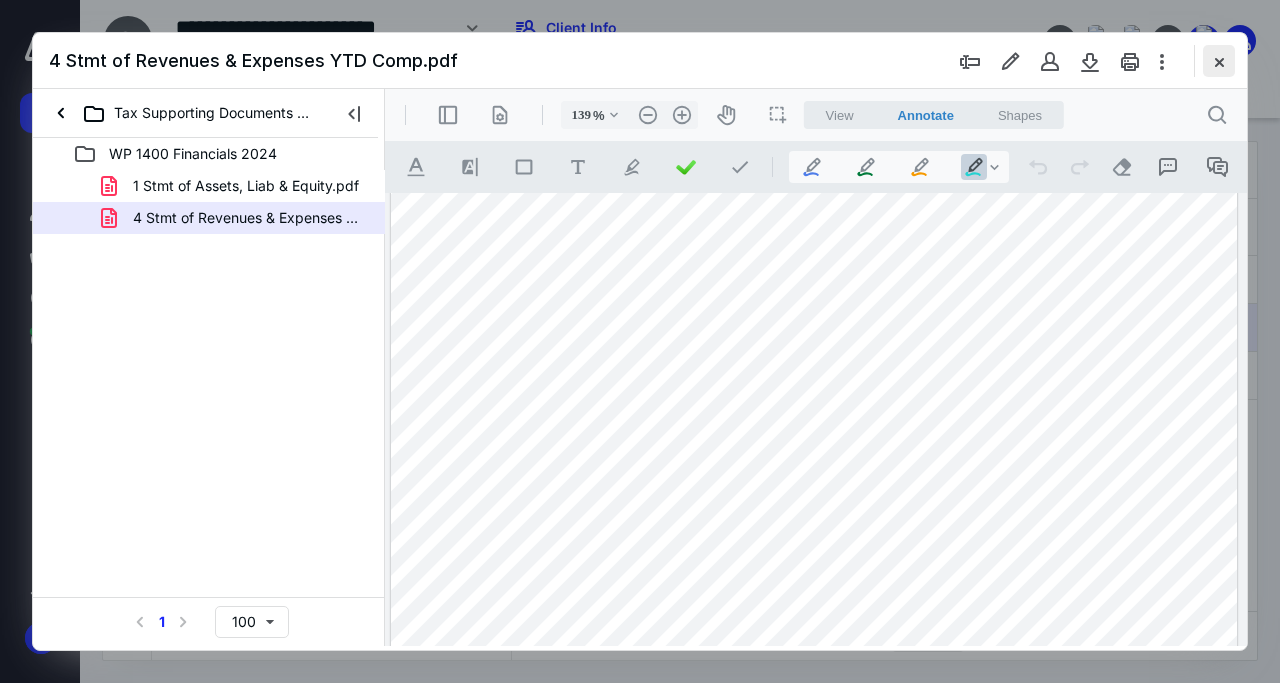 click at bounding box center (1219, 61) 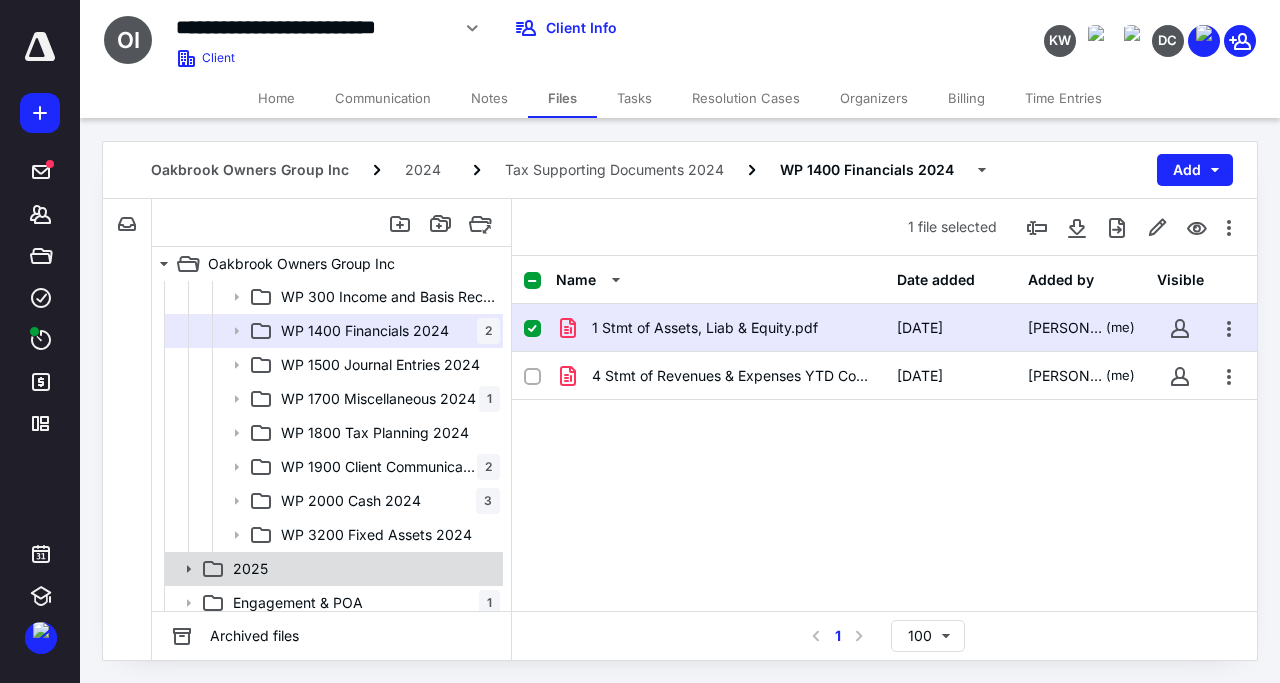 scroll, scrollTop: 486, scrollLeft: 0, axis: vertical 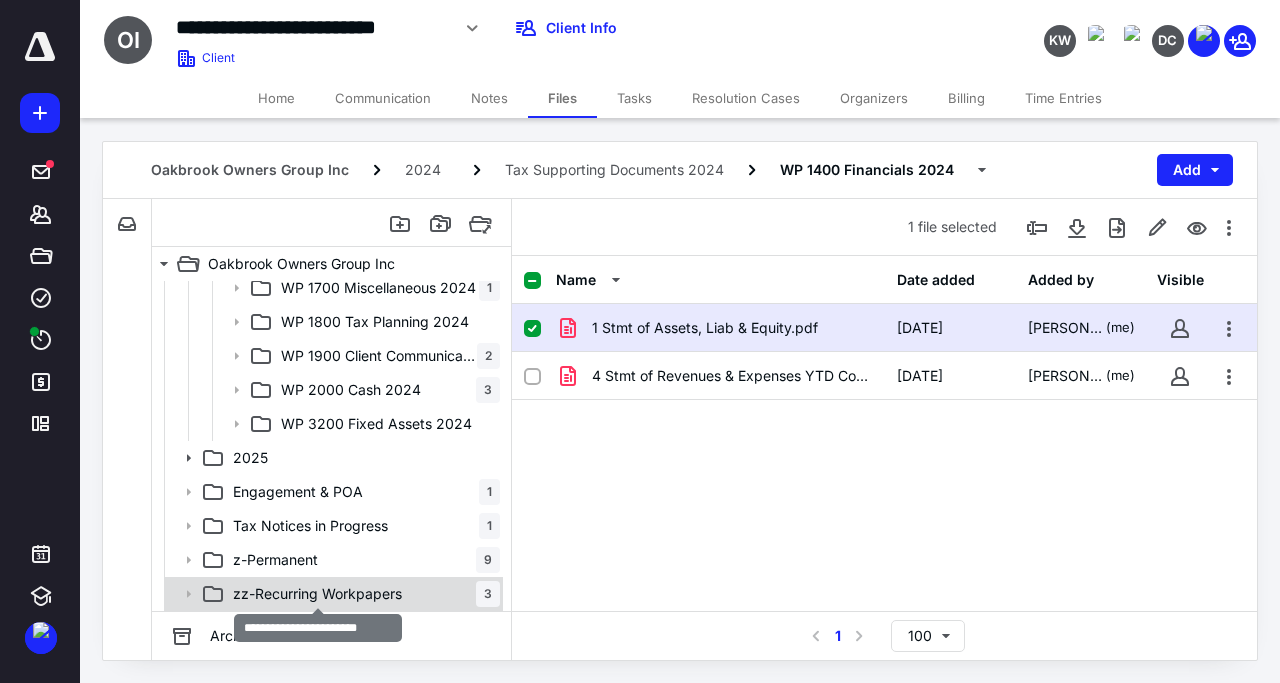 click on "zz-Recurring Workpapers" at bounding box center [317, 594] 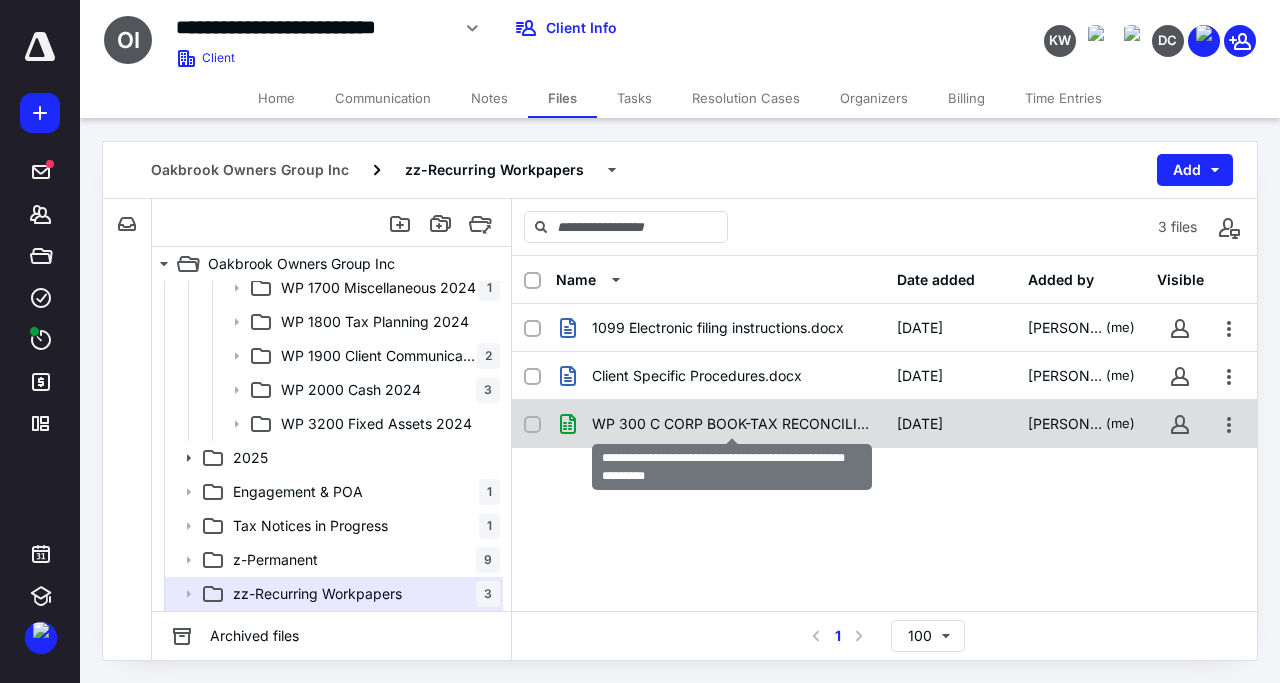 click on "WP 300 C CORP BOOK-TAX RECONCILIATION in FileCabinet CS.xls" at bounding box center (732, 424) 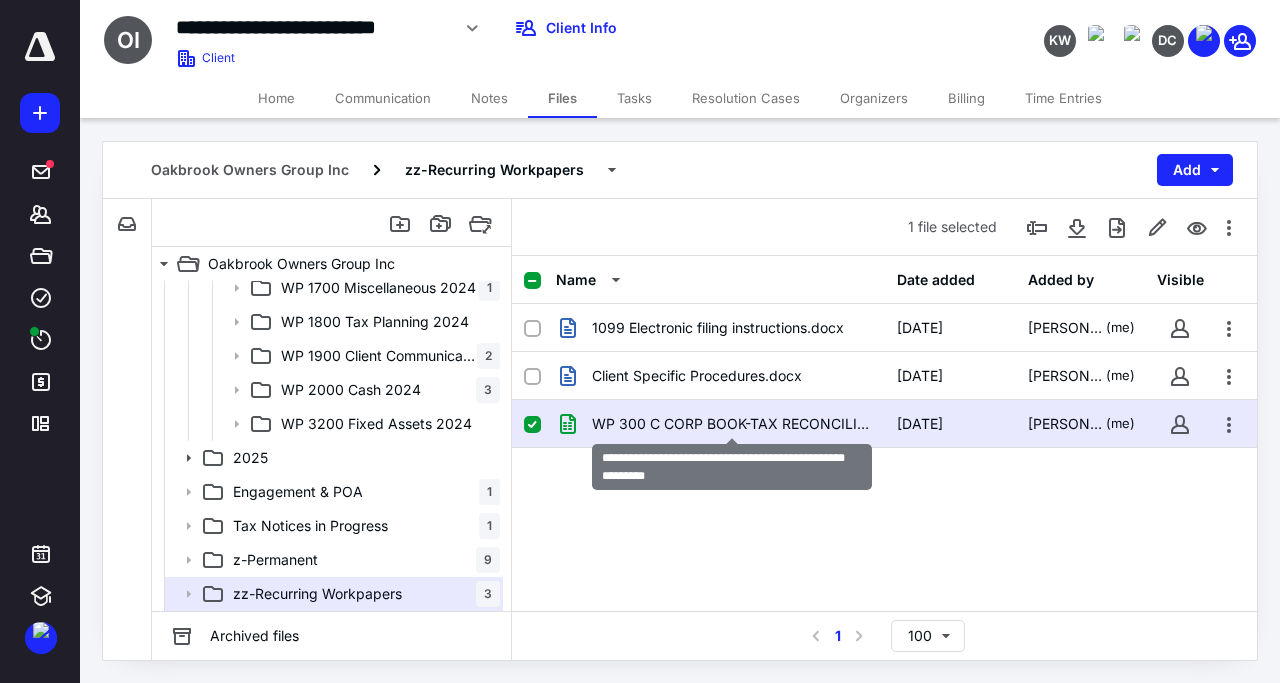 click on "WP 300 C CORP BOOK-TAX RECONCILIATION in FileCabinet CS.xls" at bounding box center (732, 424) 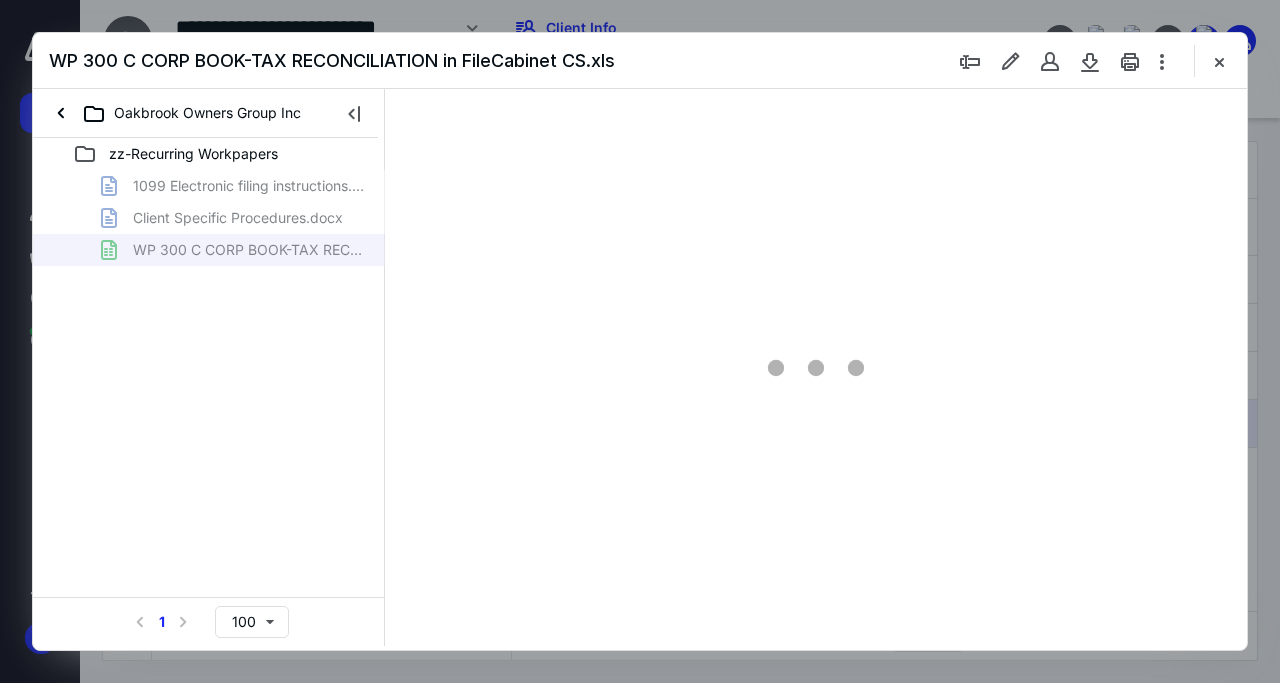 type on "139" 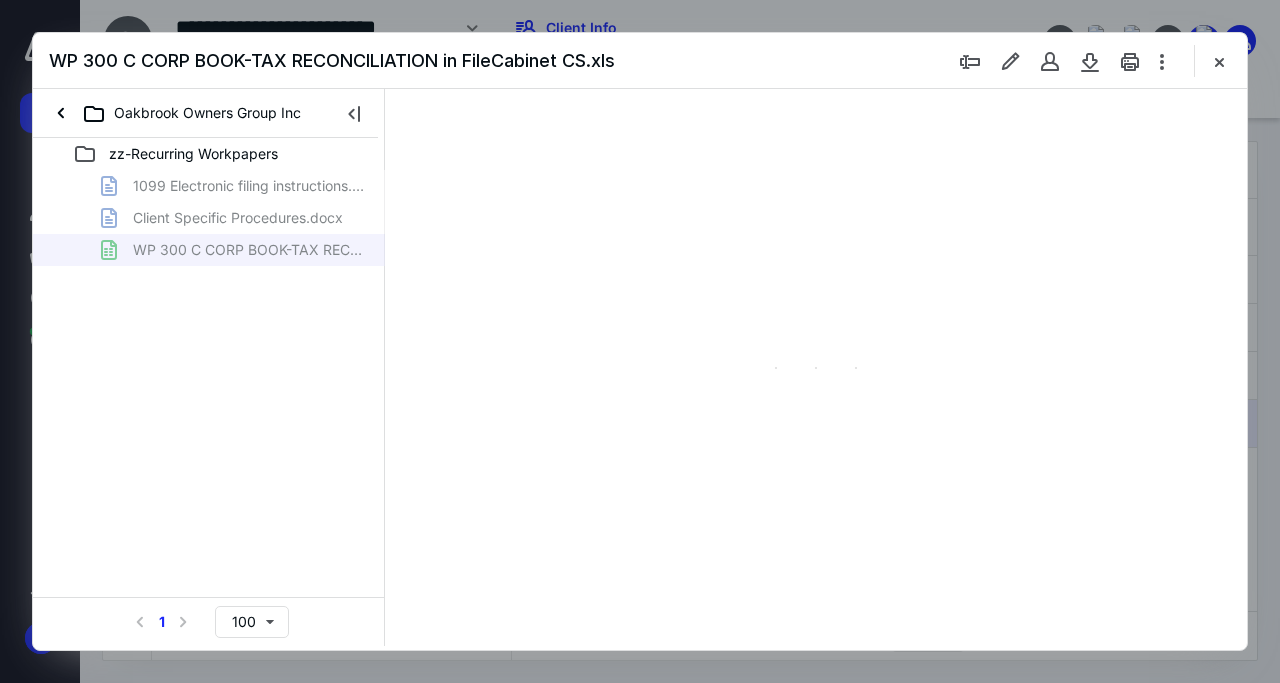 scroll, scrollTop: 0, scrollLeft: 0, axis: both 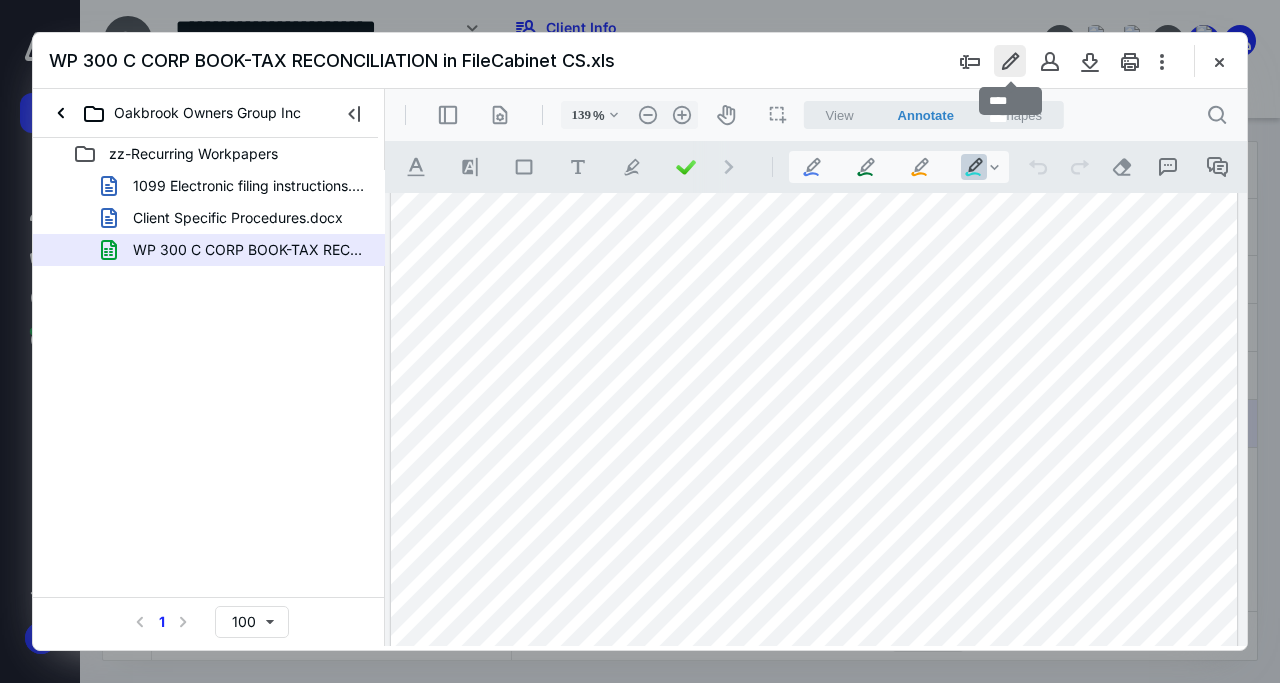 click at bounding box center (1010, 61) 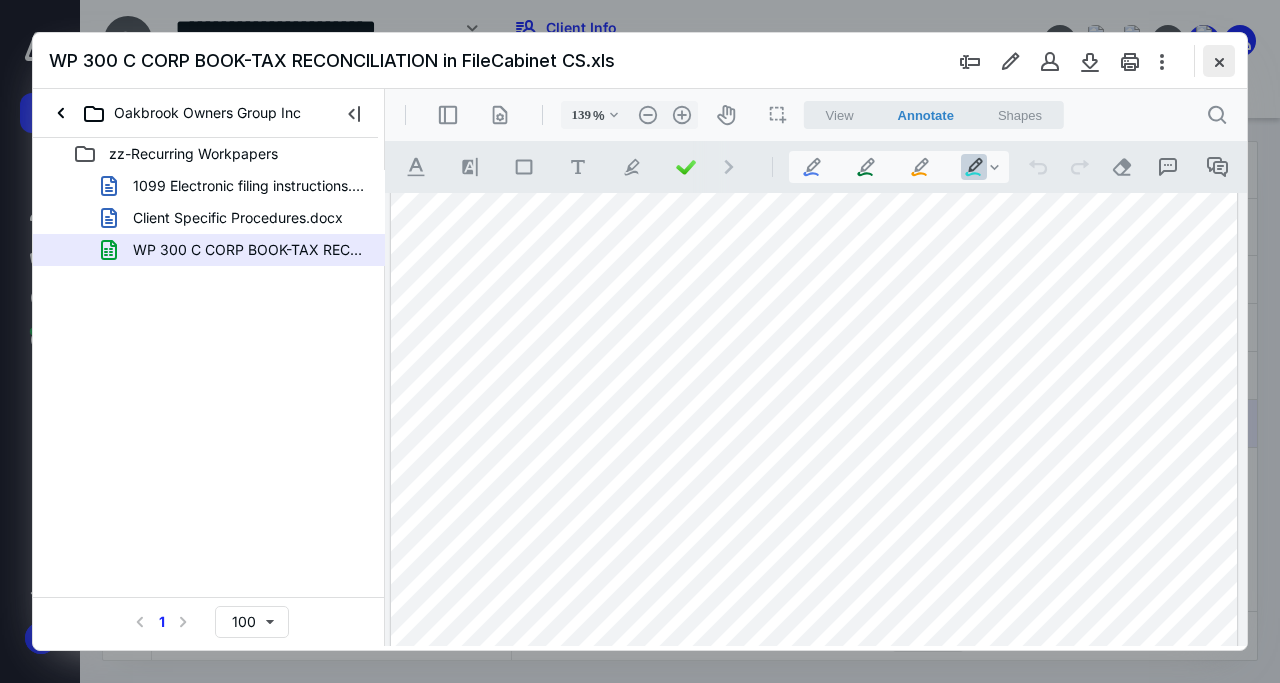 click at bounding box center (1219, 61) 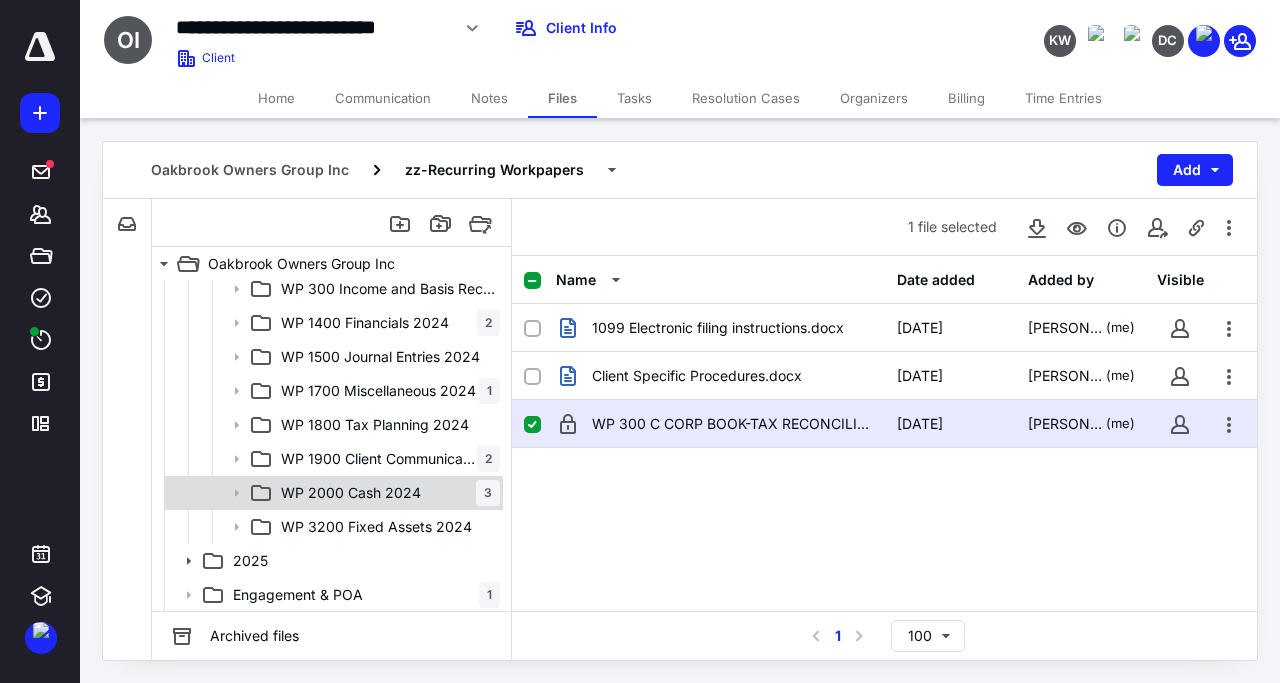 scroll, scrollTop: 294, scrollLeft: 0, axis: vertical 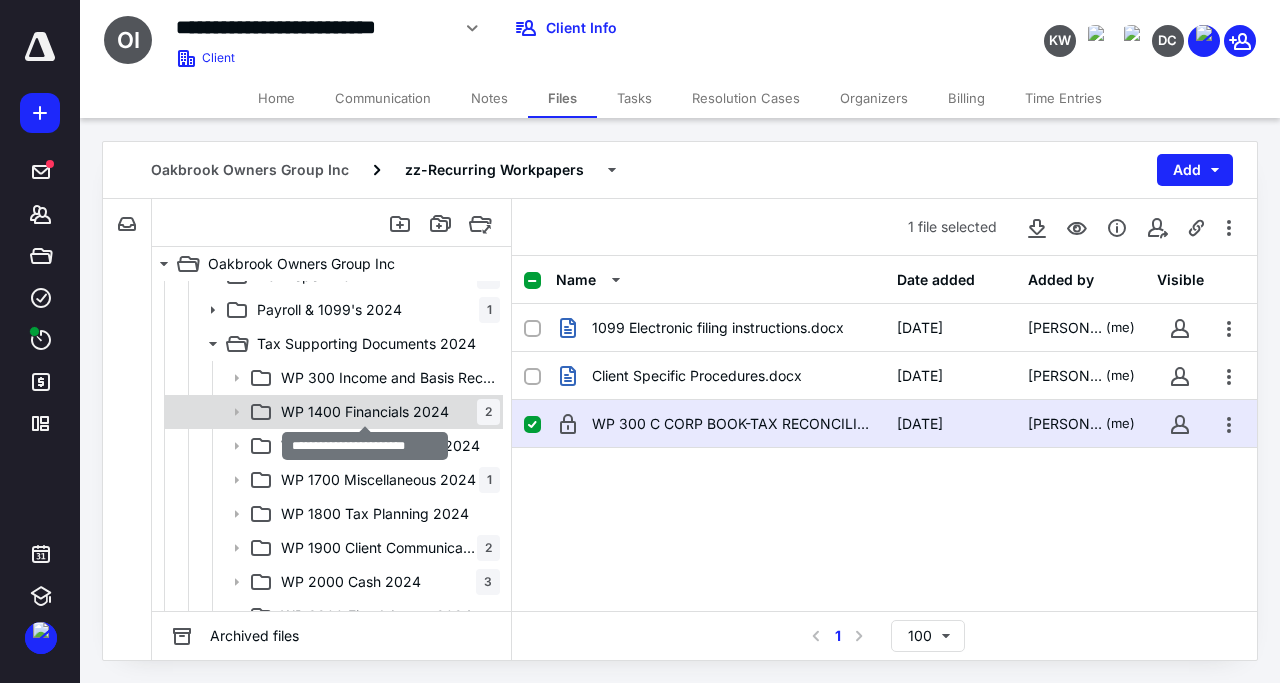 click on "WP 1400 Financials 2024" at bounding box center [365, 412] 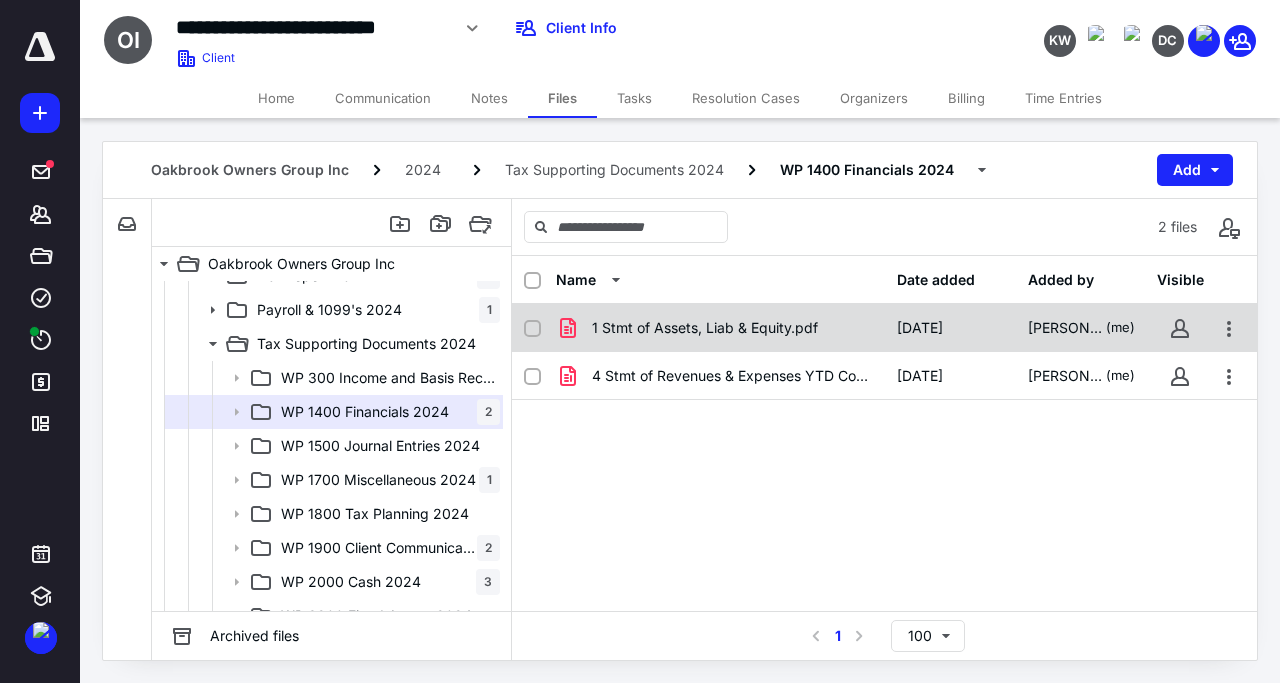 click on "1 Stmt of Assets, Liab & Equity.pdf" at bounding box center (705, 328) 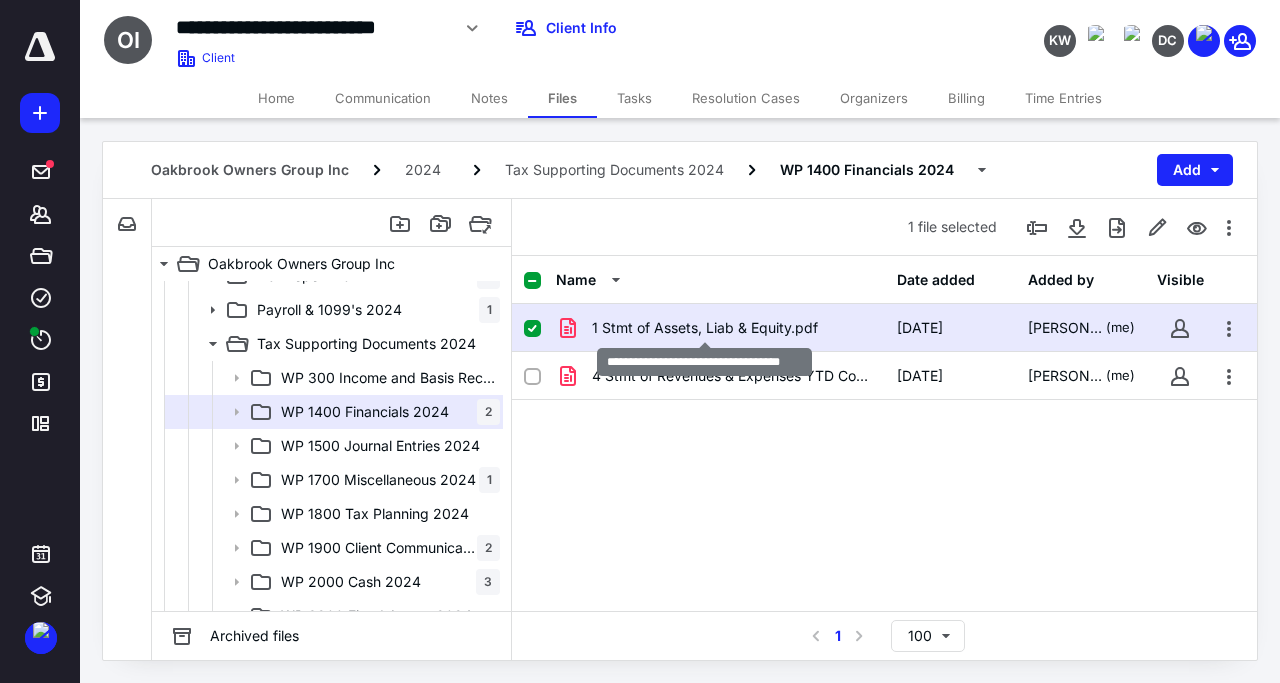 click on "1 Stmt of Assets, Liab & Equity.pdf" at bounding box center [705, 328] 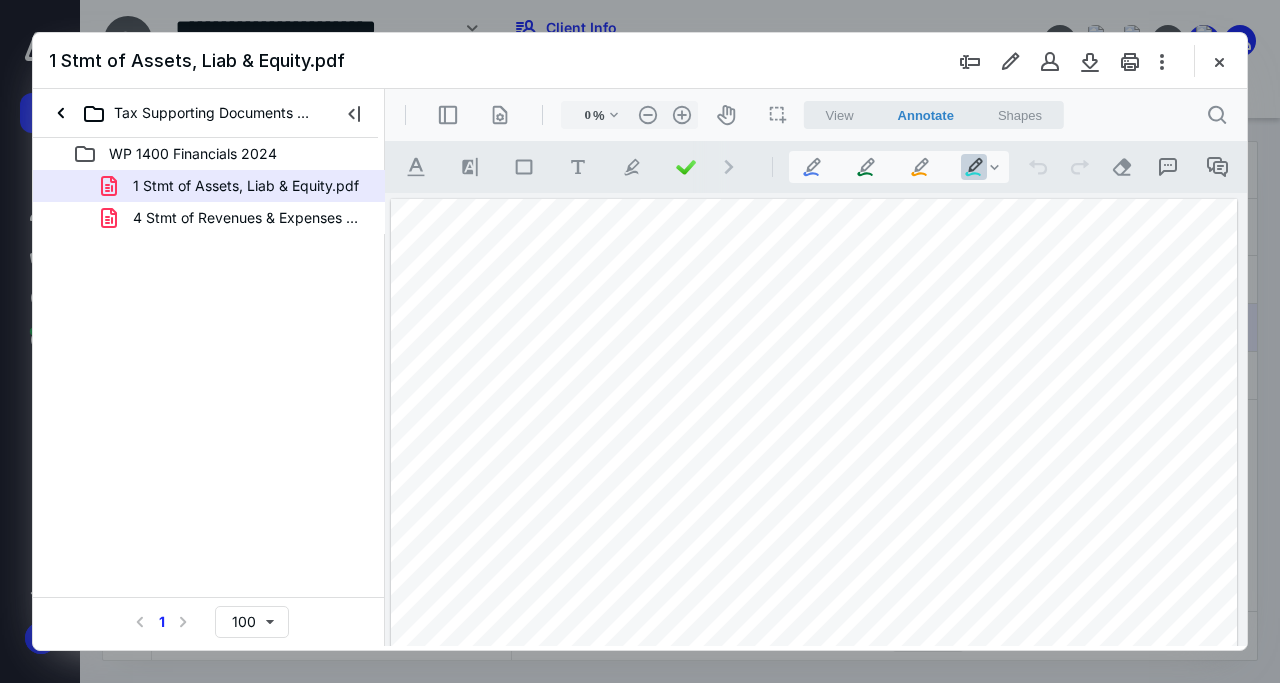 type on "139" 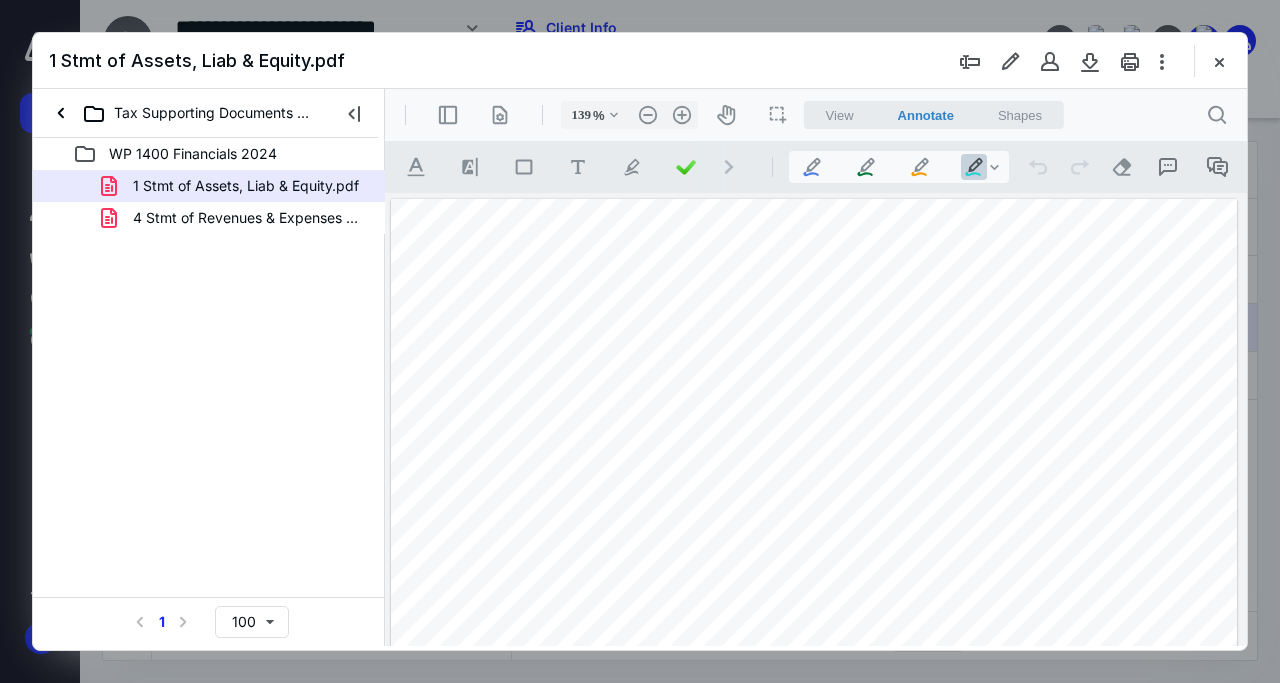 scroll, scrollTop: 0, scrollLeft: 0, axis: both 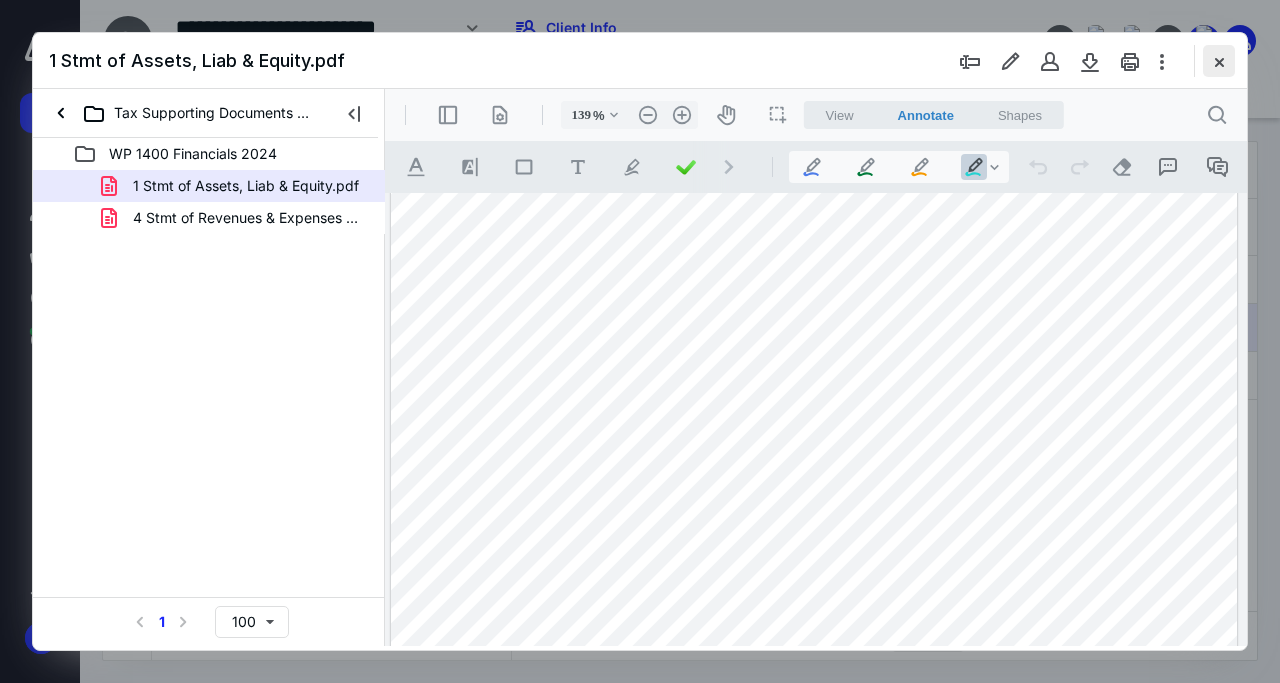 click at bounding box center (1219, 61) 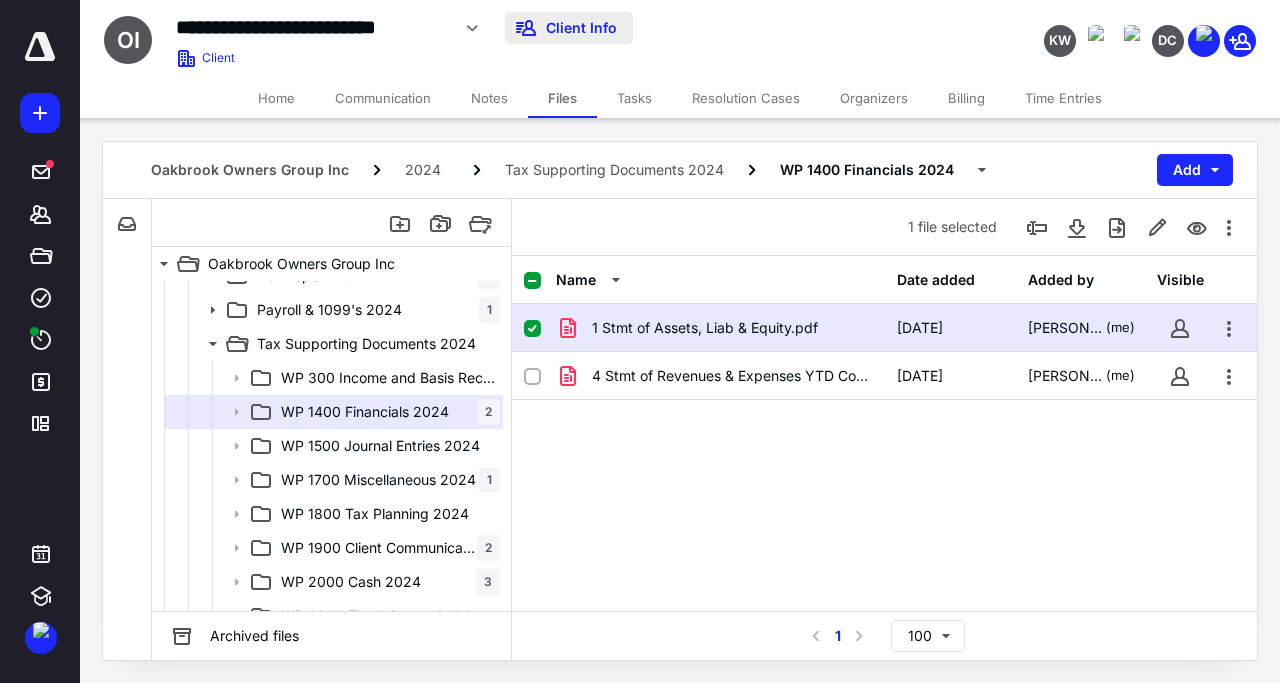 click on "Client Info" at bounding box center (569, 28) 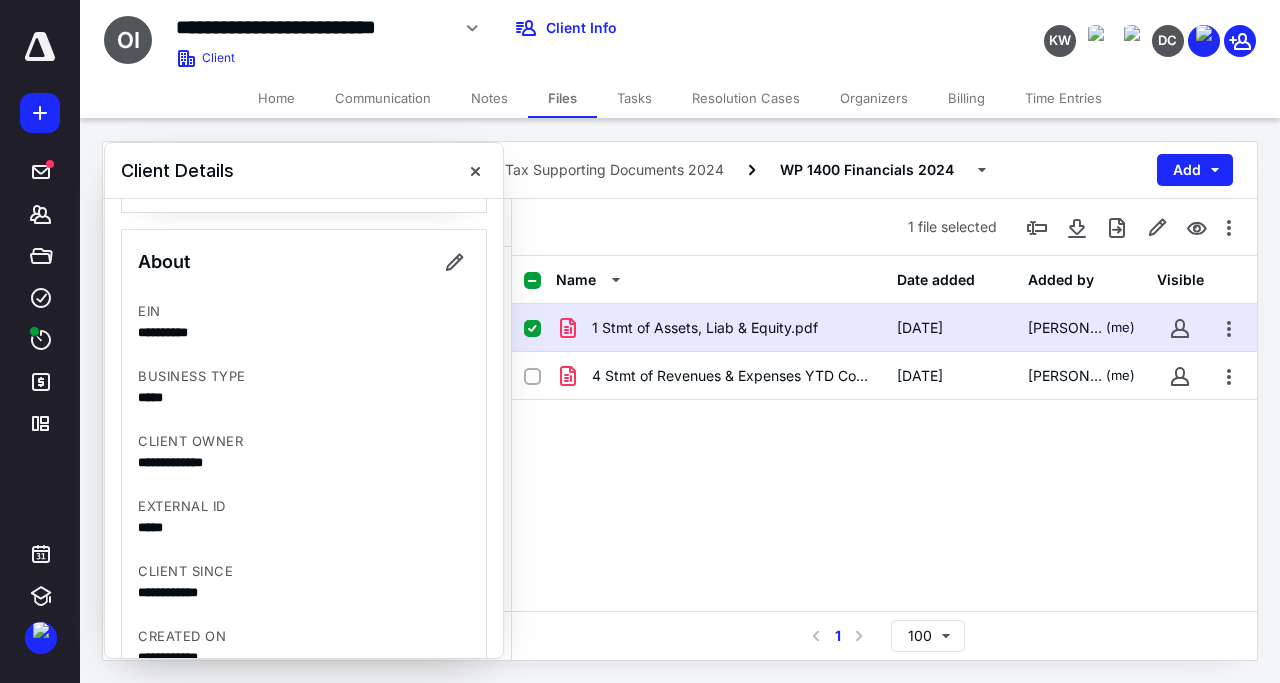 scroll, scrollTop: 672, scrollLeft: 0, axis: vertical 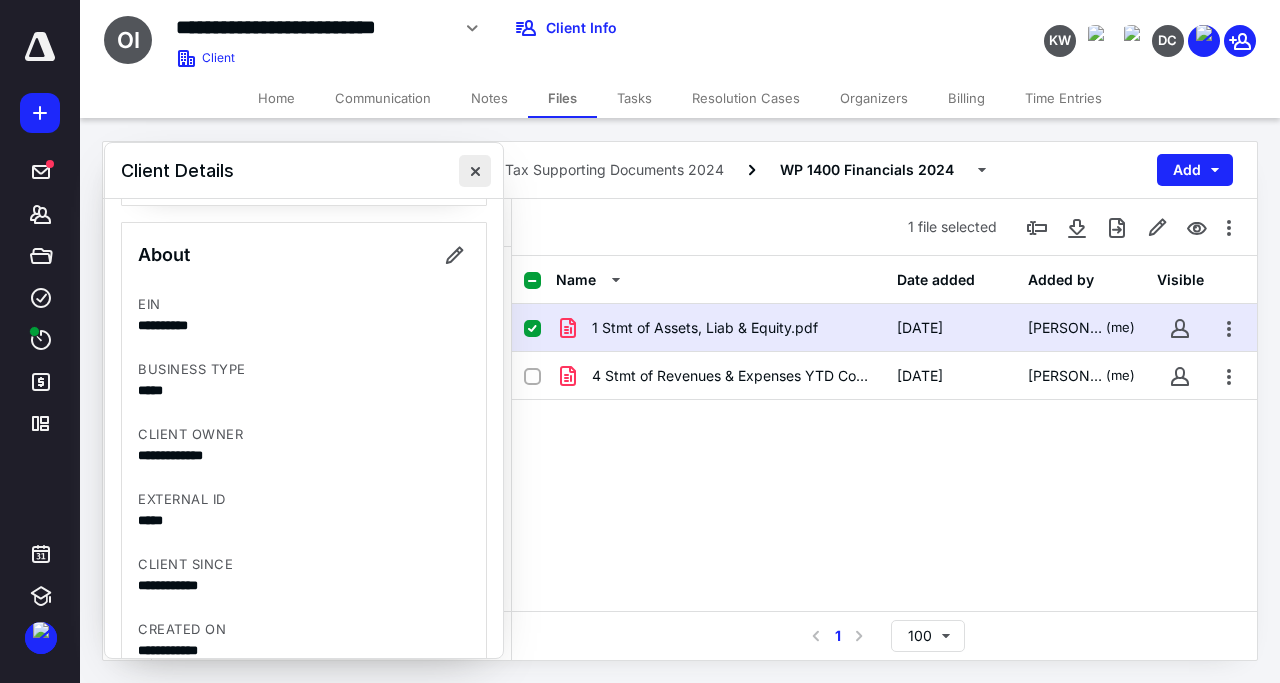 click at bounding box center (475, 171) 